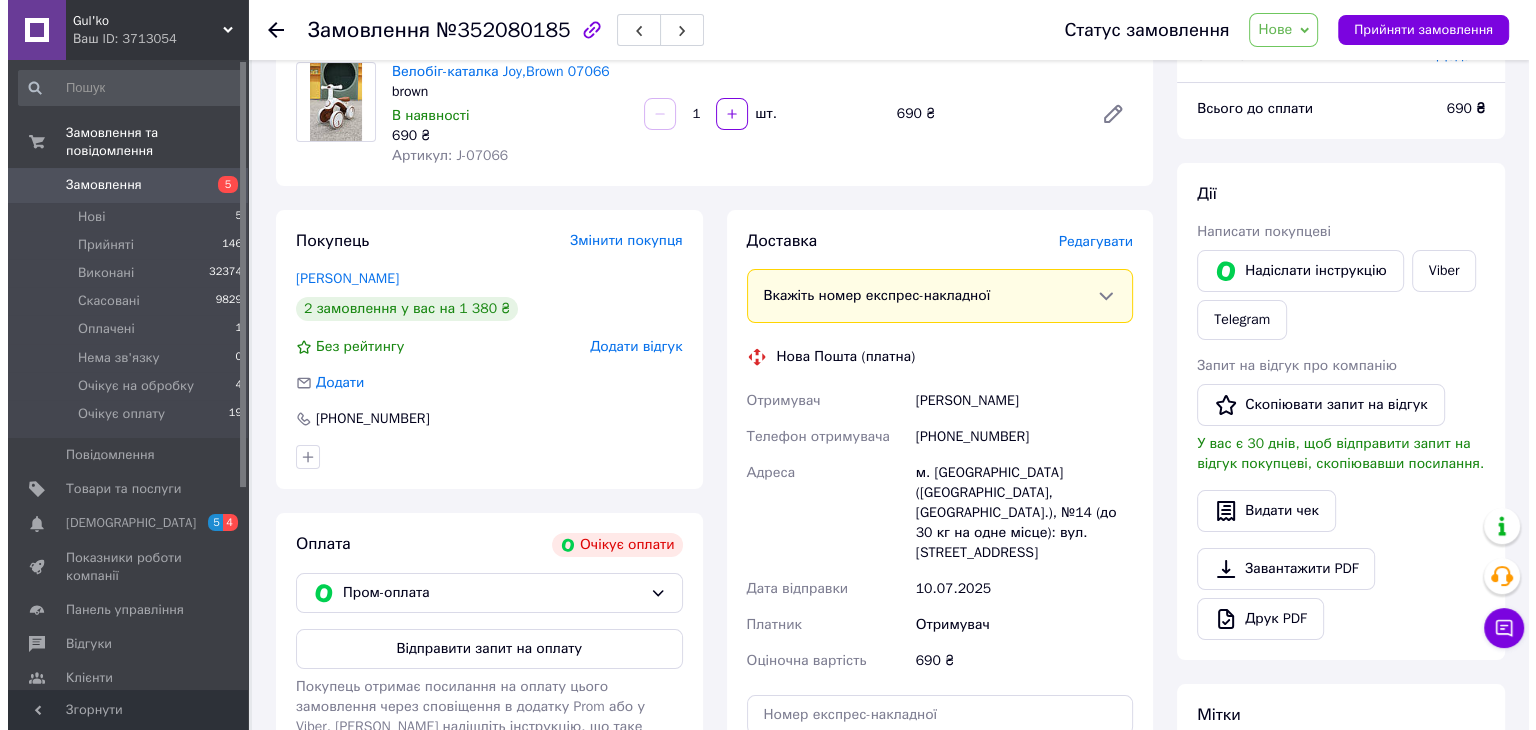scroll, scrollTop: 49, scrollLeft: 0, axis: vertical 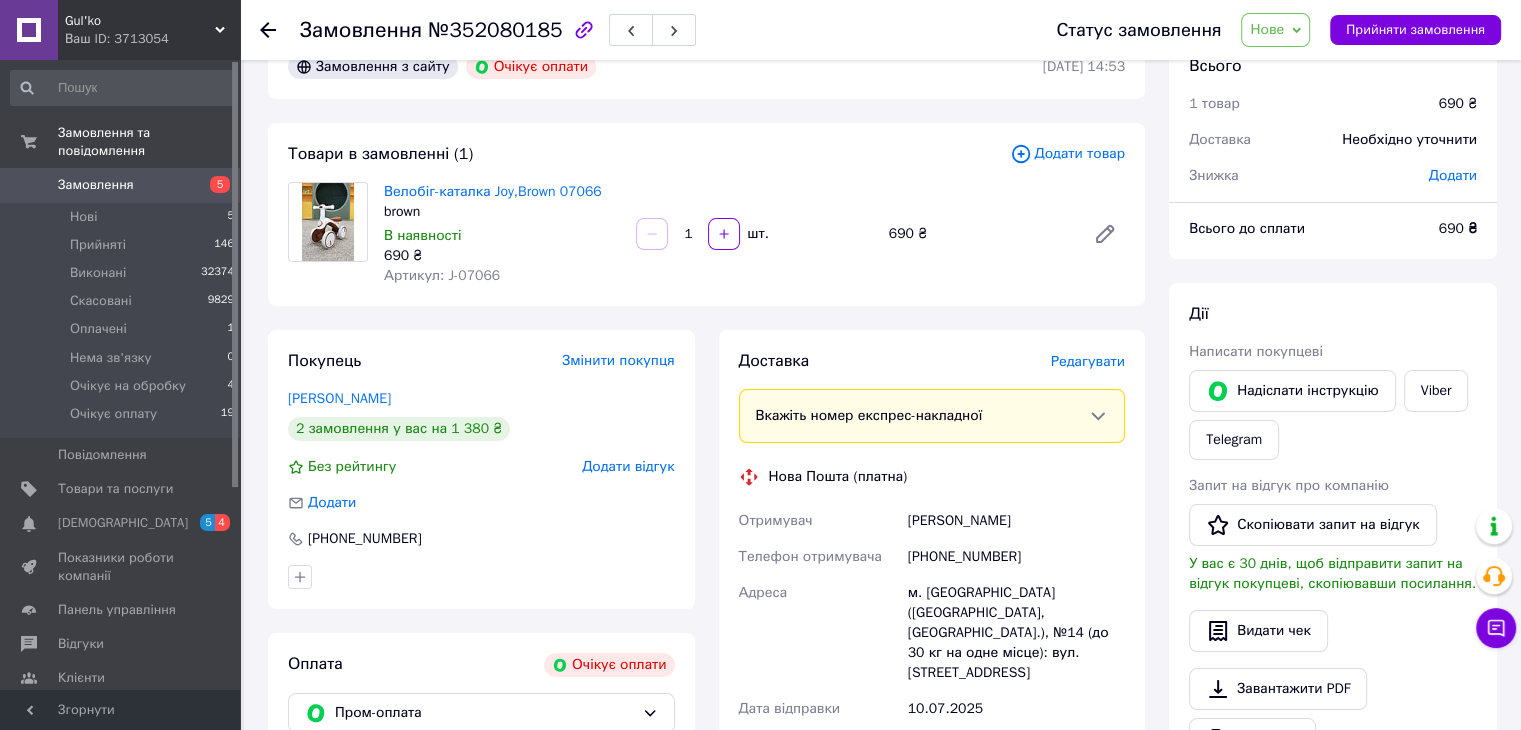 click on "Нове" at bounding box center (1275, 30) 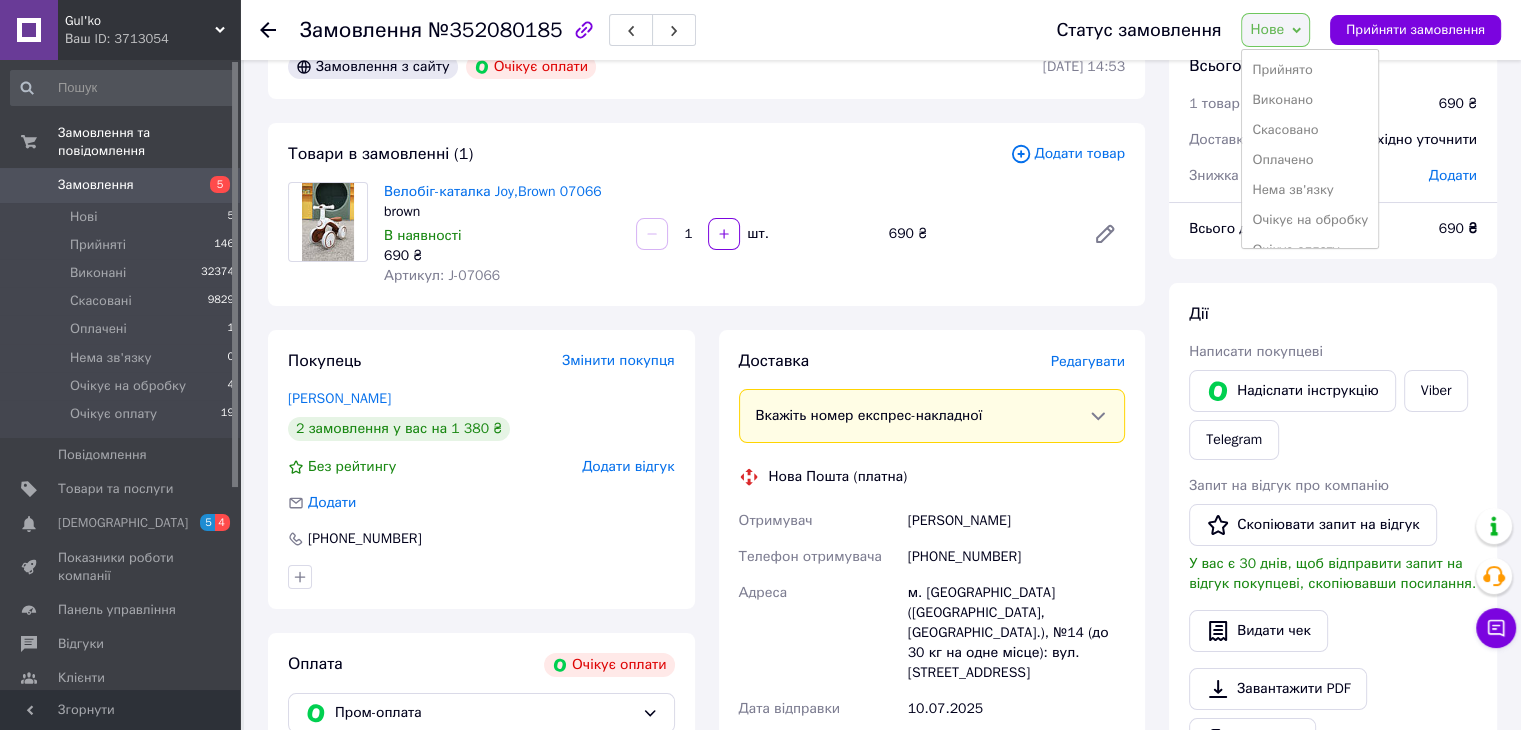 click on "Скасовано" at bounding box center (1310, 130) 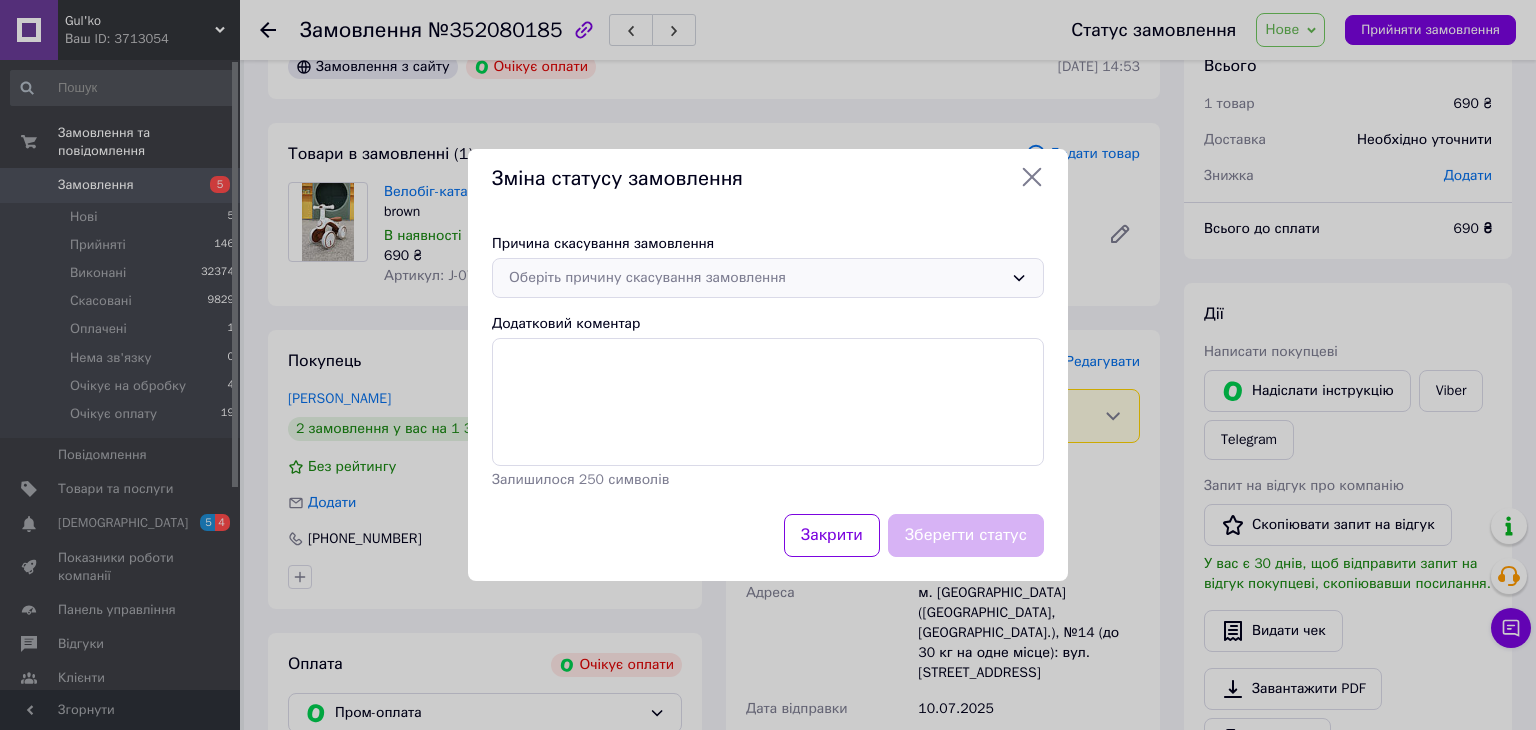 click on "Оберіть причину скасування замовлення" at bounding box center (756, 278) 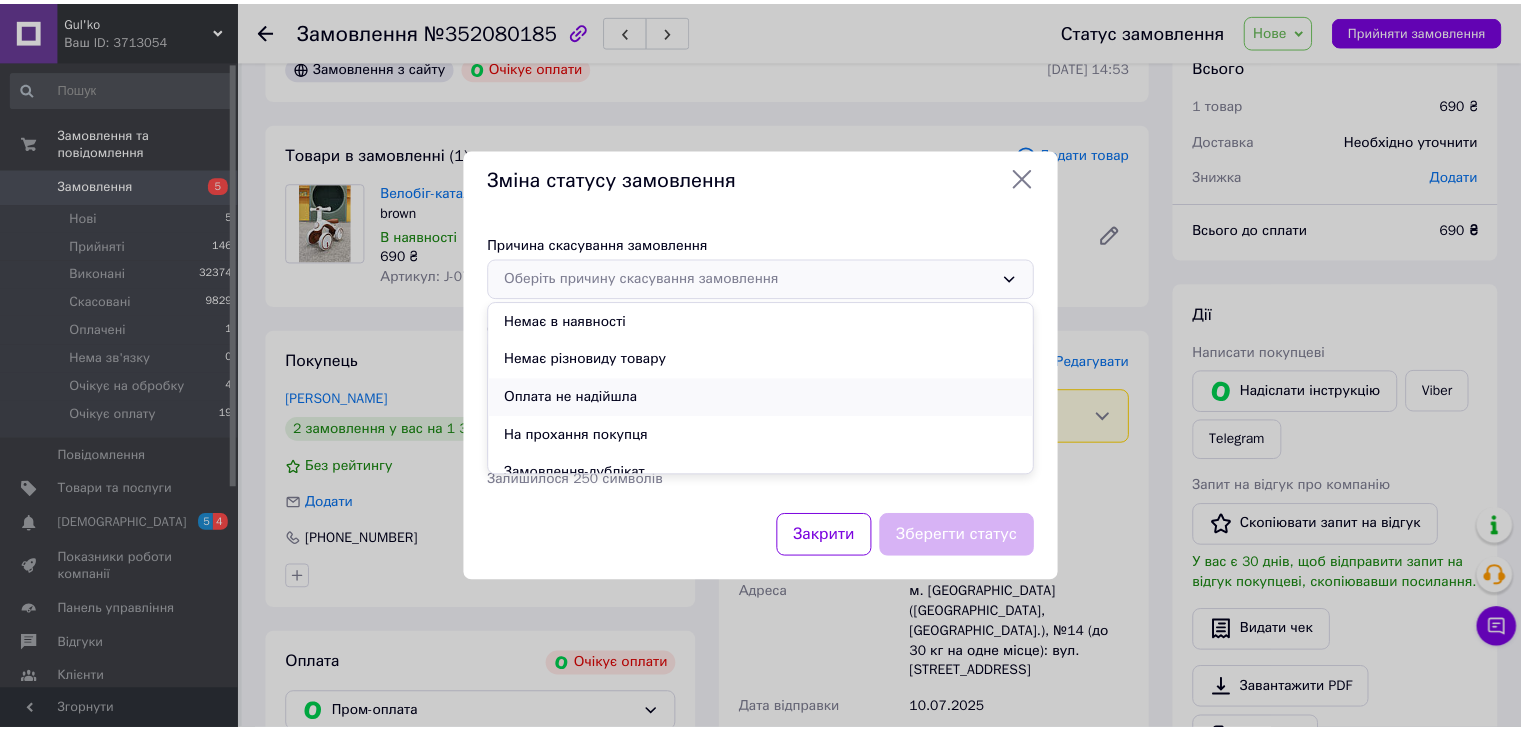 scroll, scrollTop: 93, scrollLeft: 0, axis: vertical 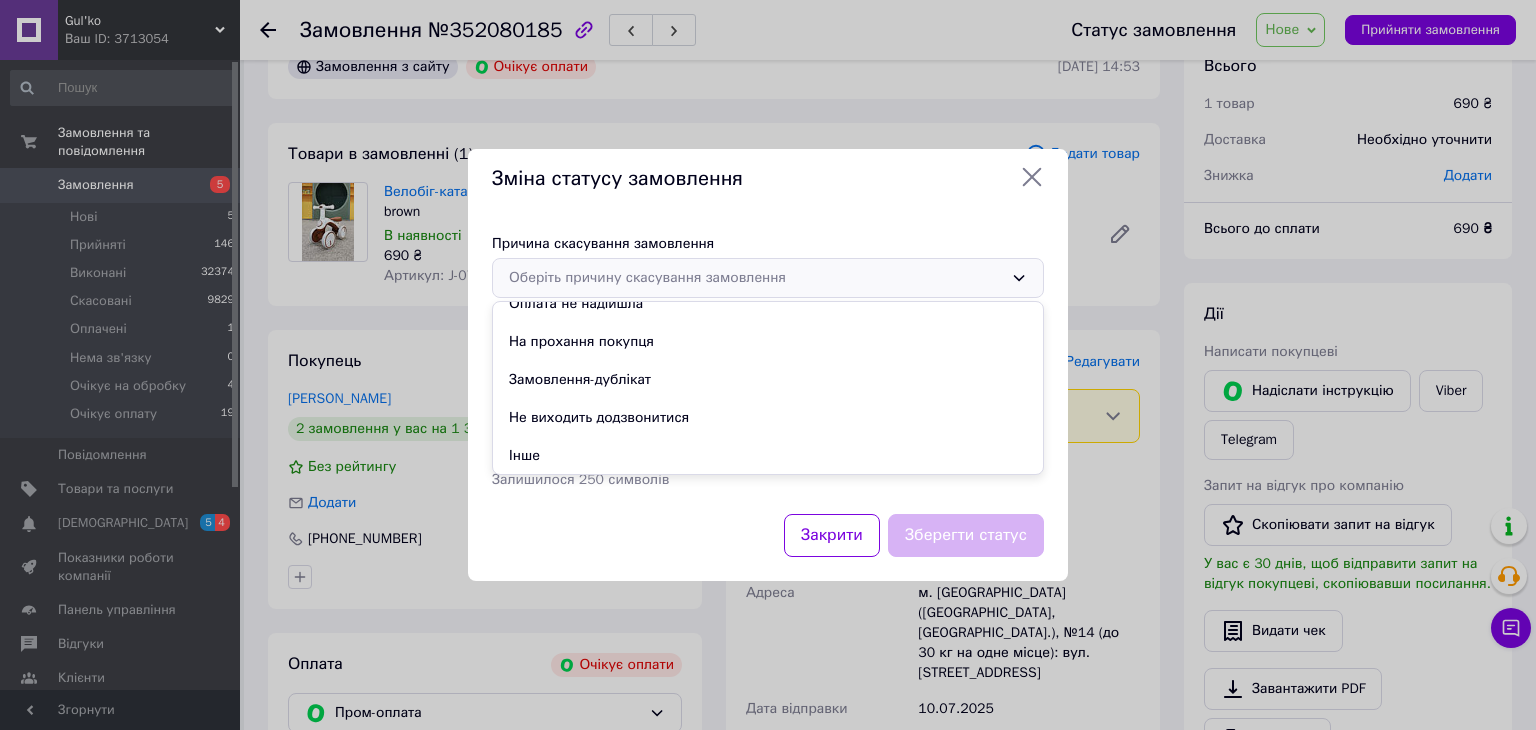 click on "Замовлення-дублікат" at bounding box center (768, 380) 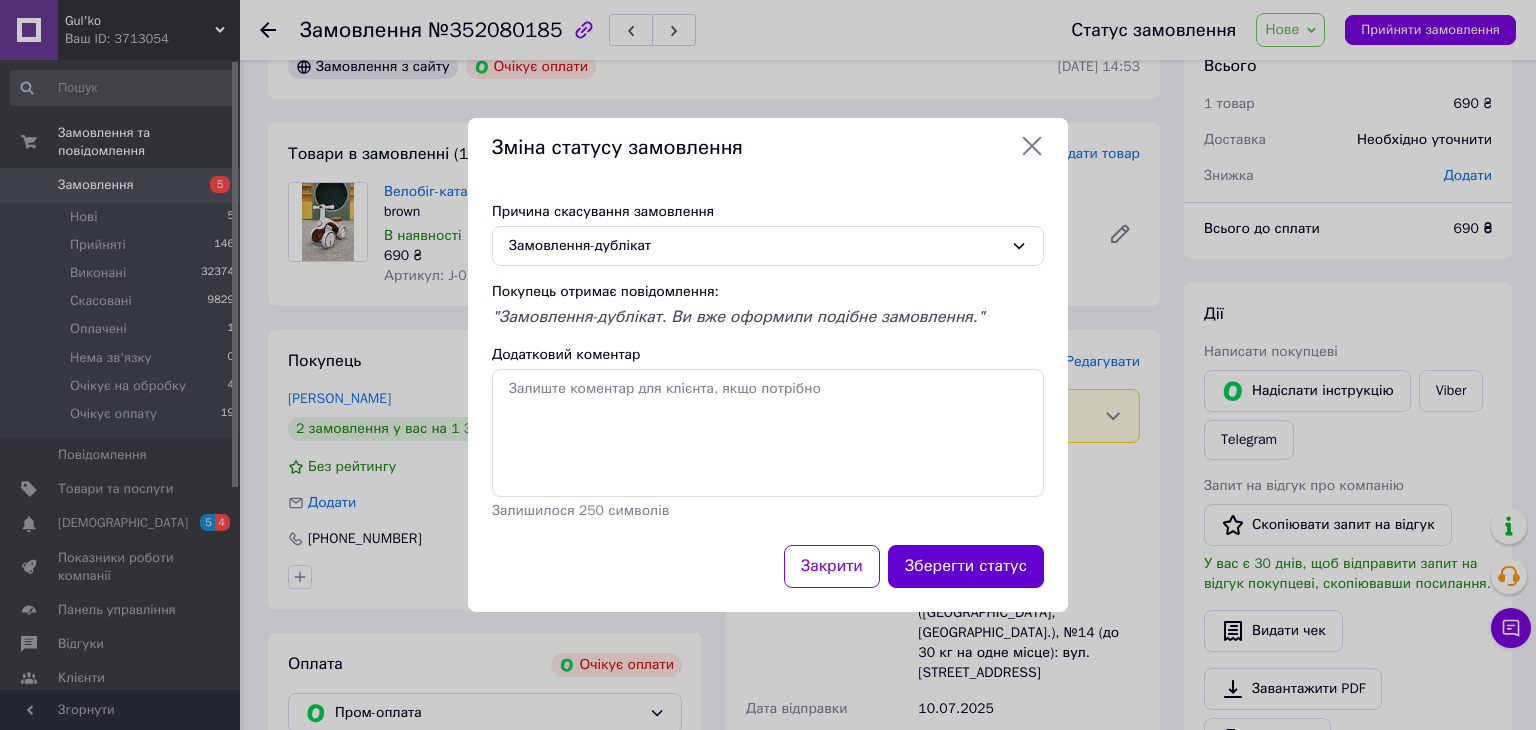 click on "Зберегти статус" at bounding box center [966, 566] 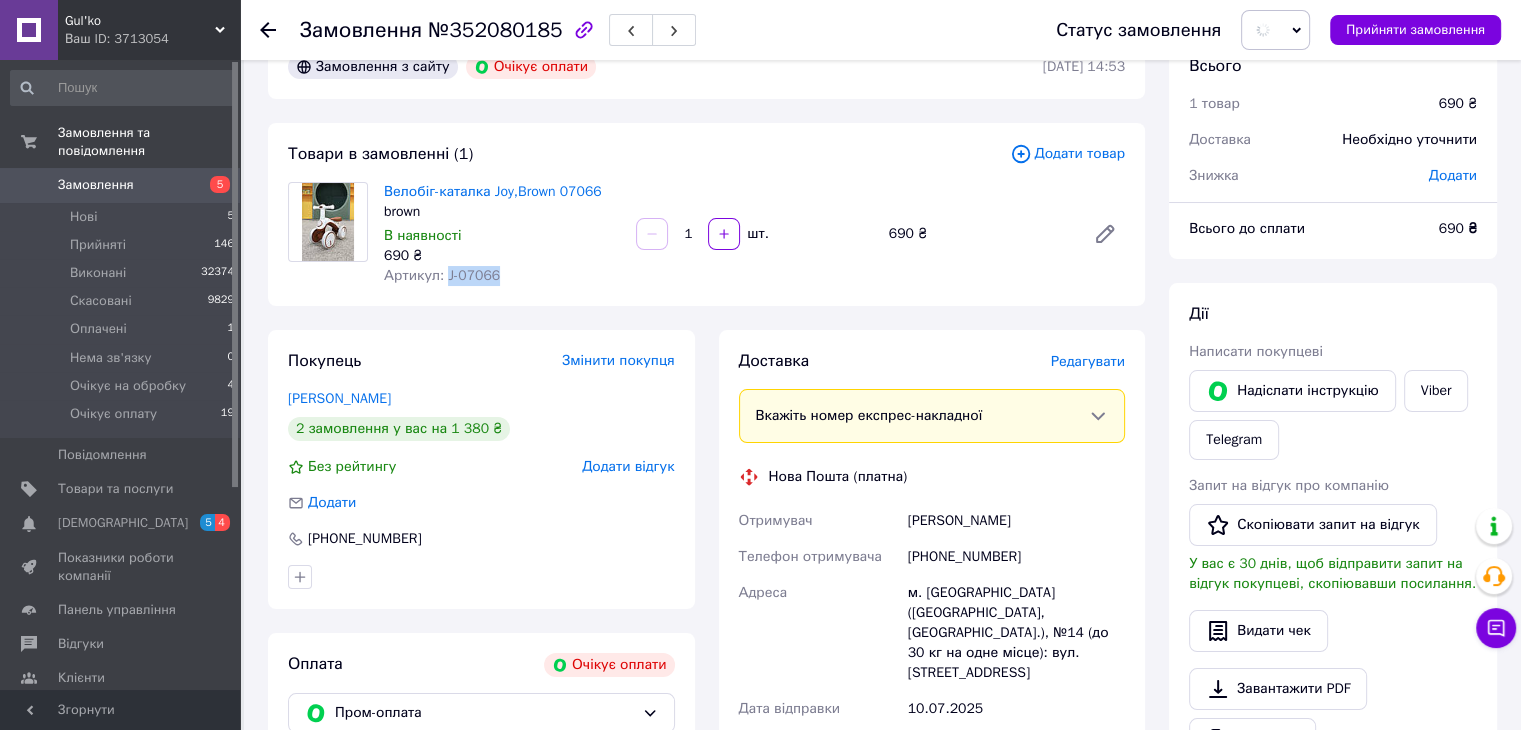 drag, startPoint x: 495, startPoint y: 278, endPoint x: 442, endPoint y: 274, distance: 53.15073 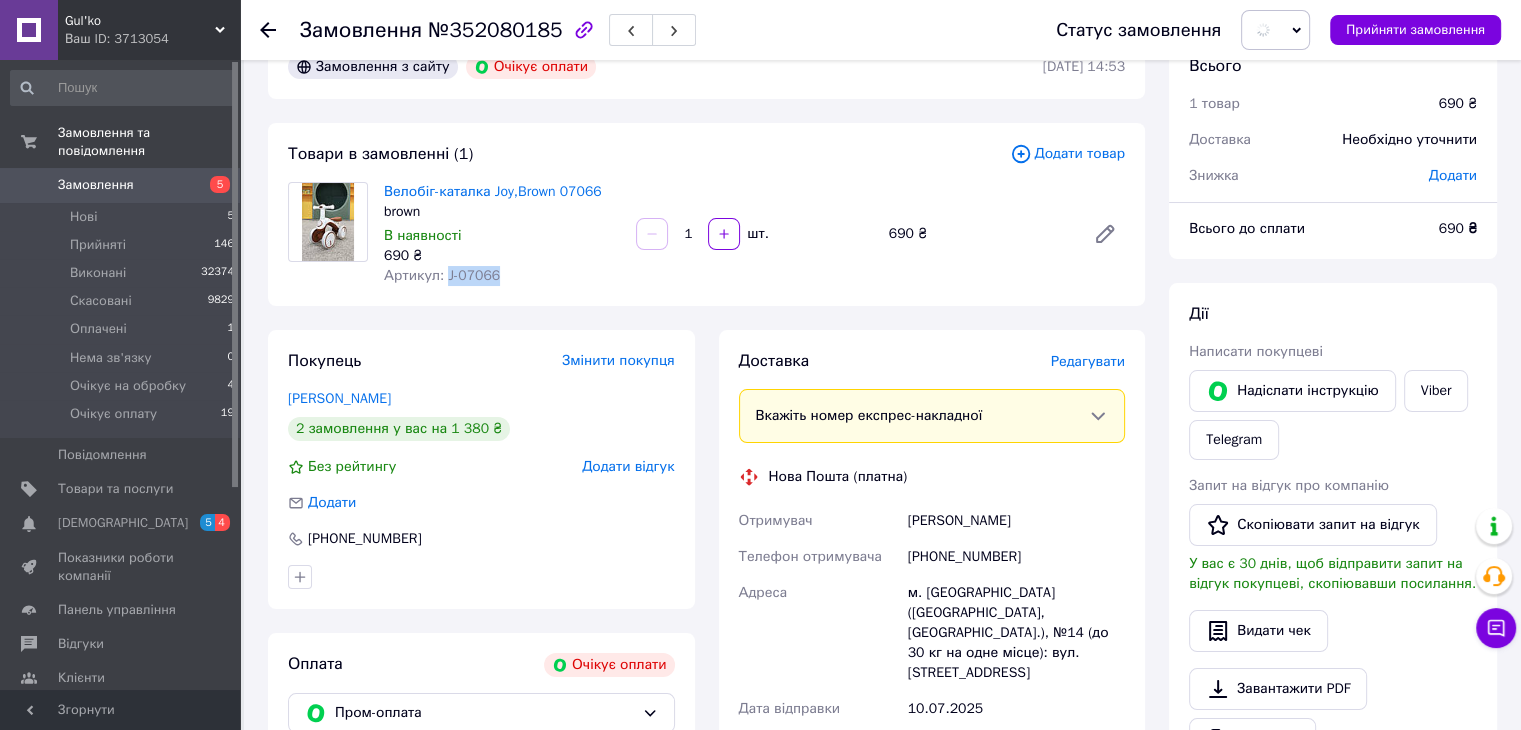 click on "Артикул: J-07066" at bounding box center [502, 276] 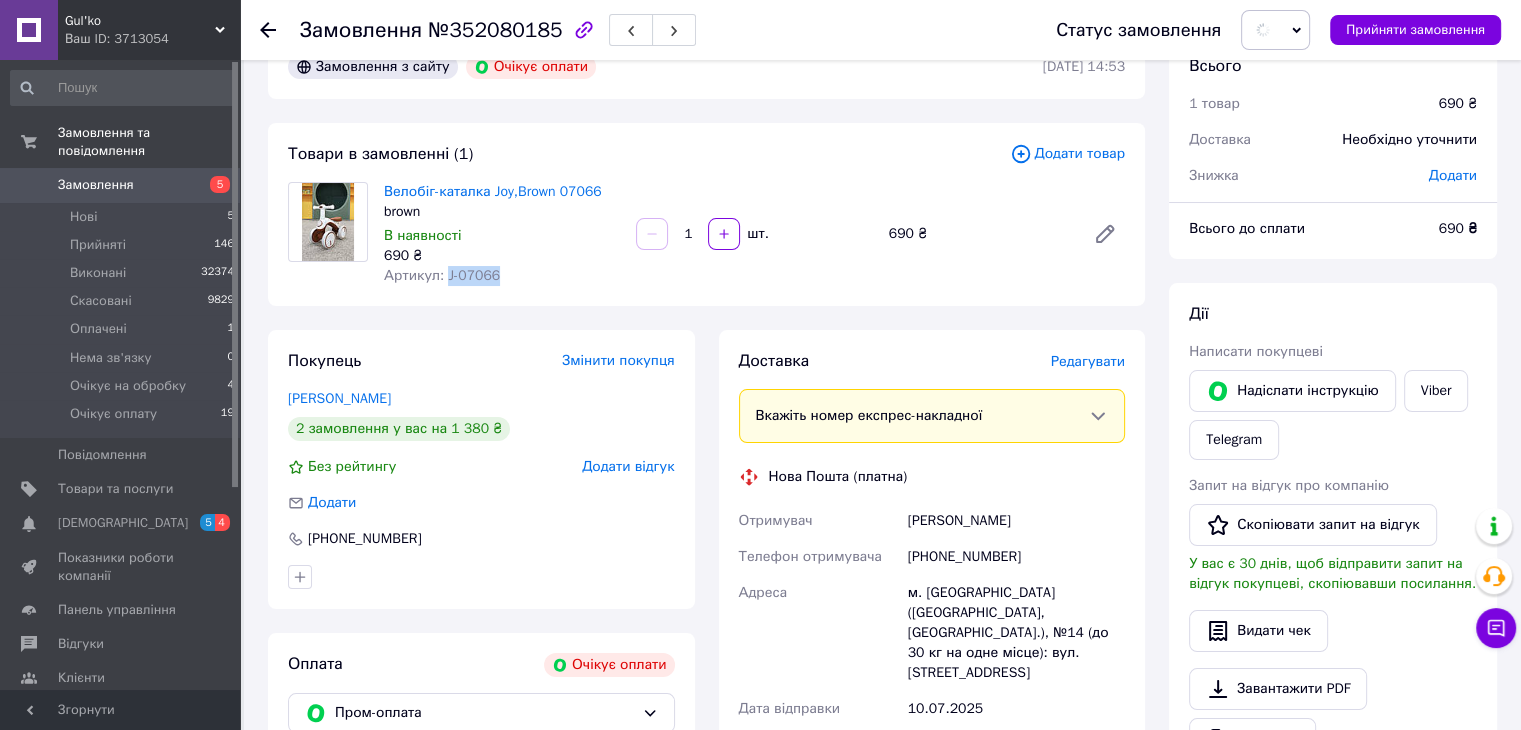 copy on "J-07066" 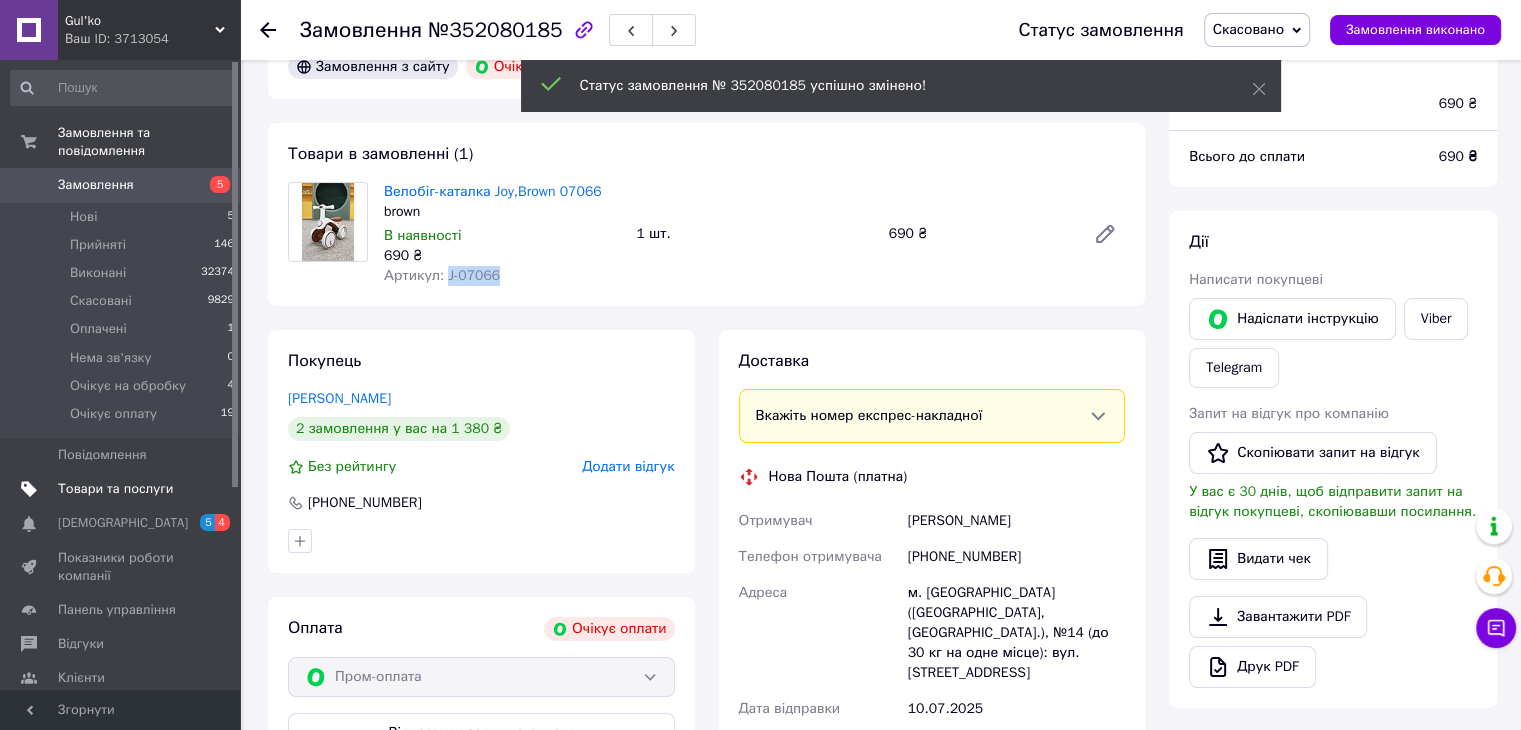 click on "Товари та послуги" at bounding box center [115, 489] 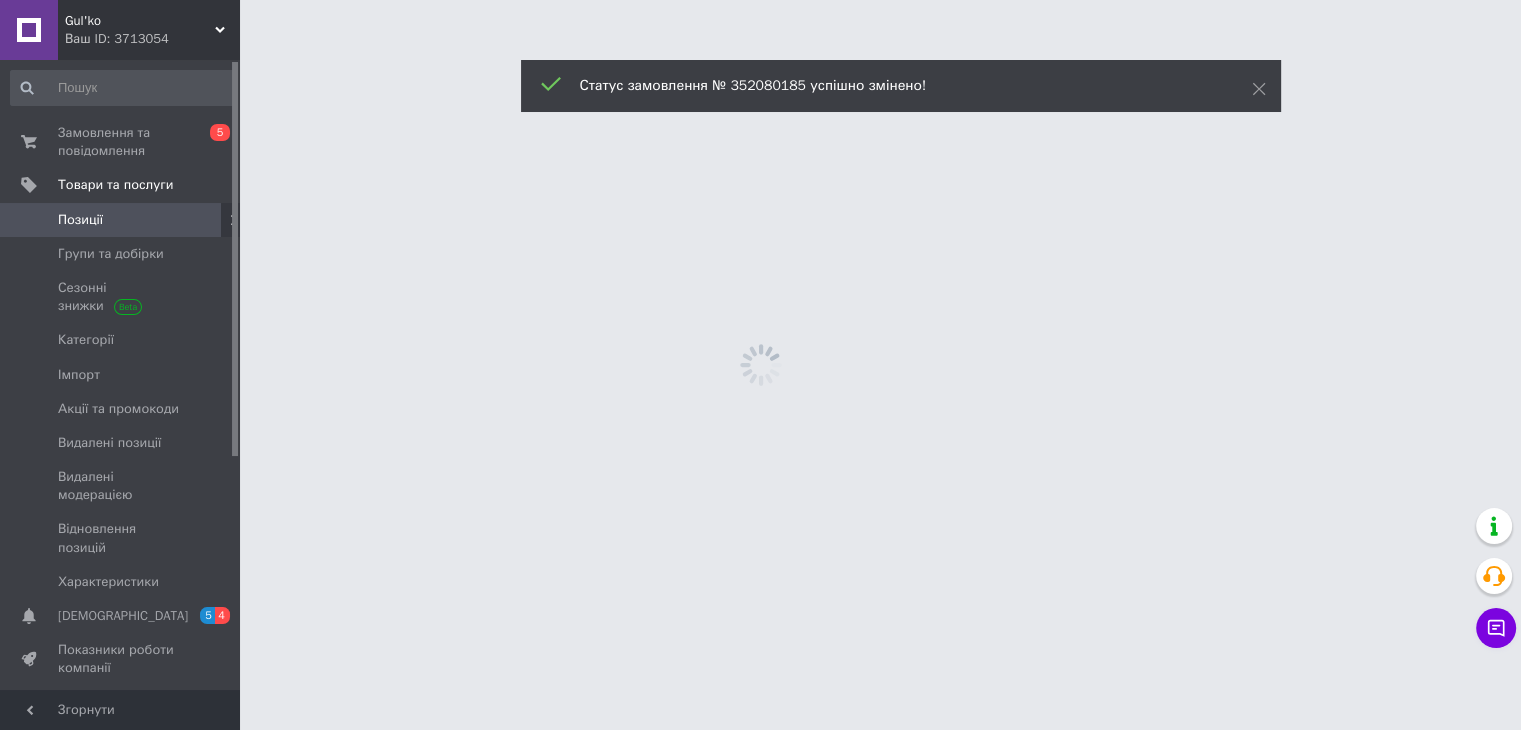 scroll, scrollTop: 0, scrollLeft: 0, axis: both 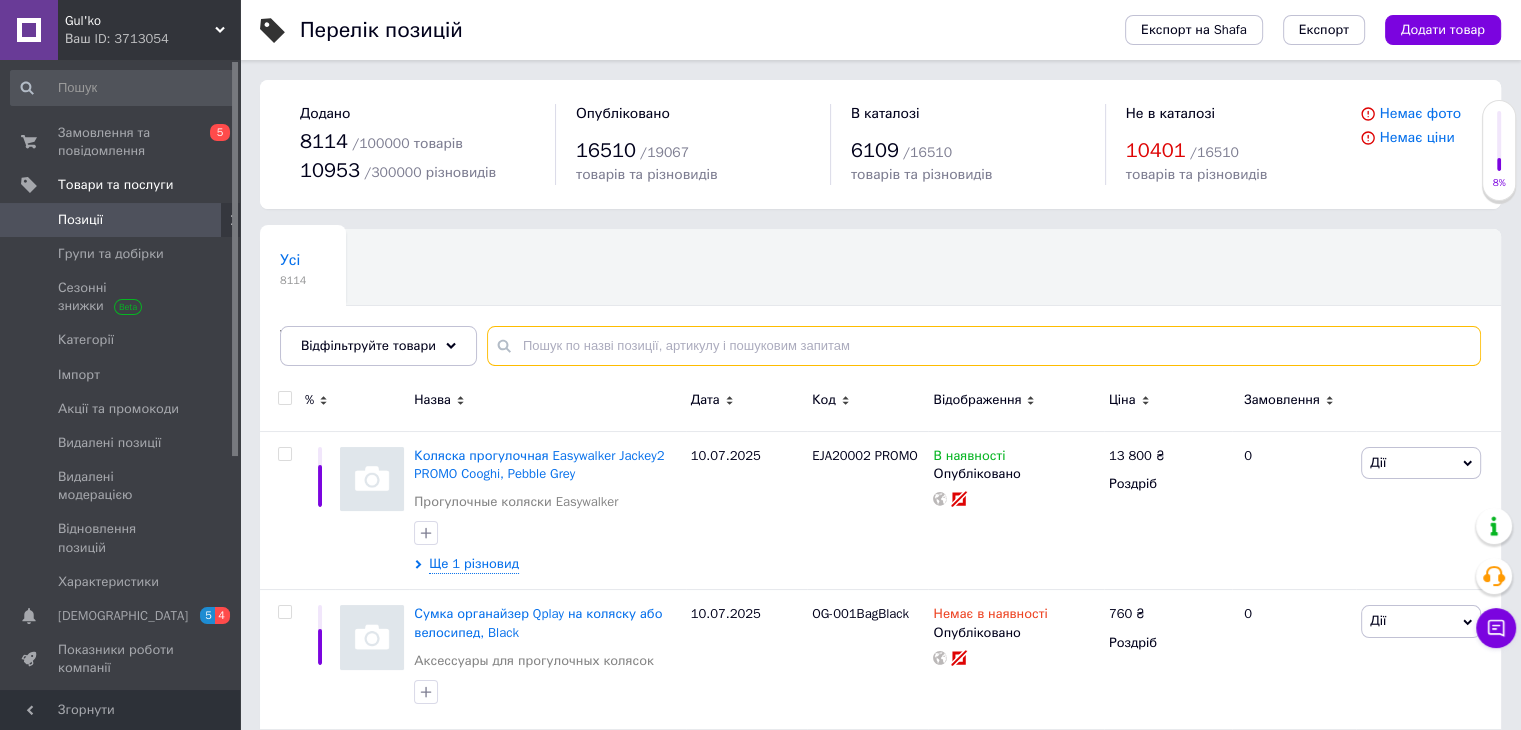 click at bounding box center [984, 346] 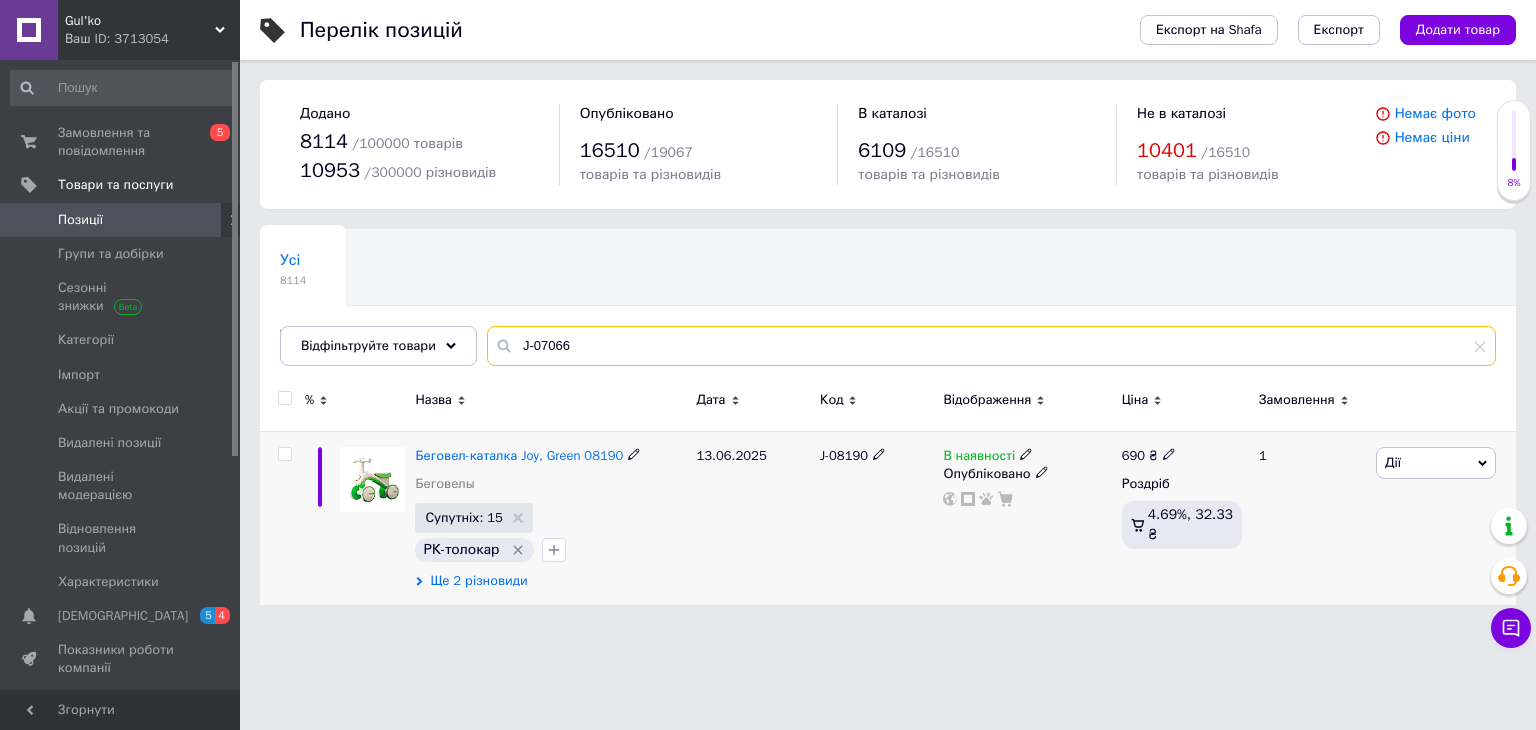 type on "J-07066" 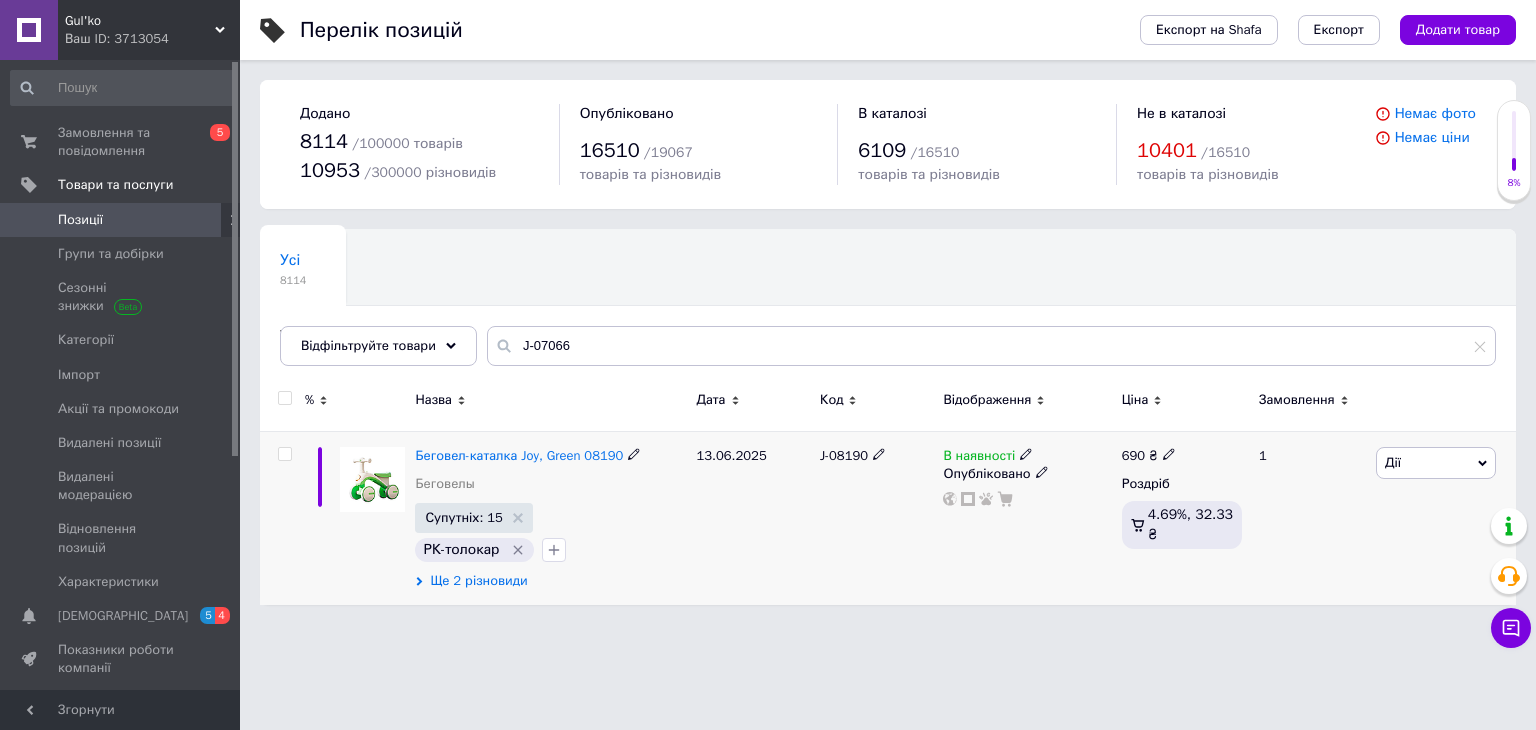 click on "Ще 2 різновиди" at bounding box center (478, 581) 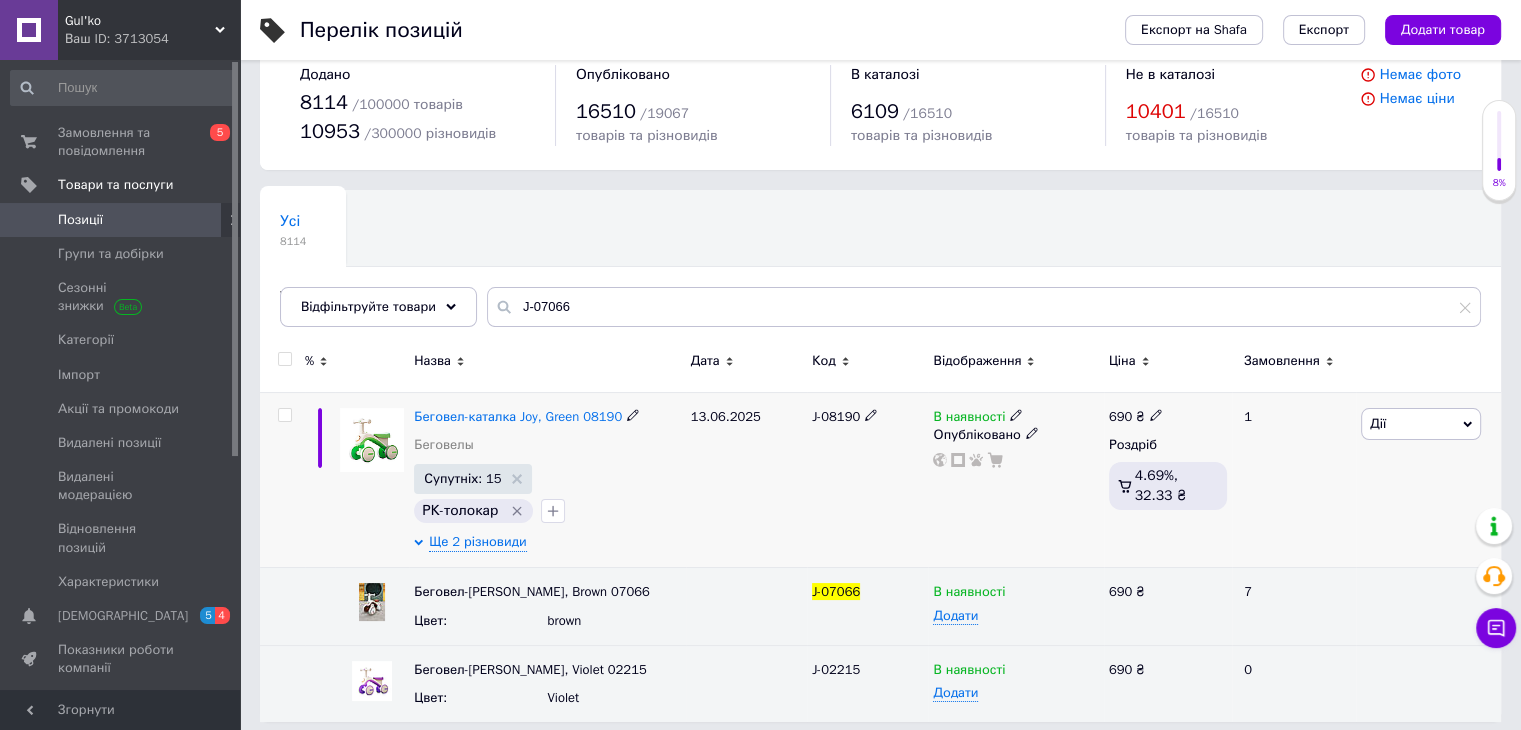 scroll, scrollTop: 50, scrollLeft: 0, axis: vertical 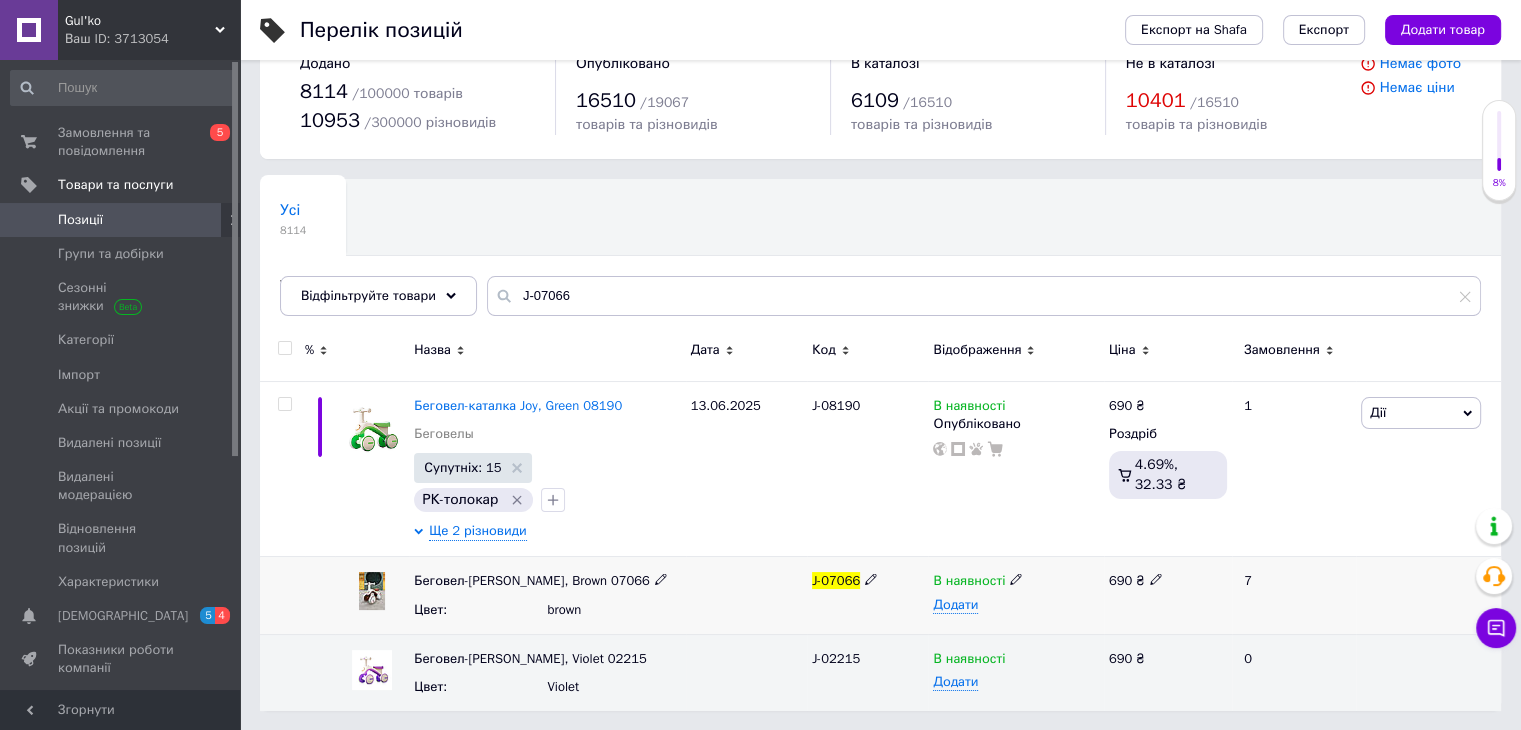 click 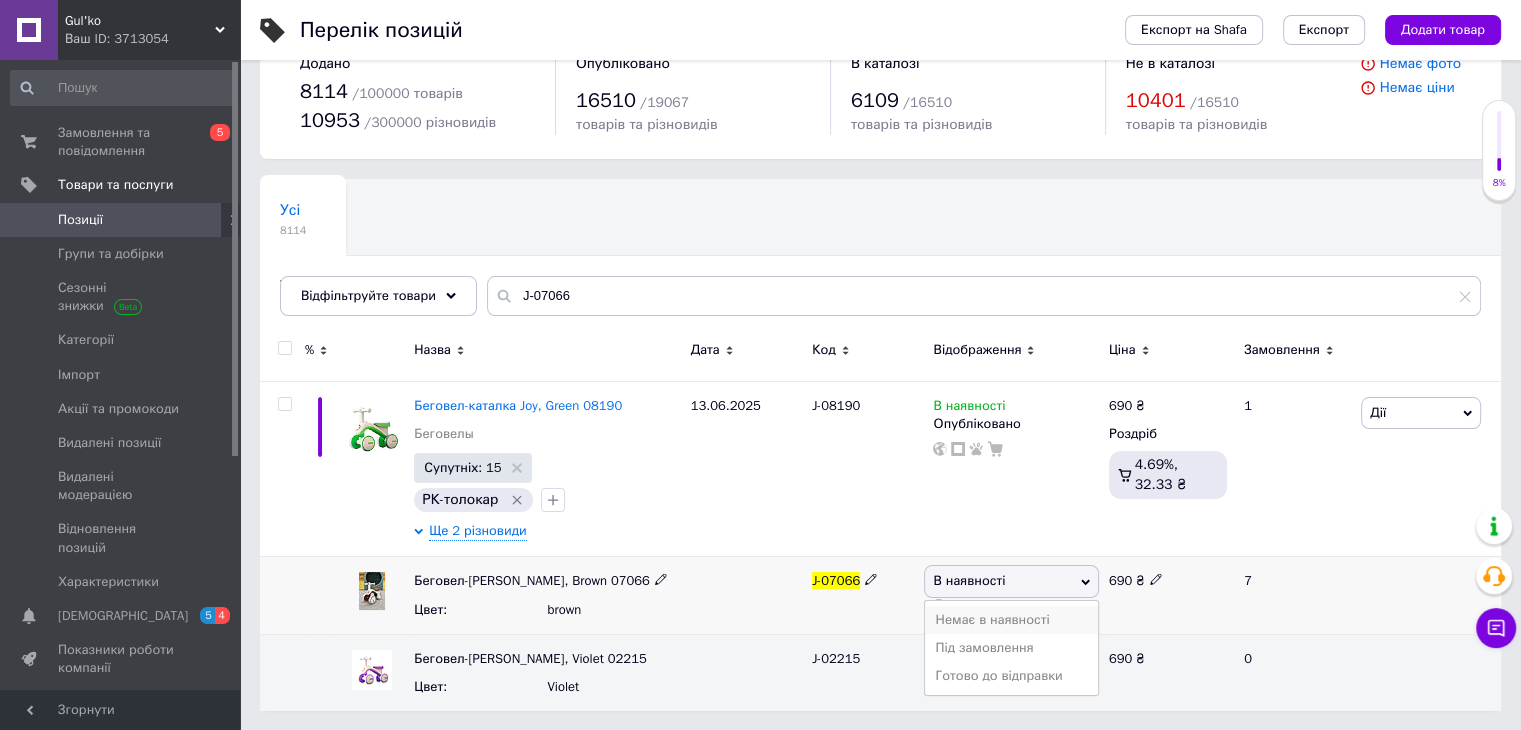 click on "Немає в наявності" at bounding box center [1011, 620] 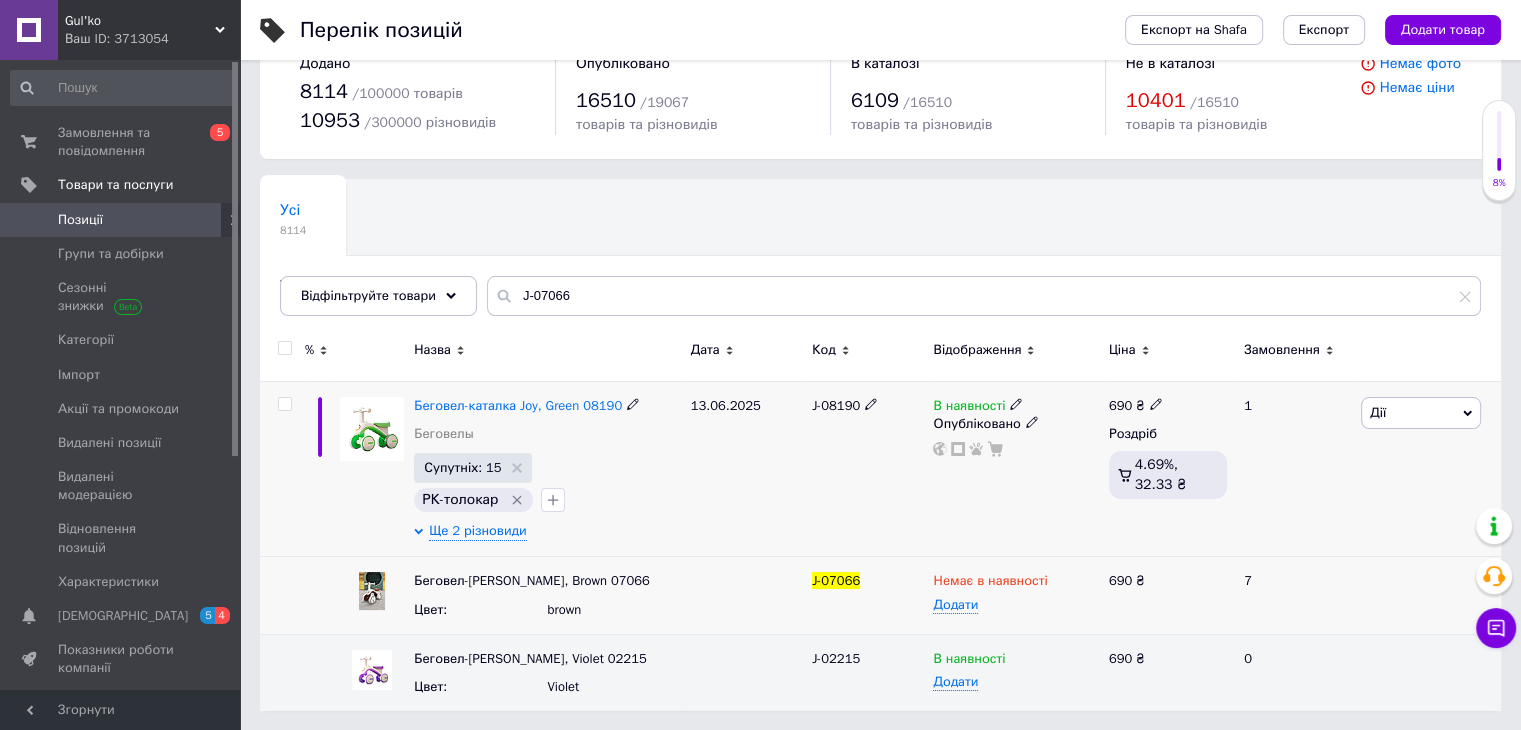 click 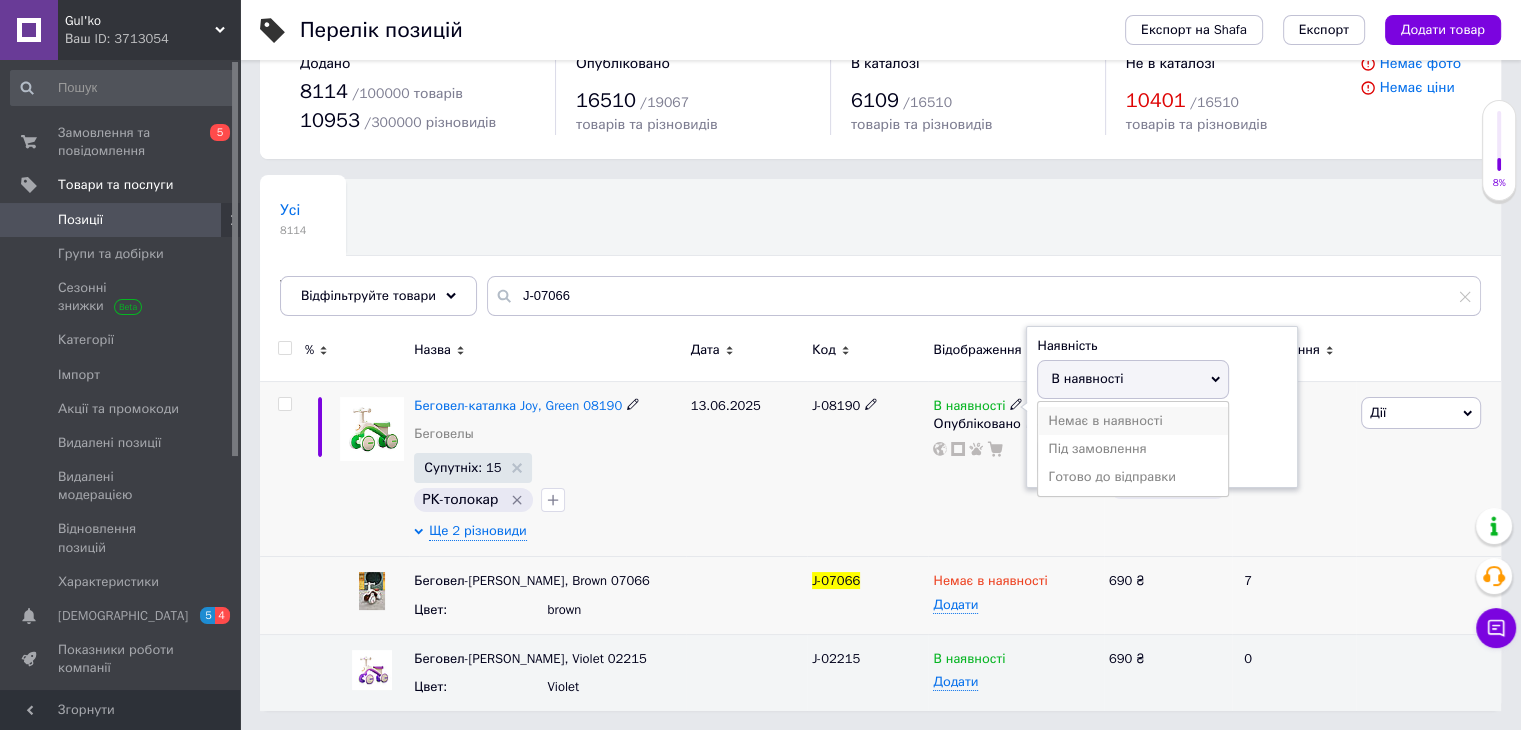 click on "Немає в наявності" at bounding box center [1133, 421] 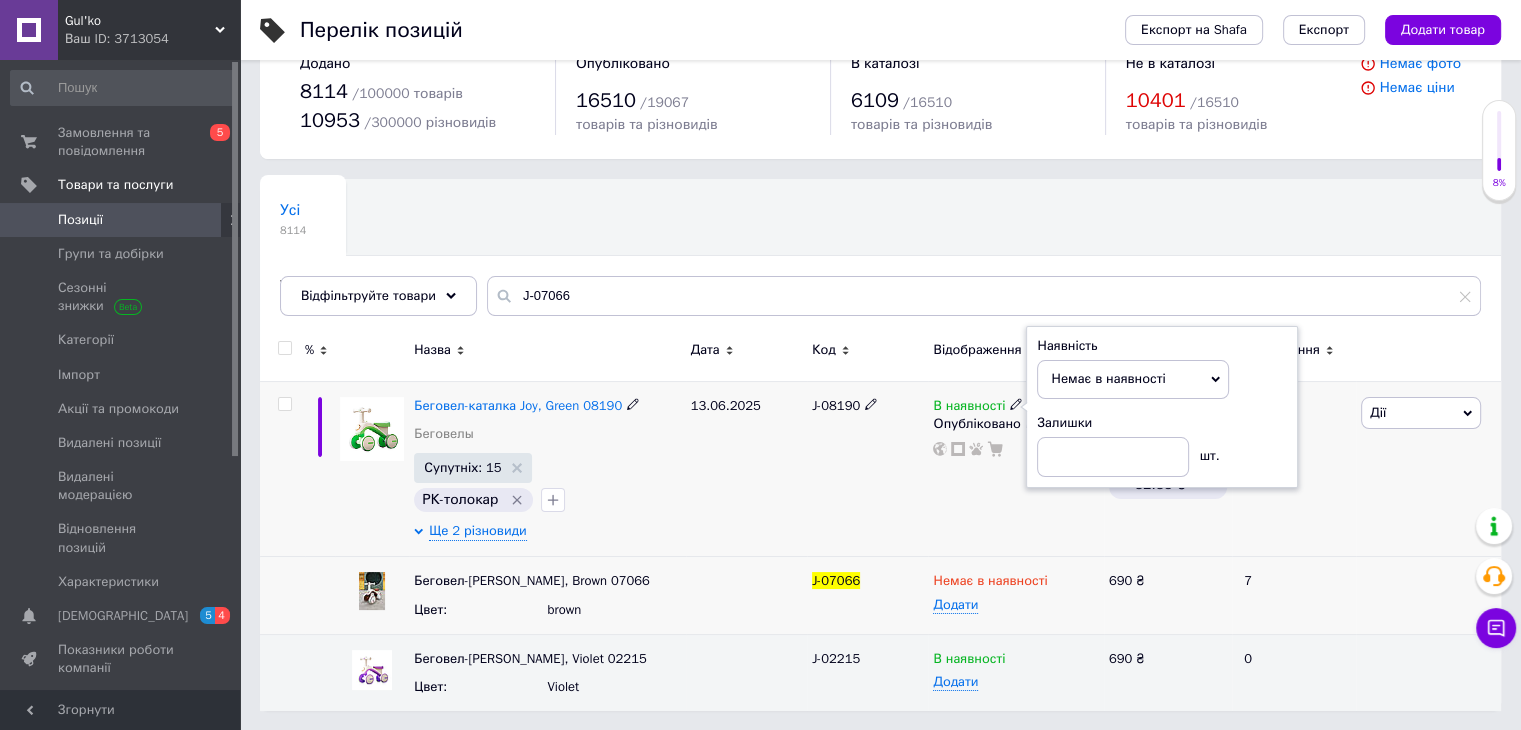 click on "13.06.2025" at bounding box center (746, 469) 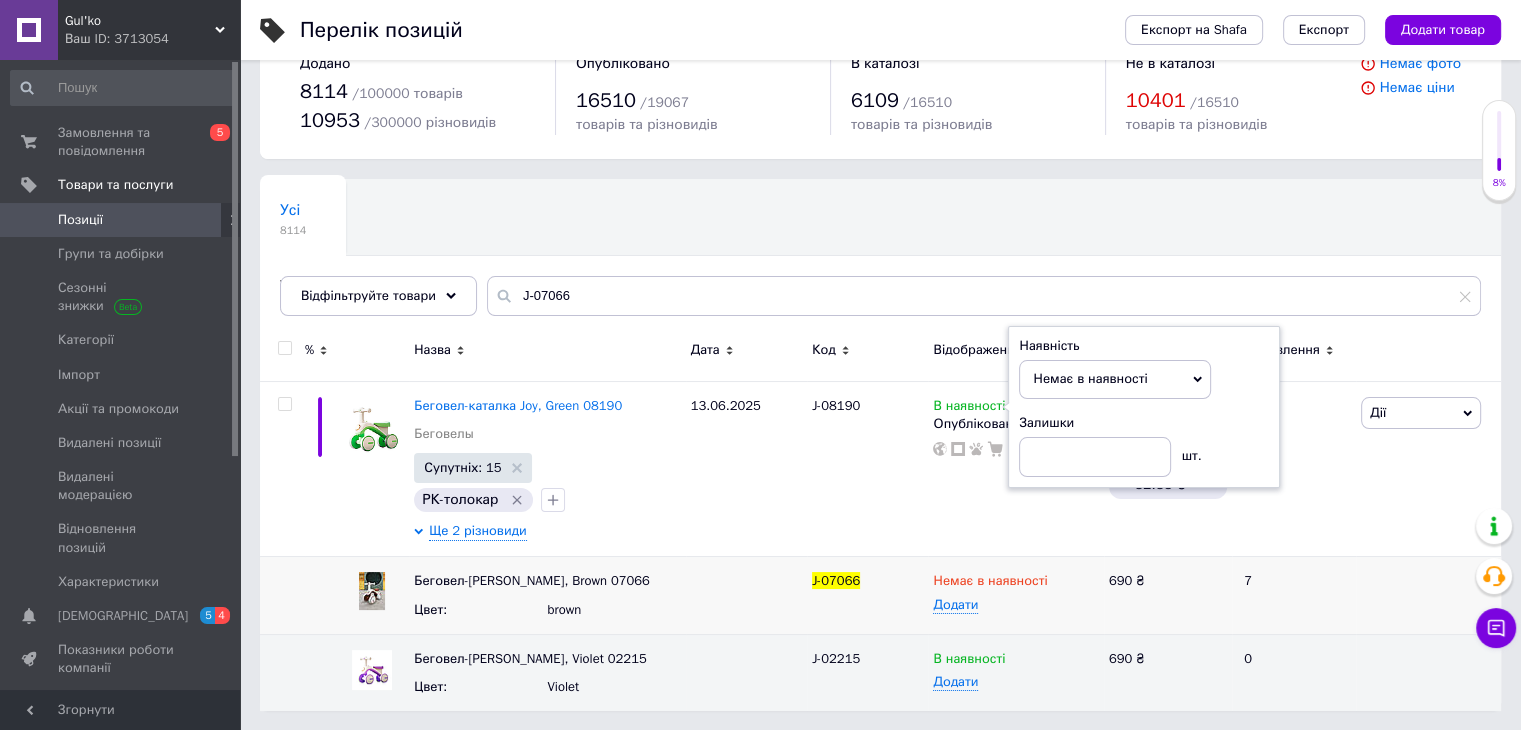 click on "Усі 8114 Товари з проблемними р... 24 Ok Відфільтровано...  Зберегти" at bounding box center [880, 257] 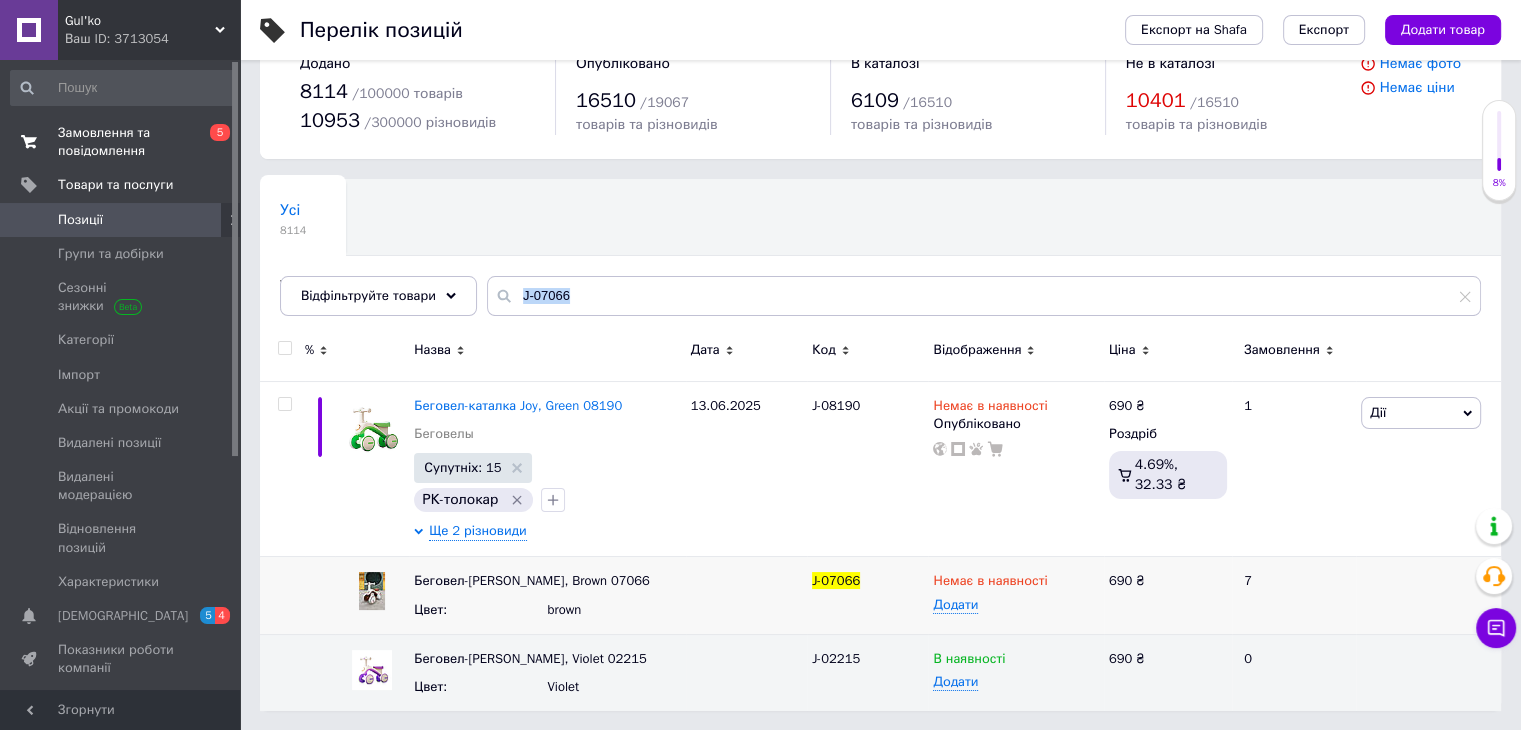 click on "Замовлення та повідомлення" at bounding box center (121, 142) 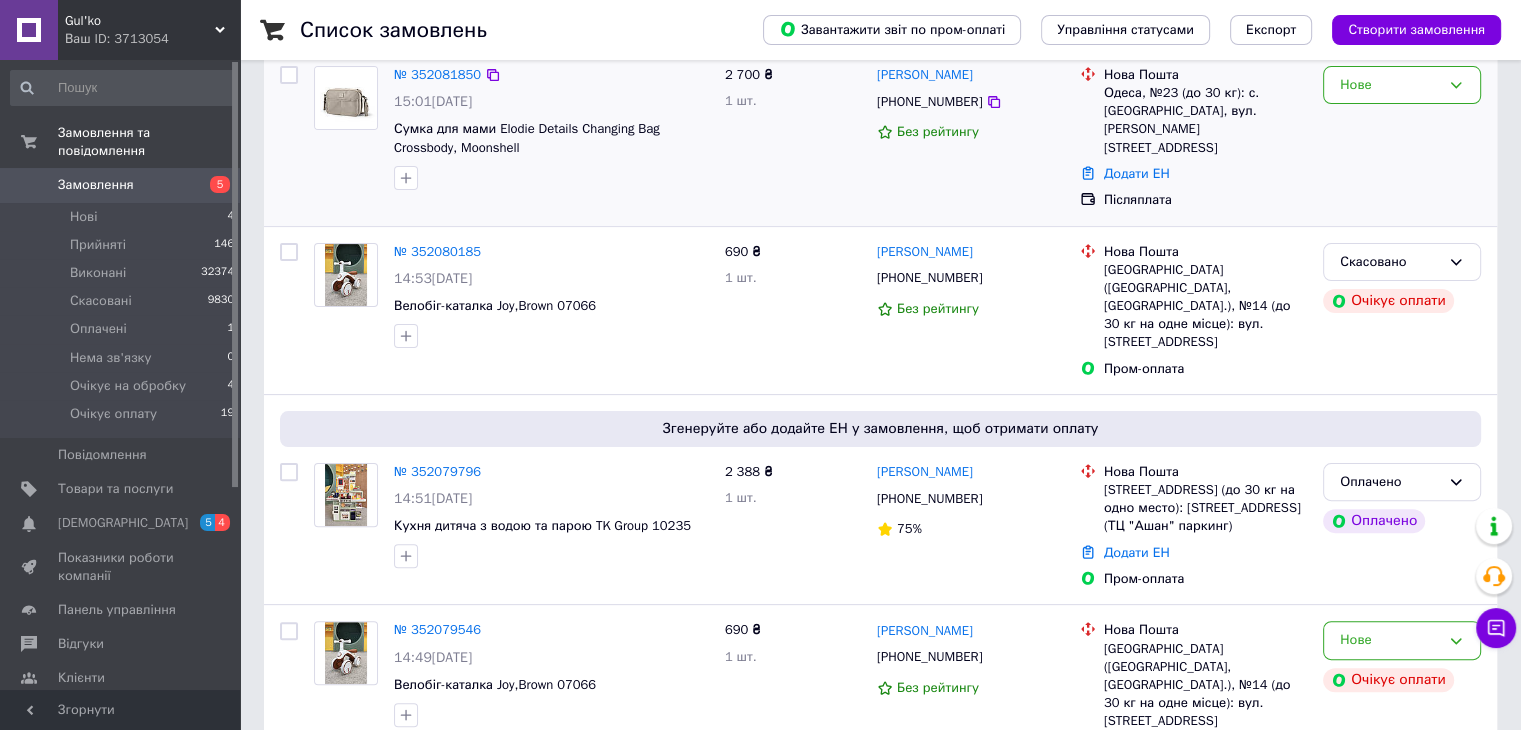 scroll, scrollTop: 500, scrollLeft: 0, axis: vertical 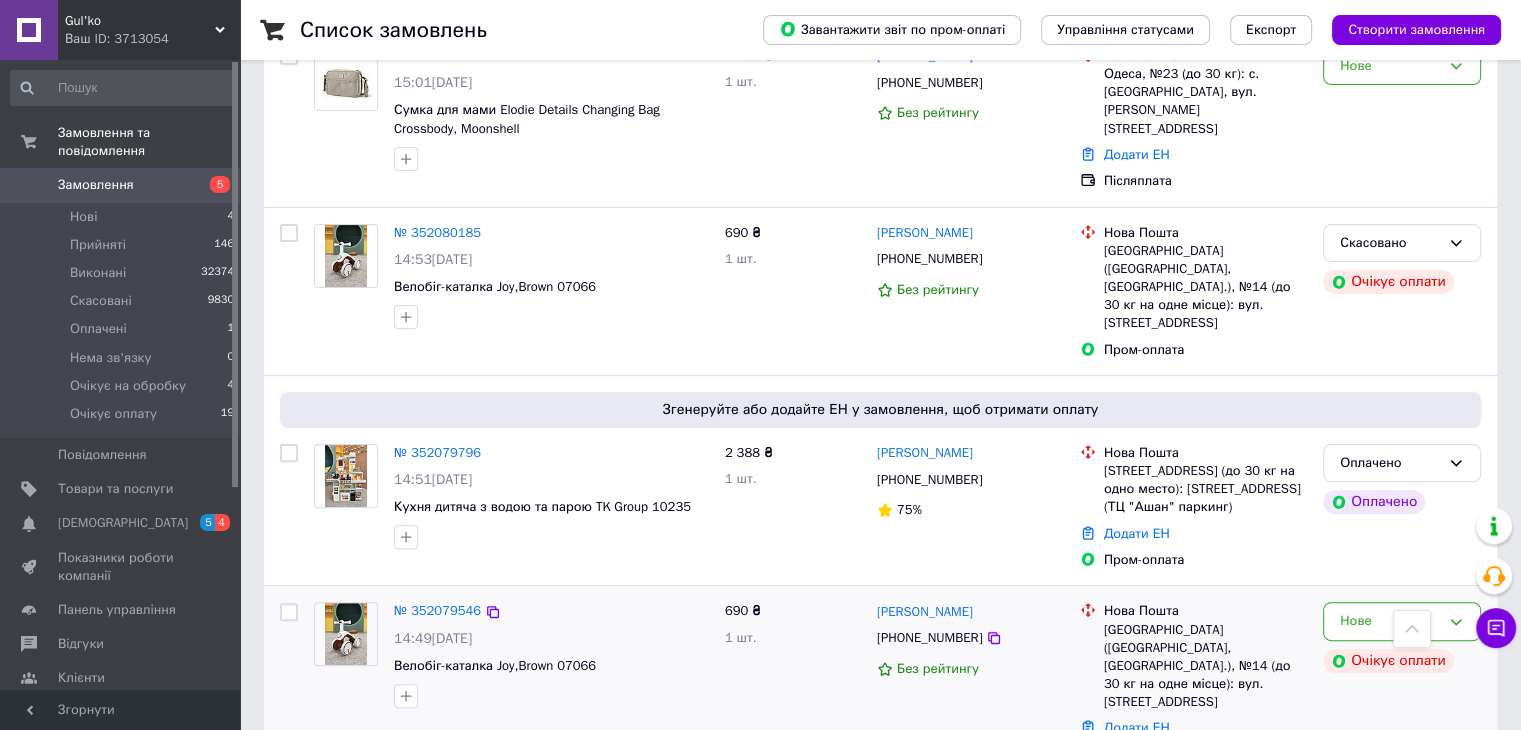 drag, startPoint x: 771, startPoint y: 683, endPoint x: 781, endPoint y: 693, distance: 14.142136 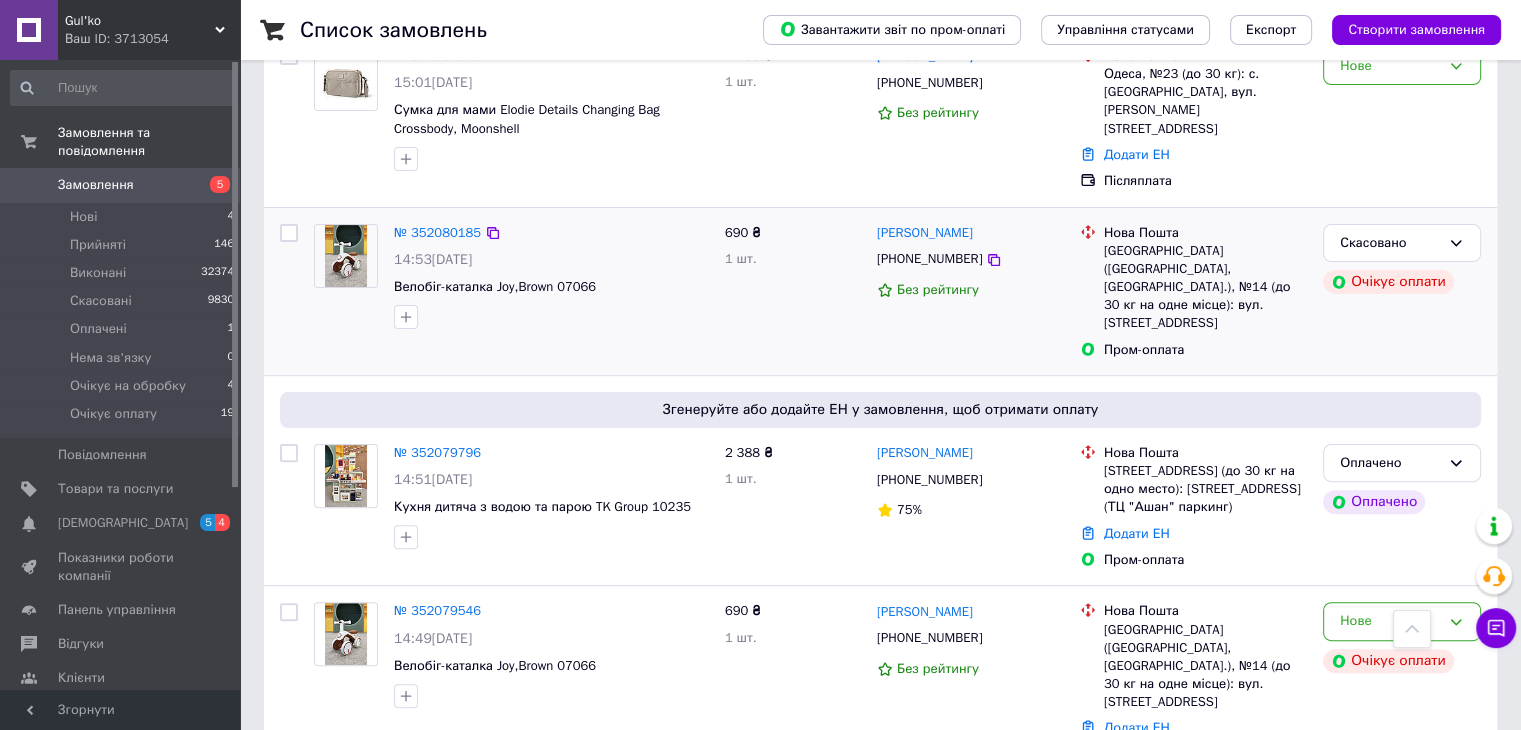 click on "690 ₴ 1 шт." at bounding box center [793, 291] 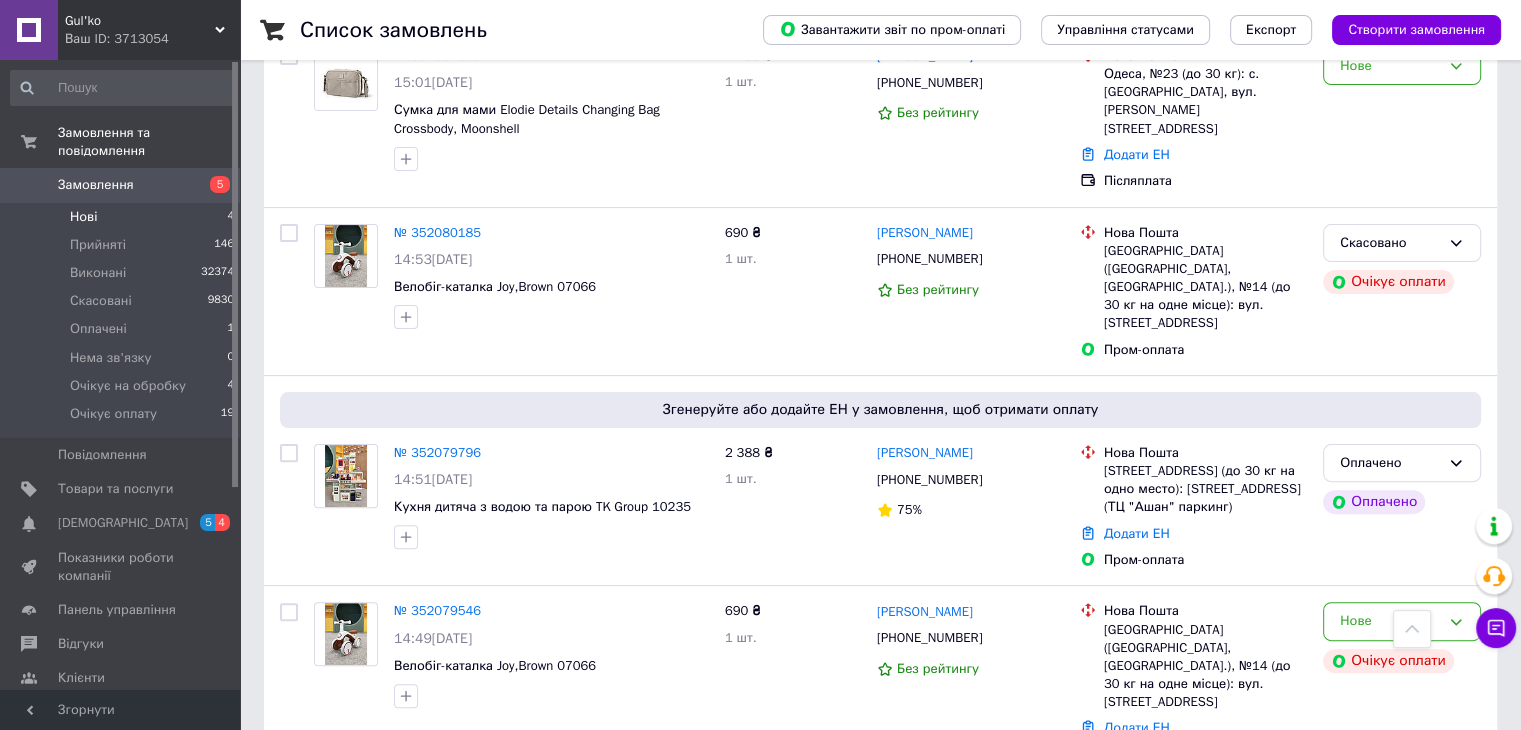 click on "Нові 4" at bounding box center (123, 217) 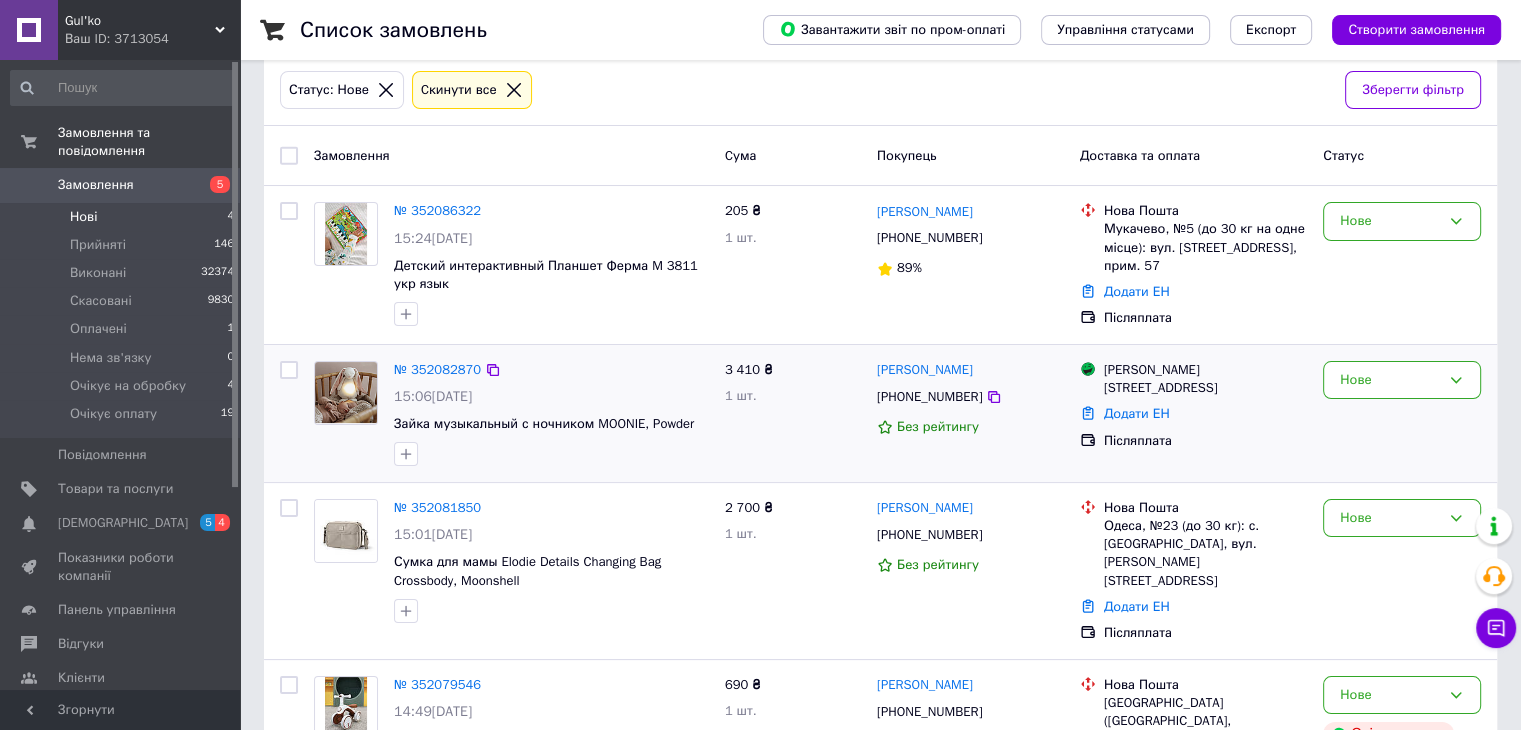 scroll, scrollTop: 212, scrollLeft: 0, axis: vertical 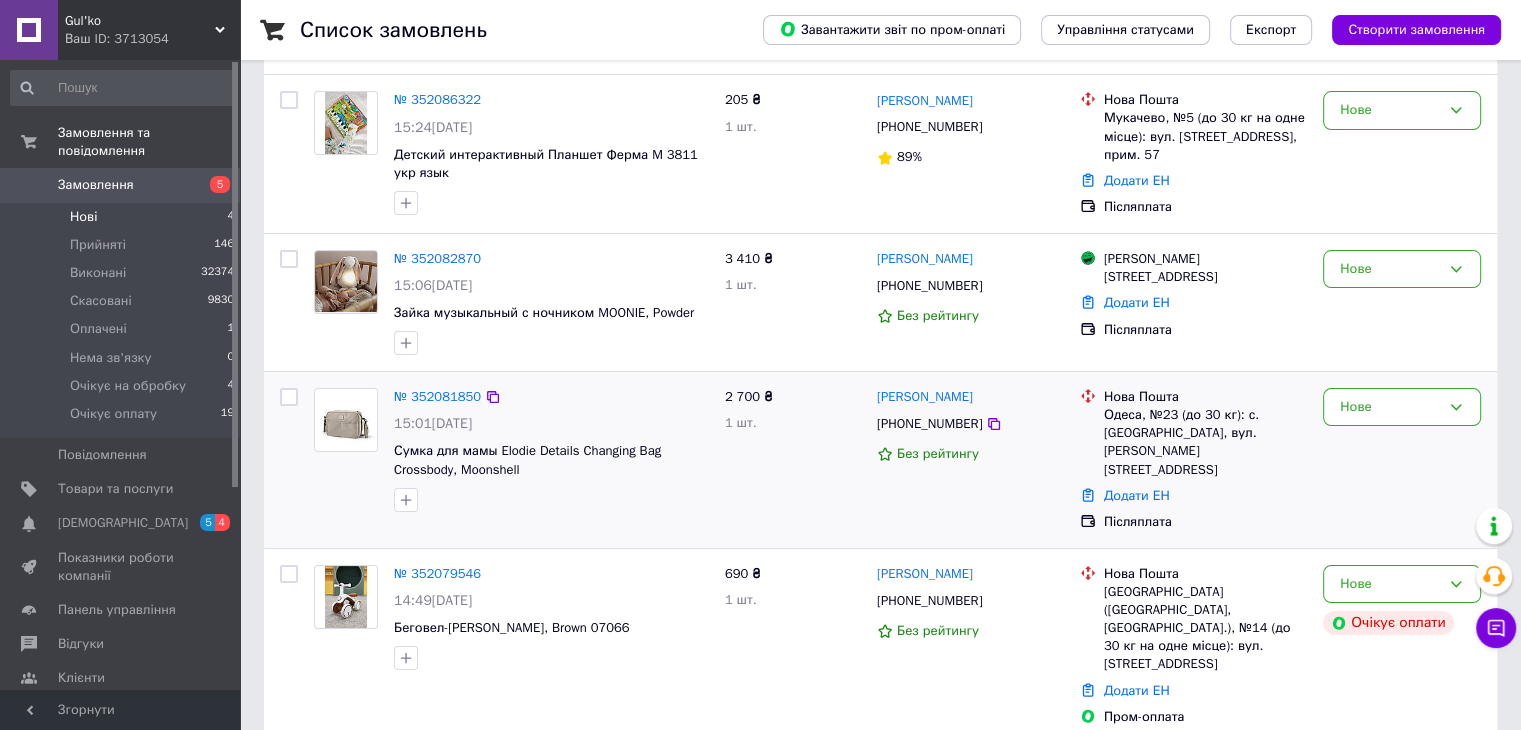 click on "2 700 ₴ 1 шт." at bounding box center (793, 460) 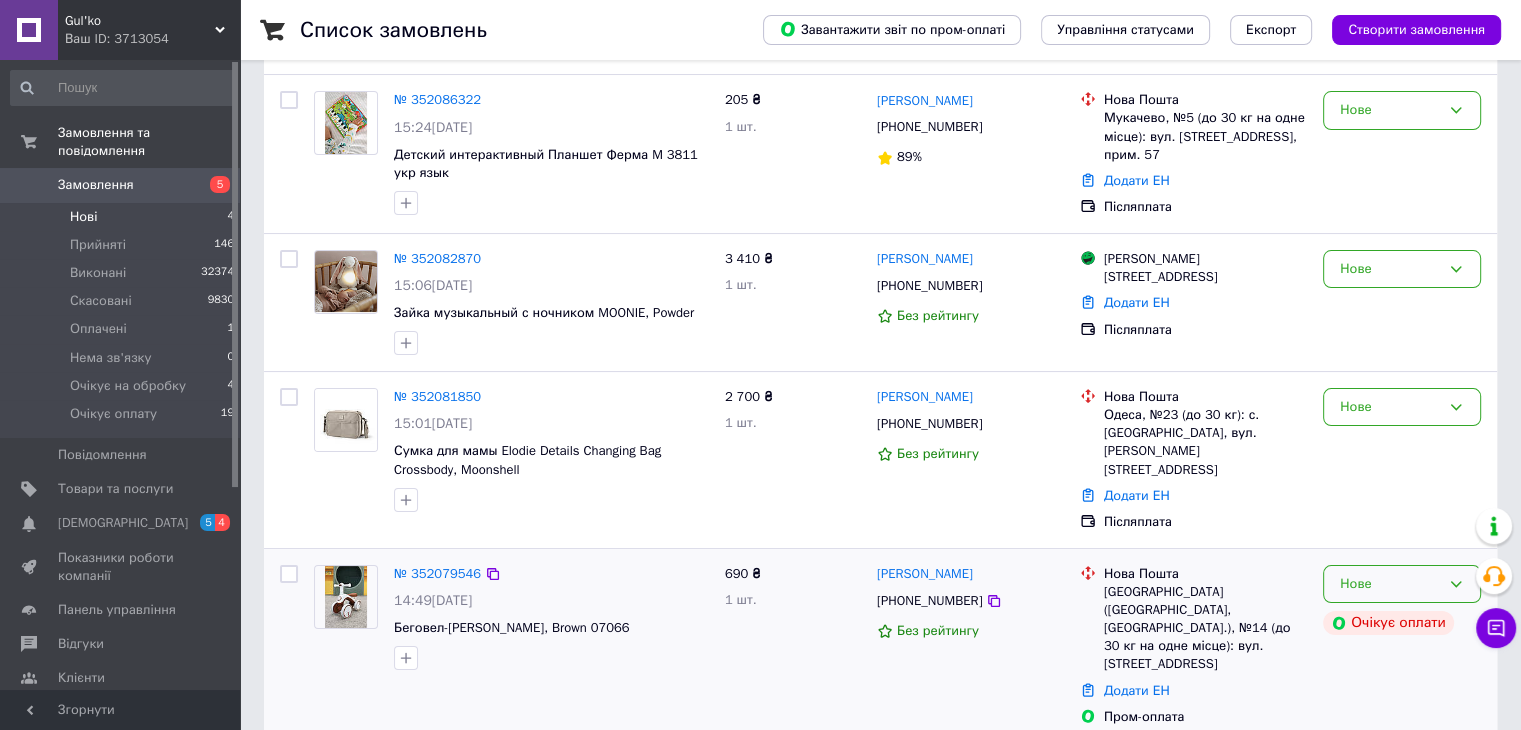 click on "Нове" at bounding box center (1390, 584) 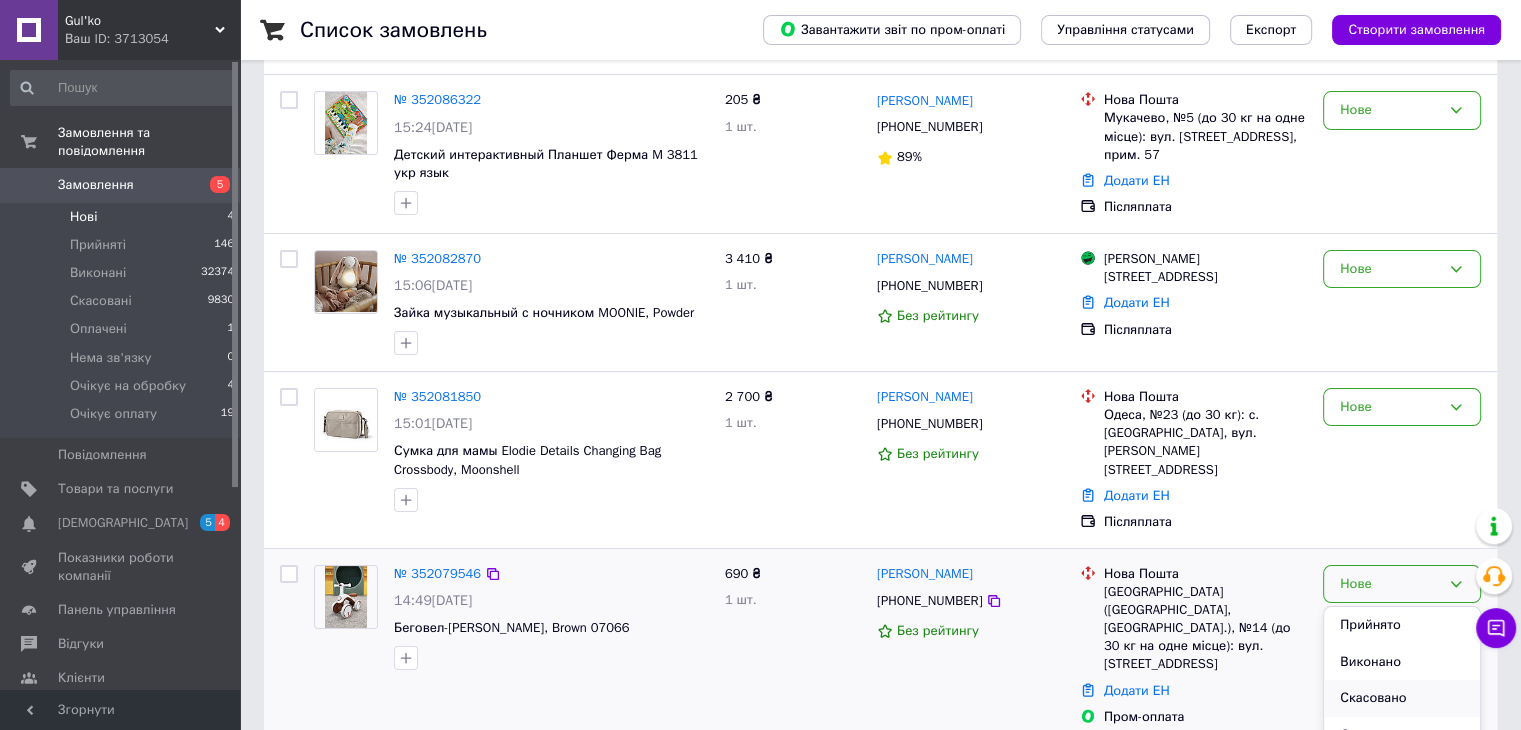 click on "Скасовано" at bounding box center [1402, 698] 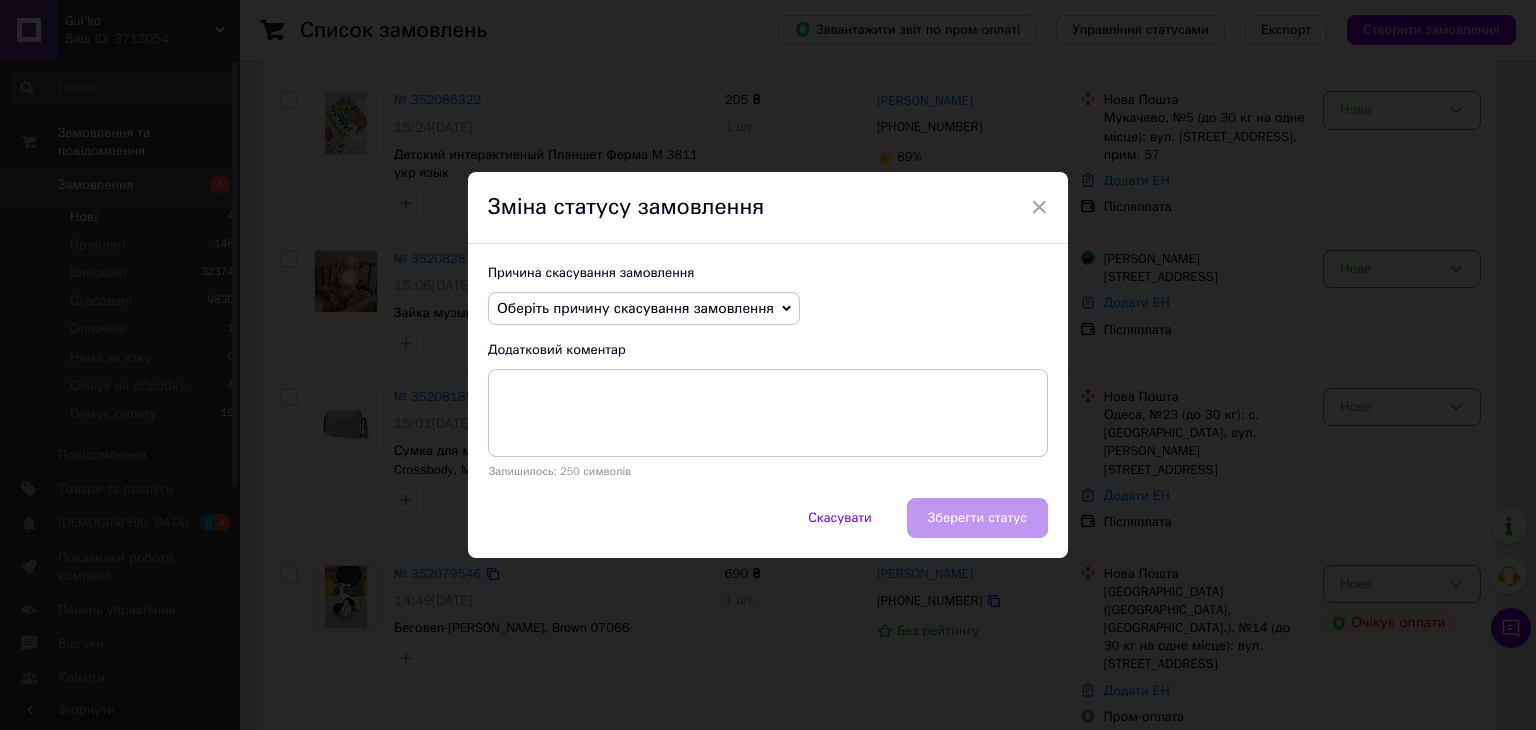 click on "Оберіть причину скасування замовлення" at bounding box center [635, 308] 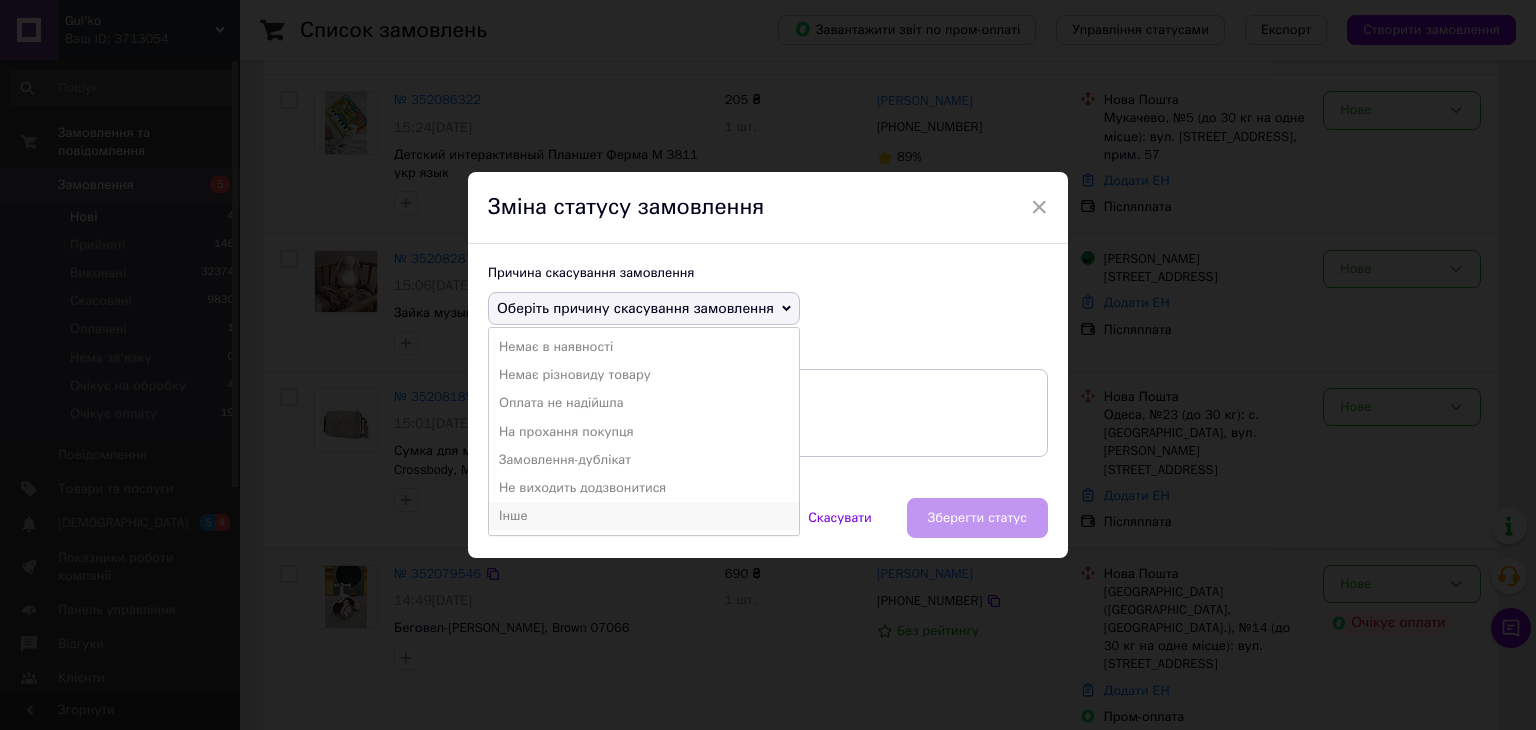 click on "Інше" at bounding box center (644, 516) 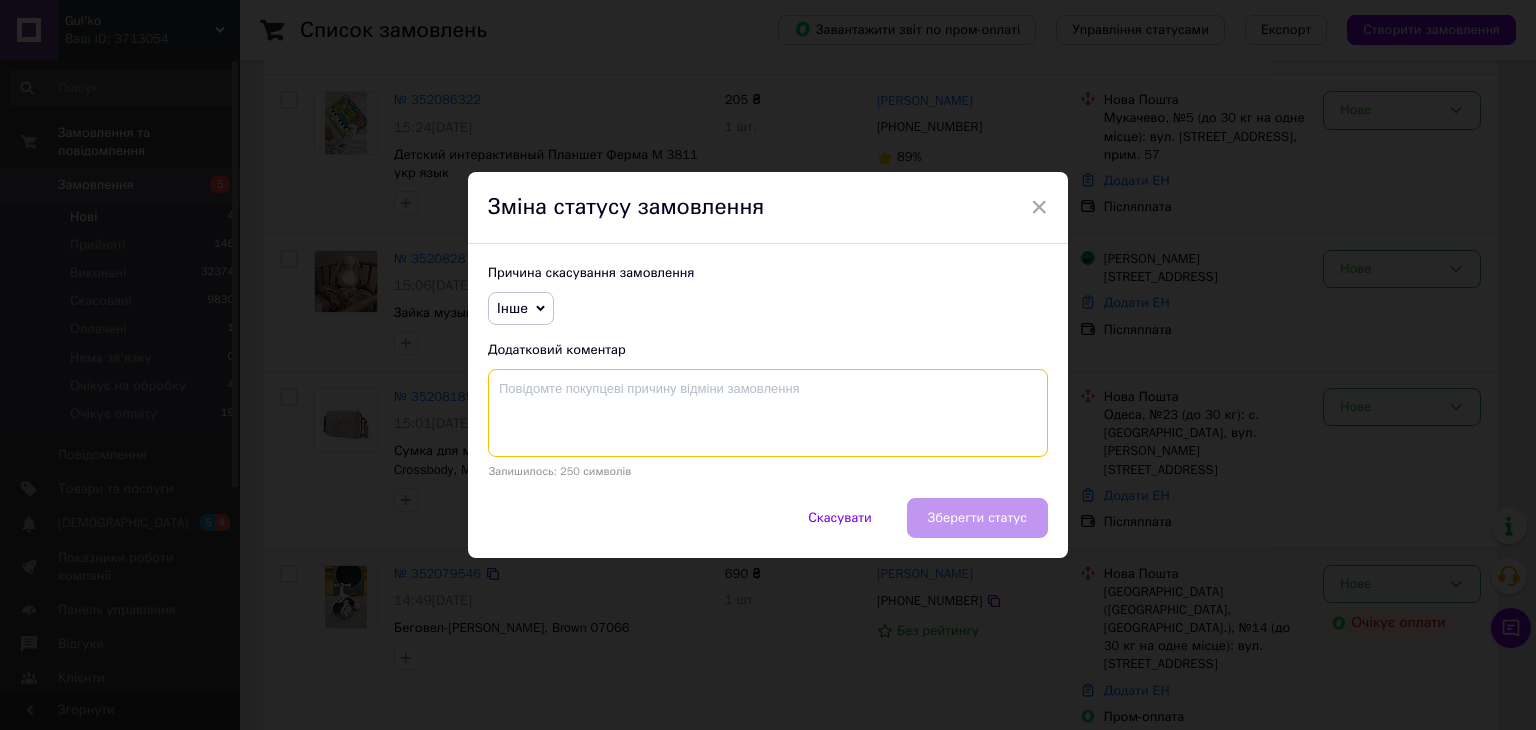 click at bounding box center [768, 413] 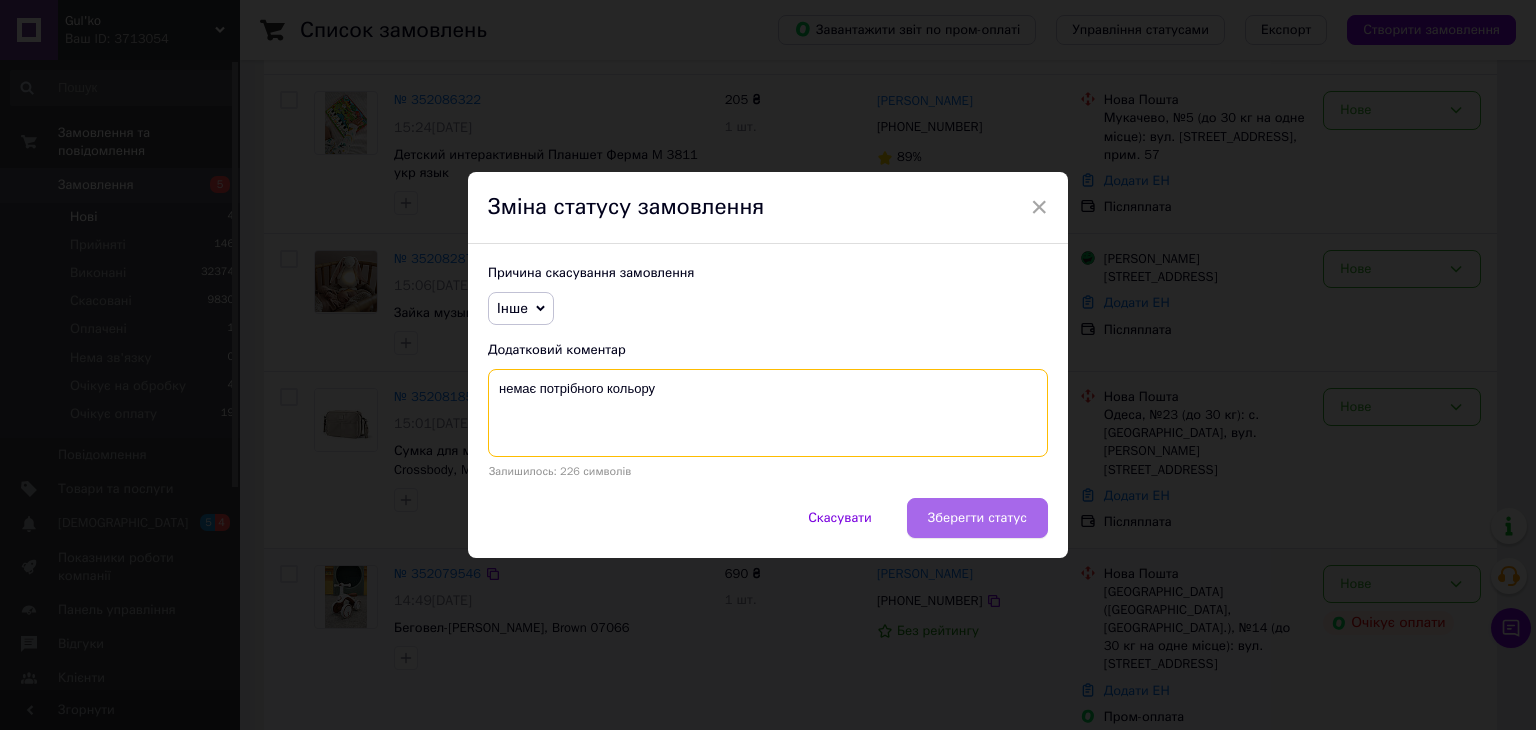 type on "немає потрібного кольору" 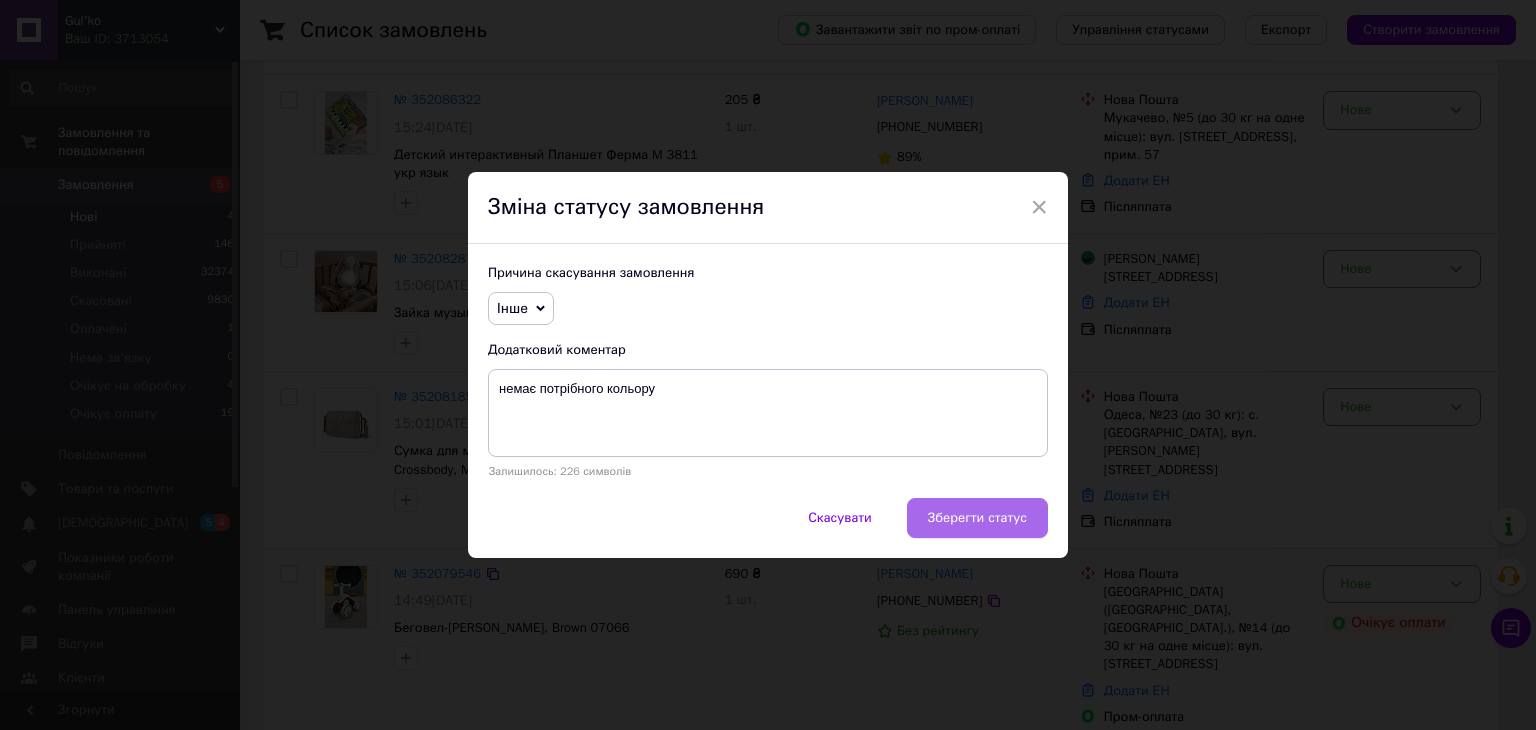 click on "Зберегти статус" at bounding box center [977, 518] 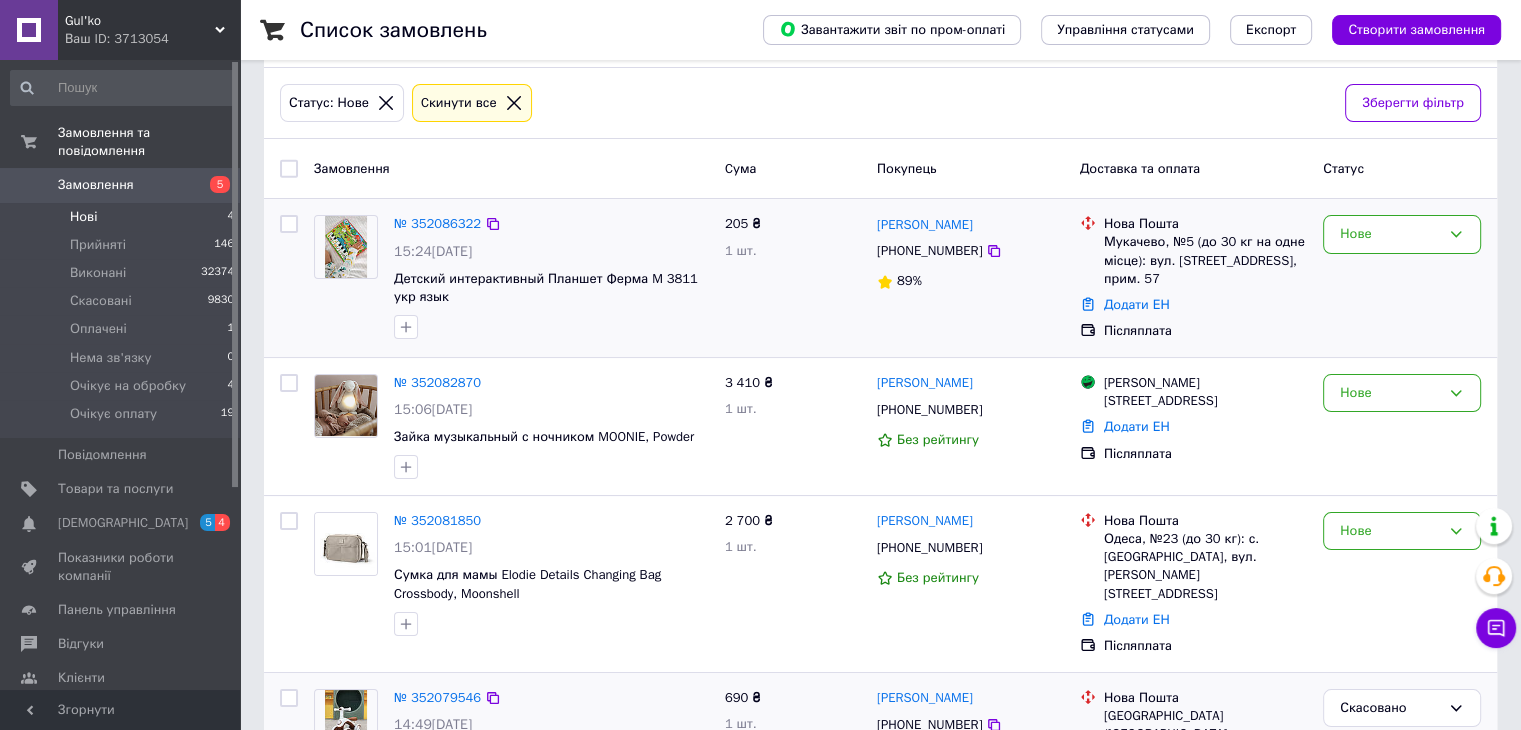 scroll, scrollTop: 0, scrollLeft: 0, axis: both 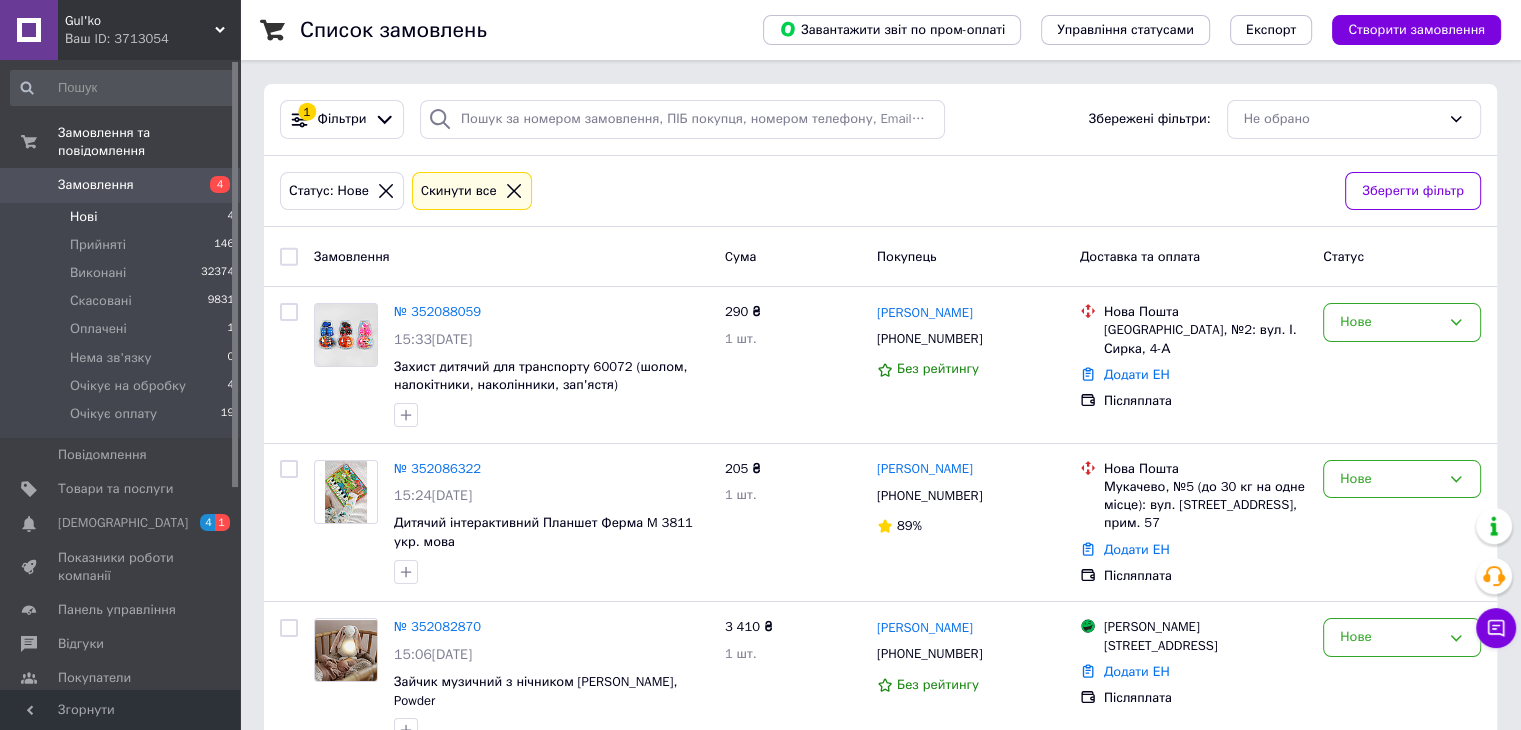 click on "Замовлення" at bounding box center (96, 185) 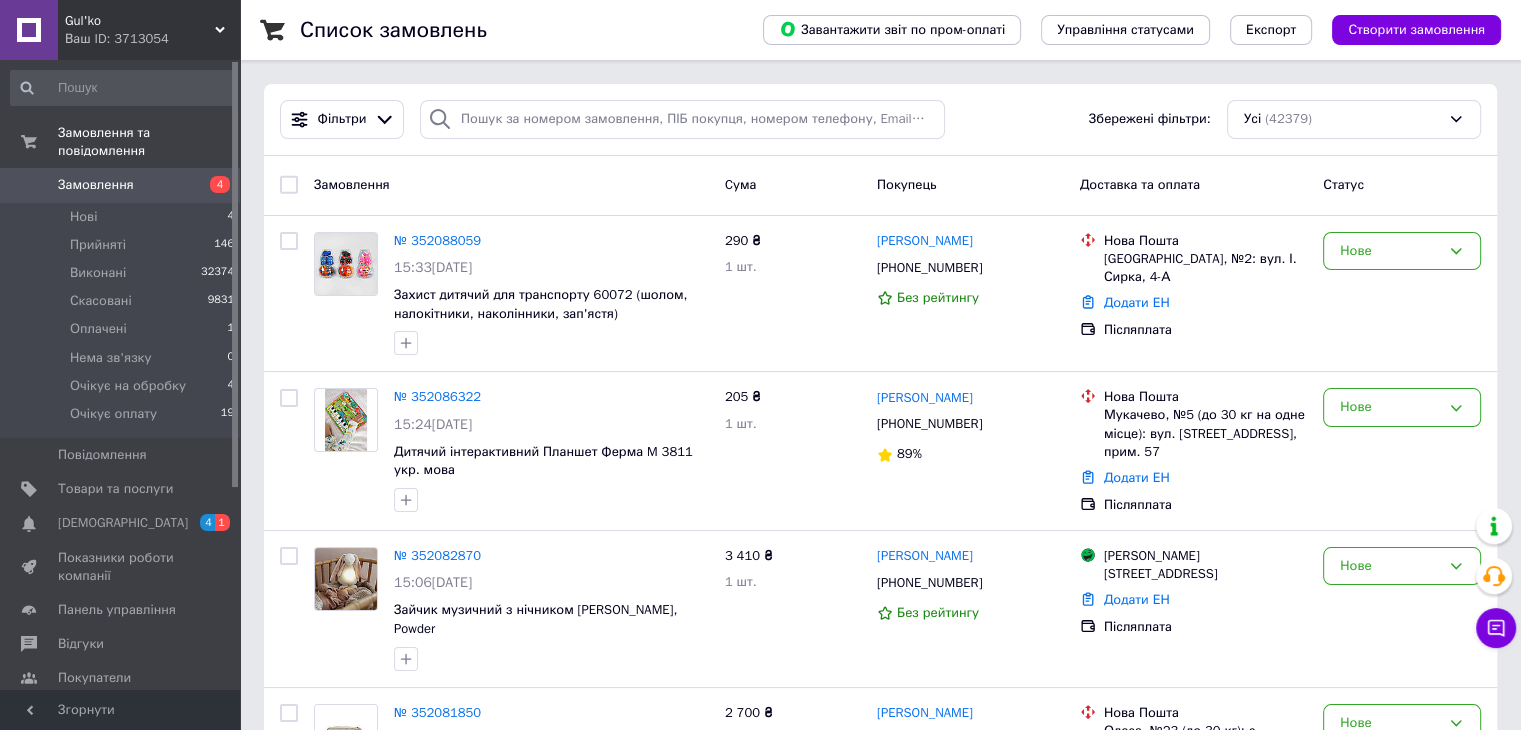 click on "Список замовлень" at bounding box center [511, 30] 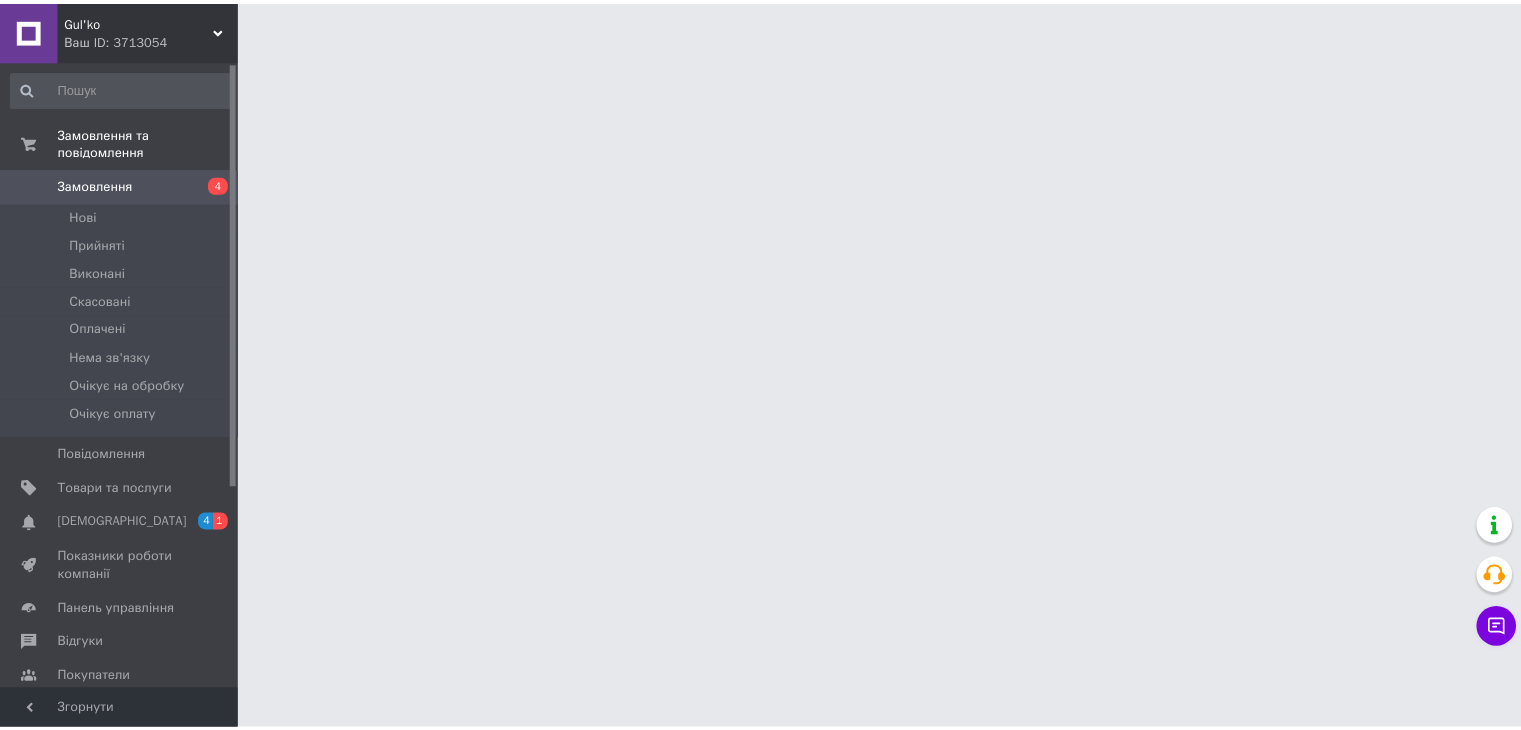 scroll, scrollTop: 0, scrollLeft: 0, axis: both 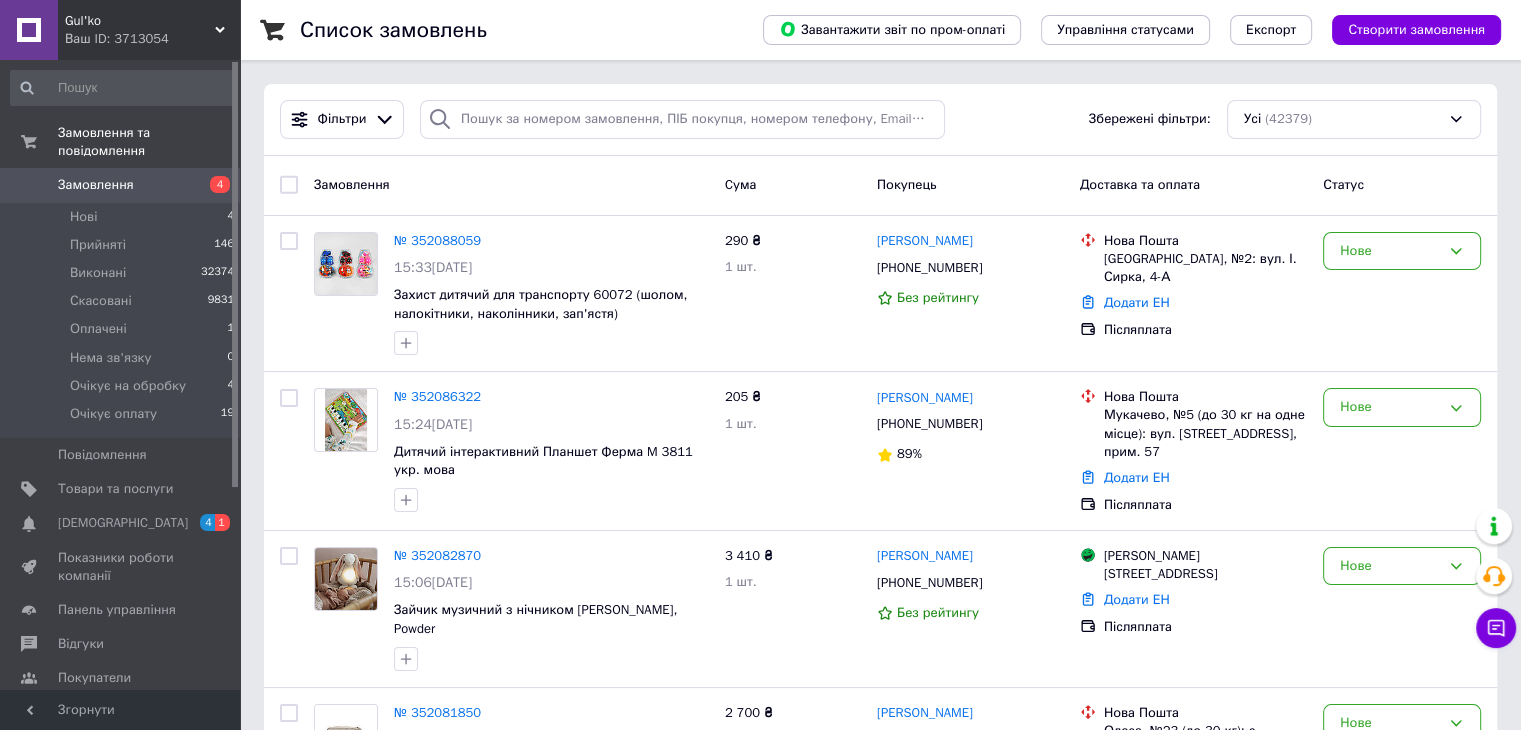 click on "Замовлення" at bounding box center (96, 185) 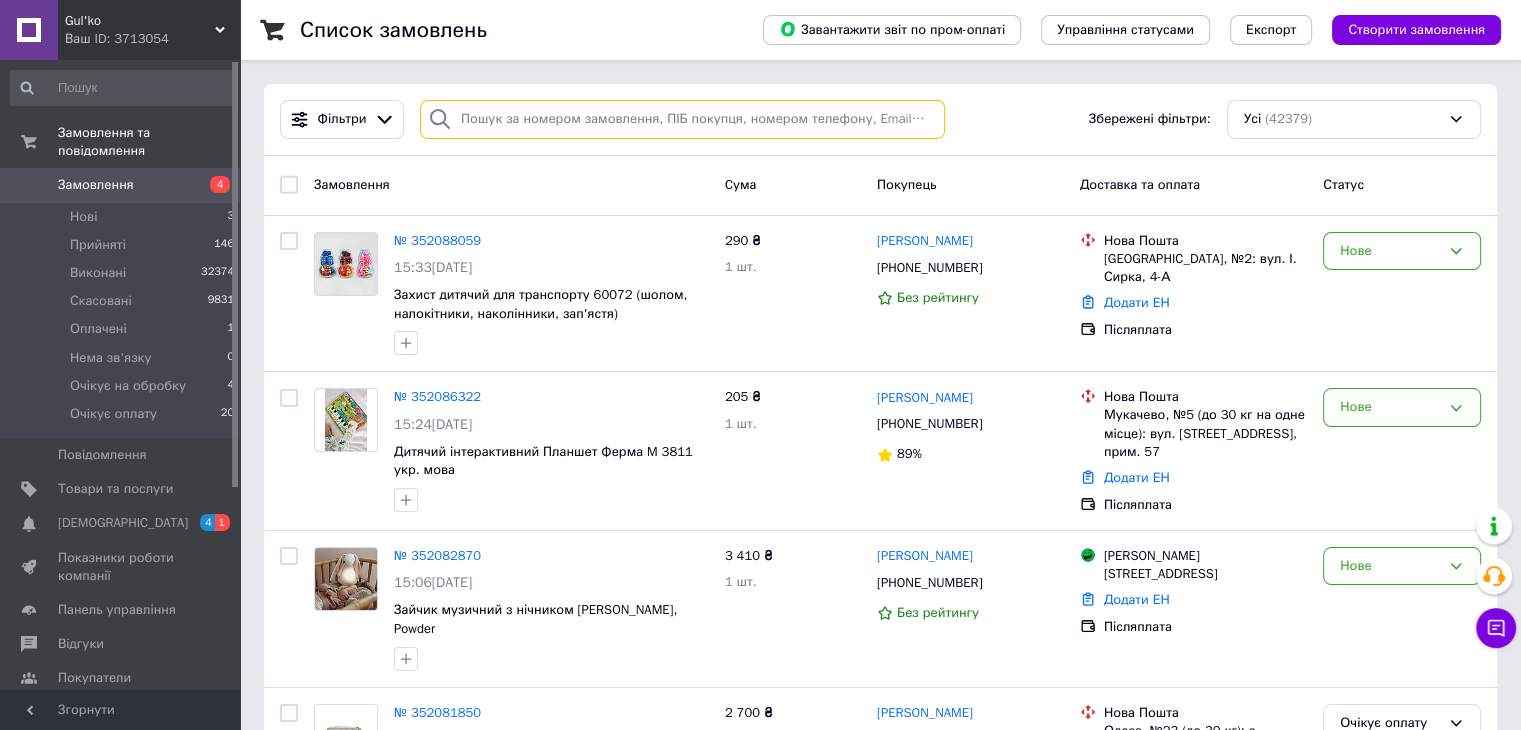 click at bounding box center (682, 119) 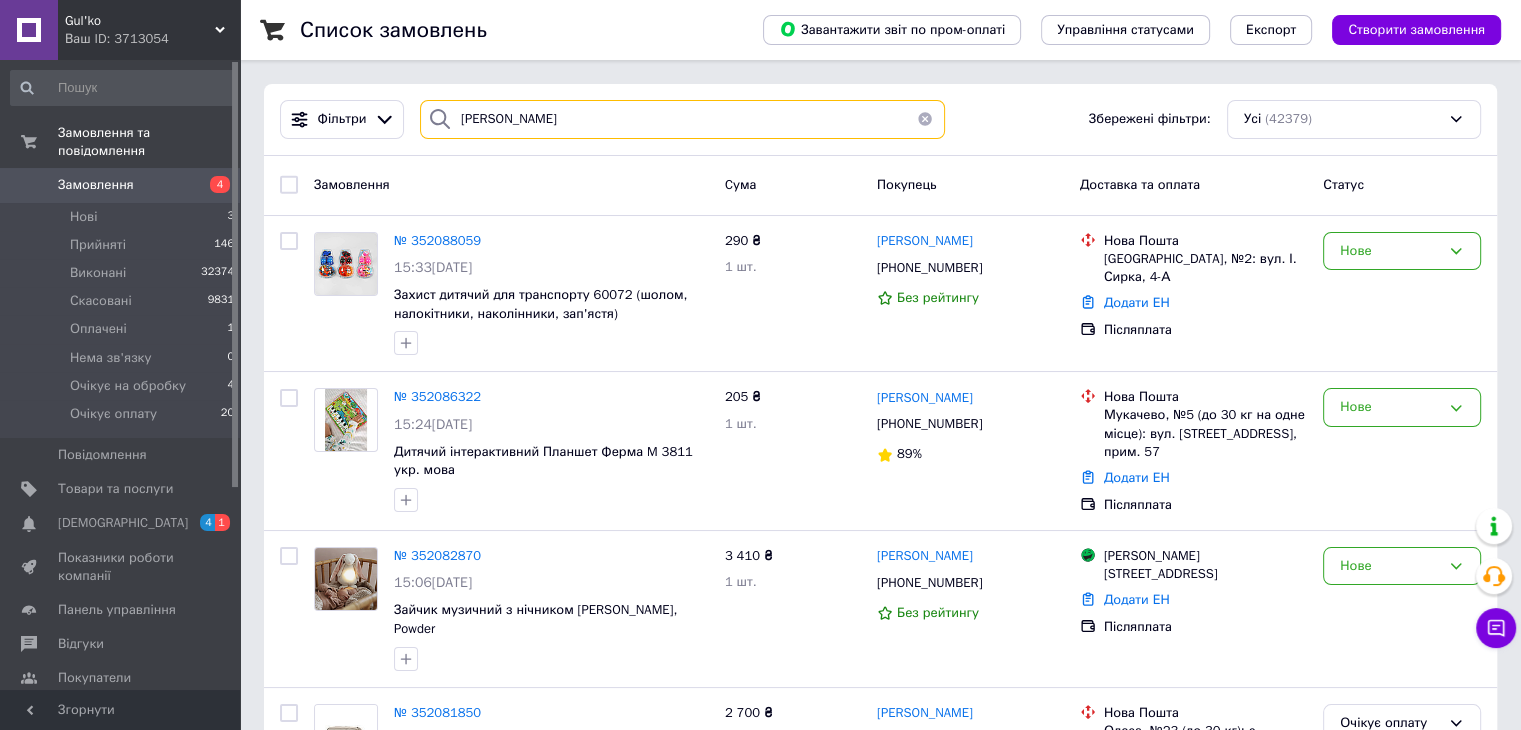 type on "горошко" 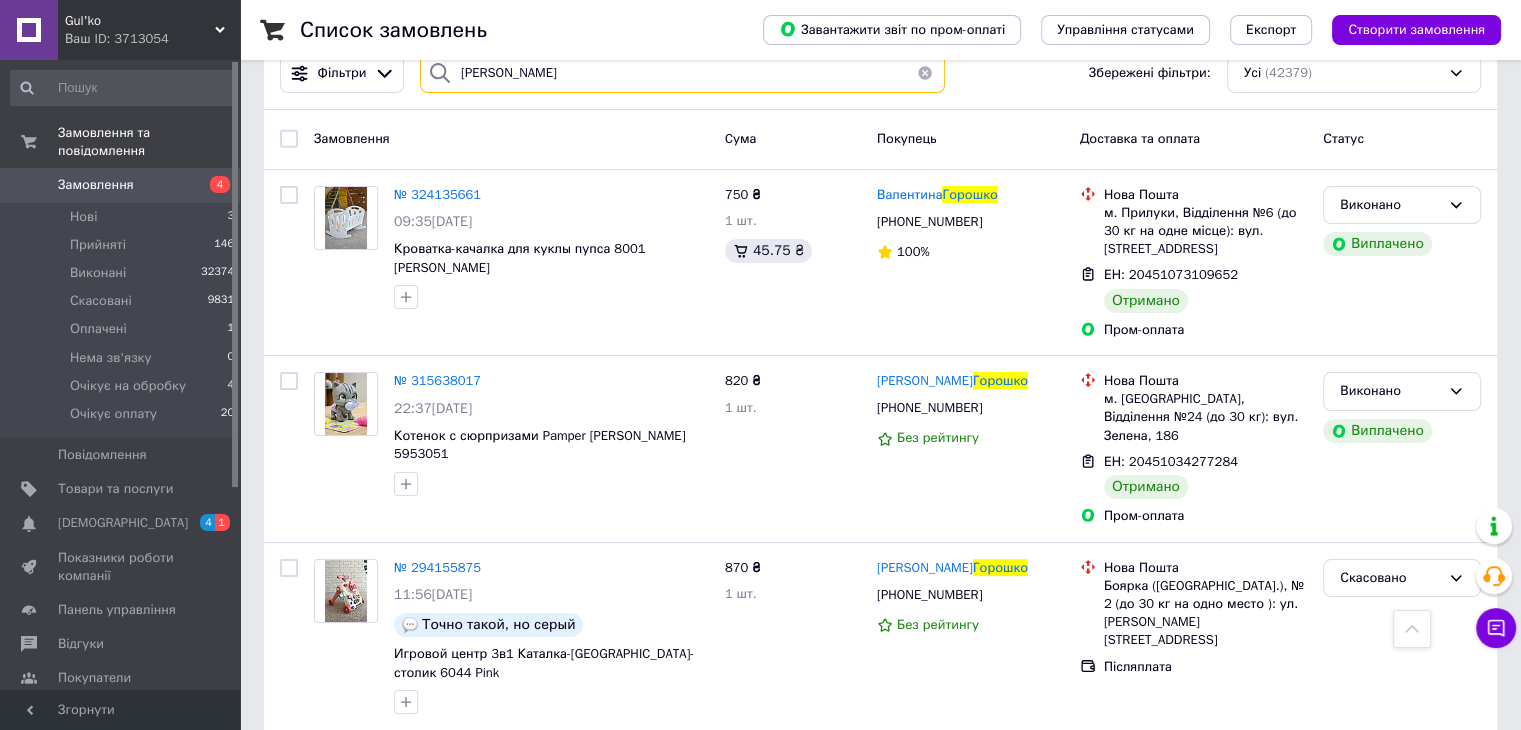 scroll, scrollTop: 0, scrollLeft: 0, axis: both 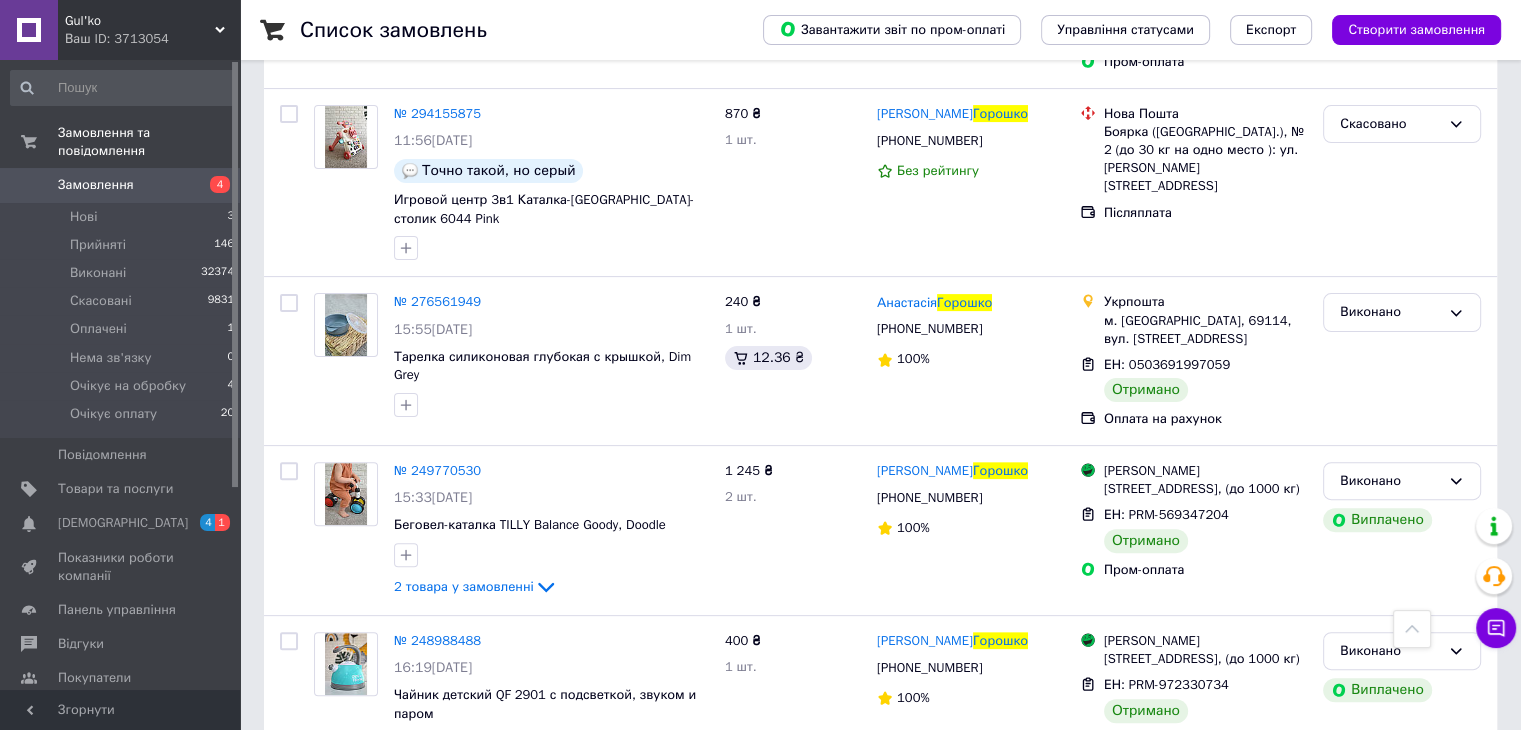 click on "Замовлення" 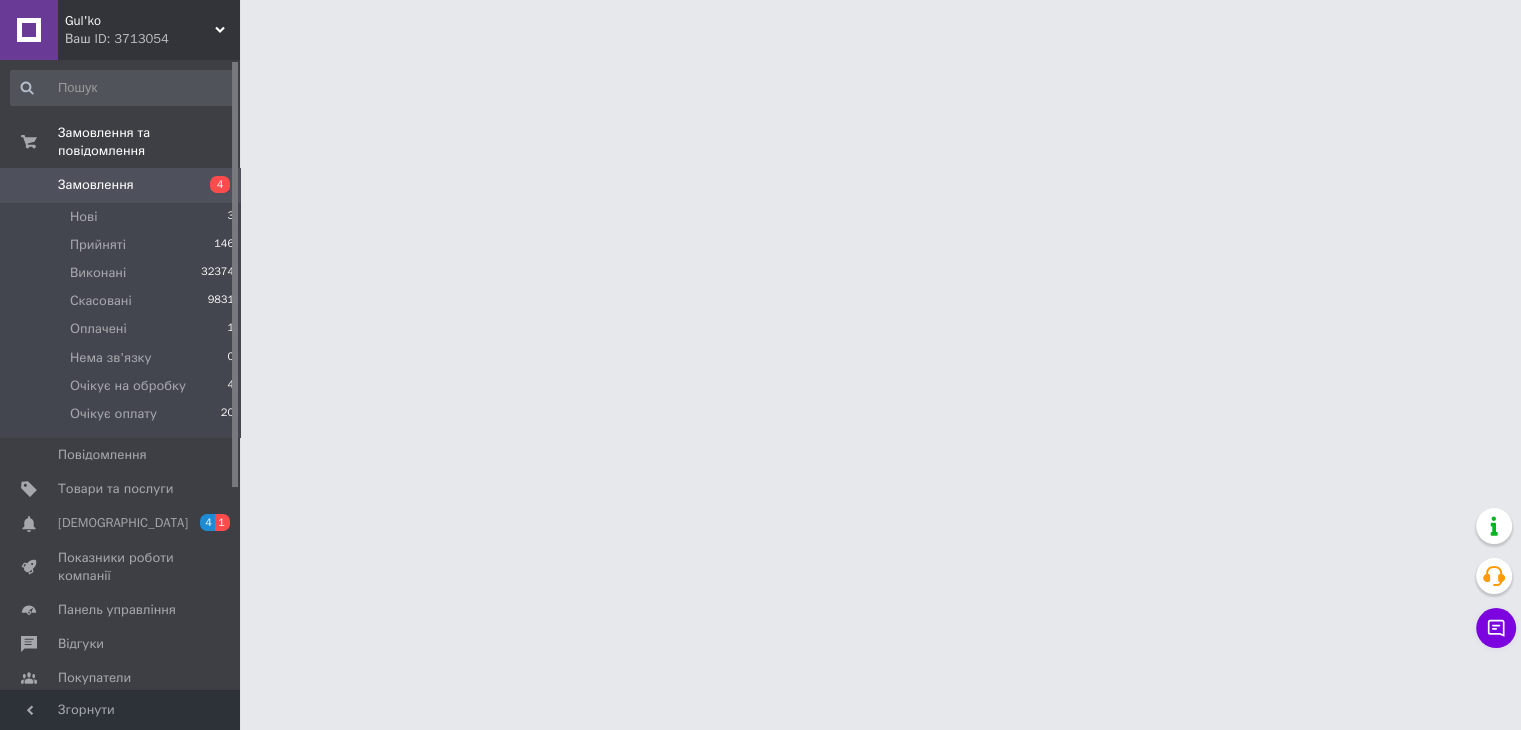 scroll, scrollTop: 0, scrollLeft: 0, axis: both 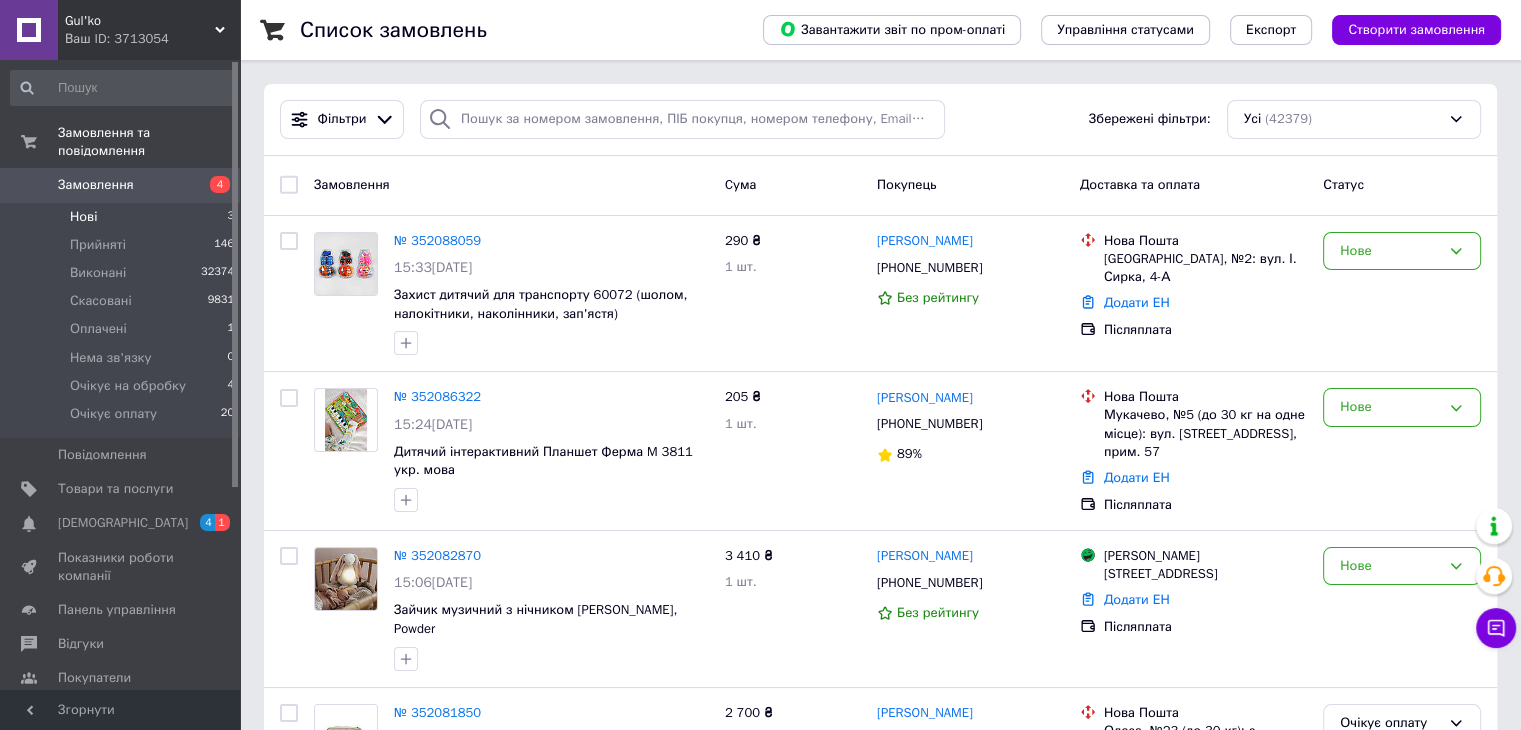 click on "Нові 3" 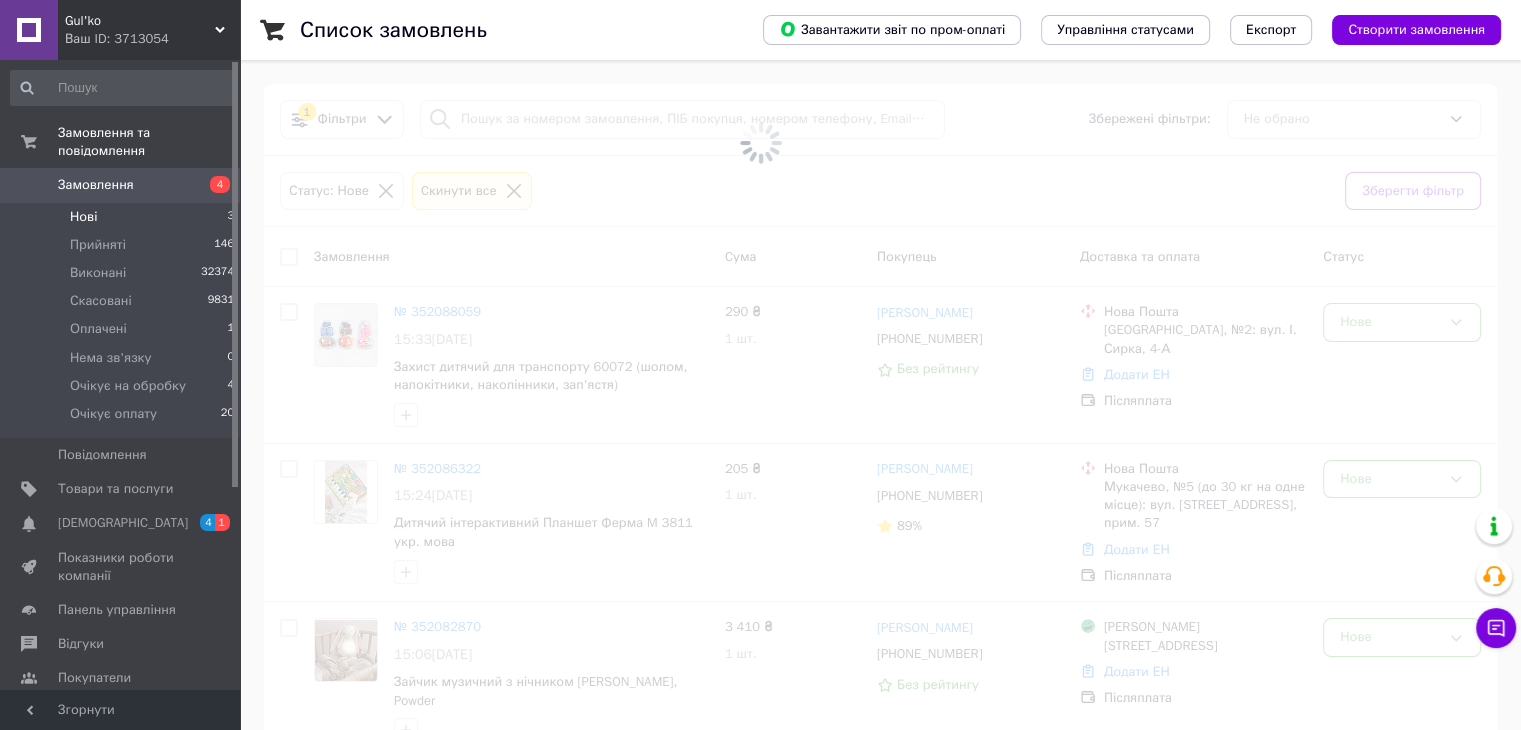 click on "Замовлення 4" 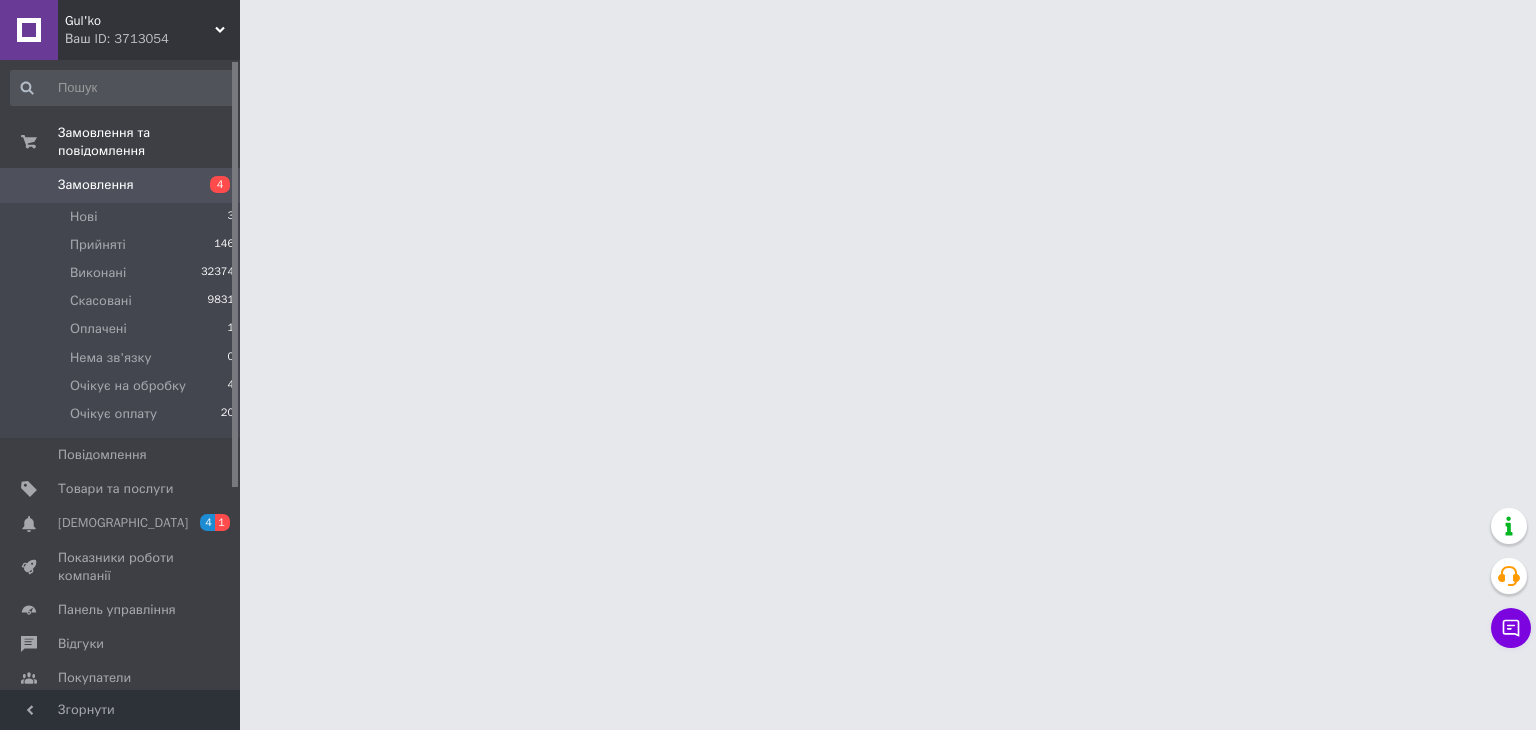 click on "Замовлення" 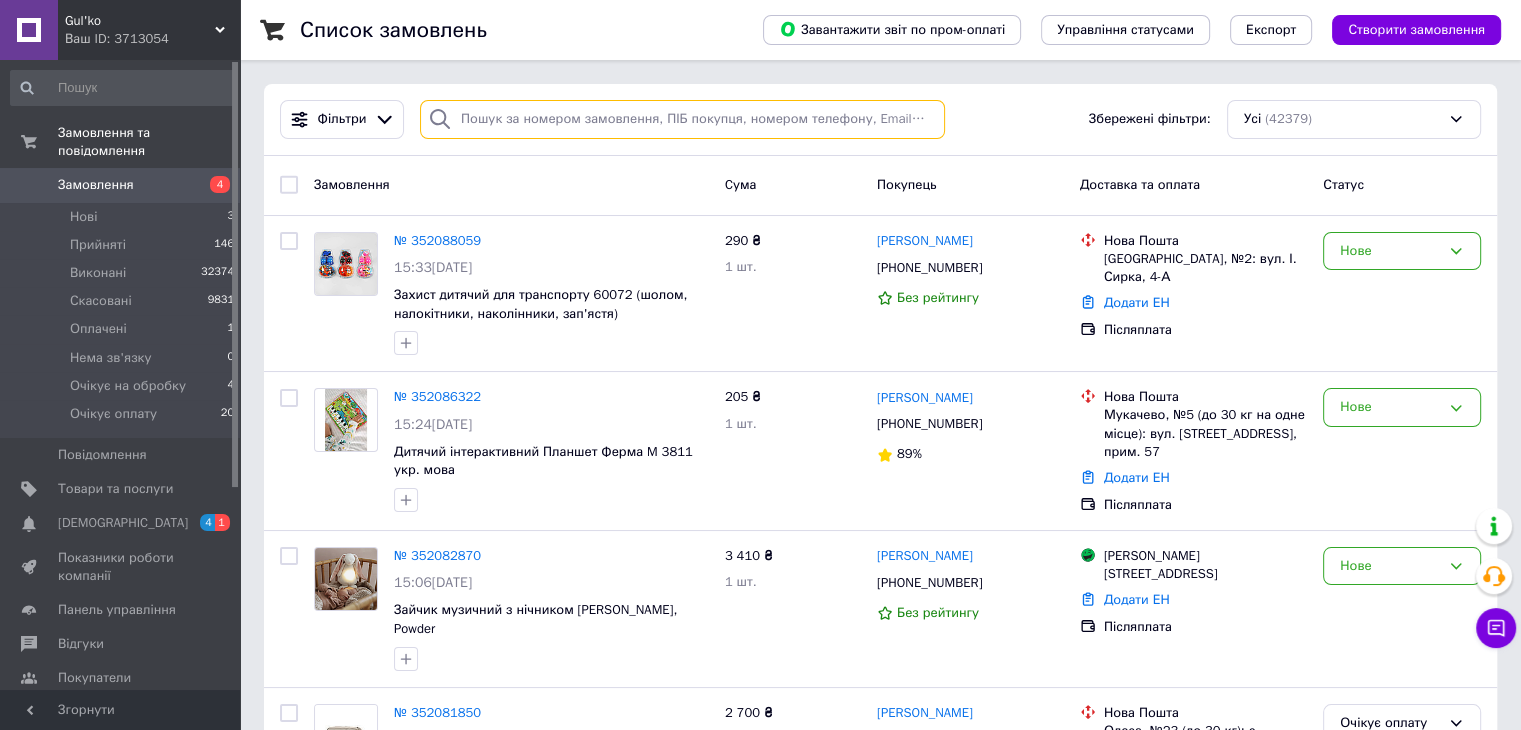 click 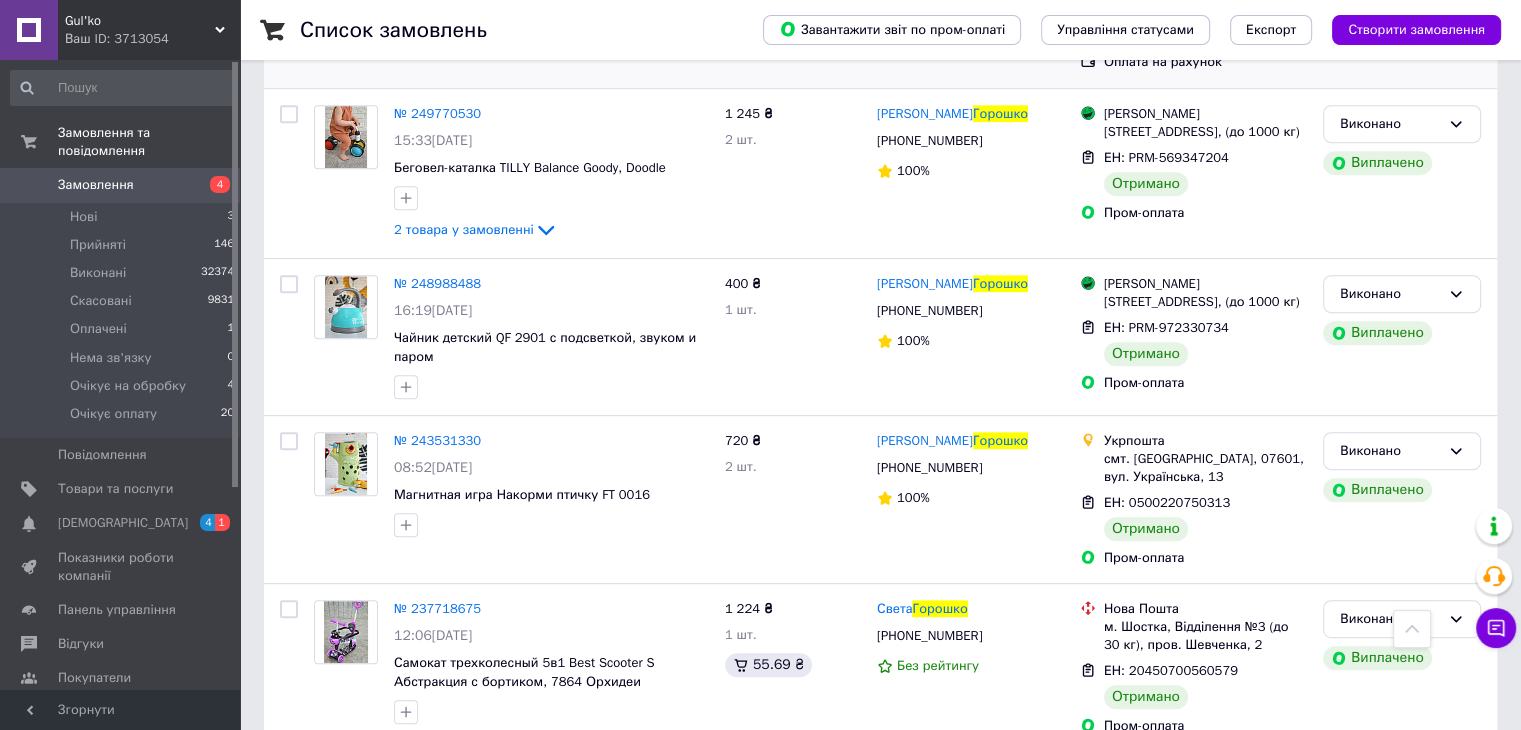scroll, scrollTop: 894, scrollLeft: 0, axis: vertical 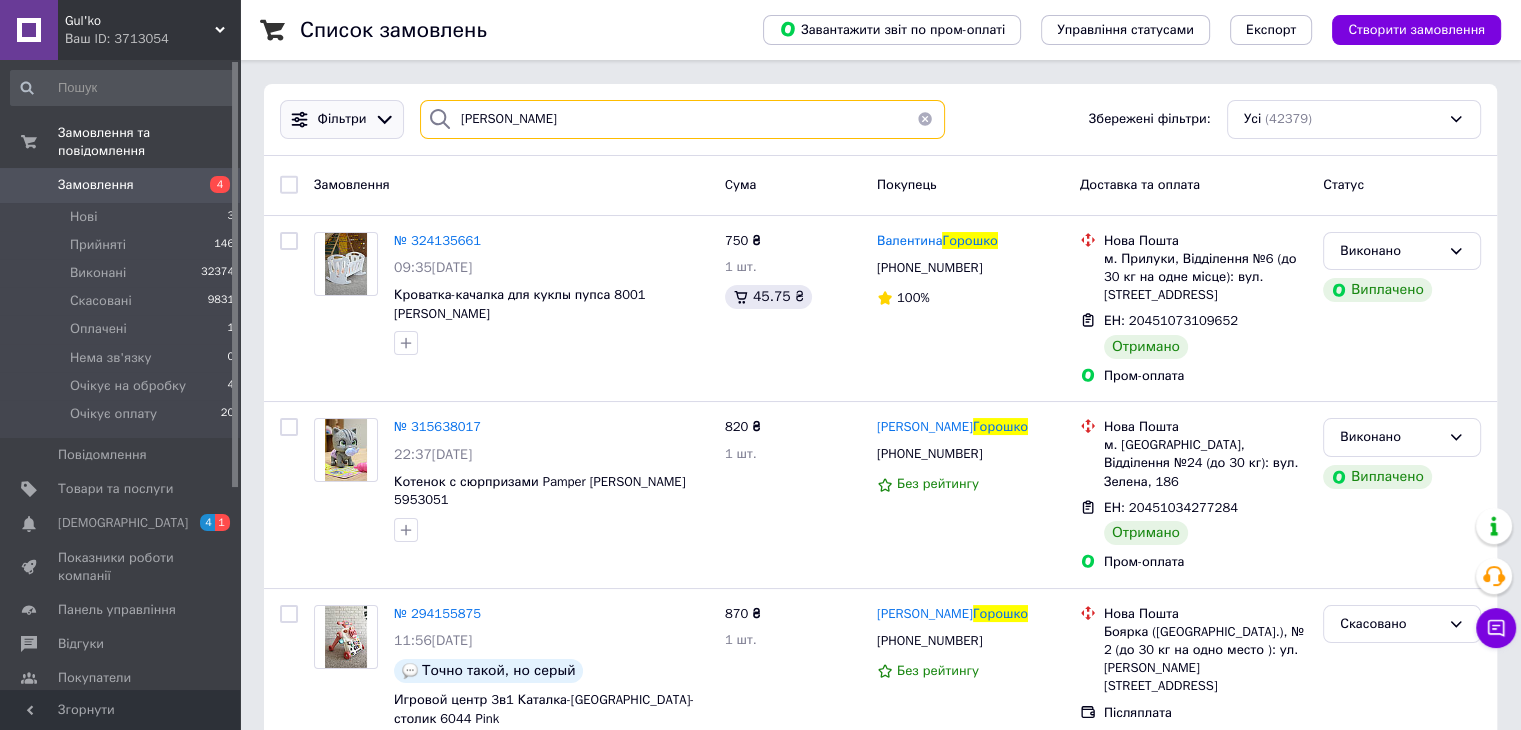 drag, startPoint x: 550, startPoint y: 127, endPoint x: 364, endPoint y: 107, distance: 187.07217 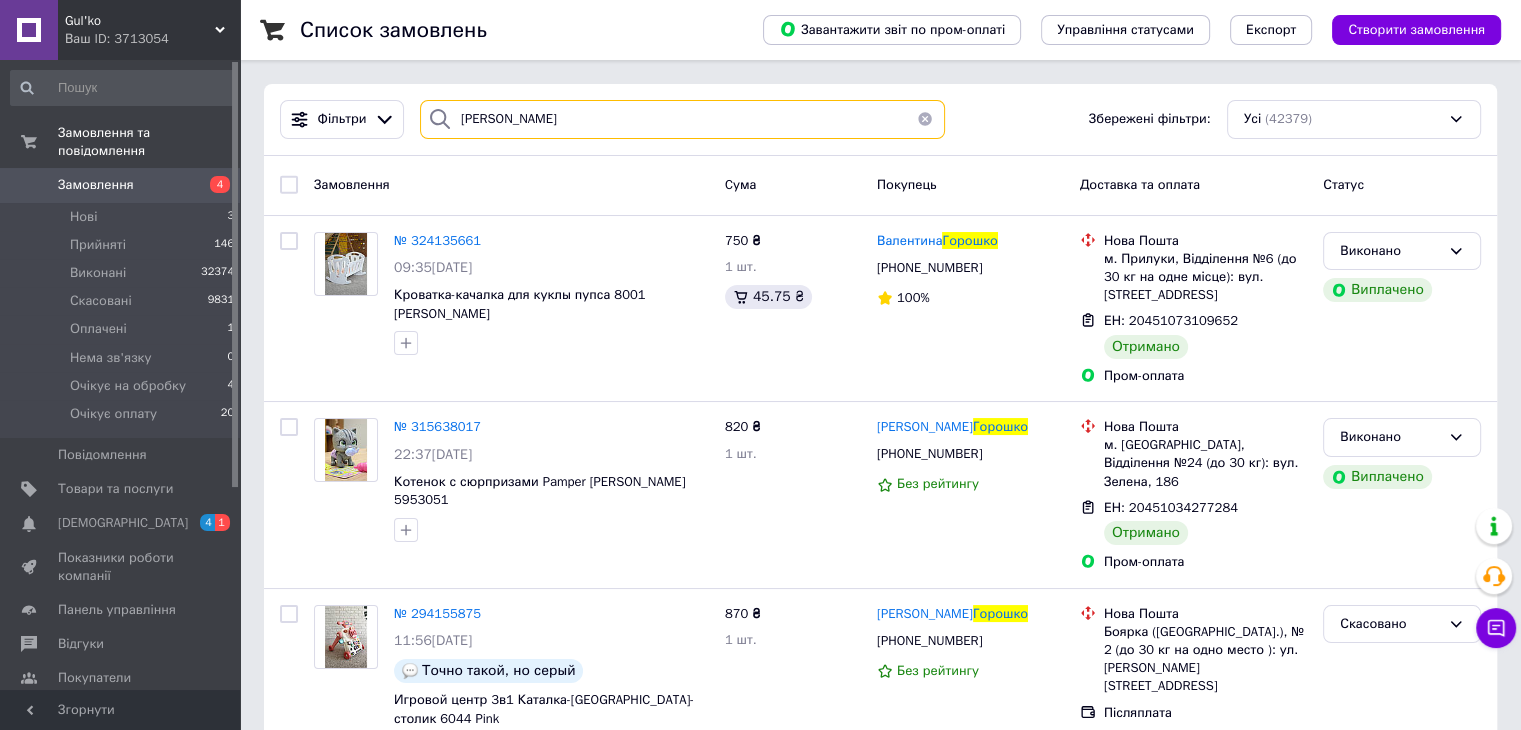 paste on "атерина Колеснікова" 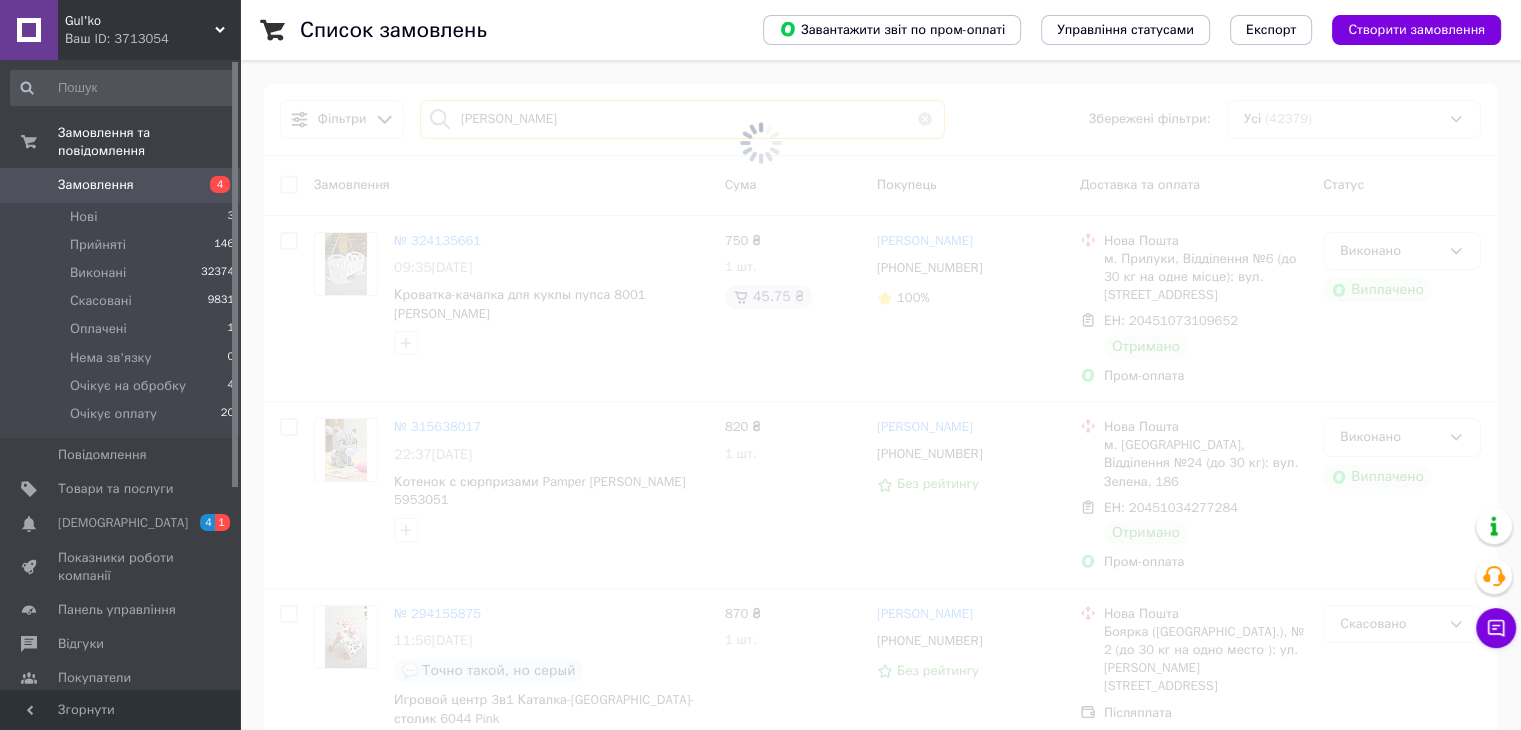 type on "Катерина Колеснікова" 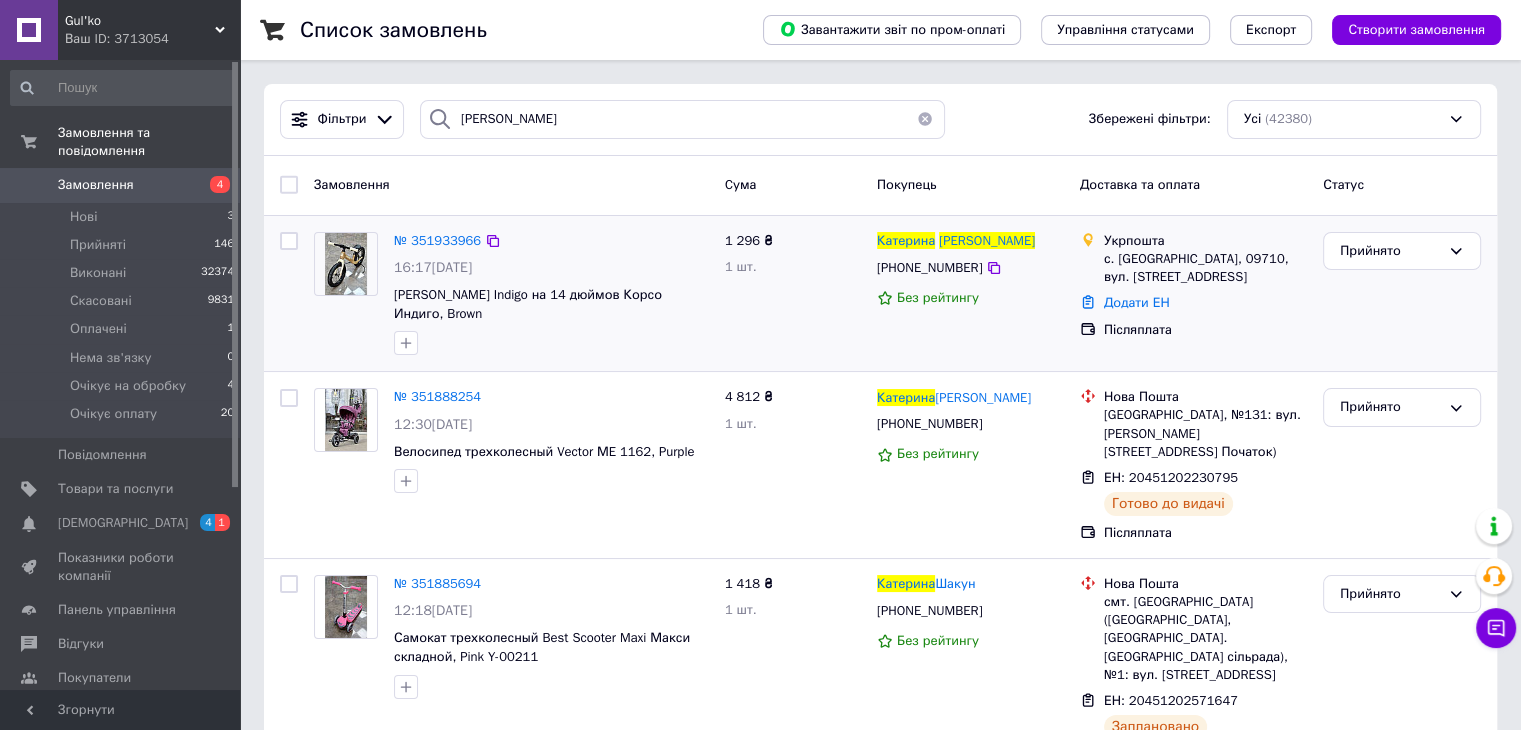 click 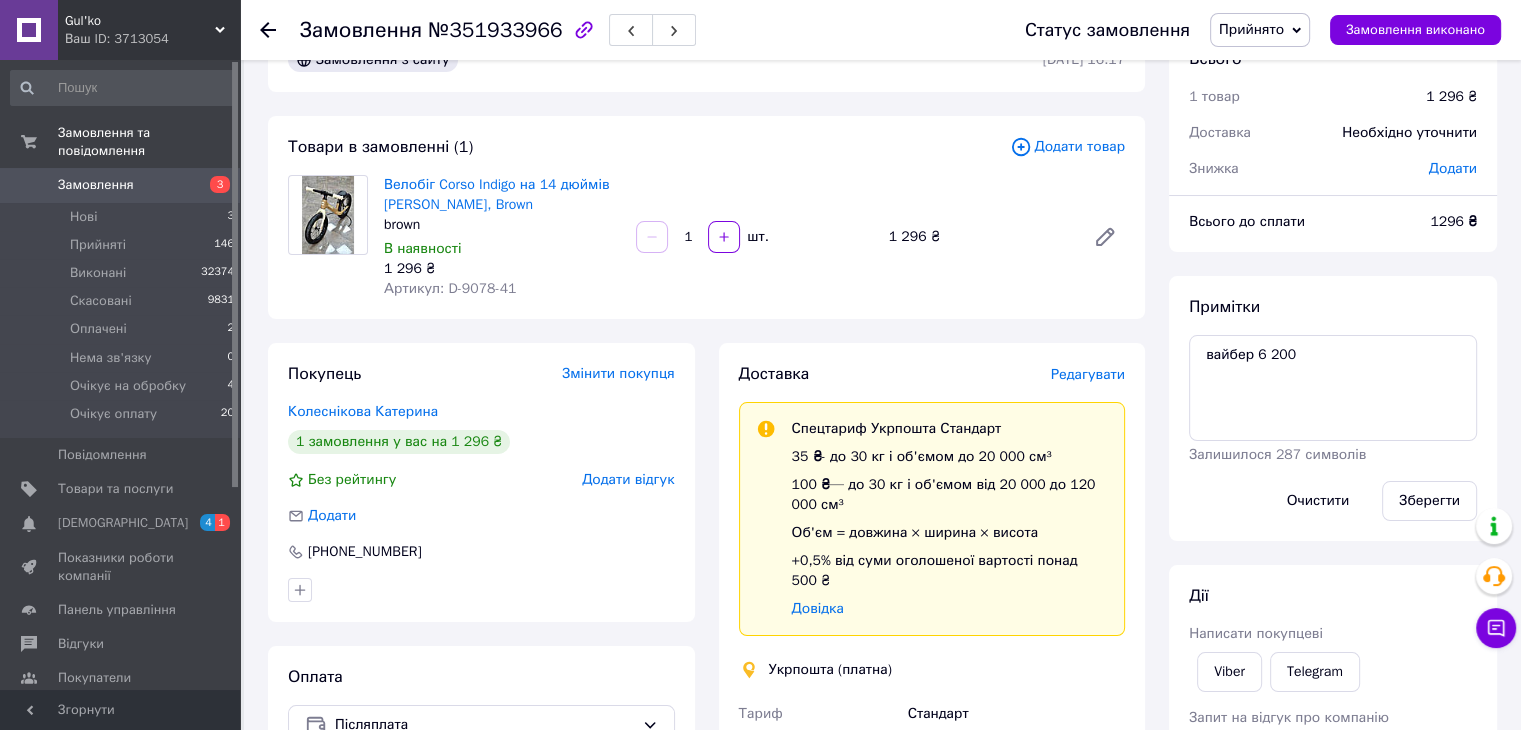 scroll, scrollTop: 100, scrollLeft: 0, axis: vertical 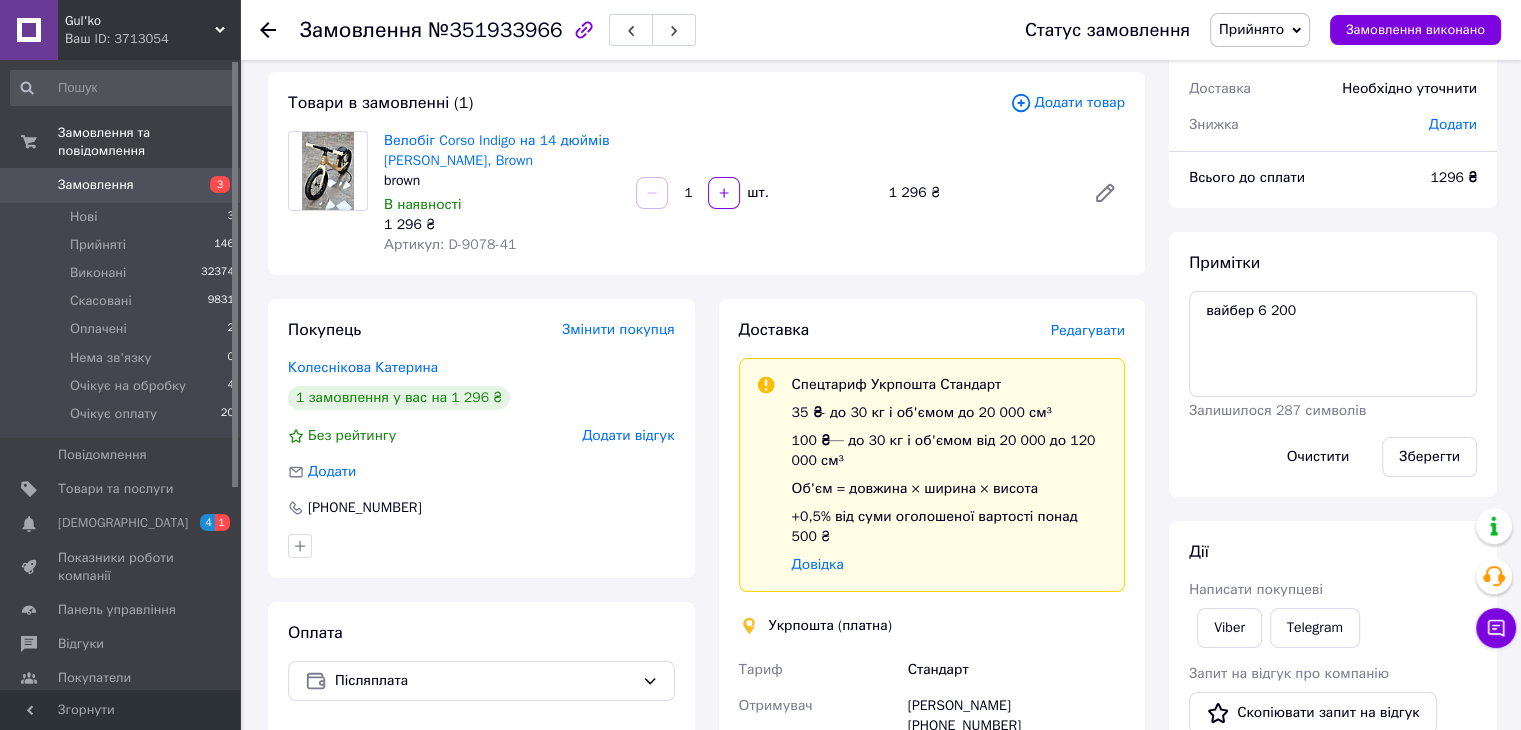 click on "Редагувати" at bounding box center [1088, 330] 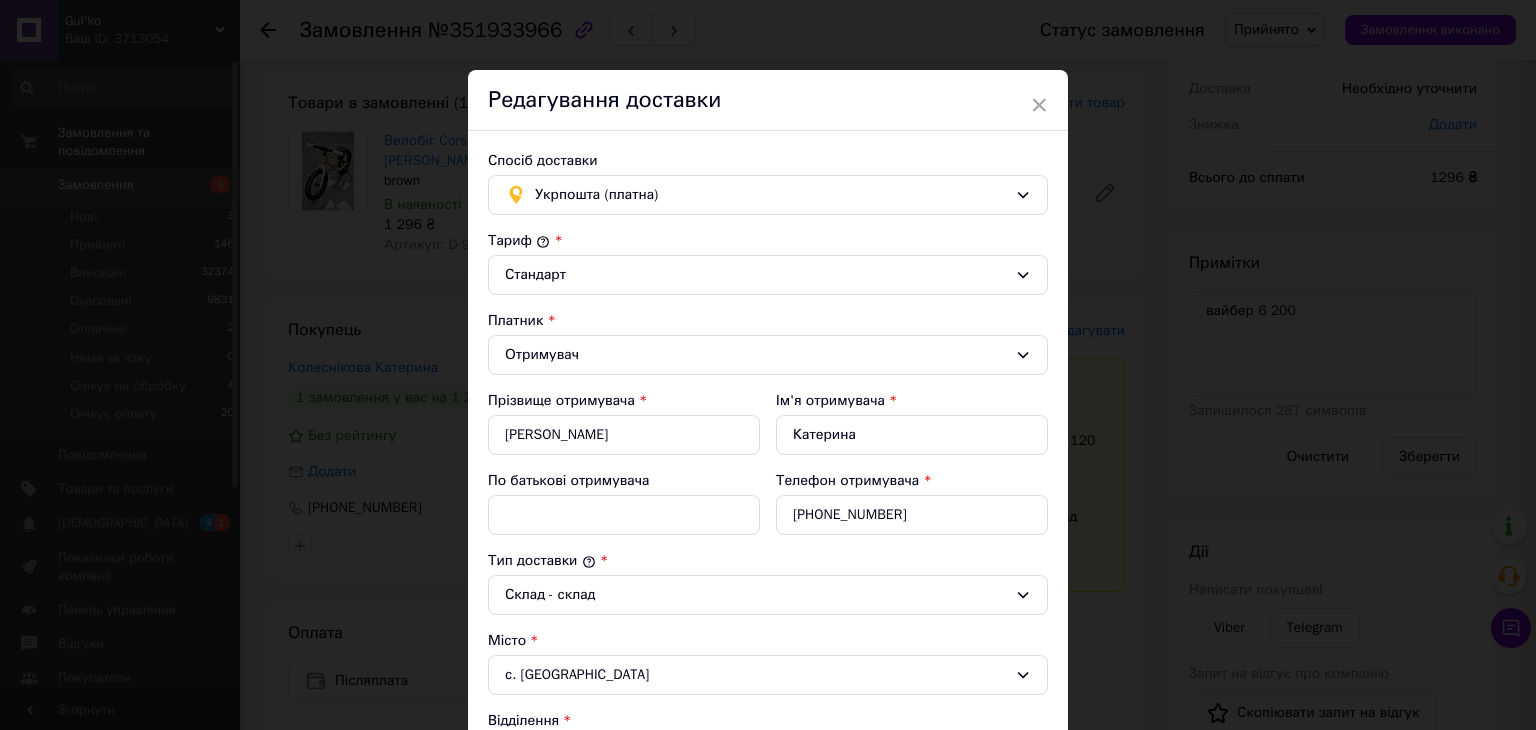 click on "× Редагування доставки Спосіб доставки Укрпошта (платна) Тариф     * Стандарт Платник   * Отримувач Прізвище отримувача   * Колеснікова Ім'я отримувача   * Катерина По батькові отримувача Телефон отримувача   * +380957376936 Тип доставки     * Склад - склад Місто с. Саварка Відділення 09710, вул. Центральна, 32 Місце відправки   * м. Кривий Ріг (Дніпропетровська обл.); 50069, вул. Вільної Ічкерії, 9 Оціночна вартість     * 1296 Вага, грам   * 20000 Довжина, см   * 40 Ширина, см   * 50 Висота, см   * 40 Об'єм, см³ 80000 Додати місце SMS повідомлення відправнику (3 ₴)   Сума післяплати     * 1296" at bounding box center [768, 365] 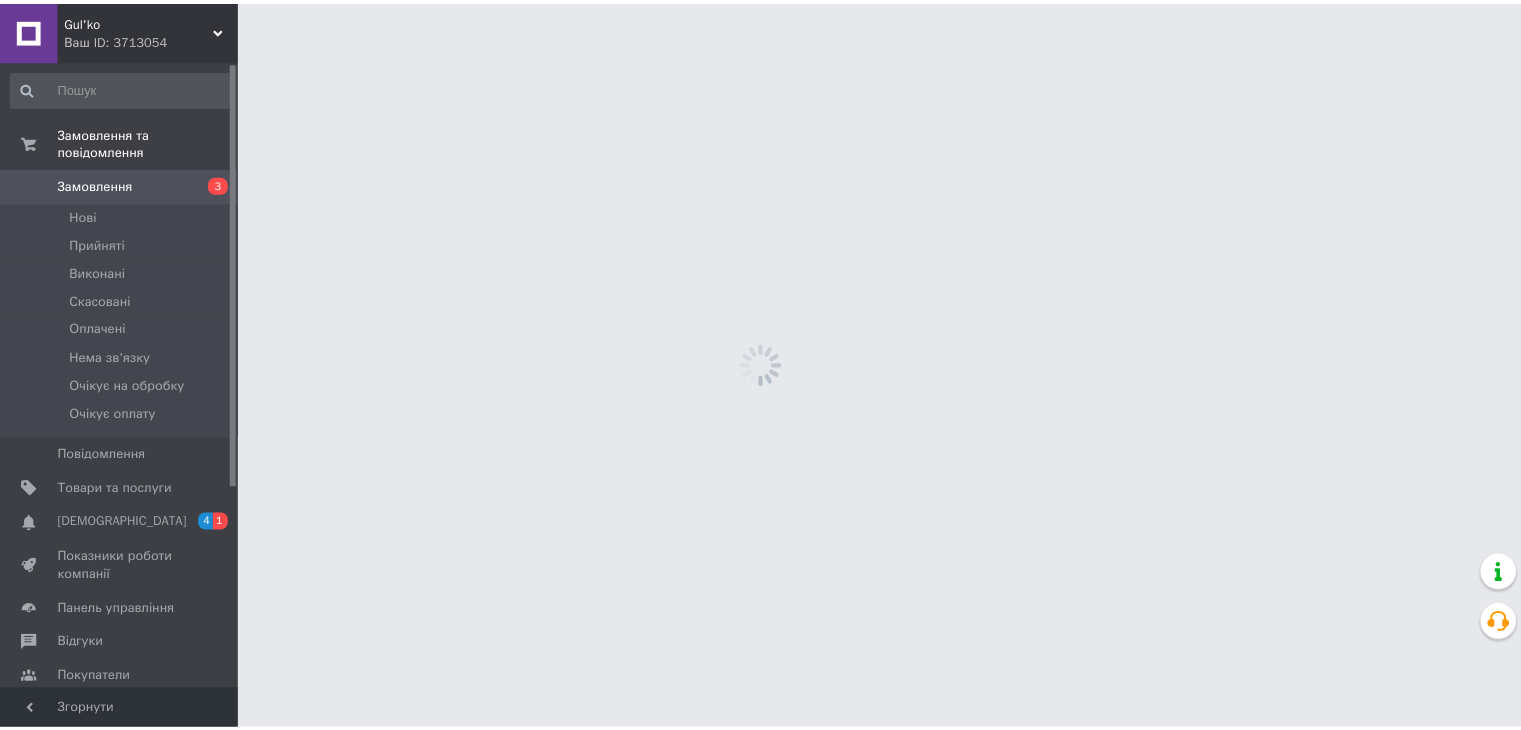 scroll, scrollTop: 100, scrollLeft: 0, axis: vertical 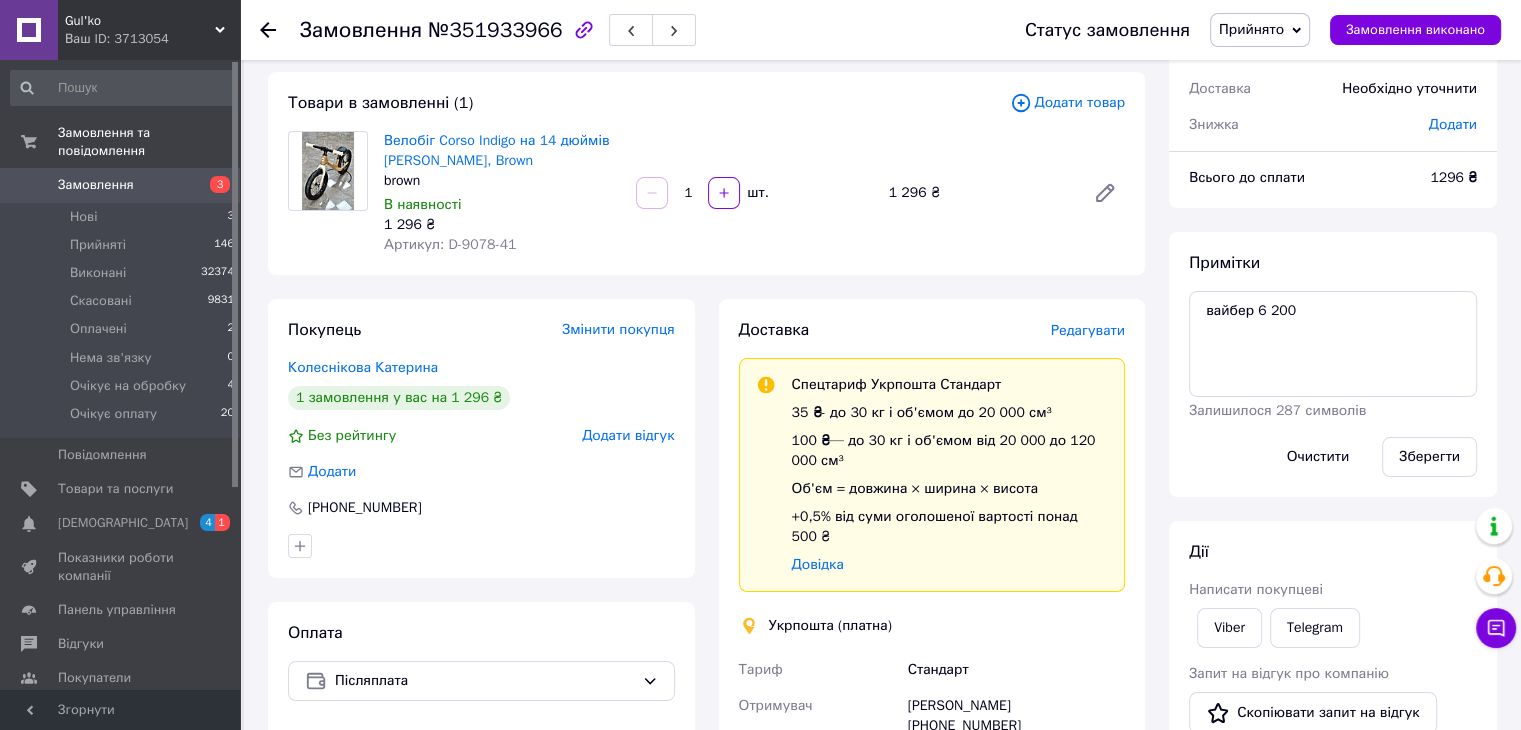 drag, startPoint x: 1421, startPoint y: 237, endPoint x: 1373, endPoint y: 226, distance: 49.24429 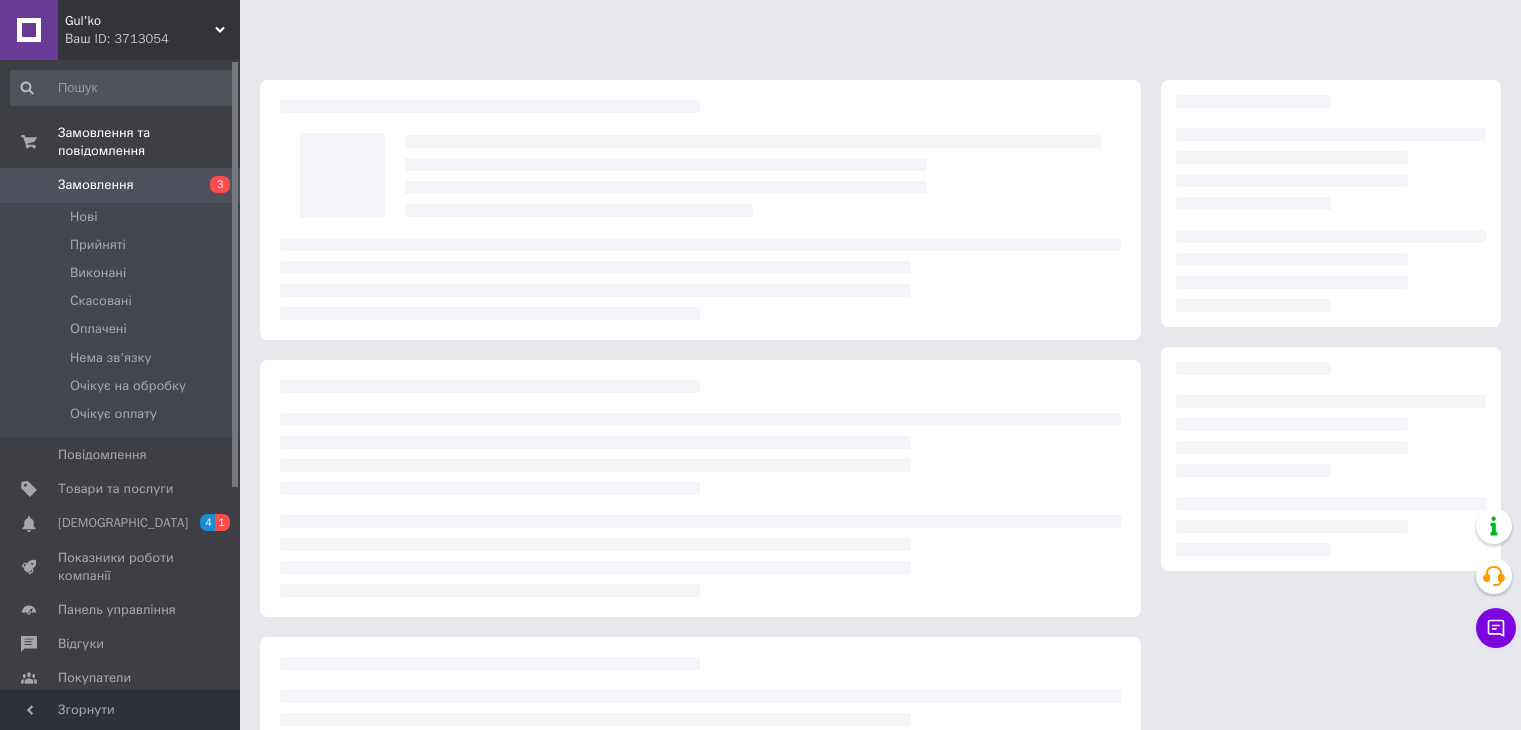 scroll, scrollTop: 100, scrollLeft: 0, axis: vertical 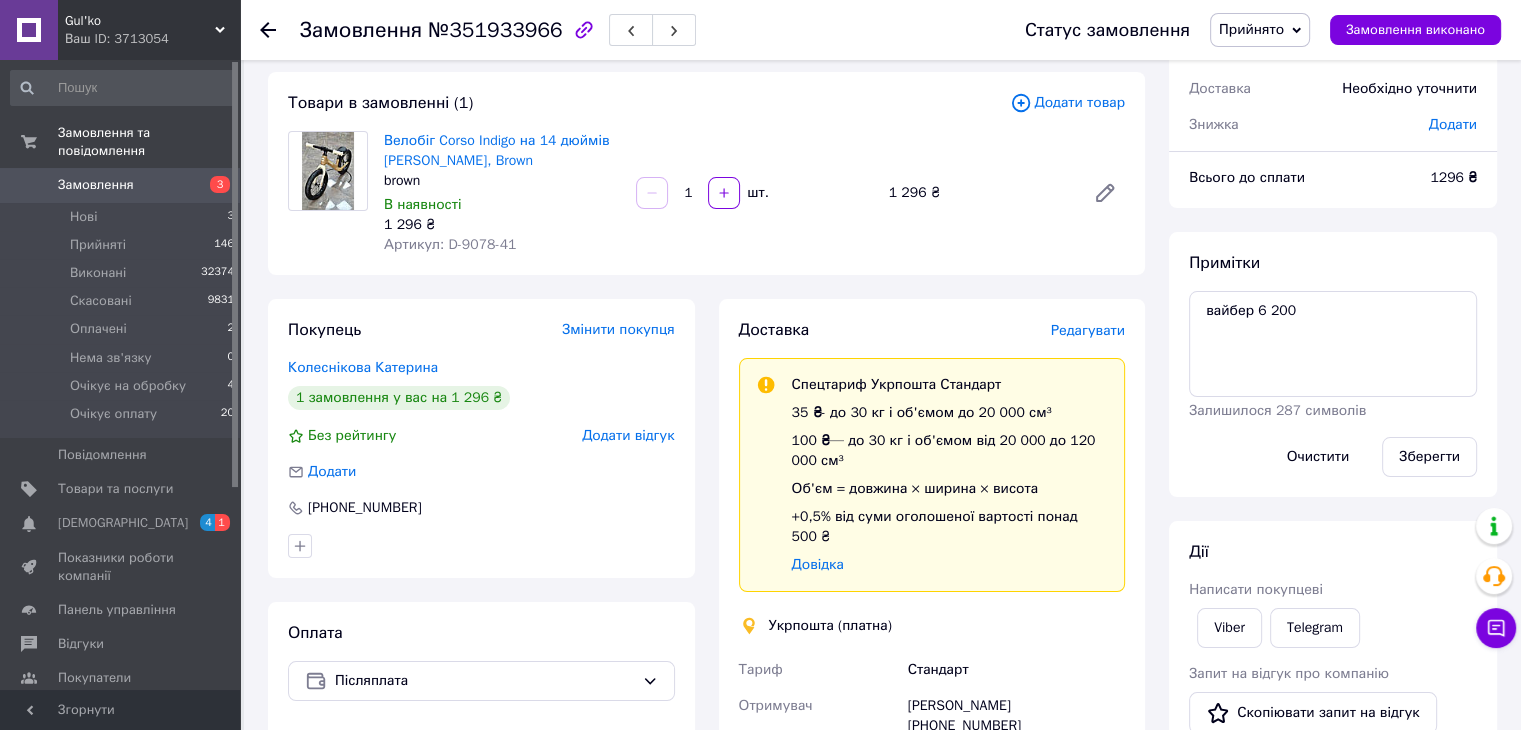 click on "Велобіг Corso Indigo на 14 дюймів Корсо Індіго, Brown brown В наявності 1 296 ₴ Артикул: D-9078-41 1   шт. 1 296 ₴" at bounding box center (754, 193) 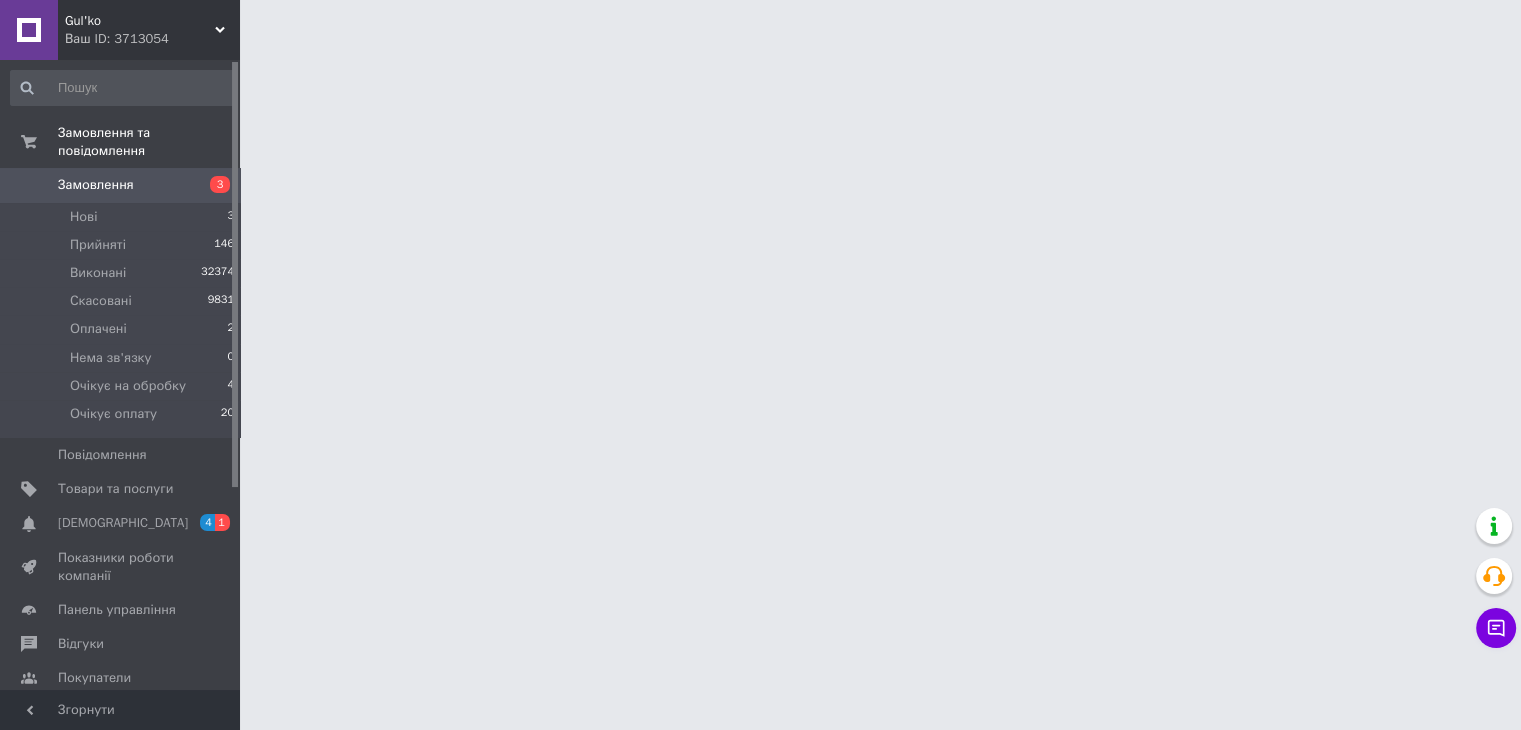 scroll, scrollTop: 0, scrollLeft: 0, axis: both 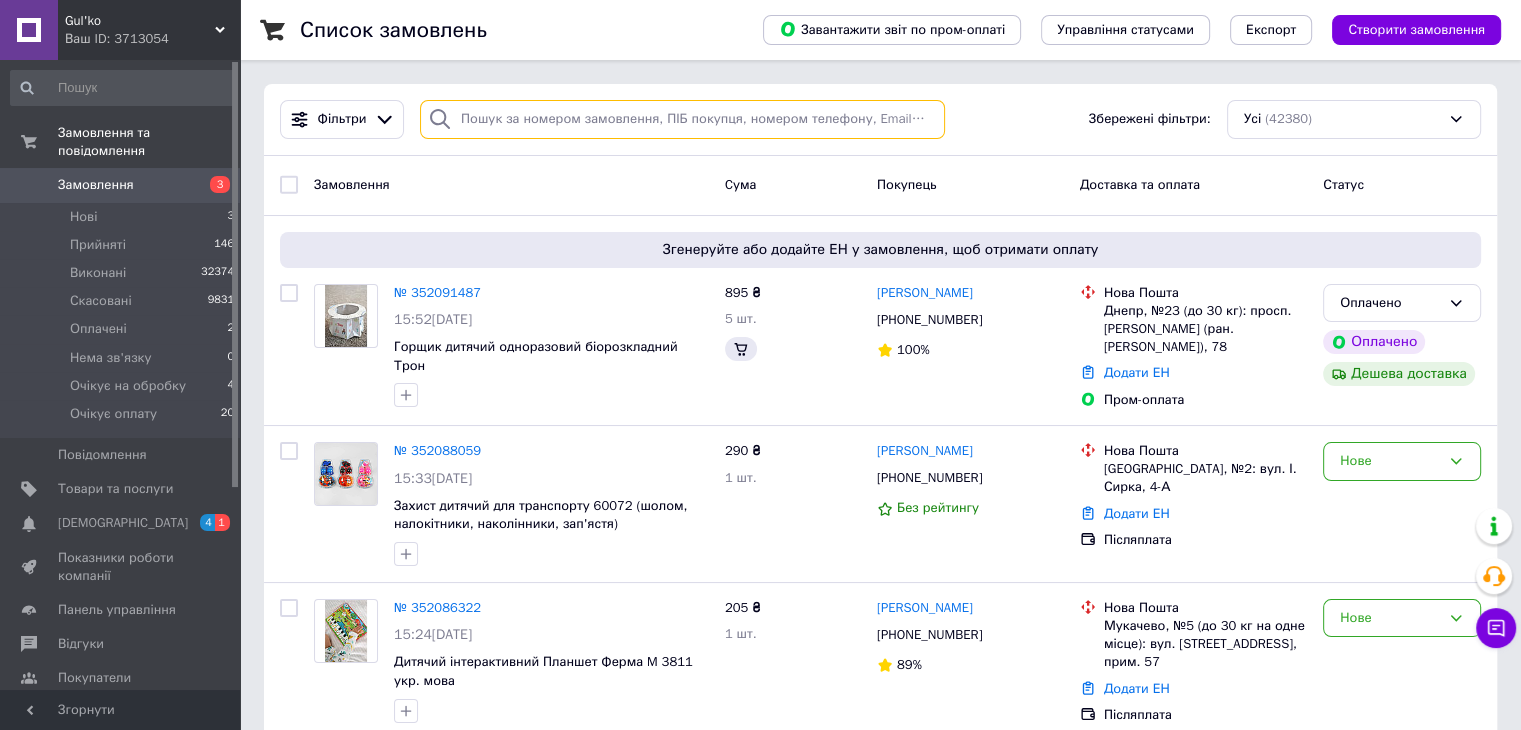 click at bounding box center (682, 119) 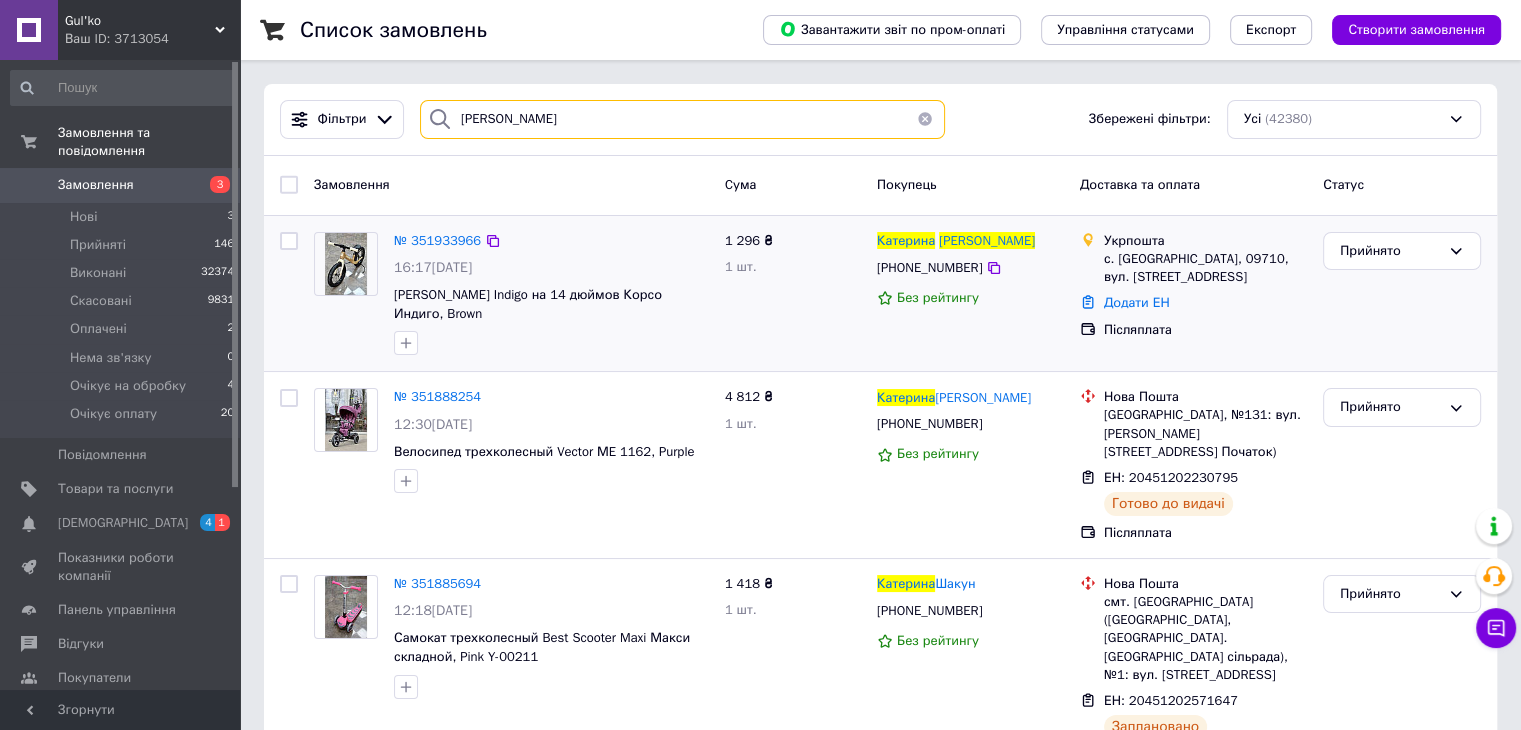 type on "Катерина Колеснікова" 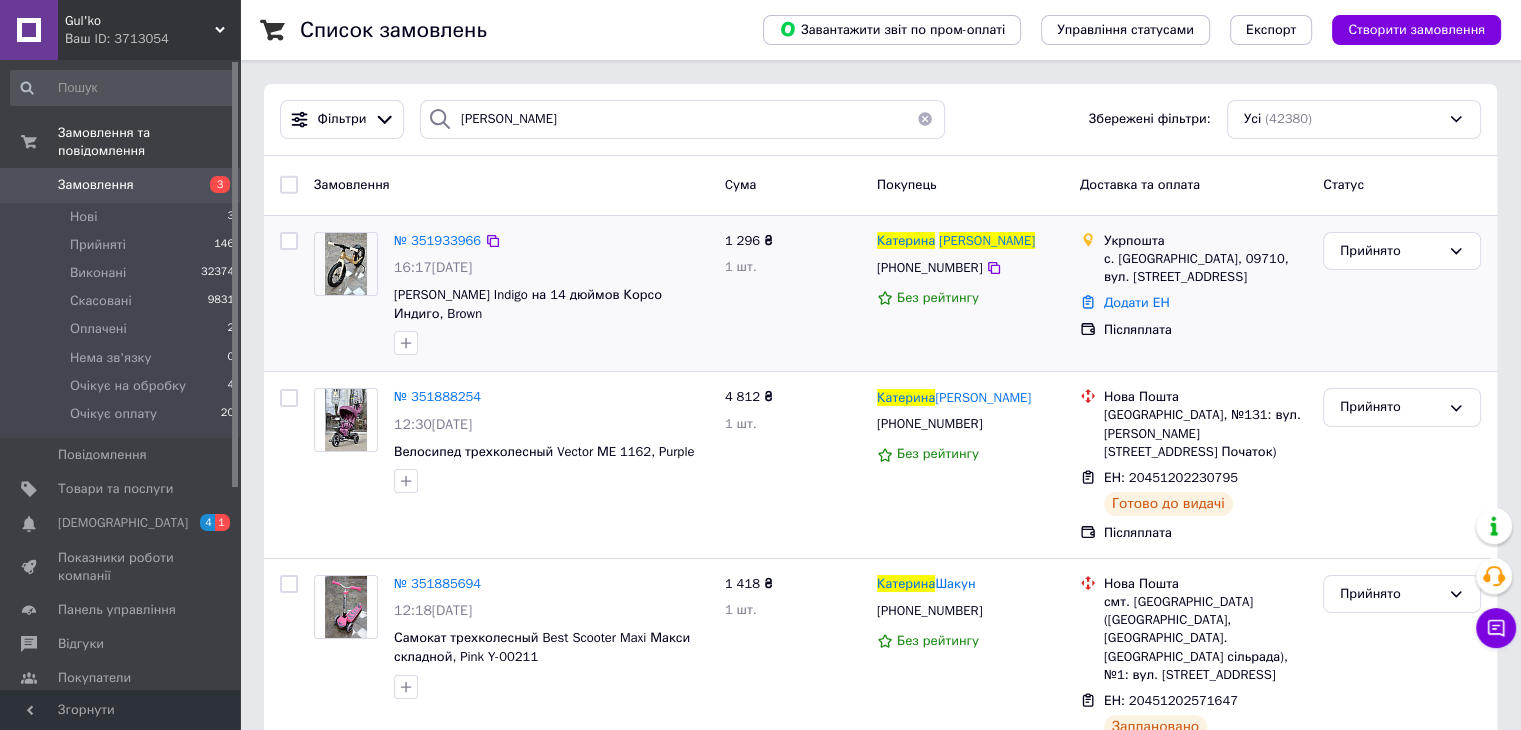 click at bounding box center [346, 264] 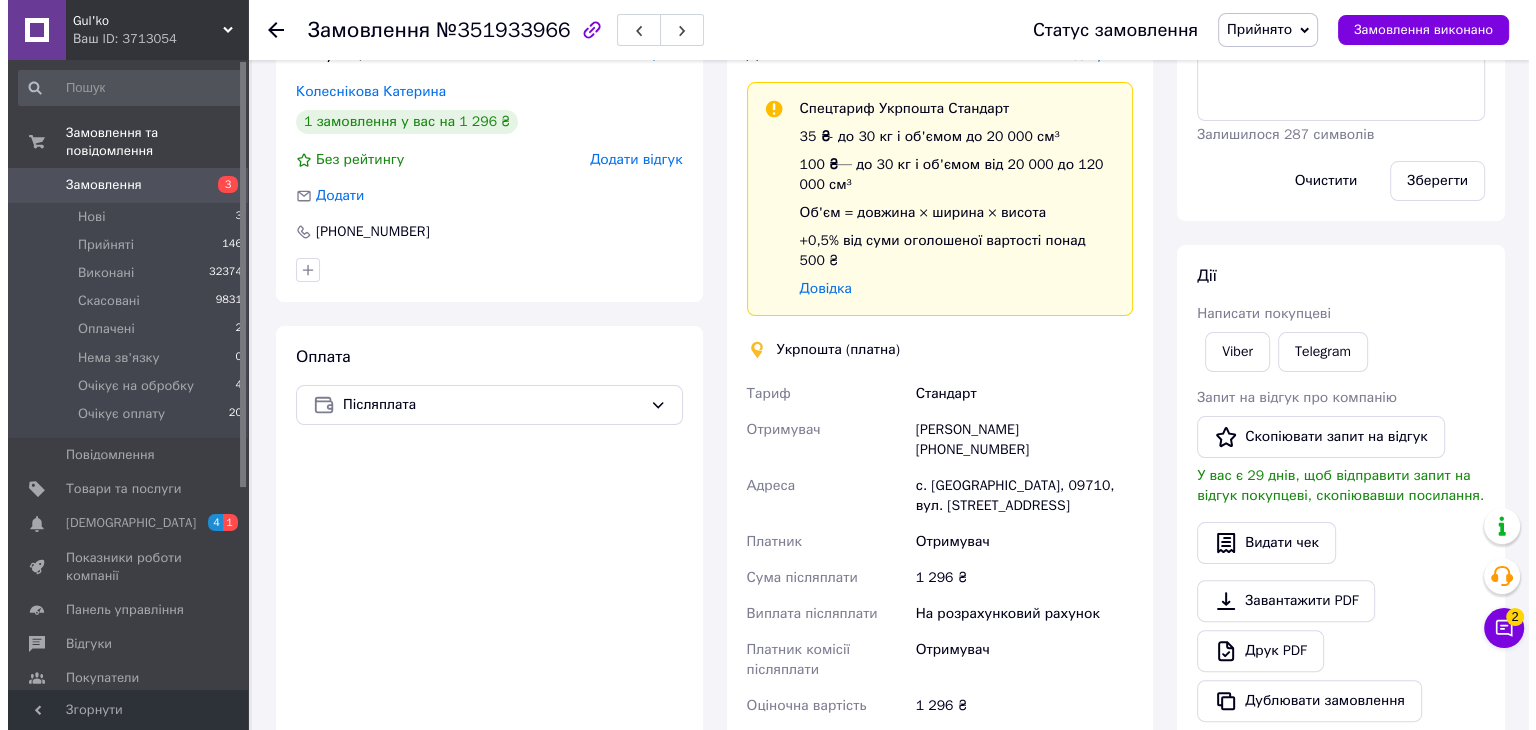 scroll, scrollTop: 300, scrollLeft: 0, axis: vertical 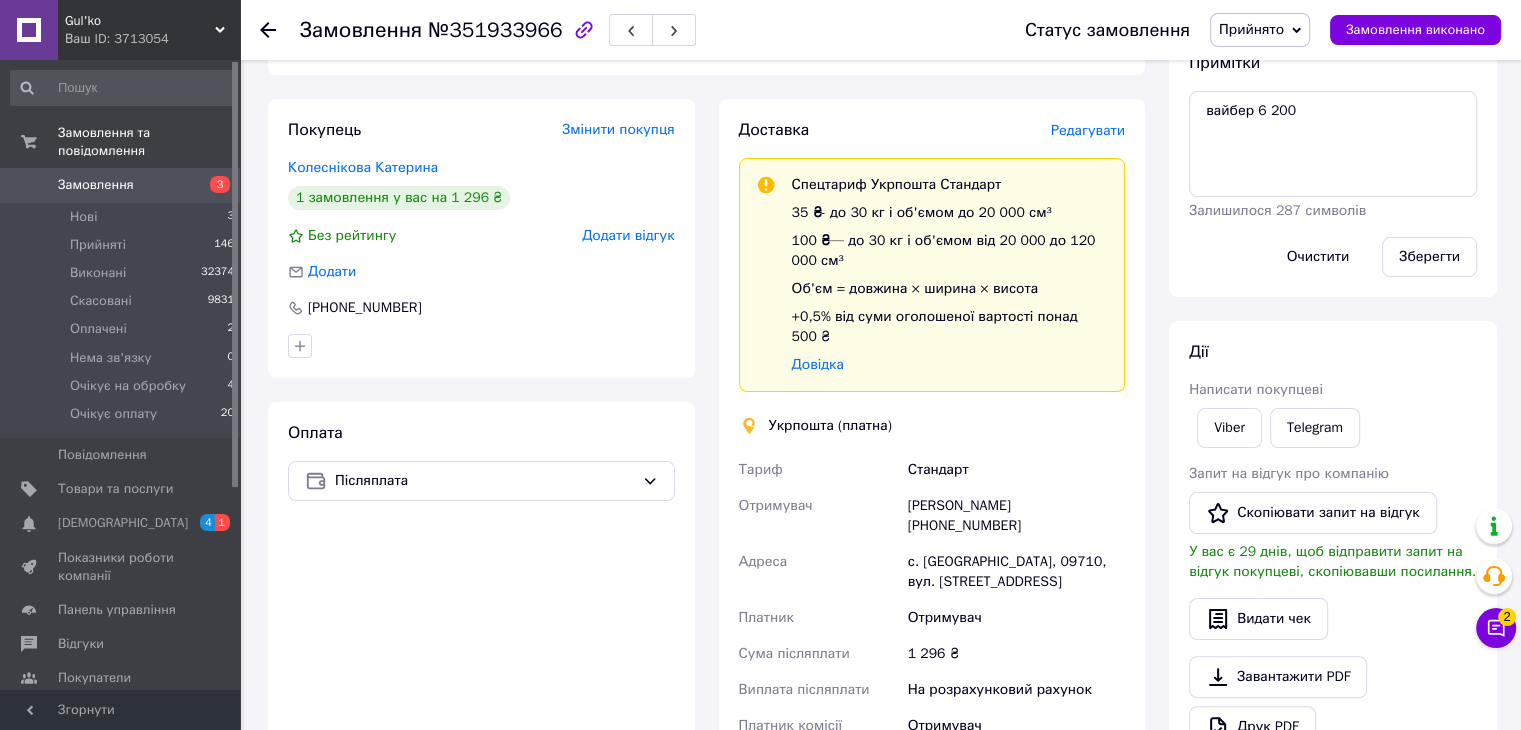 click on "Редагувати" at bounding box center [1088, 130] 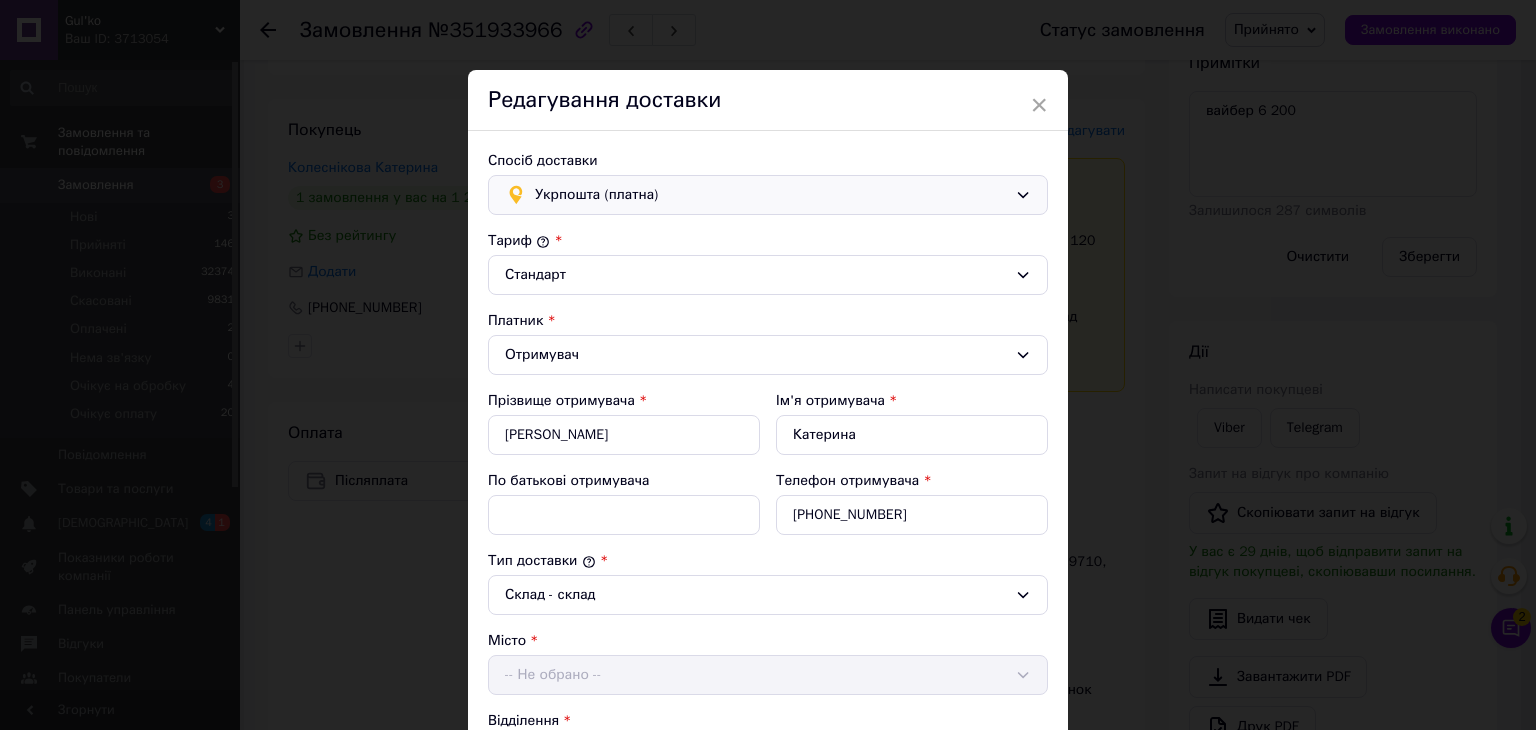click on "Укрпошта (платна)" at bounding box center [771, 195] 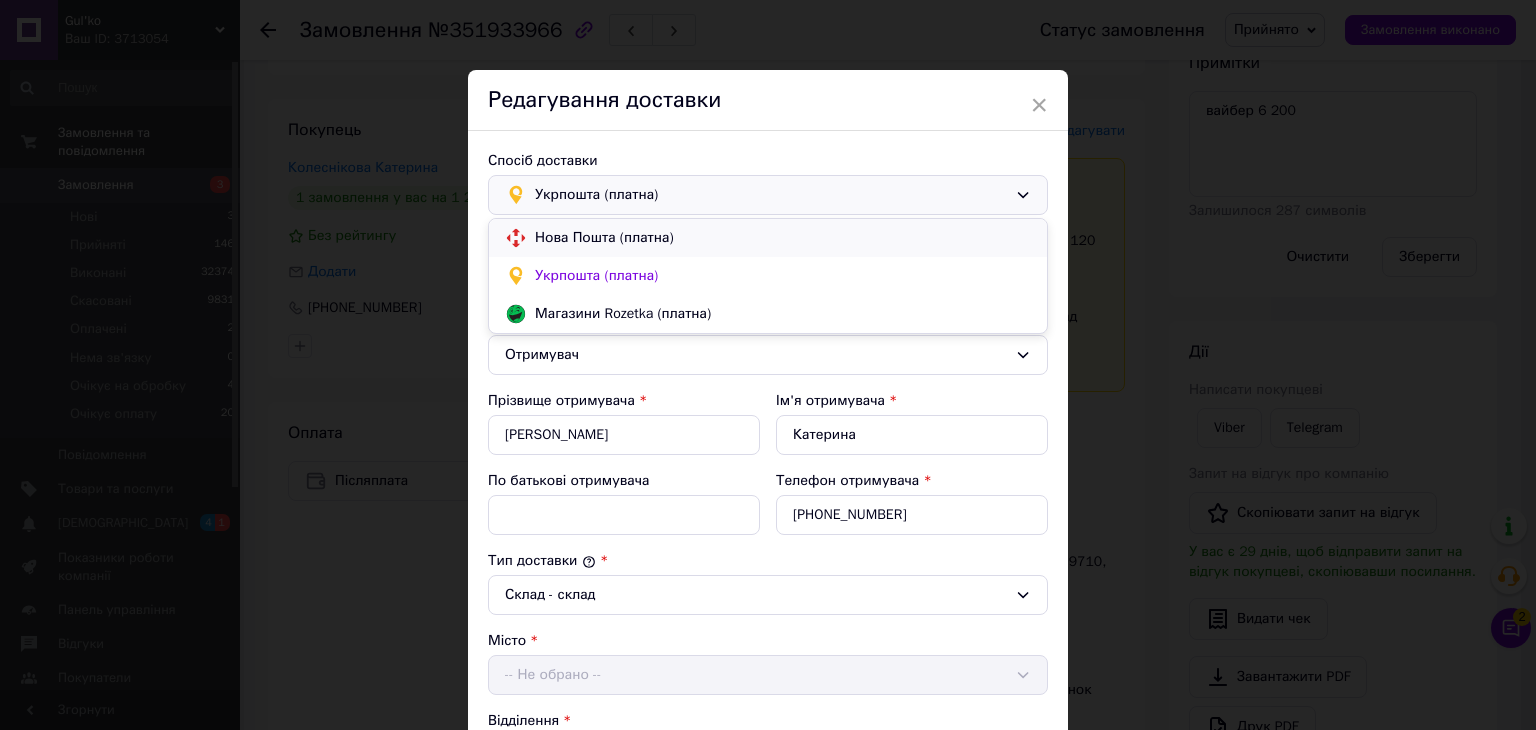 click on "Нова Пошта (платна)" at bounding box center (783, 238) 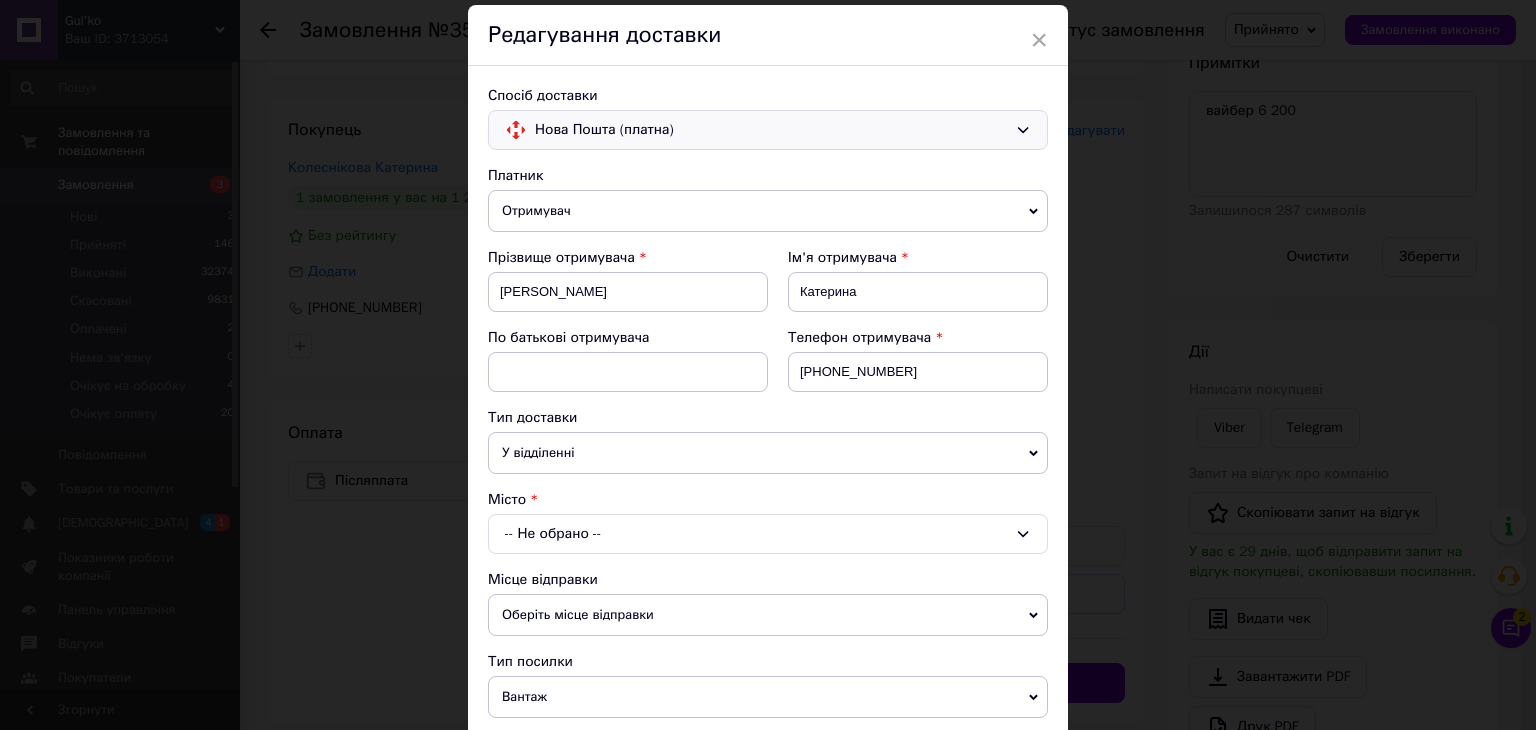 scroll, scrollTop: 100, scrollLeft: 0, axis: vertical 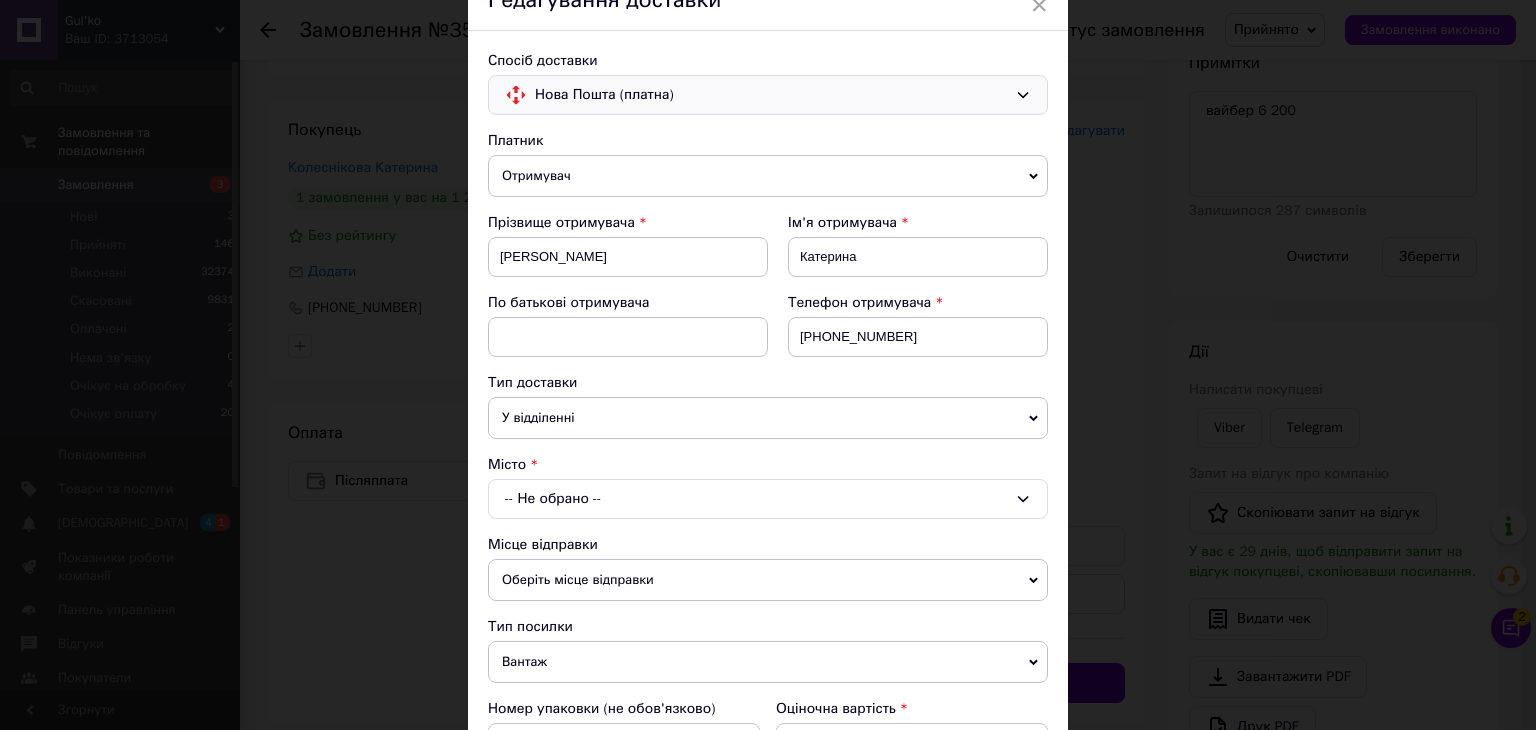 click on "-- Не обрано --" at bounding box center [768, 499] 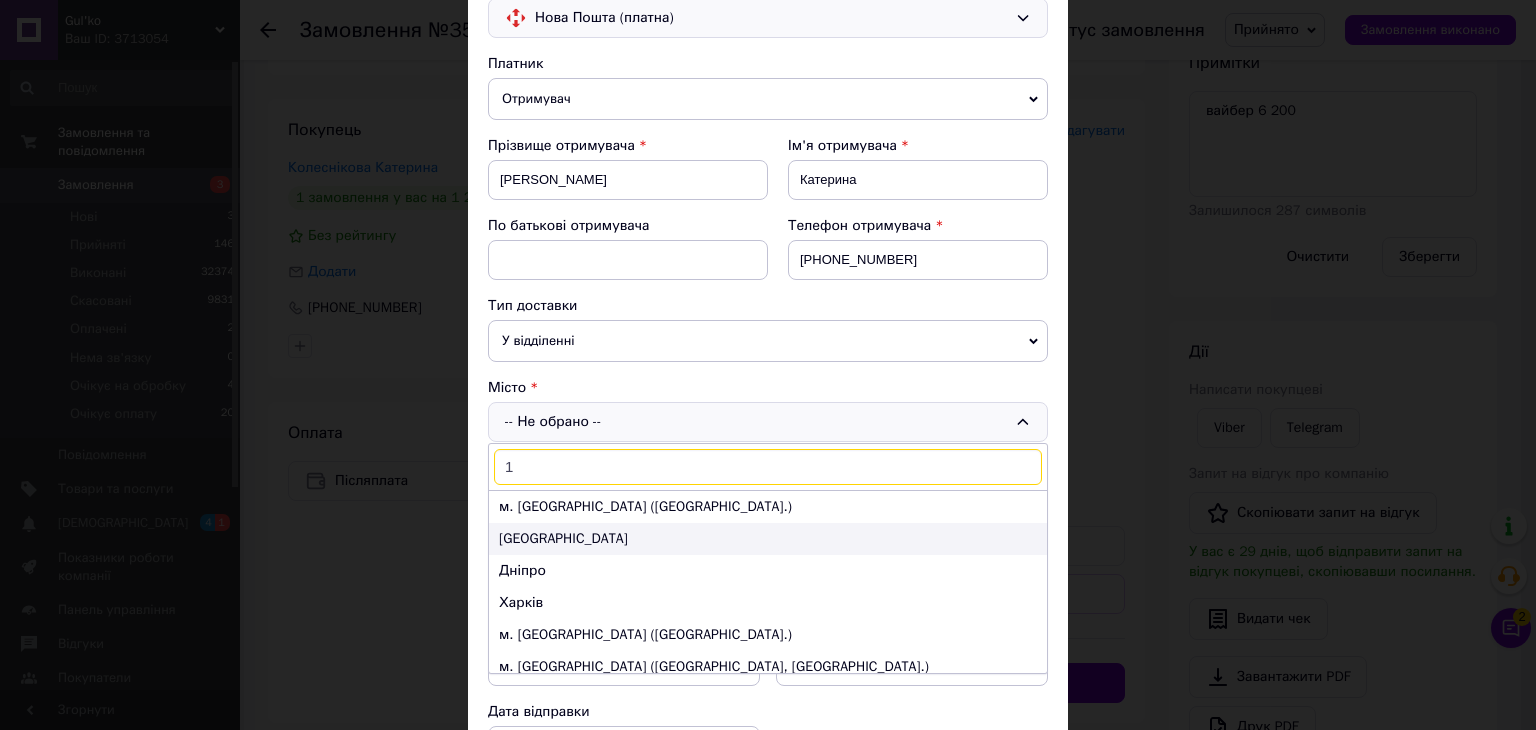 scroll, scrollTop: 300, scrollLeft: 0, axis: vertical 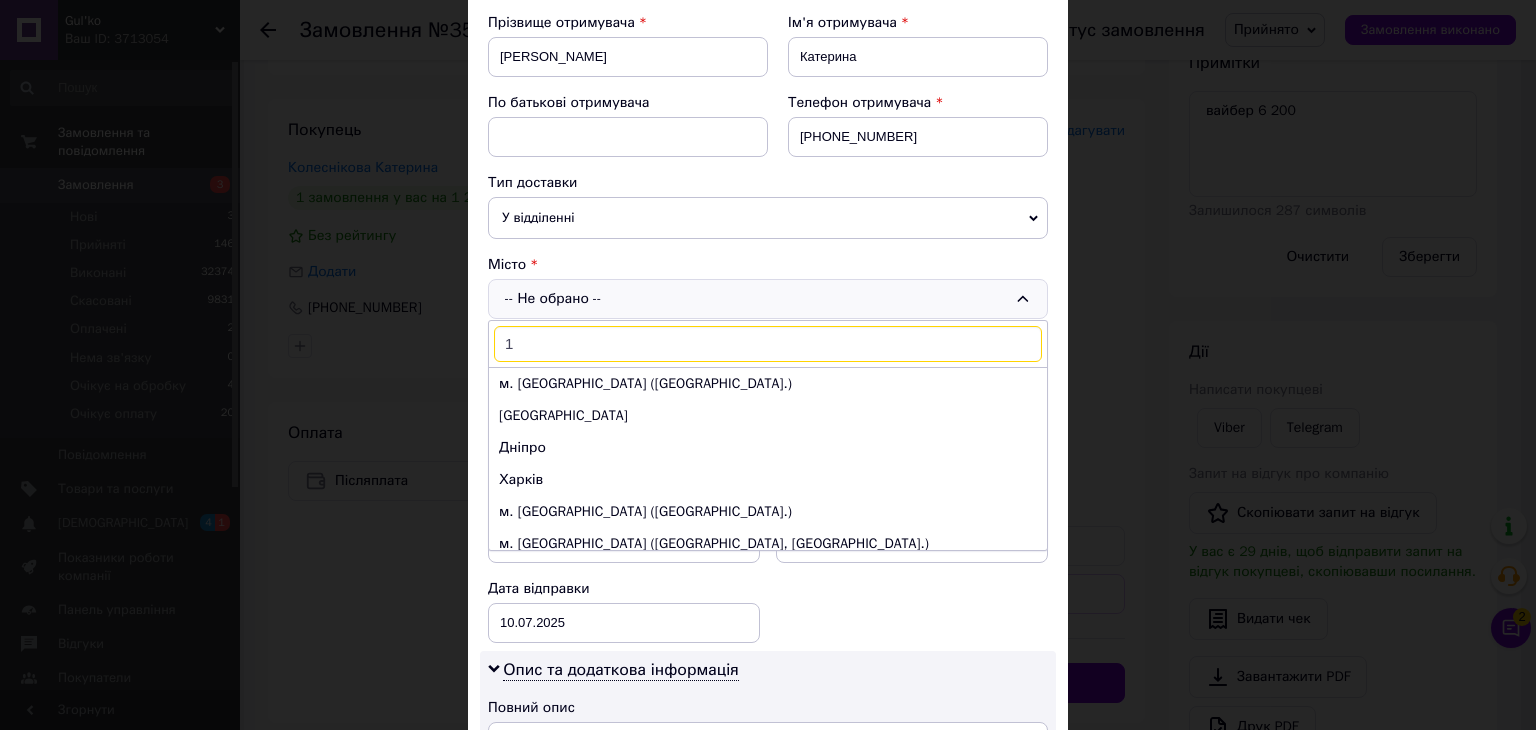 type on "1" 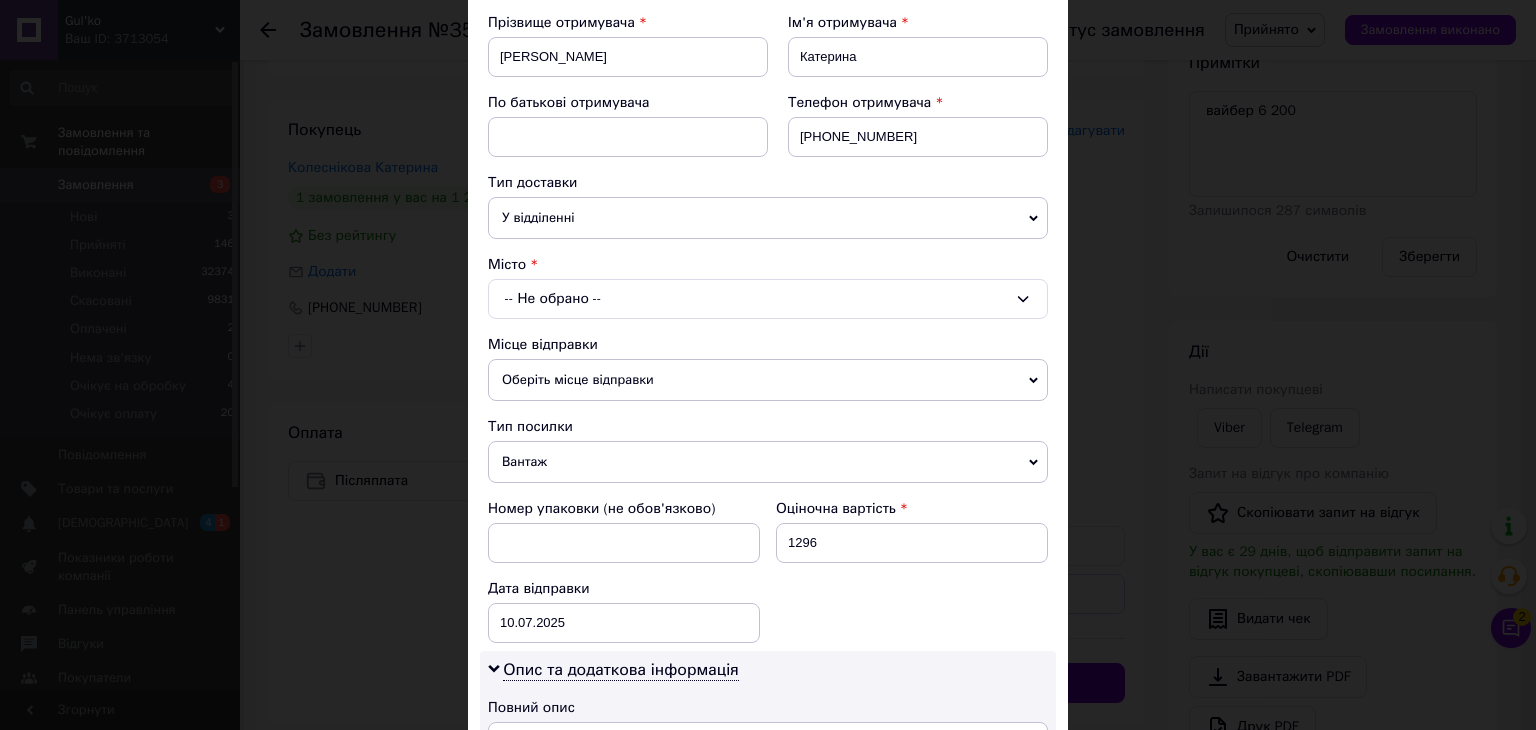 click on "-- Не обрано --" at bounding box center [768, 299] 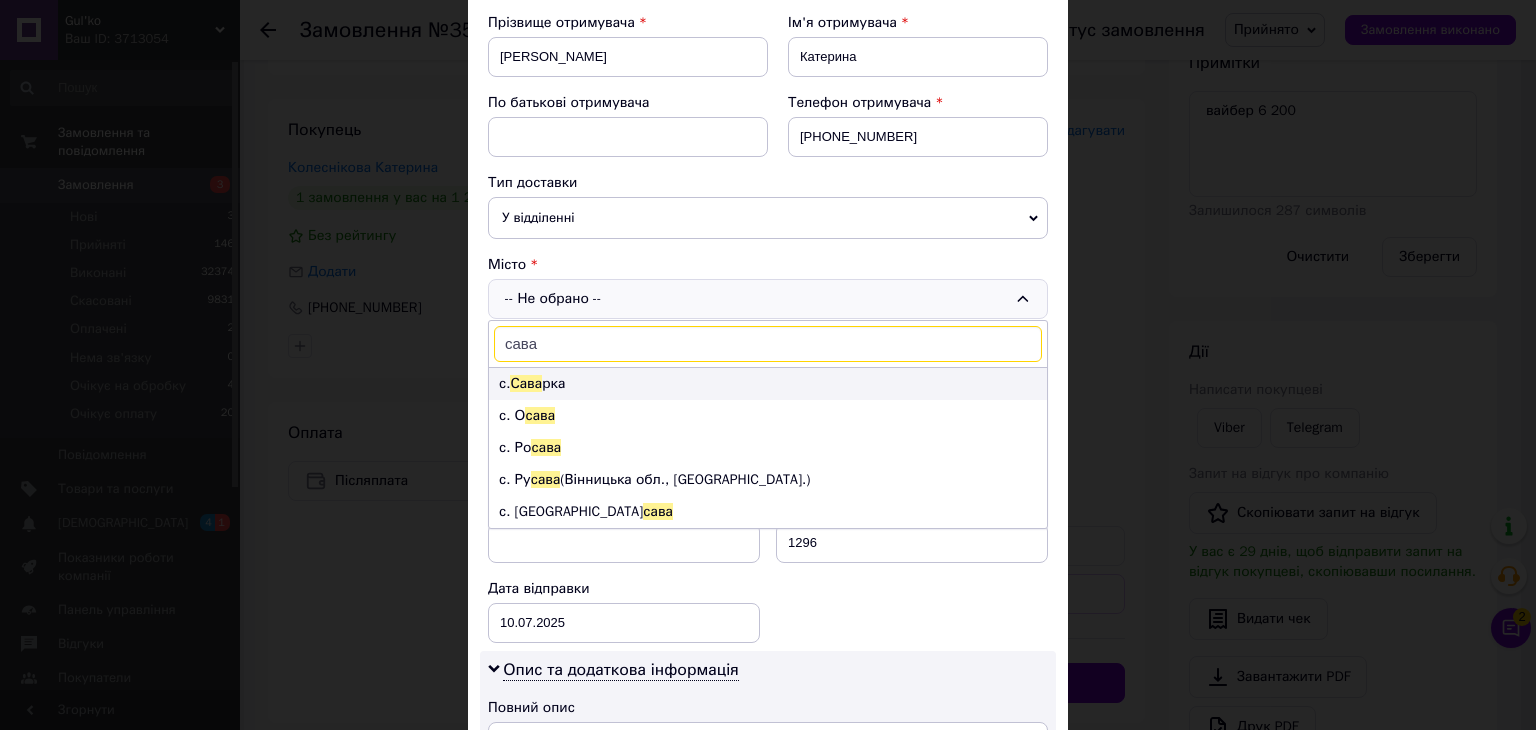 type on "сава" 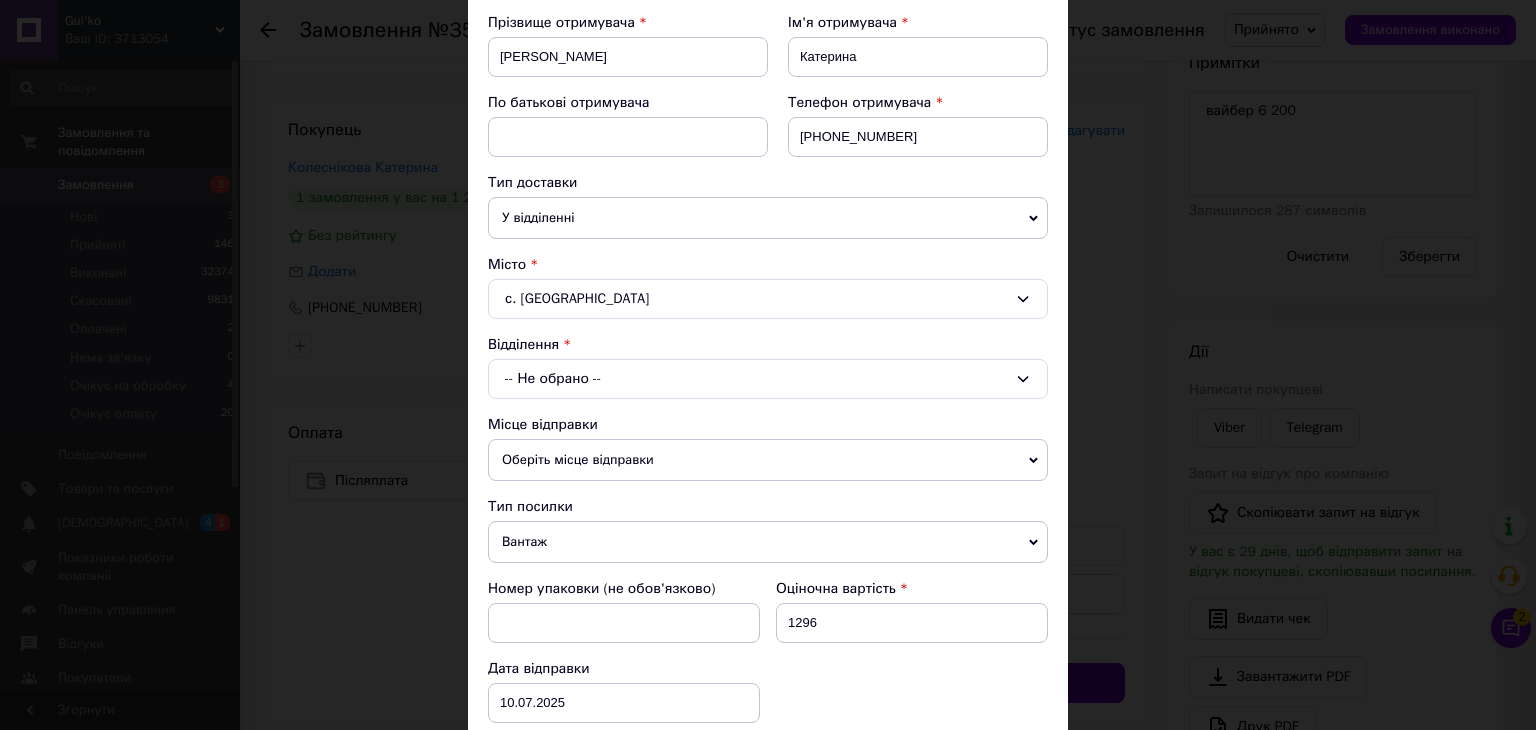 click on "-- Не обрано --" at bounding box center [768, 379] 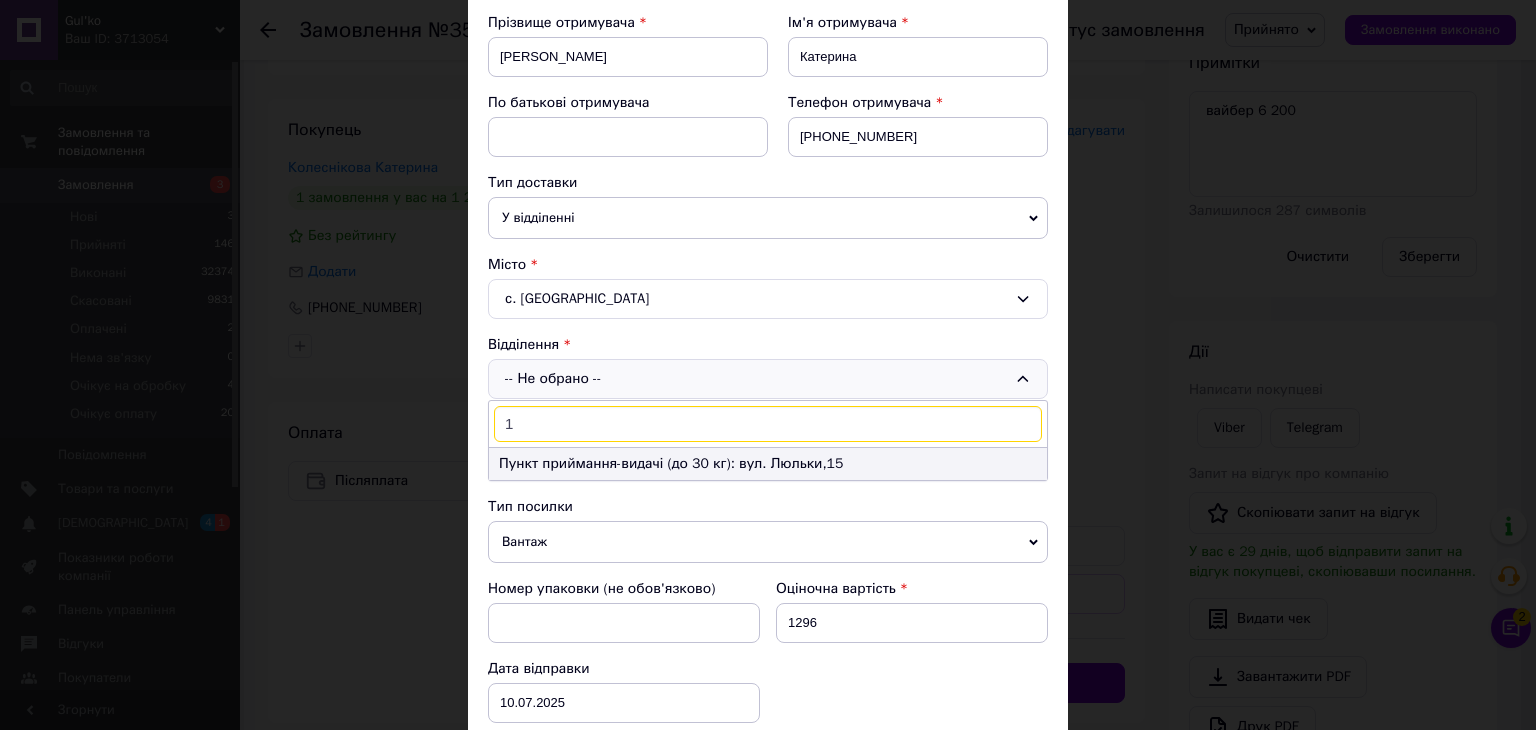 type on "1" 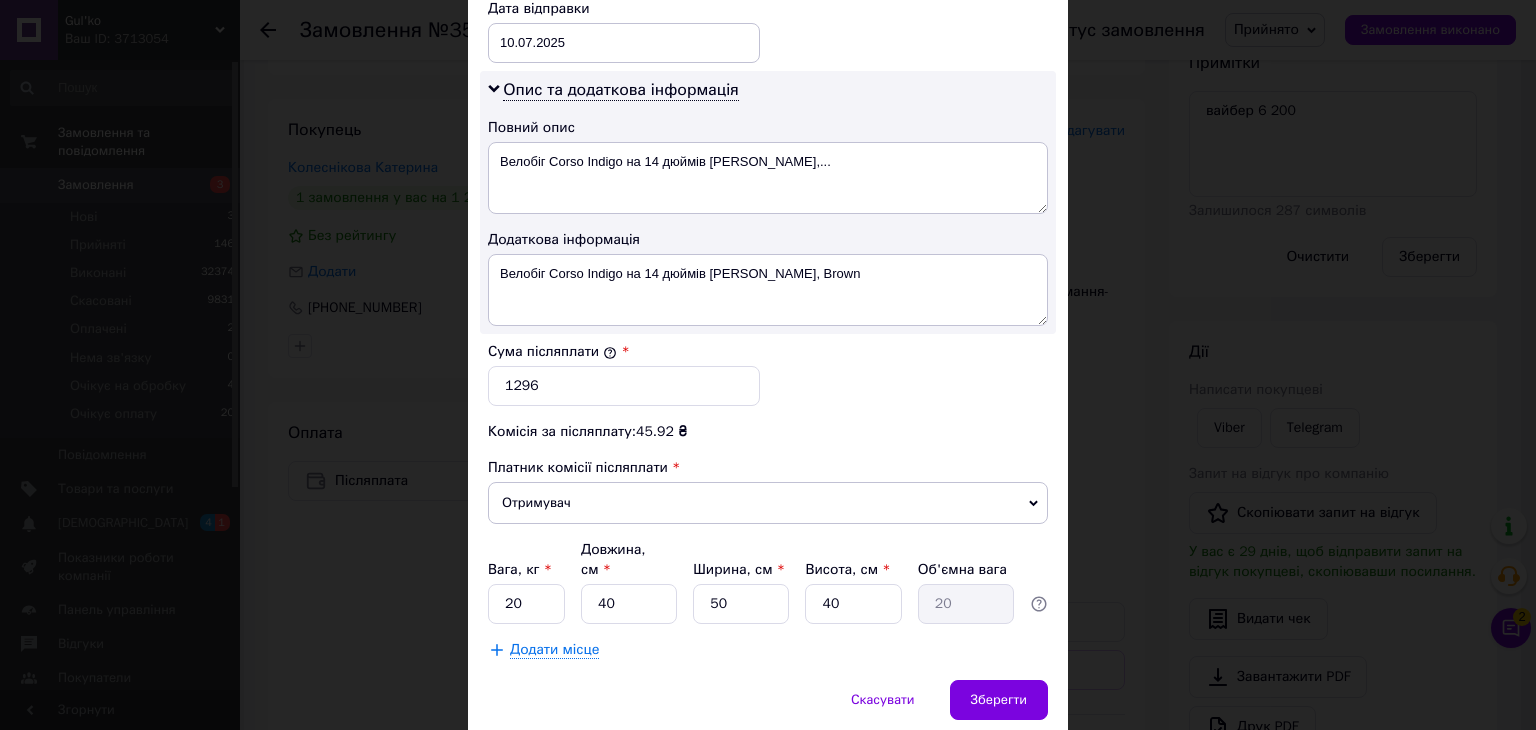 scroll, scrollTop: 1013, scrollLeft: 0, axis: vertical 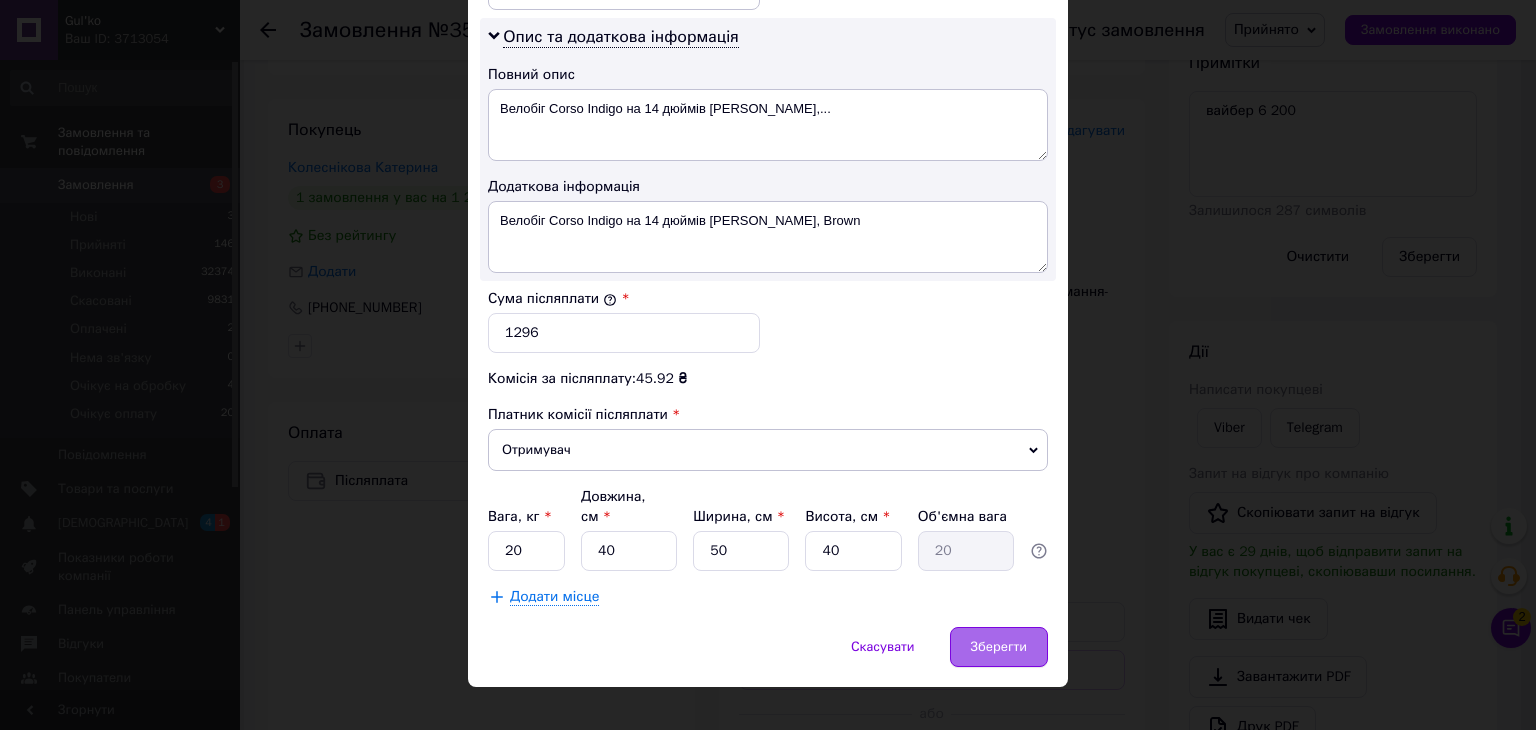 click on "Зберегти" at bounding box center (999, 647) 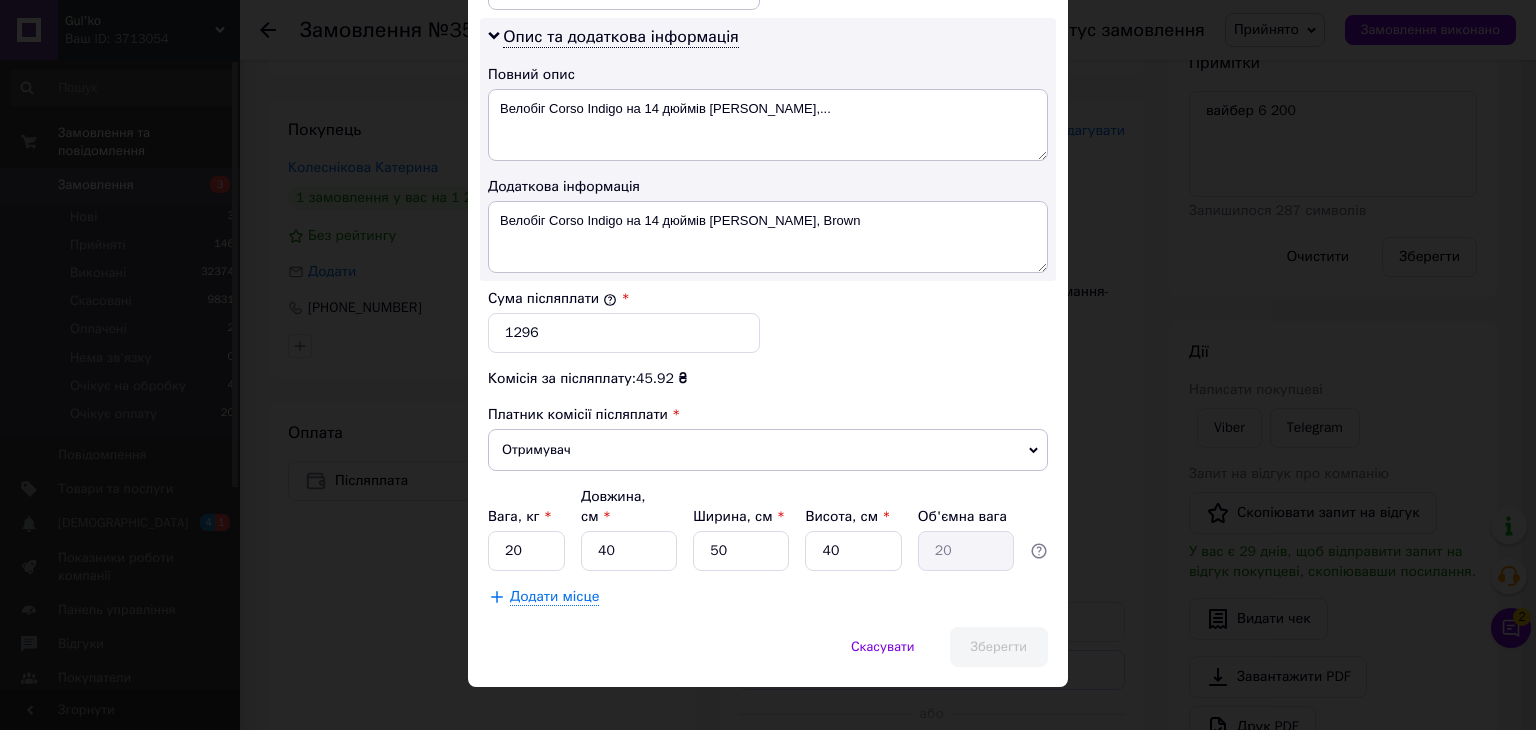 scroll, scrollTop: 392, scrollLeft: 0, axis: vertical 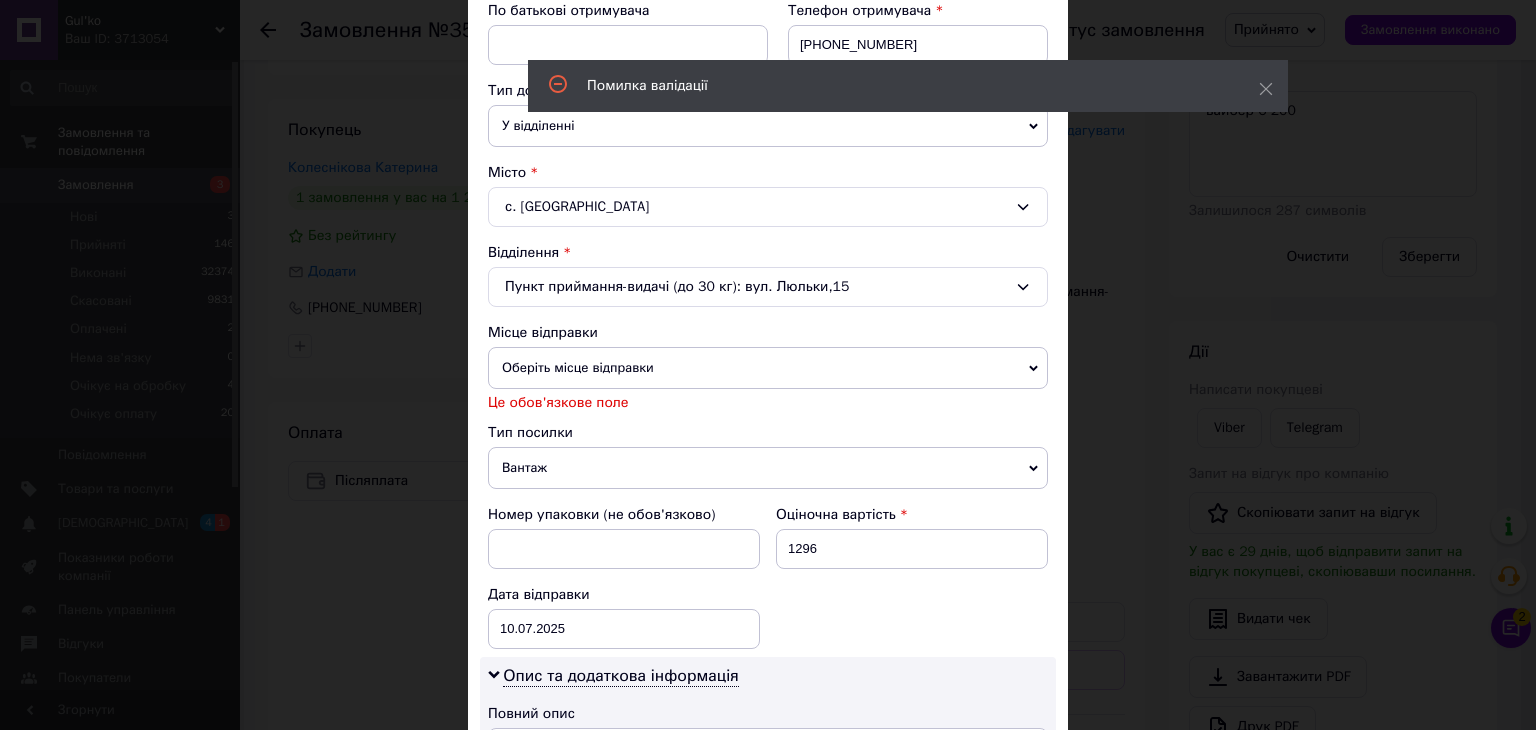 click 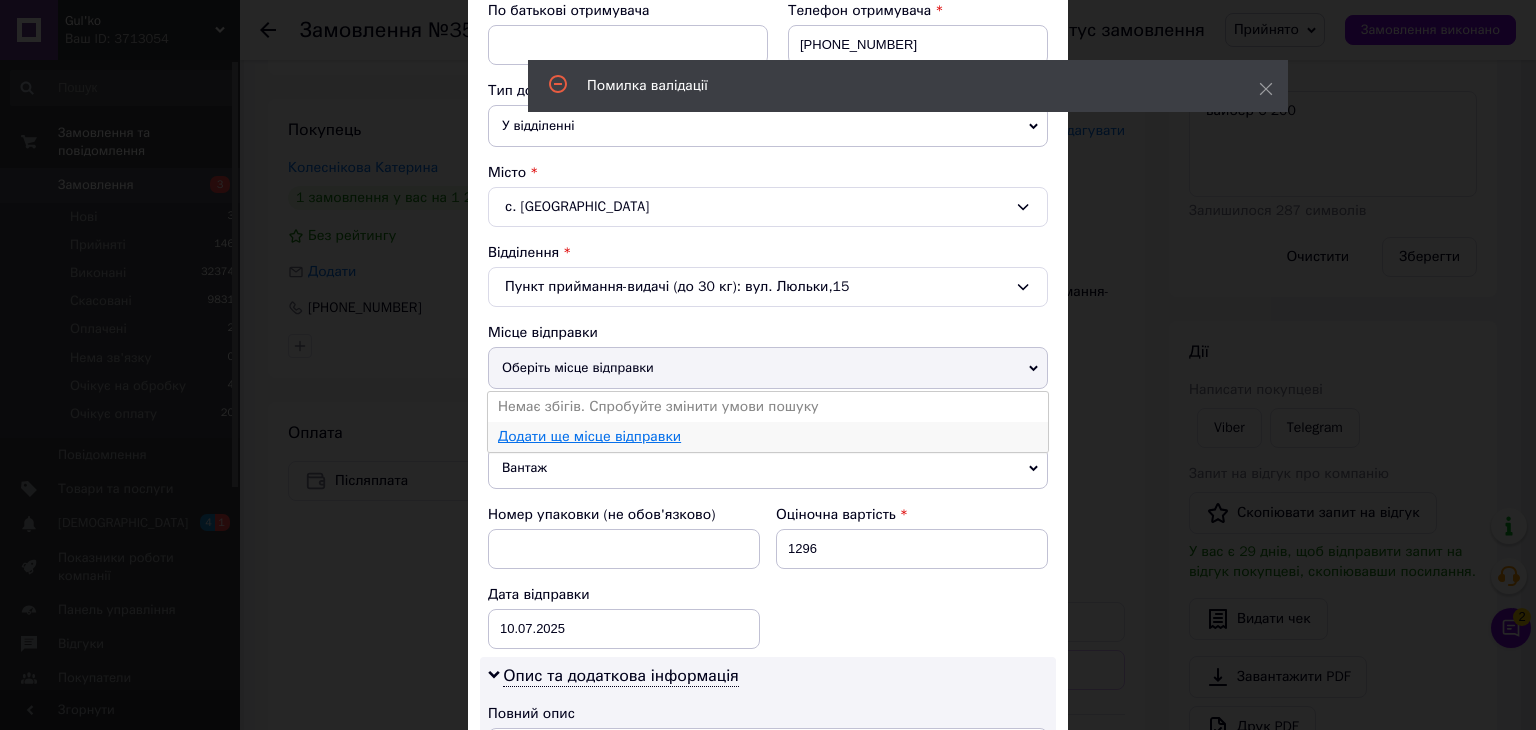 click on "Додати ще місце відправки" at bounding box center (589, 436) 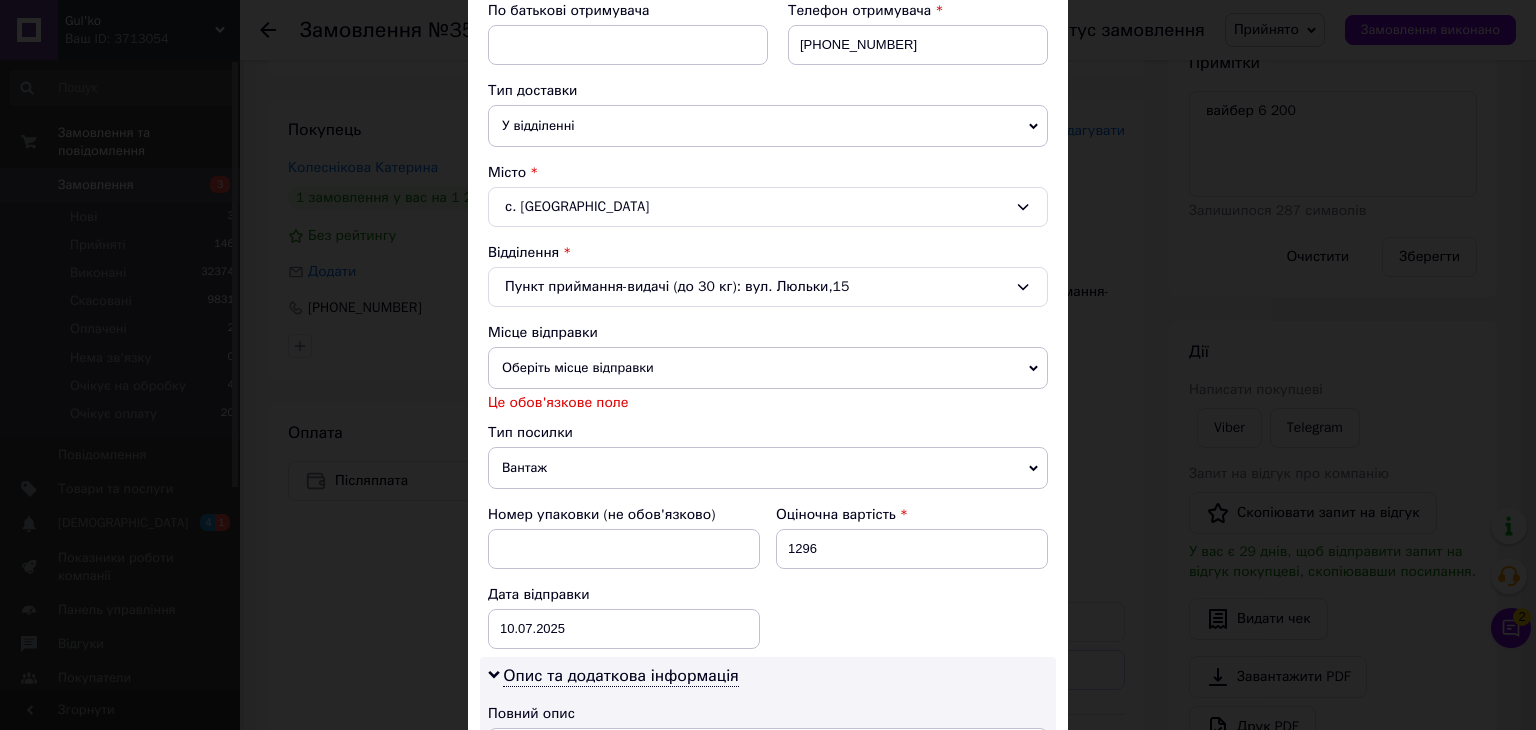 click on "Оберіть місце відправки" at bounding box center (768, 368) 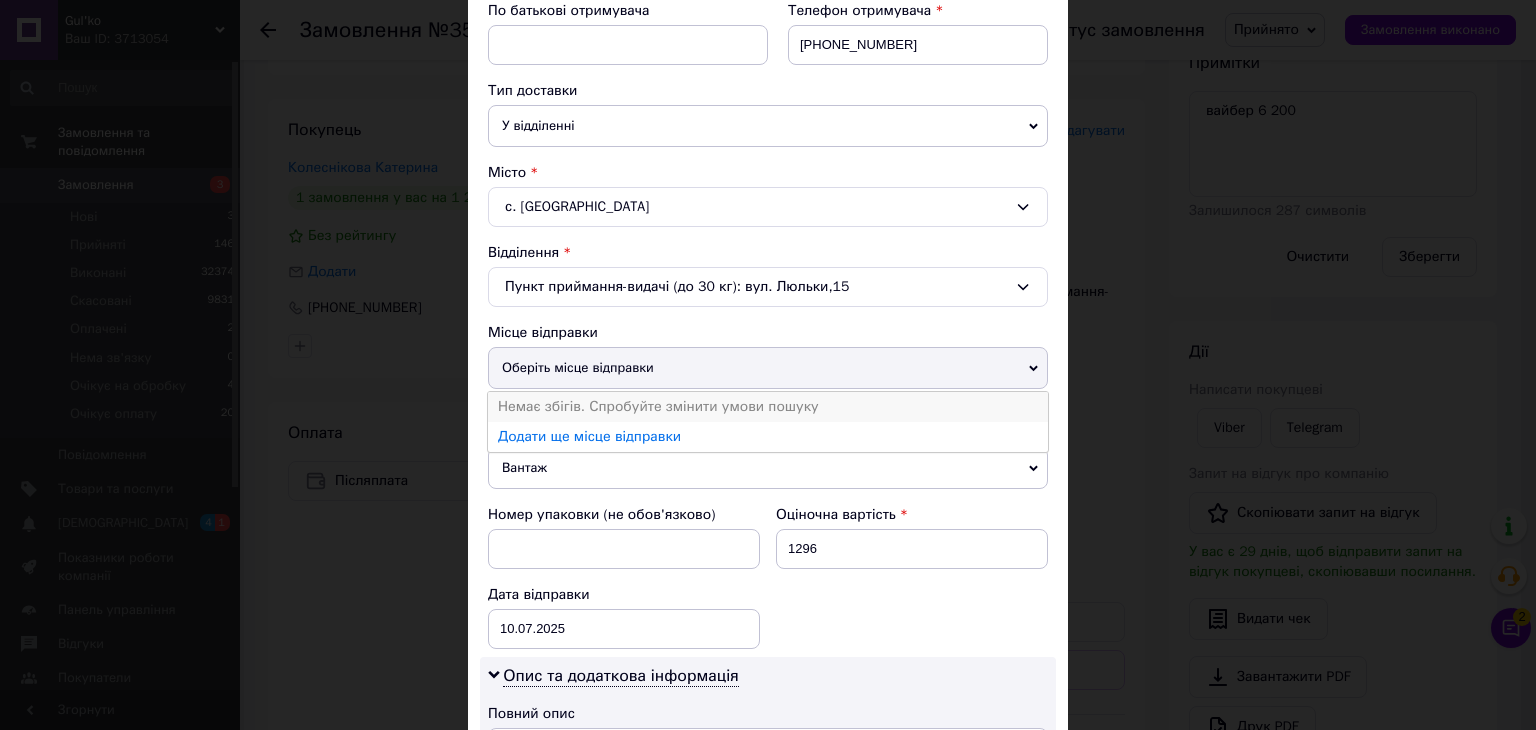 click on "Немає збігів. Спробуйте змінити умови пошуку" at bounding box center (768, 407) 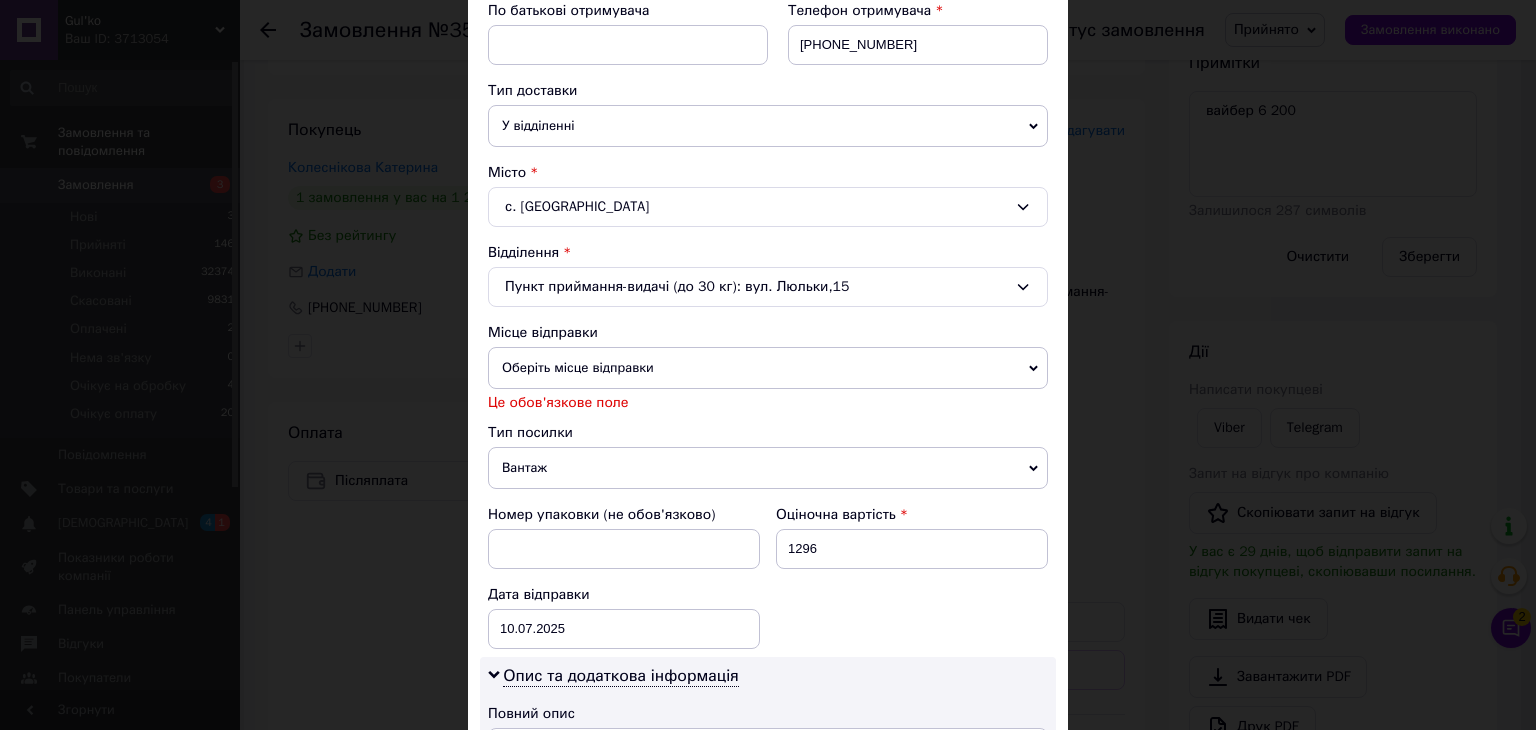 click on "Оберіть місце відправки" at bounding box center (768, 368) 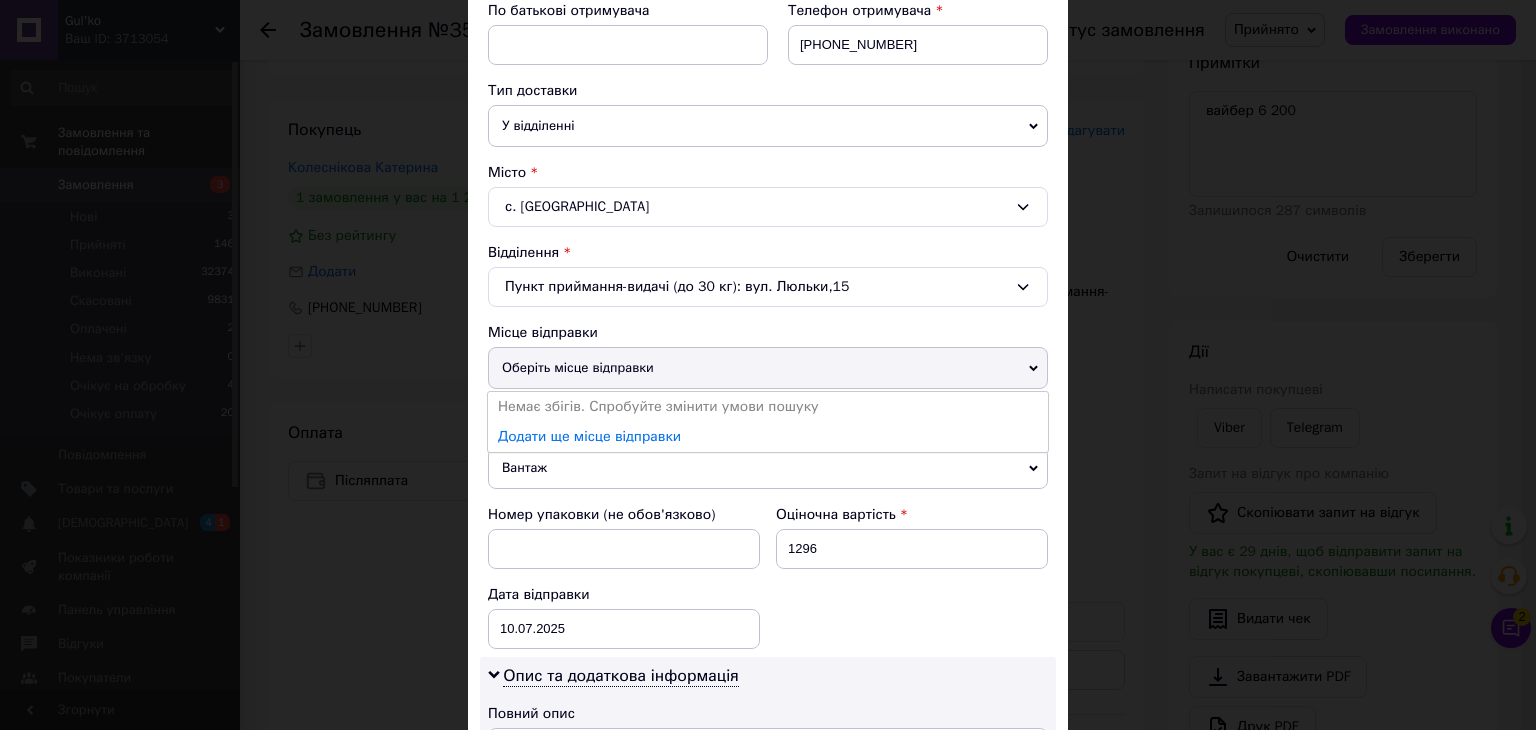 click on "Немає збігів. Спробуйте змінити умови пошуку" at bounding box center (768, 407) 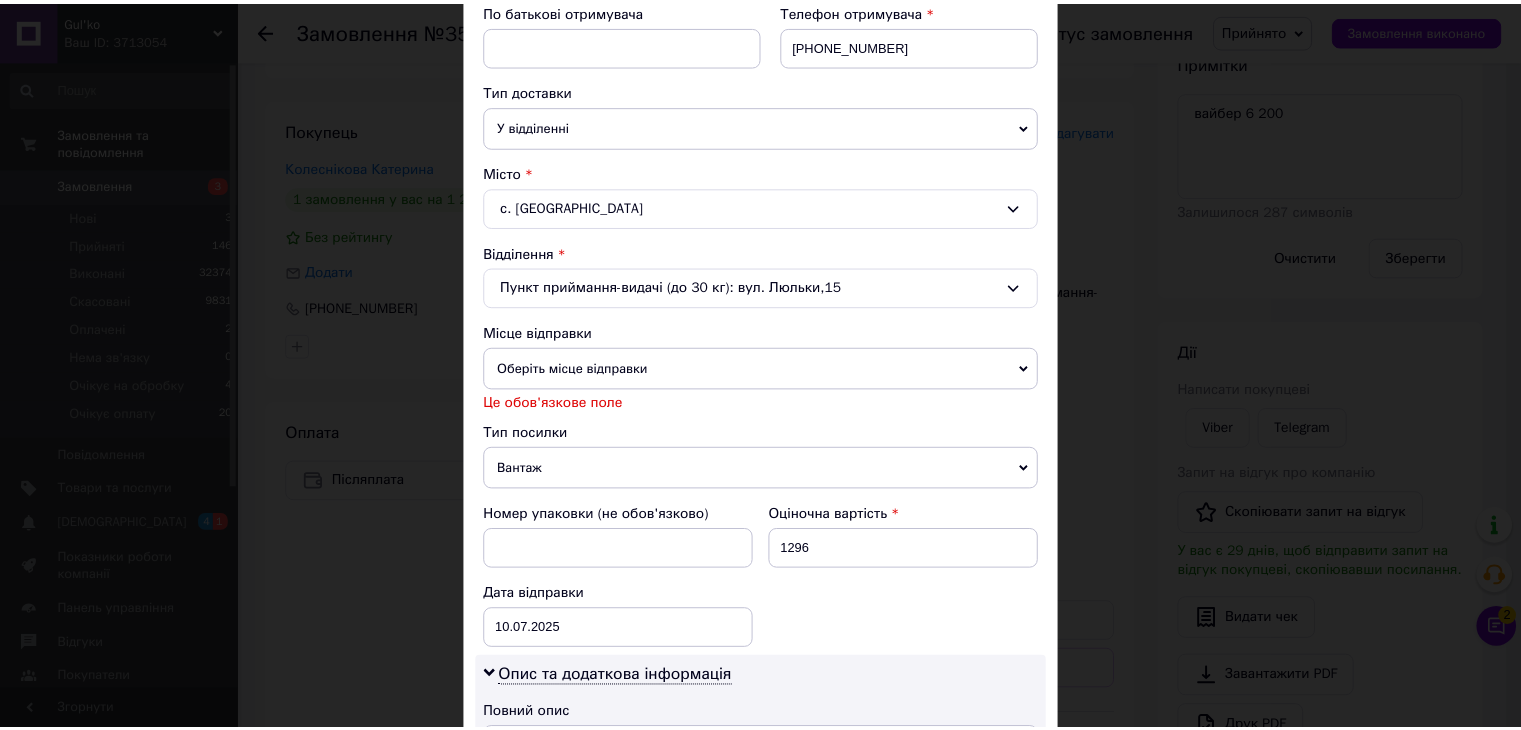 scroll, scrollTop: 92, scrollLeft: 0, axis: vertical 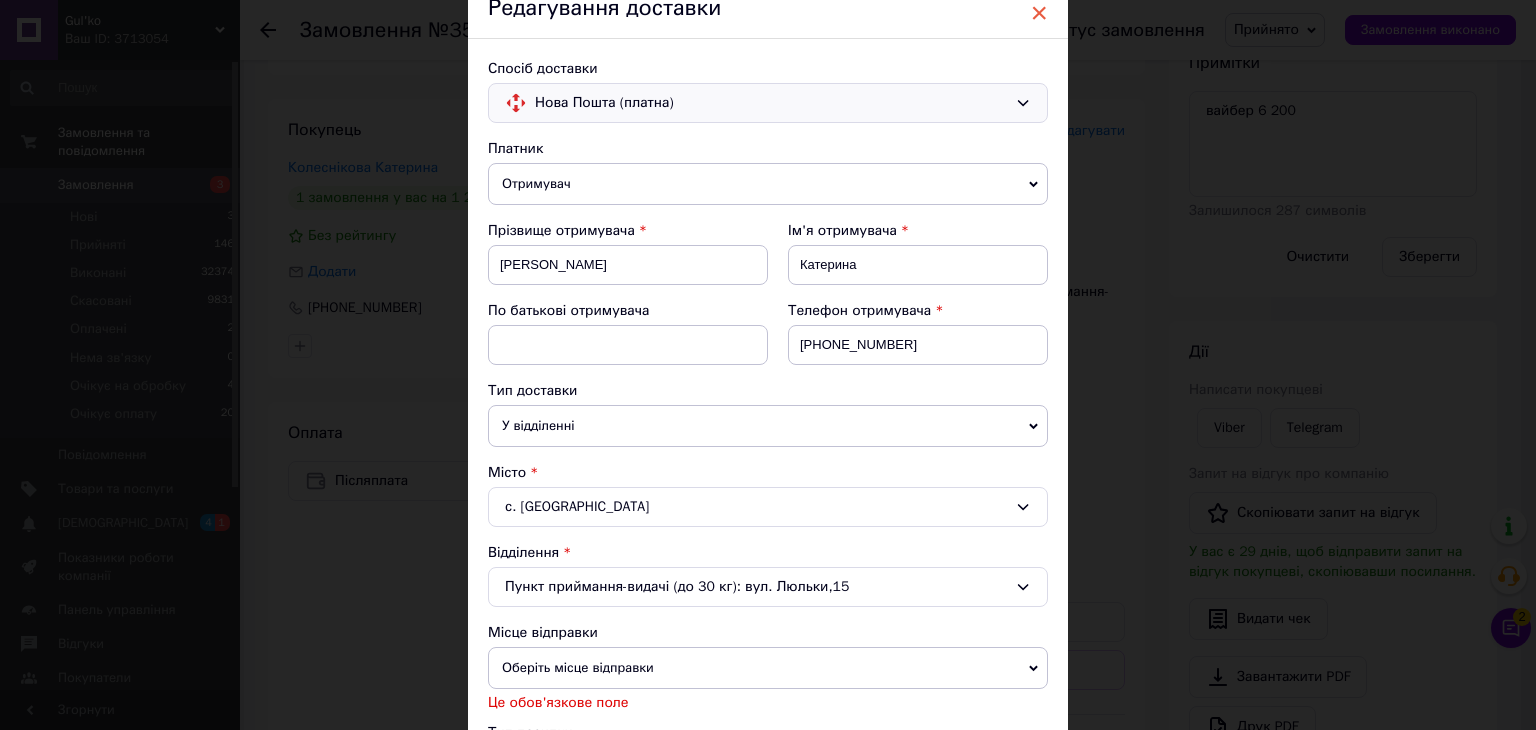 click on "×" at bounding box center (1039, 13) 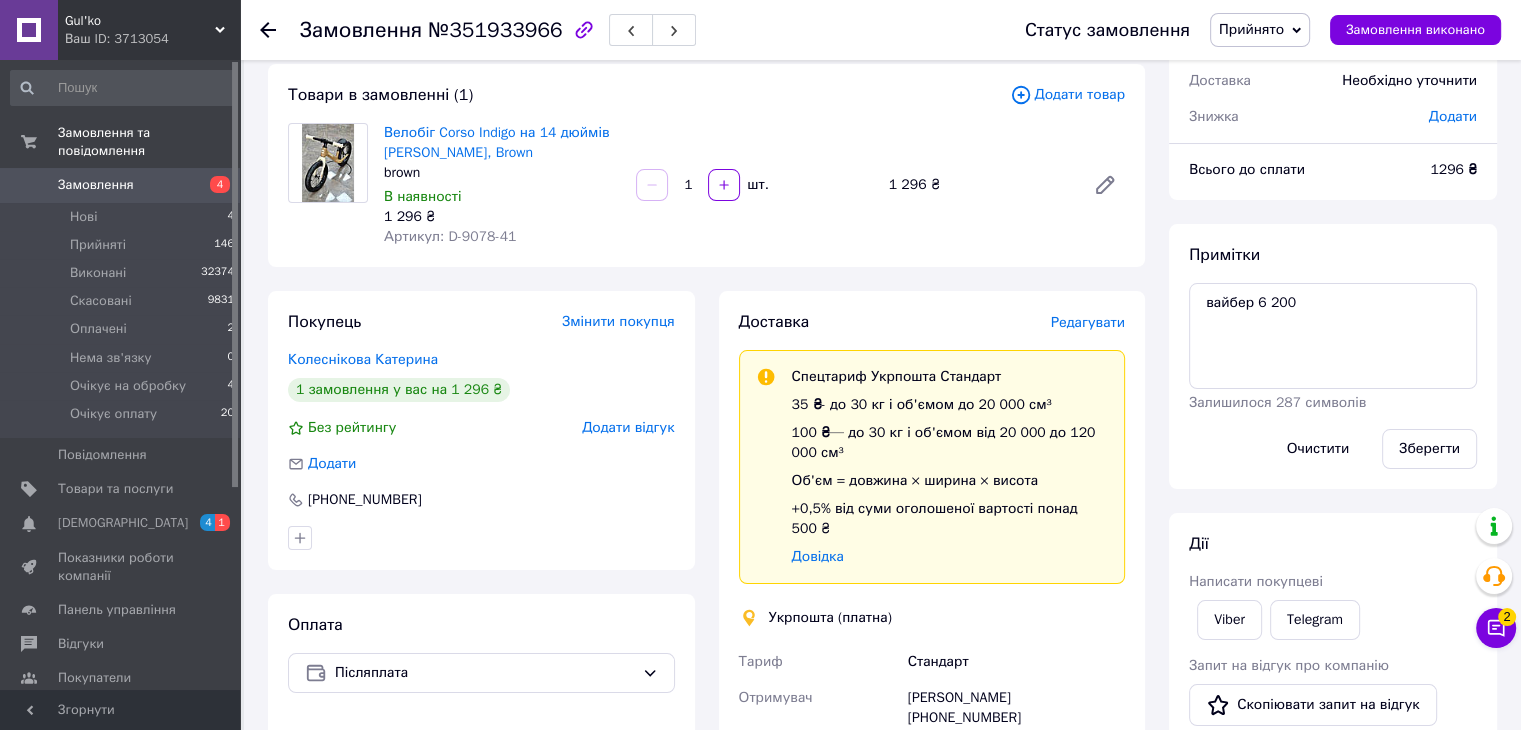 scroll, scrollTop: 0, scrollLeft: 0, axis: both 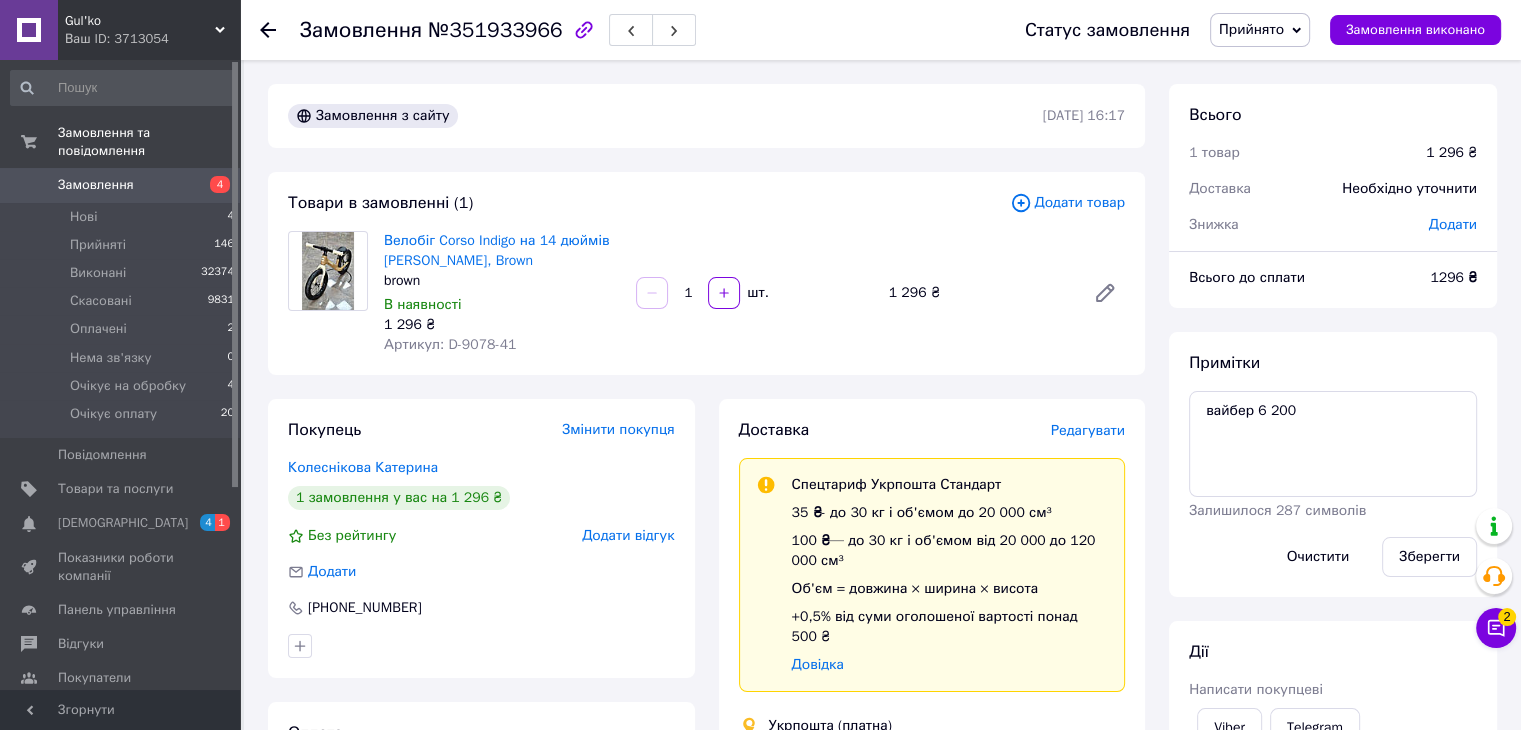 click on "Товари в замовленні (1) Додати товар Велобіг Corso Indigo на 14 дюймів Корсо Індіго, Brown brown В наявності 1 296 ₴ Артикул: D-9078-41 1   шт. 1 296 ₴" at bounding box center (706, 273) 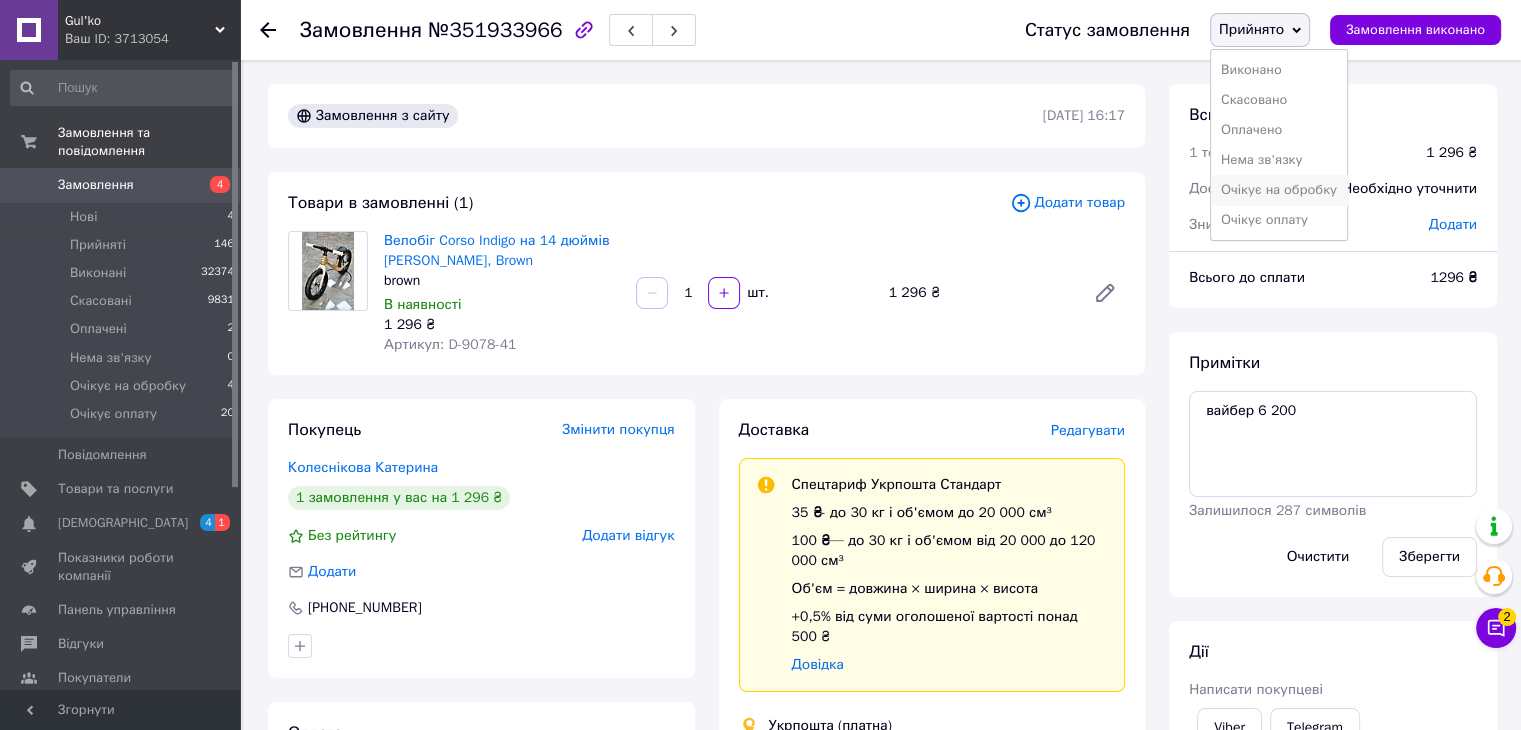 click on "Очікує на обробку" at bounding box center [1279, 190] 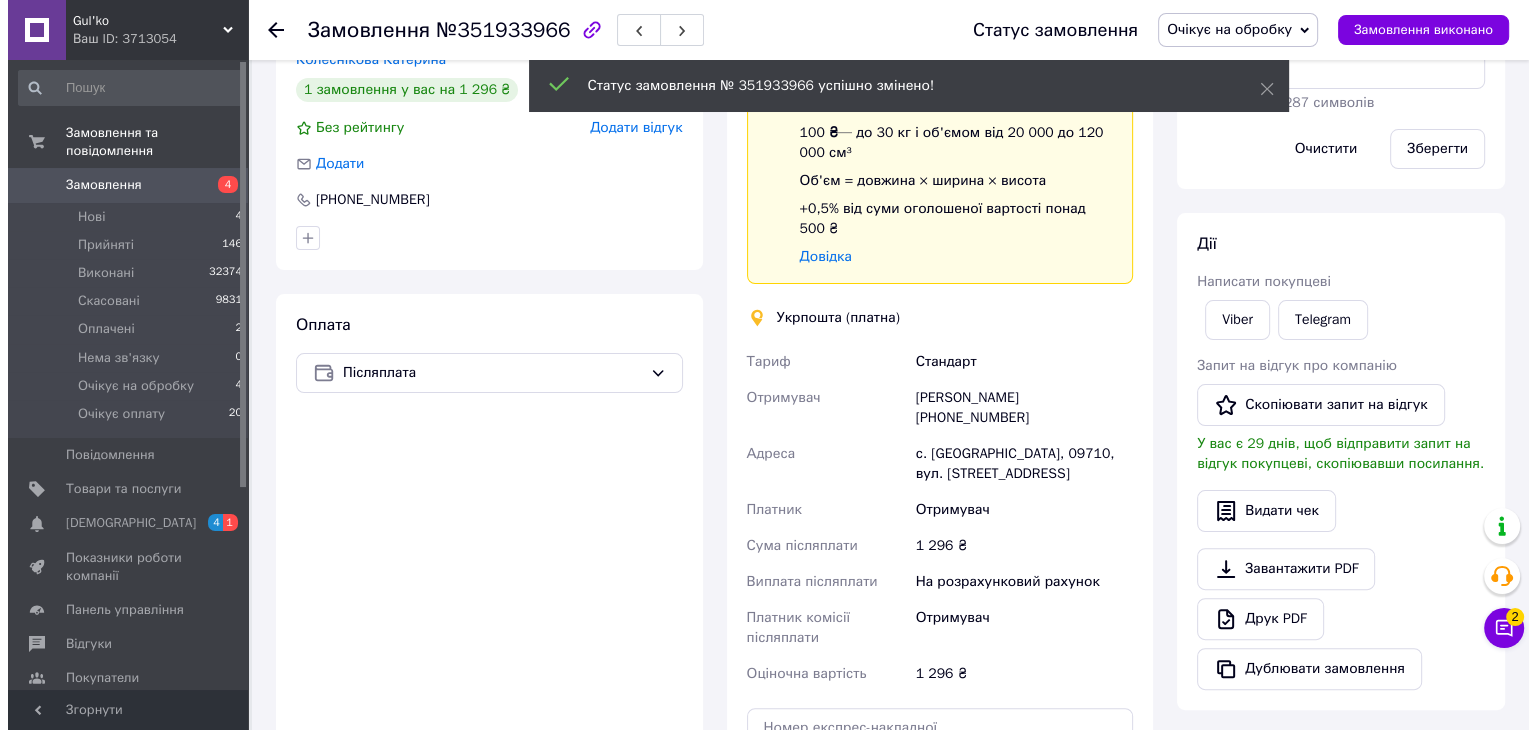scroll, scrollTop: 300, scrollLeft: 0, axis: vertical 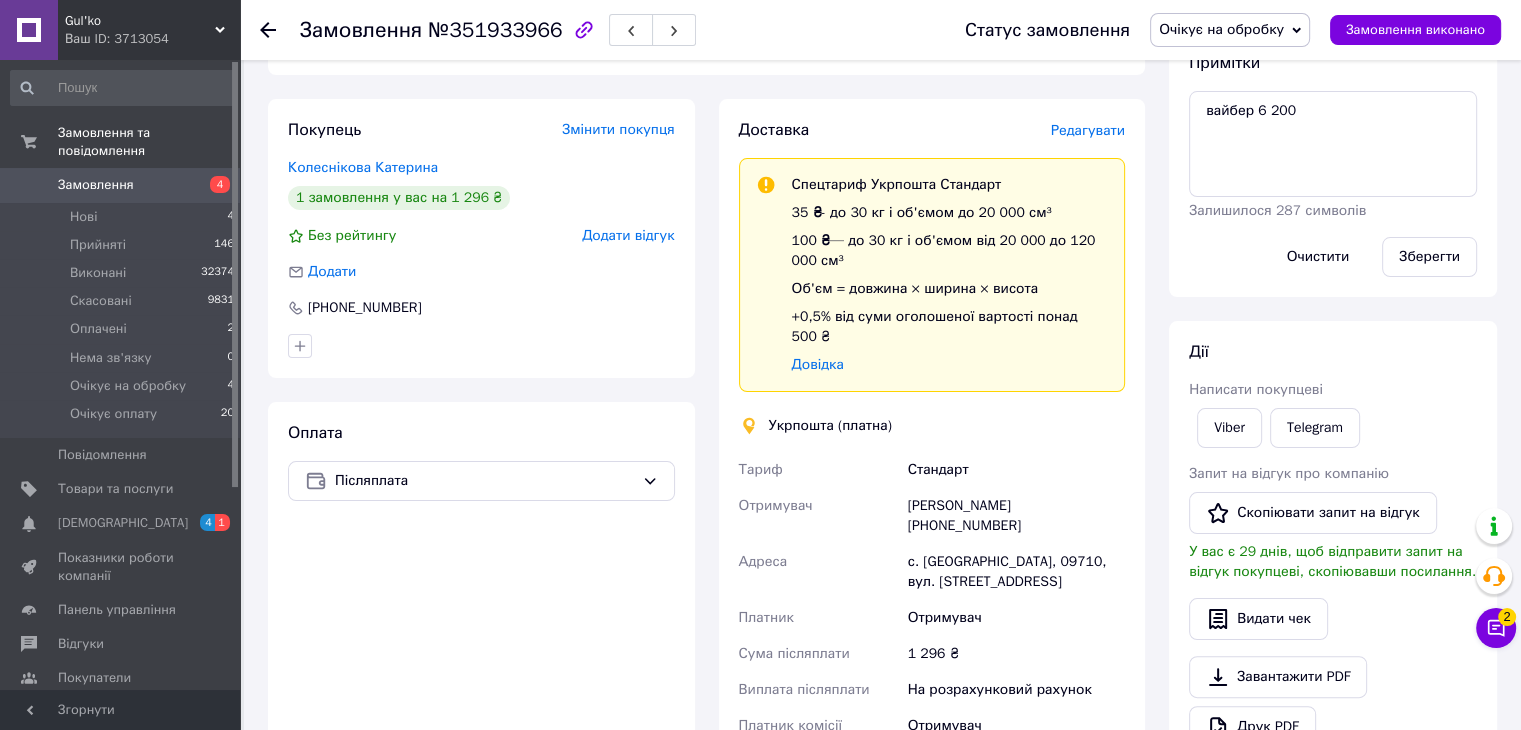 click on "Редагувати" at bounding box center (1088, 130) 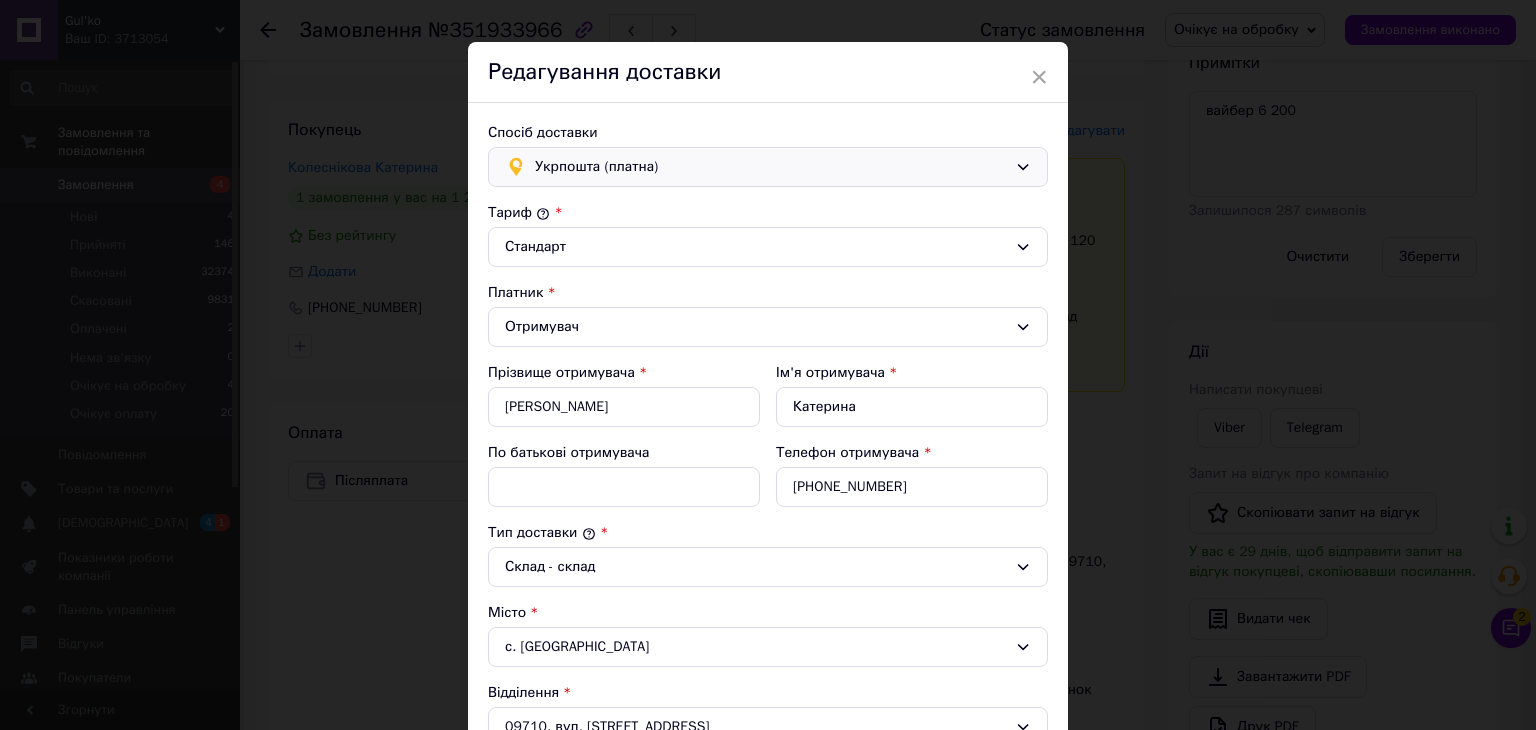 scroll, scrollTop: 0, scrollLeft: 0, axis: both 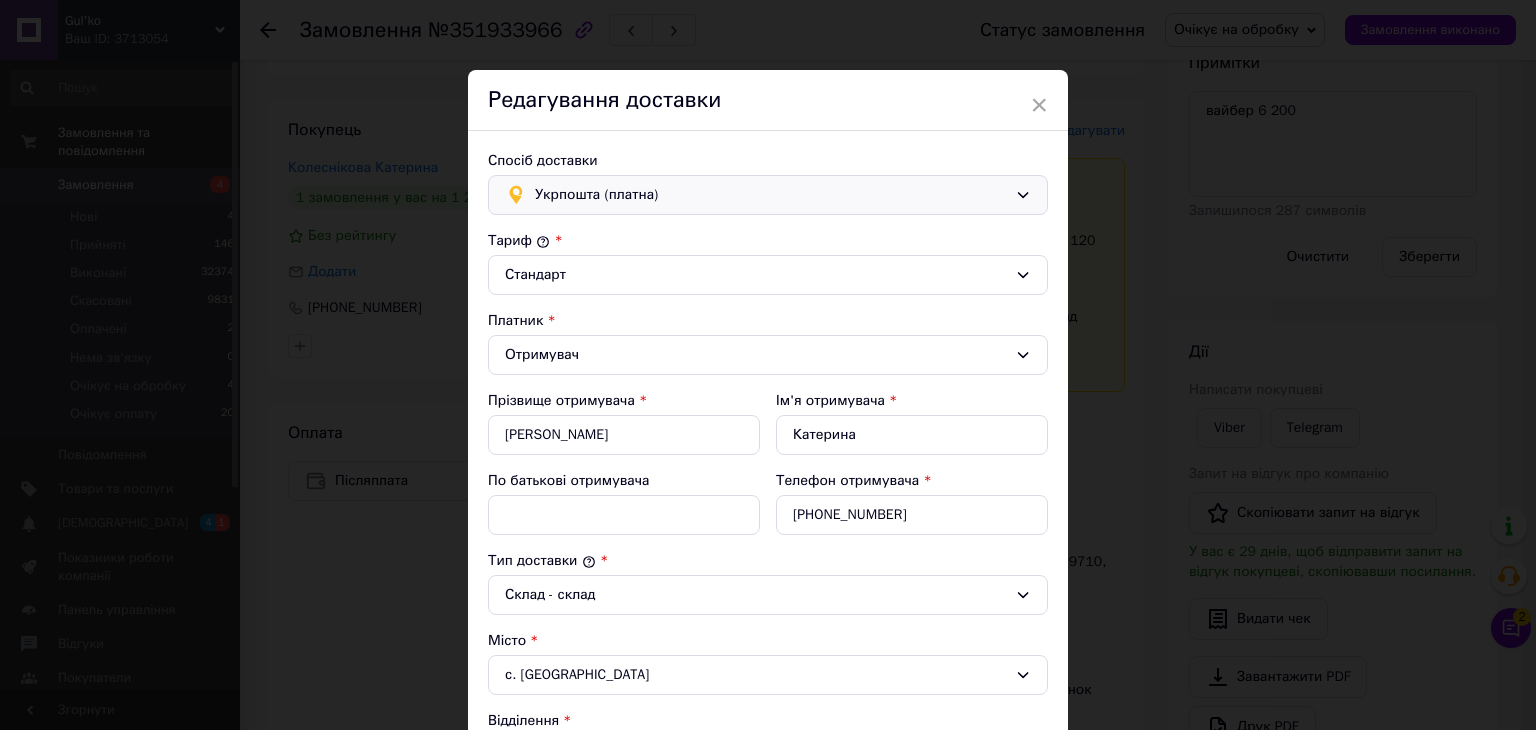 click on "Укрпошта (платна)" at bounding box center (771, 195) 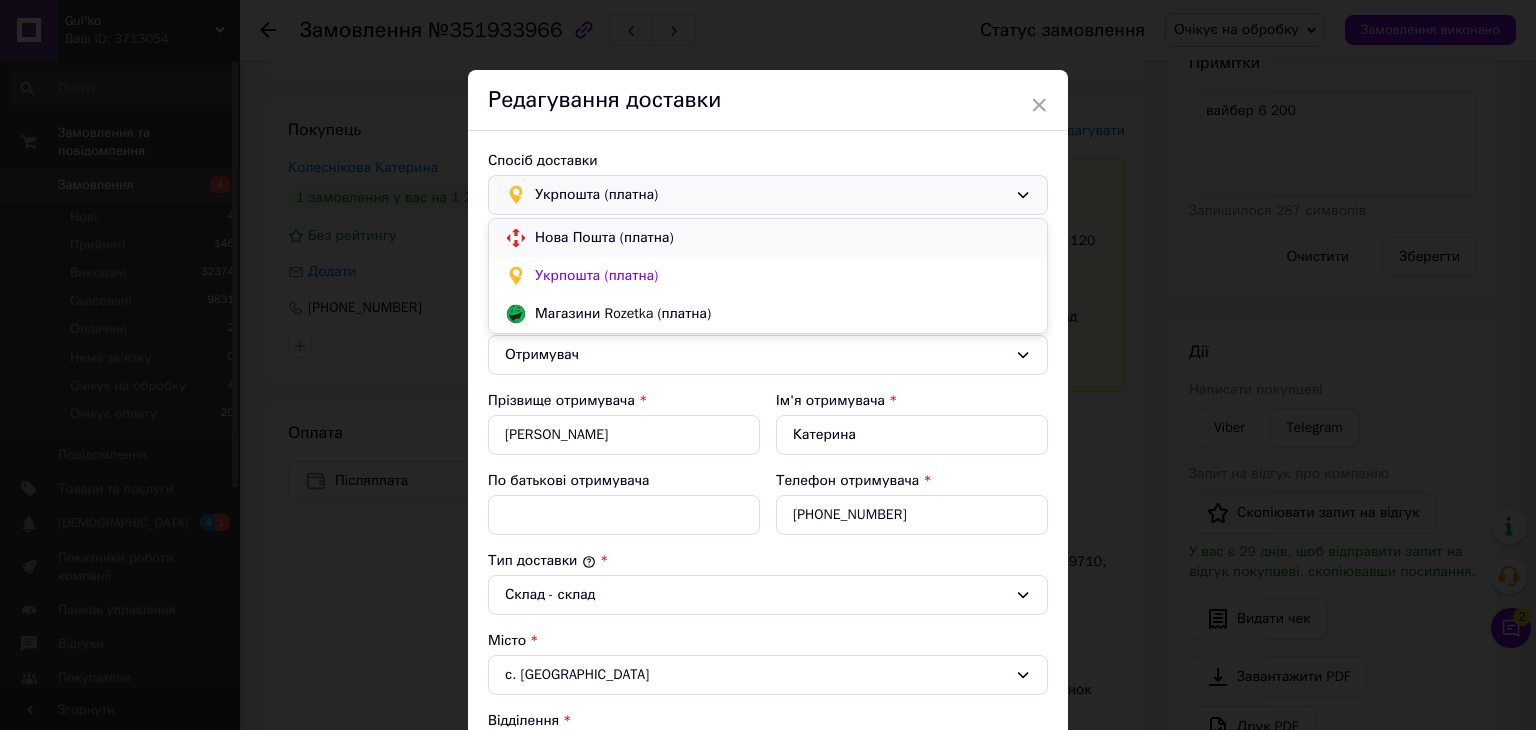 click on "Нова Пошта (платна)" at bounding box center [783, 238] 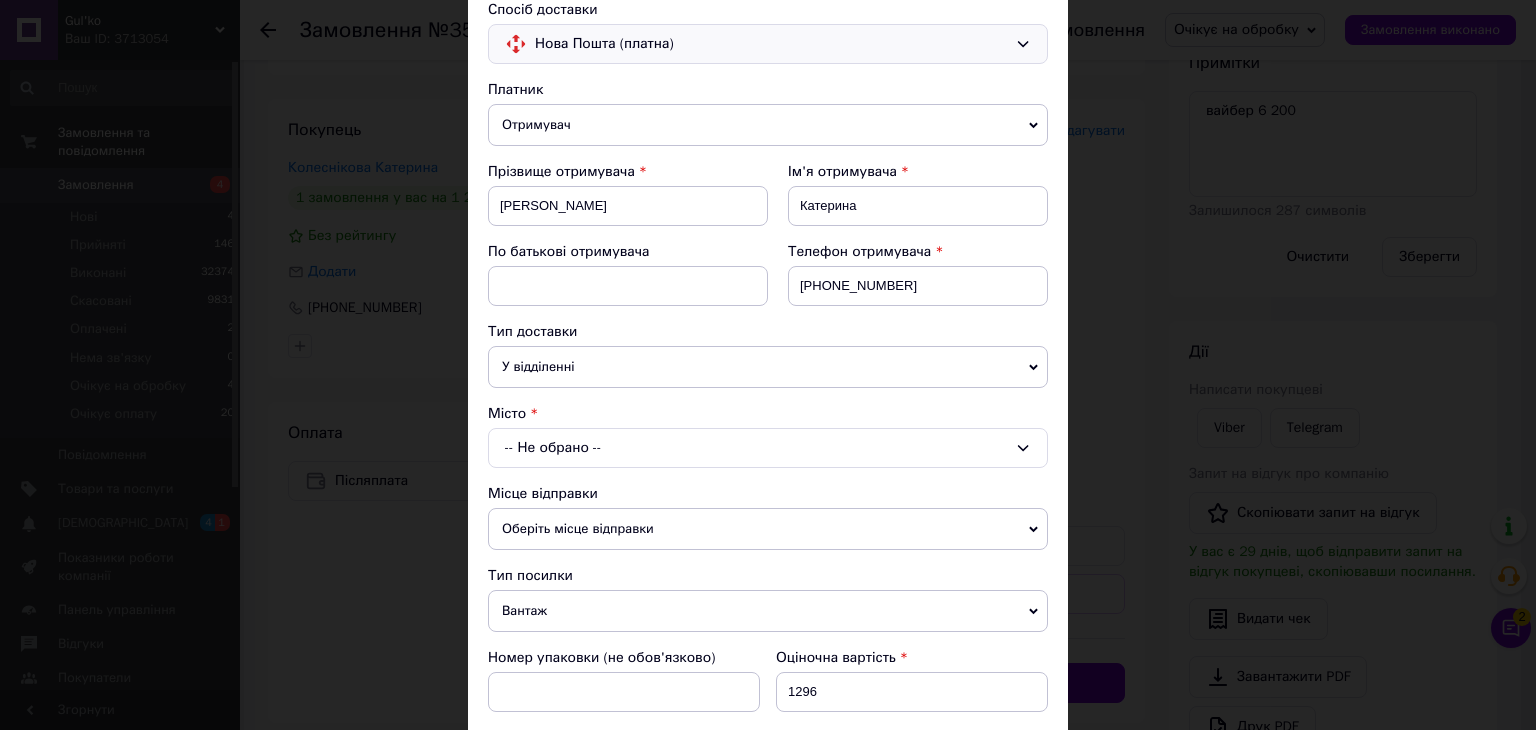 scroll, scrollTop: 300, scrollLeft: 0, axis: vertical 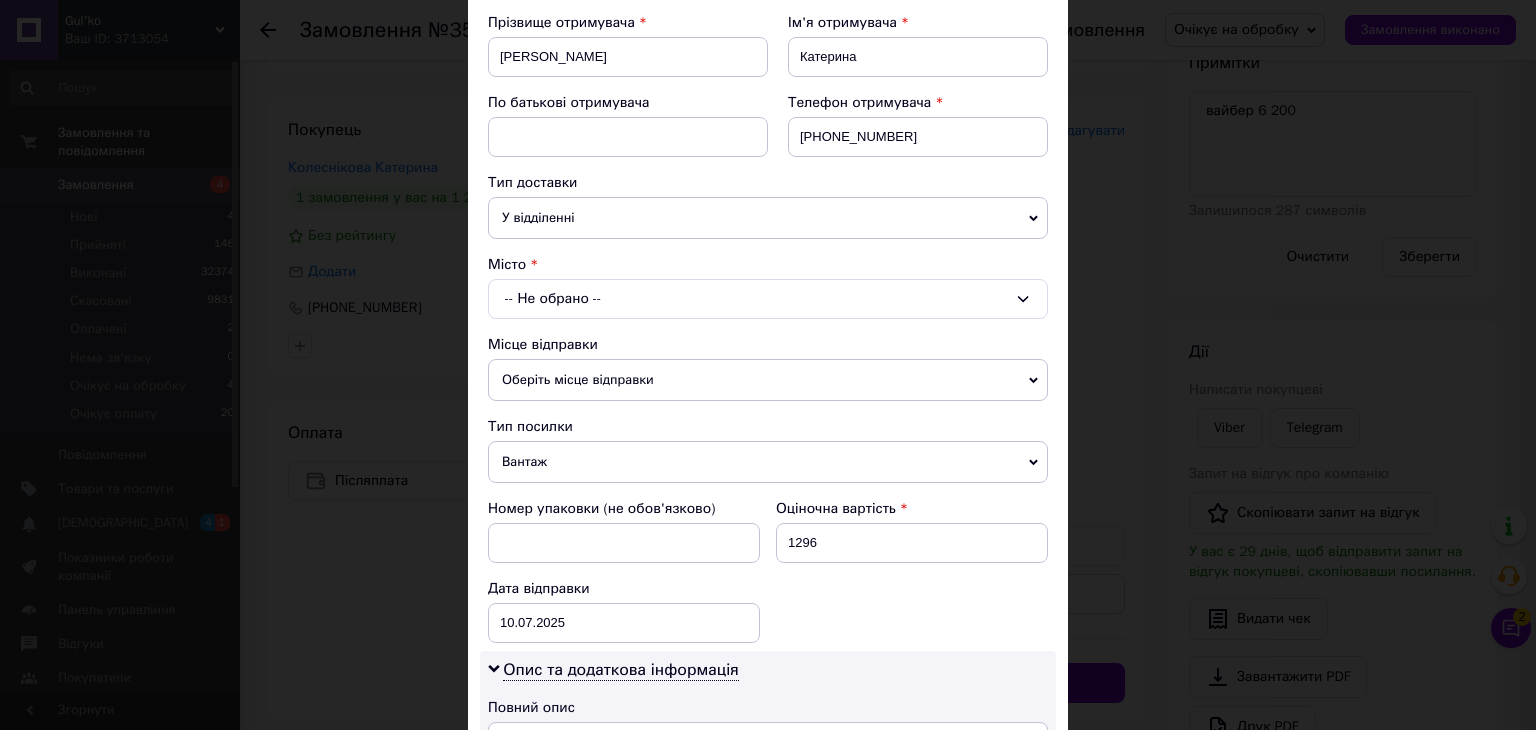 click on "-- Не обрано --" at bounding box center (768, 299) 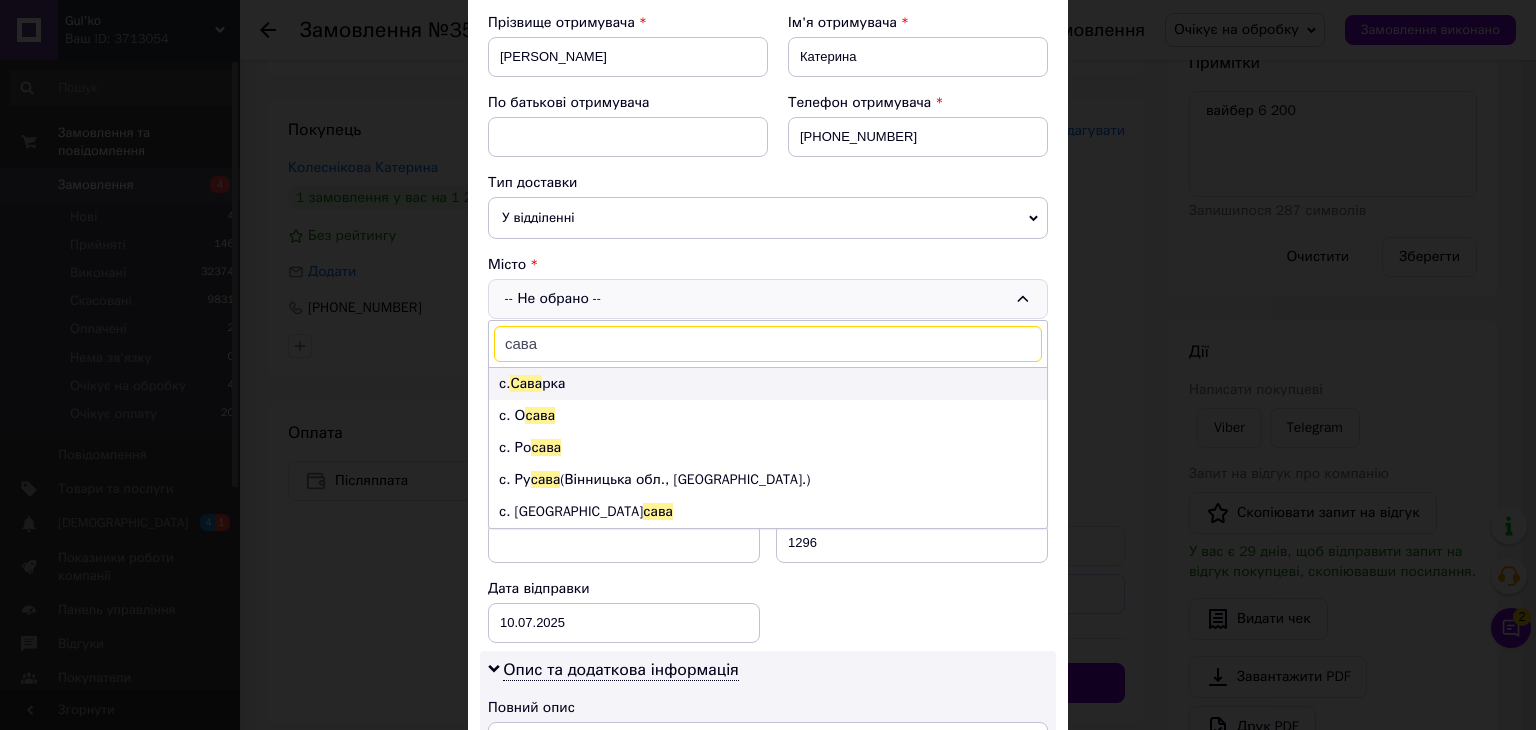 type on "сава" 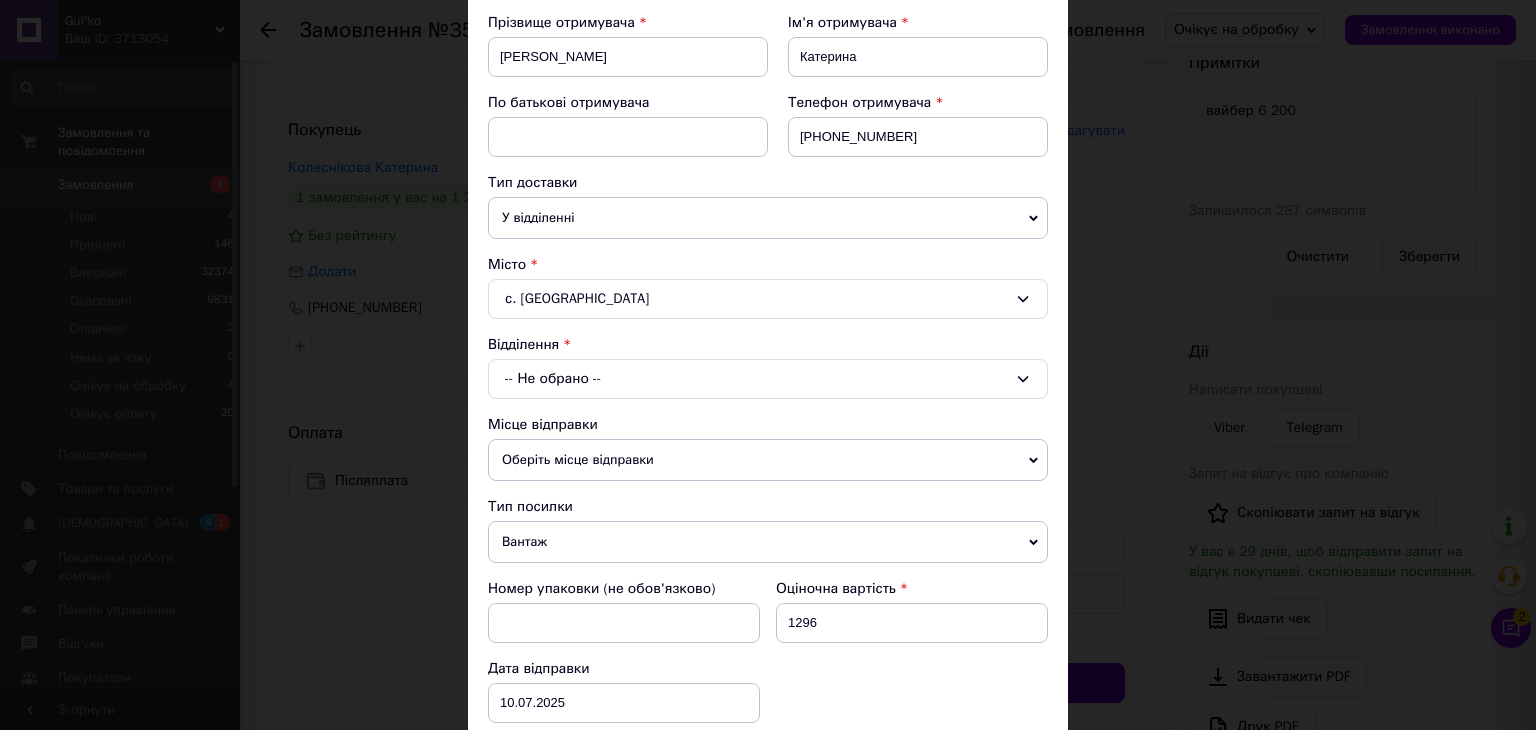 click on "-- Не обрано --" at bounding box center [768, 379] 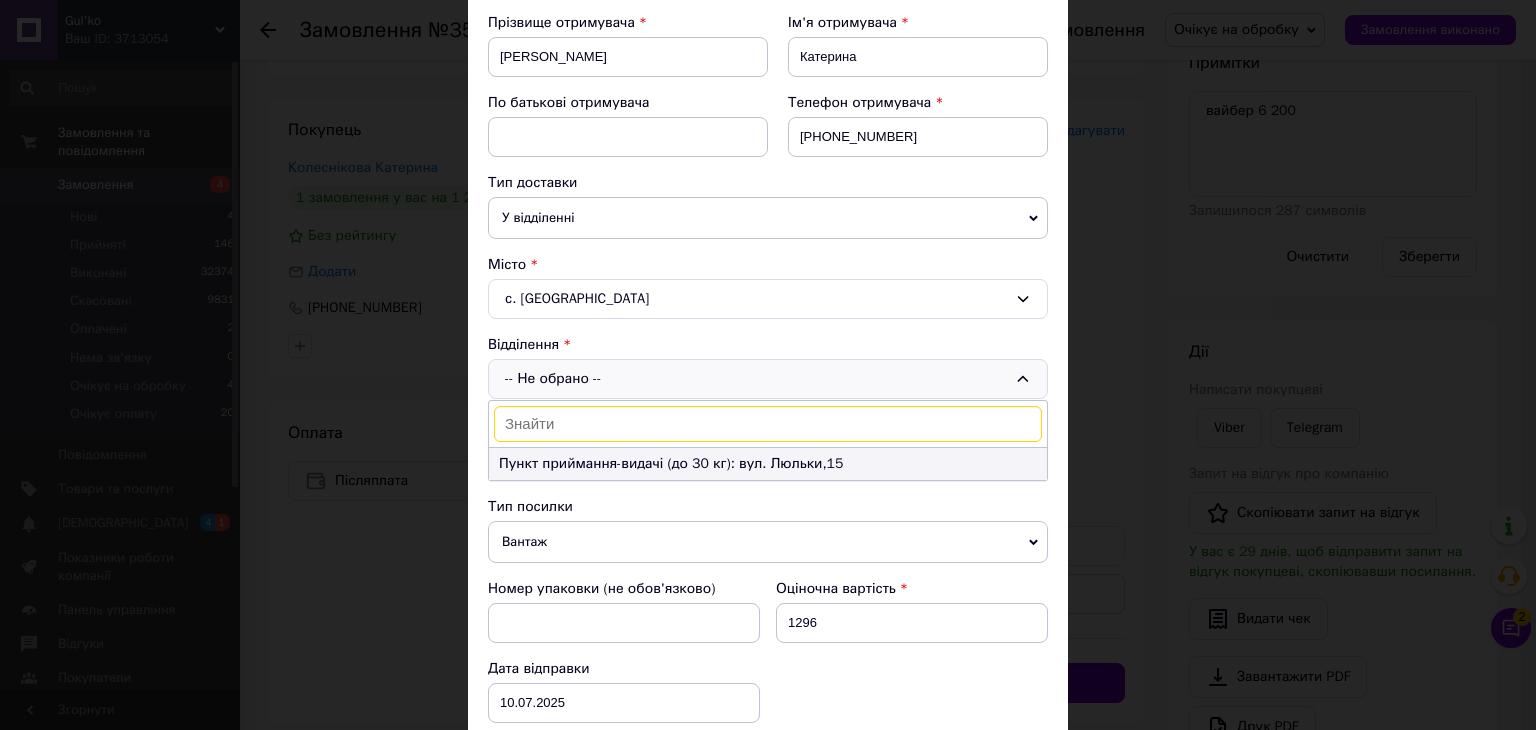click on "Пункт приймання-видачі (до 30 кг): вул. Люльки,15" at bounding box center (768, 464) 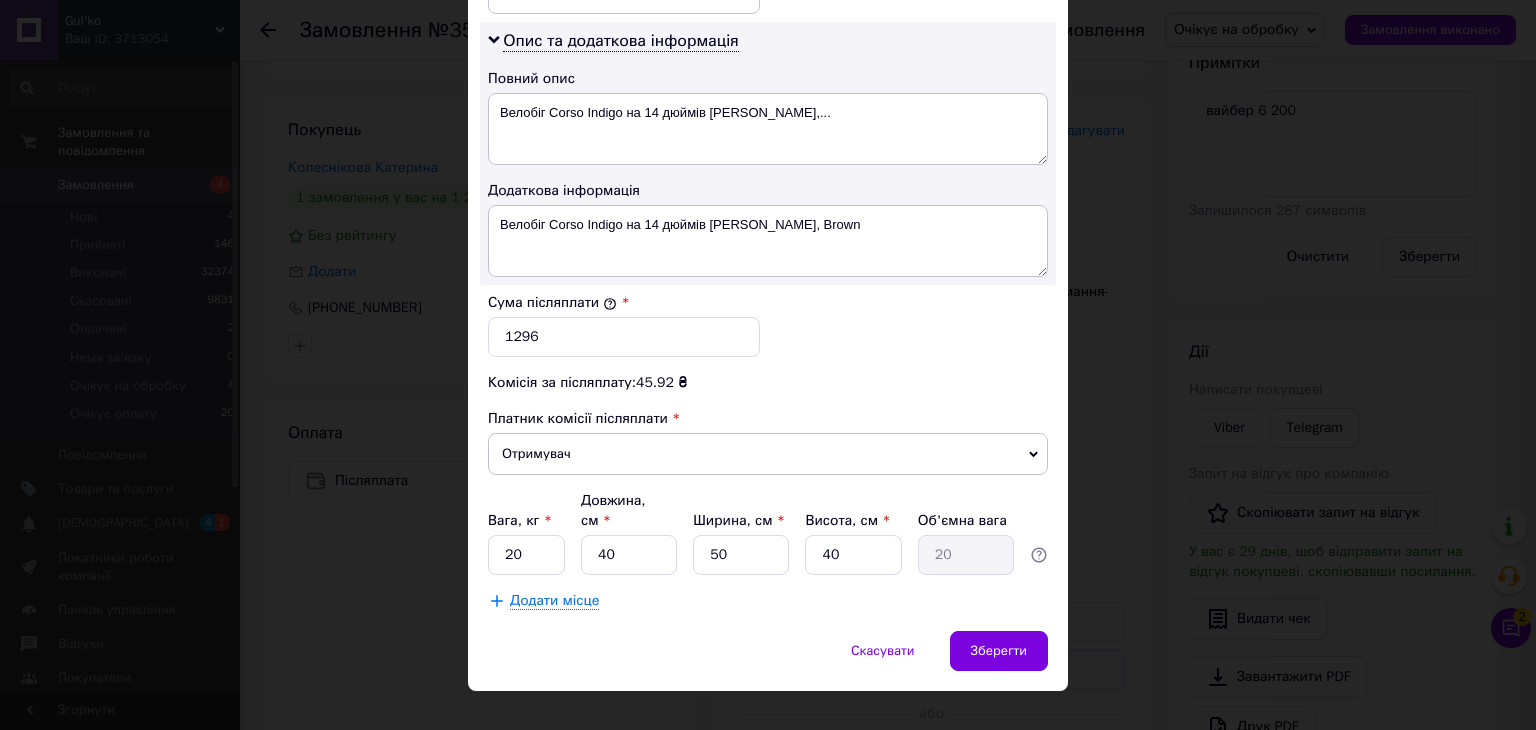 scroll, scrollTop: 1013, scrollLeft: 0, axis: vertical 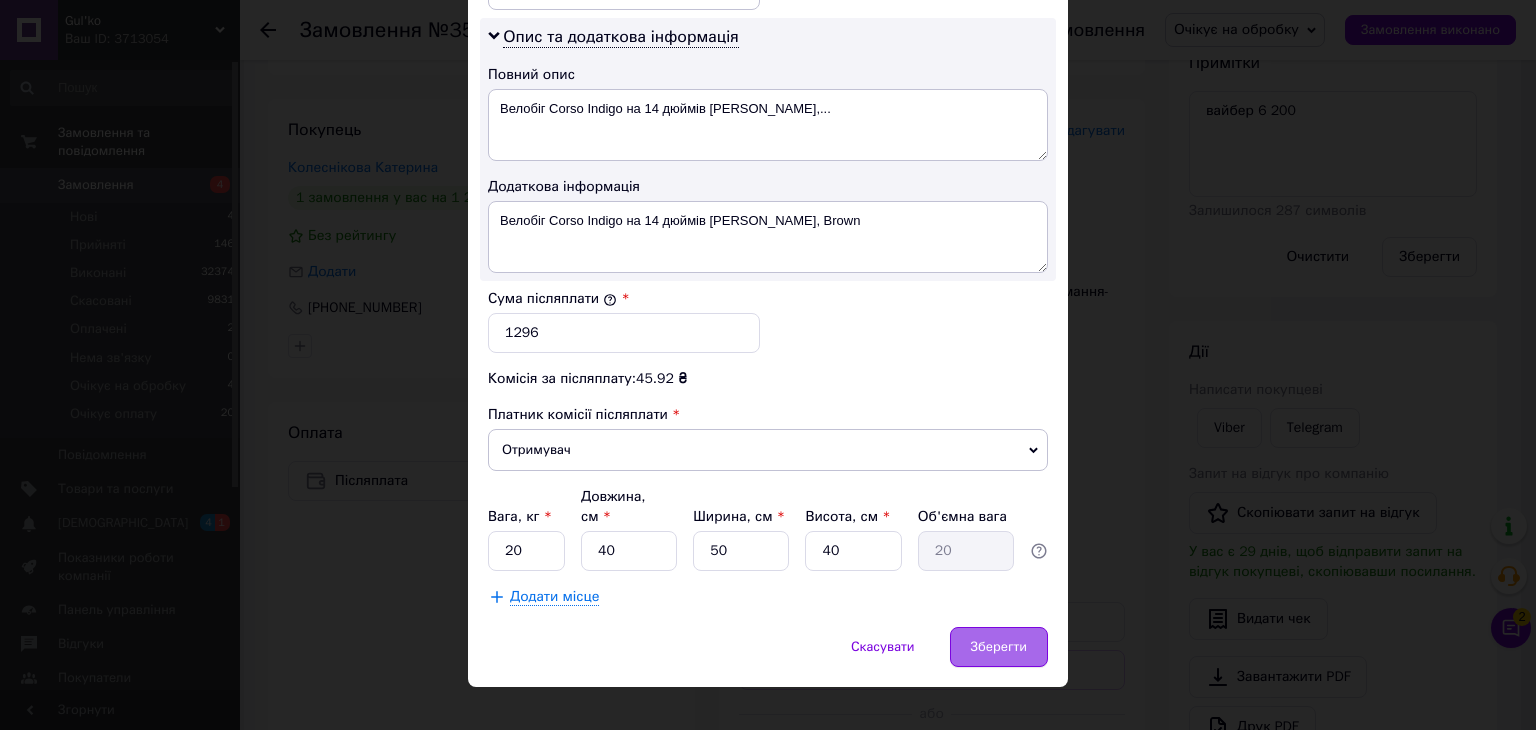 click on "Зберегти" at bounding box center (999, 647) 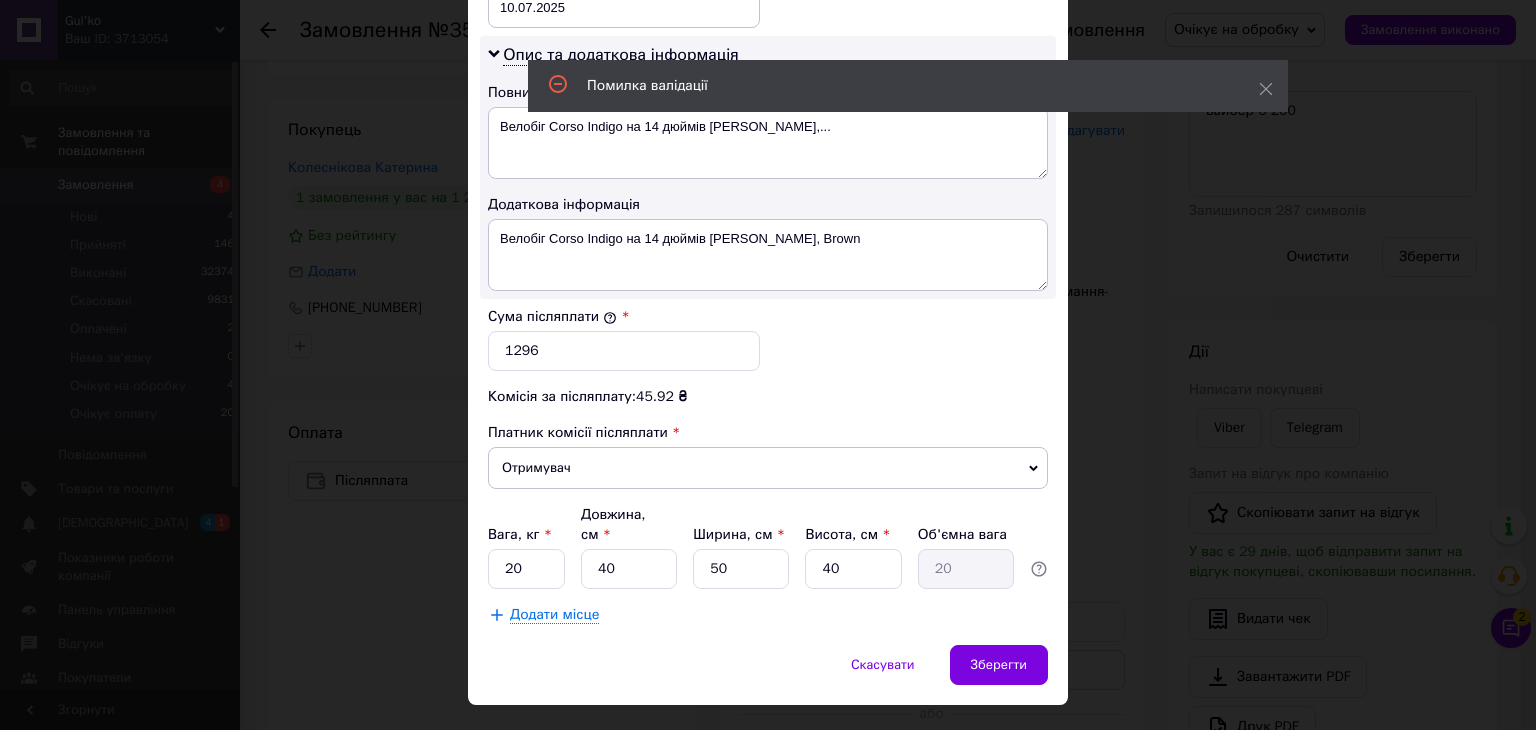 scroll, scrollTop: 392, scrollLeft: 0, axis: vertical 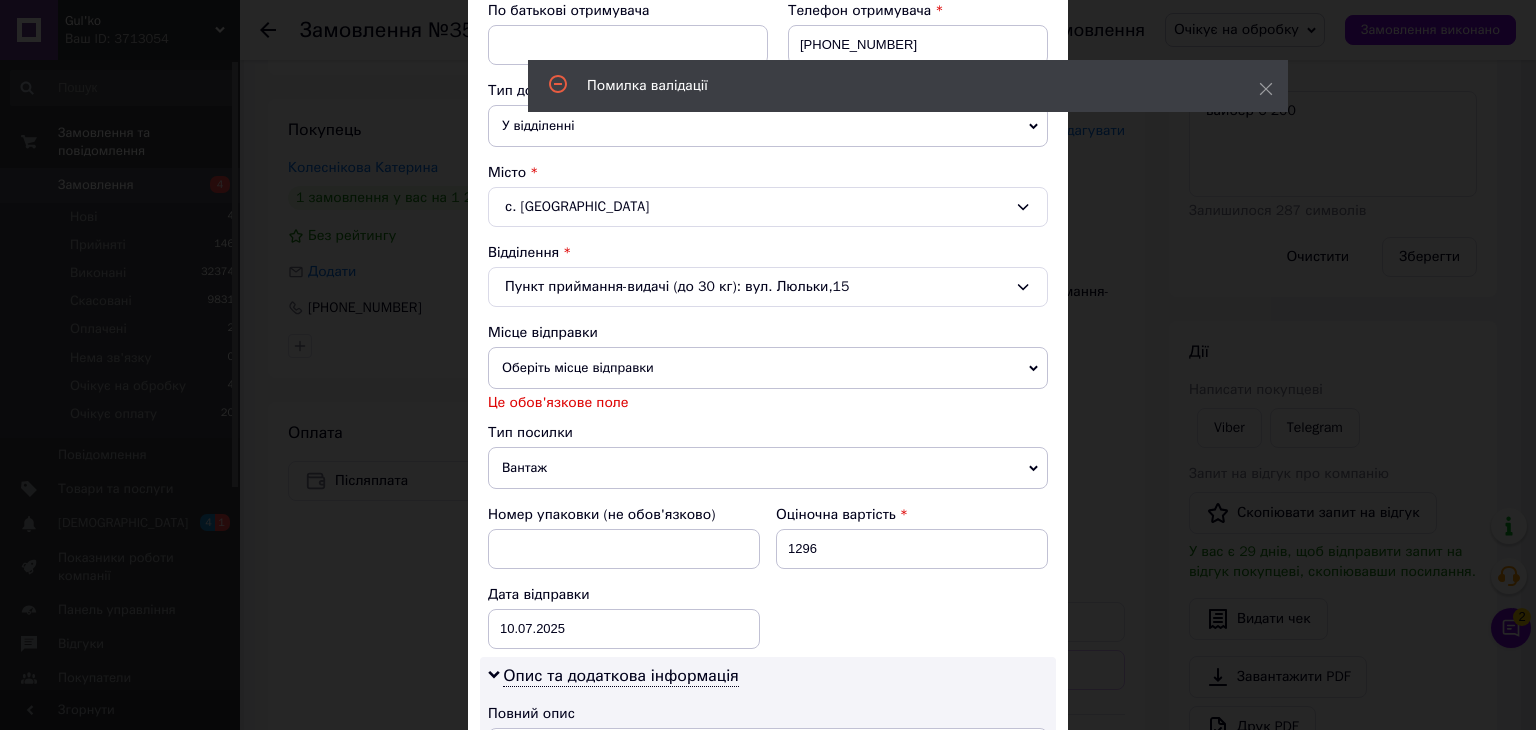 click on "Оберіть місце відправки" at bounding box center [768, 368] 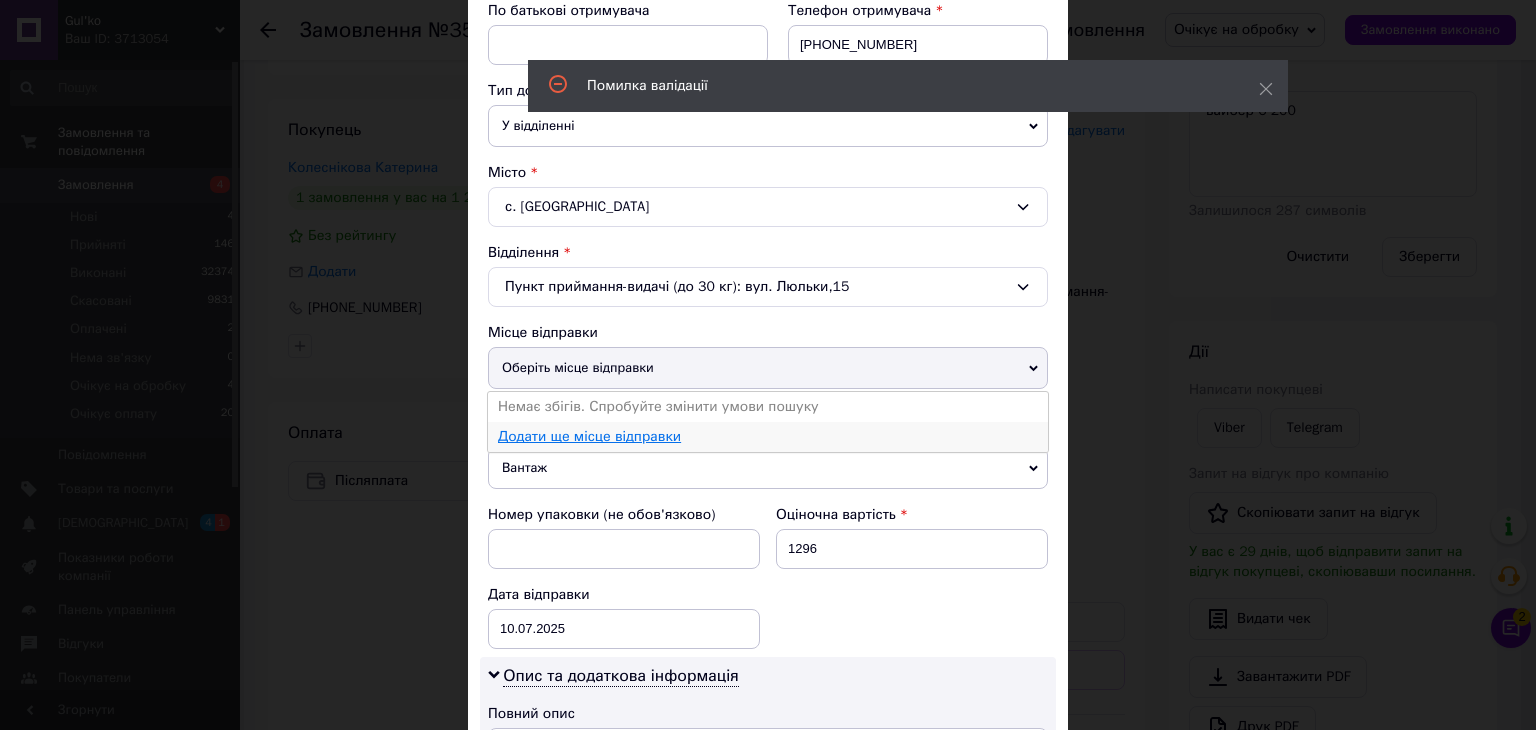 click on "Додати ще місце відправки" at bounding box center [589, 436] 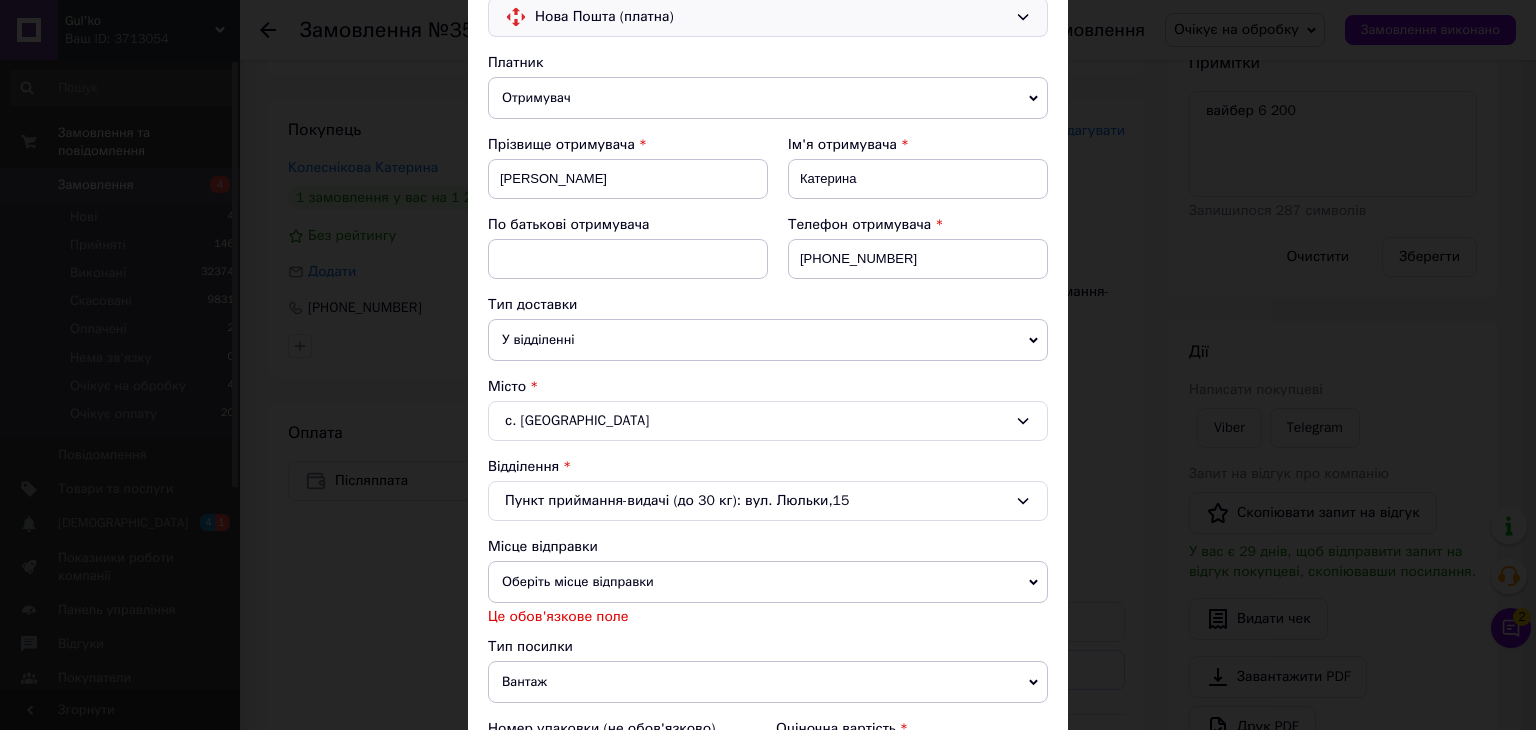 scroll, scrollTop: 400, scrollLeft: 0, axis: vertical 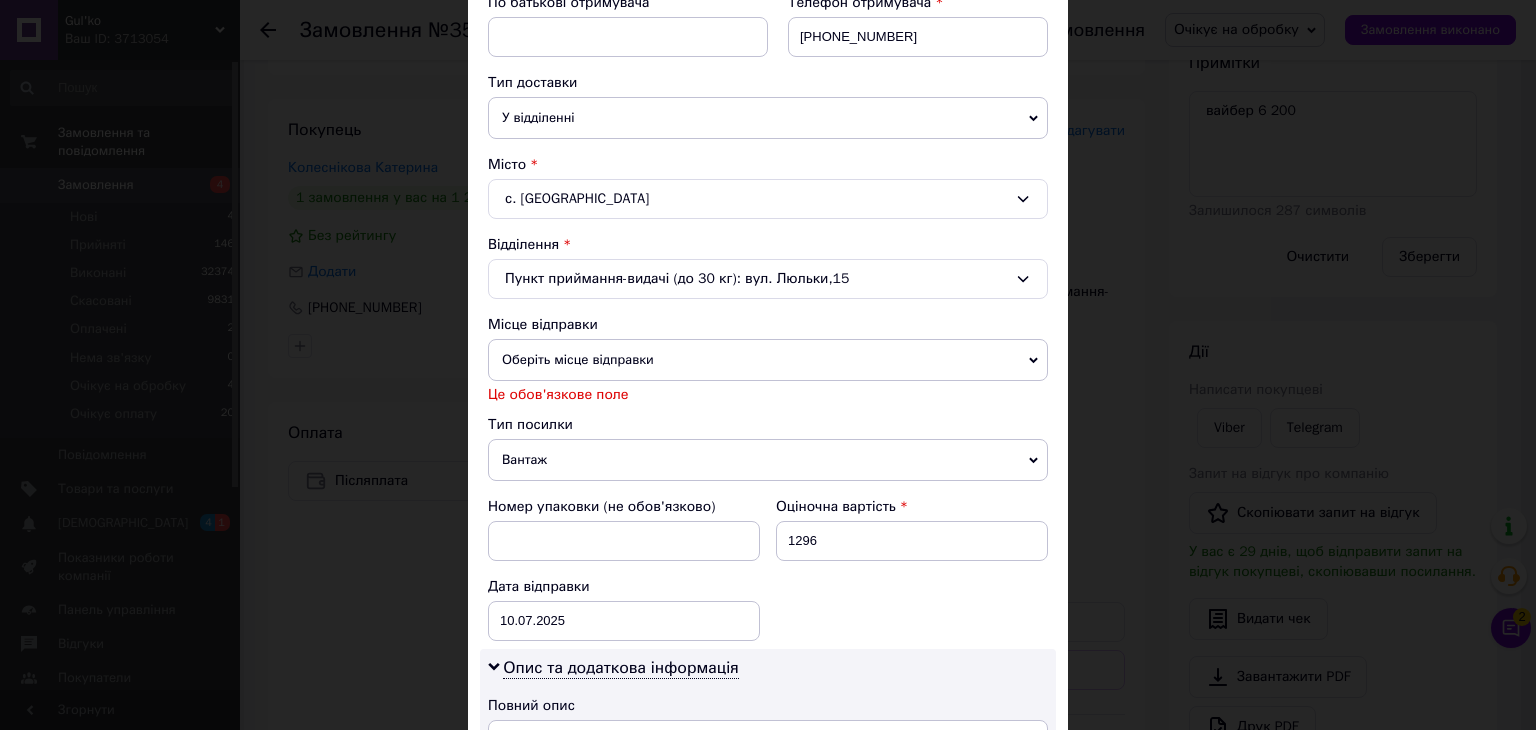 click on "Оберіть місце відправки" at bounding box center [768, 360] 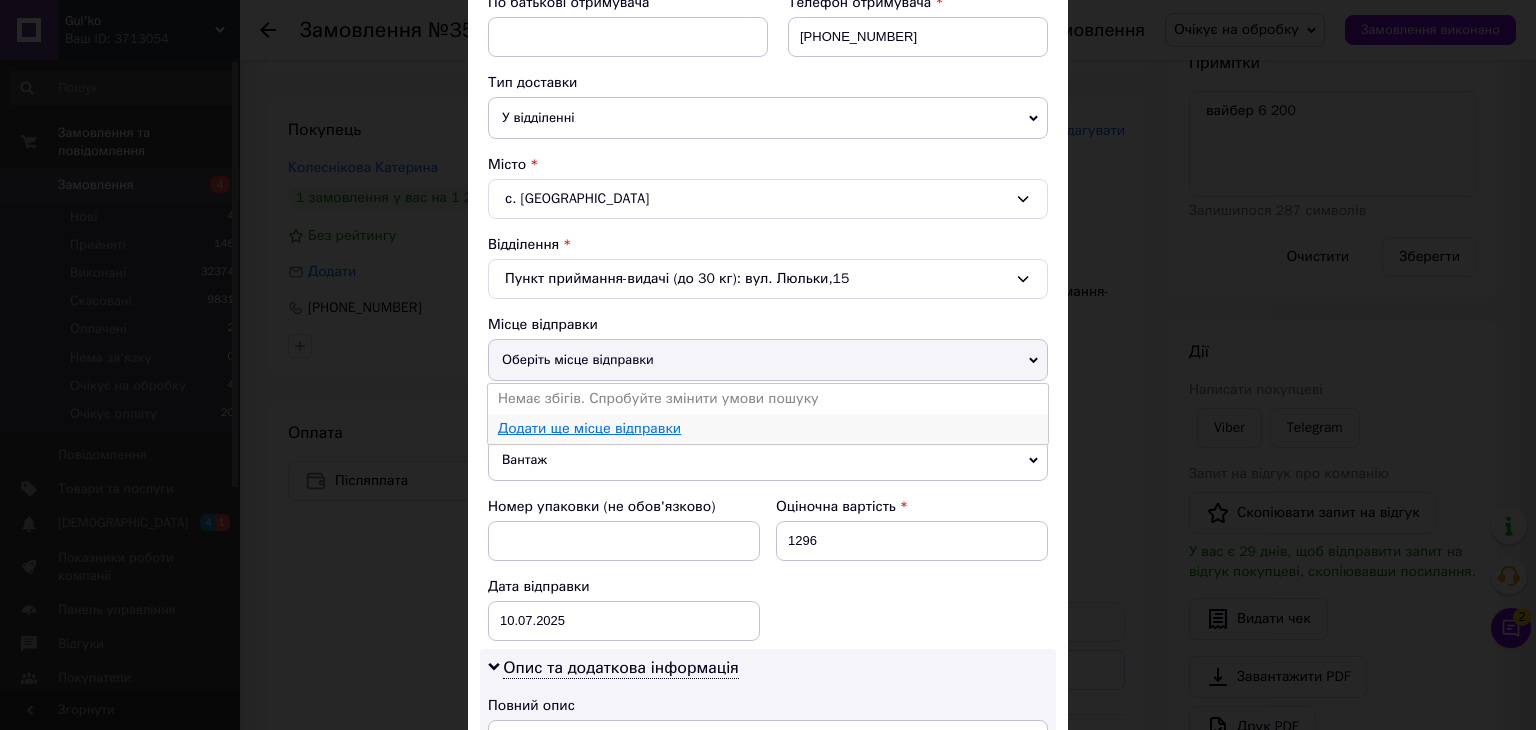 click on "Додати ще місце відправки" at bounding box center [589, 428] 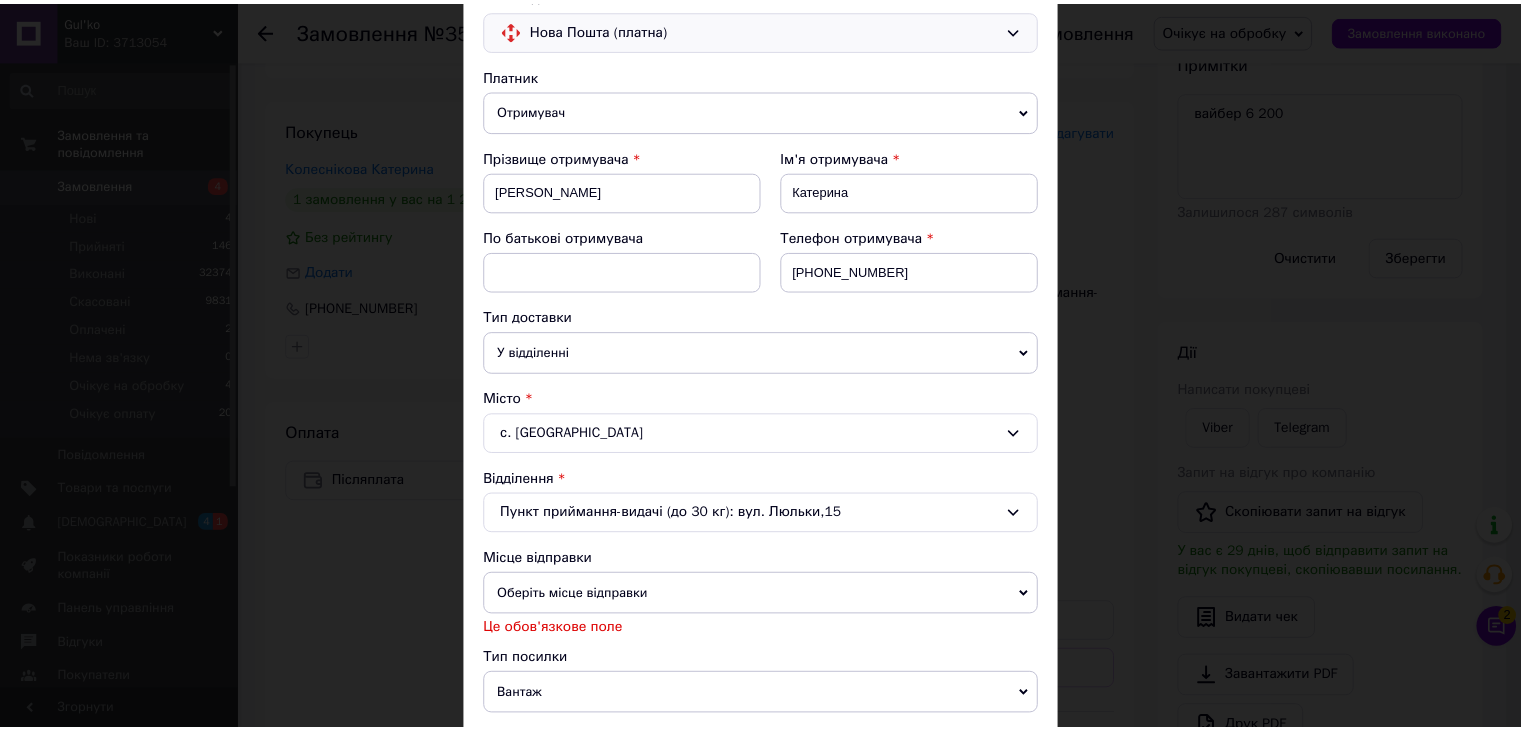 scroll, scrollTop: 0, scrollLeft: 0, axis: both 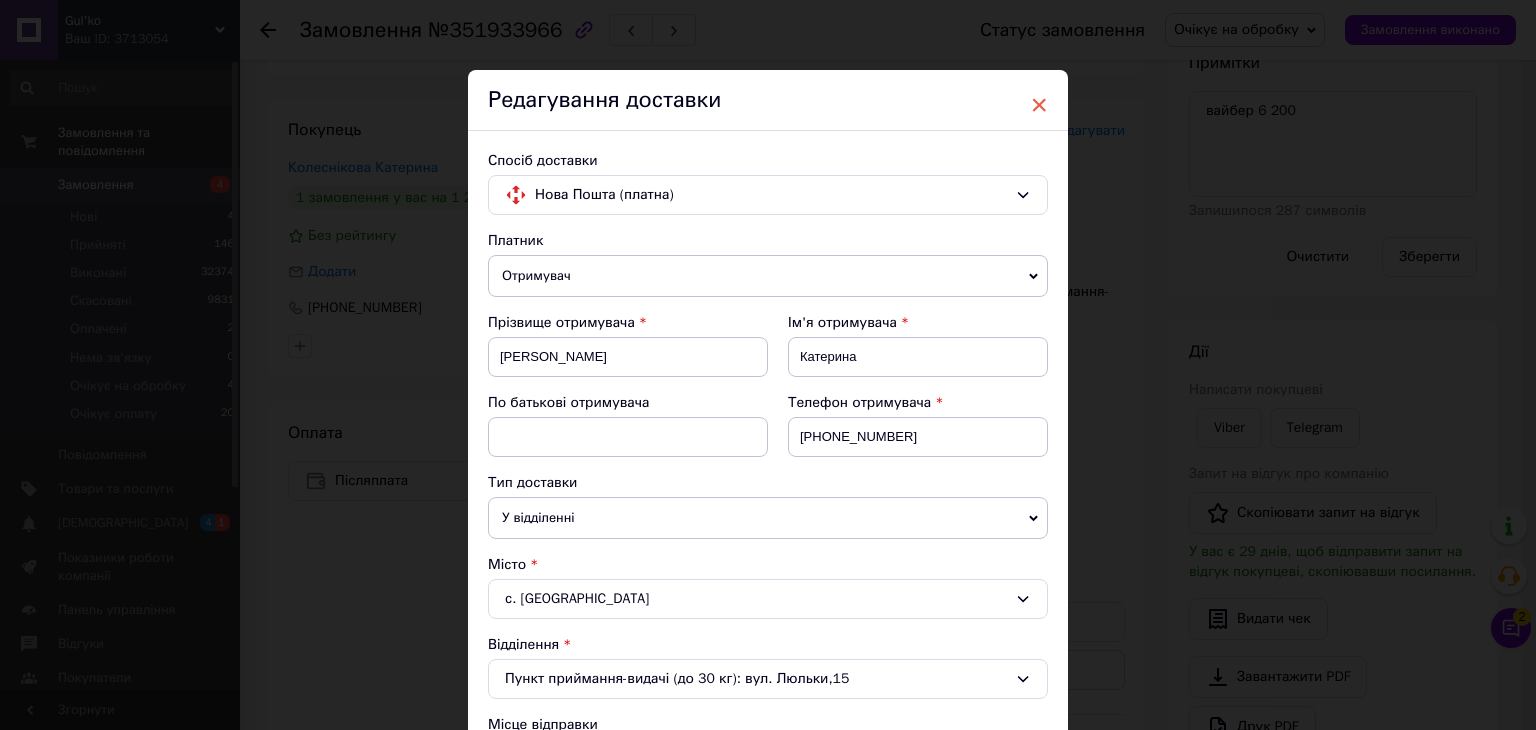 click on "×" at bounding box center [1039, 105] 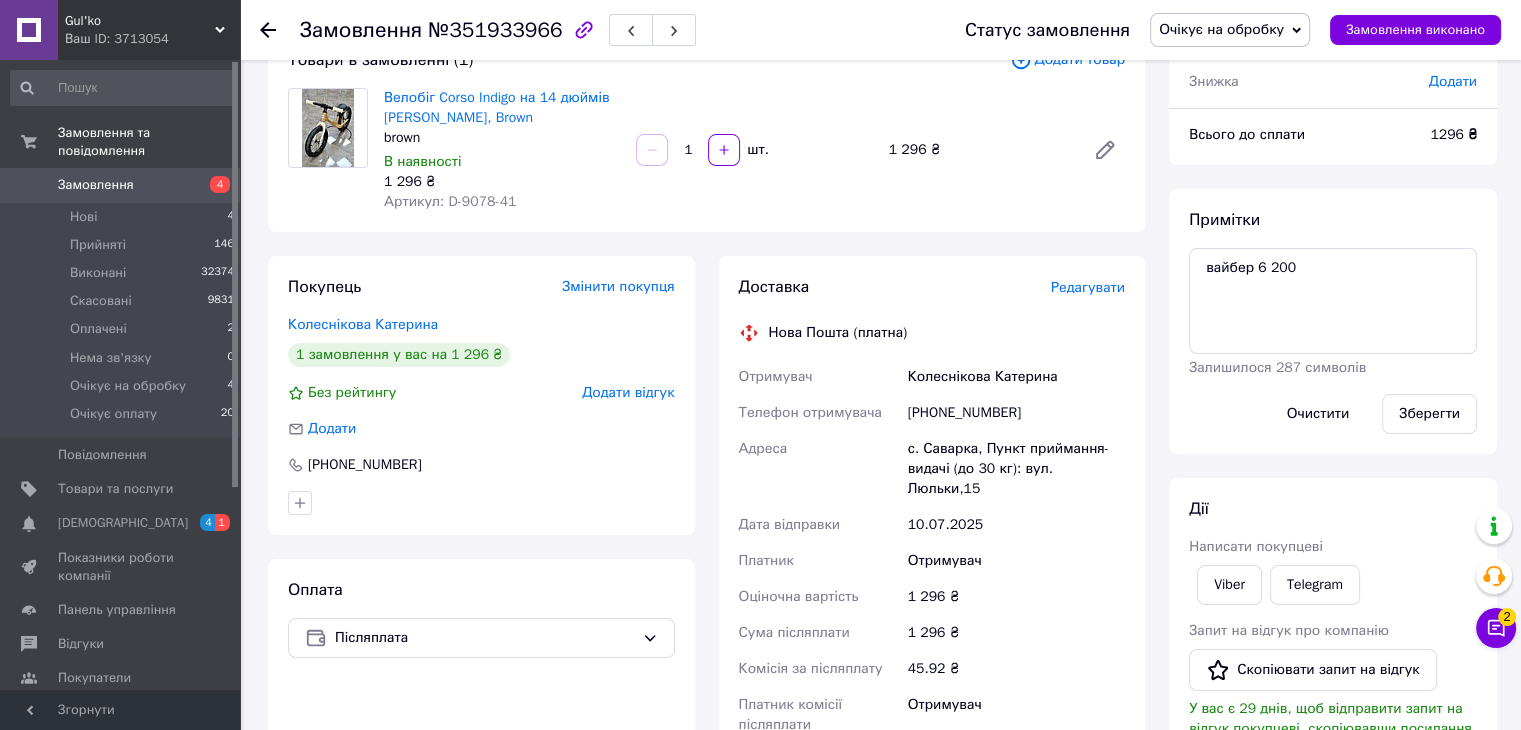 scroll, scrollTop: 0, scrollLeft: 0, axis: both 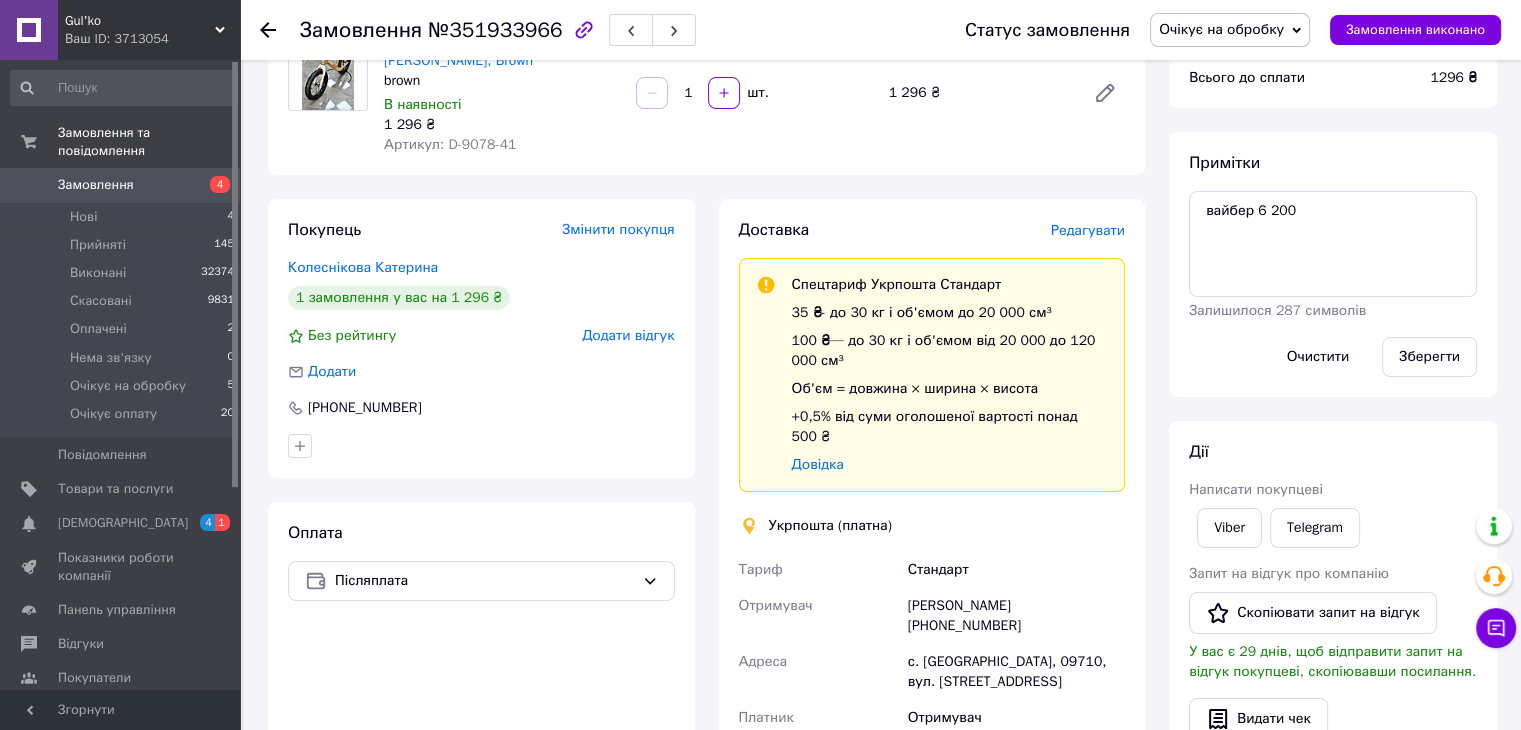 click on "Редагувати" at bounding box center (1088, 230) 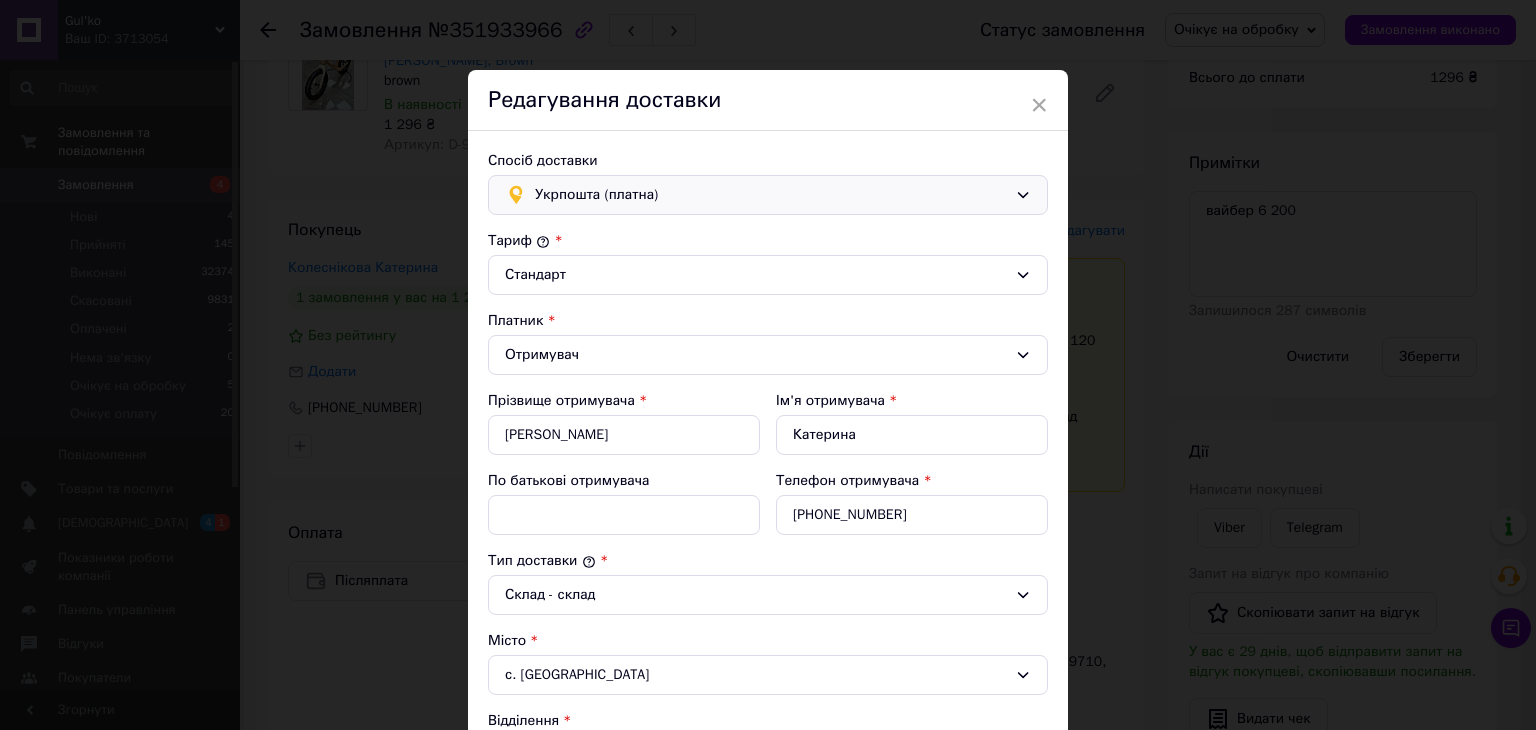 click on "Укрпошта (платна)" at bounding box center [771, 195] 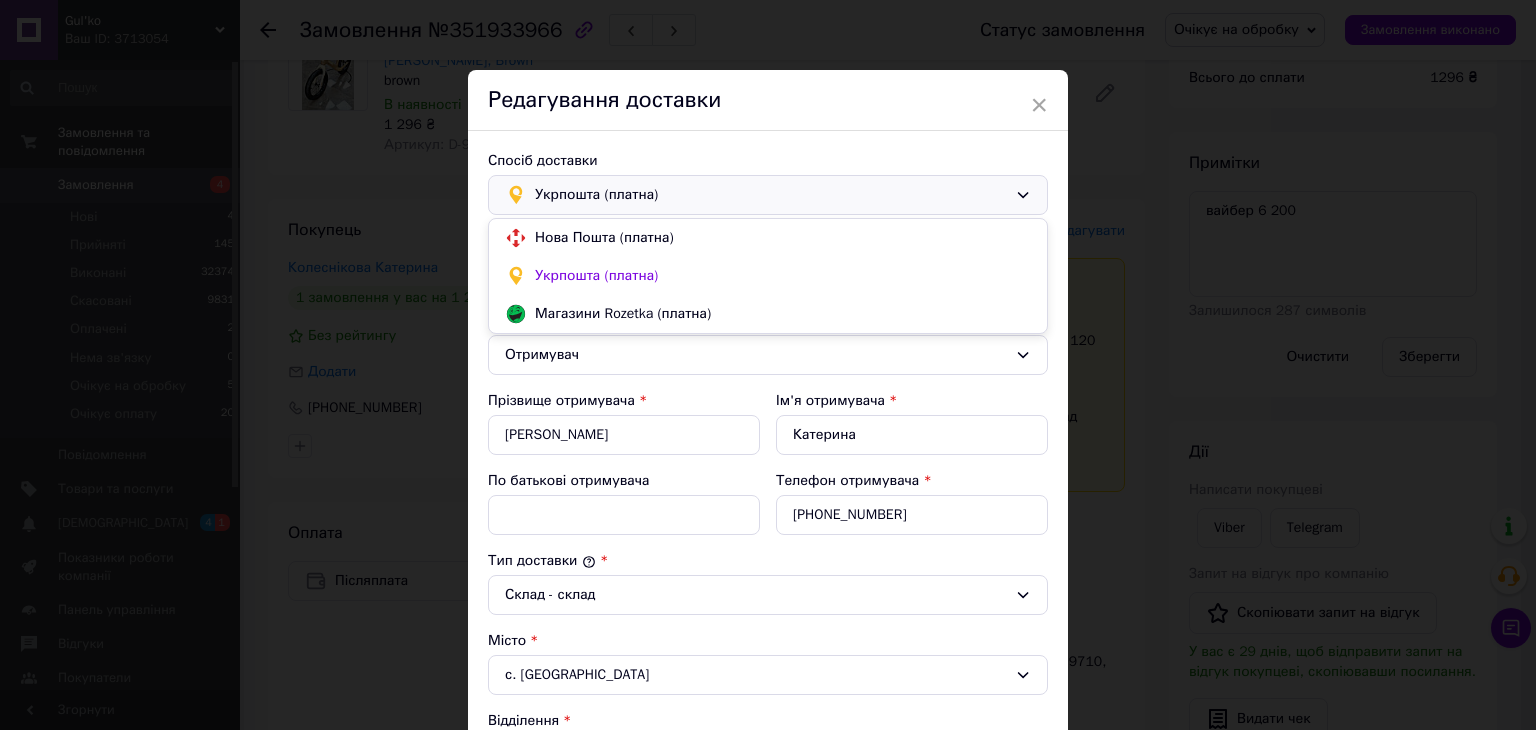 click on "Нова Пошта (платна)" at bounding box center (783, 238) 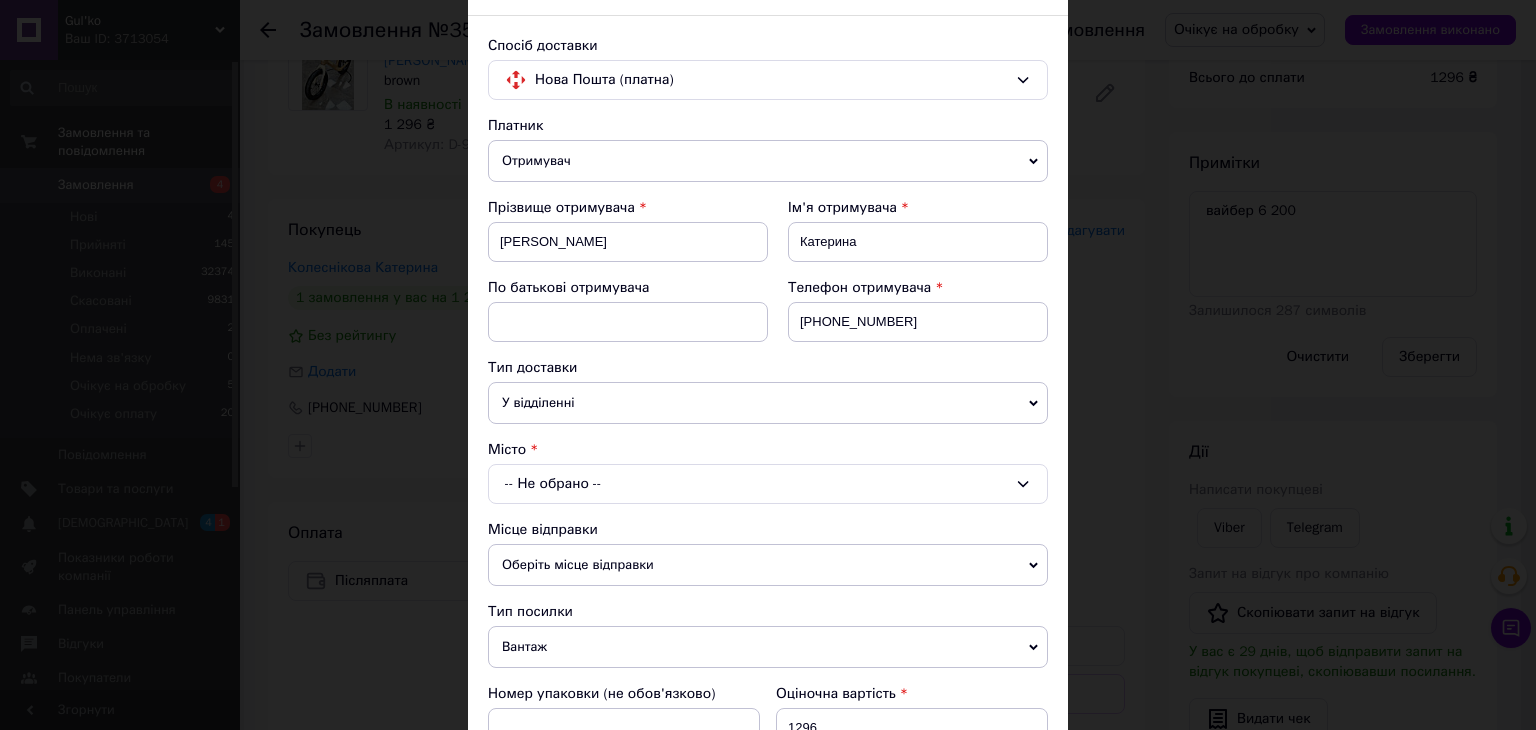scroll, scrollTop: 200, scrollLeft: 0, axis: vertical 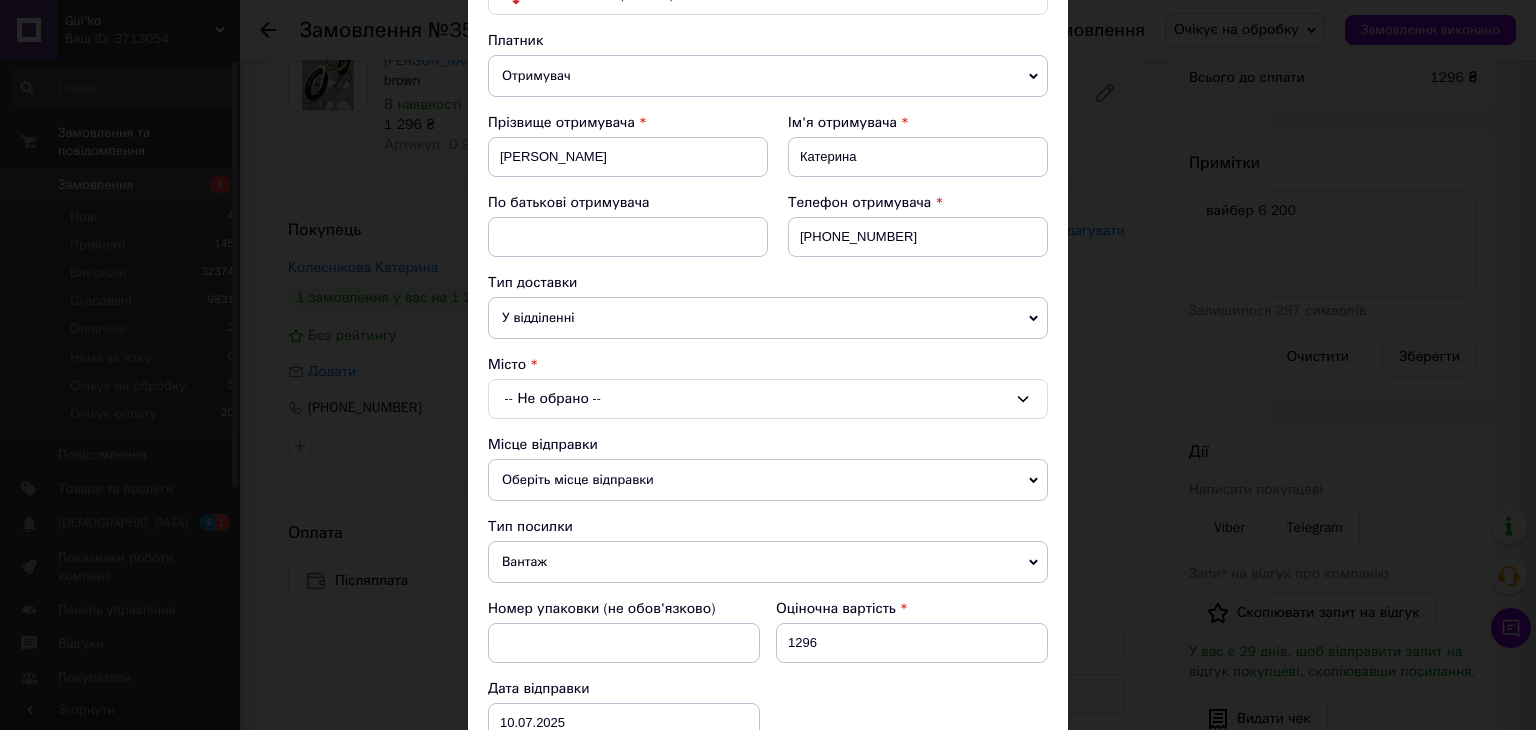 click on "-- Не обрано --" at bounding box center (768, 399) 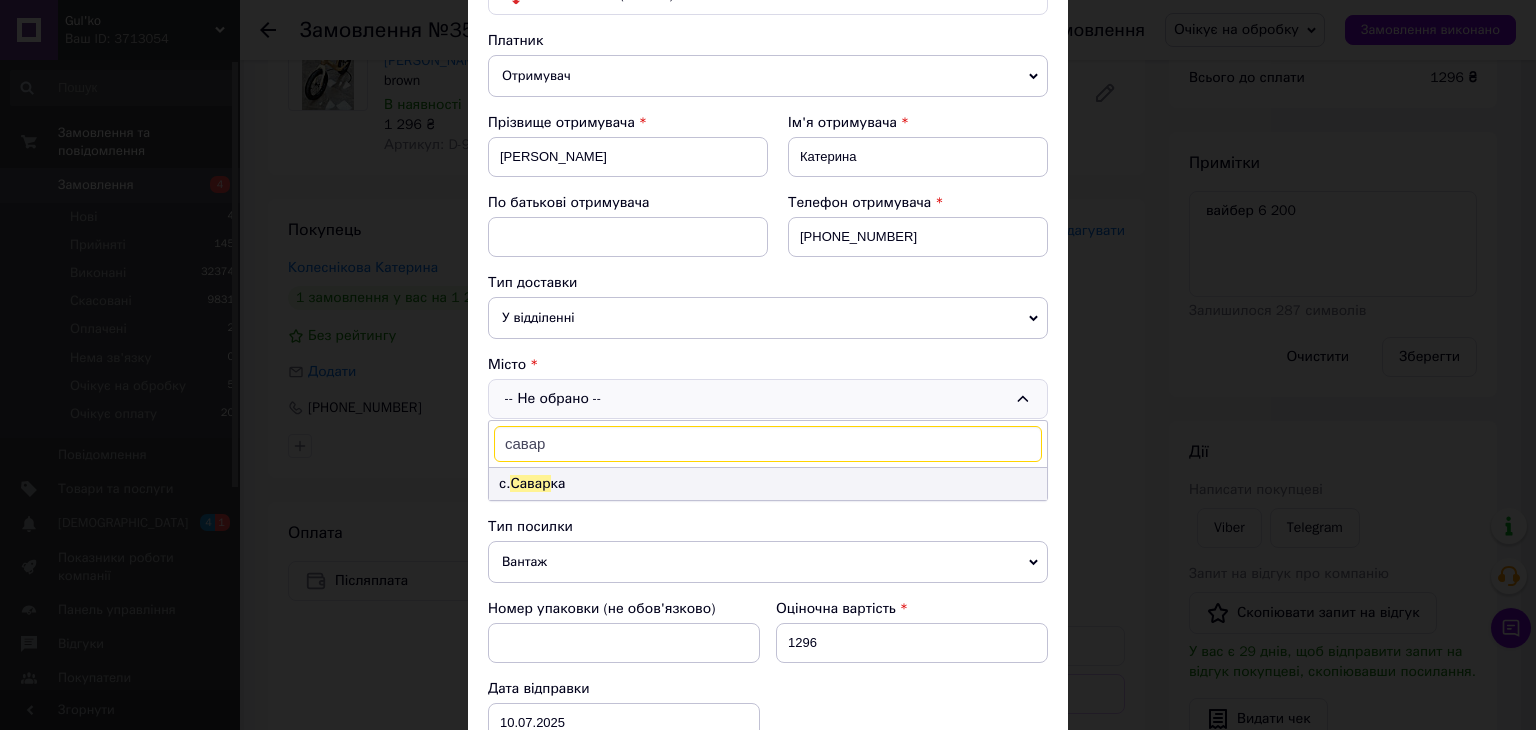 type on "савар" 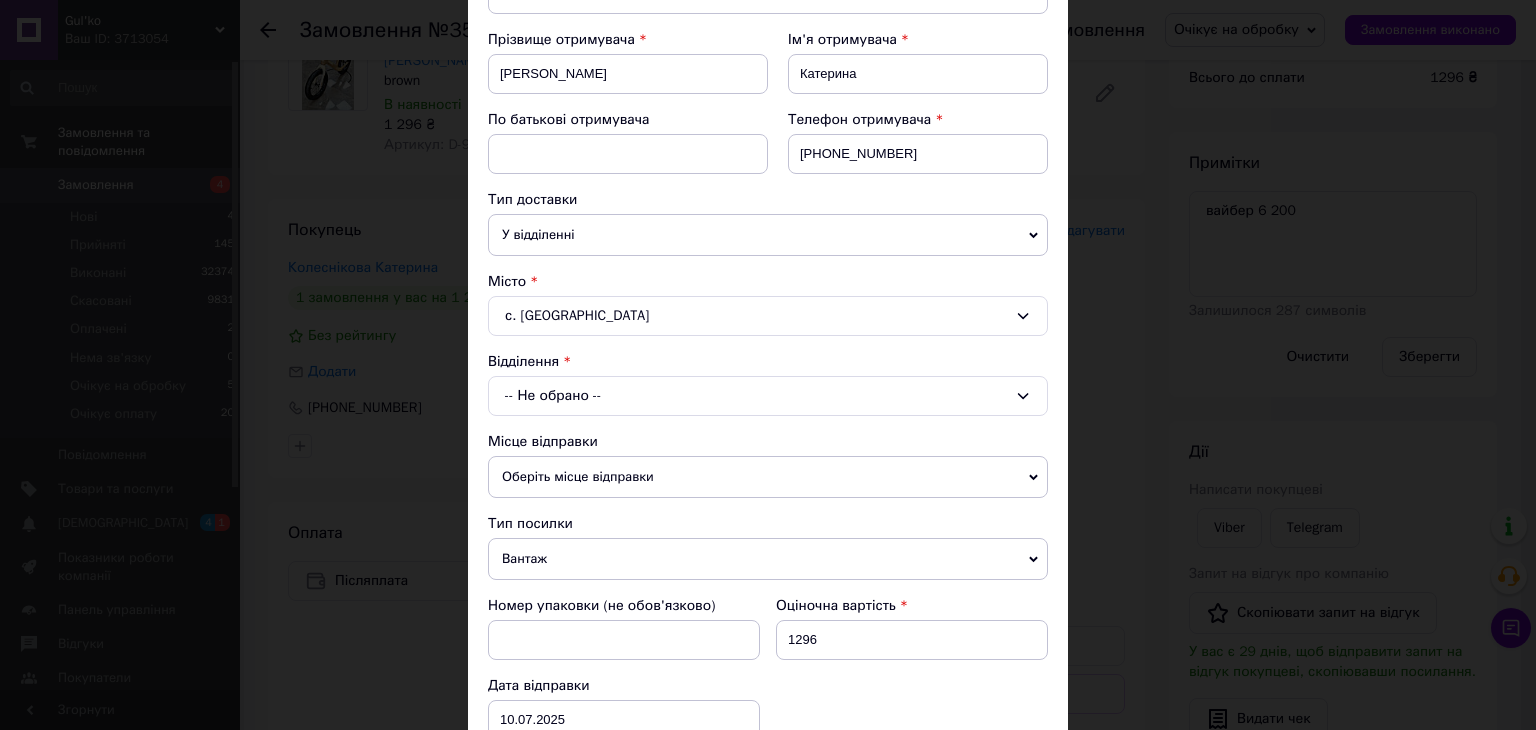 scroll, scrollTop: 400, scrollLeft: 0, axis: vertical 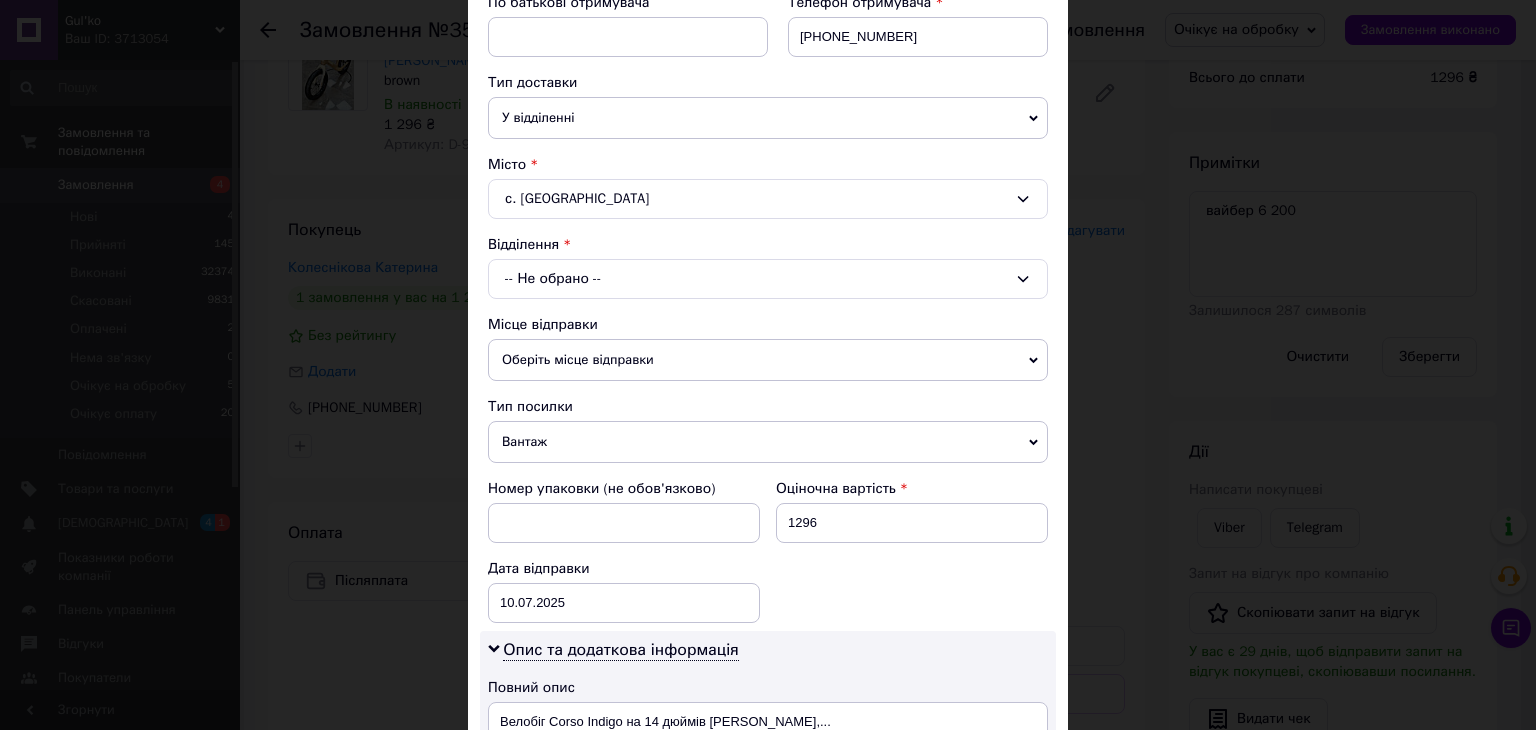 click on "-- Не обрано --" at bounding box center [768, 279] 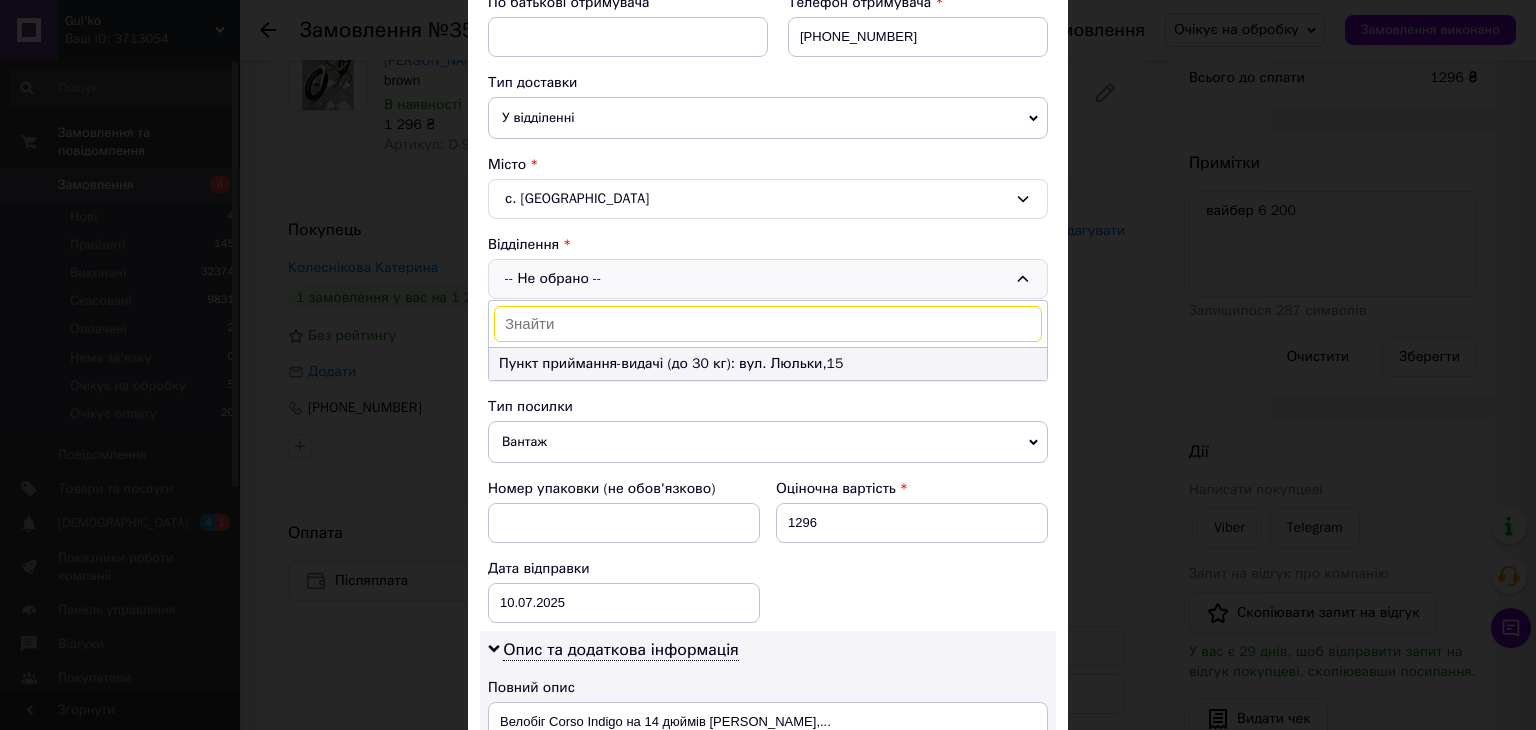 click on "Пункт приймання-видачі (до 30 кг): вул. Люльки,15" at bounding box center (768, 364) 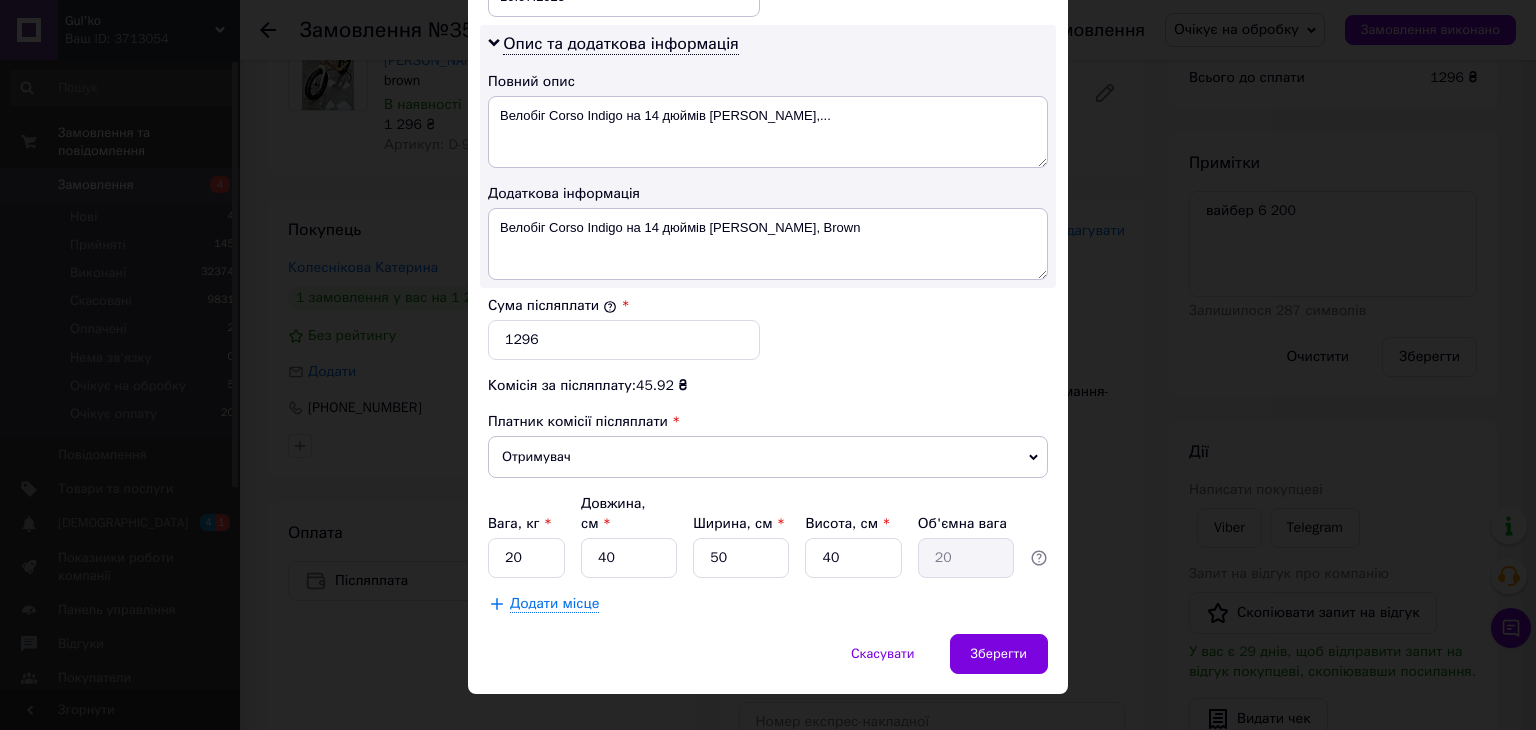 scroll, scrollTop: 1013, scrollLeft: 0, axis: vertical 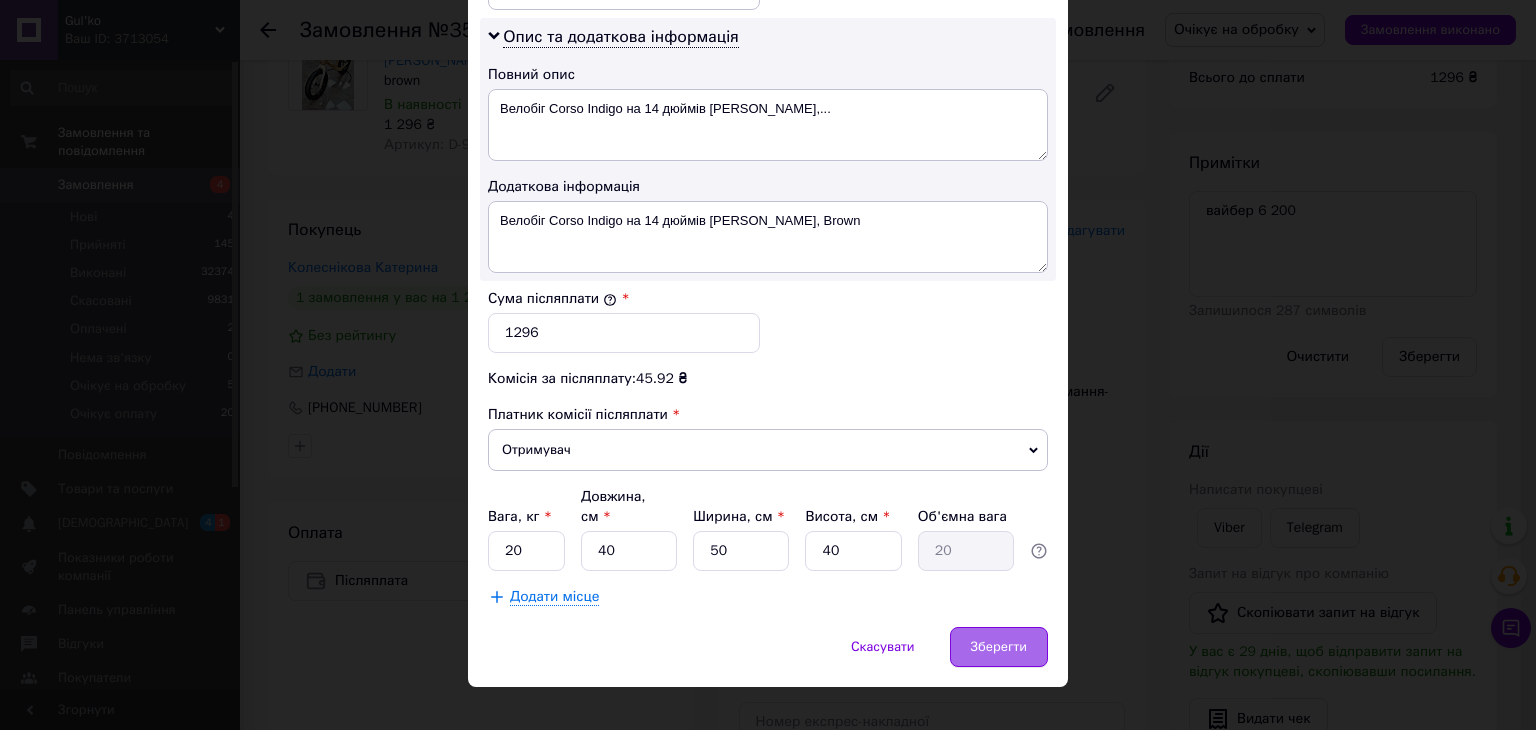 click on "Зберегти" at bounding box center (999, 647) 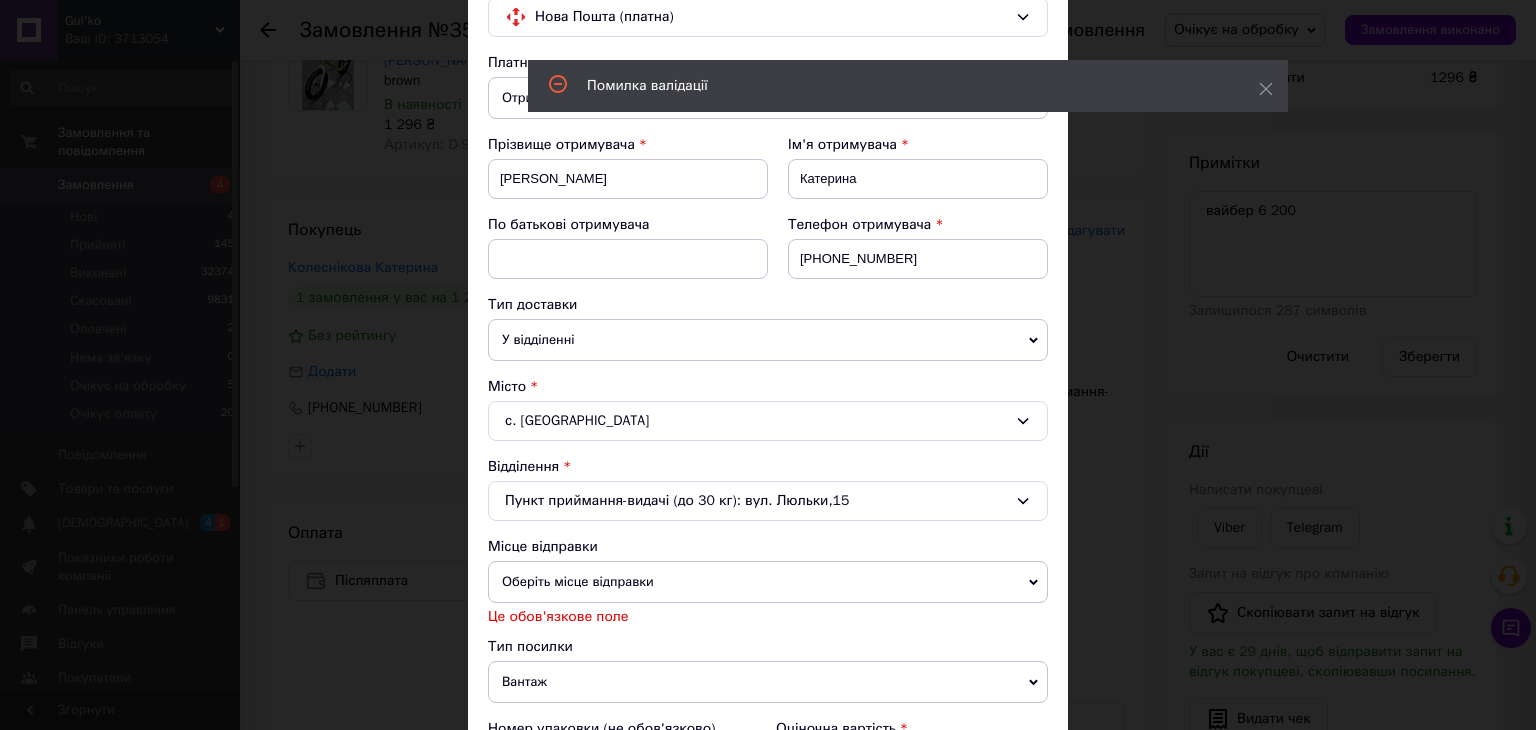 scroll, scrollTop: 300, scrollLeft: 0, axis: vertical 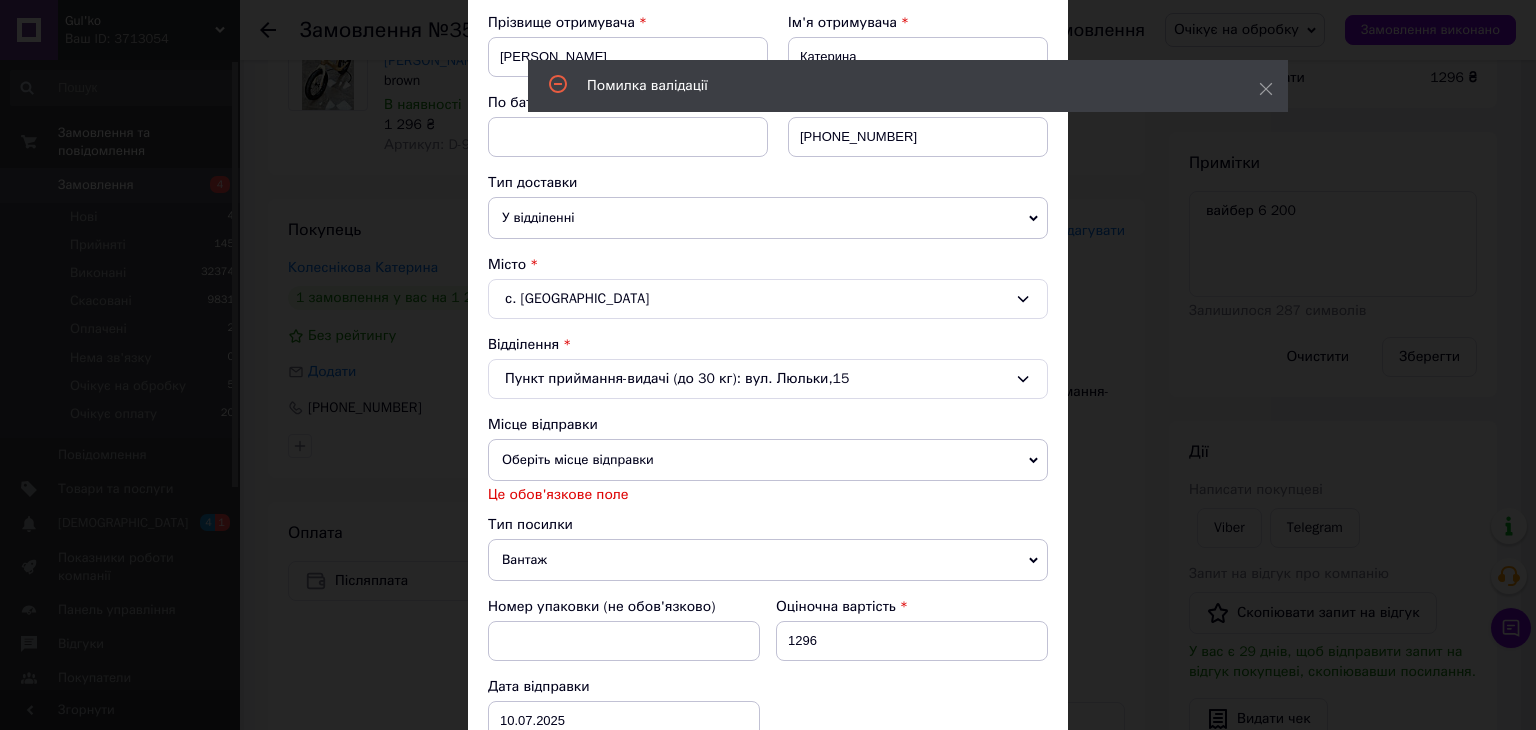 click on "Оберіть місце відправки" at bounding box center [768, 460] 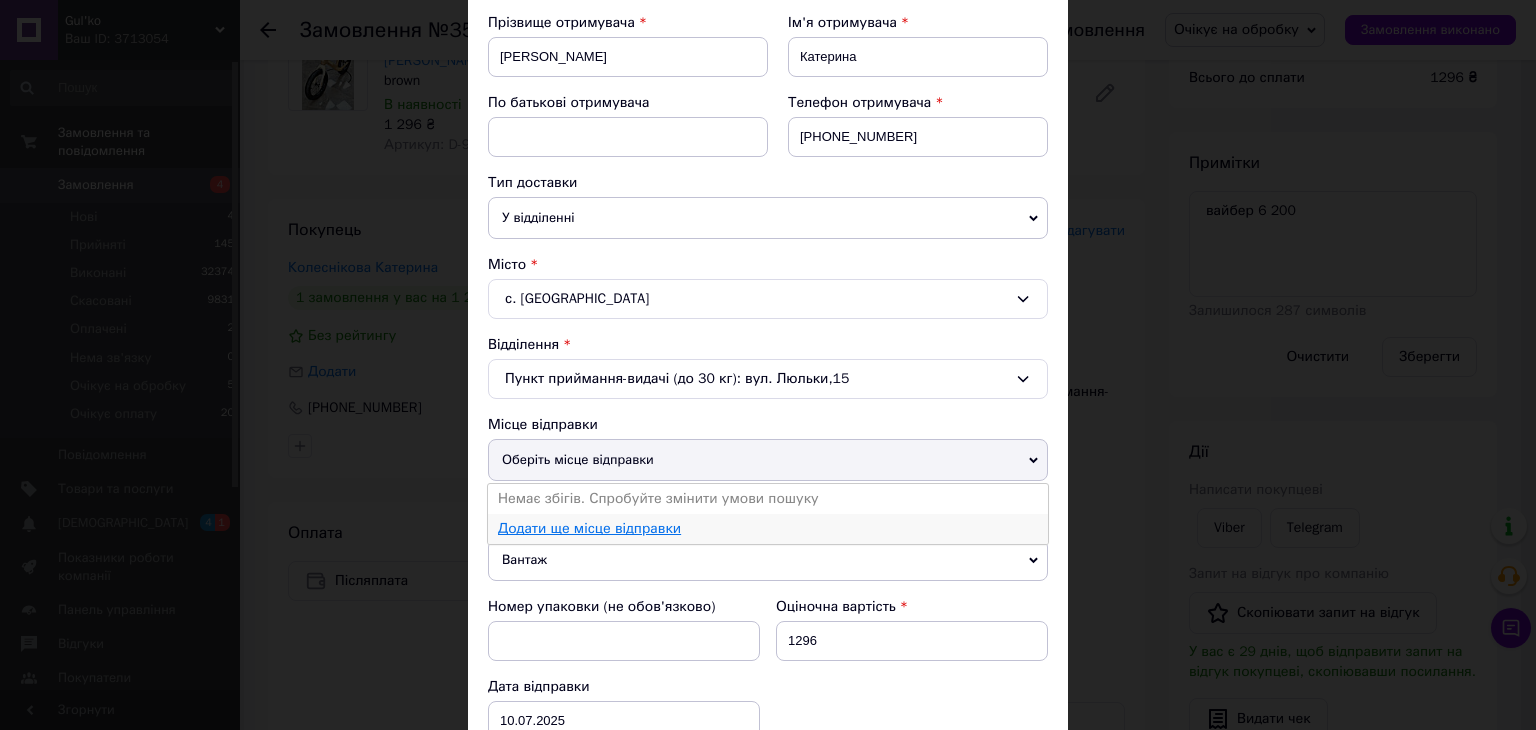 click on "Додати ще місце відправки" at bounding box center (589, 528) 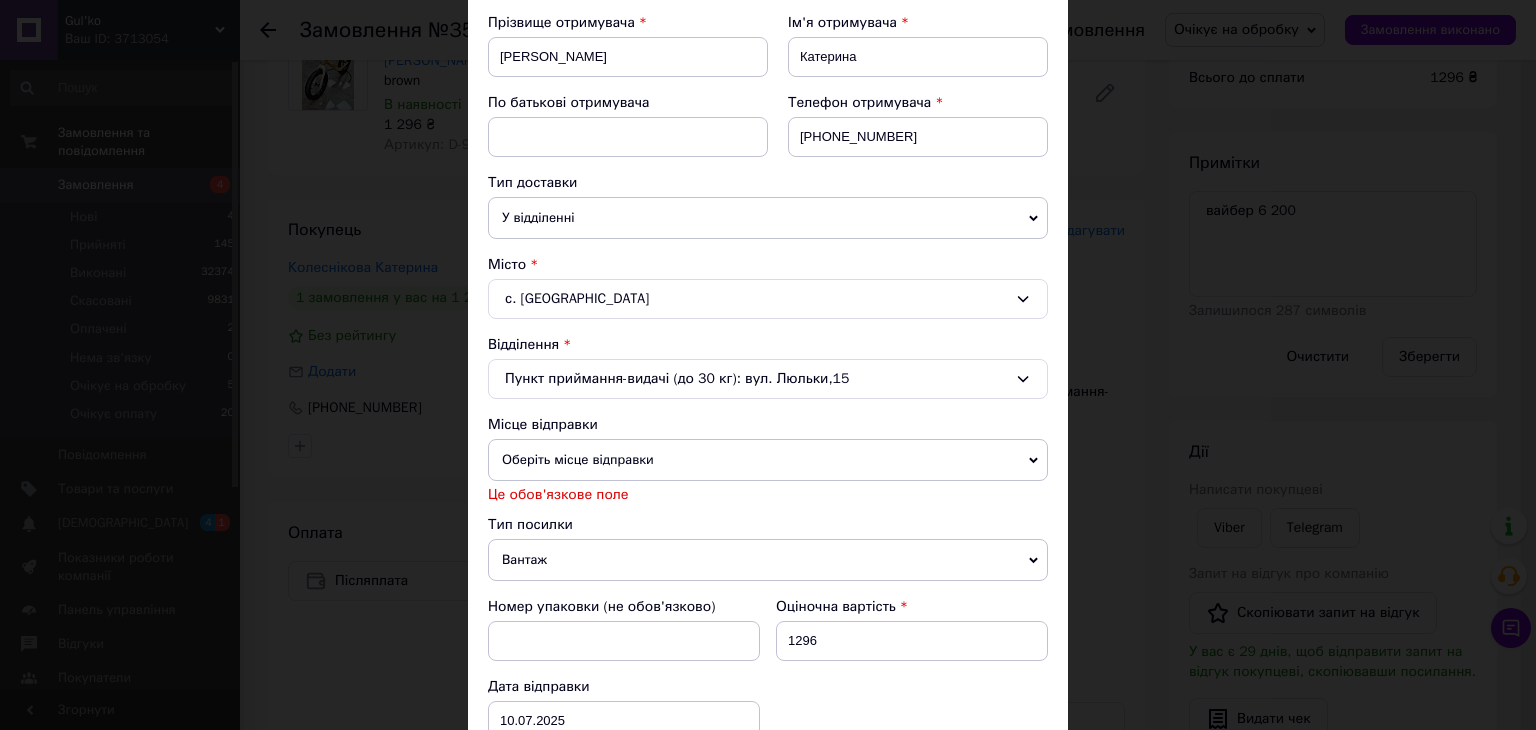 click on "Оберіть місце відправки" at bounding box center [768, 460] 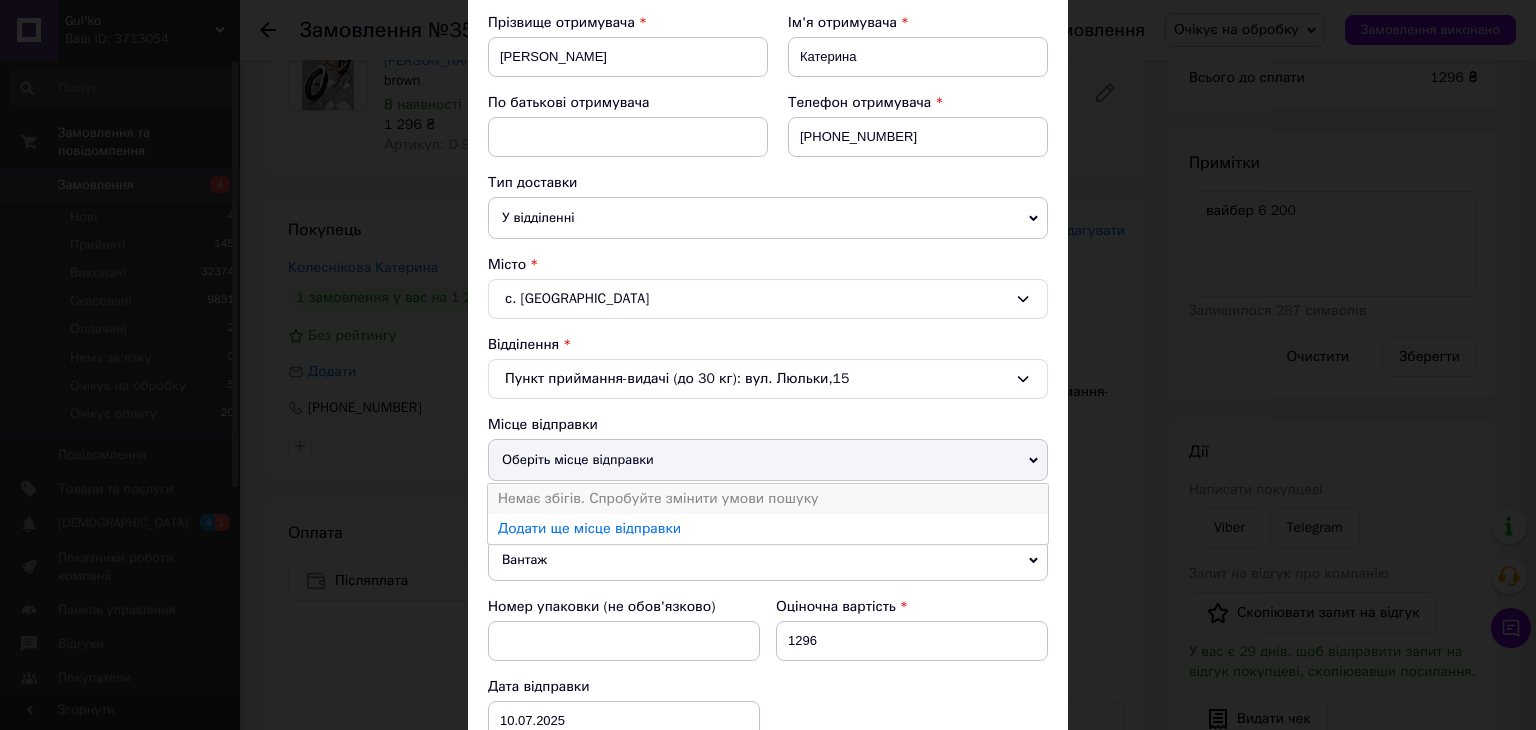 click on "Немає збігів. Спробуйте змінити умови пошуку" at bounding box center [768, 499] 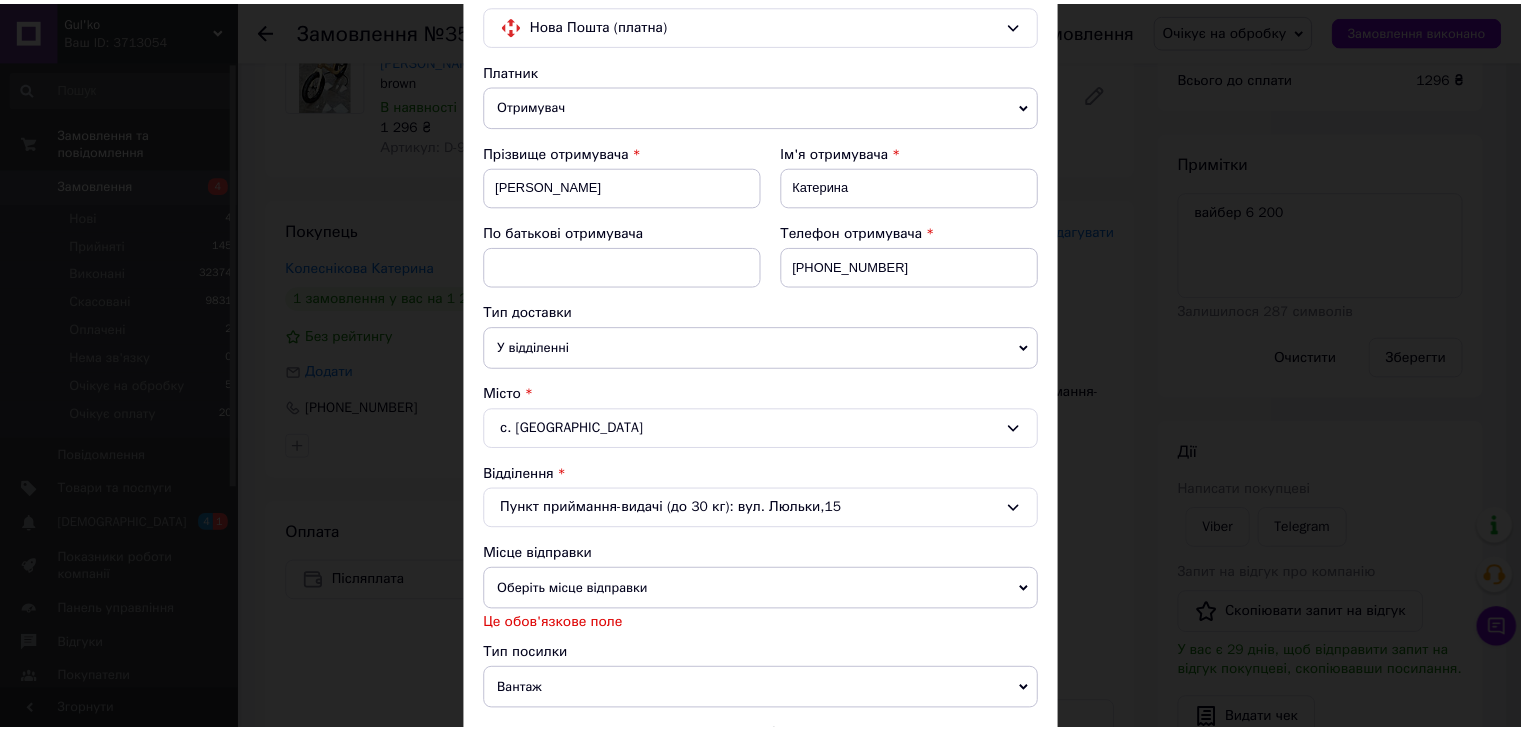 scroll, scrollTop: 0, scrollLeft: 0, axis: both 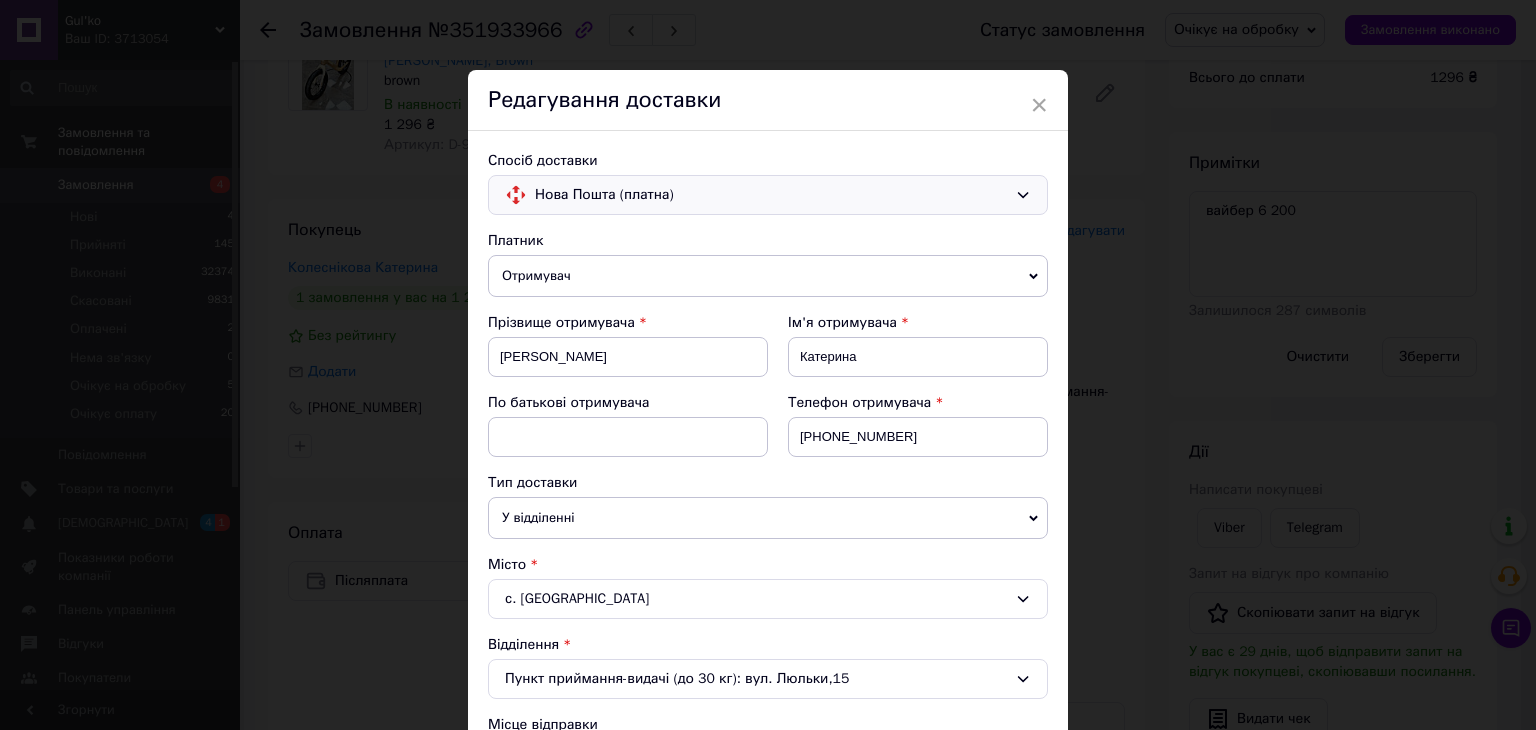 click on "Нова Пошта (платна)" at bounding box center [768, 195] 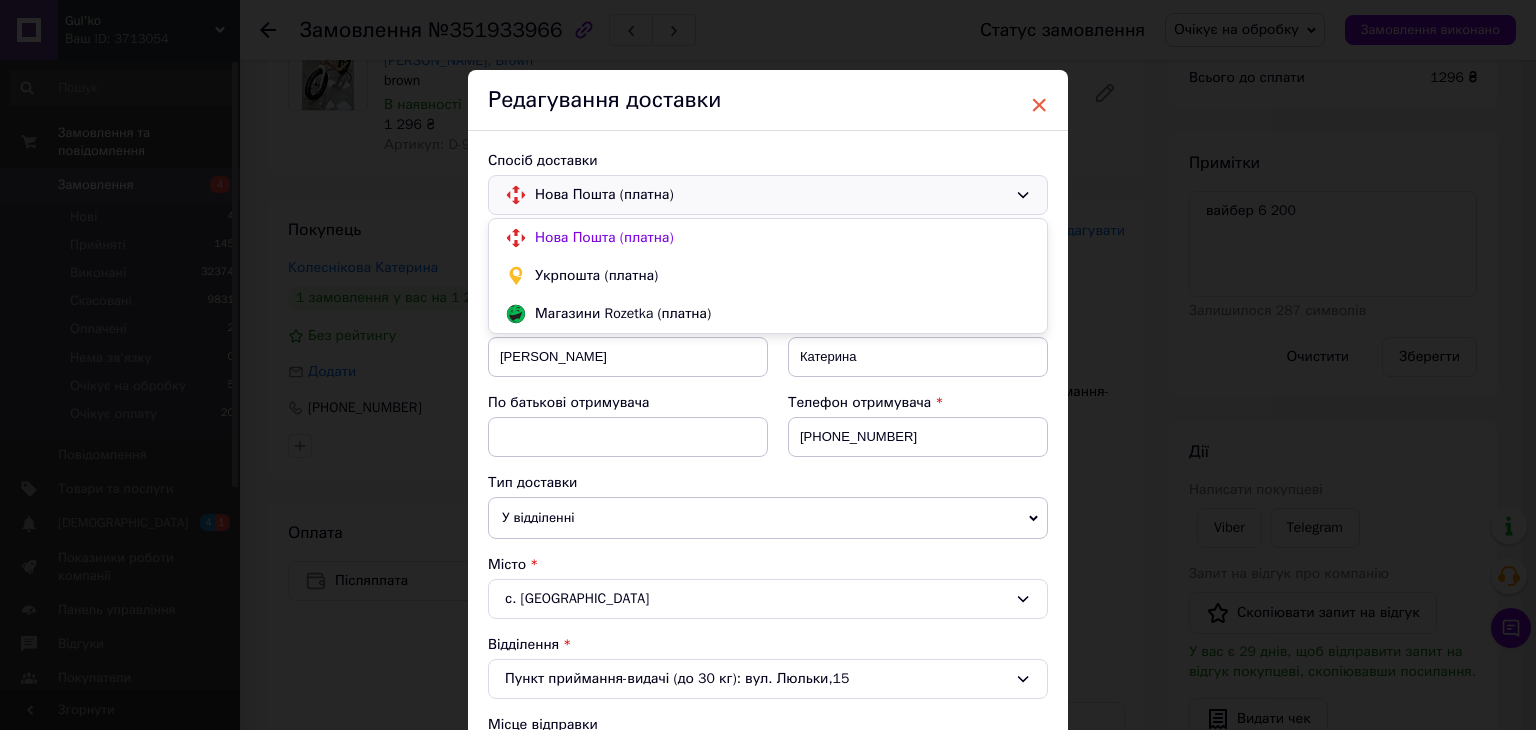 click on "×" at bounding box center [1039, 105] 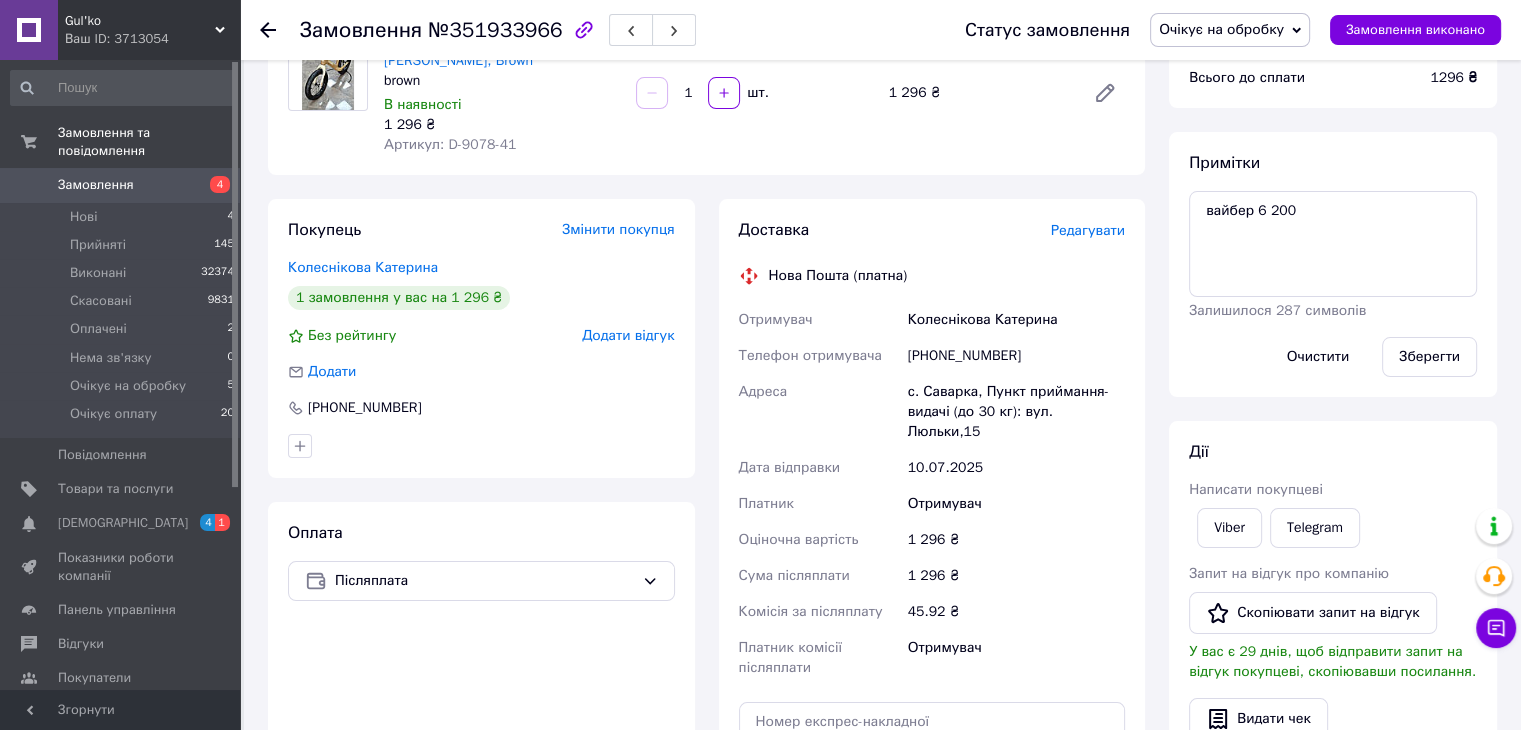 click on "Очікує на обробку" at bounding box center (1230, 30) 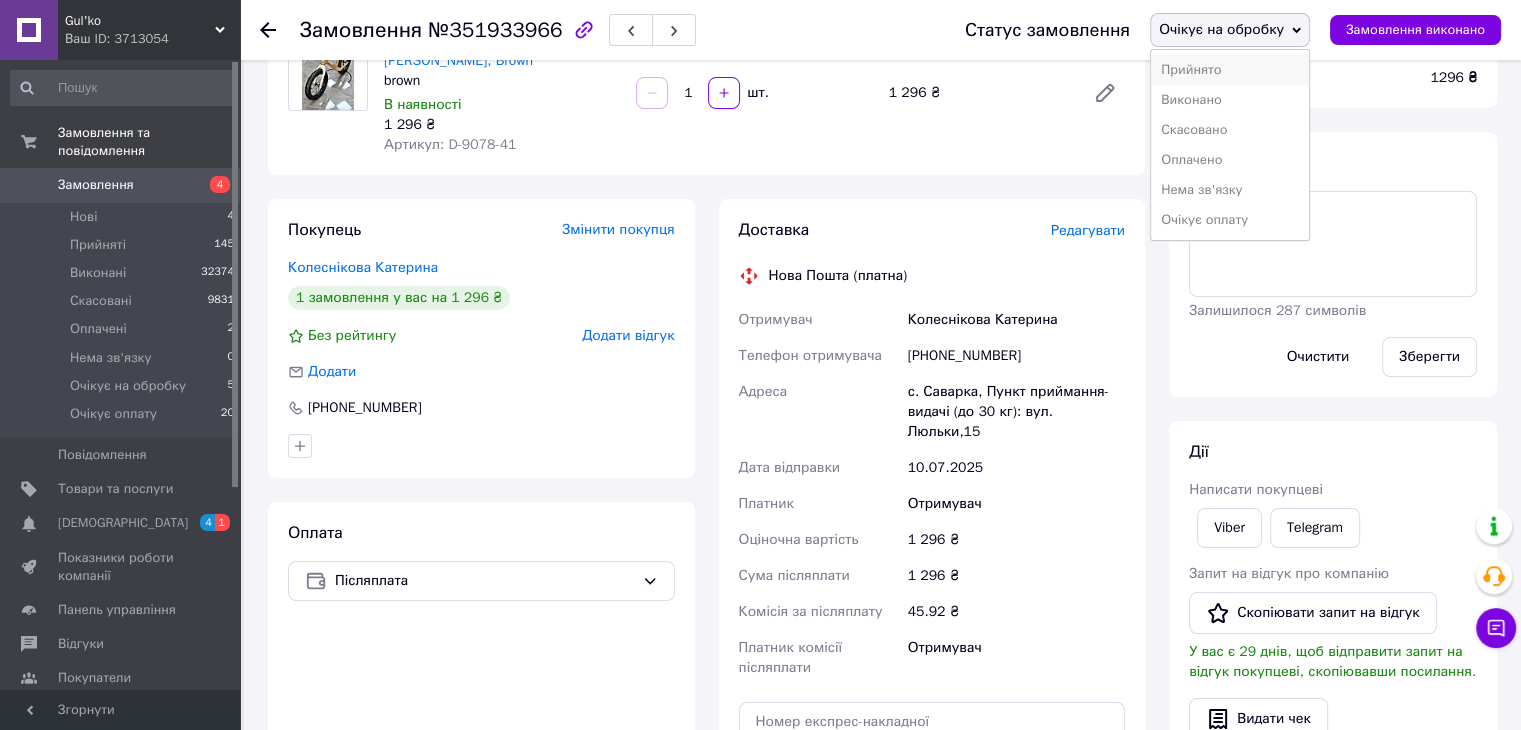 click on "Прийнято" at bounding box center (1230, 70) 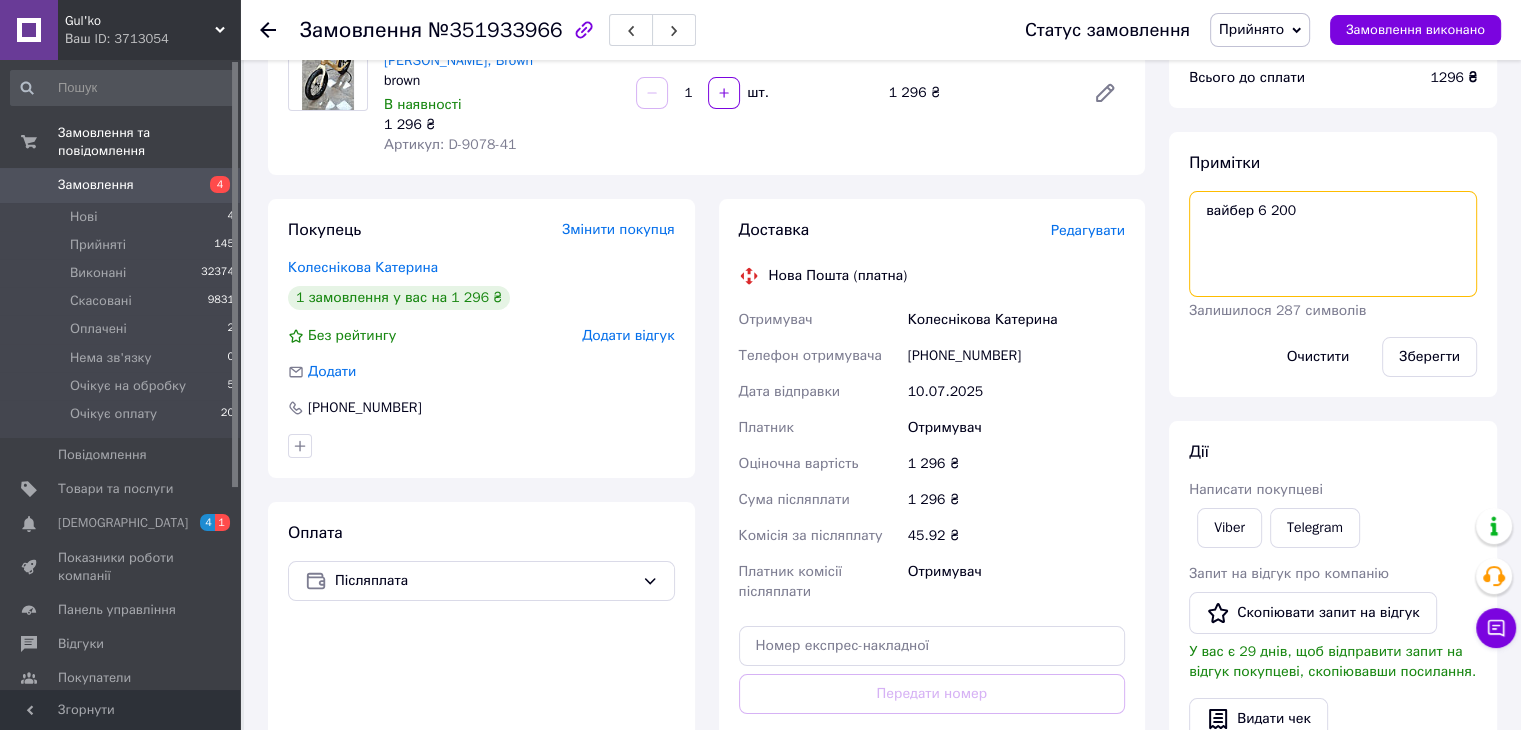 click on "вайбер 6 200" at bounding box center (1333, 244) 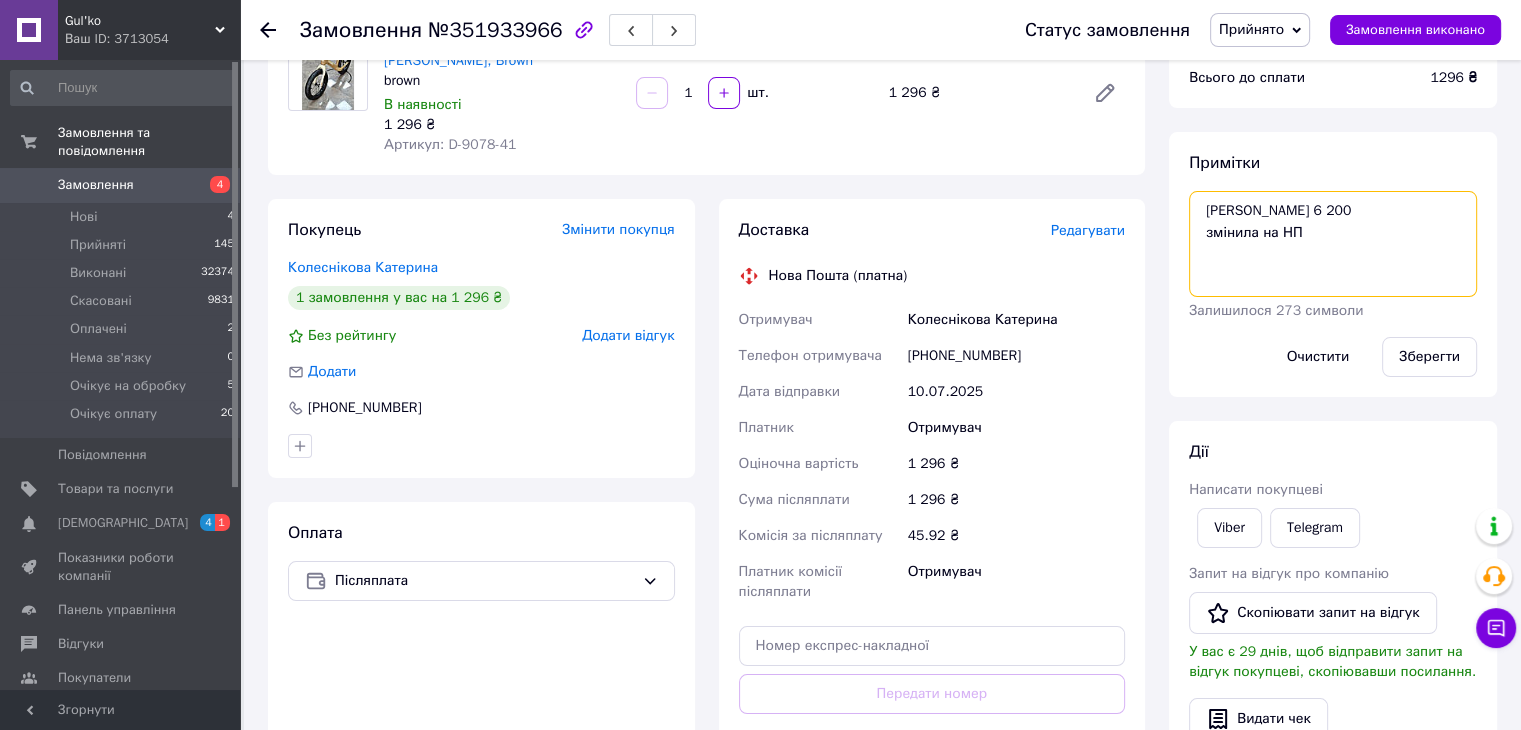 paste on "с. Саварка, Пункт приймання-видачі (до 30 кг): вул. Люльки,15" 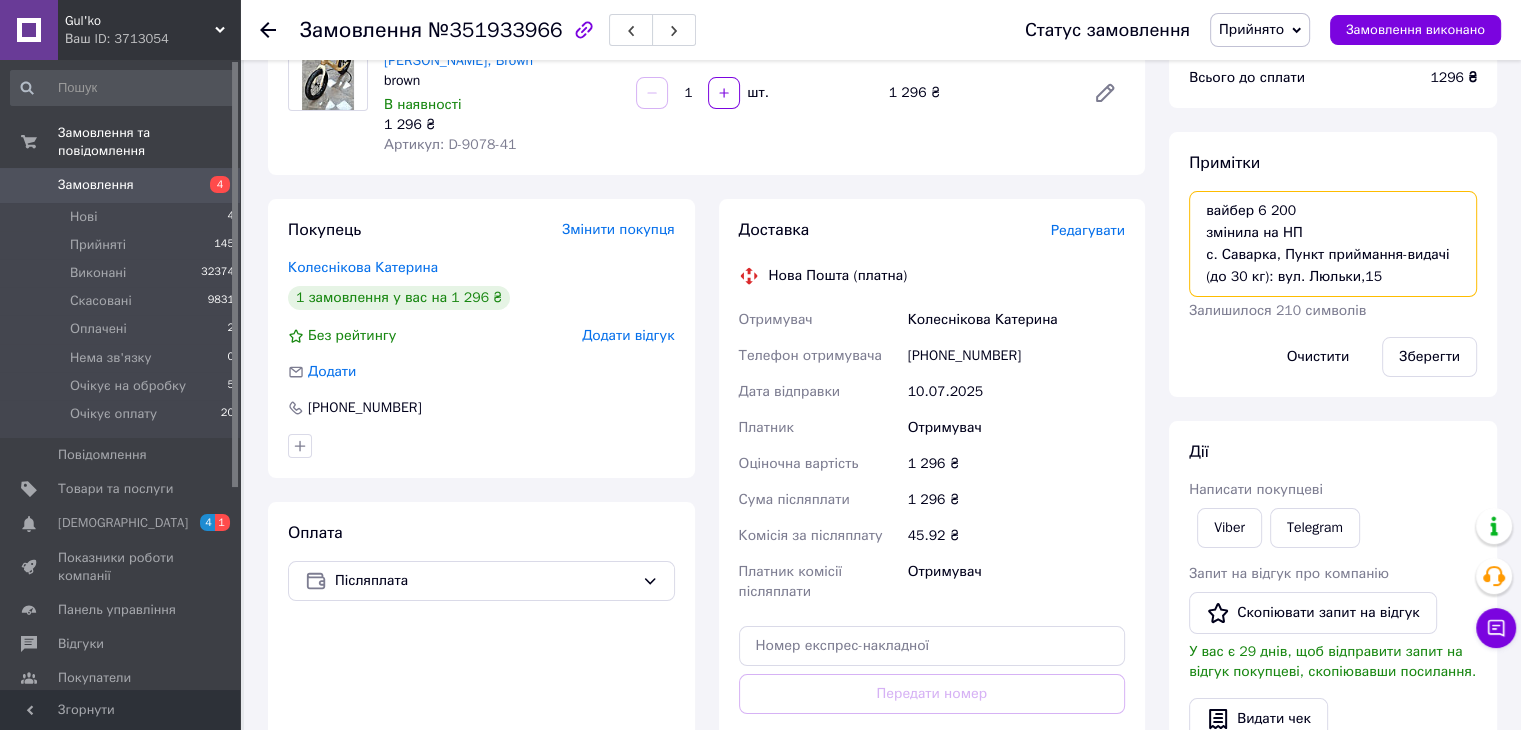 scroll, scrollTop: 33, scrollLeft: 0, axis: vertical 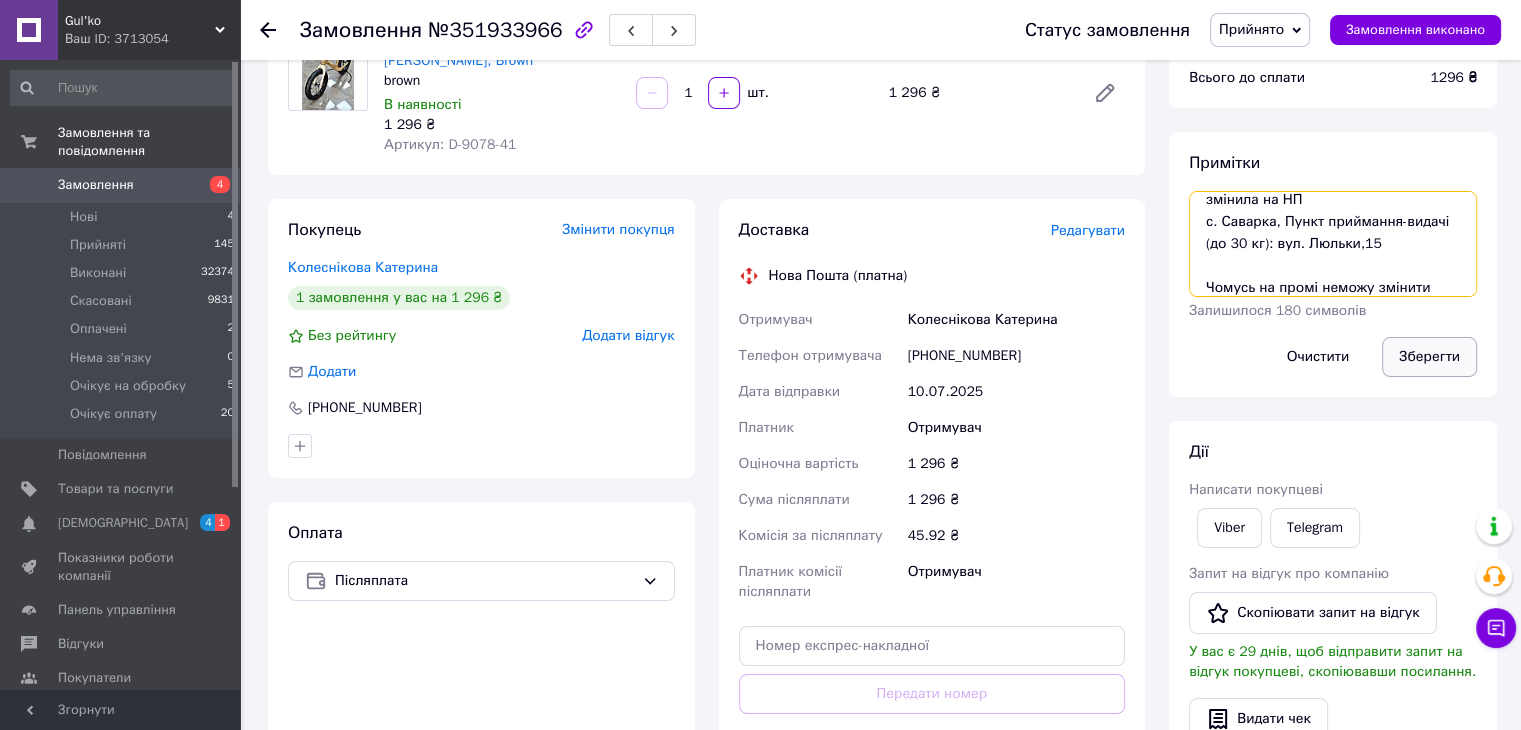 type on "вайбер 6 200
змінила на НП
с. Саварка, Пункт приймання-видачі (до 30 кг): вул. Люльки,15
Чомусь на промі неможу змінити" 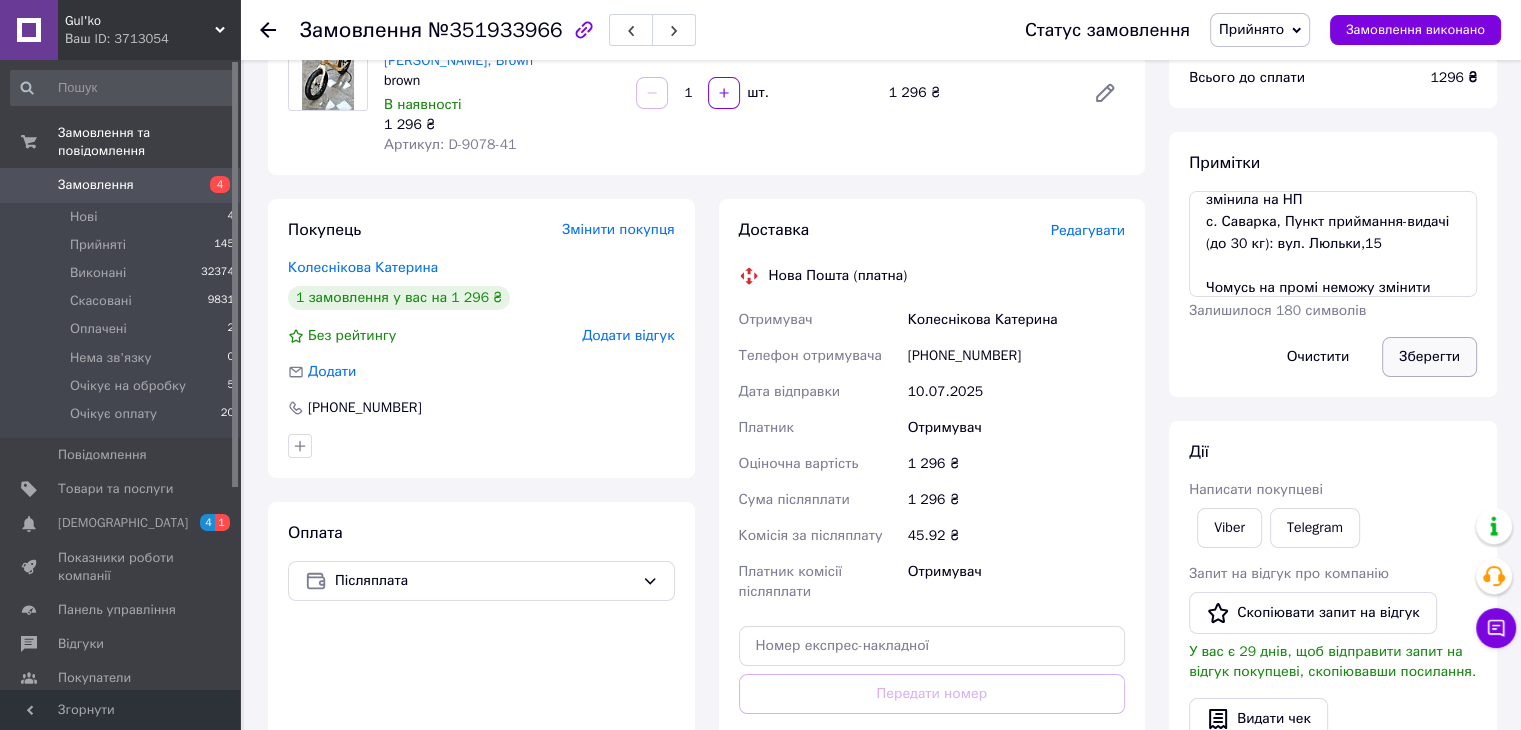 click on "Зберегти" at bounding box center (1429, 357) 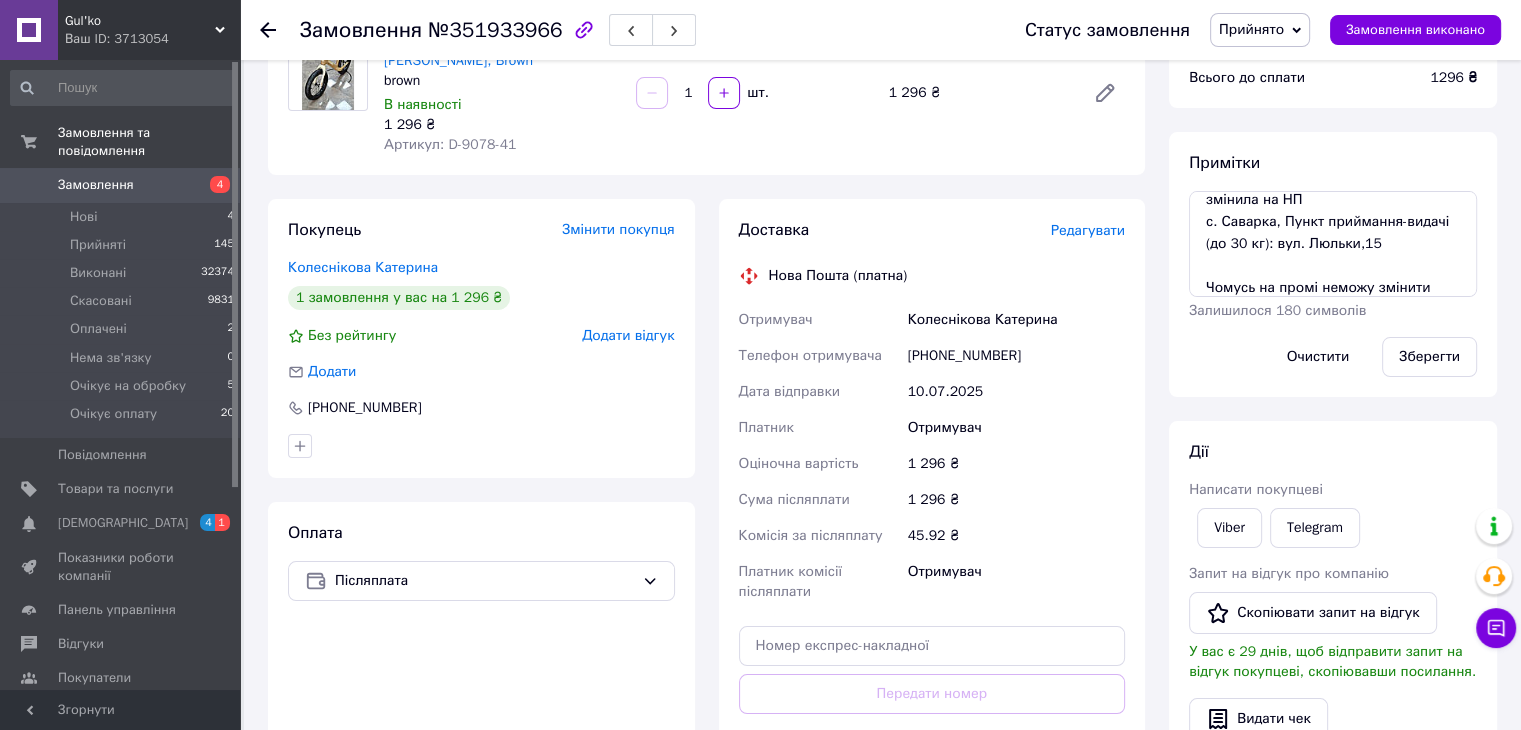 click on "Велобіг Corso Indigo на 14 дюймів Корсо Індіго, Brown brown В наявності 1 296 ₴ Артикул: D-9078-41 1   шт. 1 296 ₴" at bounding box center [754, 93] 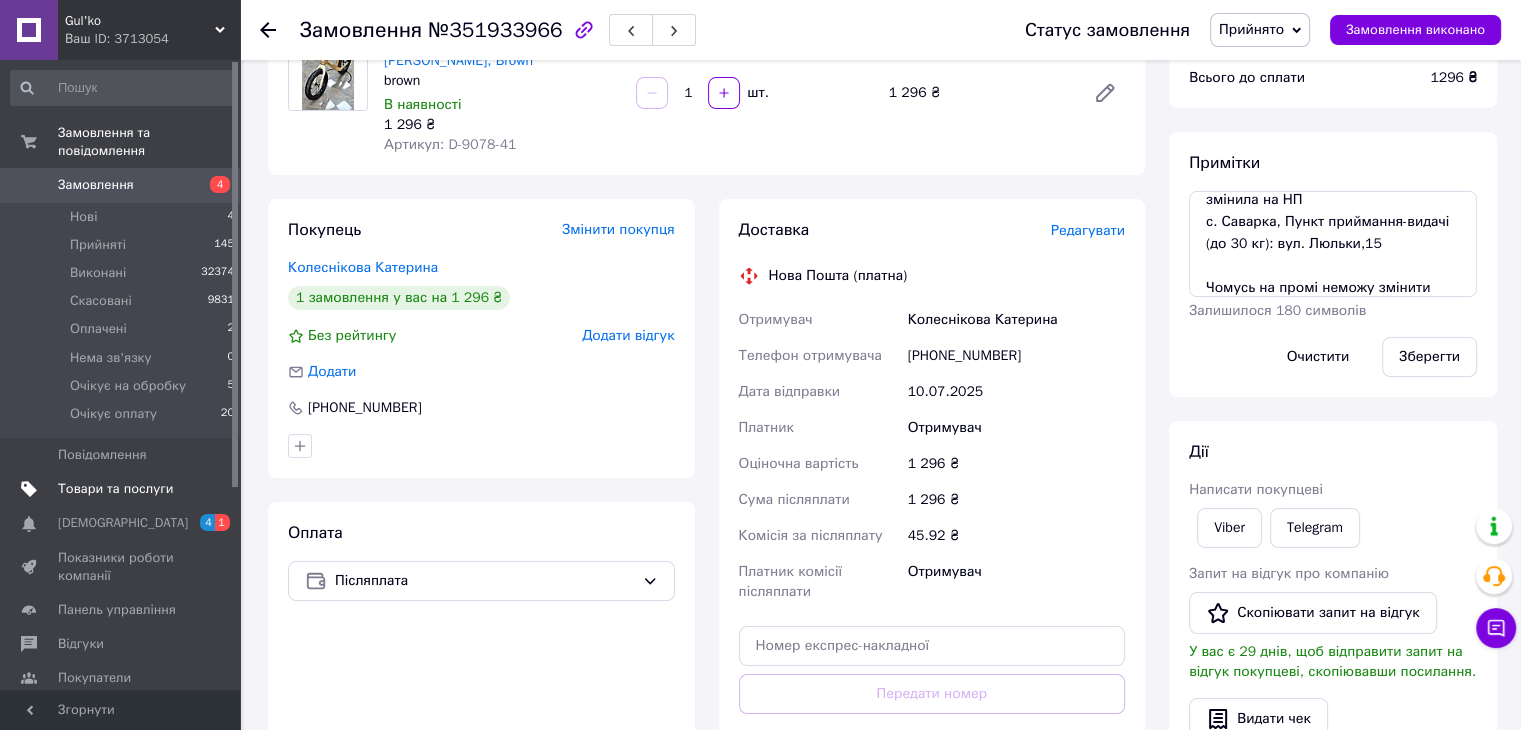click on "Товари та послуги" at bounding box center (115, 489) 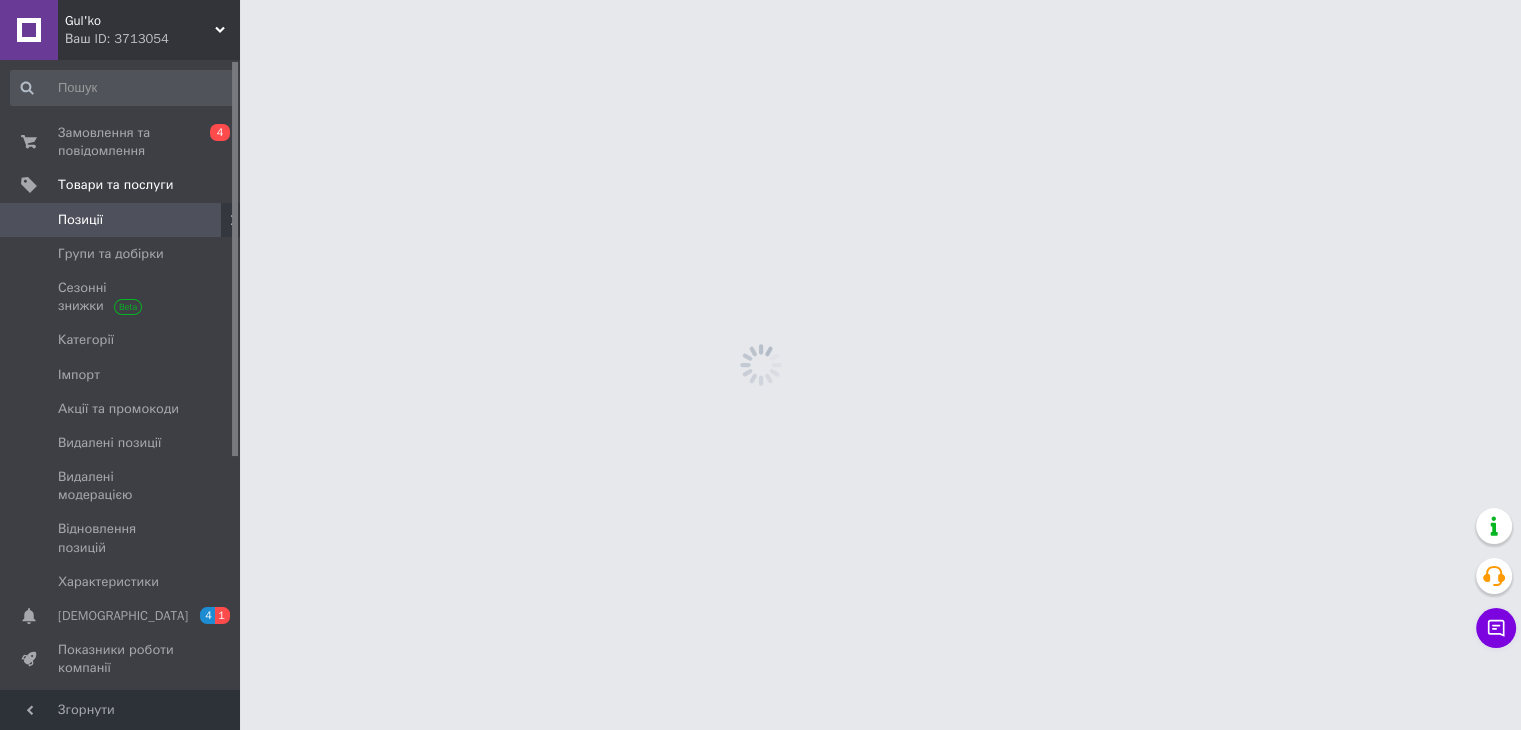 scroll, scrollTop: 0, scrollLeft: 0, axis: both 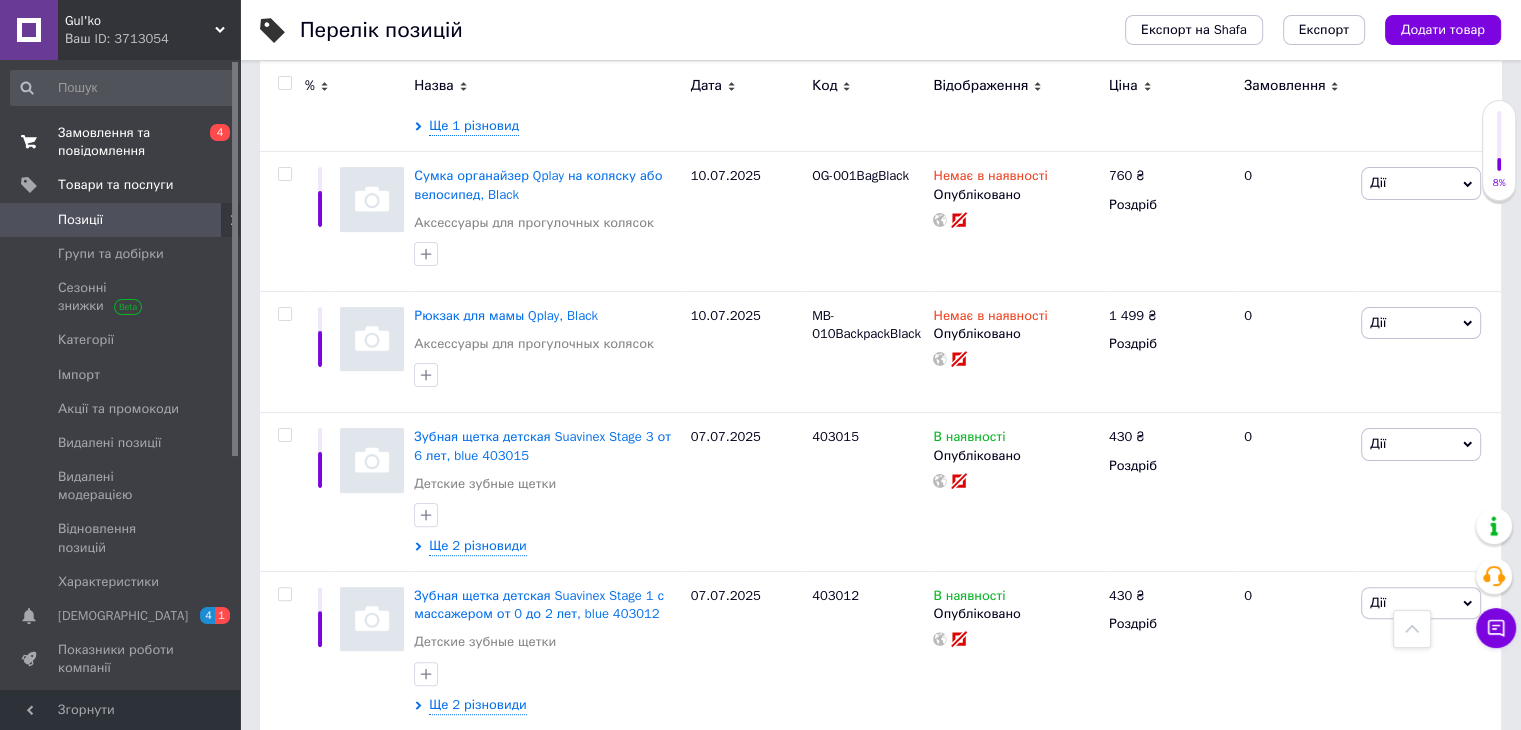 click on "Замовлення та повідомлення" at bounding box center (121, 142) 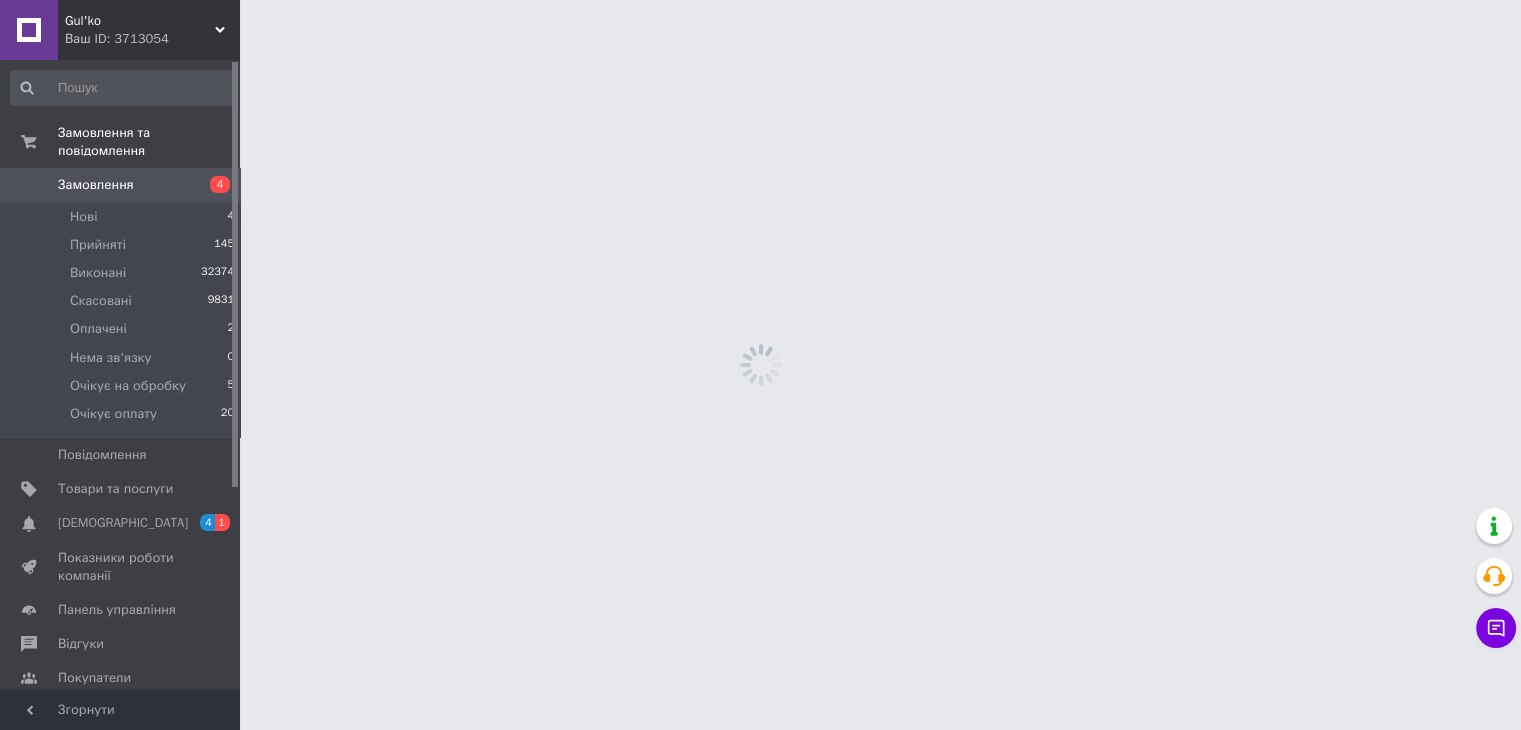scroll, scrollTop: 0, scrollLeft: 0, axis: both 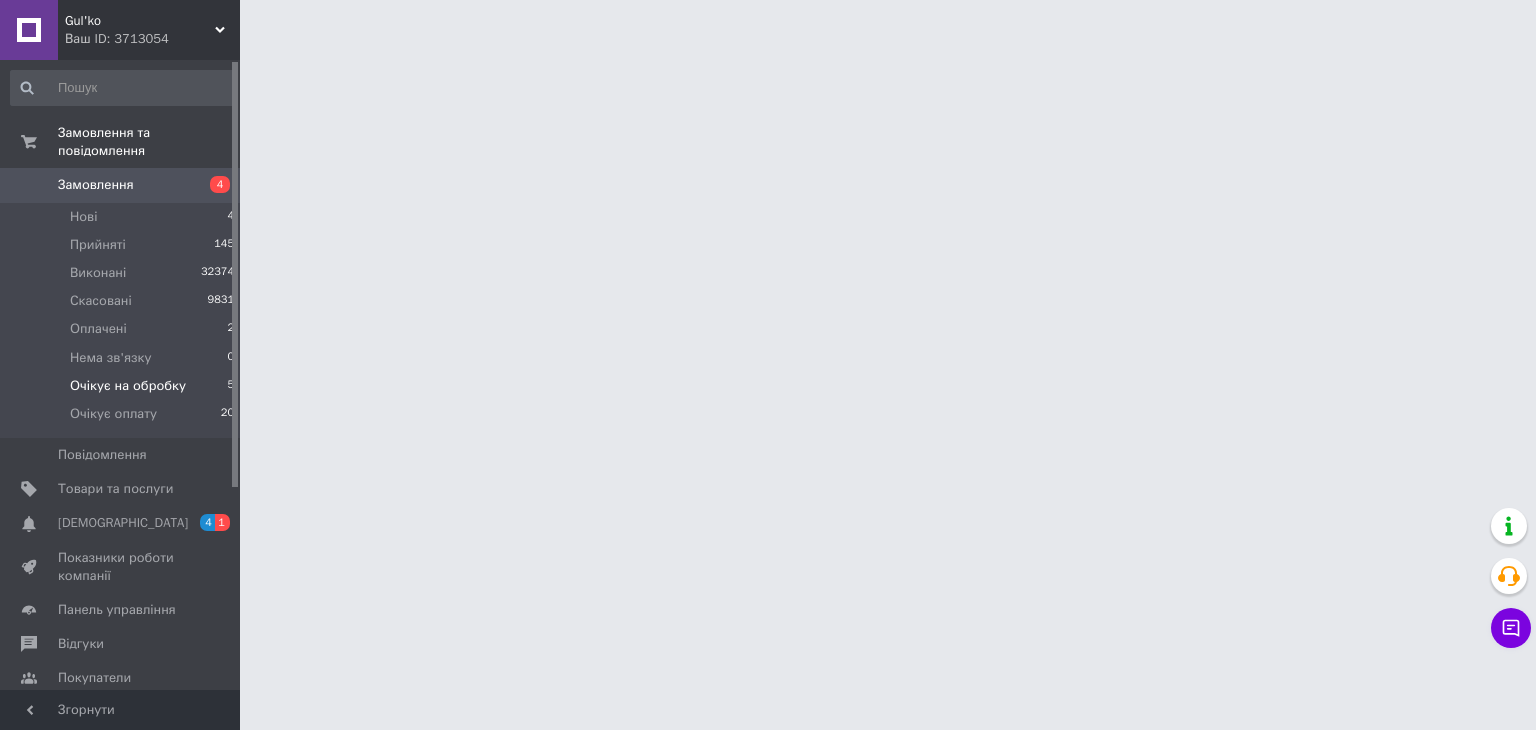 click on "Очікує на обробку" at bounding box center [128, 386] 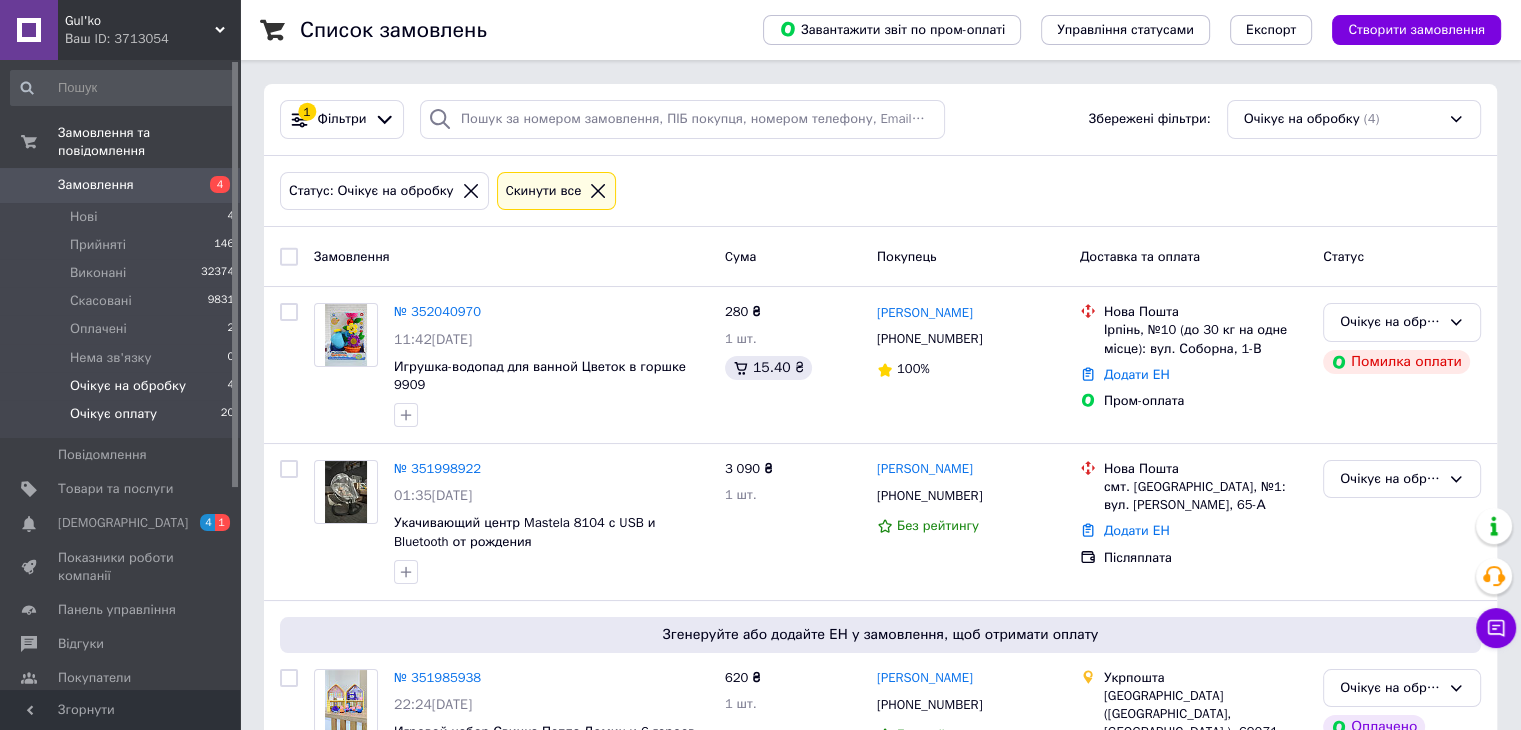 click on "Очікує оплату" at bounding box center [113, 414] 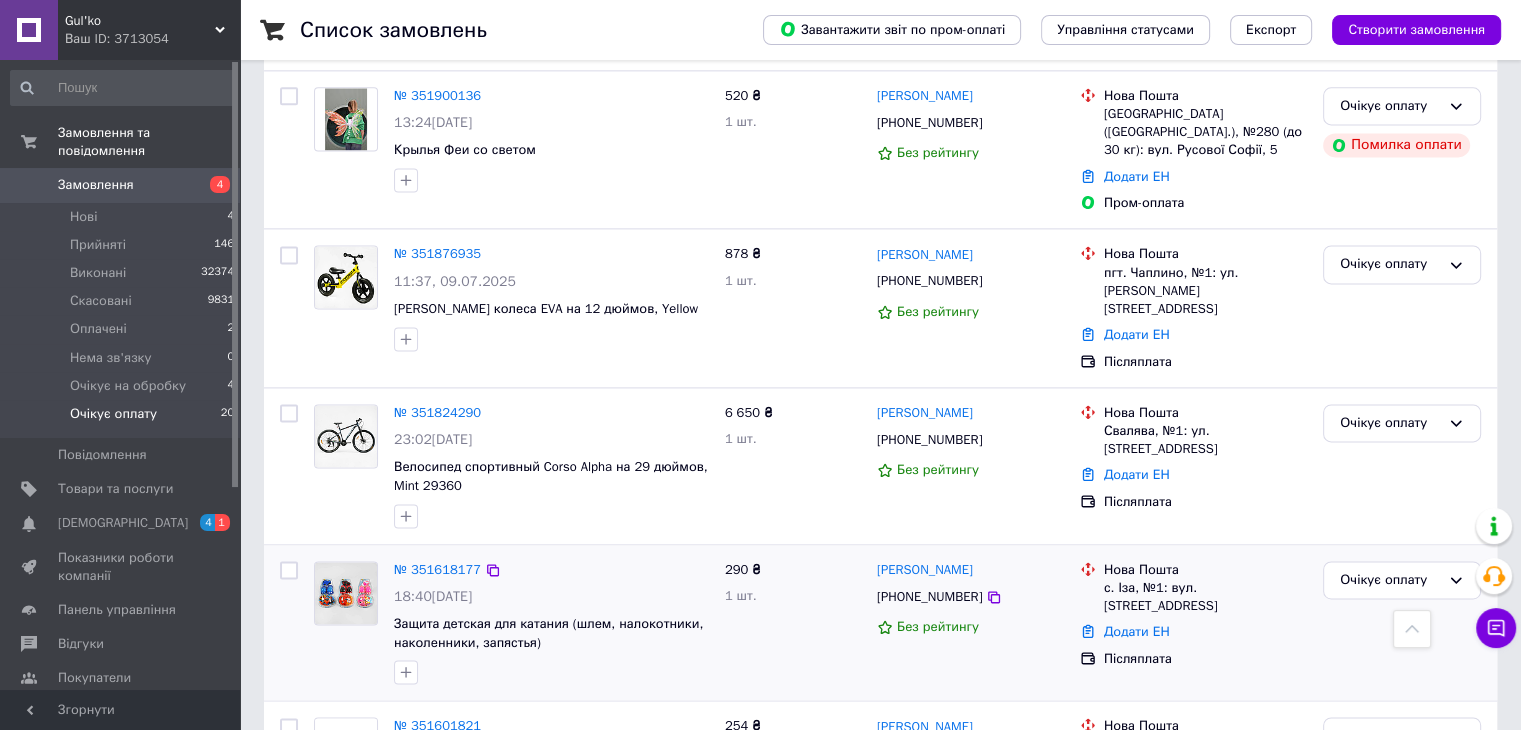 scroll, scrollTop: 2761, scrollLeft: 0, axis: vertical 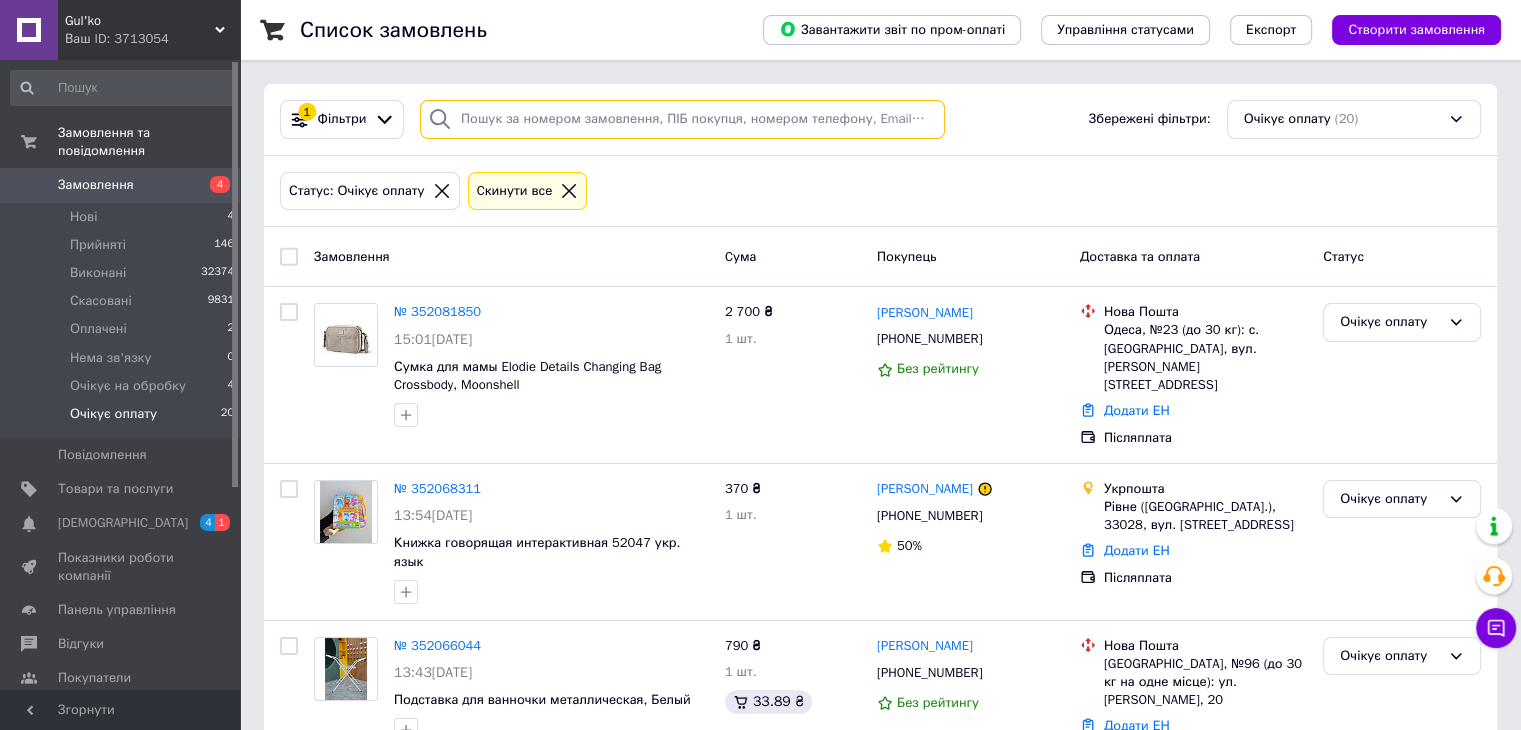 click at bounding box center (682, 119) 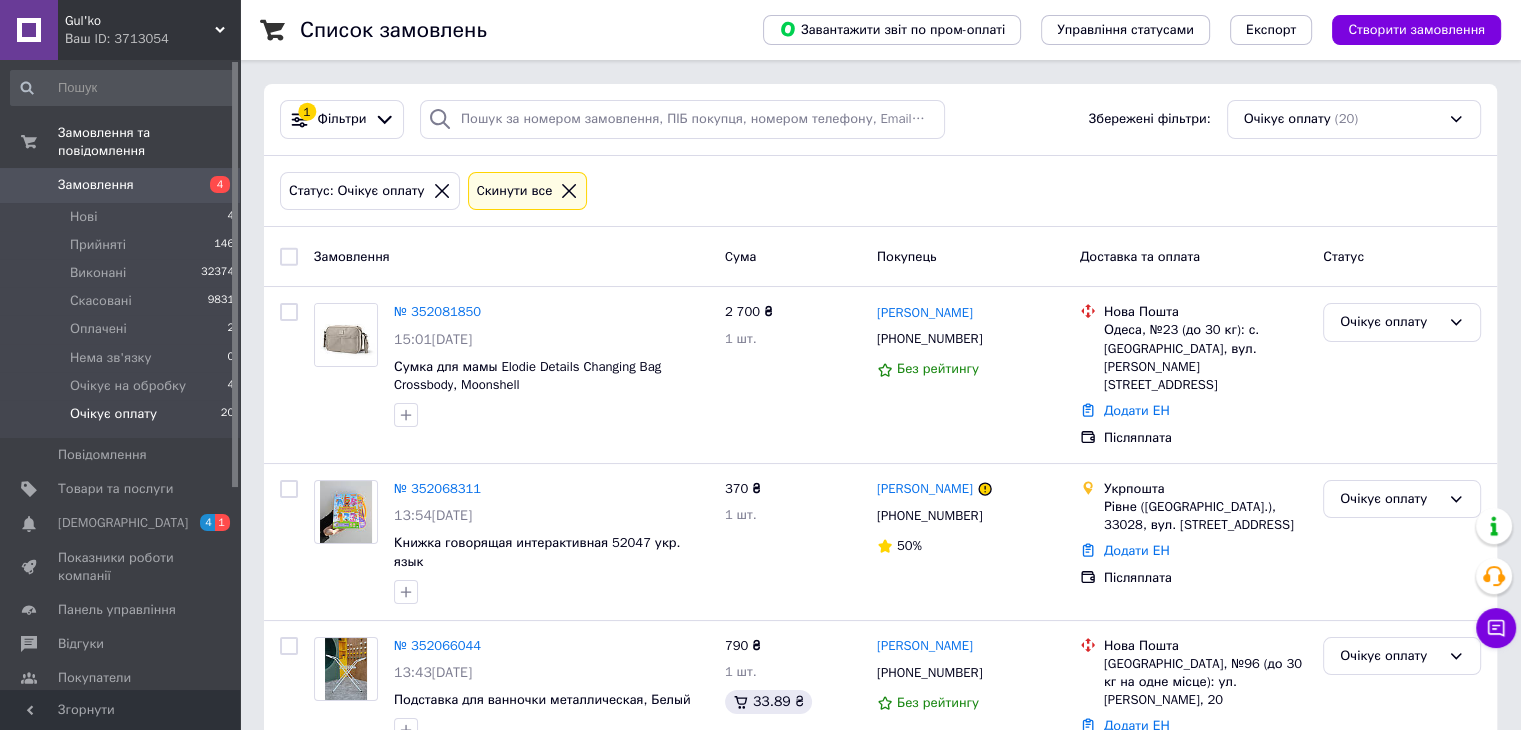drag, startPoint x: 134, startPoint y: 149, endPoint x: 488, endPoint y: 156, distance: 354.0692 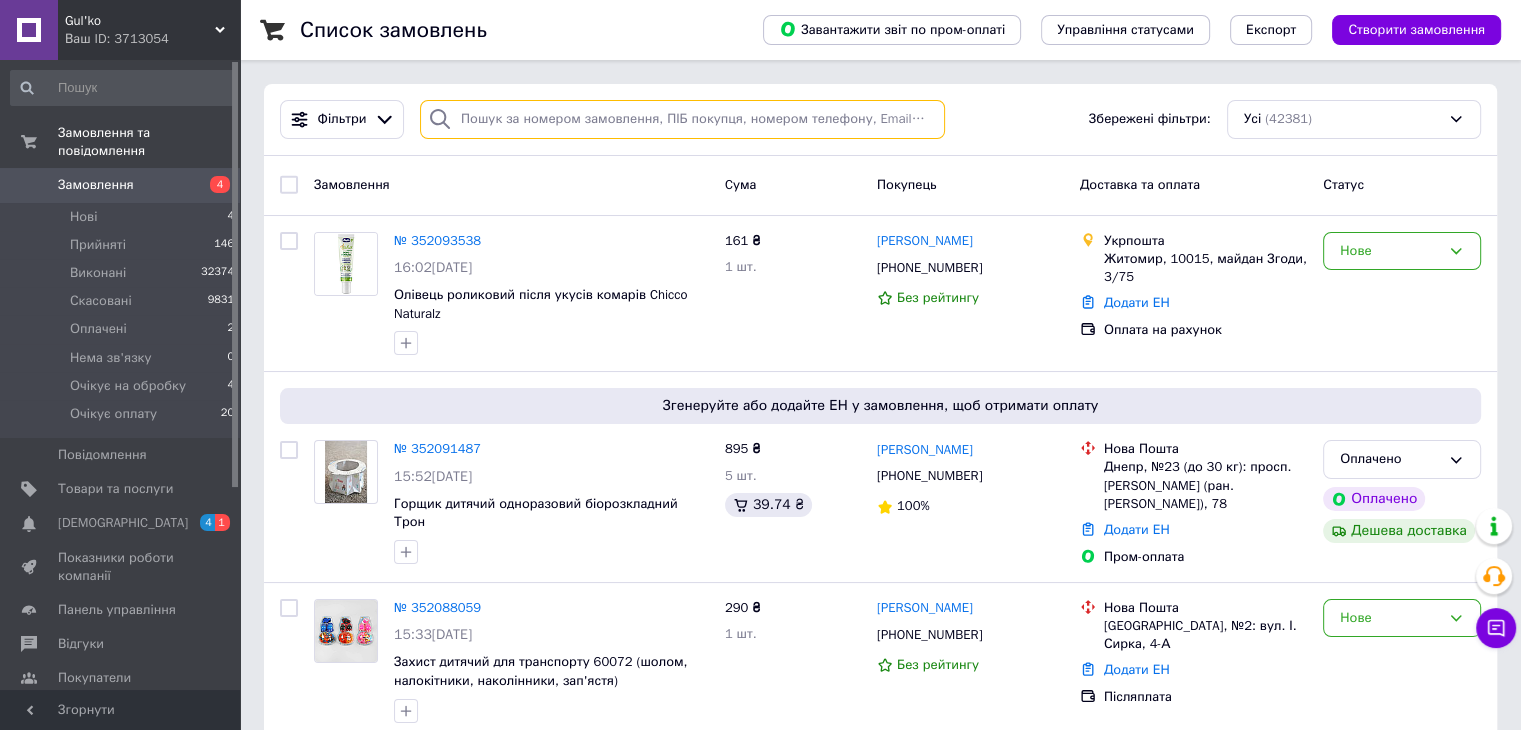 click at bounding box center (682, 119) 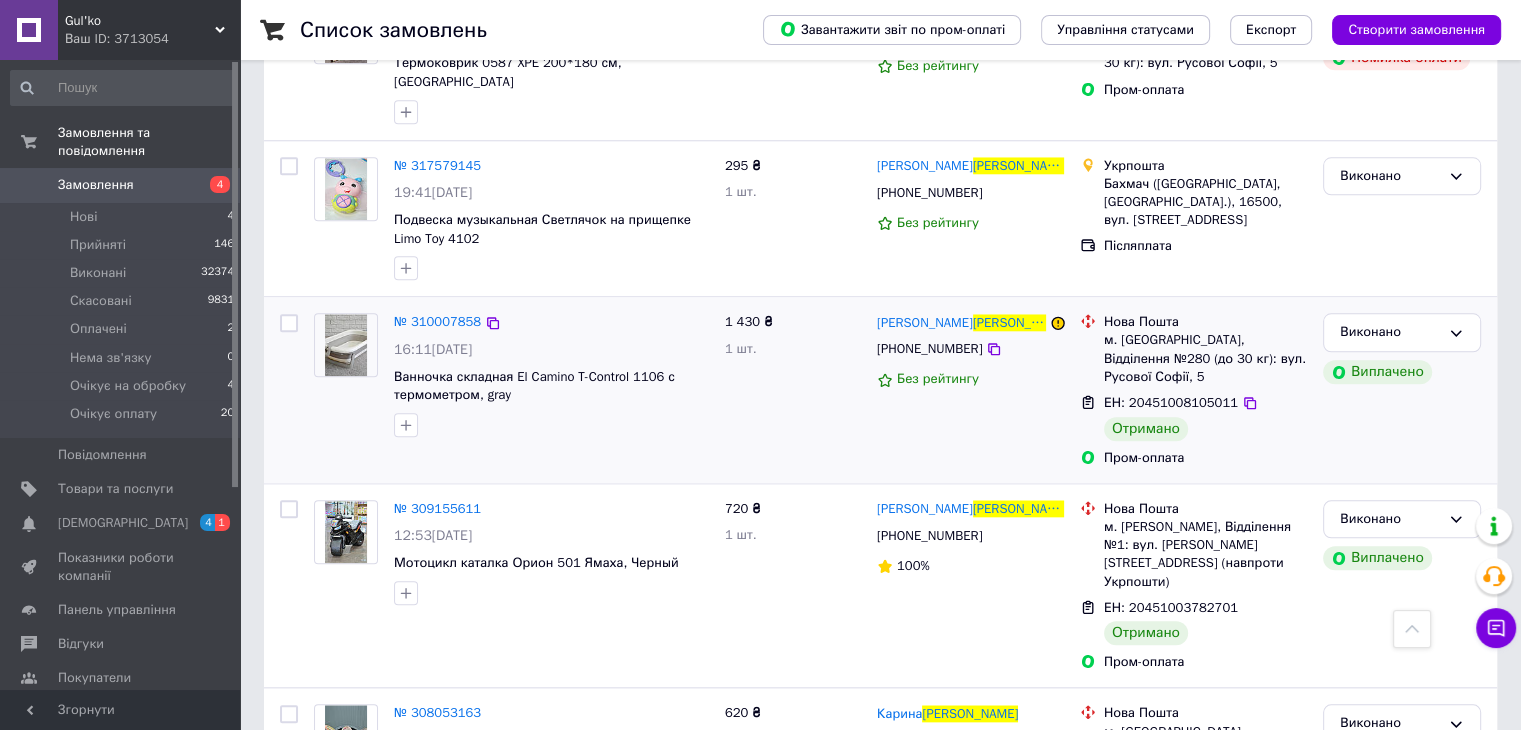 scroll, scrollTop: 2200, scrollLeft: 0, axis: vertical 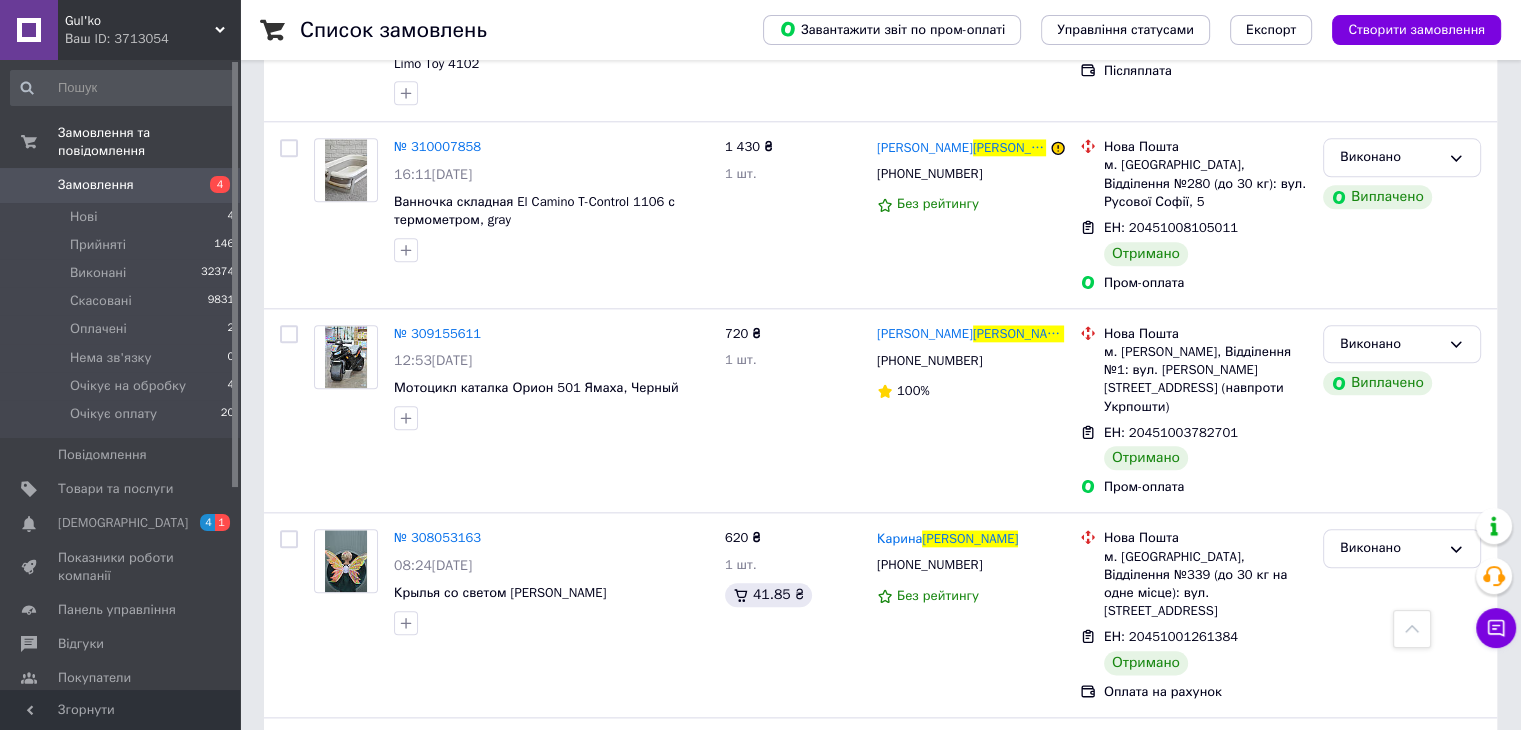 type on "авраменко" 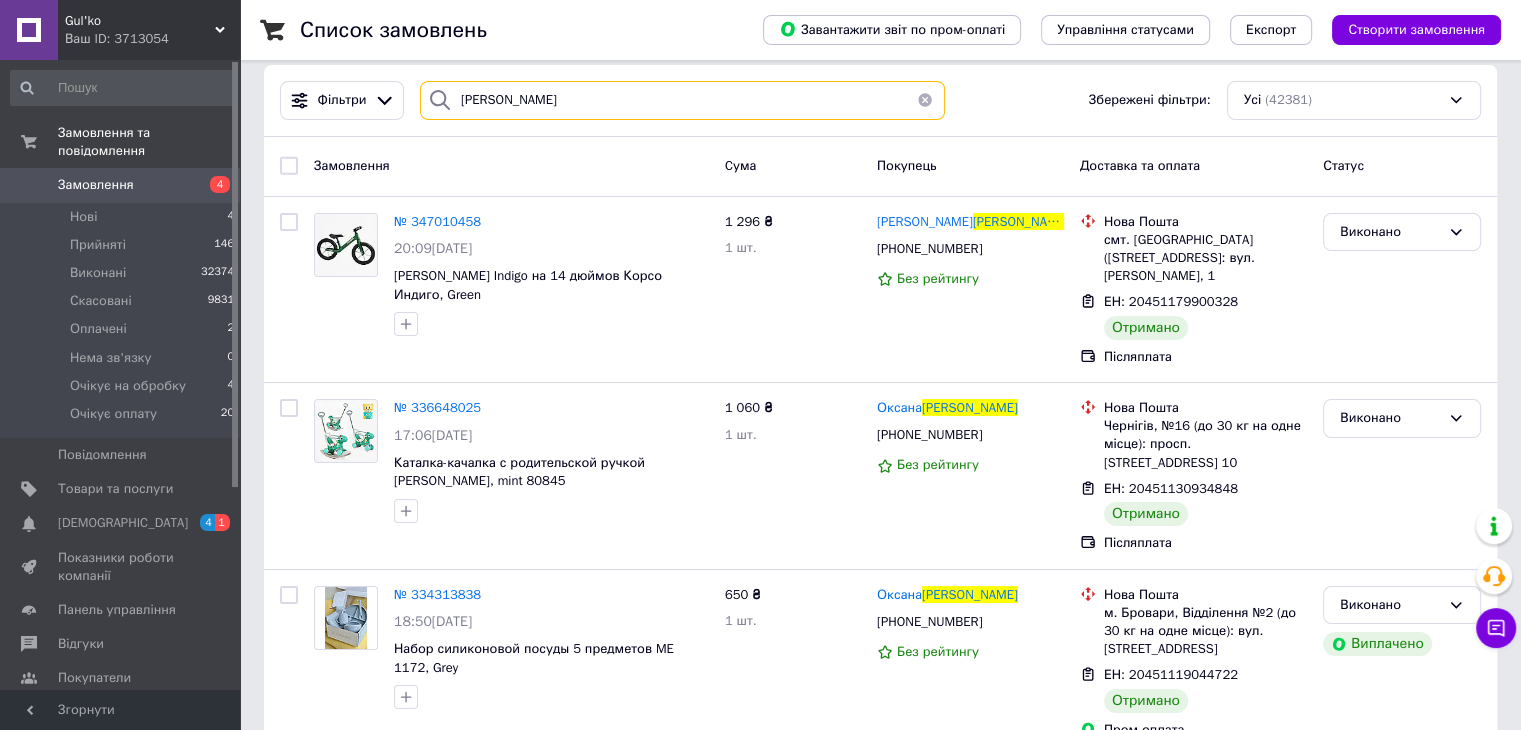 scroll, scrollTop: 0, scrollLeft: 0, axis: both 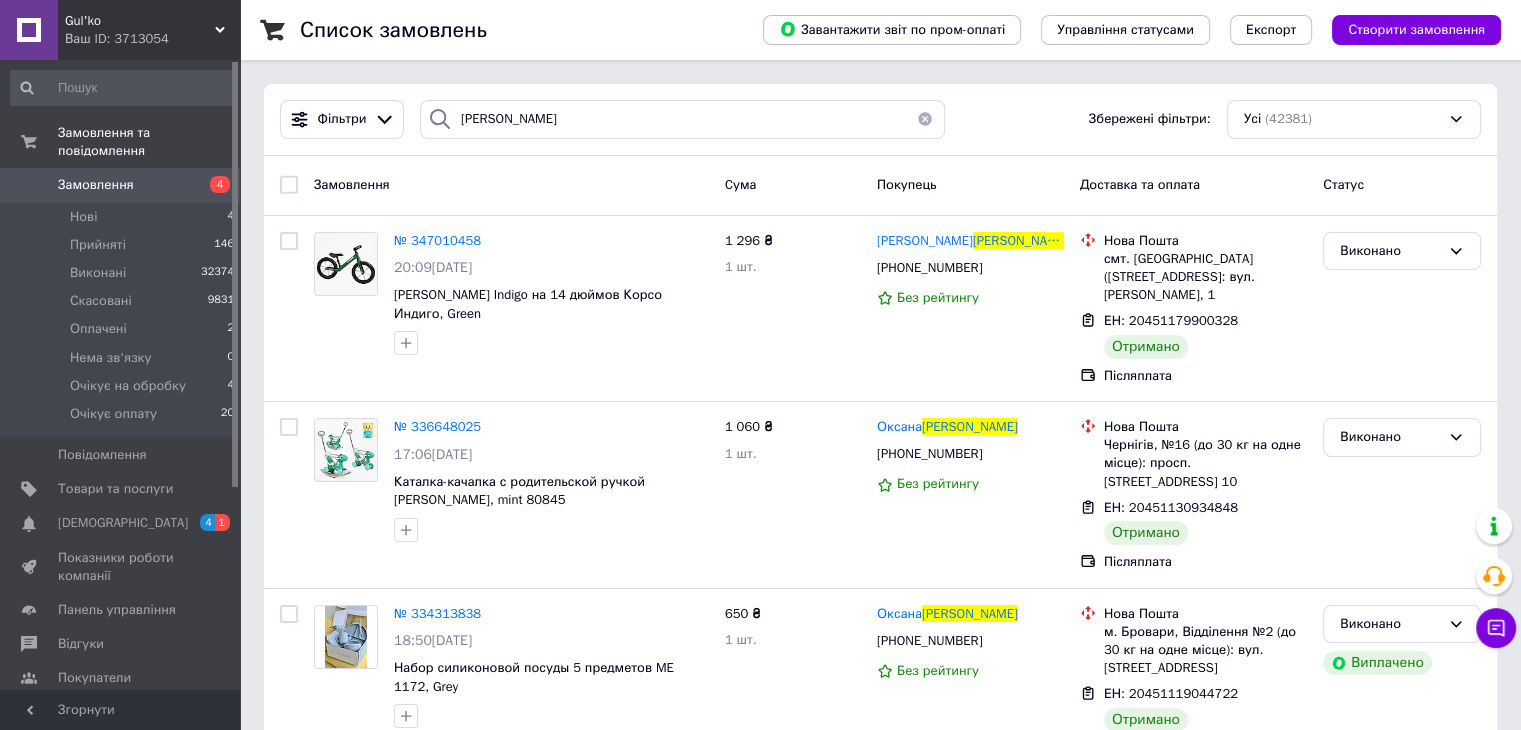 click on "Замовлення" at bounding box center (121, 185) 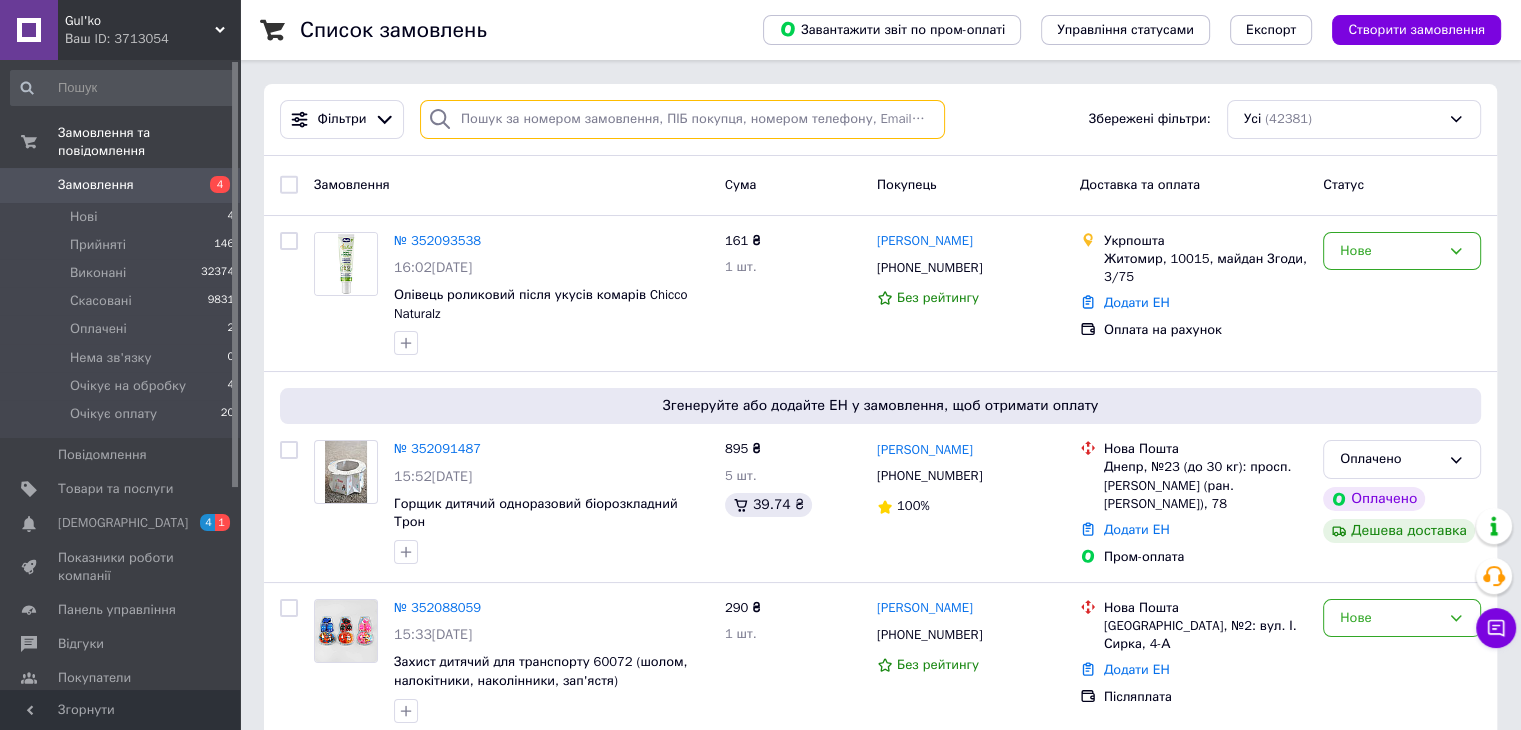 click at bounding box center (682, 119) 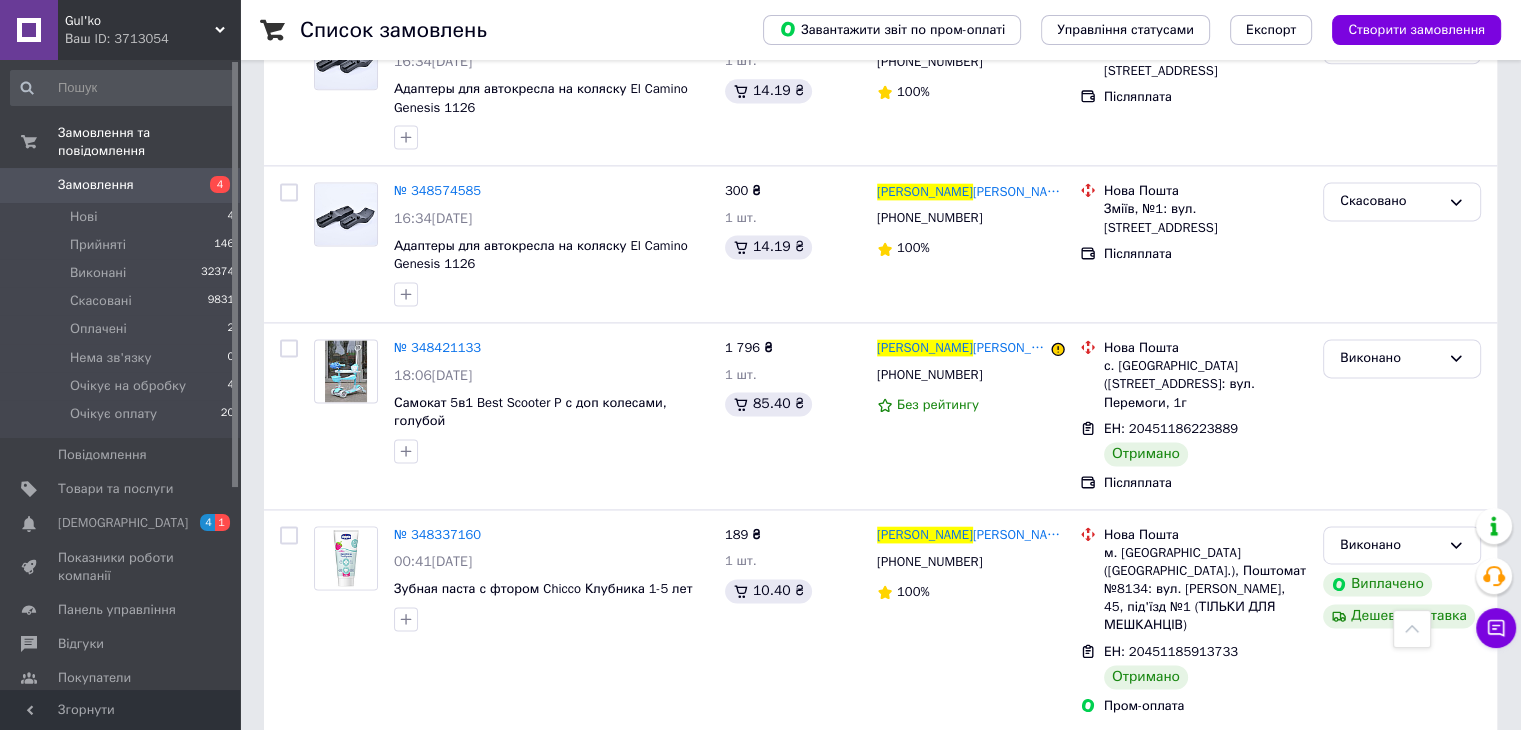 scroll, scrollTop: 2800, scrollLeft: 0, axis: vertical 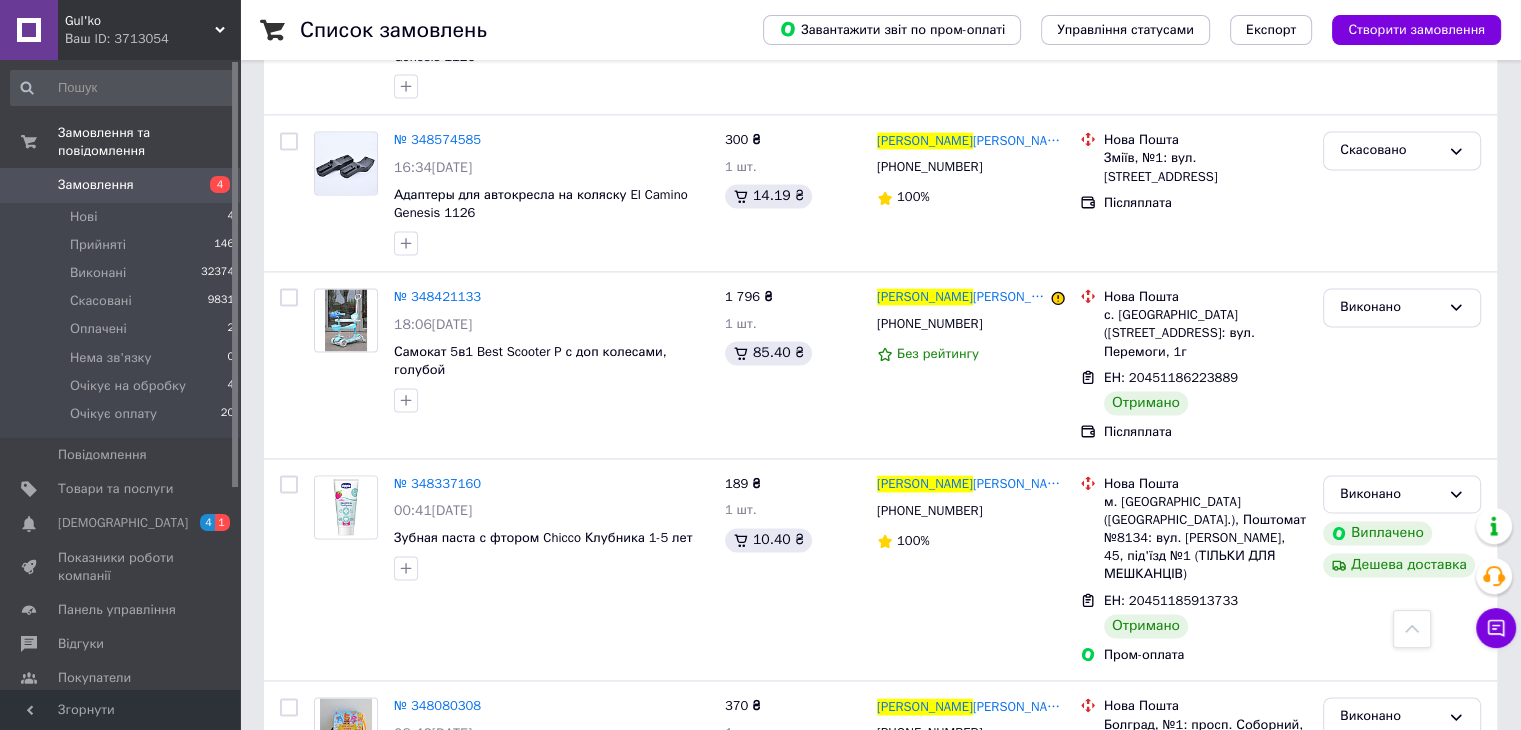 type on "анастасия" 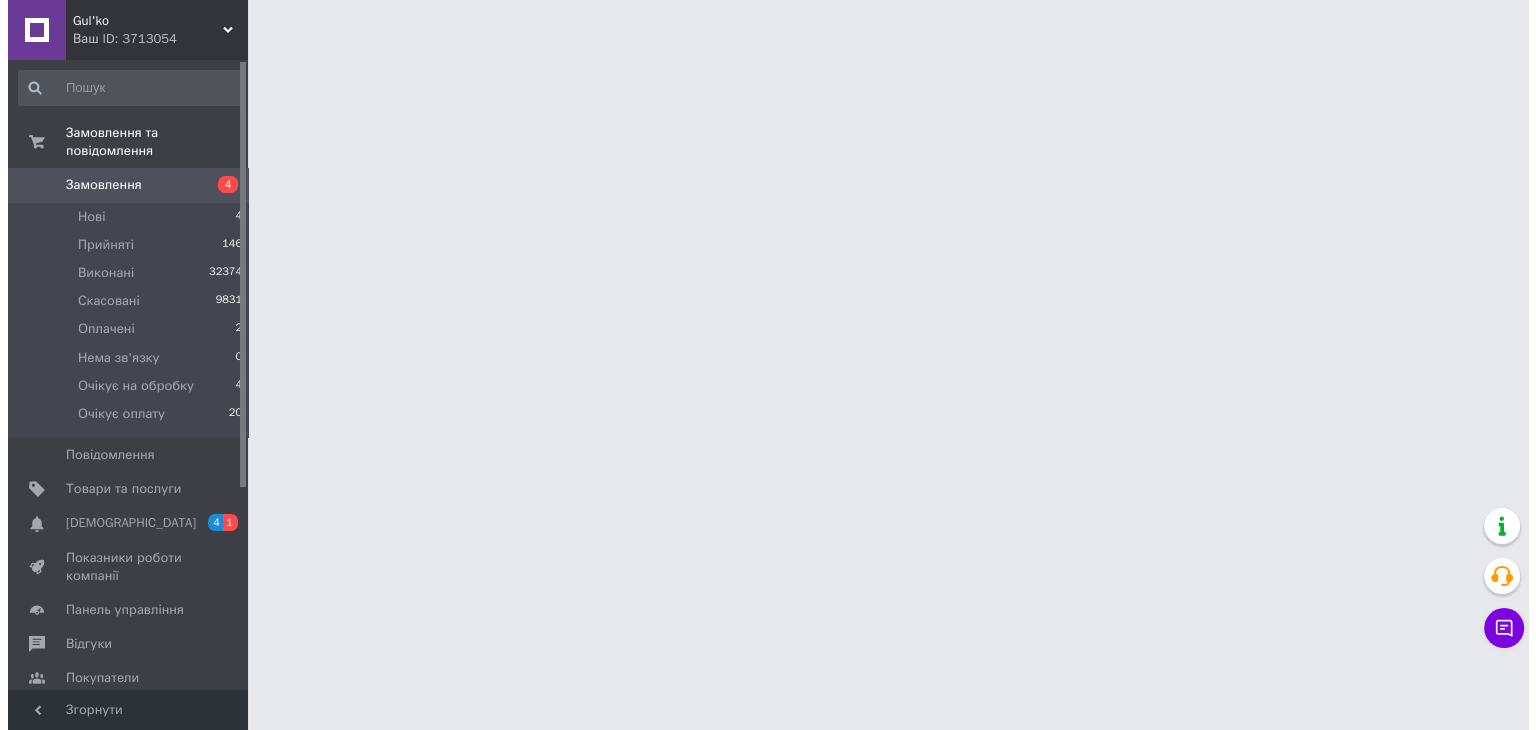 scroll, scrollTop: 0, scrollLeft: 0, axis: both 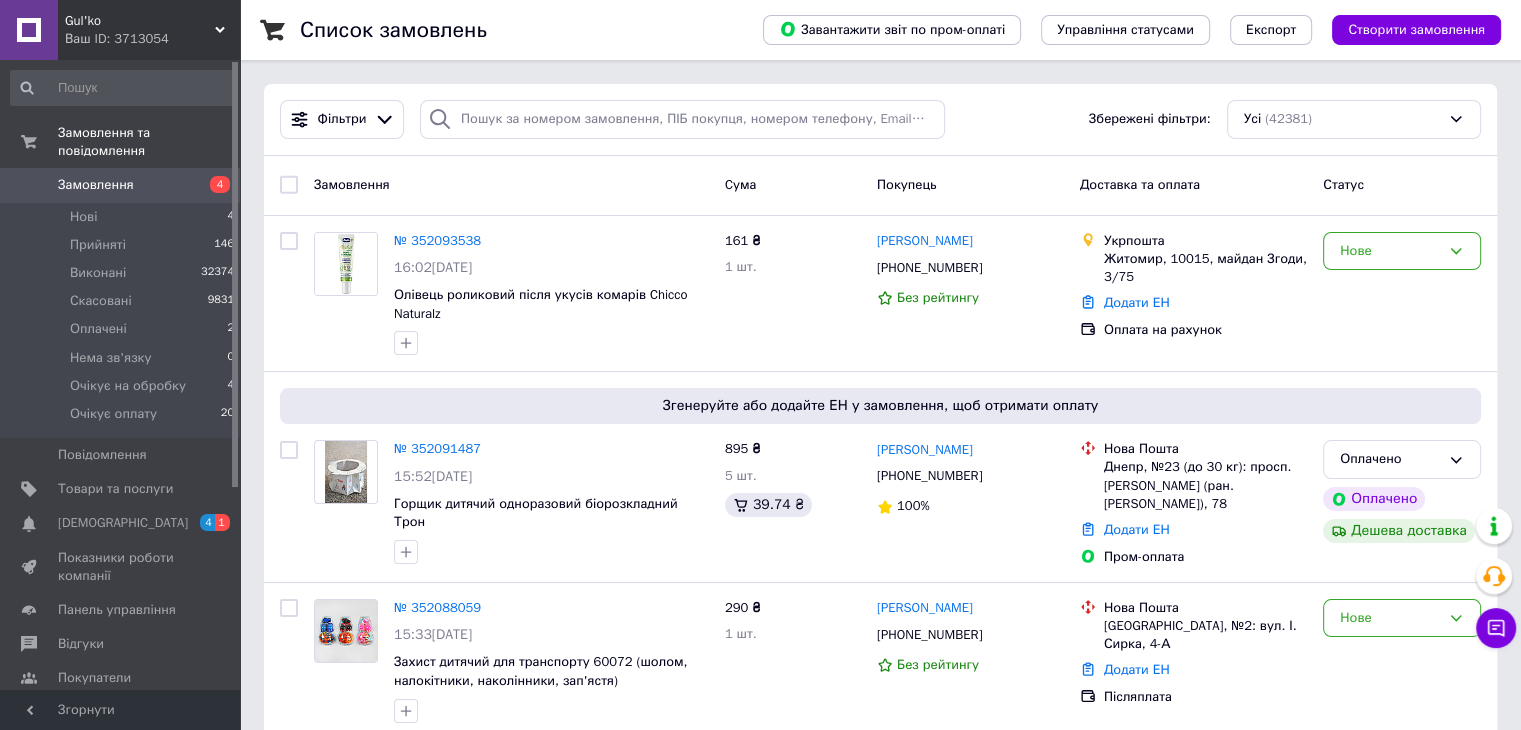 click on "Замовлення" at bounding box center [96, 185] 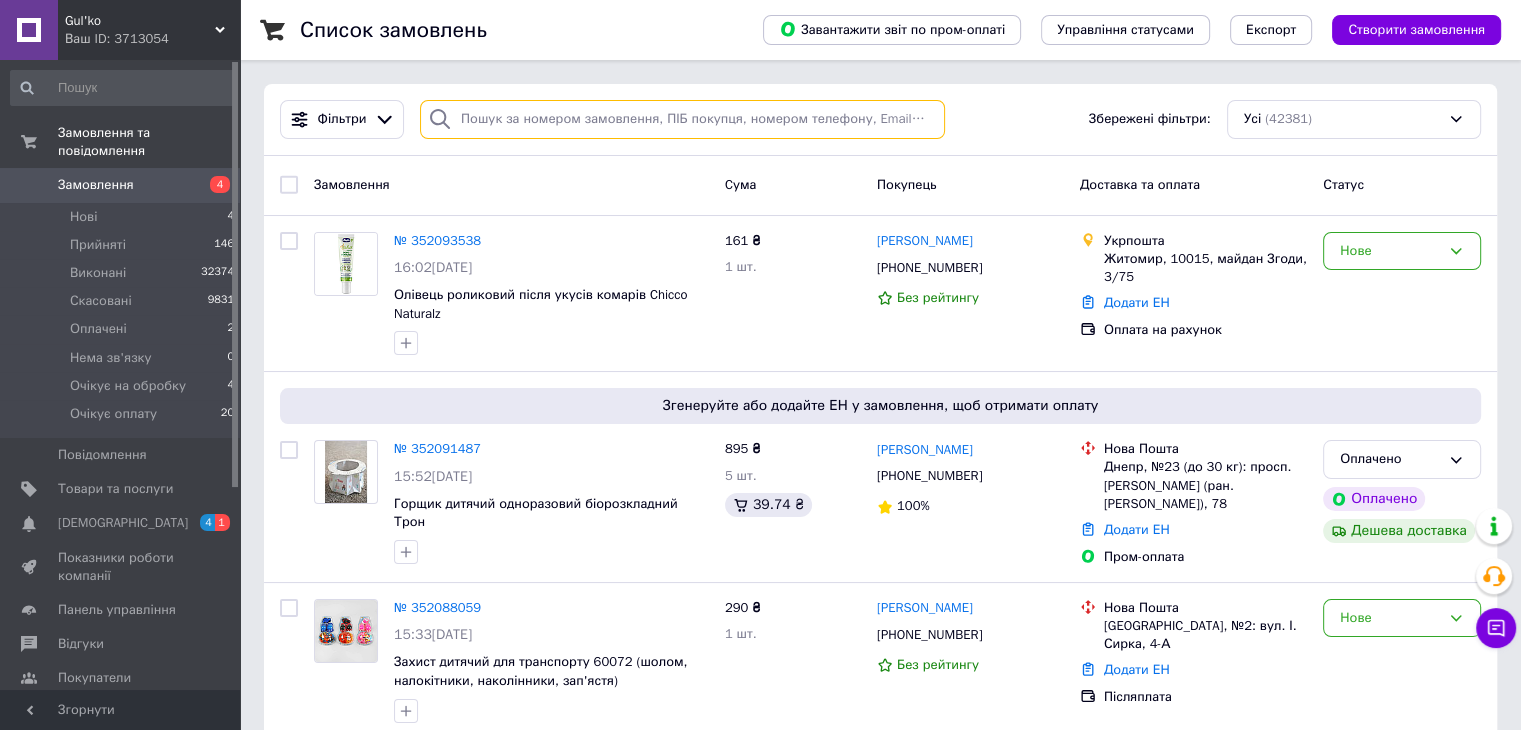 click at bounding box center [682, 119] 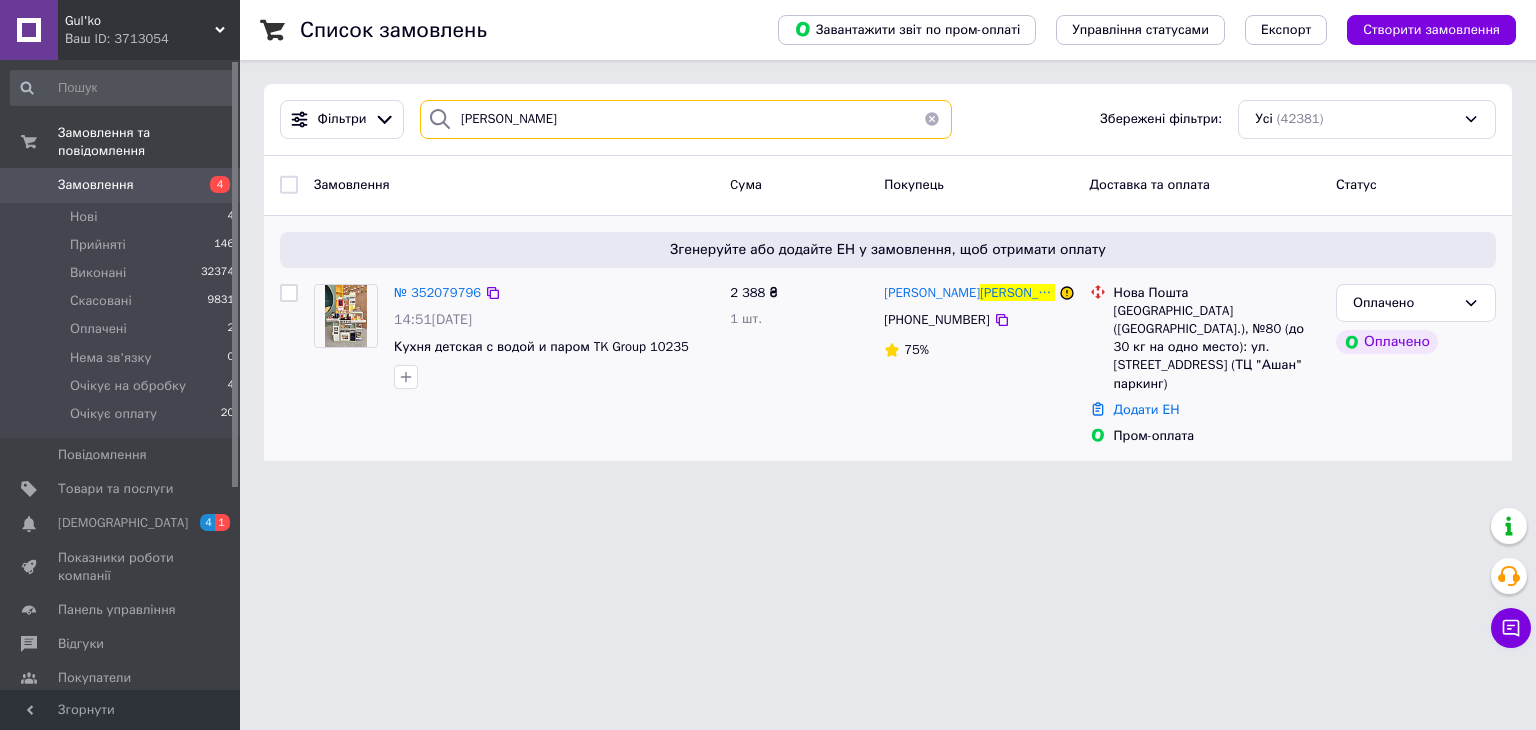 type on "матиас" 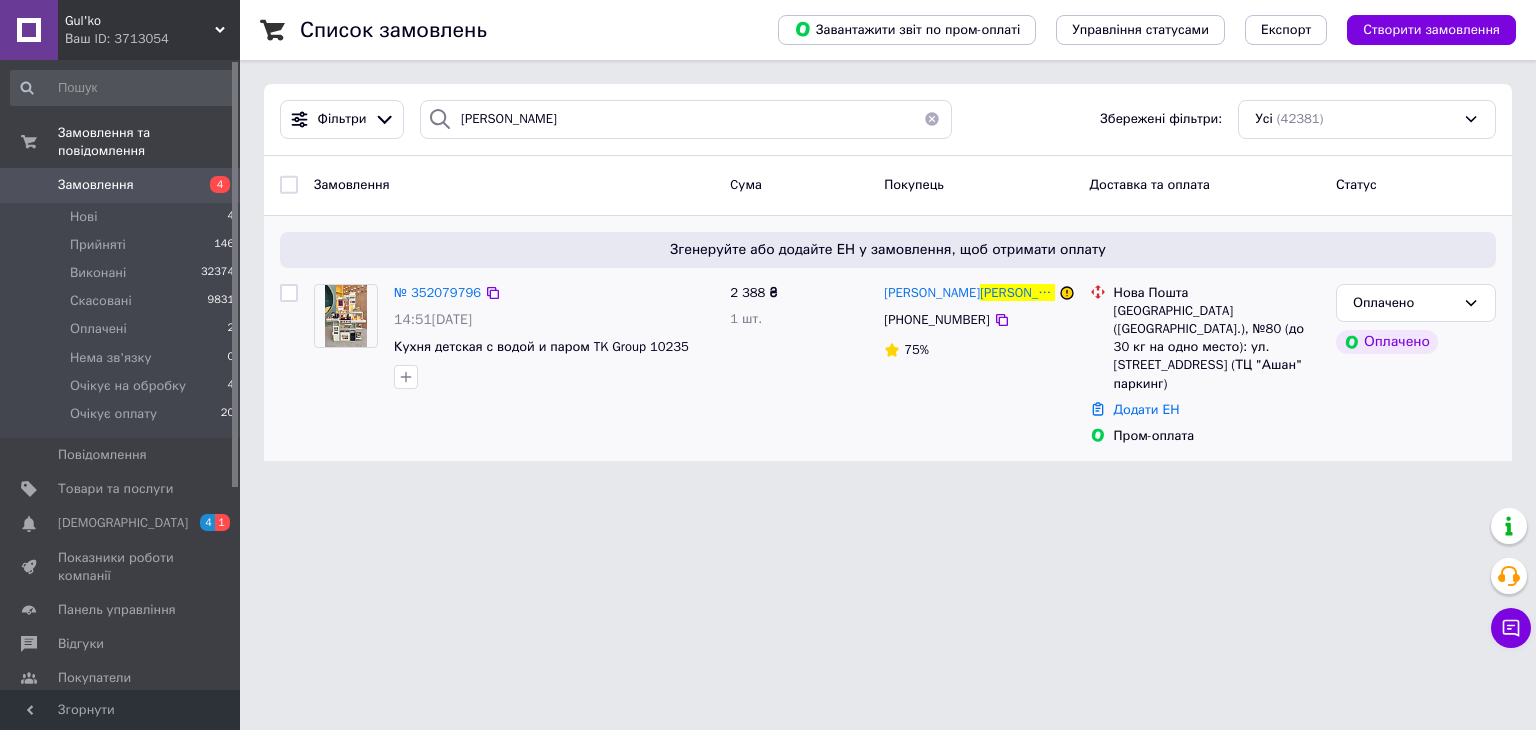 click at bounding box center (346, 316) 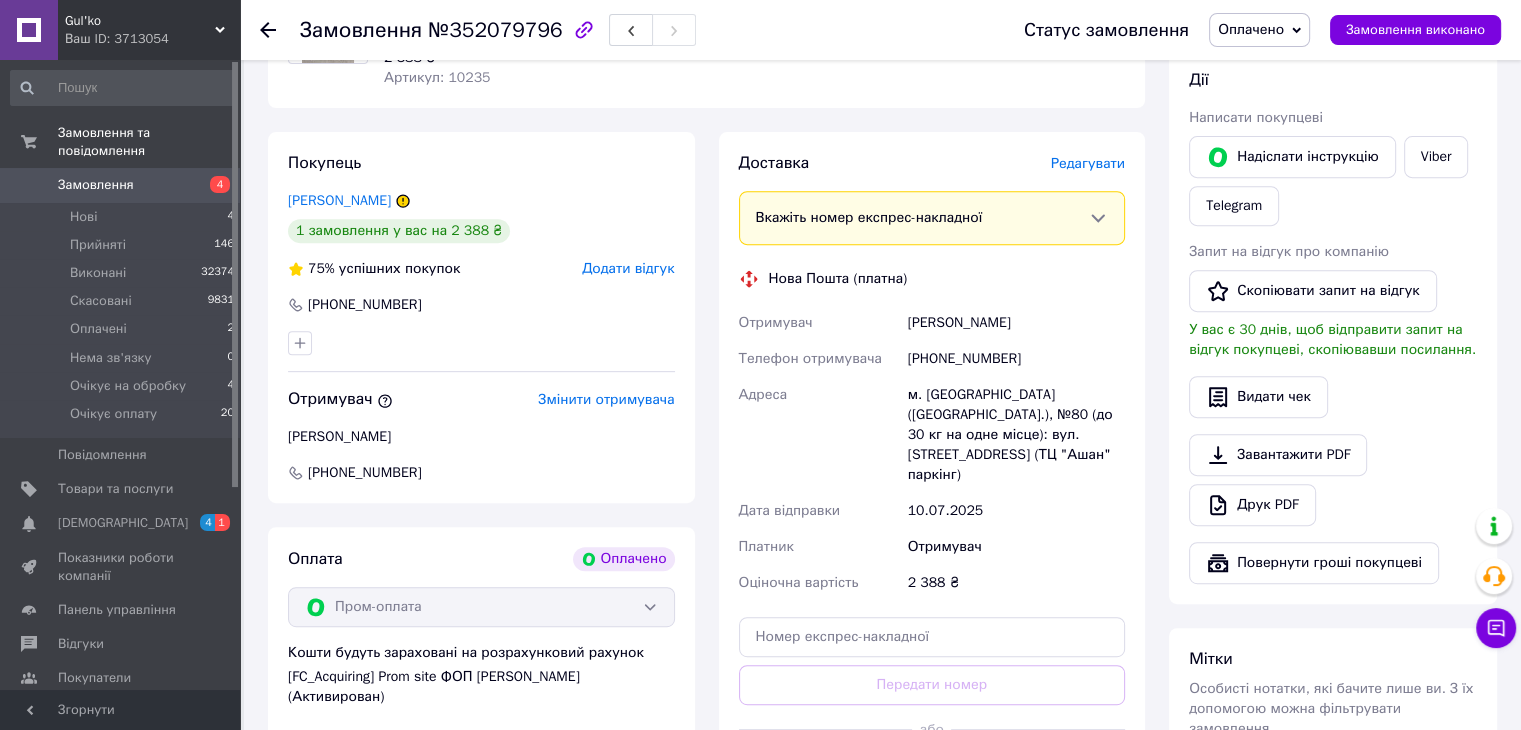 scroll, scrollTop: 600, scrollLeft: 0, axis: vertical 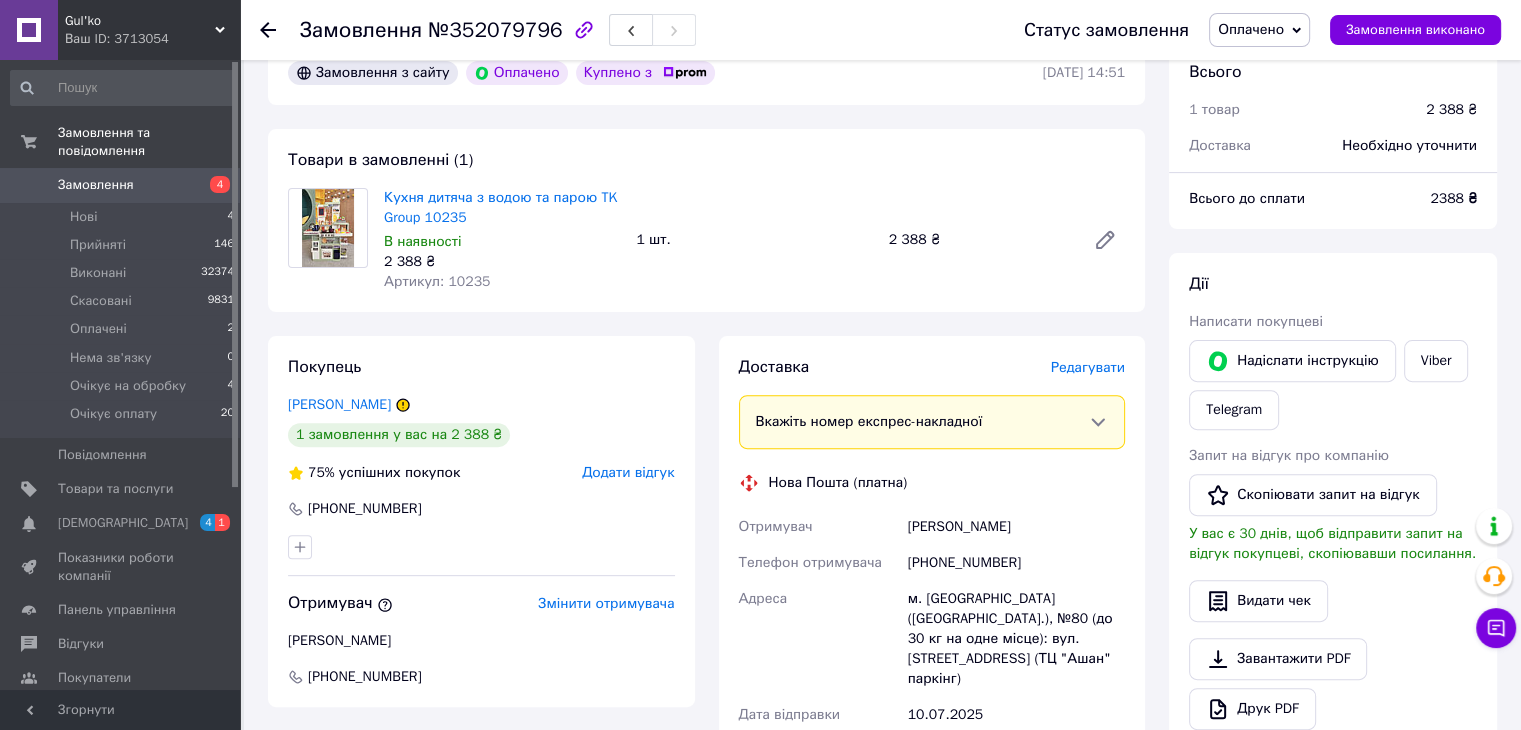 click on "Всього 1 товар 2 388 ₴ Доставка Необхідно уточнити Всього до сплати 2388 ₴ Дії Написати покупцеві   Надіслати інструкцію Viber Telegram Запит на відгук про компанію   Скопіювати запит на відгук У вас є 30 днів, щоб відправити запит на відгук покупцеві, скопіювавши посилання.   Видати чек   Завантажити PDF   Друк PDF   Повернути гроші покупцеві [PERSON_NAME] Особисті нотатки, які бачите лише ви. З їх допомогою можна фільтрувати замовлення Примітки Залишилося 300 символів Очистити Зберегти" at bounding box center (1333, 673) 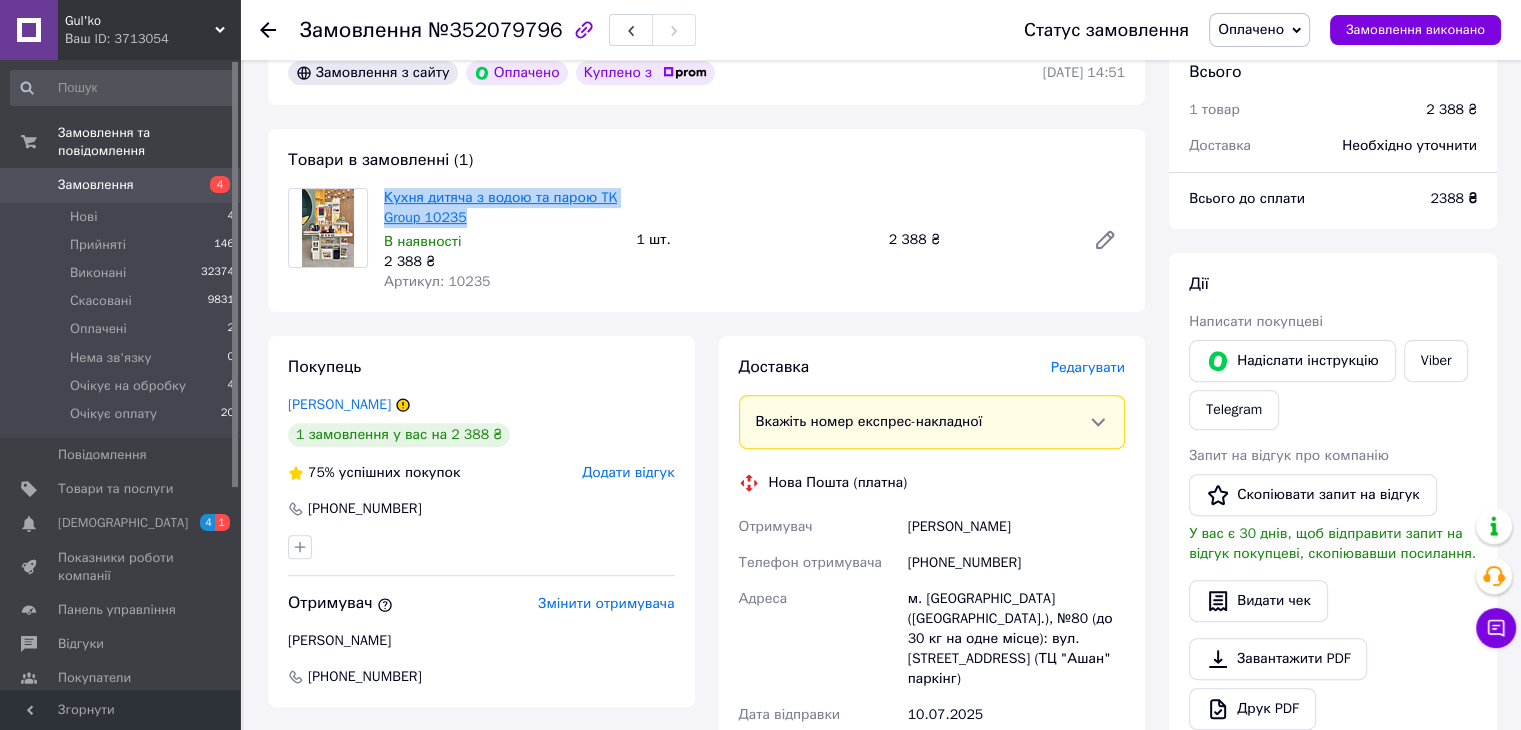 drag, startPoint x: 477, startPoint y: 219, endPoint x: 393, endPoint y: 197, distance: 86.833176 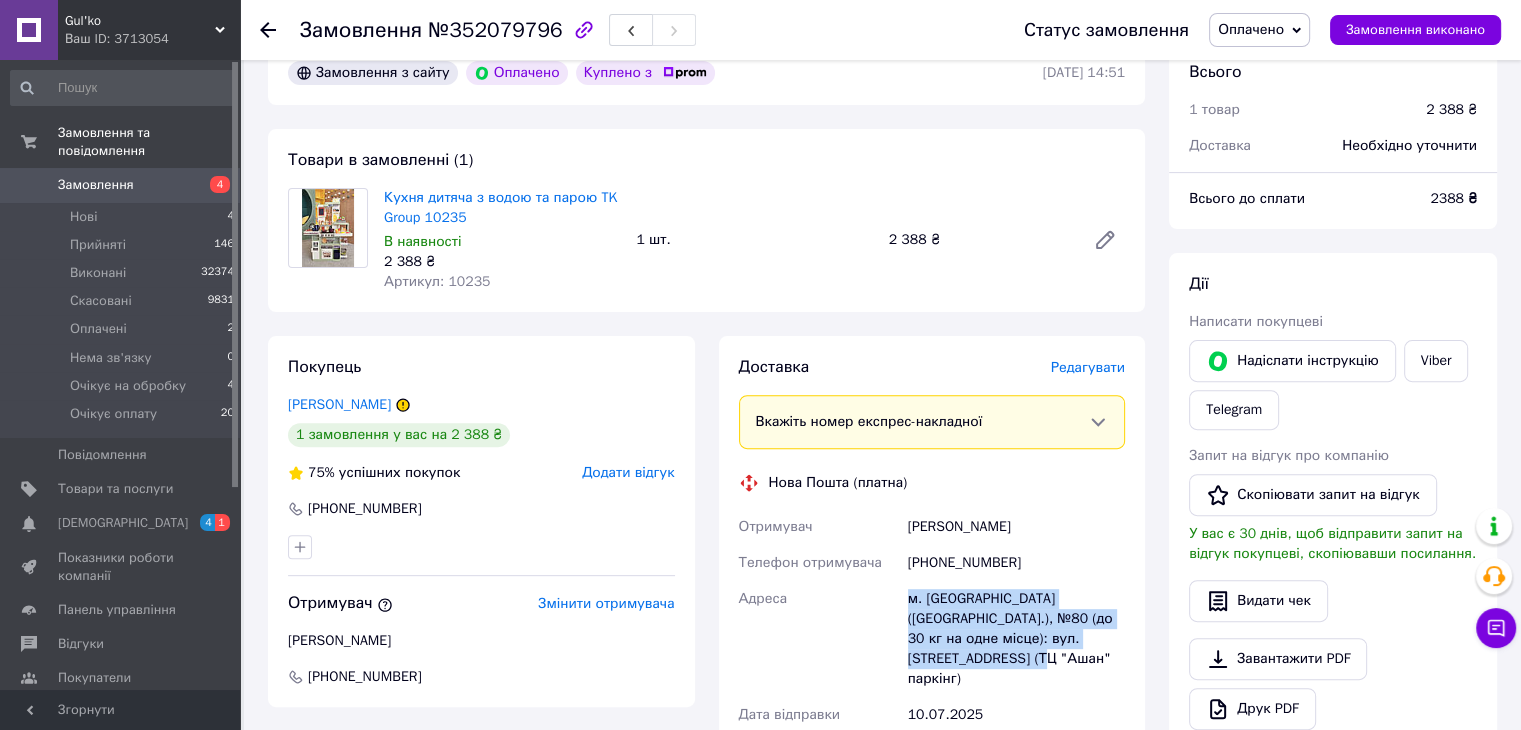 drag, startPoint x: 975, startPoint y: 667, endPoint x: 901, endPoint y: 595, distance: 103.24728 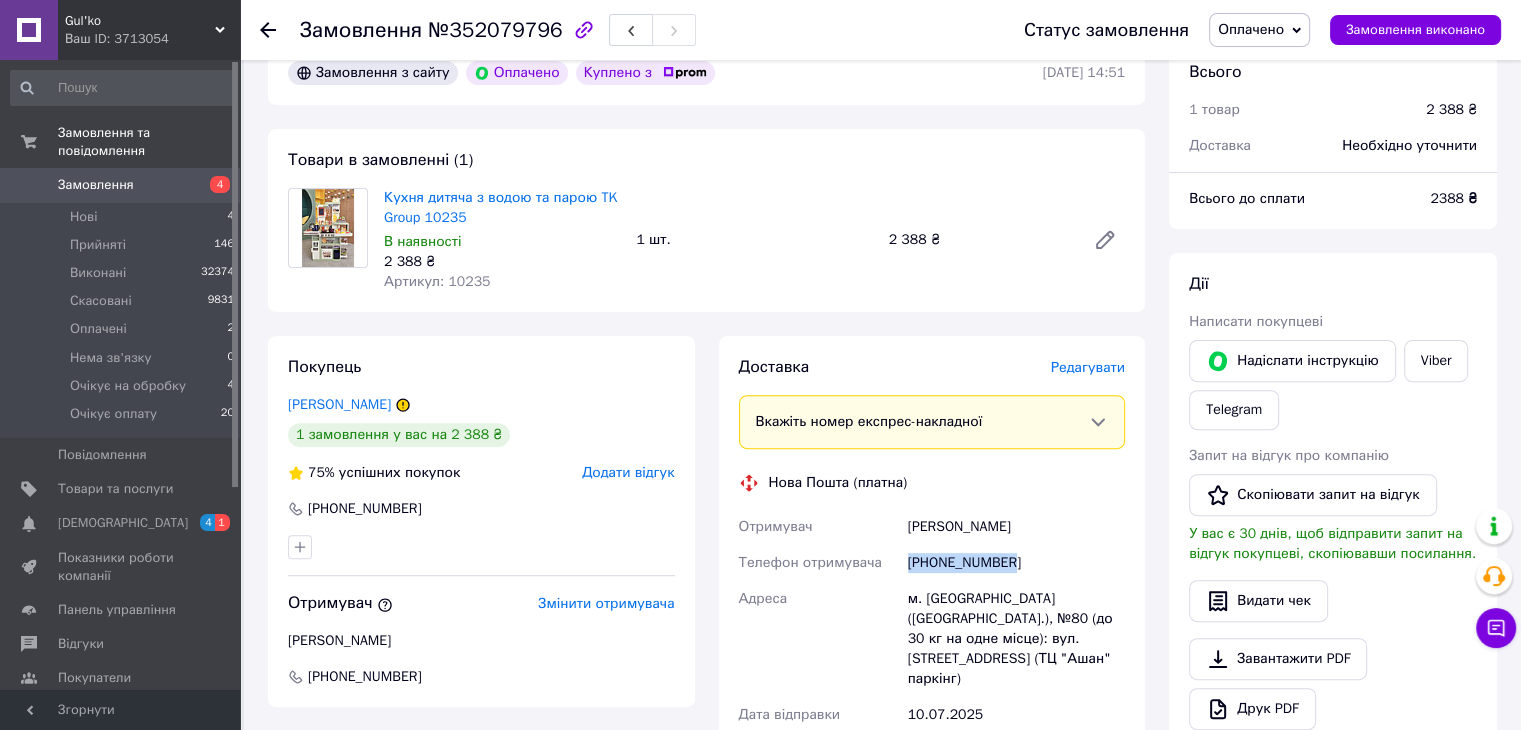 drag, startPoint x: 1020, startPoint y: 552, endPoint x: 908, endPoint y: 565, distance: 112.75194 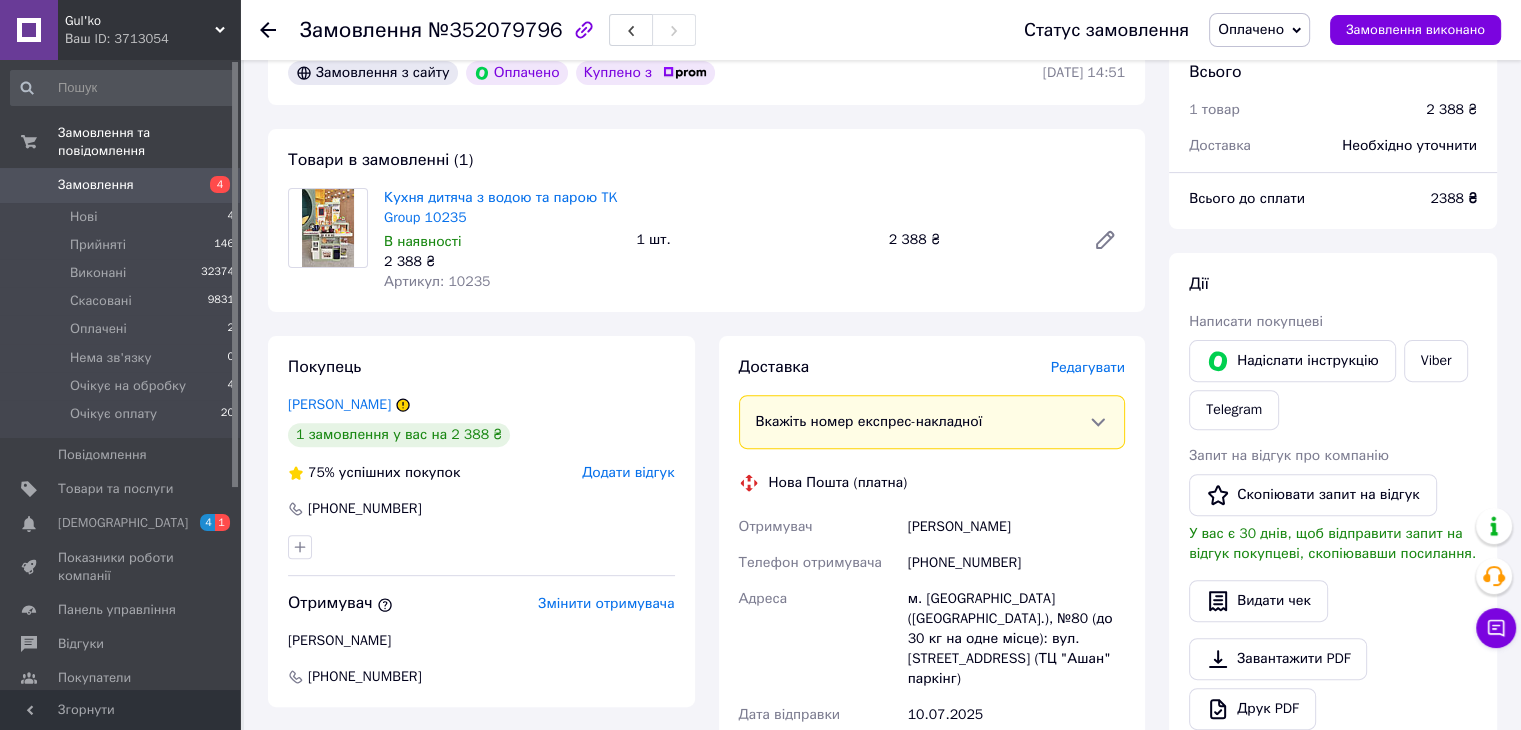 drag, startPoint x: 580, startPoint y: 369, endPoint x: 504, endPoint y: 354, distance: 77.46612 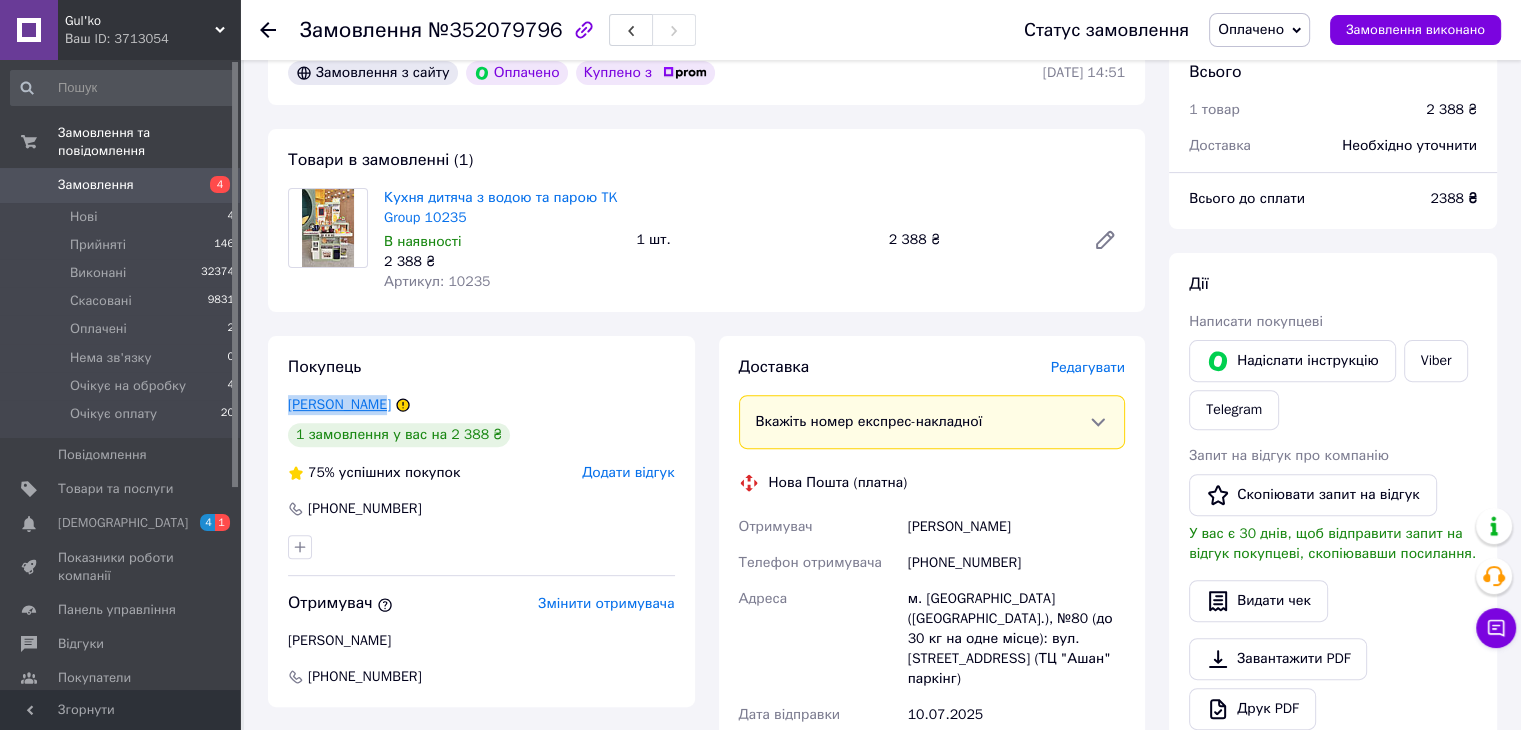 drag, startPoint x: 284, startPoint y: 403, endPoint x: 377, endPoint y: 407, distance: 93.08598 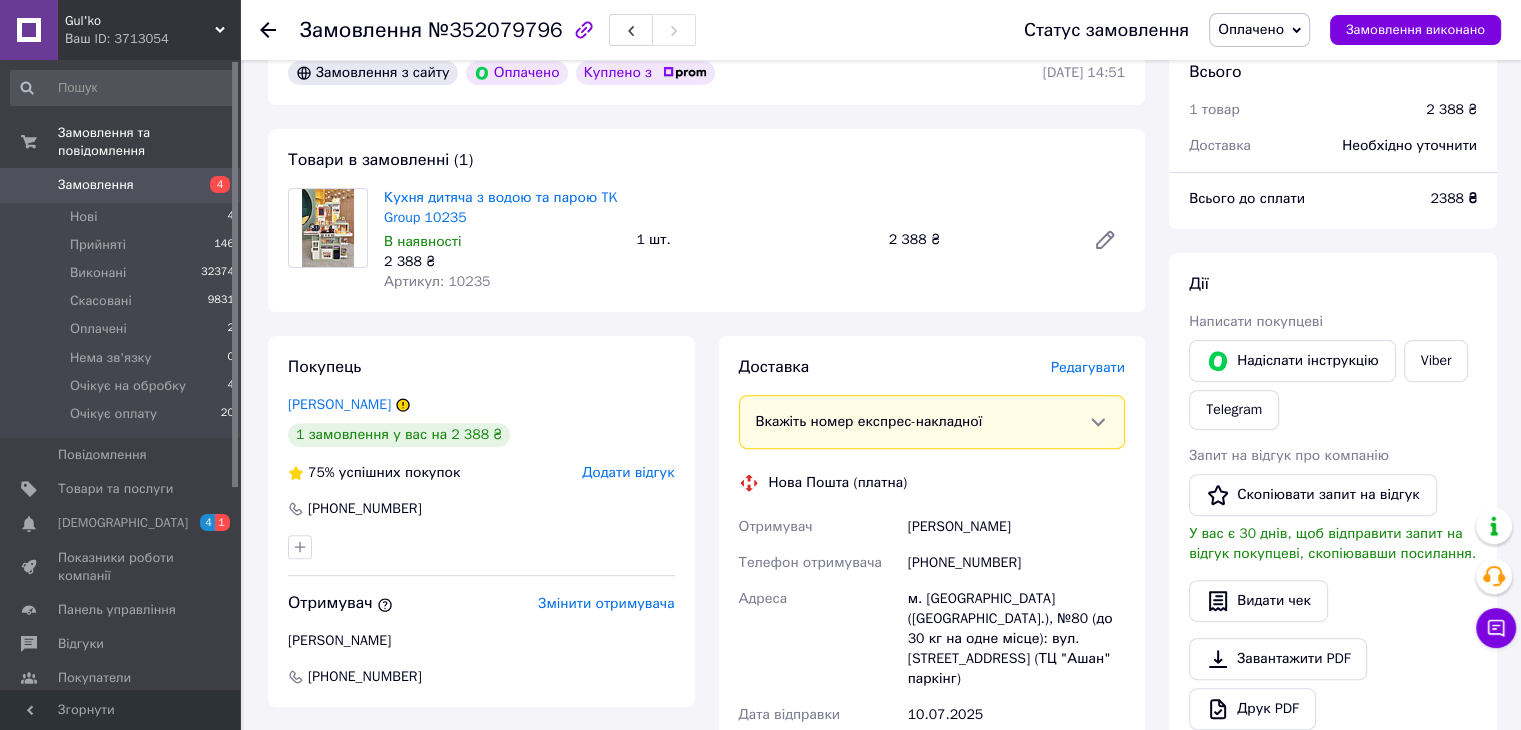 drag, startPoint x: 578, startPoint y: 341, endPoint x: 533, endPoint y: 379, distance: 58.898216 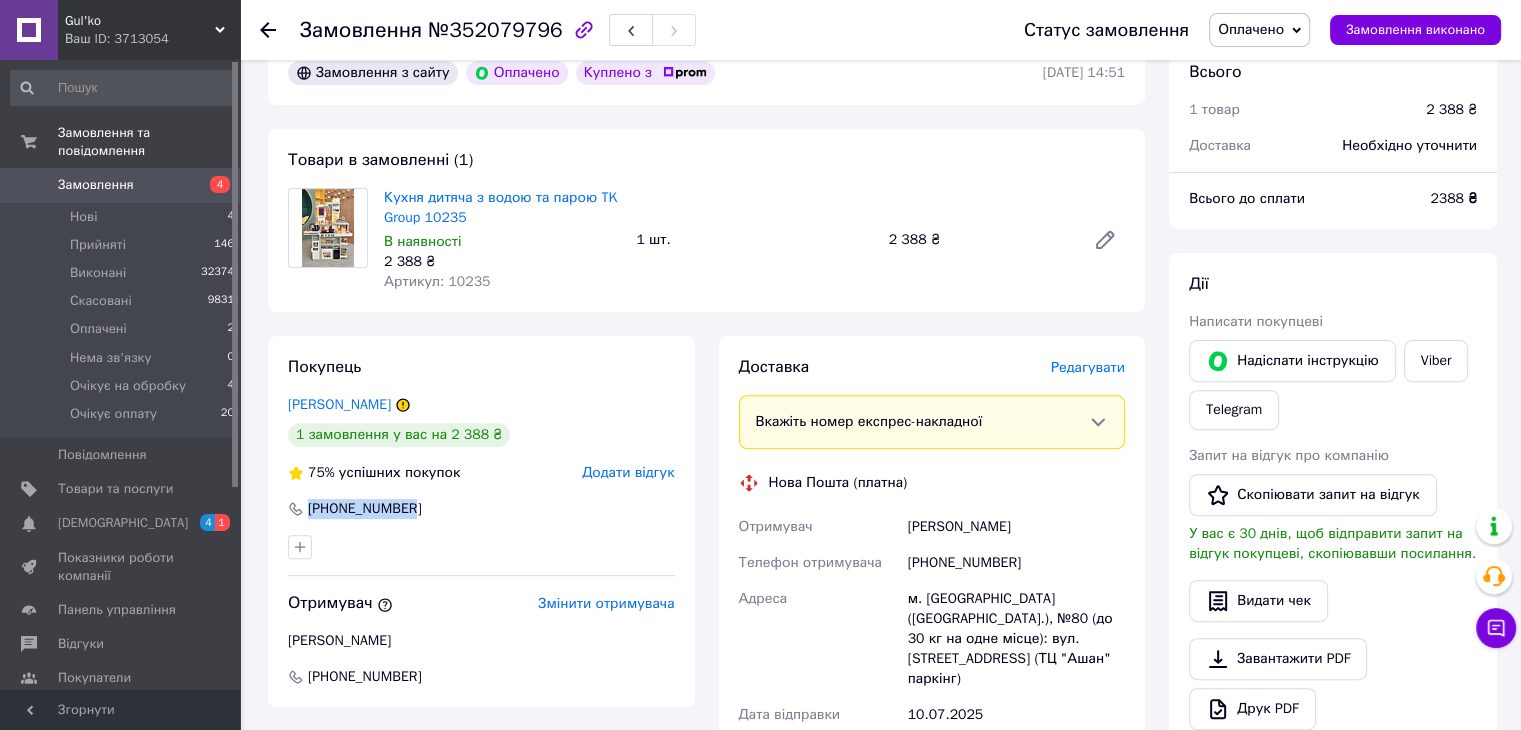 drag, startPoint x: 419, startPoint y: 512, endPoint x: 310, endPoint y: 510, distance: 109.01835 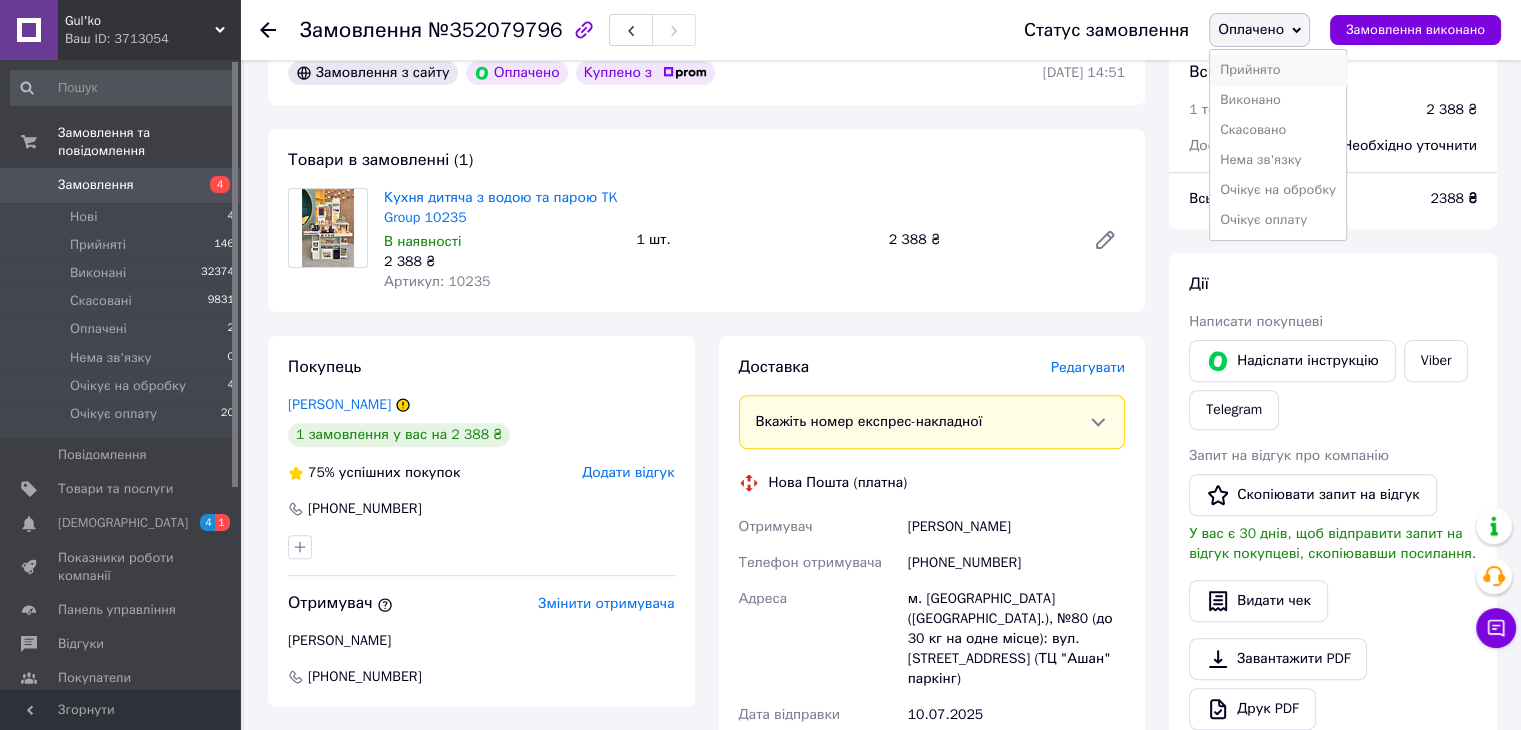click on "Прийнято" at bounding box center [1278, 70] 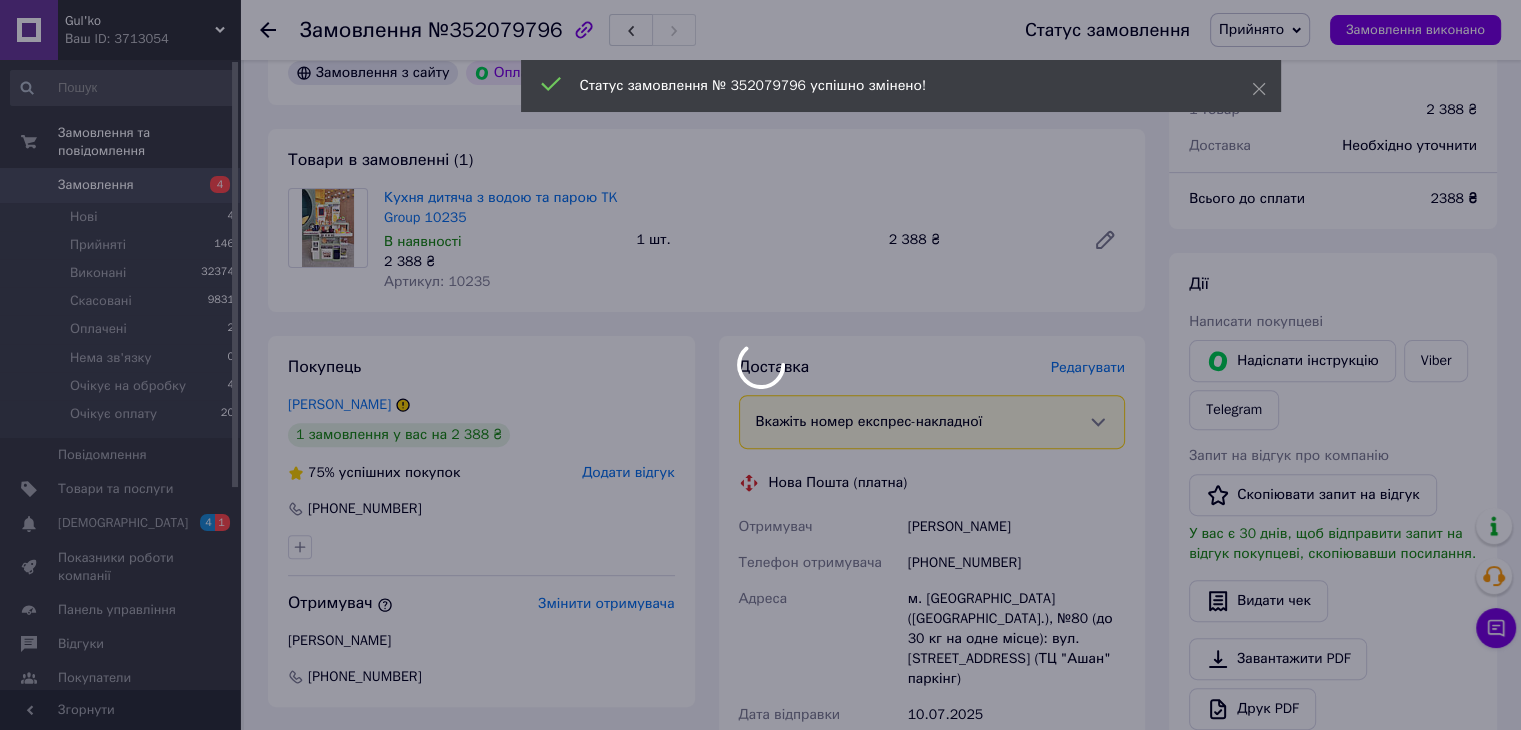click at bounding box center (760, 365) 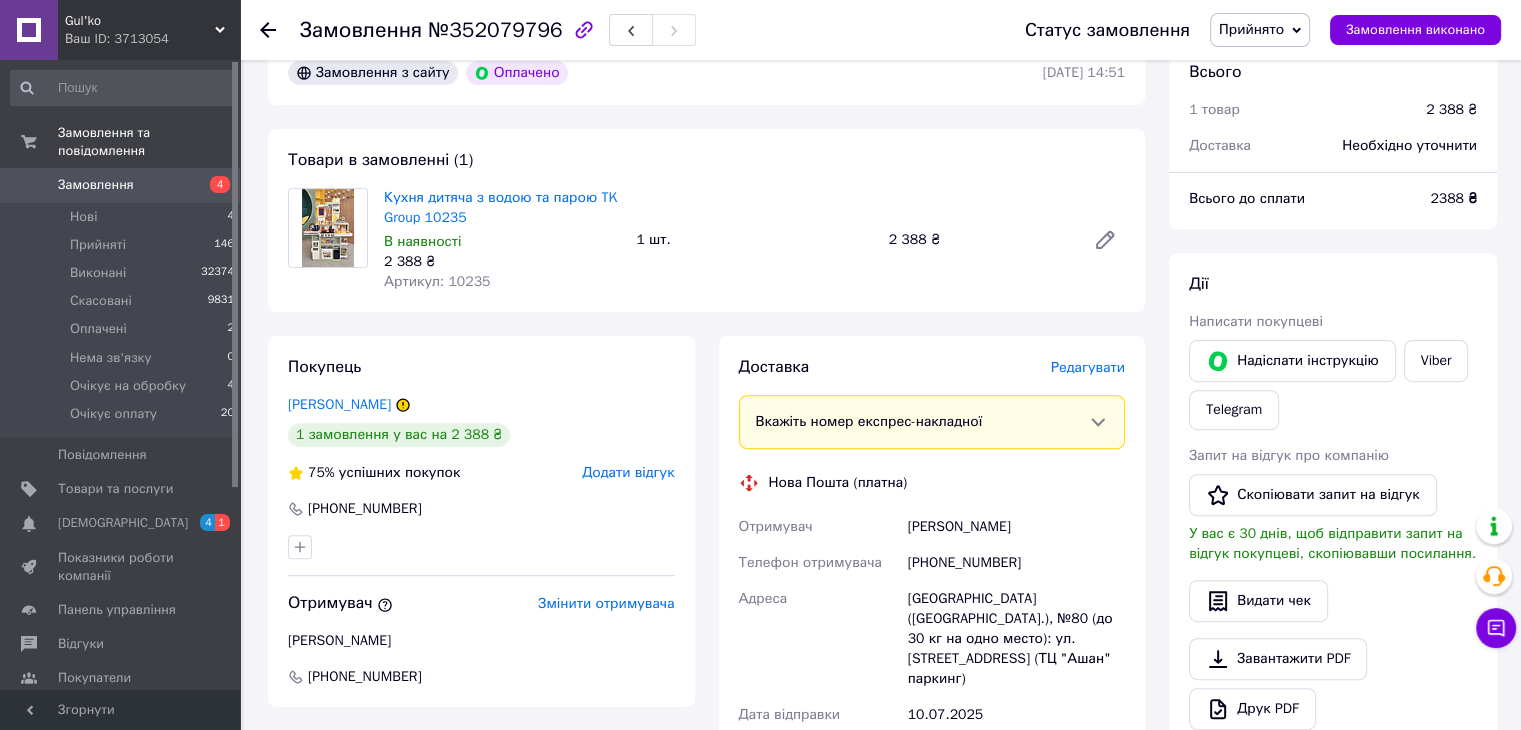 scroll, scrollTop: 599, scrollLeft: 0, axis: vertical 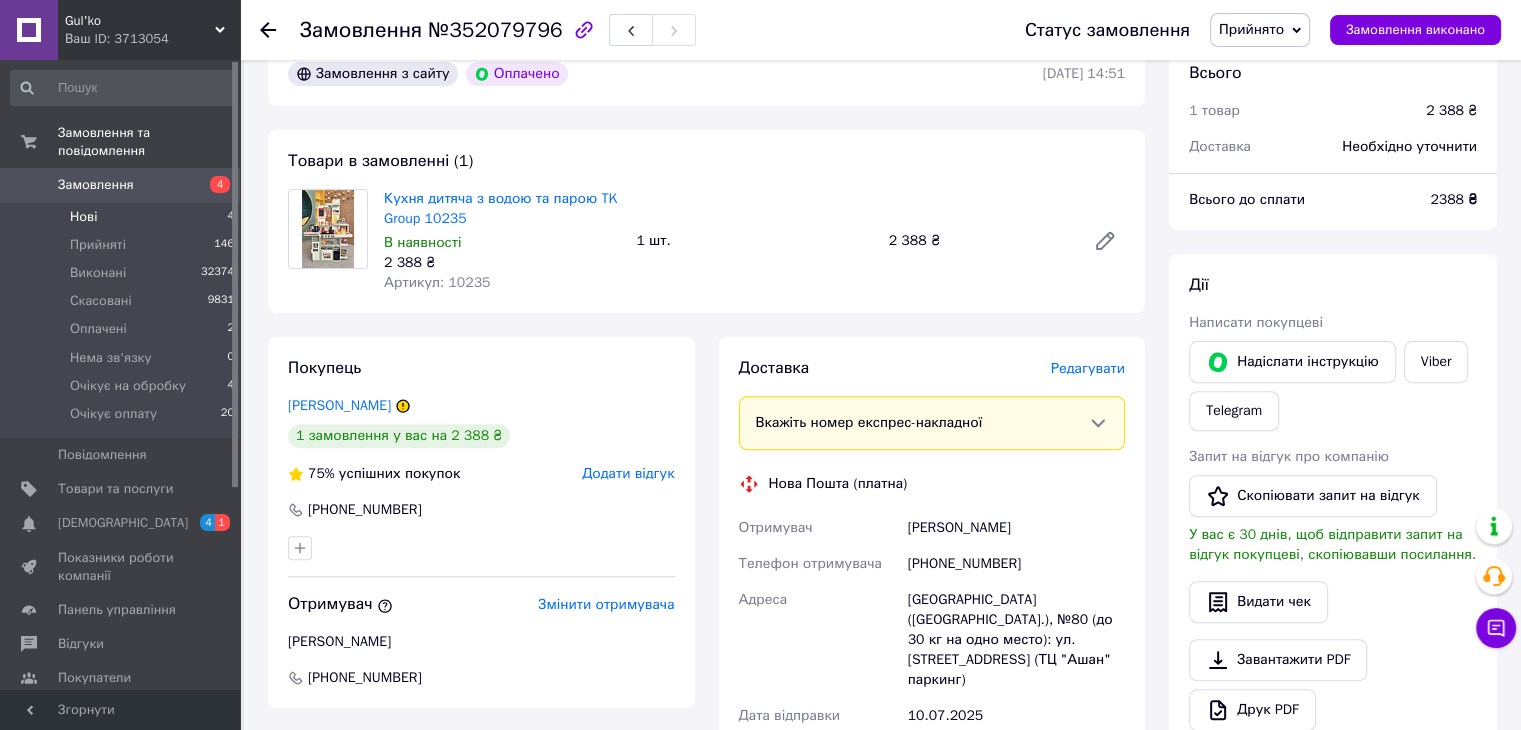 click on "Нові 4" at bounding box center (123, 217) 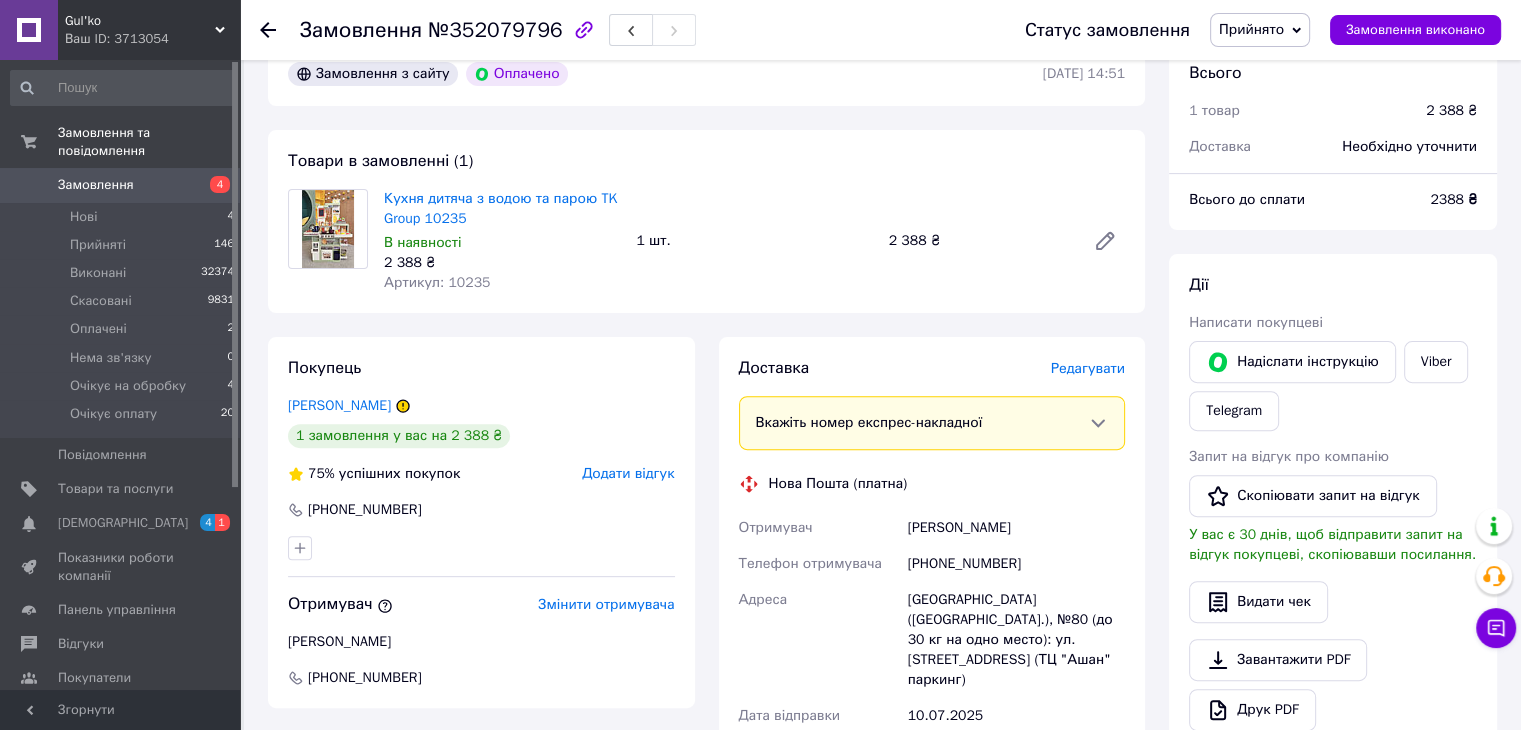 scroll, scrollTop: 0, scrollLeft: 0, axis: both 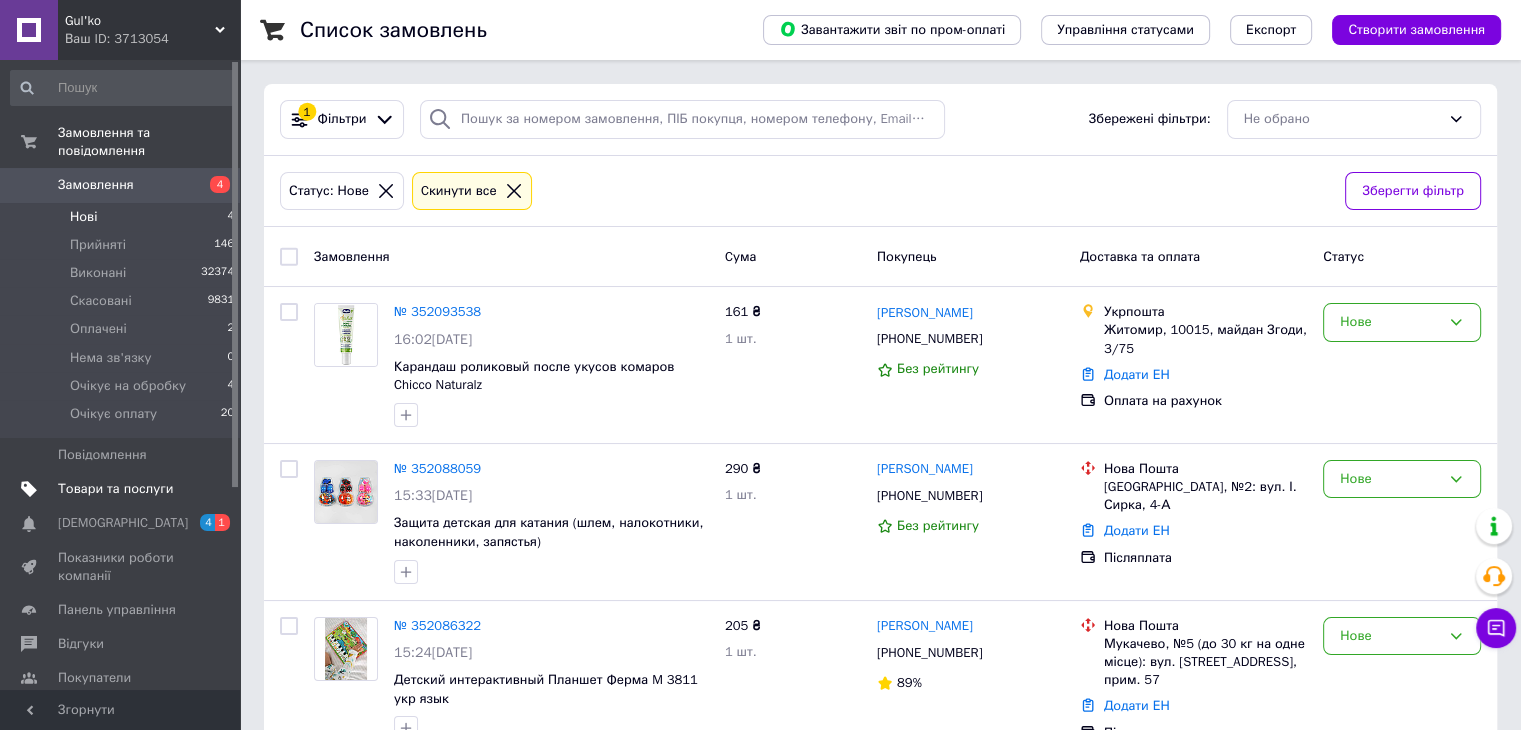 click on "Товари та послуги" at bounding box center [115, 489] 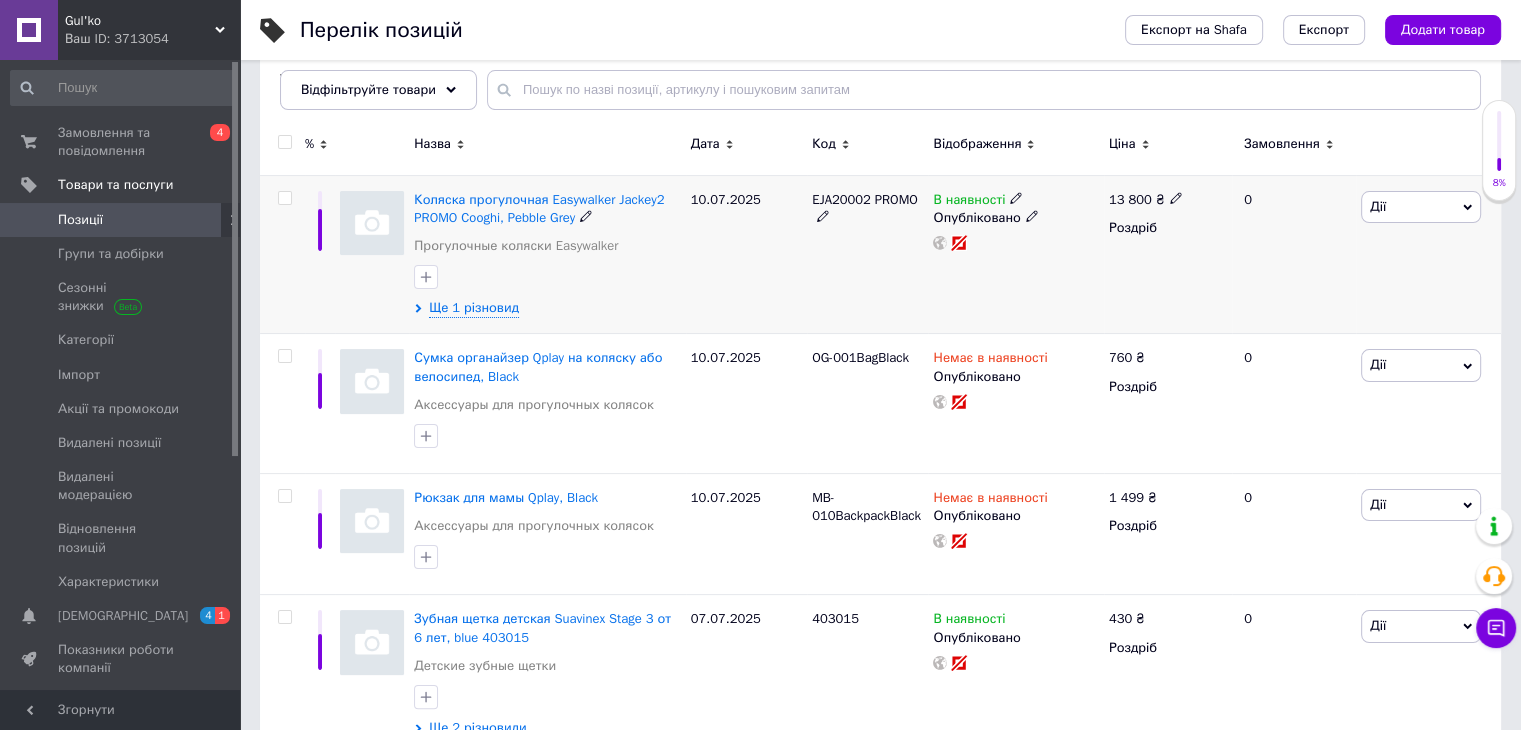 scroll, scrollTop: 300, scrollLeft: 0, axis: vertical 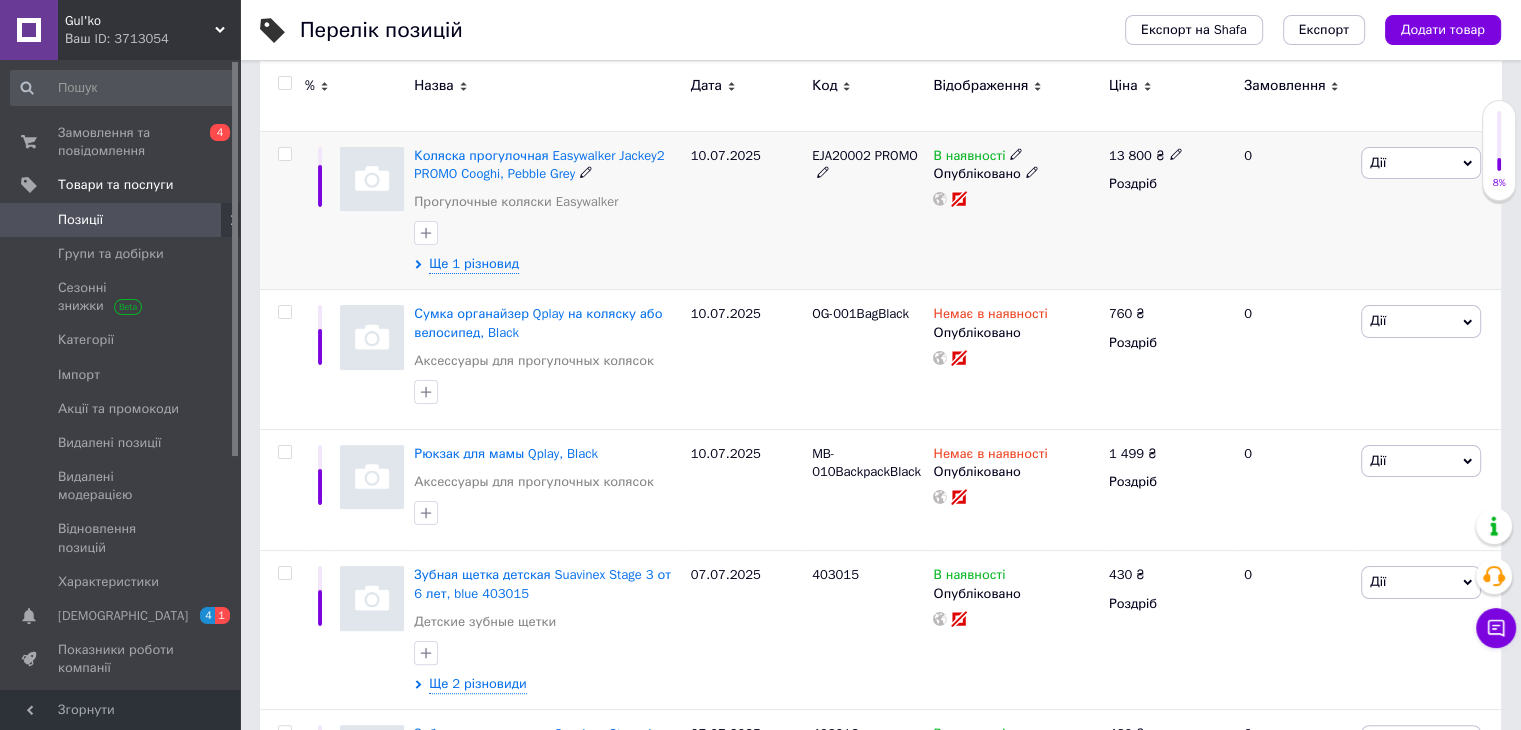 click at bounding box center [372, 179] 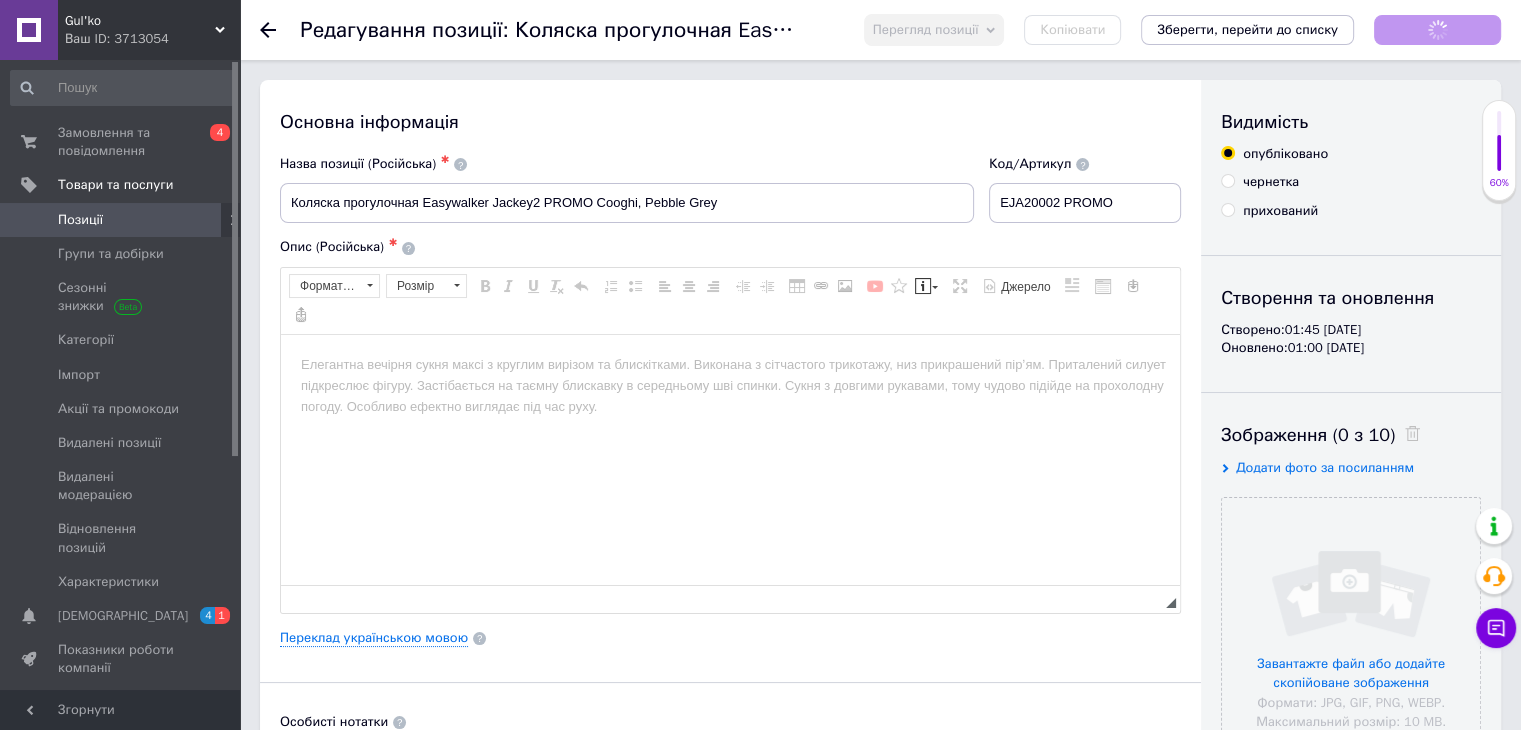 scroll, scrollTop: 0, scrollLeft: 0, axis: both 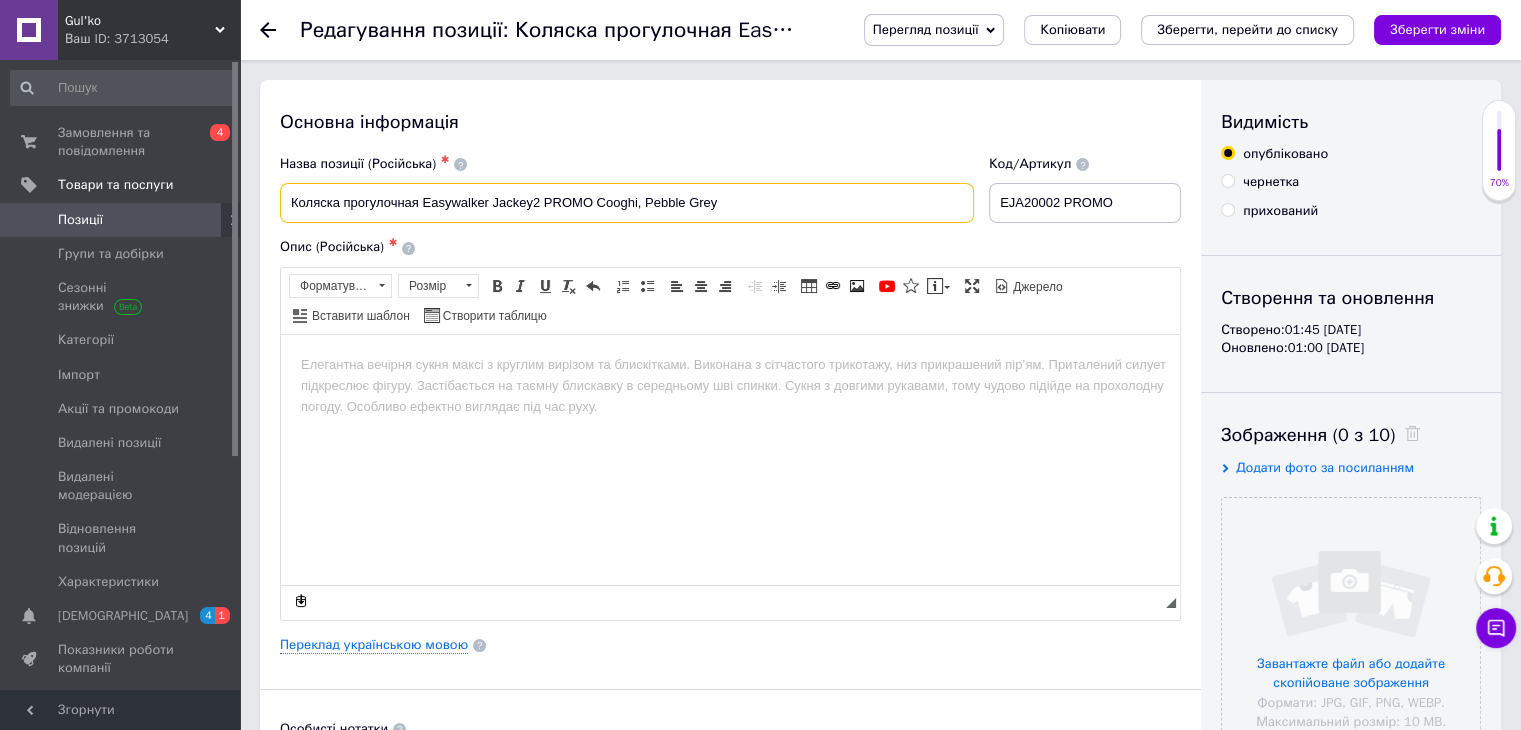 click on "Коляска прогулочная Easywalker Jackey2 PROMO Cooghi, Pebble Grey" at bounding box center (627, 203) 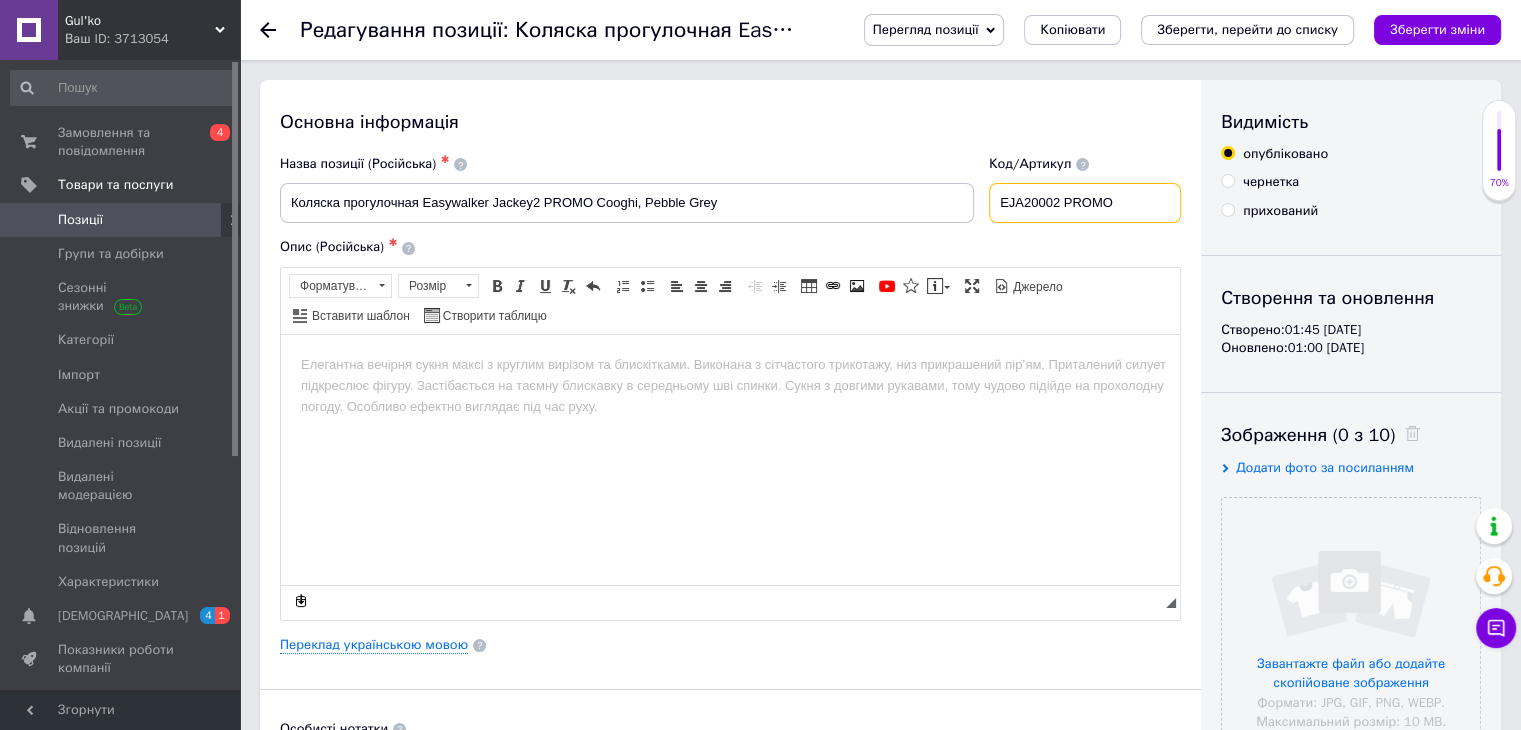drag, startPoint x: 1069, startPoint y: 199, endPoint x: 980, endPoint y: 201, distance: 89.02247 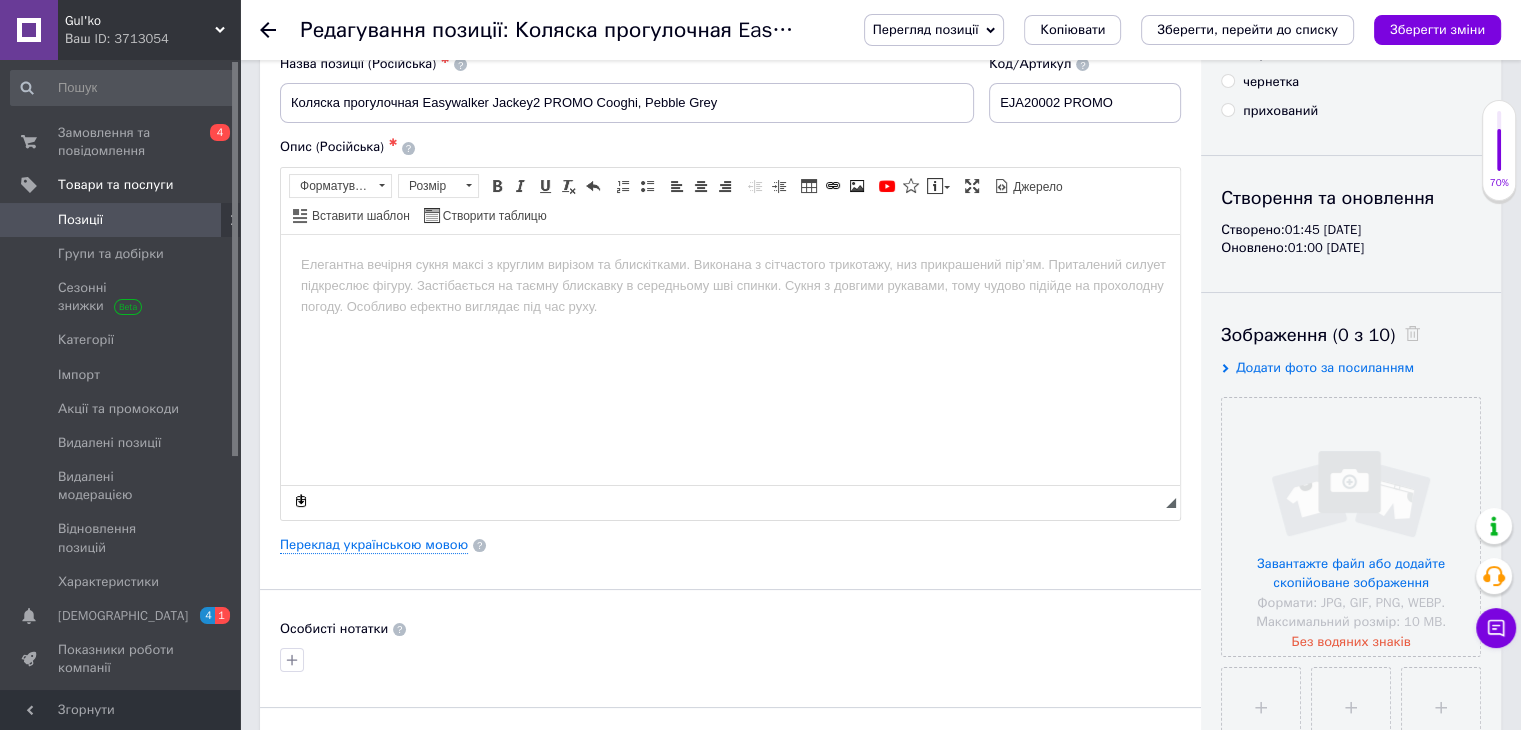 scroll, scrollTop: 0, scrollLeft: 0, axis: both 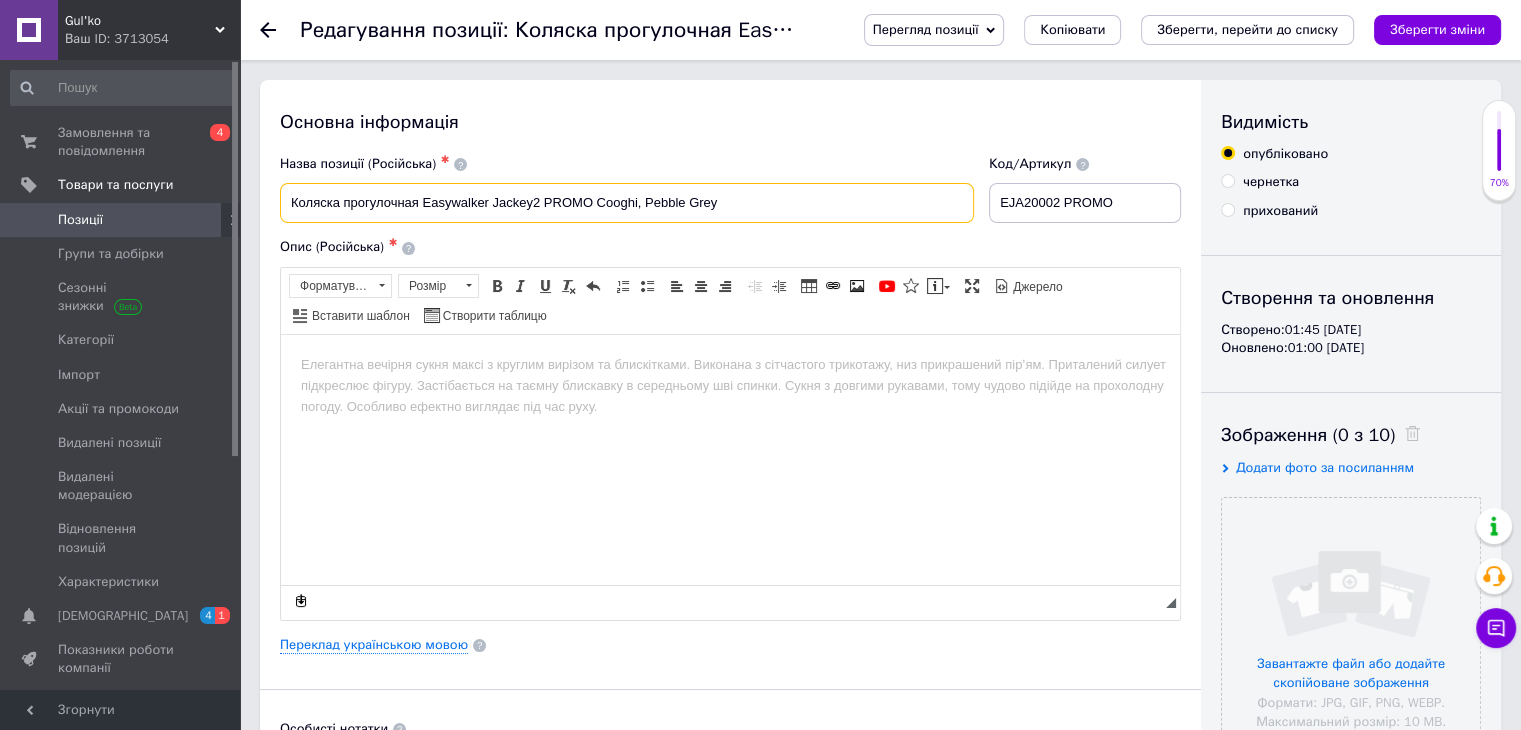drag, startPoint x: 488, startPoint y: 197, endPoint x: 535, endPoint y: 197, distance: 47 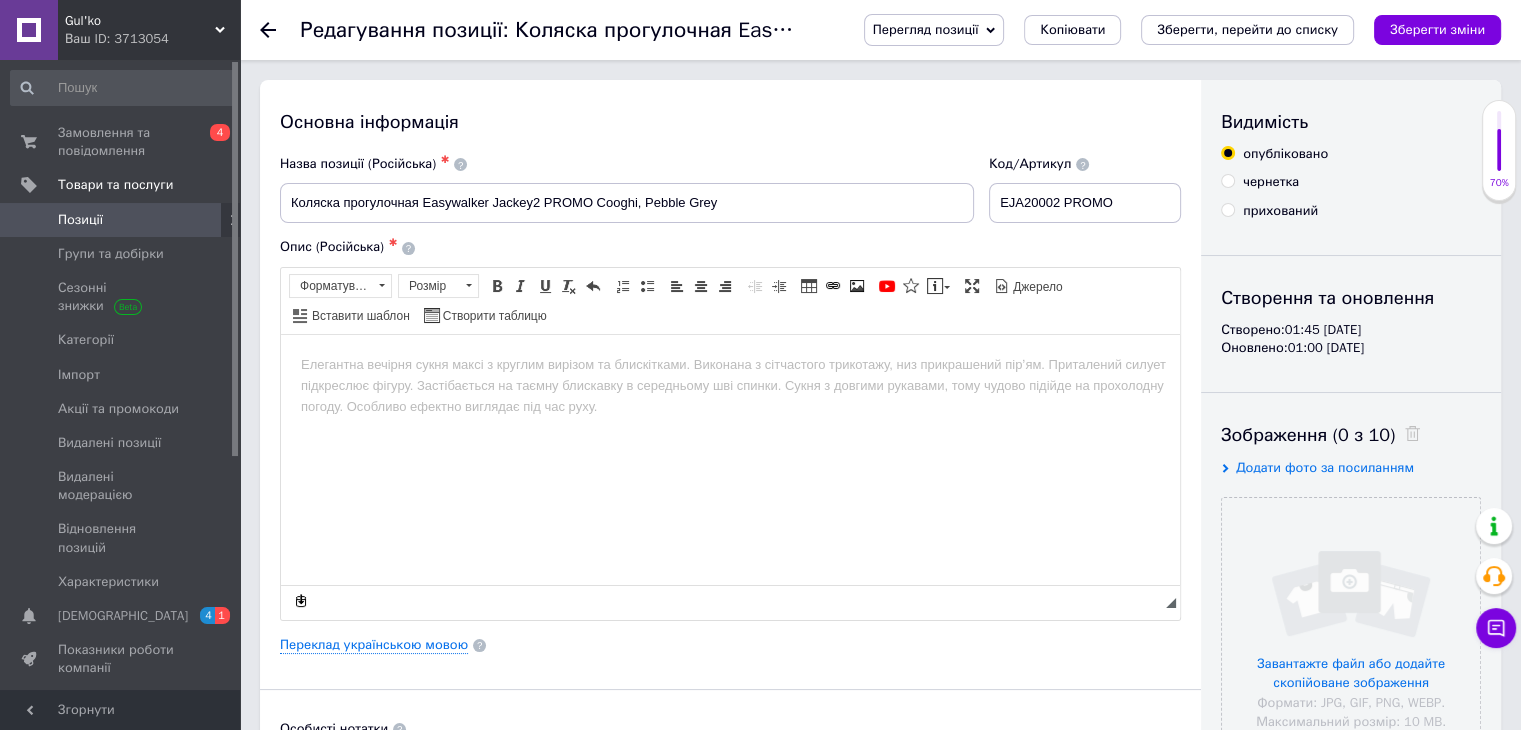 drag, startPoint x: 527, startPoint y: 200, endPoint x: 607, endPoint y: 177, distance: 83.240616 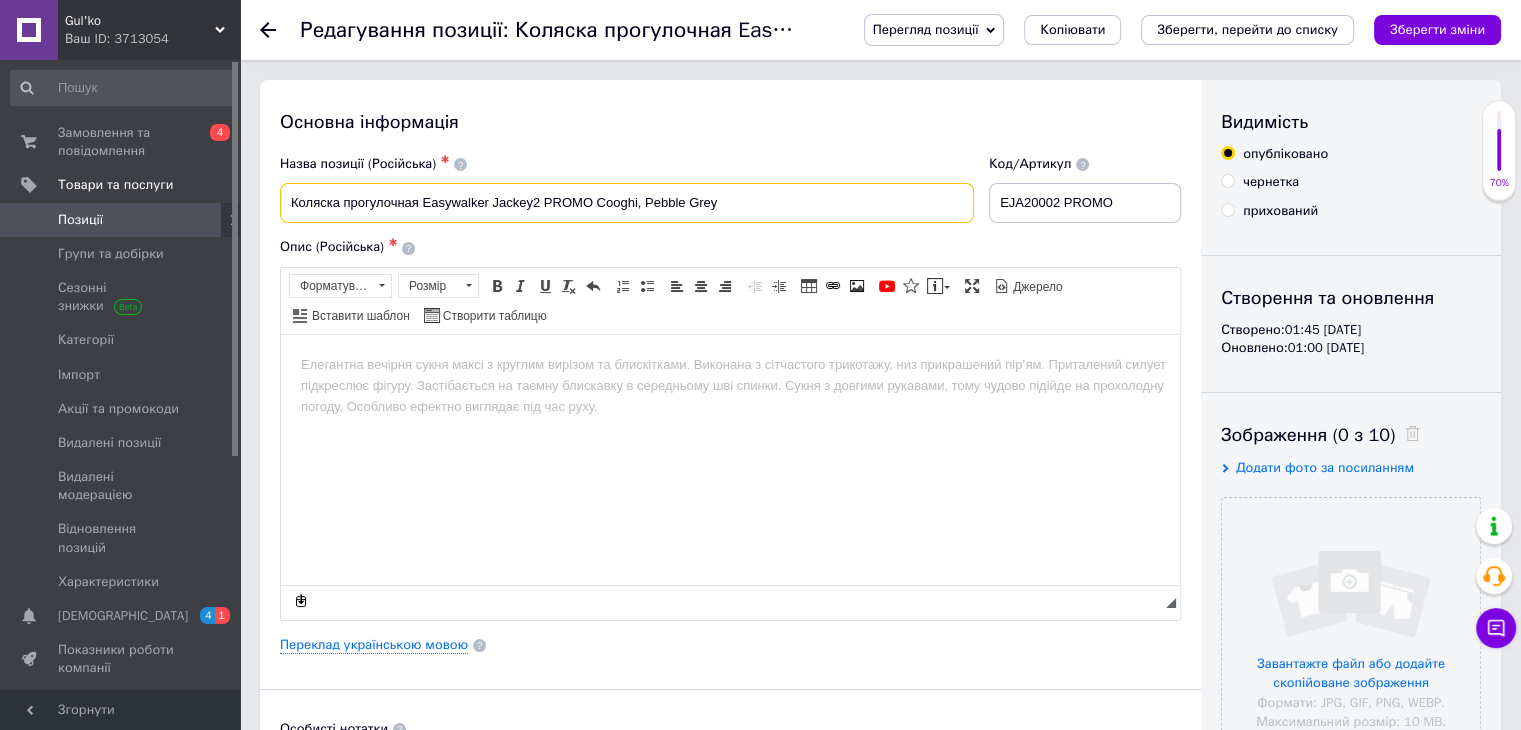 drag, startPoint x: 288, startPoint y: 201, endPoint x: 638, endPoint y: 201, distance: 350 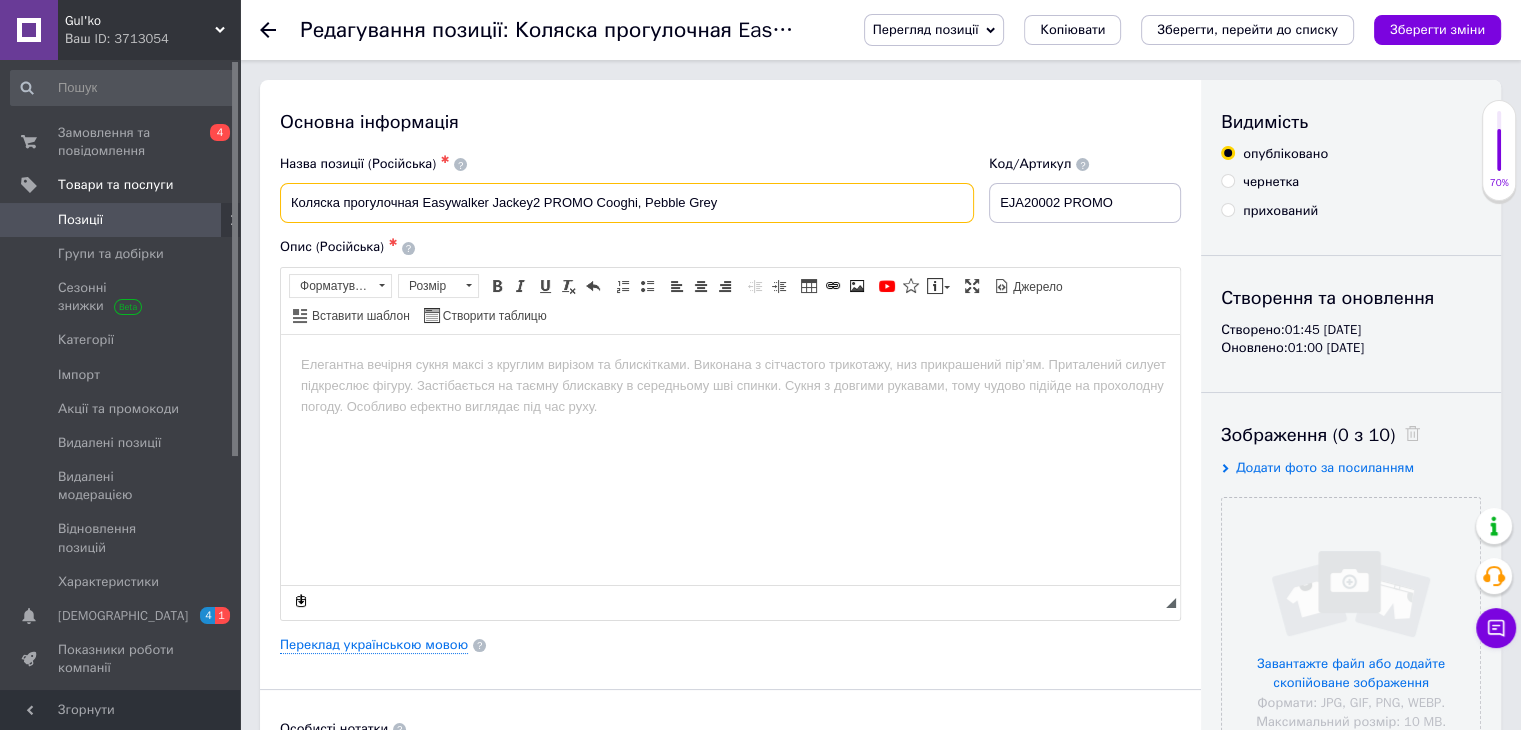 click on "Коляска прогулочная Easywalker Jackey2 PROMO Cooghi, Pebble Grey" at bounding box center [627, 203] 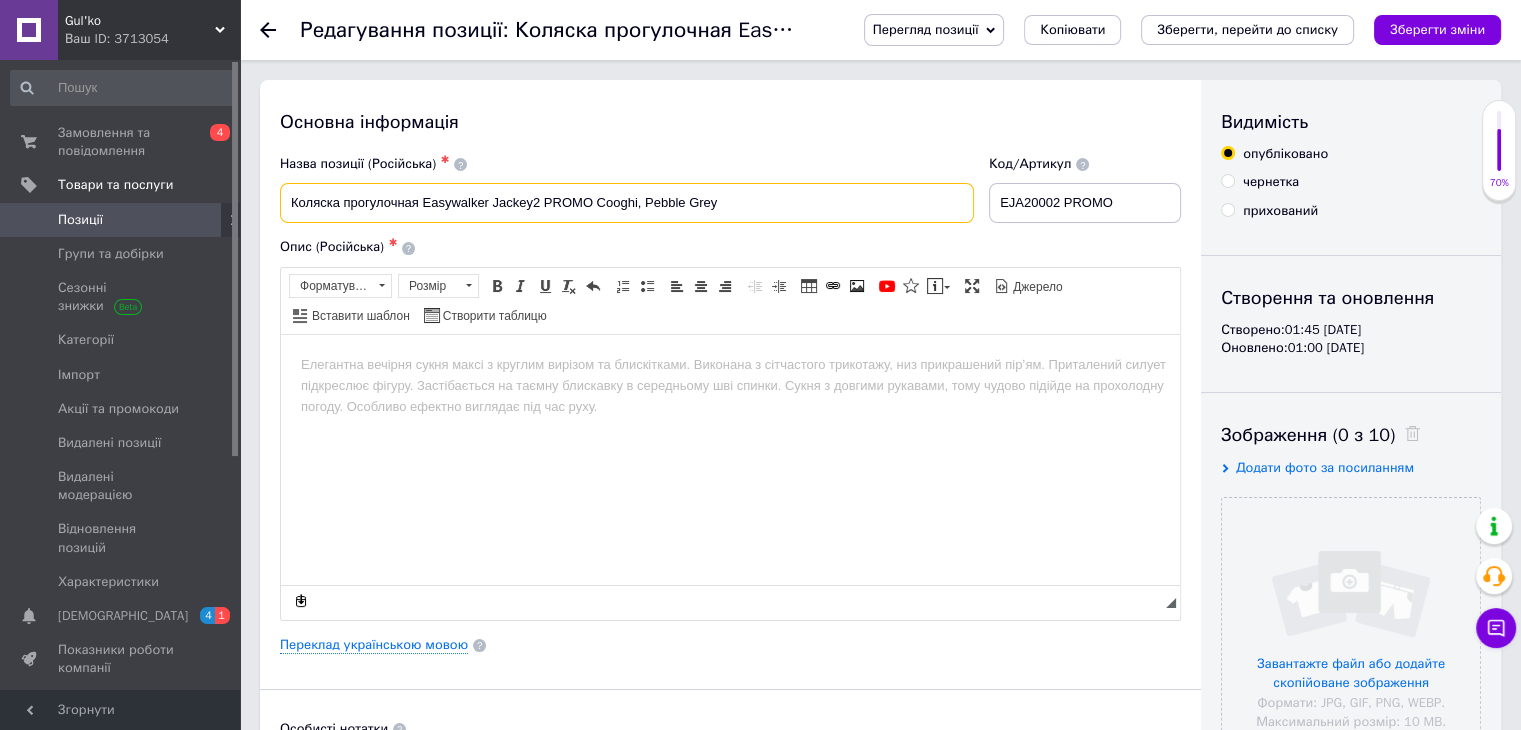 click on "Коляска прогулочная Easywalker Jackey2 PROMO Cooghi, Pebble Grey" at bounding box center [627, 203] 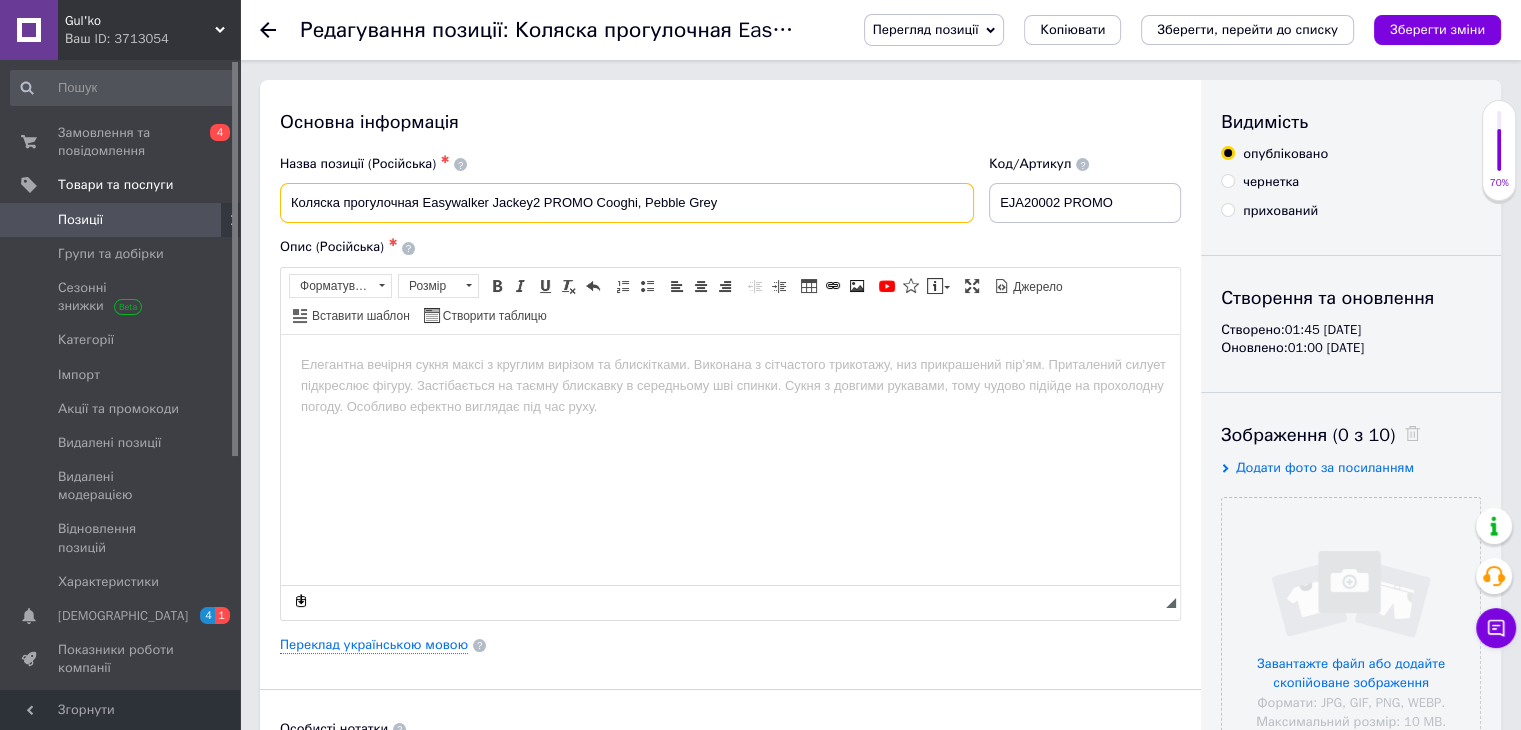 click on "Коляска прогулочная Easywalker Jackey2 PROMO Cooghi, Pebble Grey" at bounding box center [627, 203] 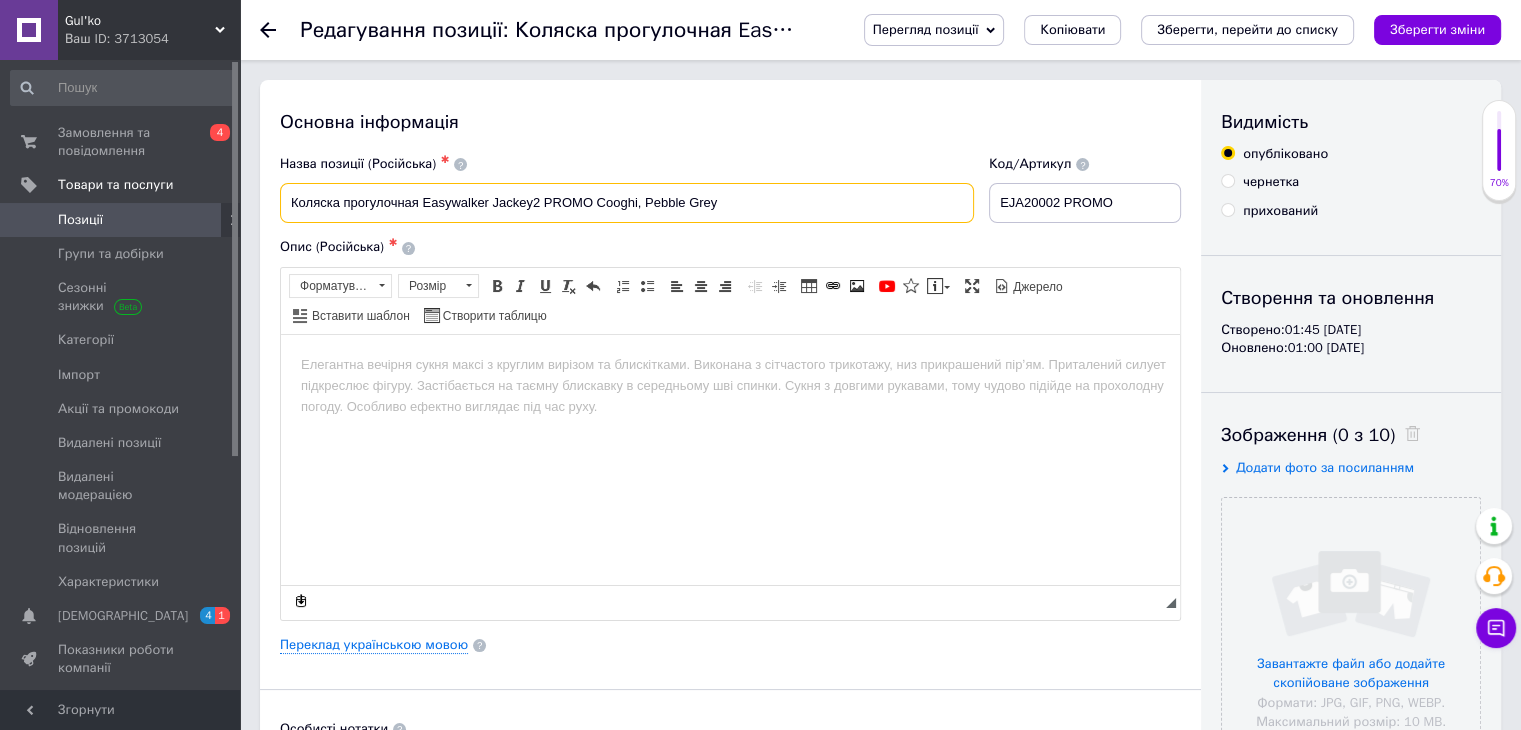 click on "Коляска прогулочная Easywalker Jackey2 PROMO Cooghi, Pebble Grey" at bounding box center (627, 203) 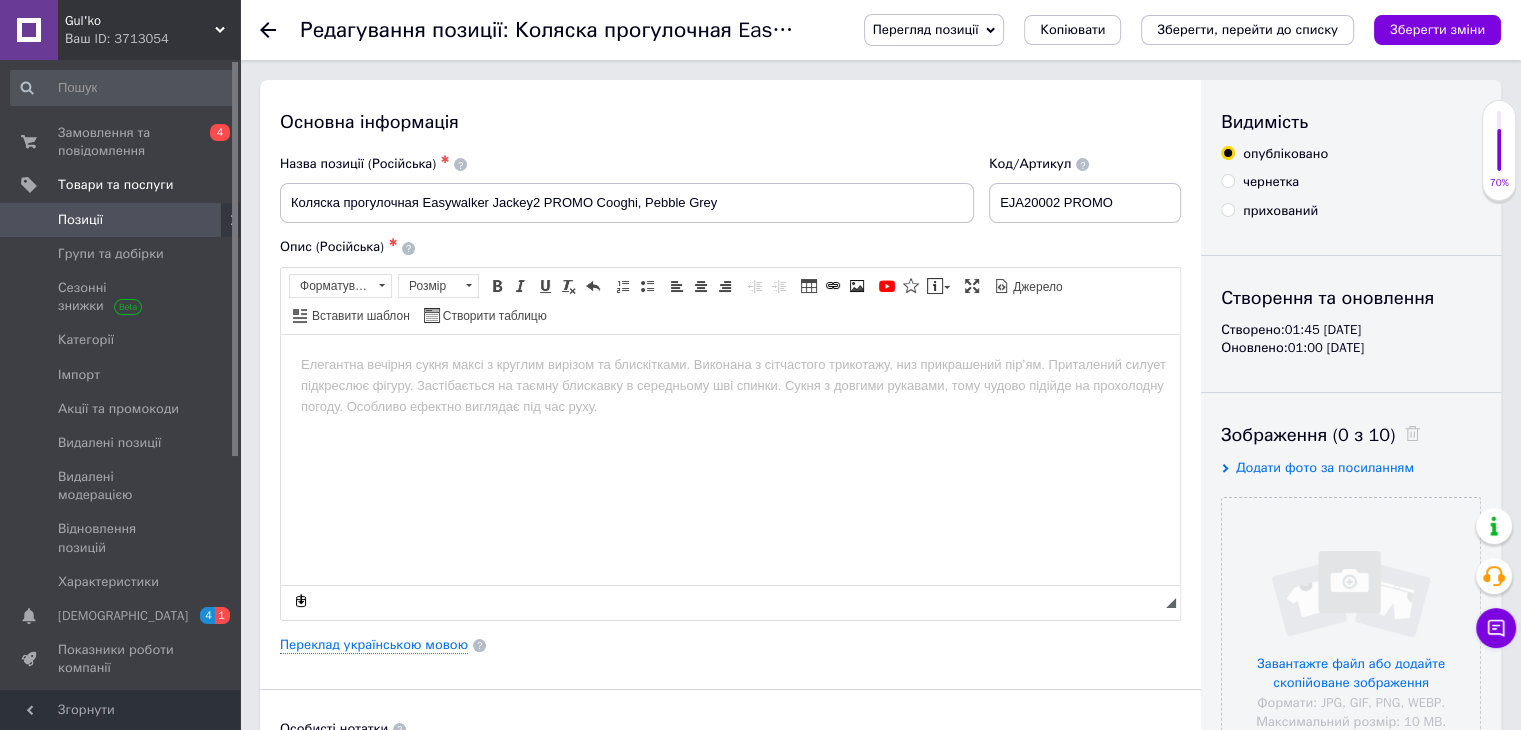 click at bounding box center [730, 364] 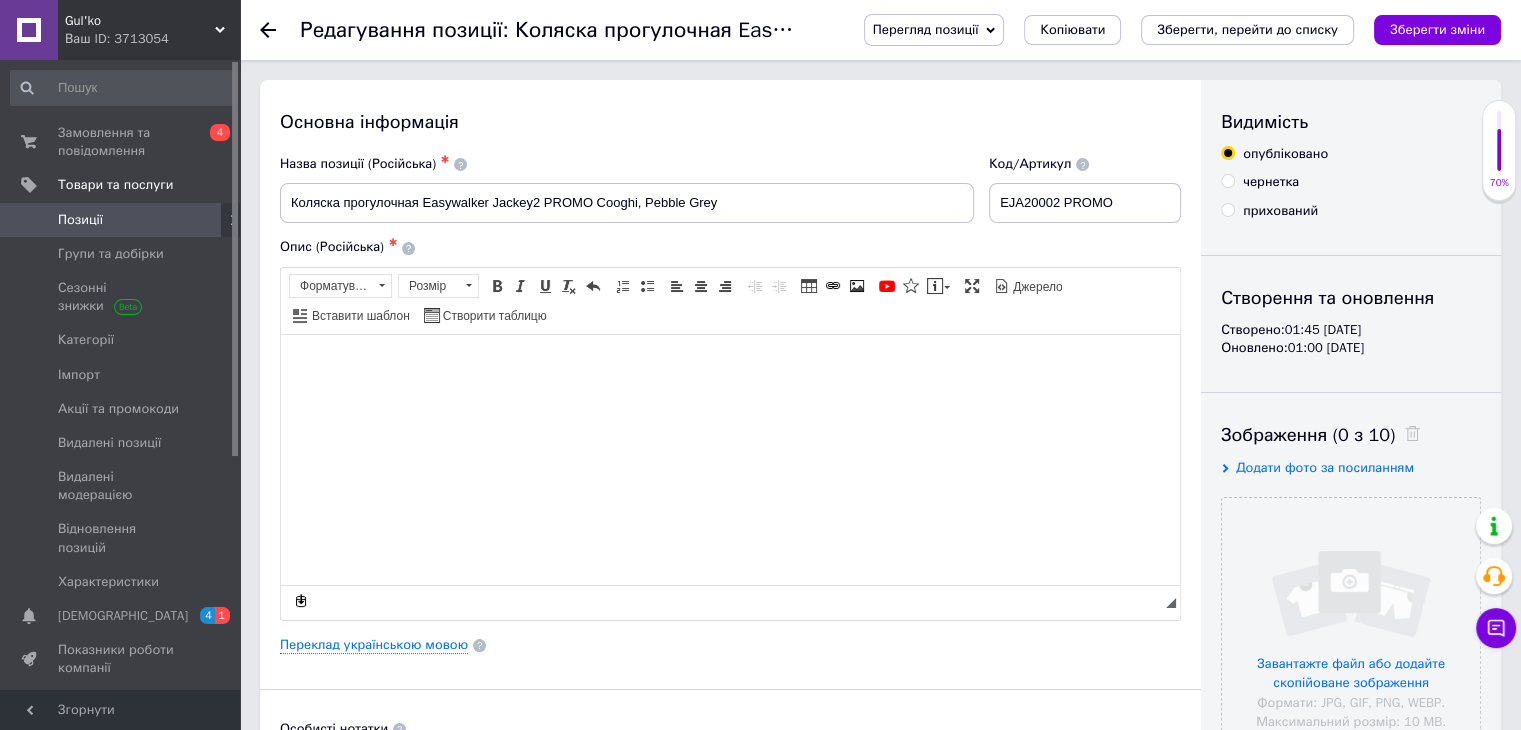 click on "Видимість опубліковано чернетка прихований Створення та оновлення Створено:  01:45 10.07.2025 Оновлено:  01:00 10.07.2025 Зображення (0 з 10) Додати фото за посиланням Завантажте файл або додайте скопійоване зображення Формати: JPG, GIF, PNG, WEBP. Максимальний розмір: 10 MB. Без водяних знаків Відео (0 з 10) Додати відео за посиланням" at bounding box center [1351, 638] 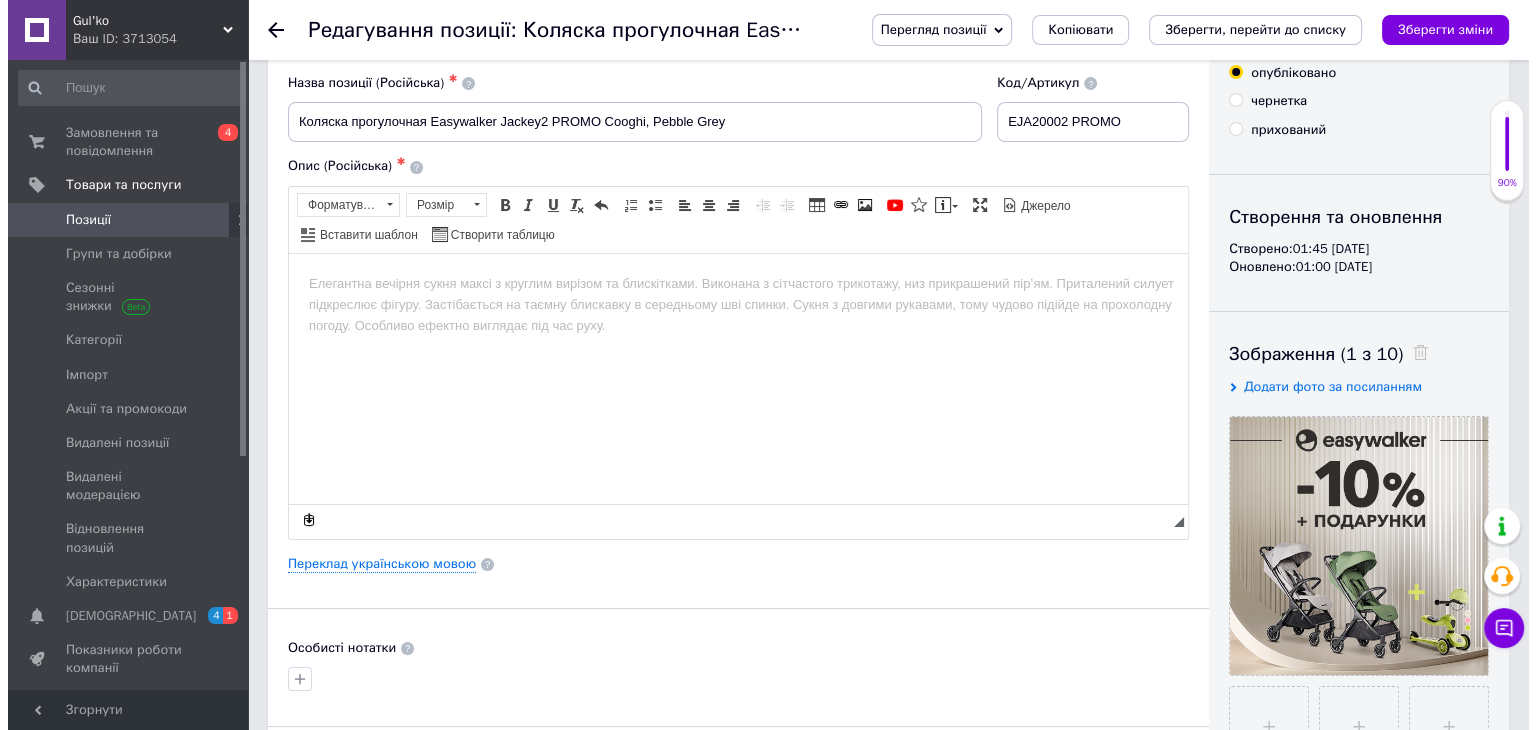 scroll, scrollTop: 200, scrollLeft: 0, axis: vertical 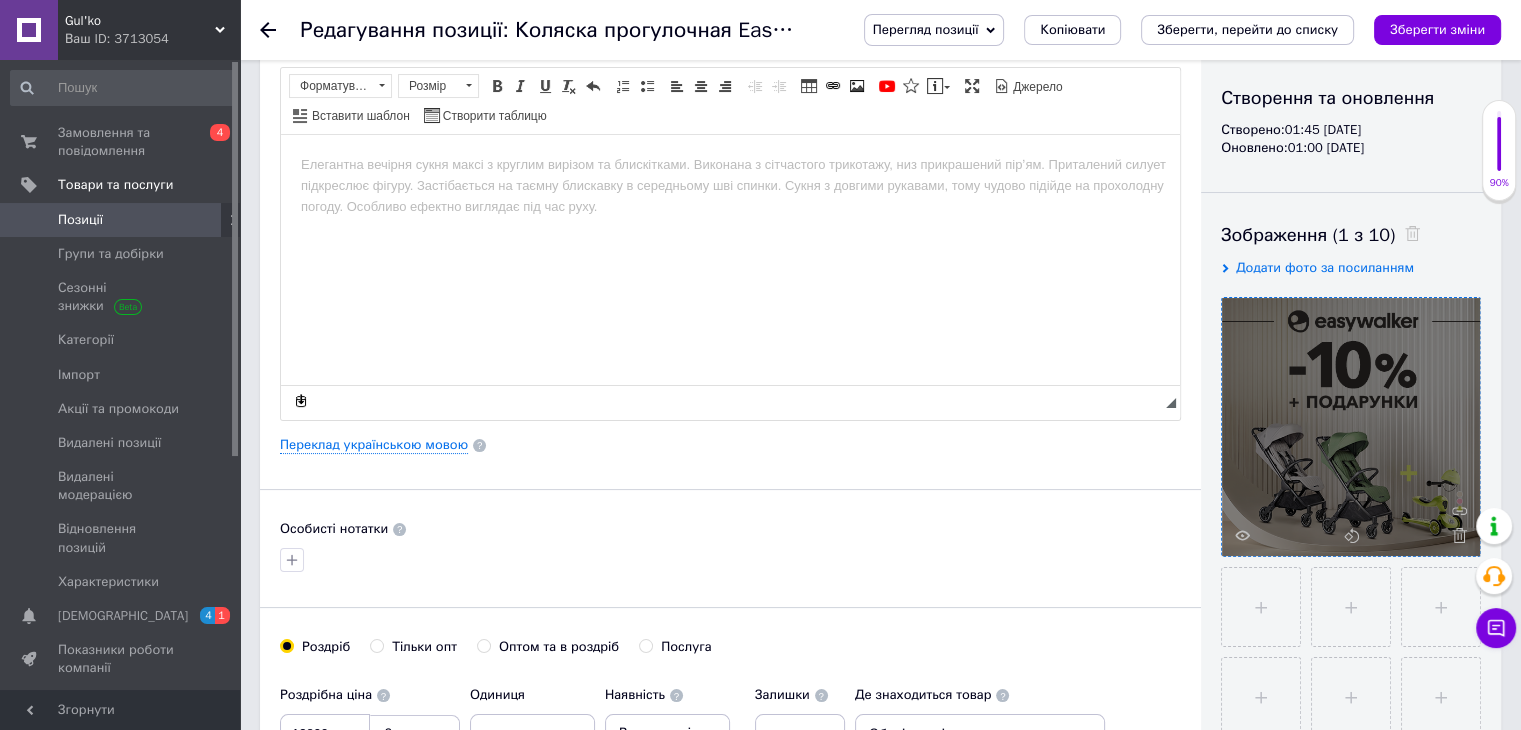 click at bounding box center (1351, 427) 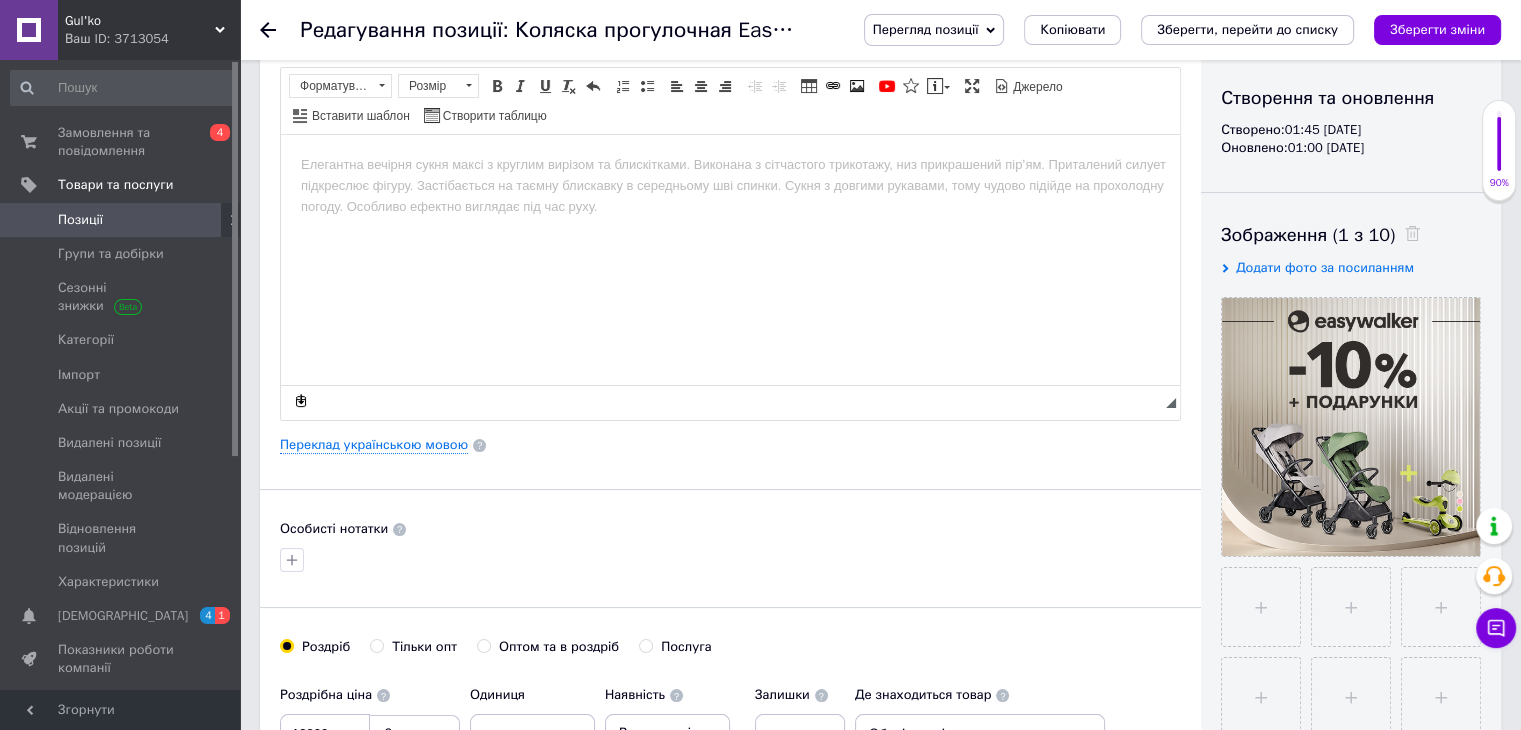 click at bounding box center [730, 164] 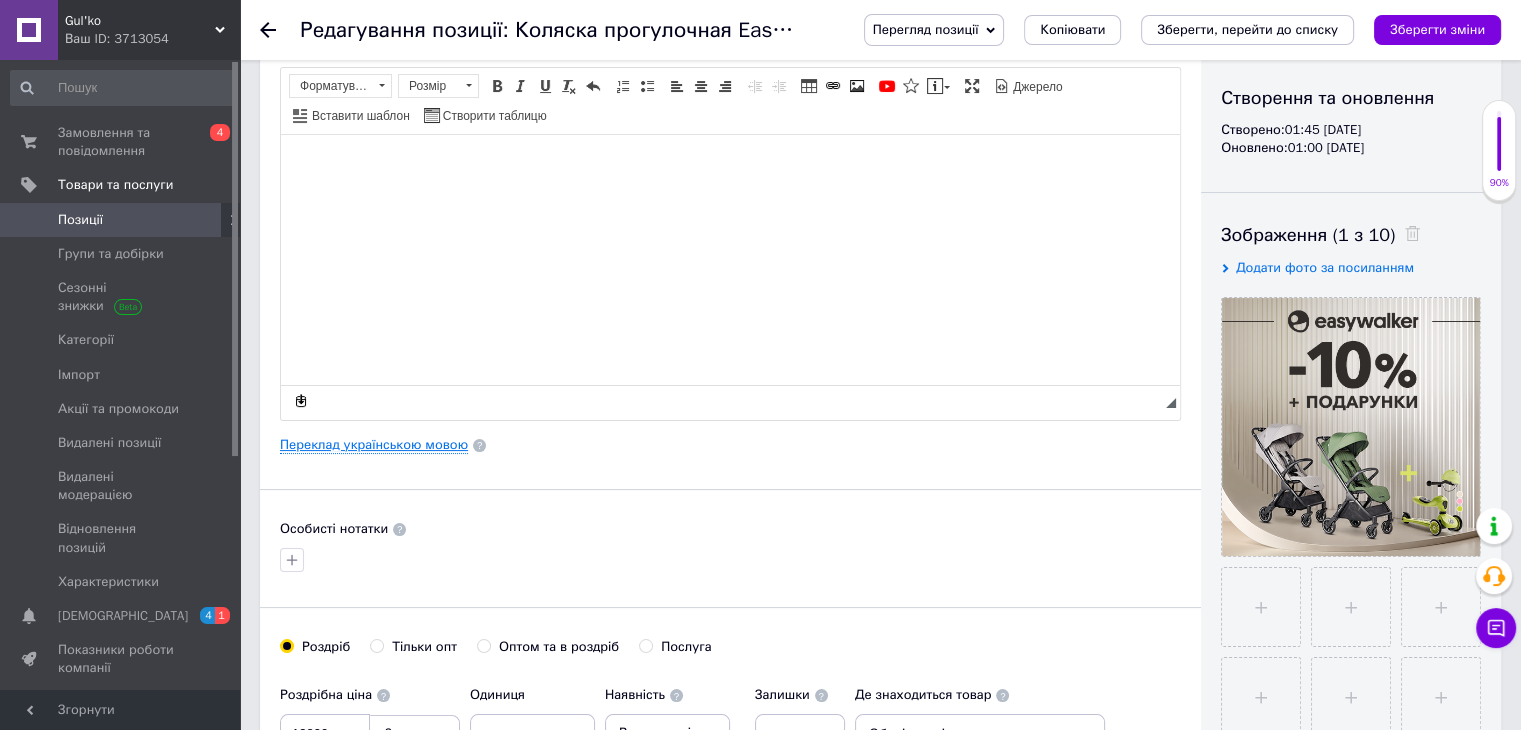 click on "Переклад українською мовою" at bounding box center (374, 445) 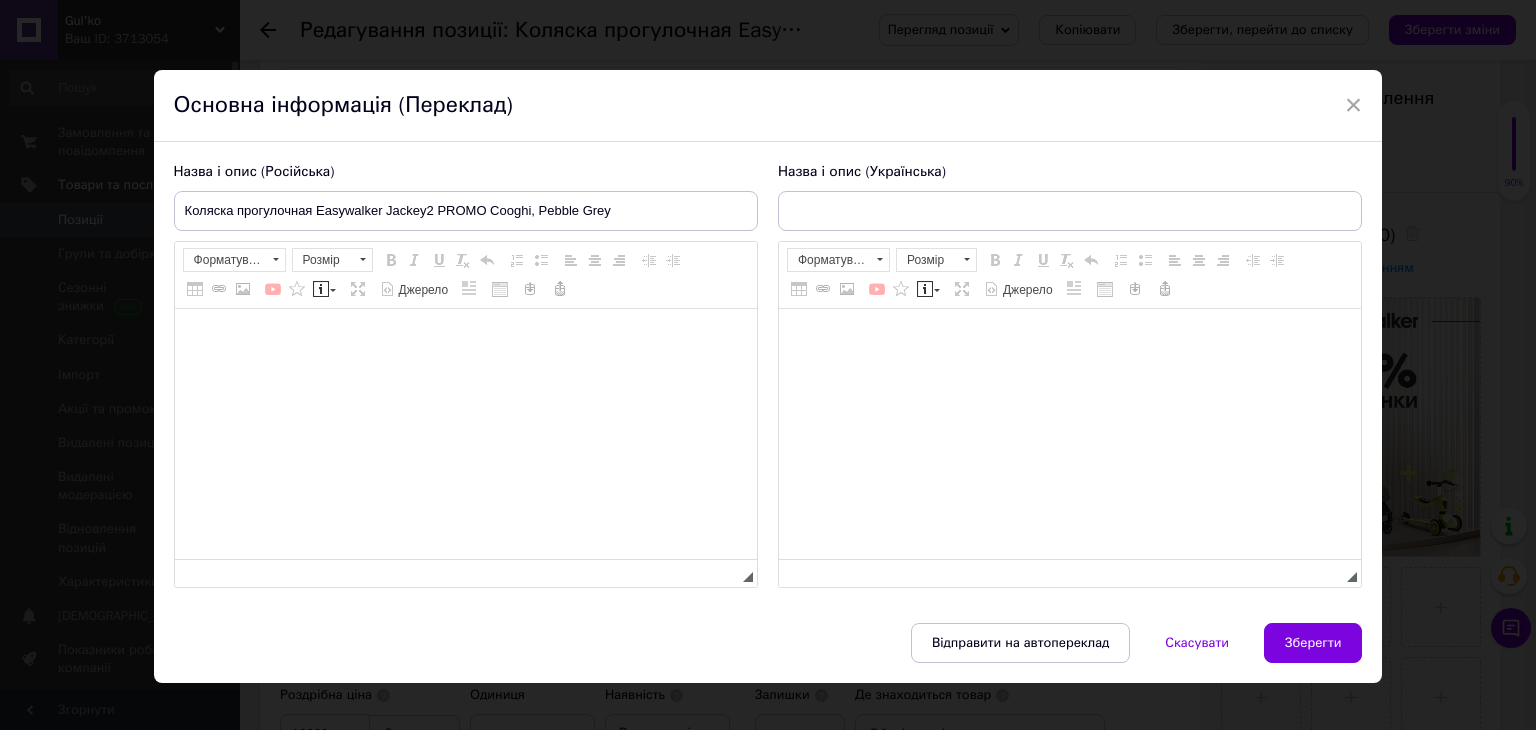 scroll, scrollTop: 0, scrollLeft: 0, axis: both 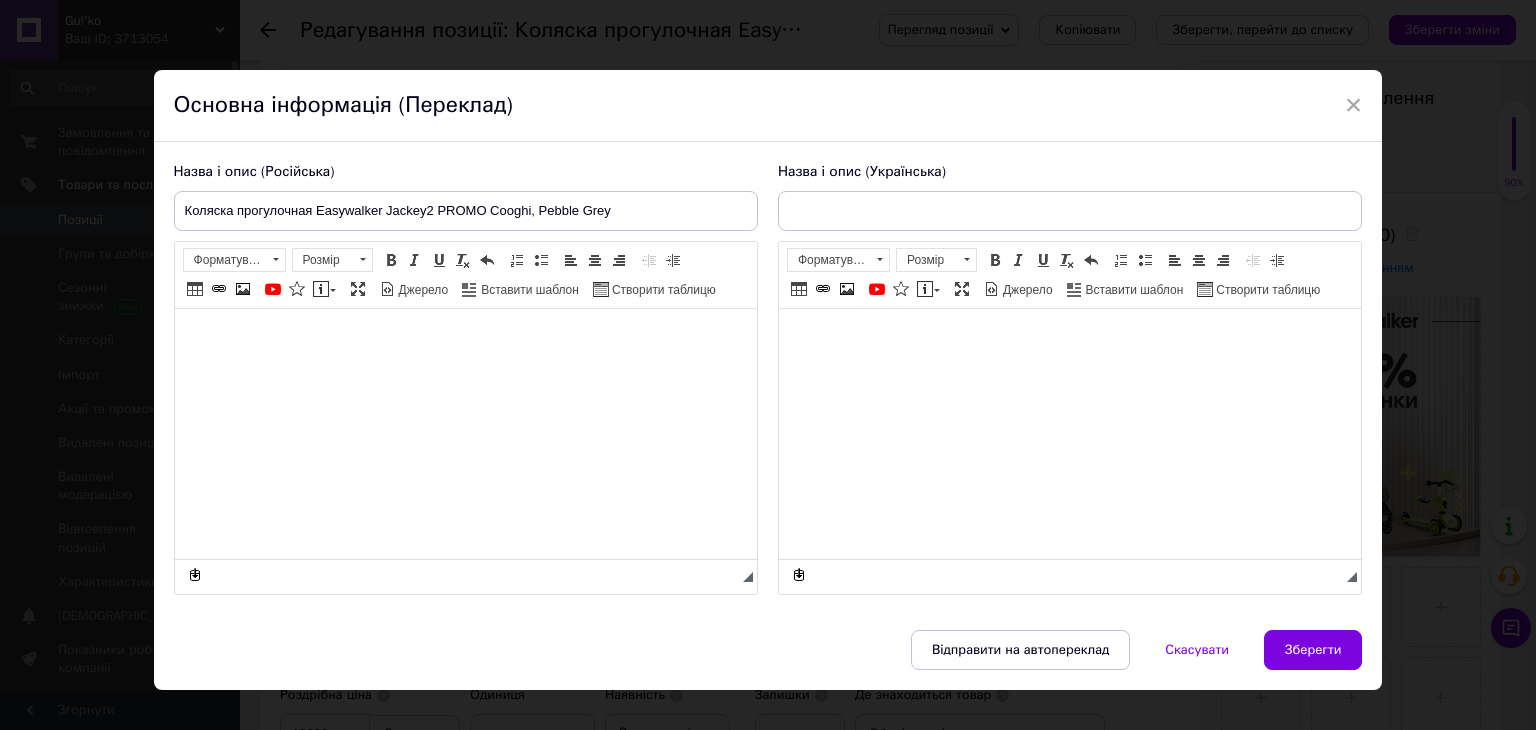 type on "Коляска прогулянкова Easywalker Jackey2 PROMO Cooghi, Pebble Grey" 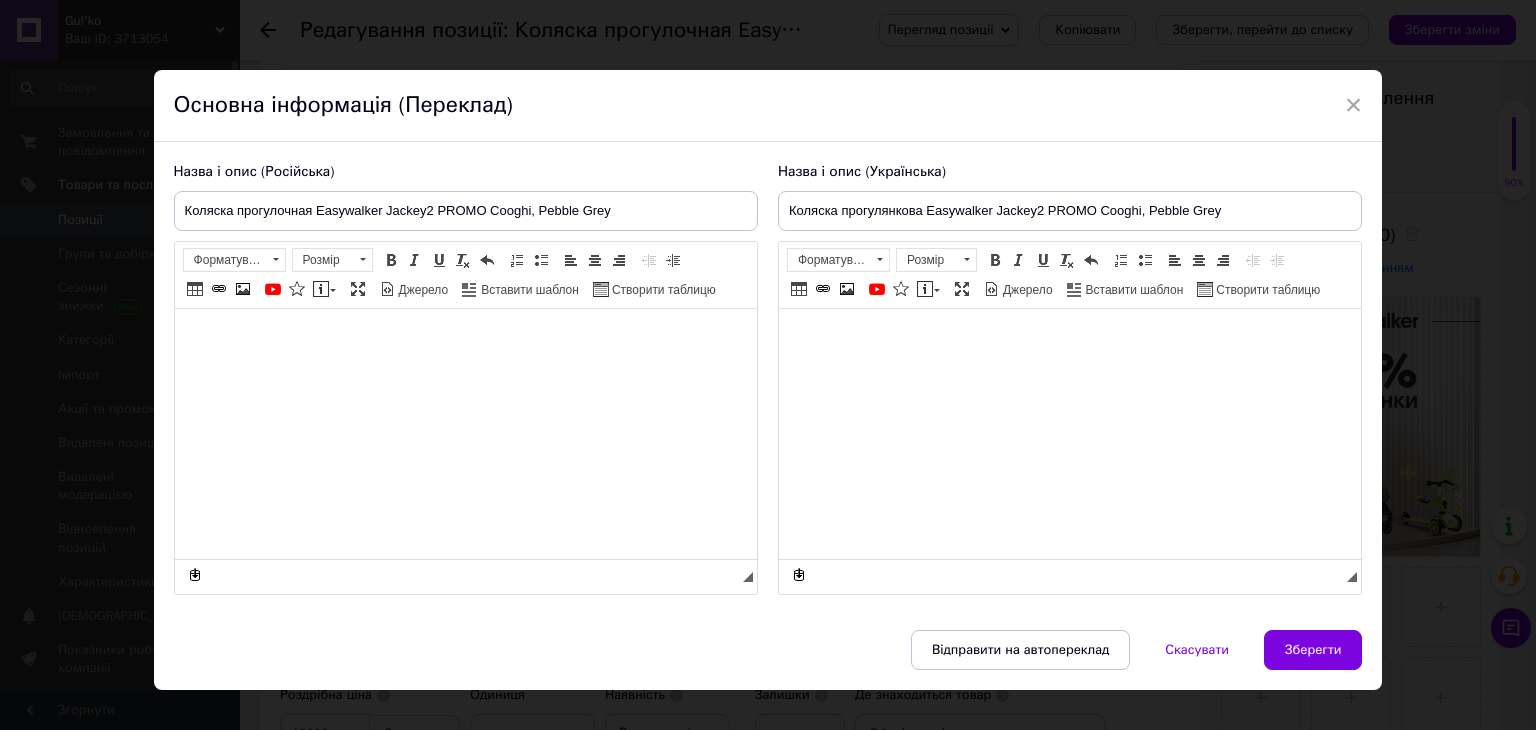click at bounding box center (1069, 339) 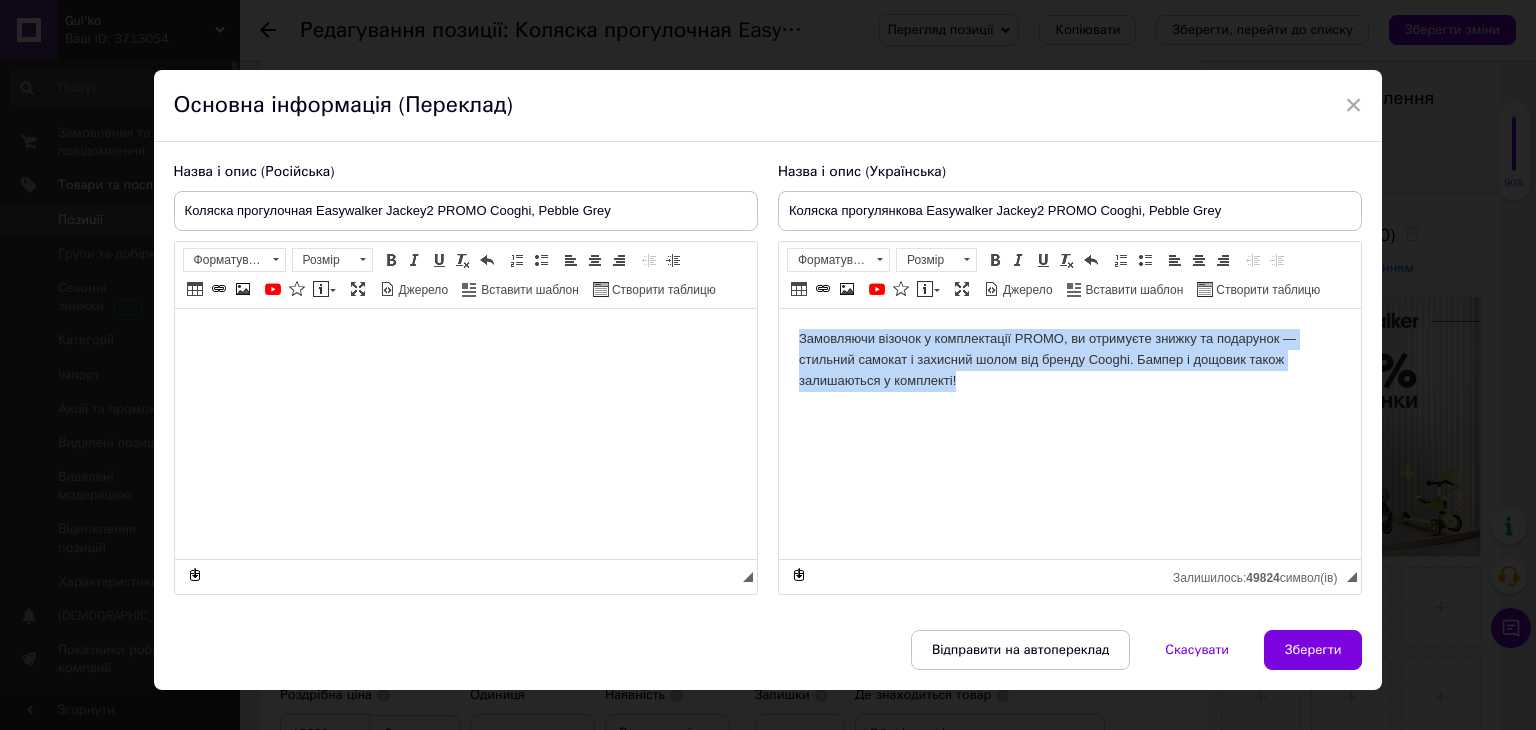 drag, startPoint x: 970, startPoint y: 381, endPoint x: 1540, endPoint y: 643, distance: 627.3309 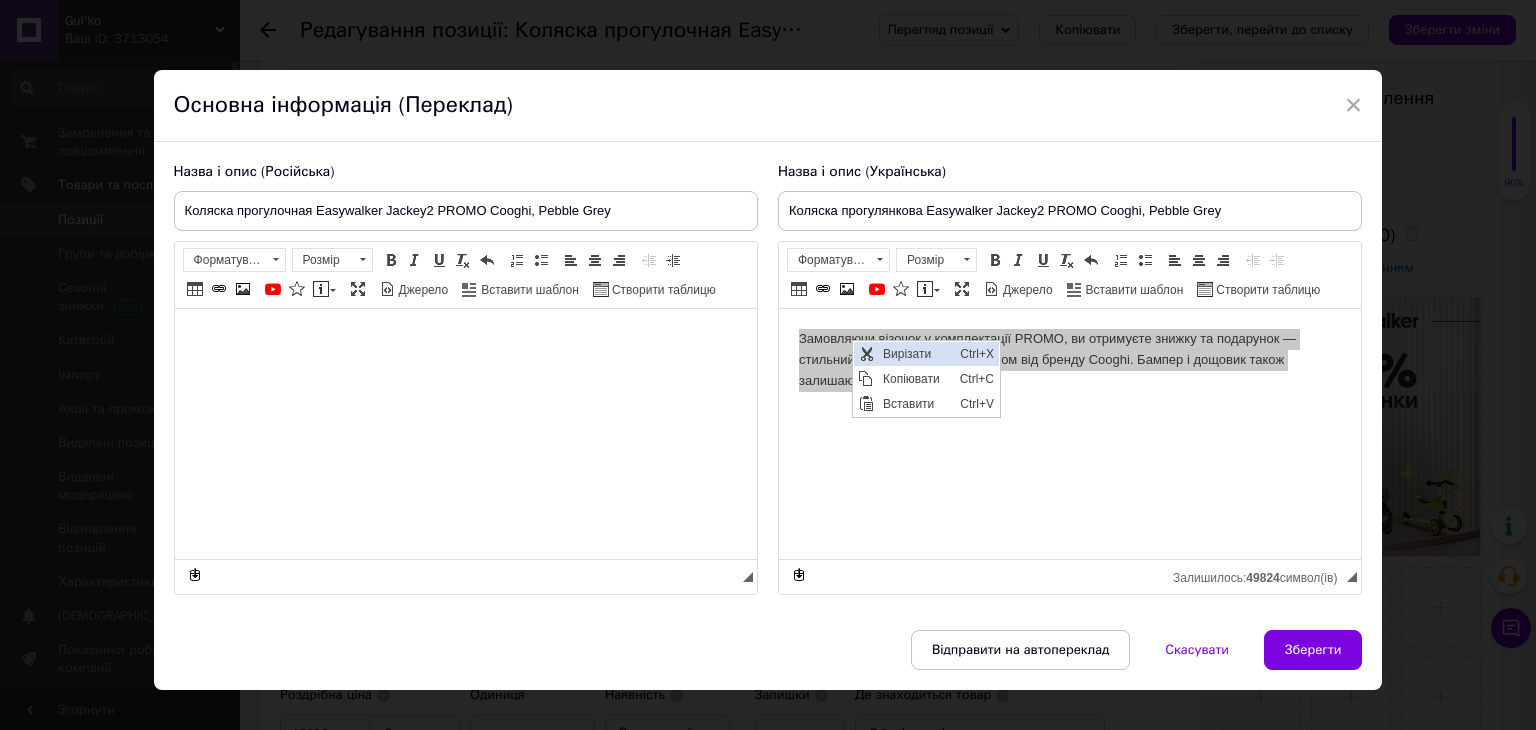 scroll, scrollTop: 0, scrollLeft: 0, axis: both 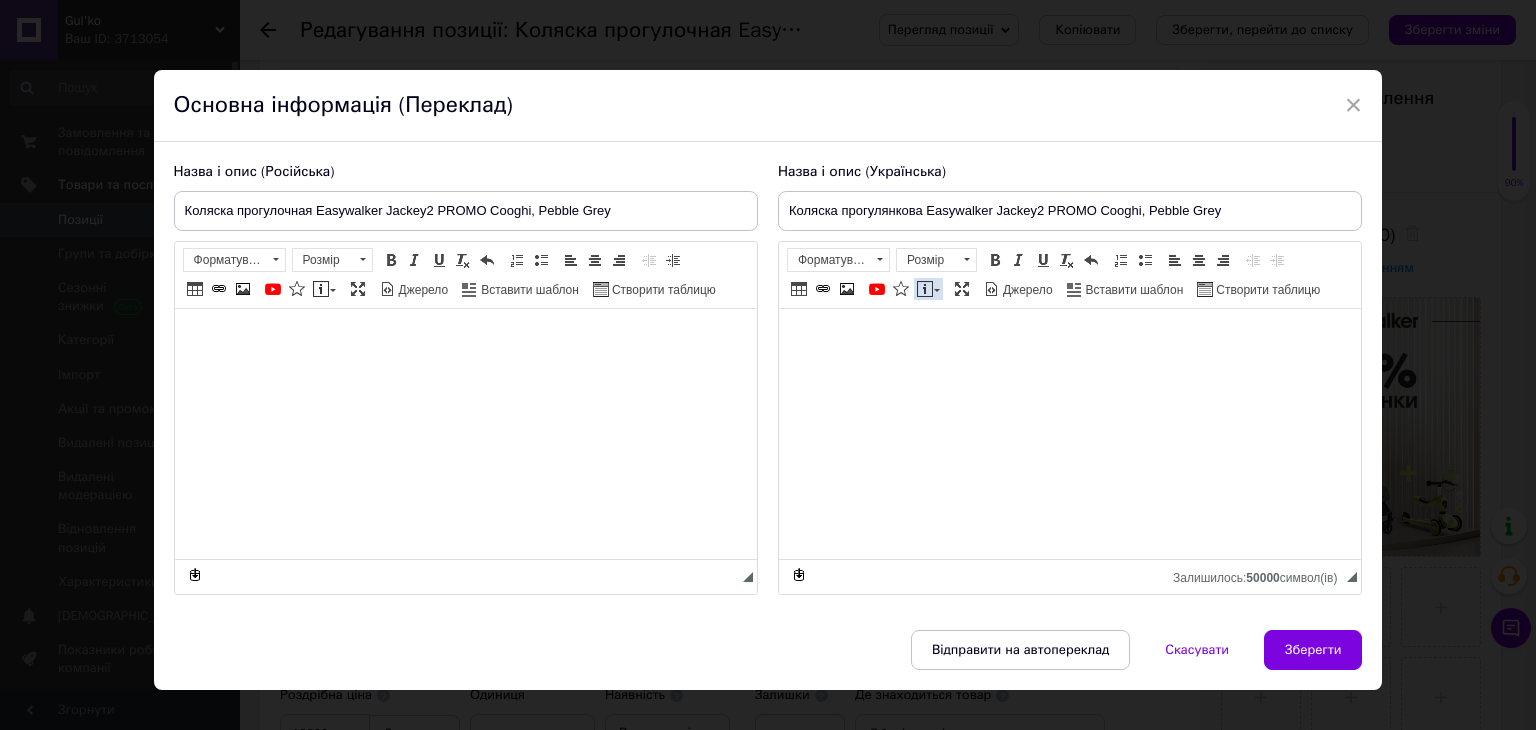 click on "Вставити повідомлення" at bounding box center [928, 289] 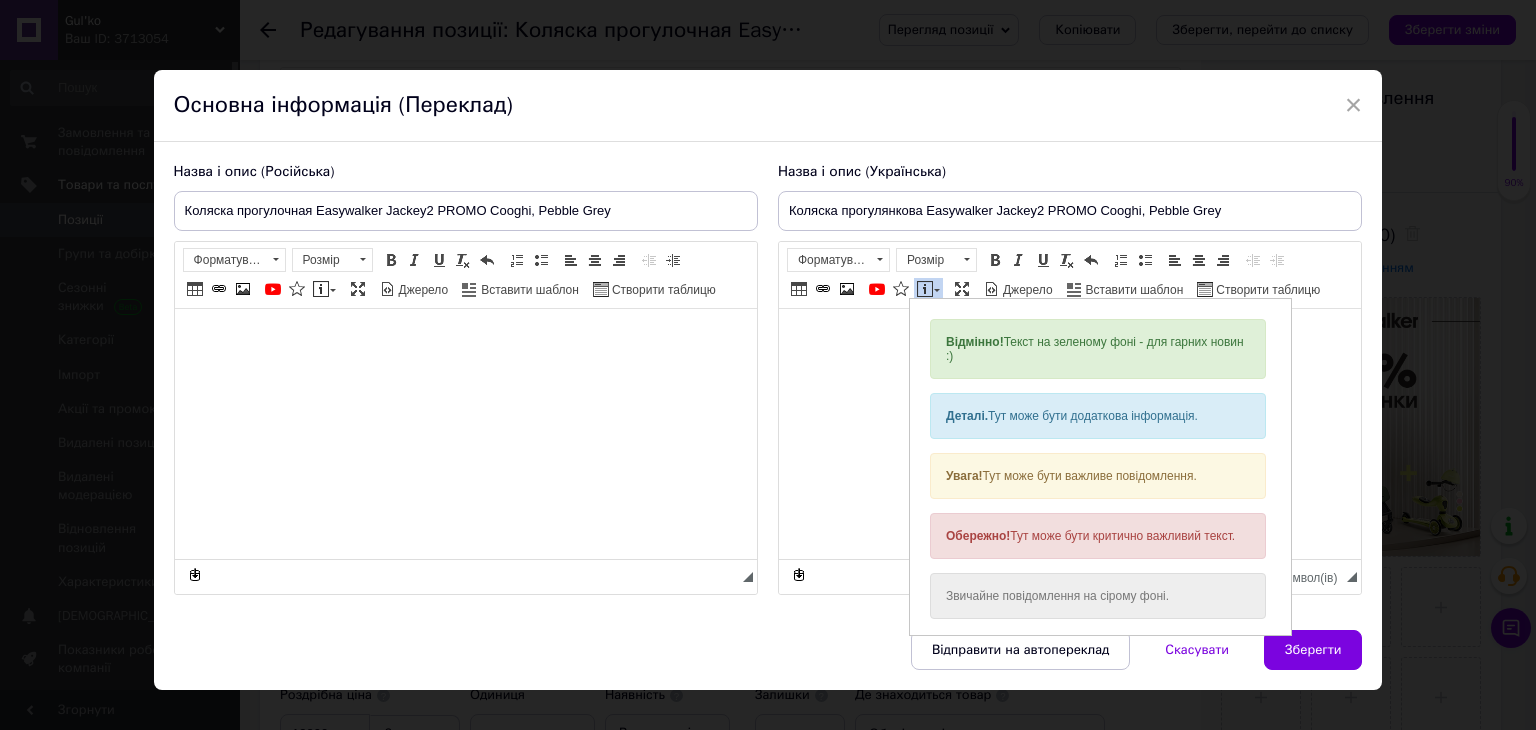 scroll, scrollTop: 0, scrollLeft: 0, axis: both 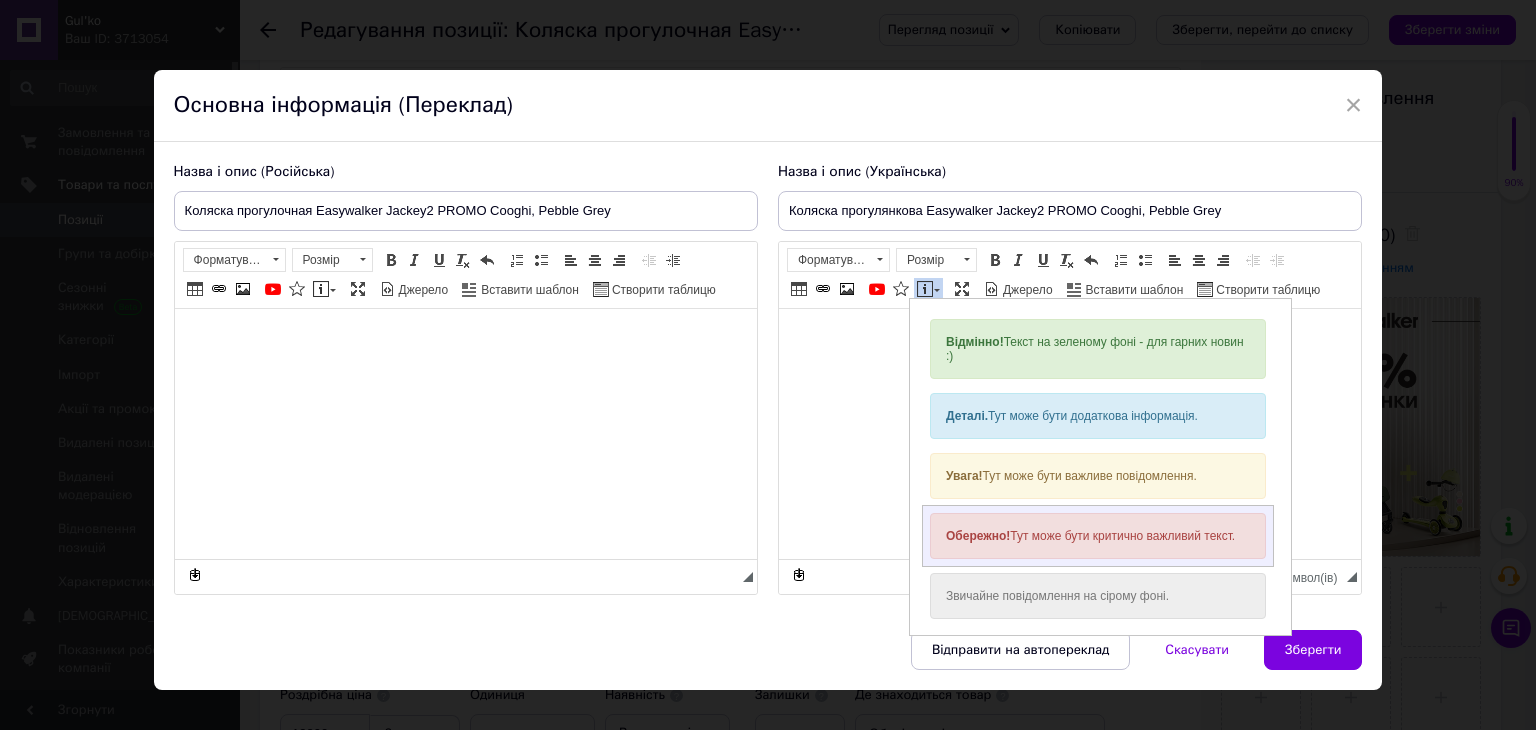 click on "Обережно!  Тут може бути критично важливий текст." at bounding box center (1097, 536) 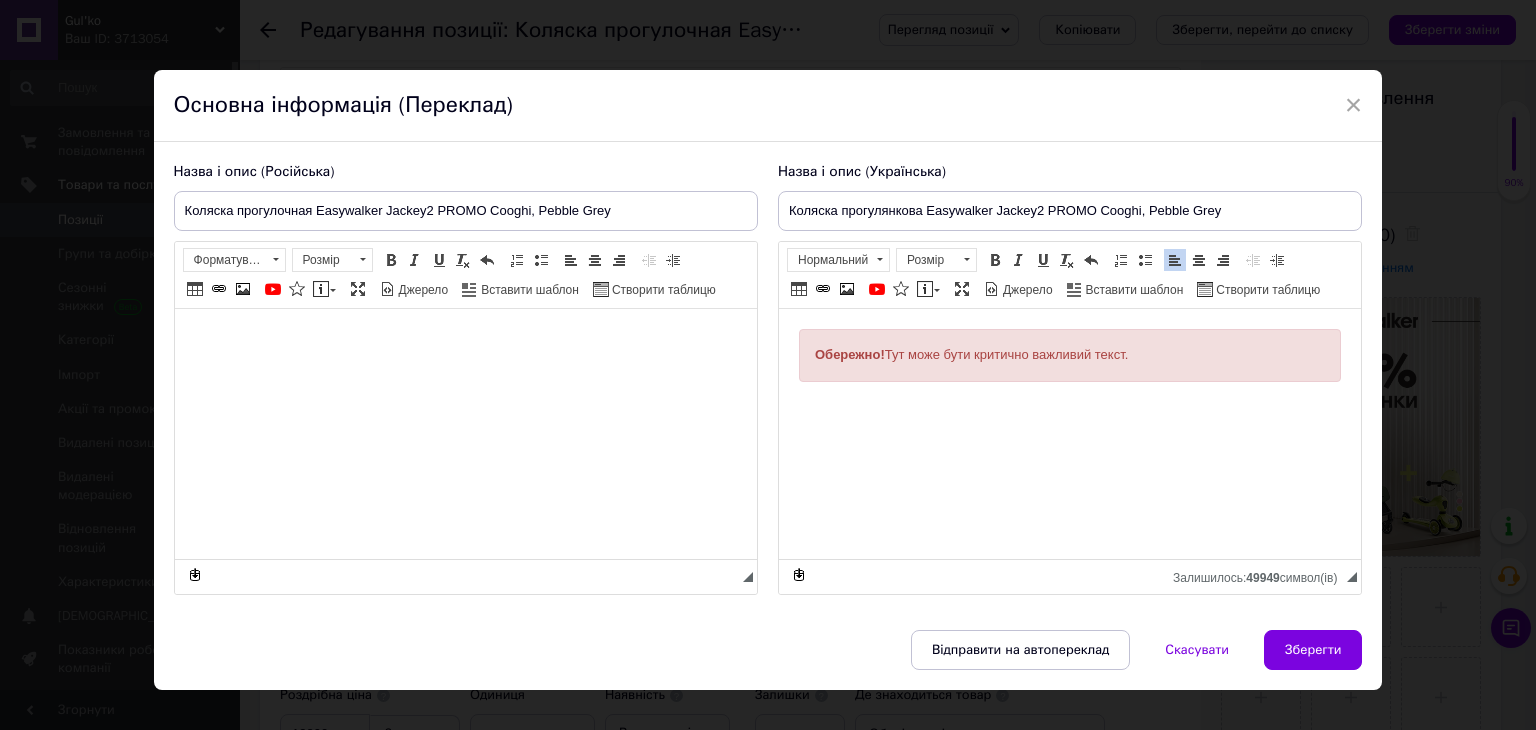 drag, startPoint x: 1163, startPoint y: 352, endPoint x: 709, endPoint y: 360, distance: 454.07047 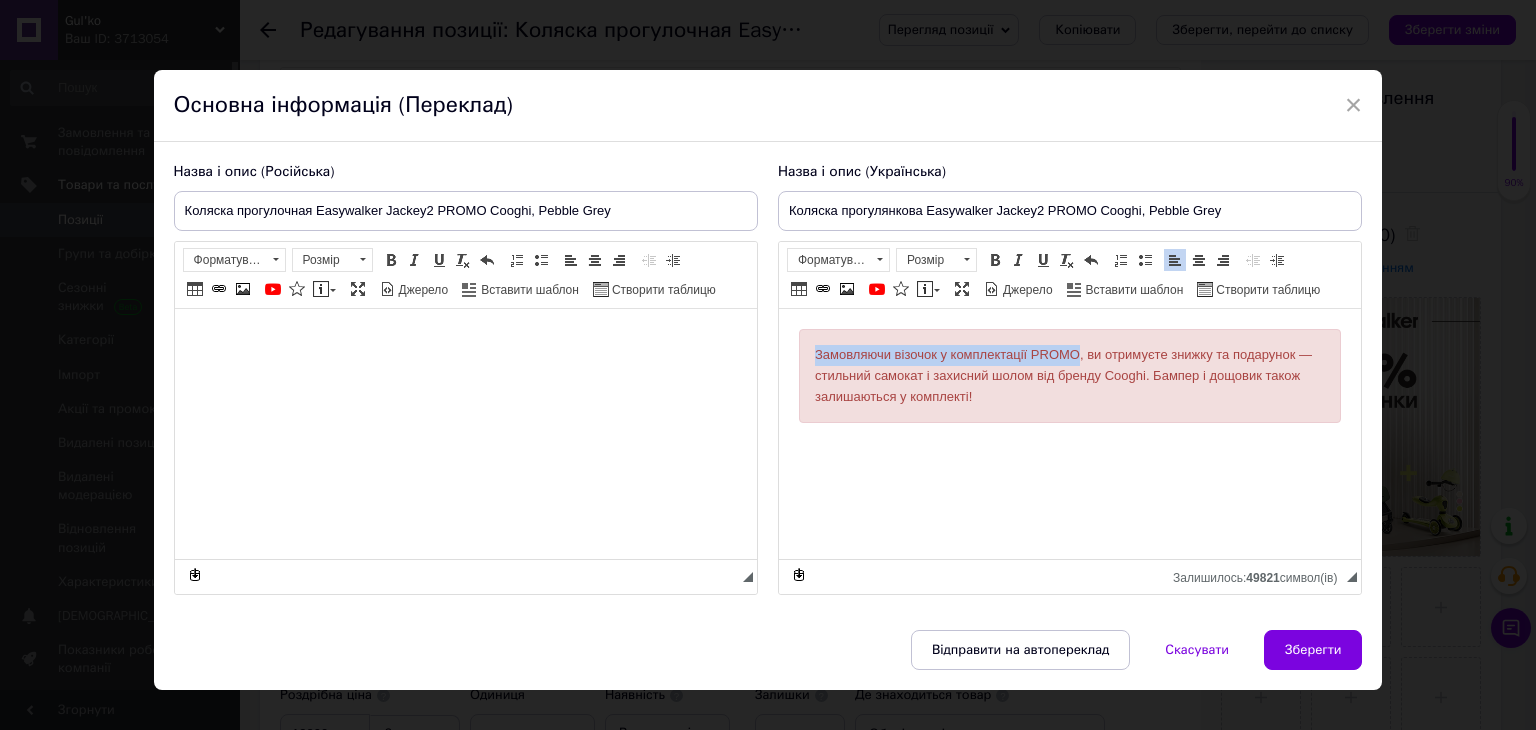 drag, startPoint x: 806, startPoint y: 352, endPoint x: 1074, endPoint y: 356, distance: 268.02985 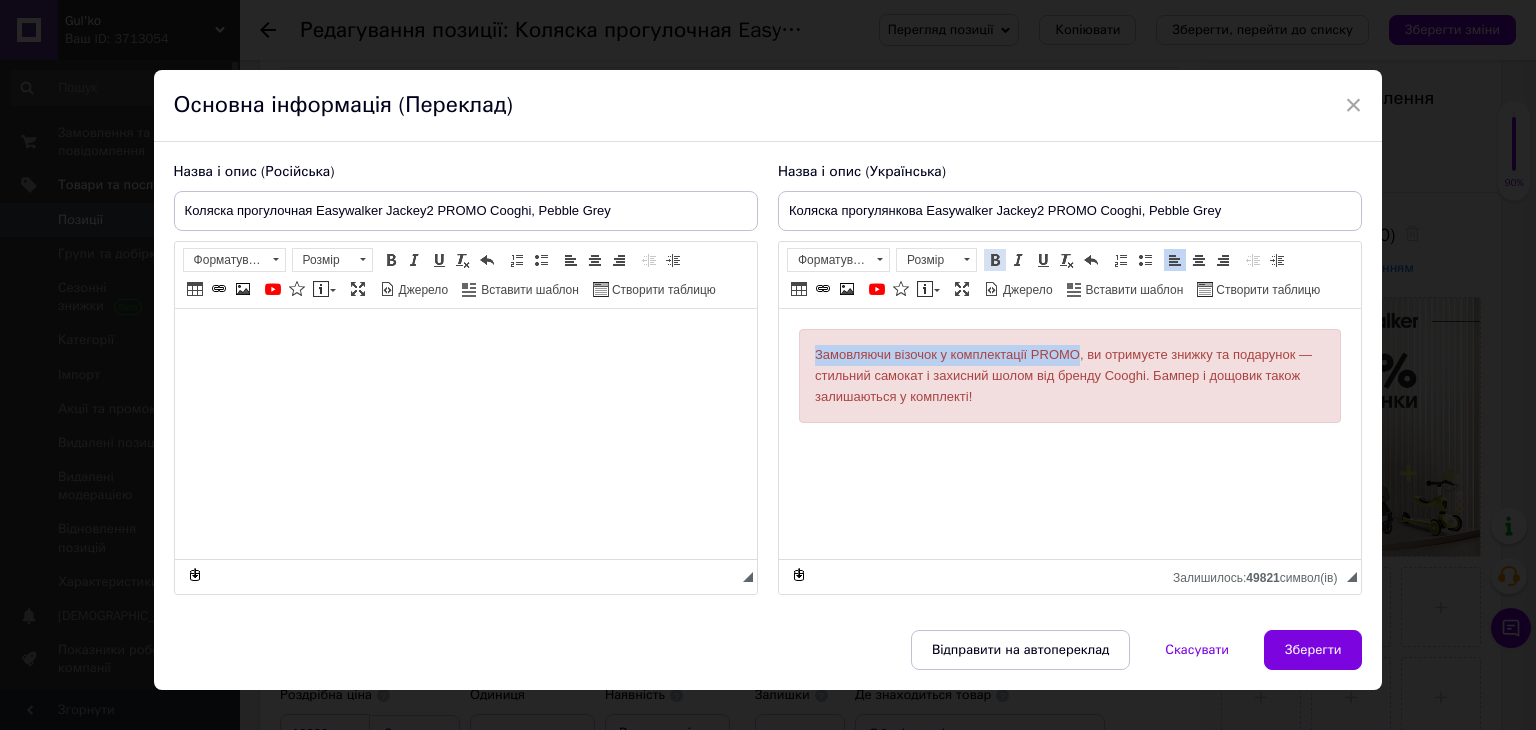 click at bounding box center [995, 260] 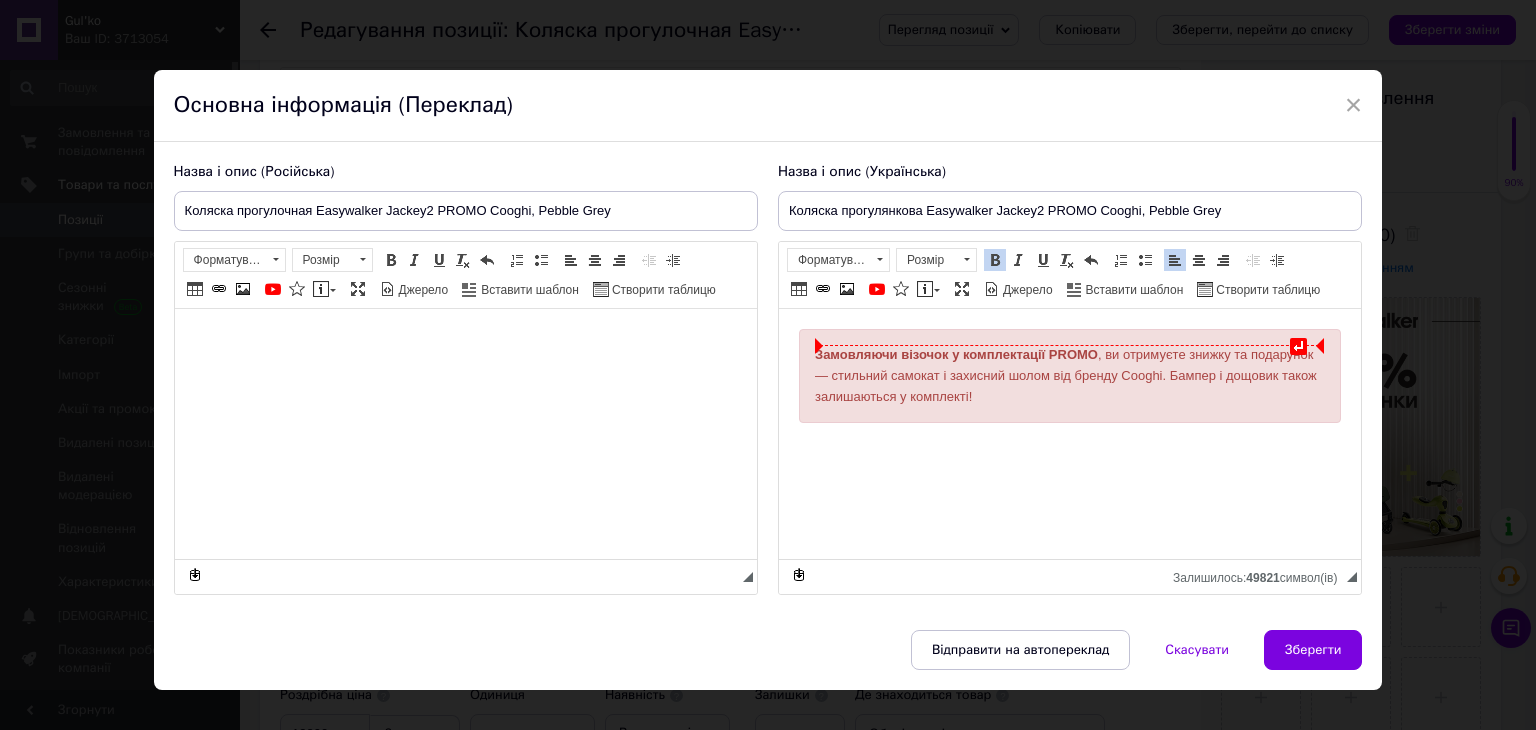 click on "Замовляючи візочок у комплектації PROMO , ви отримуєте знижку та подарунок — стильний самокат і захисний шолом від бренду Cooghi. Бампер і дощовик також залишаються у комплекті!" at bounding box center (1069, 376) 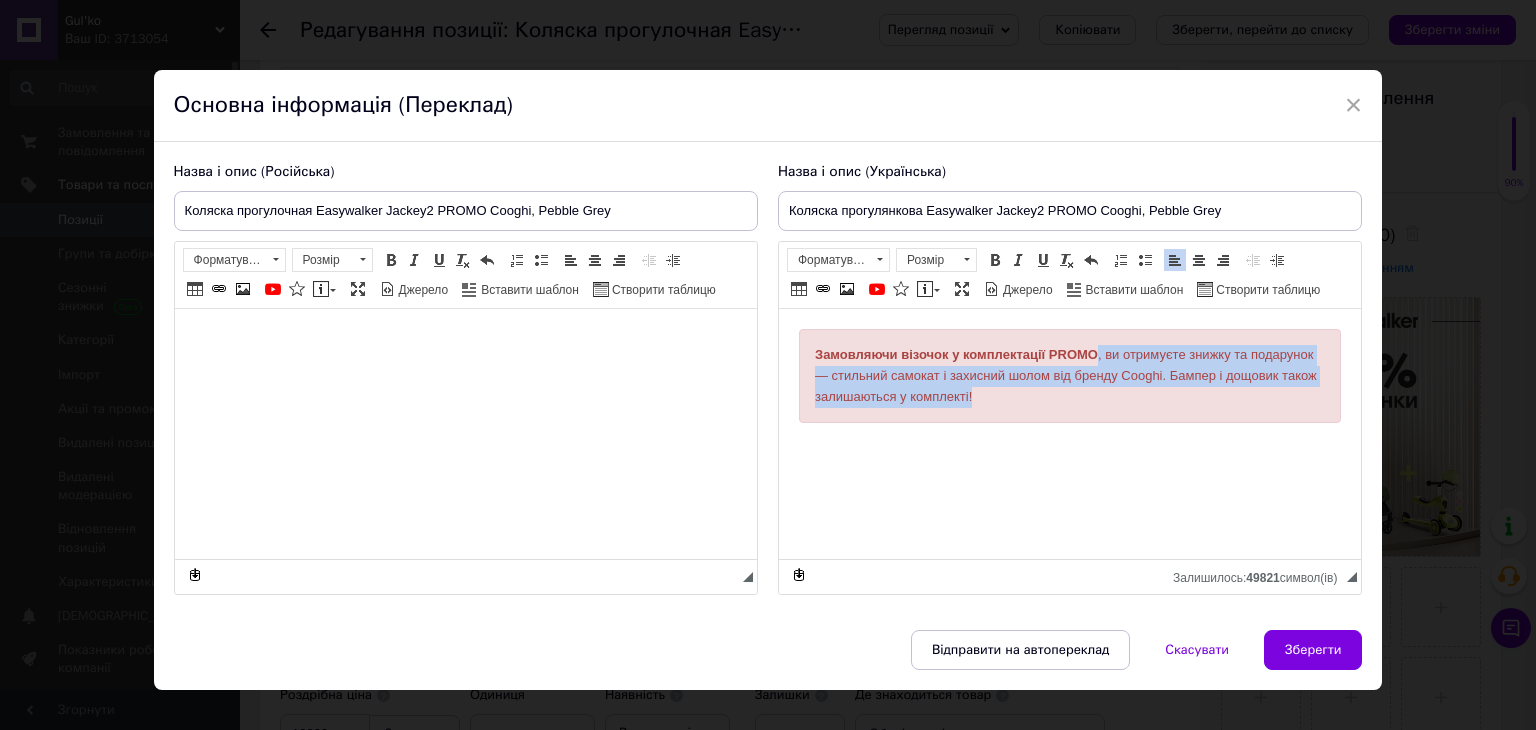 drag, startPoint x: 999, startPoint y: 396, endPoint x: 1096, endPoint y: 351, distance: 106.929886 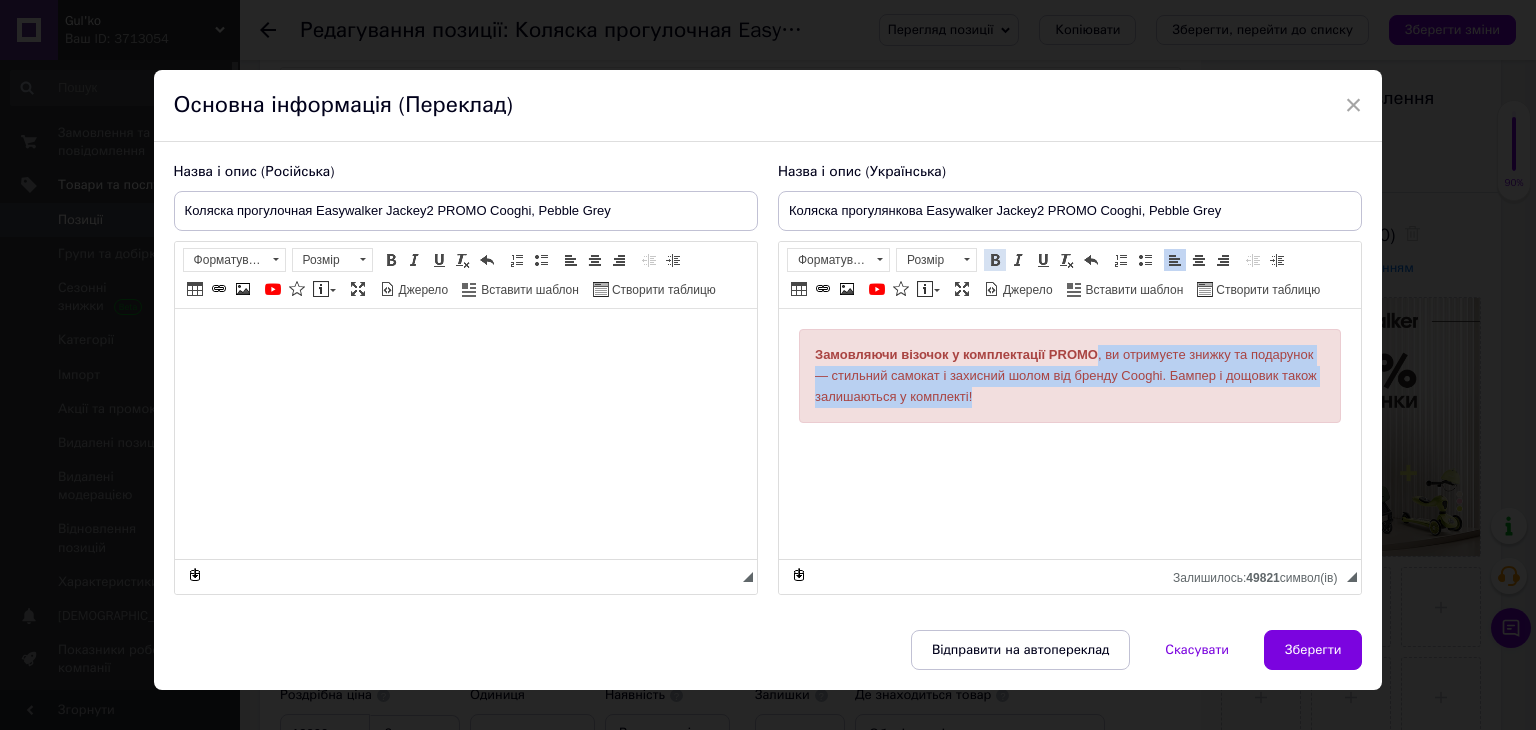 click at bounding box center (995, 260) 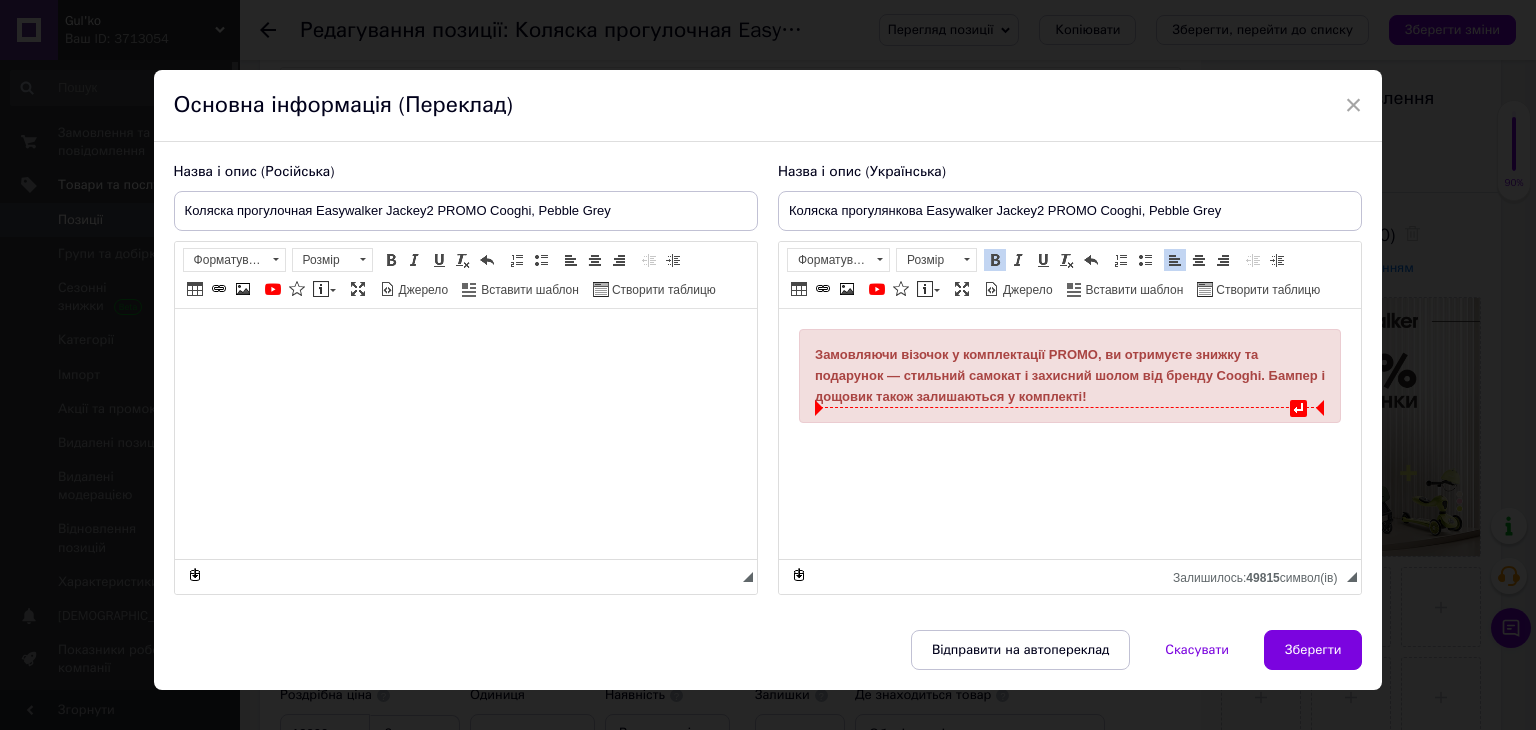 drag, startPoint x: 1051, startPoint y: 404, endPoint x: 1081, endPoint y: 412, distance: 31.04835 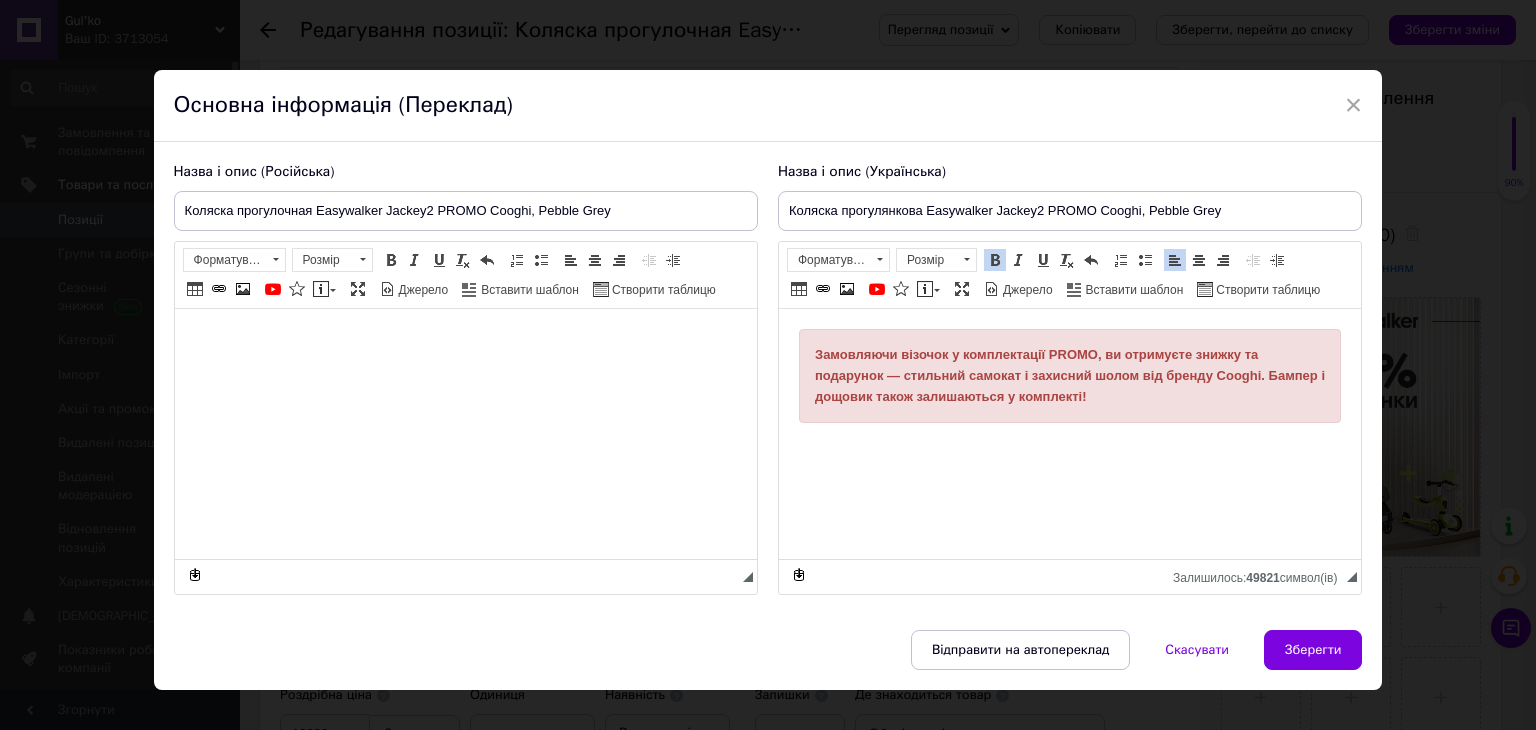 click on "Замовляючи візочок у комплектації PROMO , ви отримуєте знижку та подарунок — стильний самокат і захисний шолом від бренду Cooghi. Бампер і дощовик також залишаються у комплекті!" at bounding box center (1069, 393) 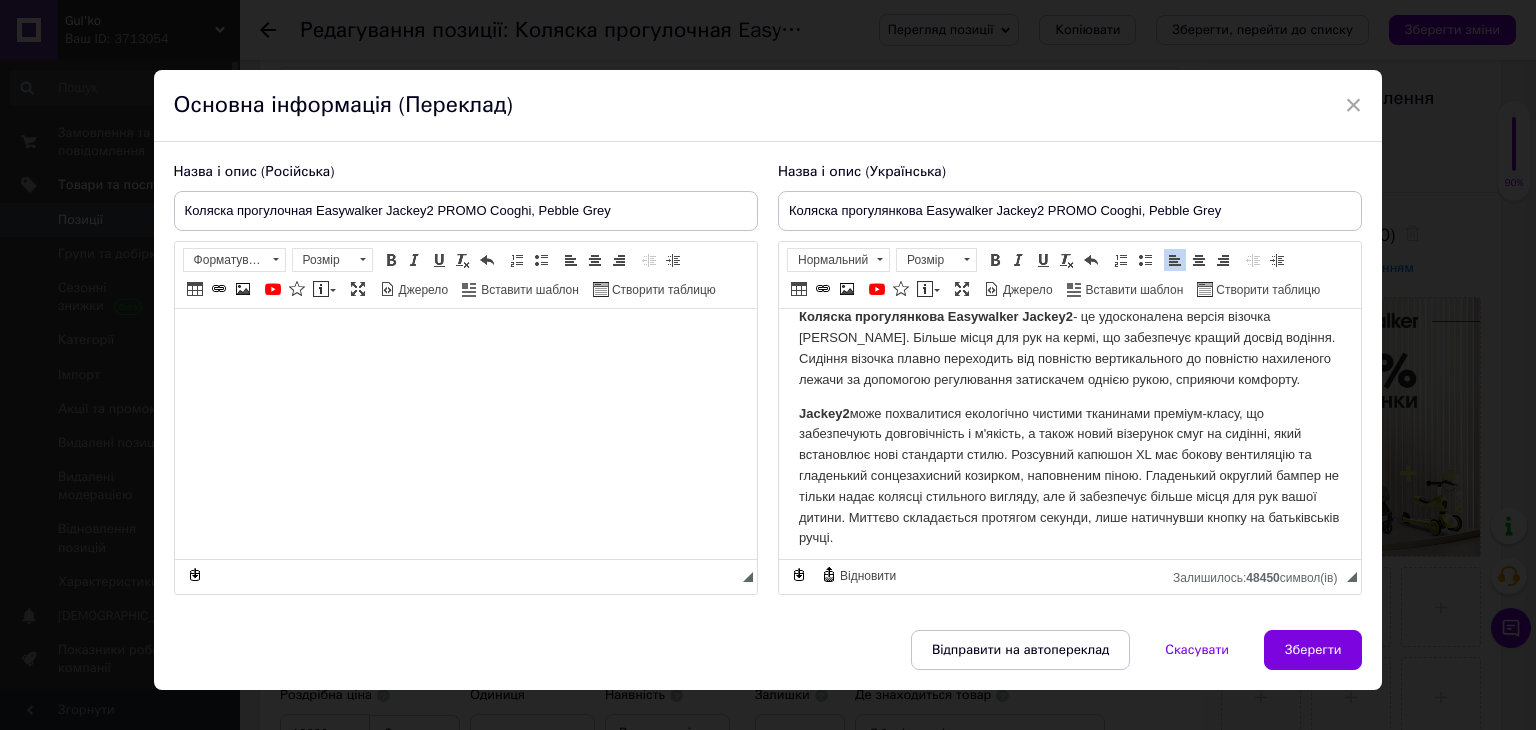 scroll, scrollTop: 100, scrollLeft: 0, axis: vertical 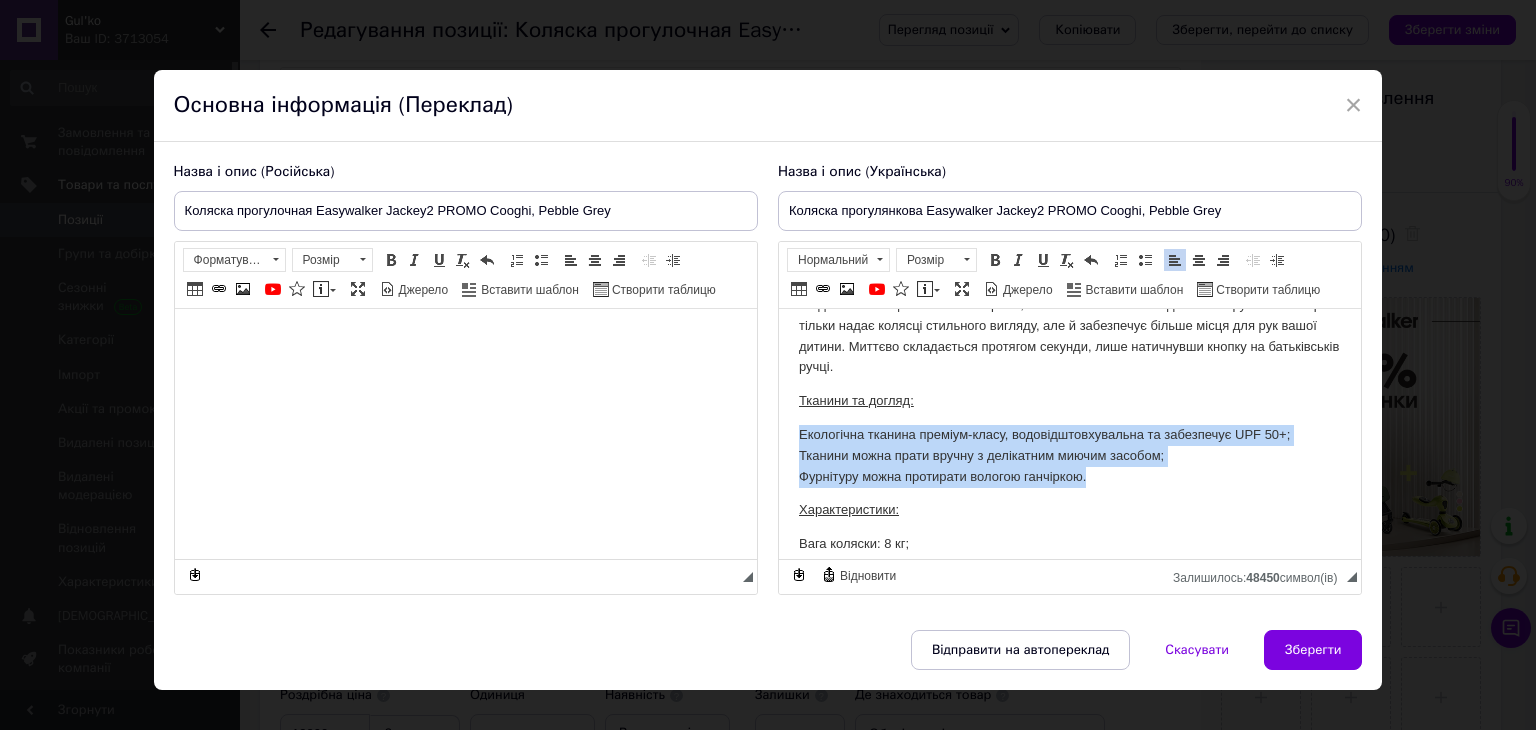 drag, startPoint x: 796, startPoint y: 429, endPoint x: 1123, endPoint y: 477, distance: 330.50415 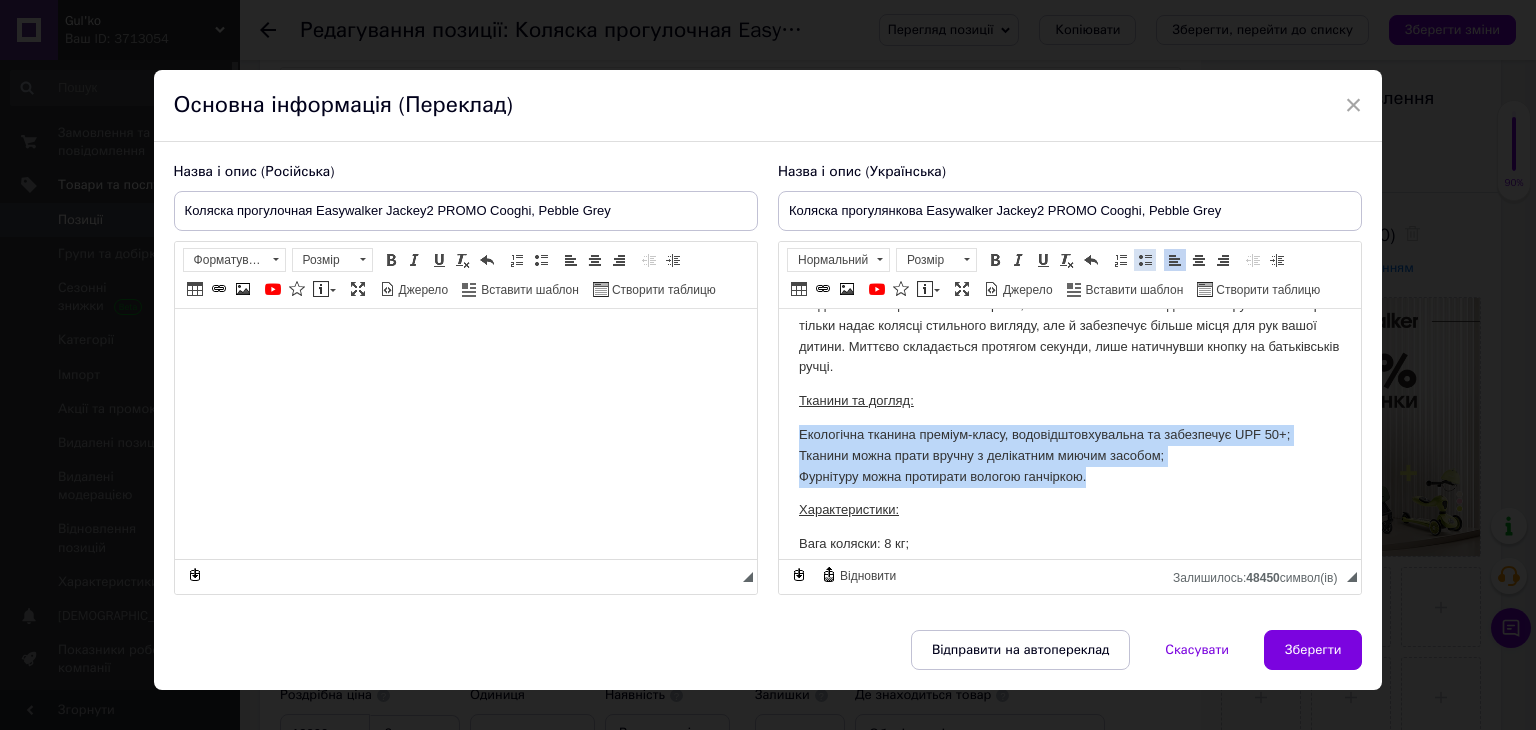 drag, startPoint x: 1139, startPoint y: 261, endPoint x: 1134, endPoint y: 298, distance: 37.336308 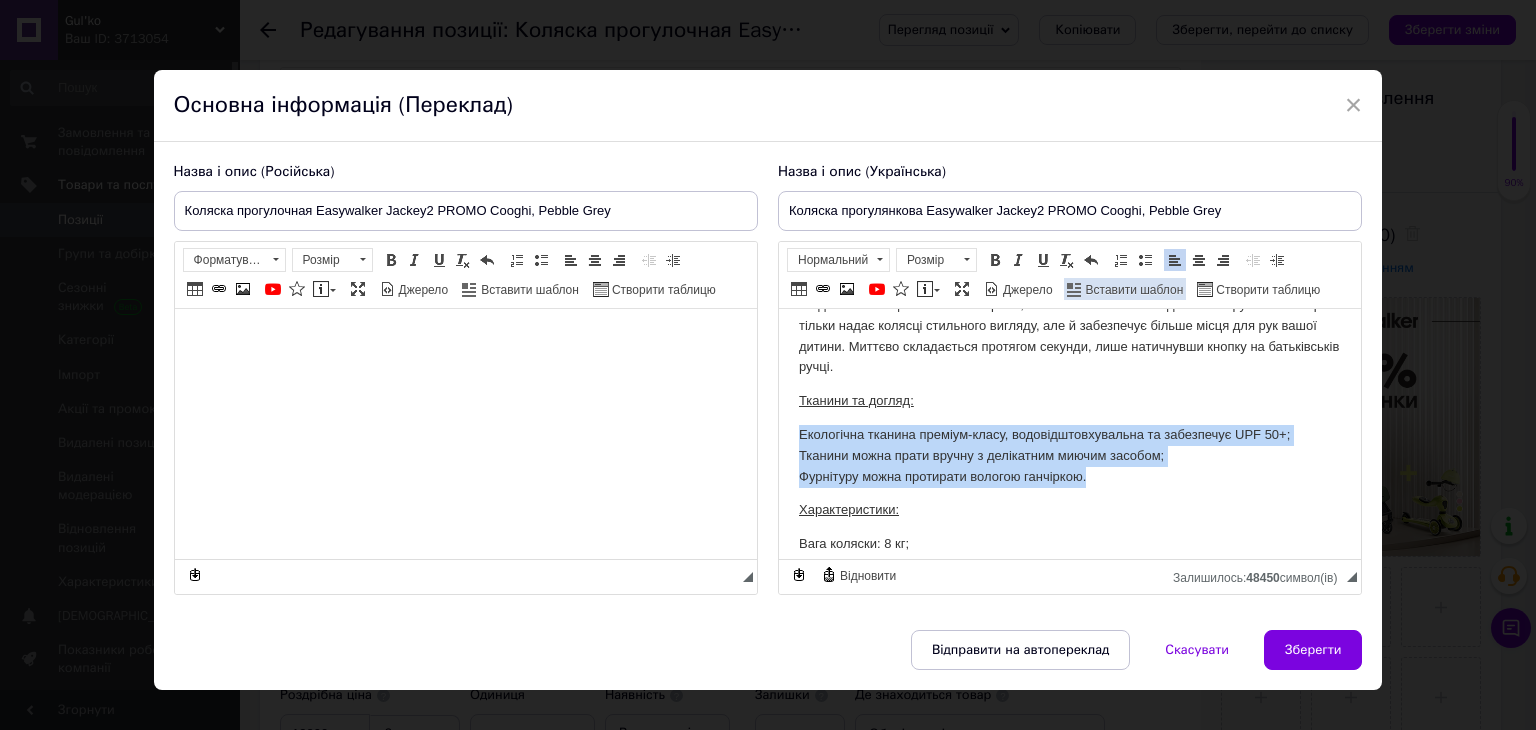 click at bounding box center [1145, 260] 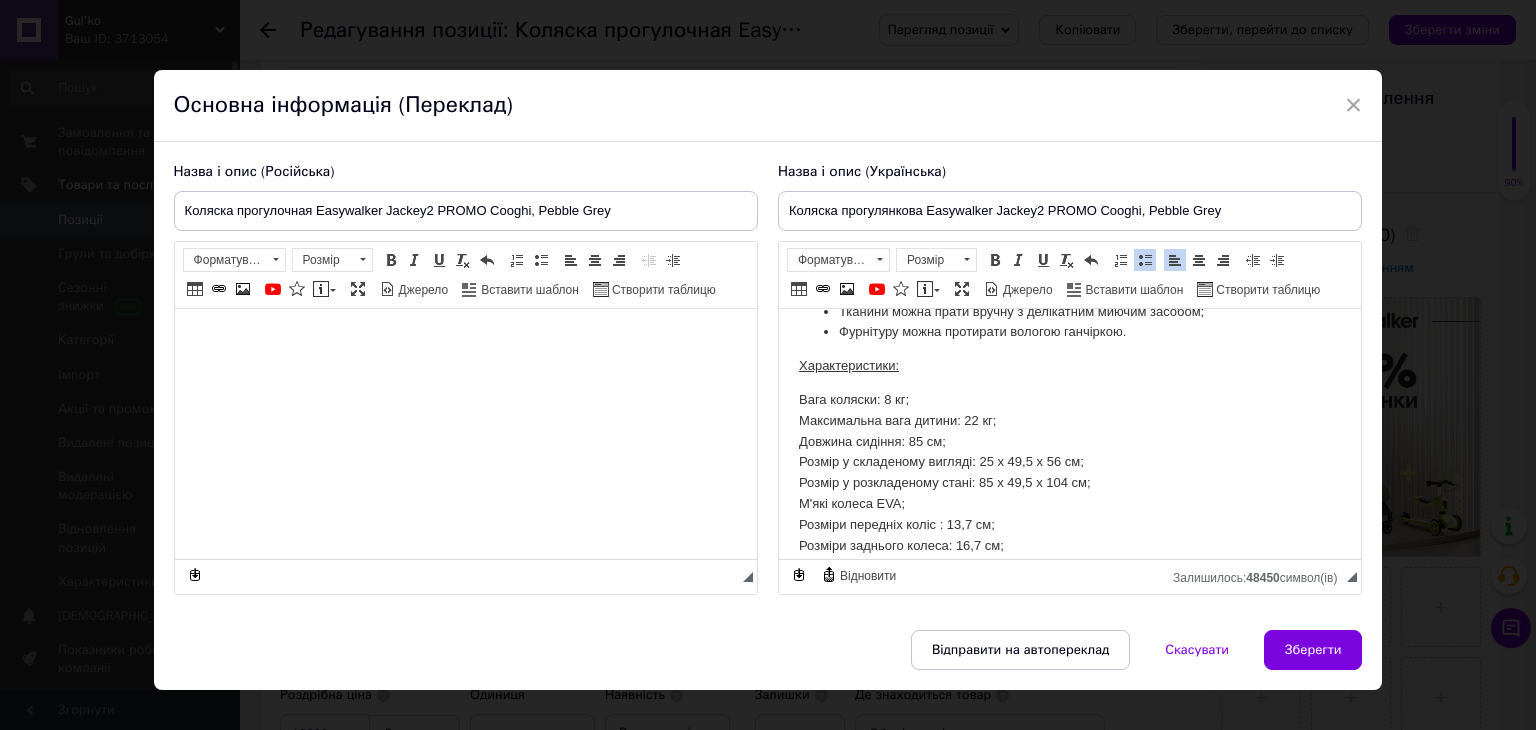 scroll, scrollTop: 500, scrollLeft: 0, axis: vertical 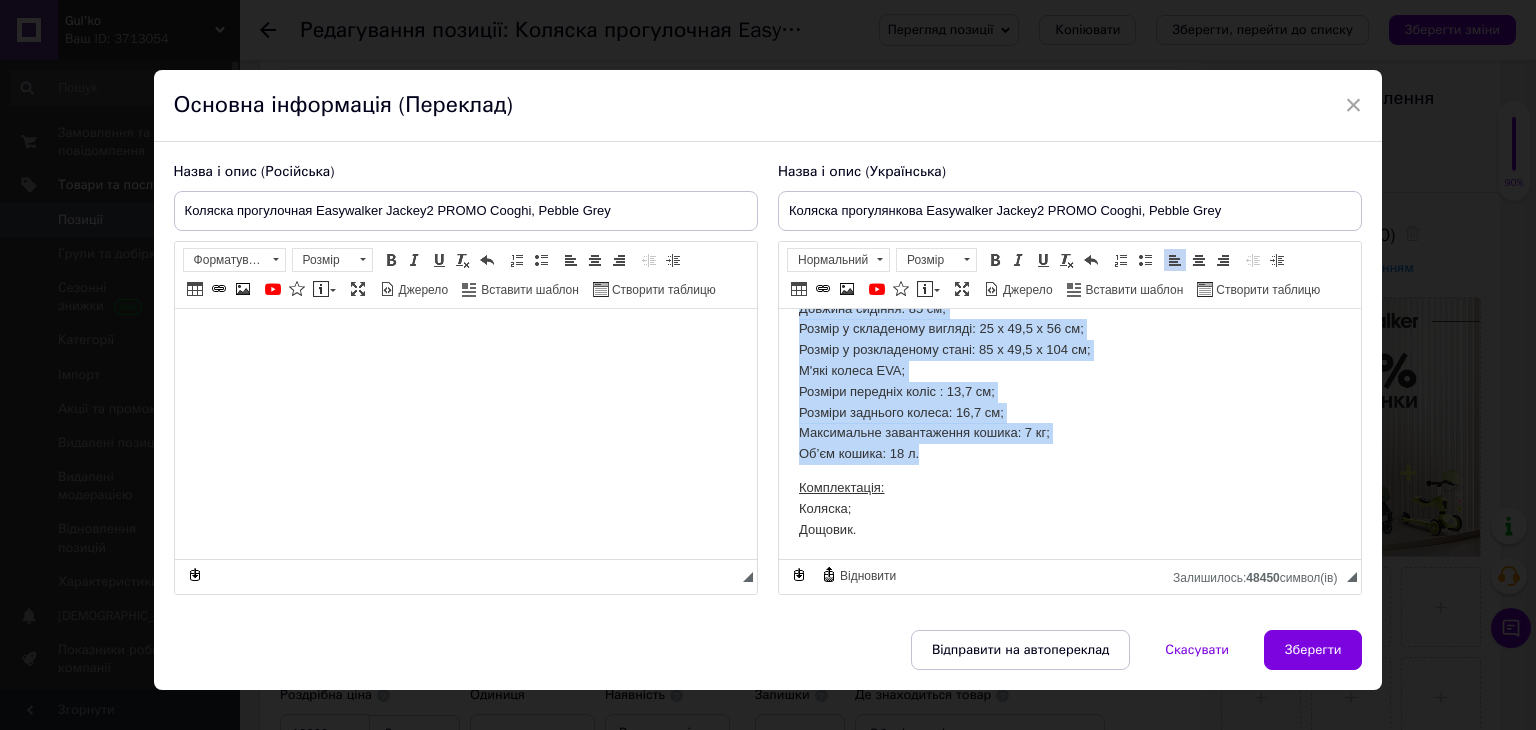drag, startPoint x: 814, startPoint y: 368, endPoint x: 939, endPoint y: 444, distance: 146.2908 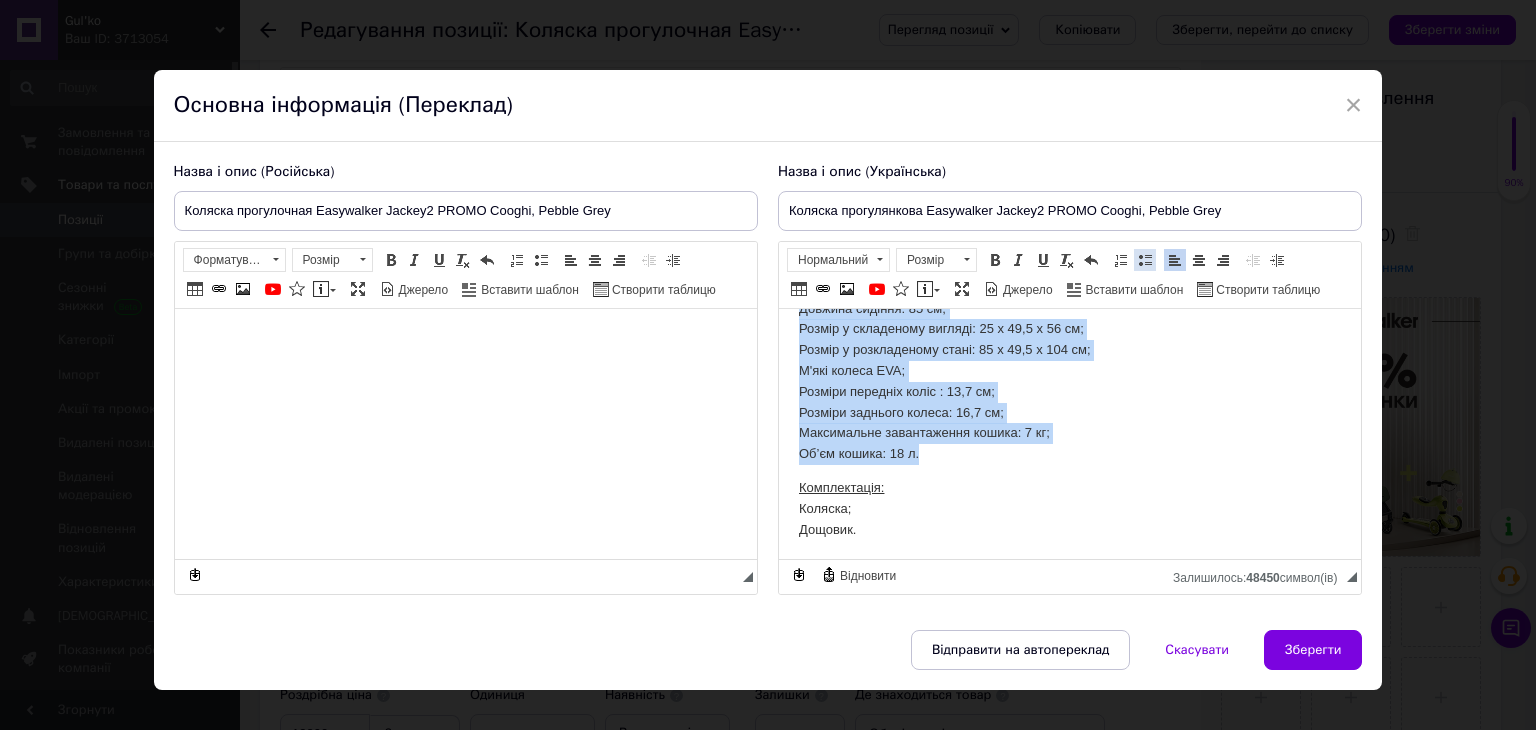 click at bounding box center [1145, 260] 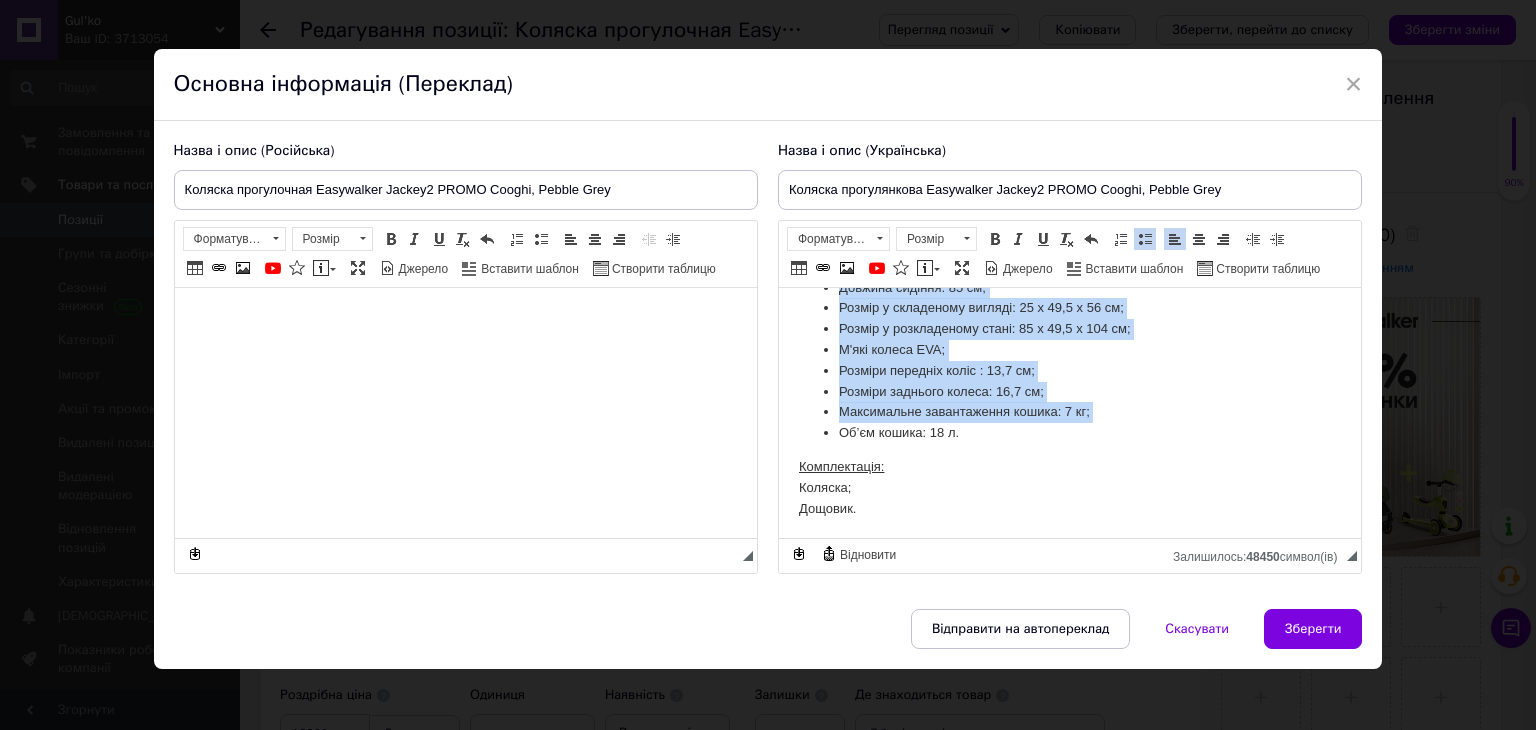 scroll, scrollTop: 28, scrollLeft: 0, axis: vertical 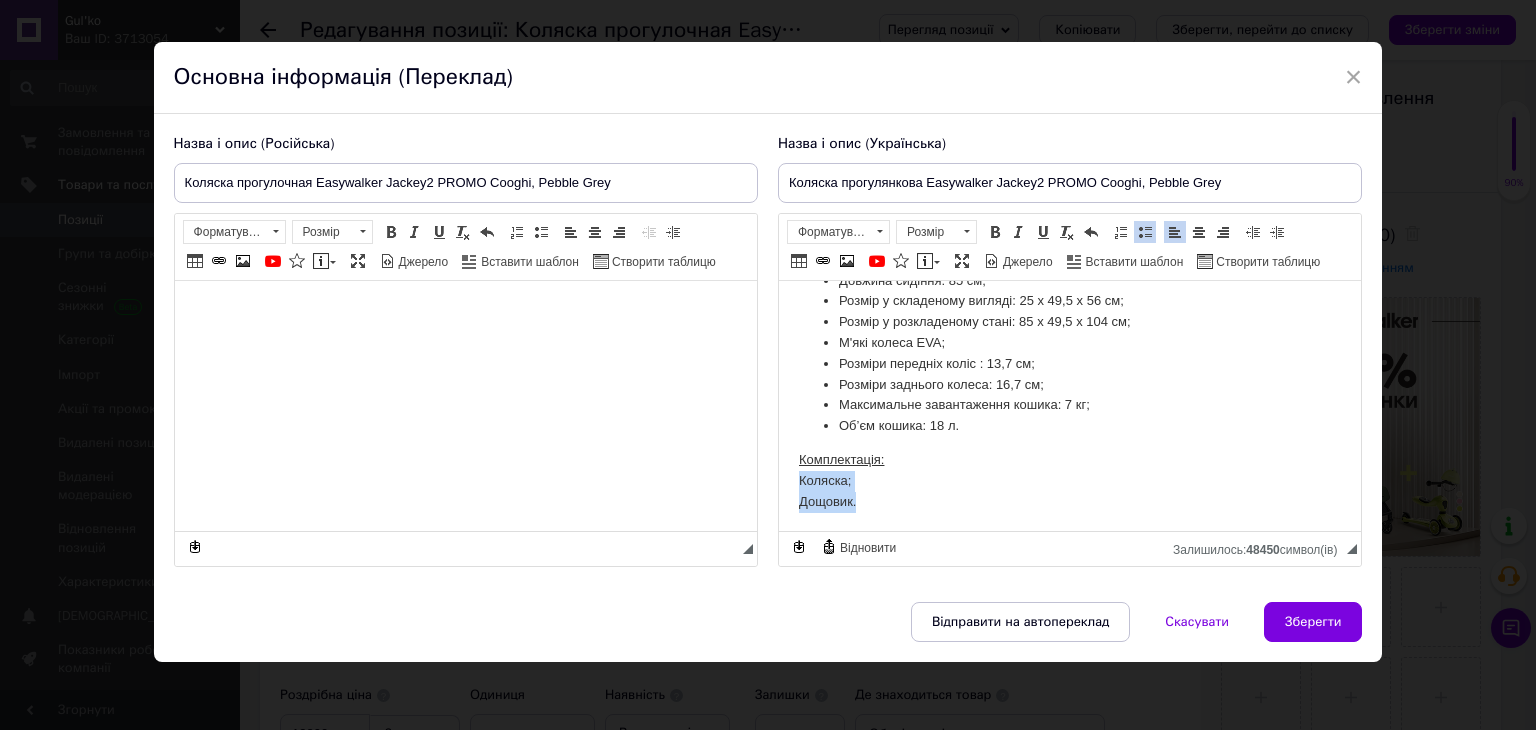 drag, startPoint x: 798, startPoint y: 481, endPoint x: 890, endPoint y: 505, distance: 95.07891 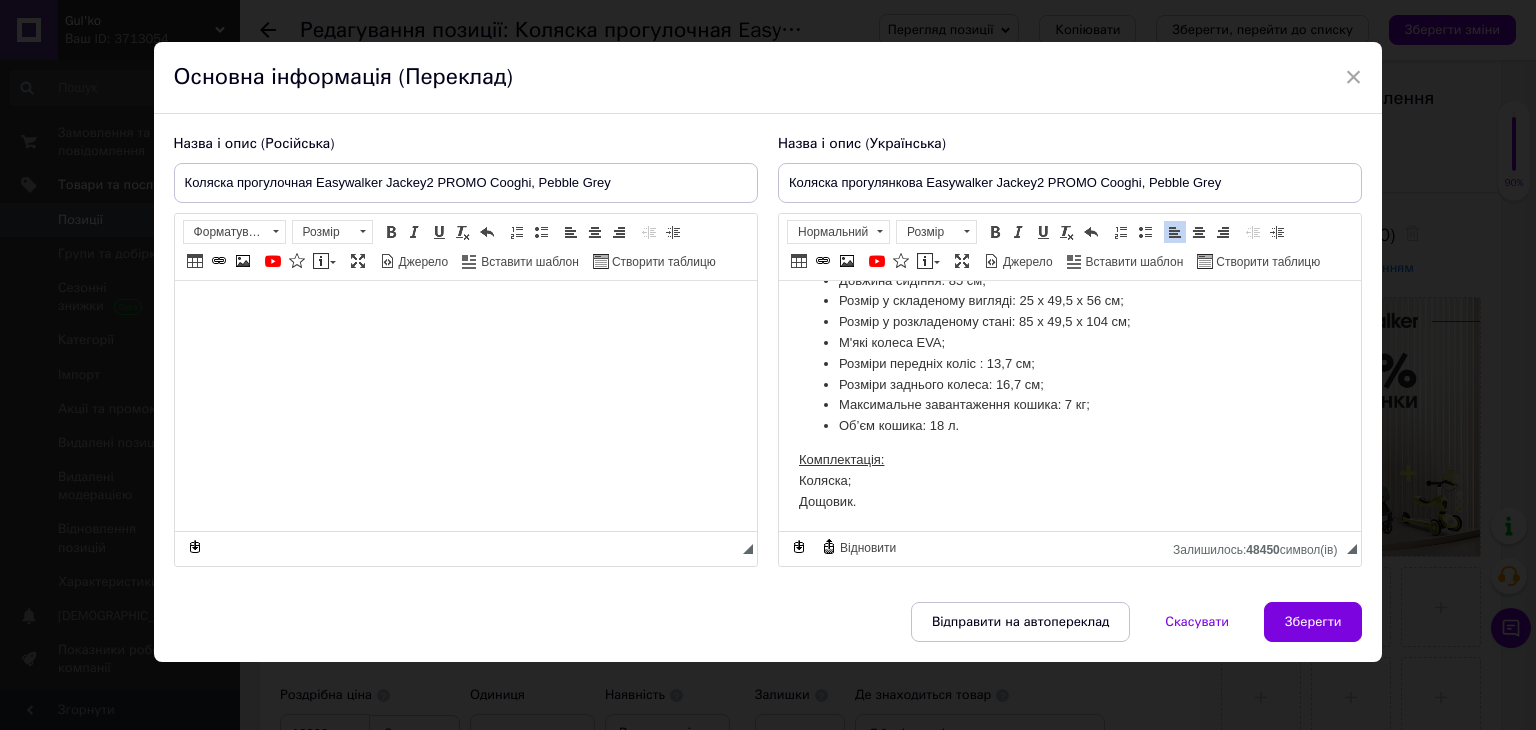 drag, startPoint x: 1137, startPoint y: 229, endPoint x: 1120, endPoint y: 276, distance: 49.979996 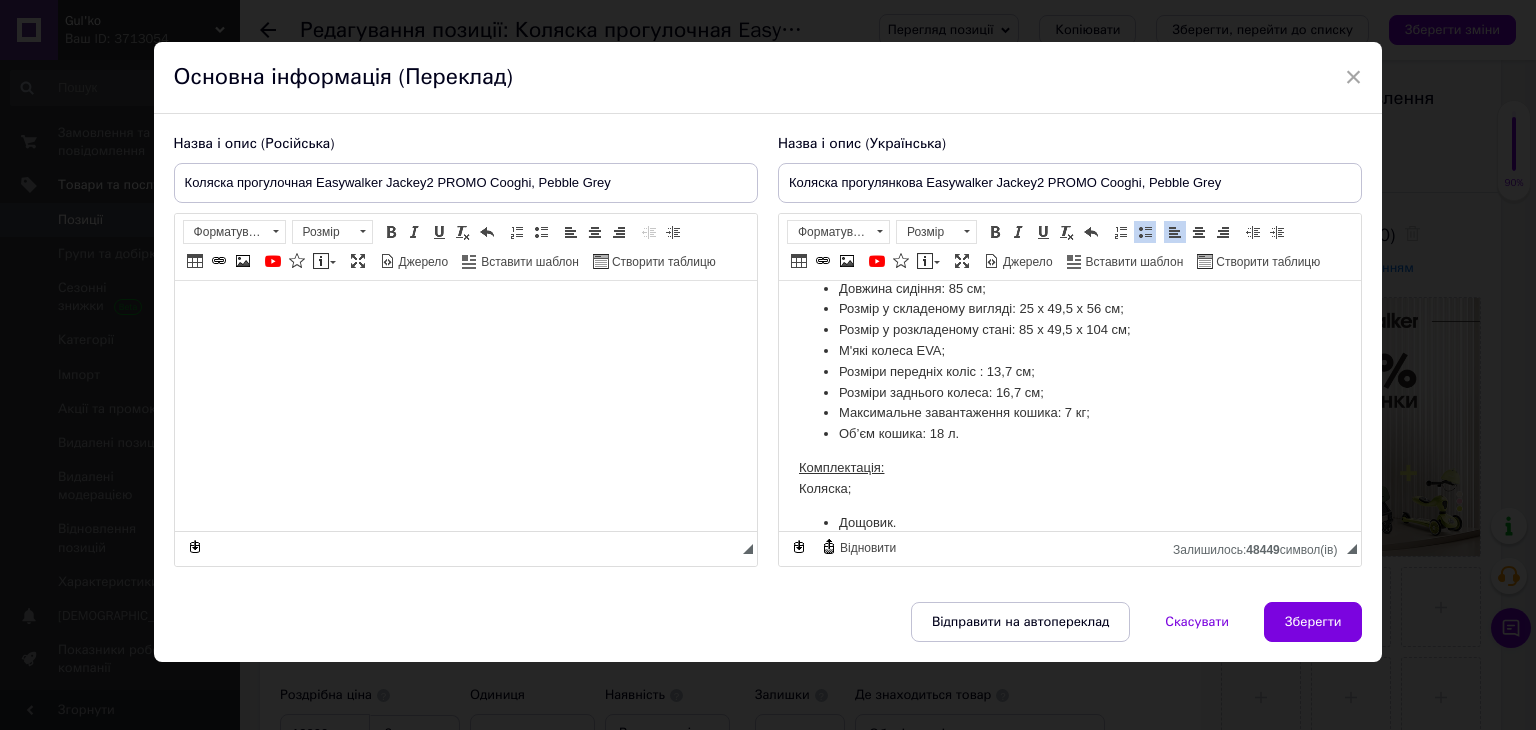 scroll, scrollTop: 612, scrollLeft: 0, axis: vertical 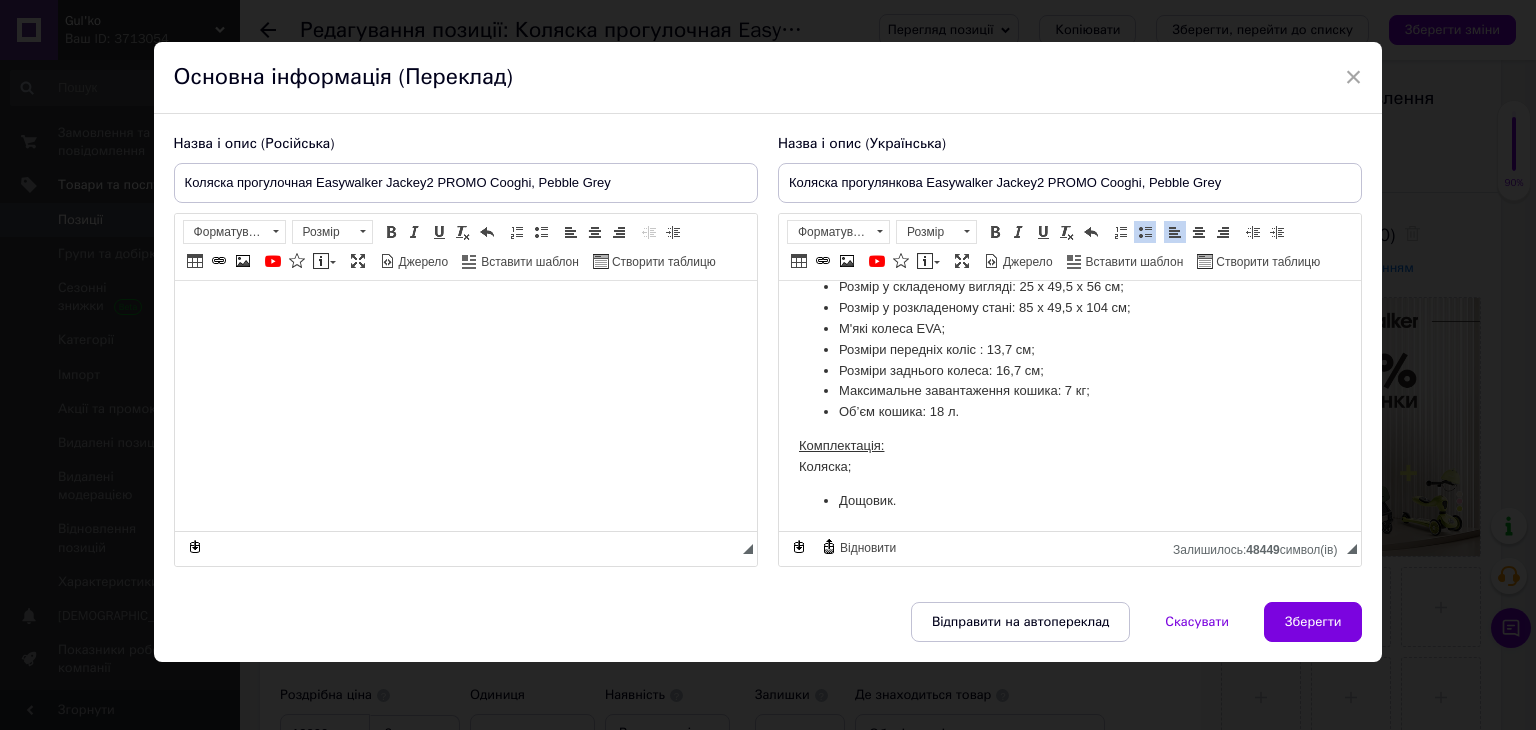 drag, startPoint x: 794, startPoint y: 468, endPoint x: 959, endPoint y: 448, distance: 166.2077 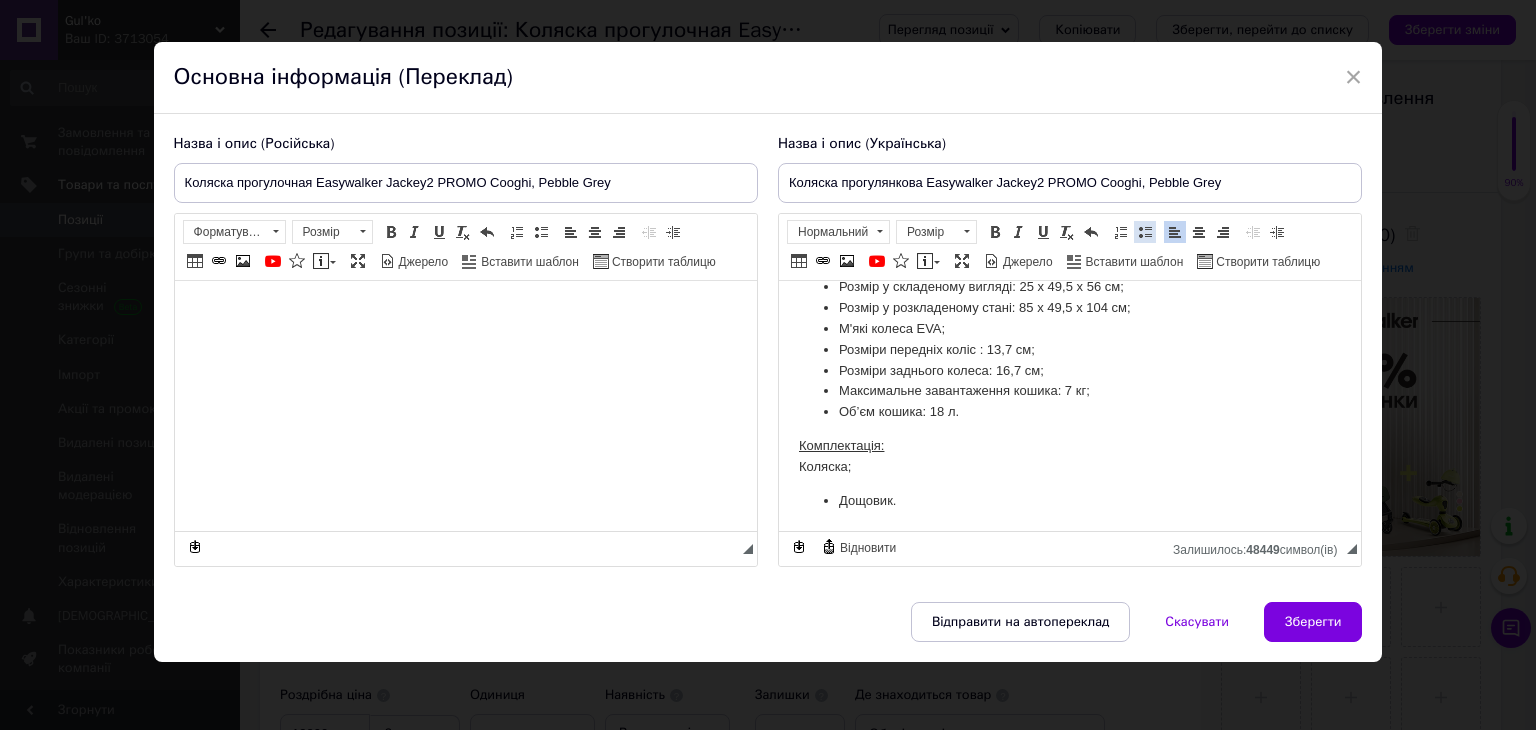 click at bounding box center [1145, 232] 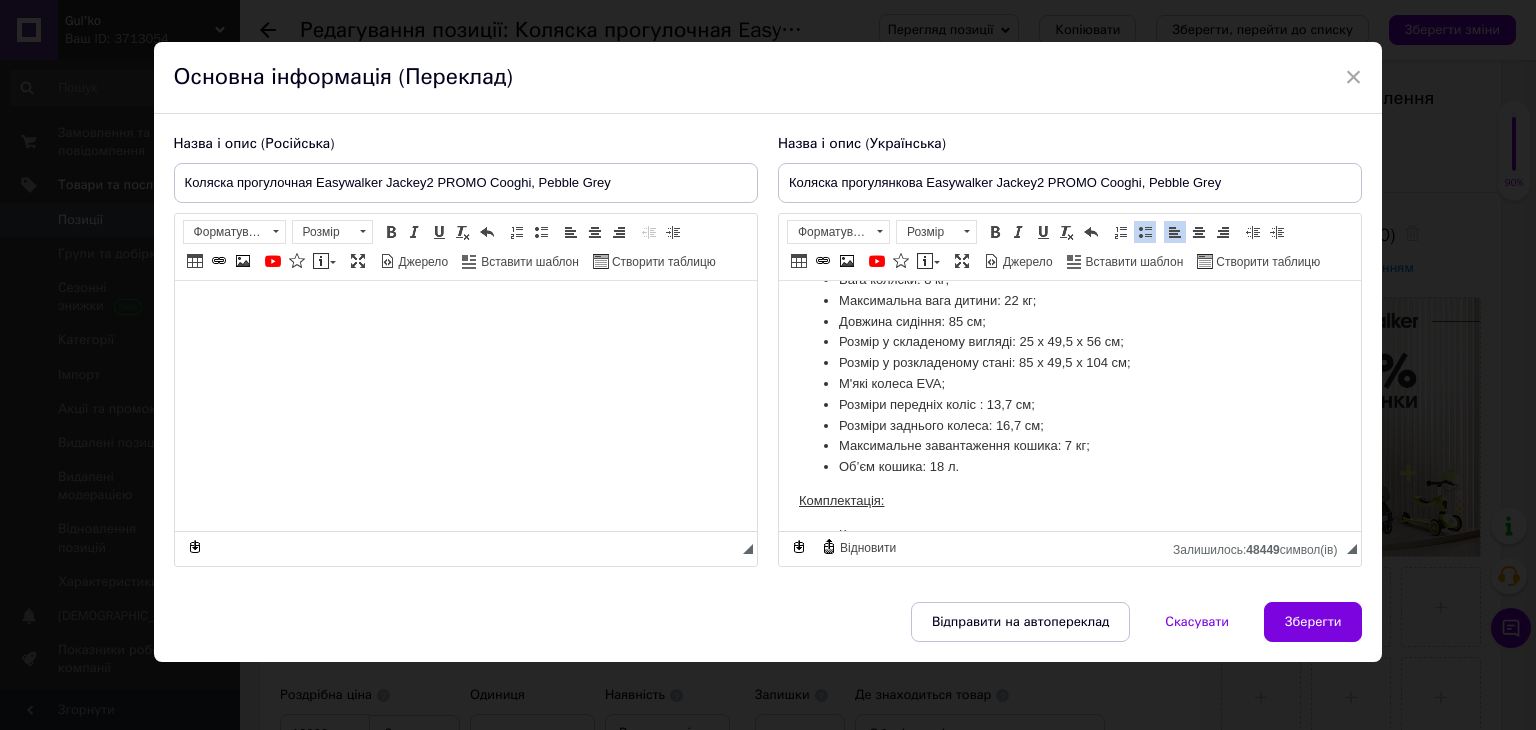 scroll, scrollTop: 612, scrollLeft: 0, axis: vertical 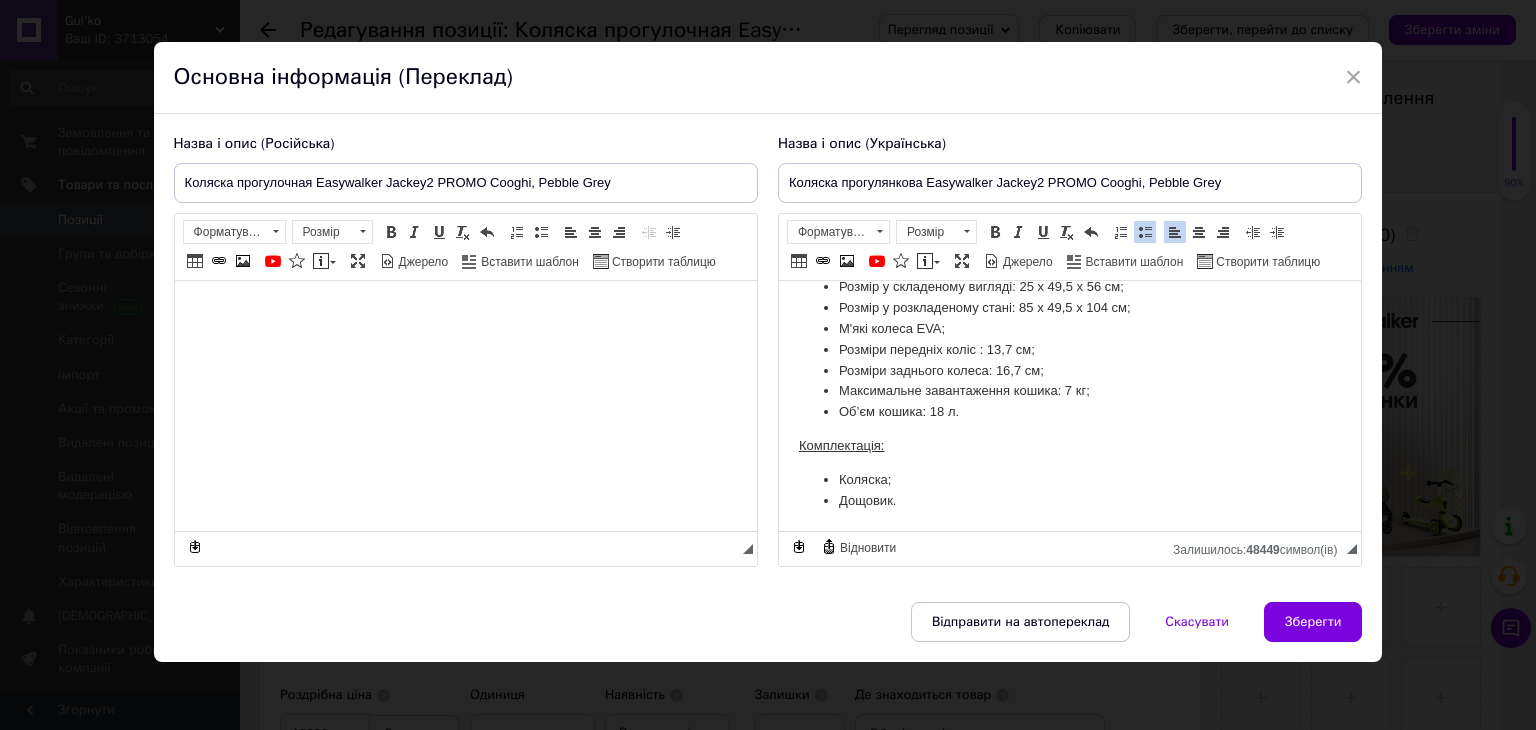 click at bounding box center [465, 311] 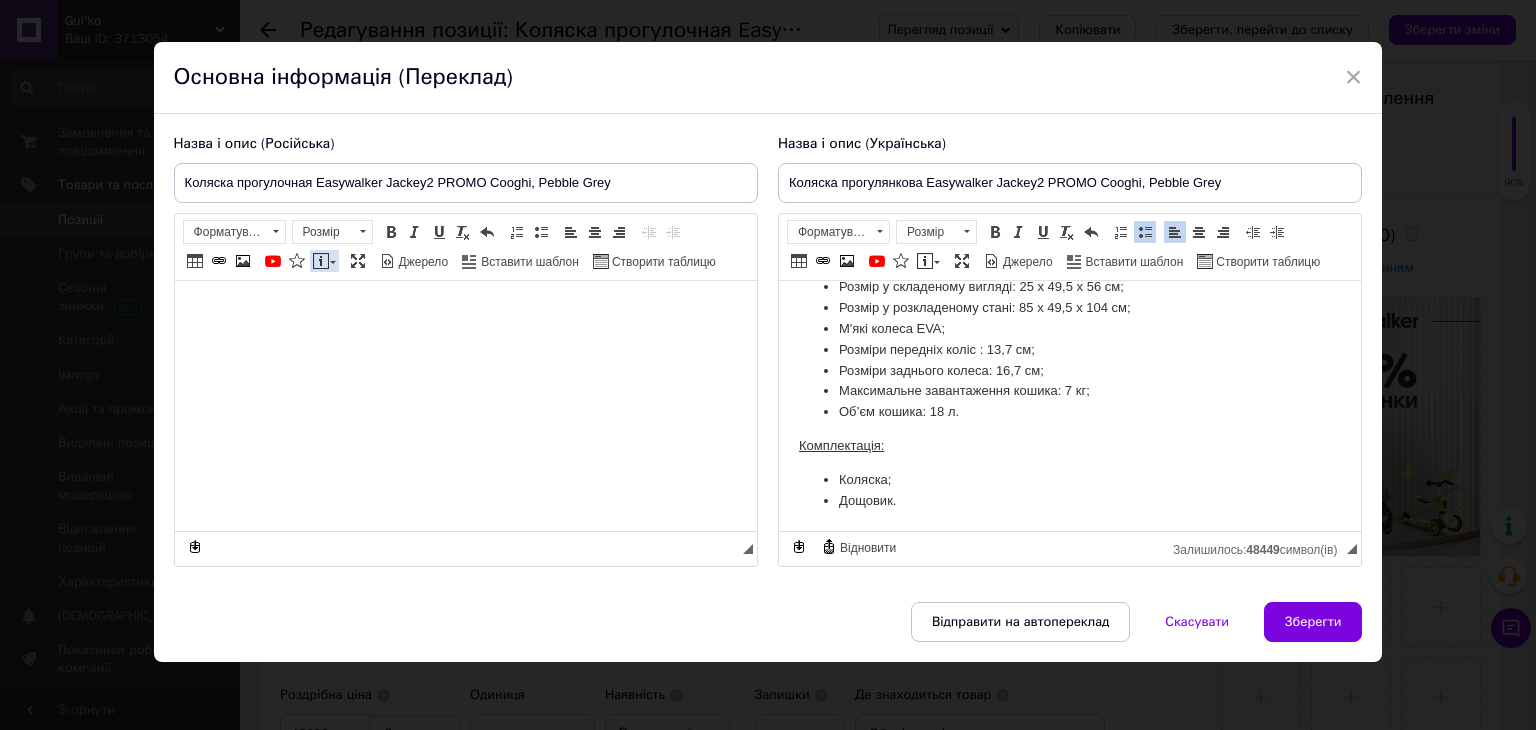 click at bounding box center [333, 262] 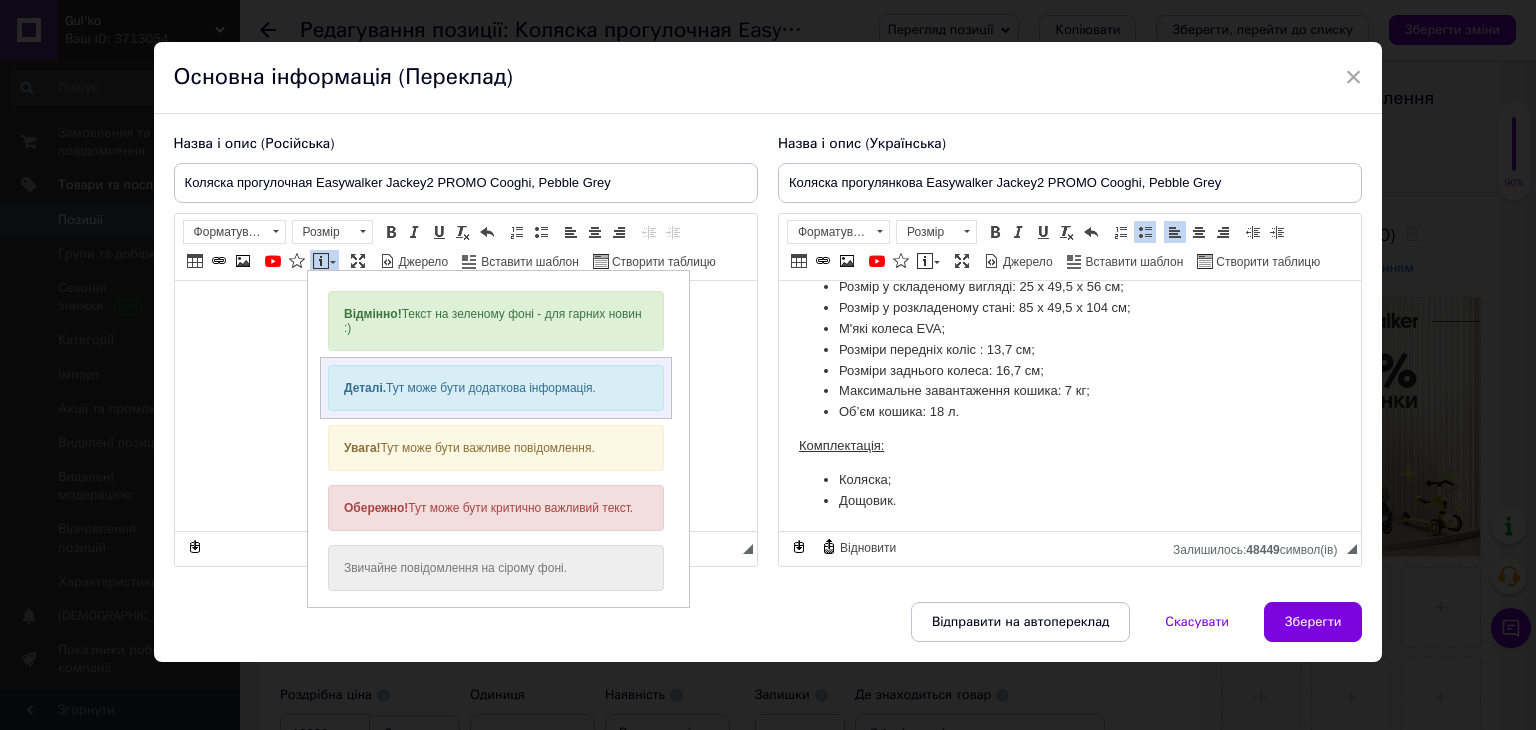 scroll, scrollTop: 0, scrollLeft: 0, axis: both 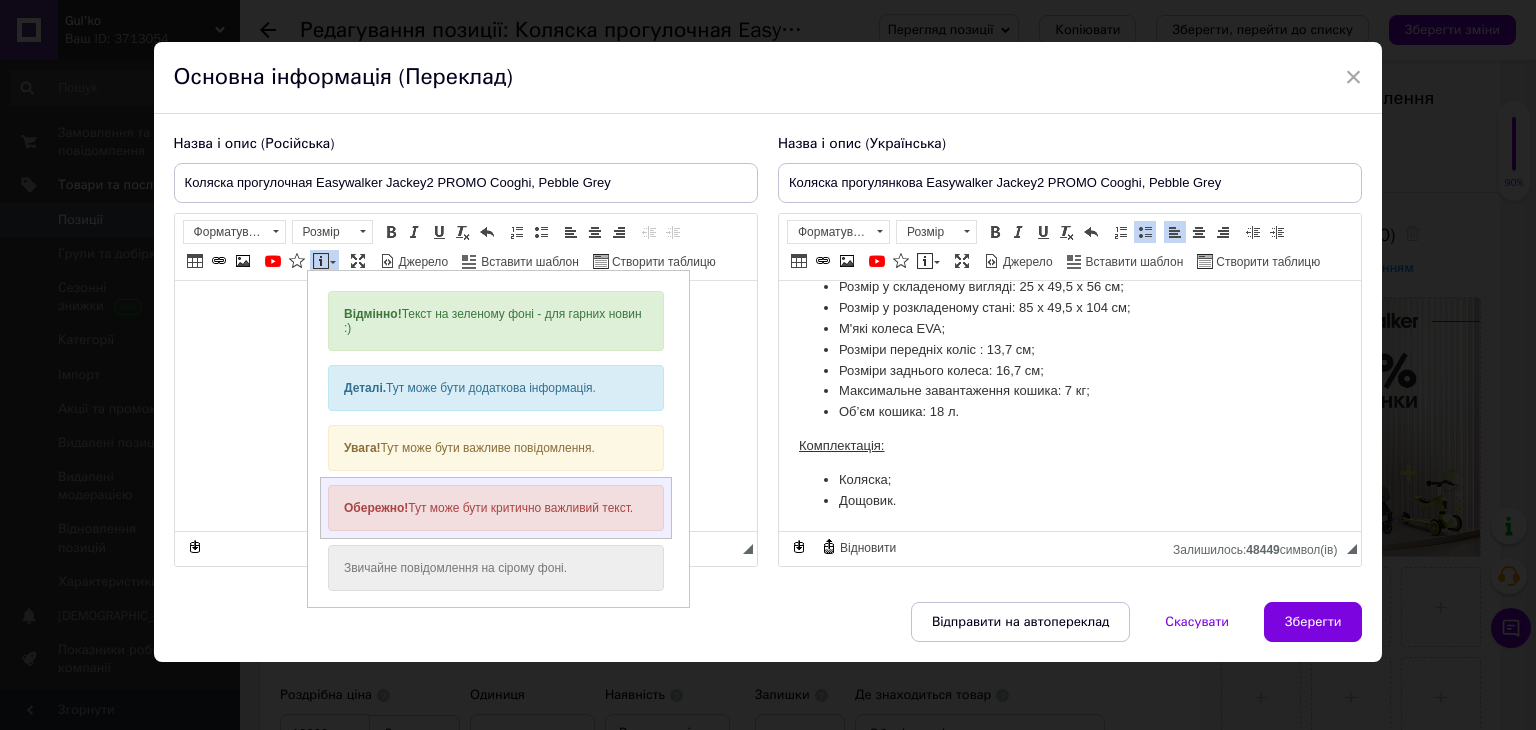 click on "Обережно!  Тут може бути критично важливий текст." at bounding box center (495, 508) 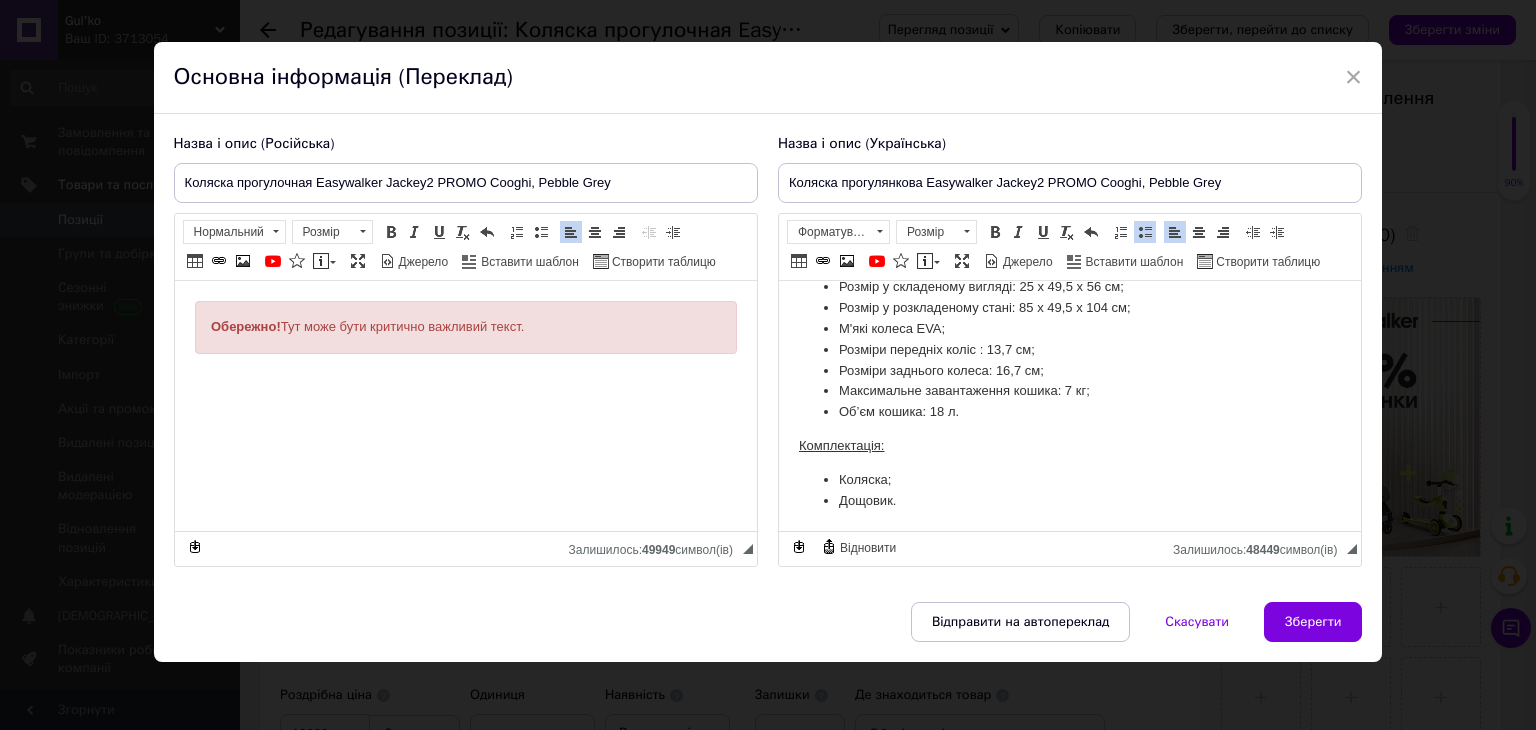 drag, startPoint x: 534, startPoint y: 336, endPoint x: 160, endPoint y: 334, distance: 374.00534 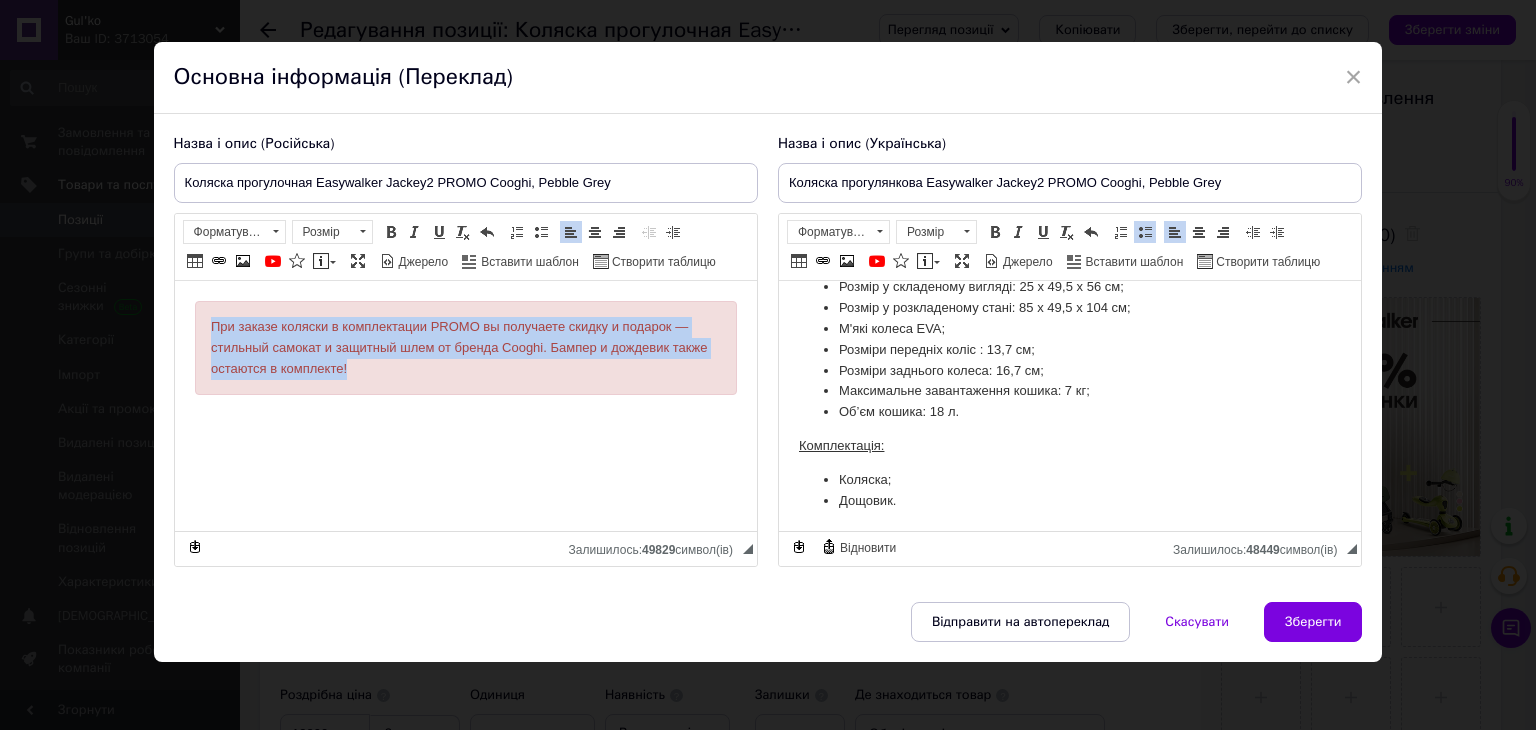 drag, startPoint x: 356, startPoint y: 370, endPoint x: 248, endPoint y: 292, distance: 133.22162 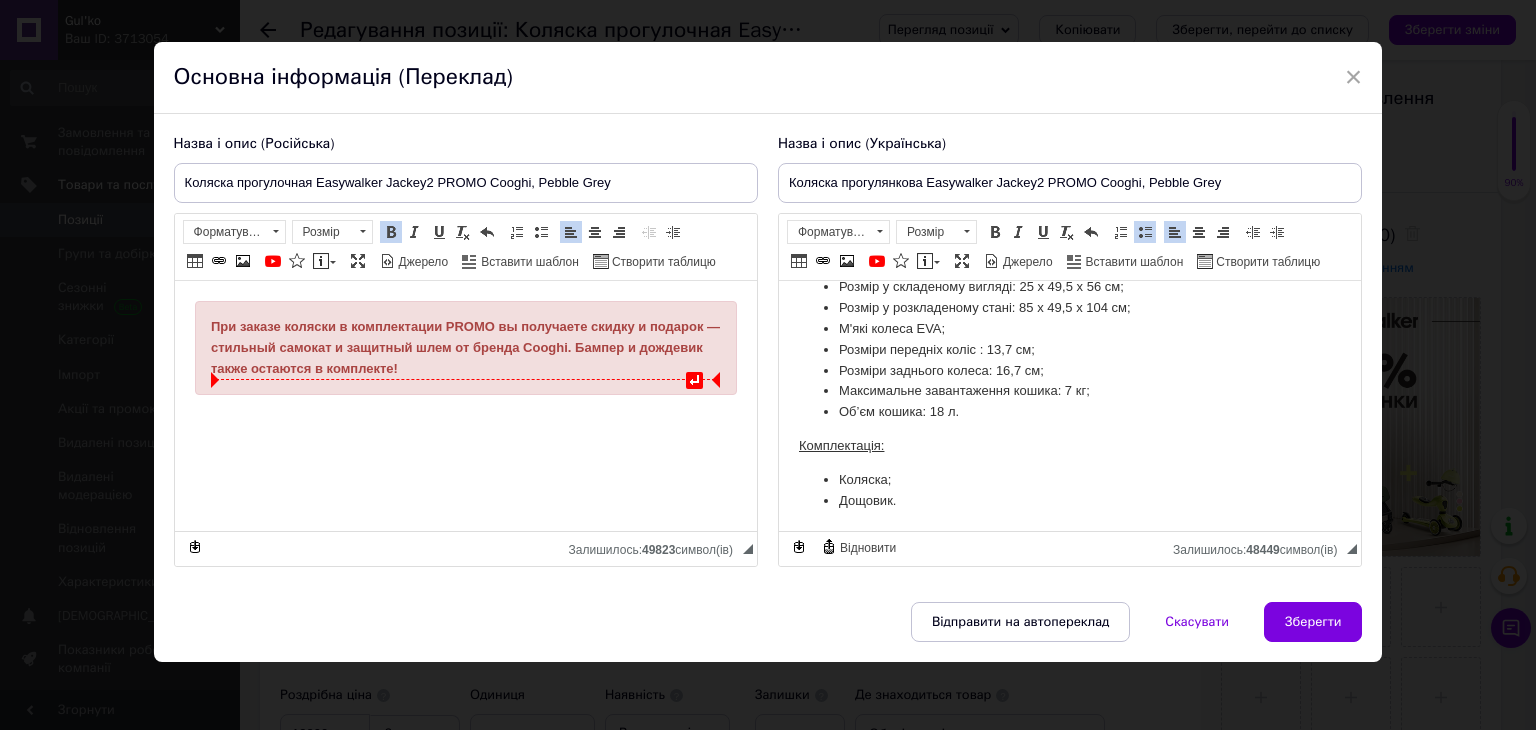 click on "При заказе коляски в комплектации PROMO вы получаете скидку и подарок — стильный самокат и защитный шлем от бренда Cooghi. Бампер и дождевик также остаются в комплекте!" at bounding box center (465, 348) 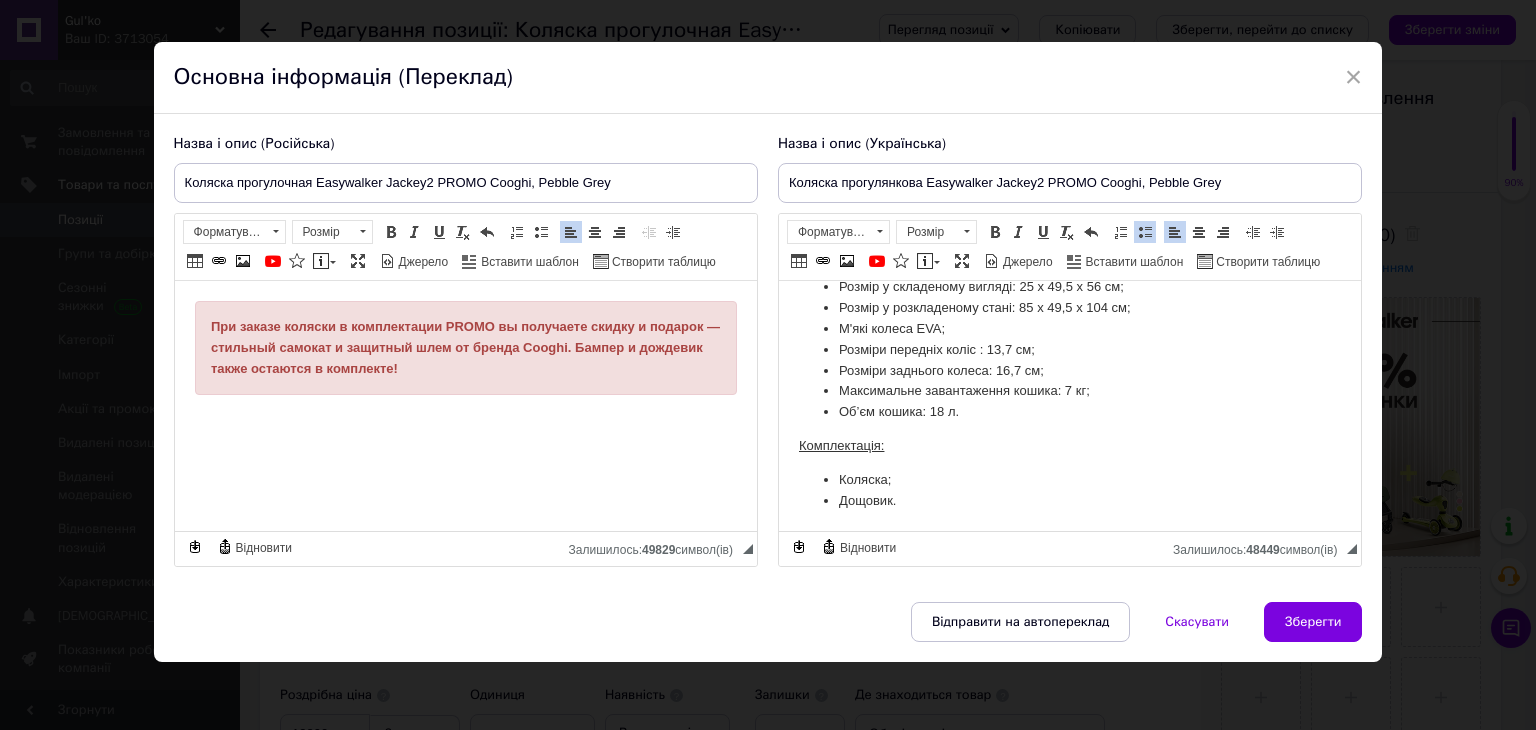 click at bounding box center [465, 418] 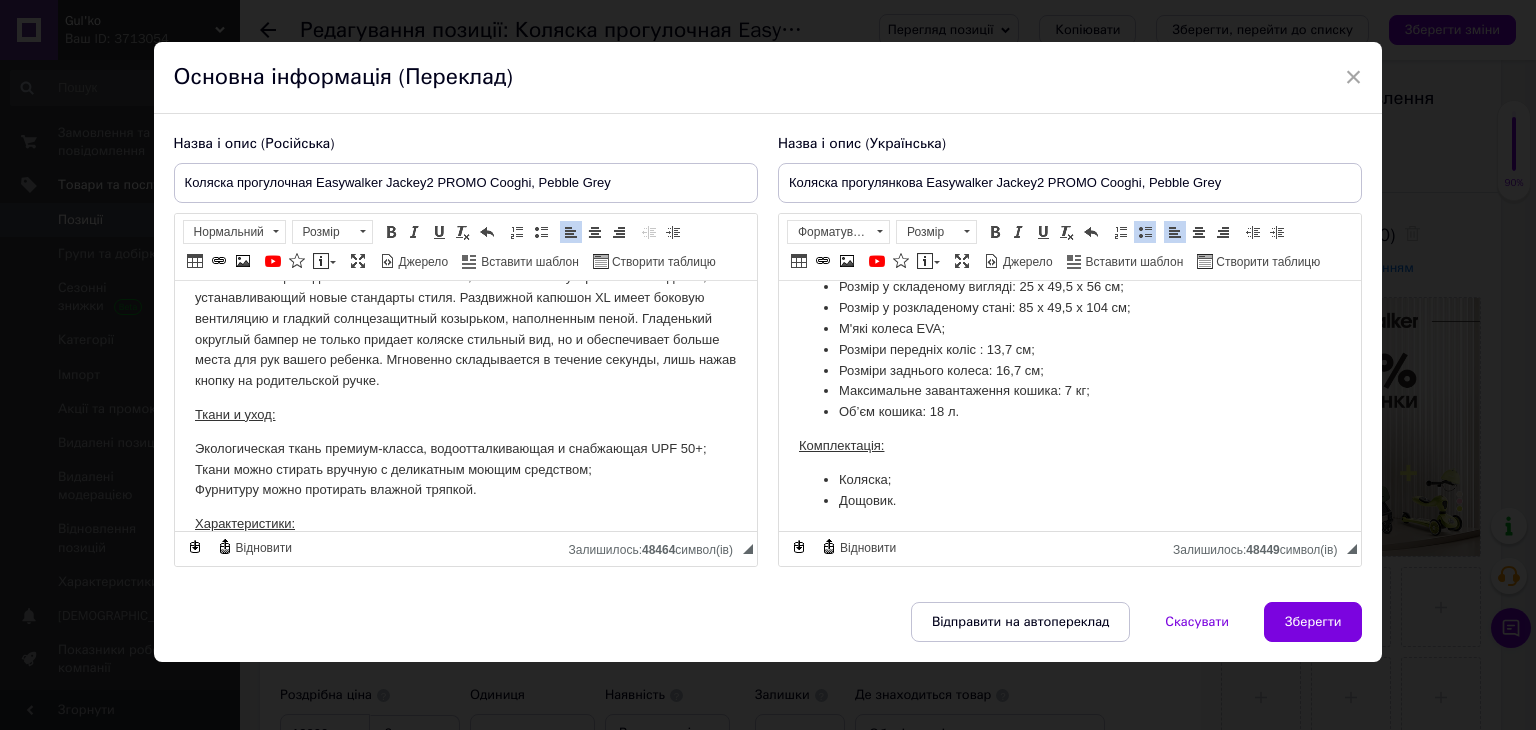 scroll, scrollTop: 400, scrollLeft: 0, axis: vertical 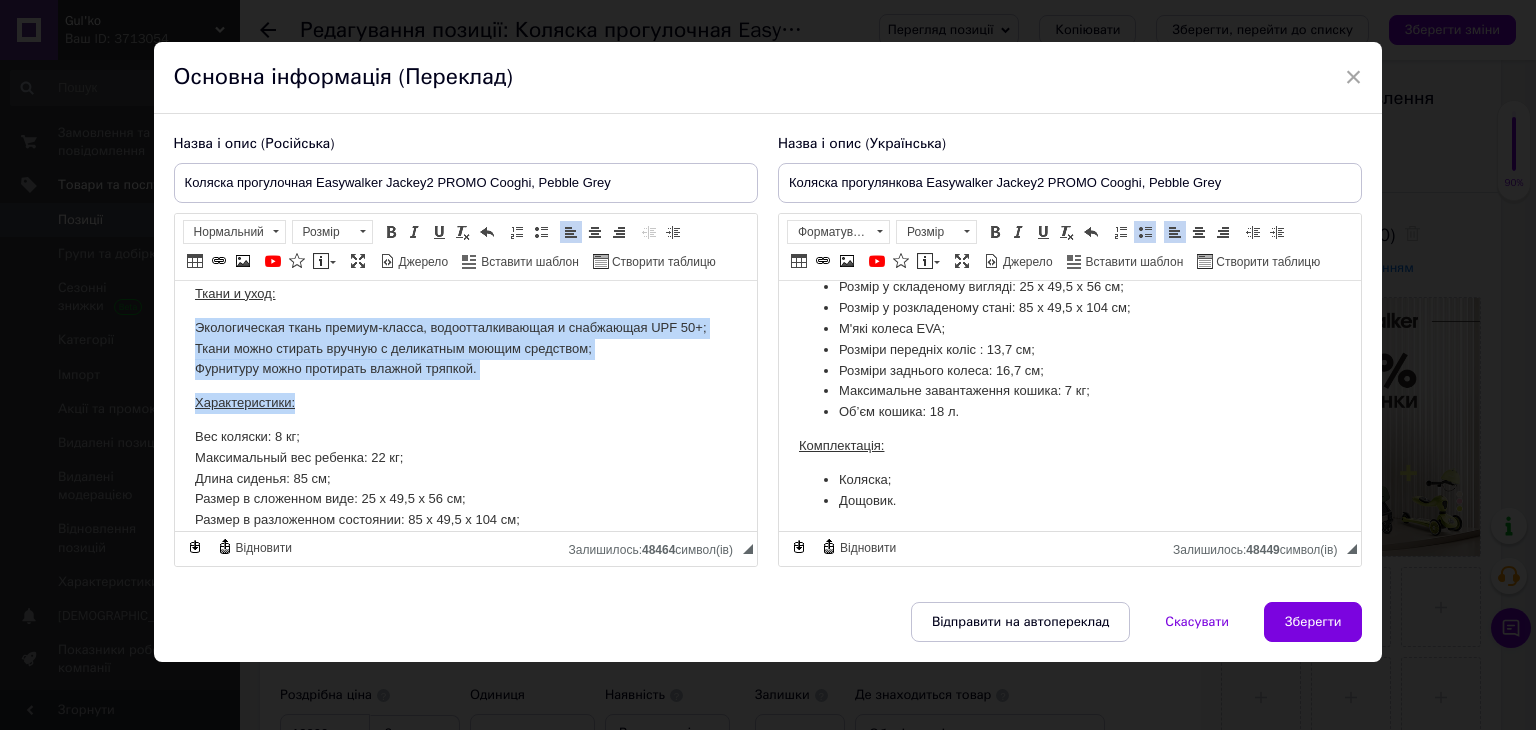 drag, startPoint x: 190, startPoint y: 324, endPoint x: 540, endPoint y: 380, distance: 354.4517 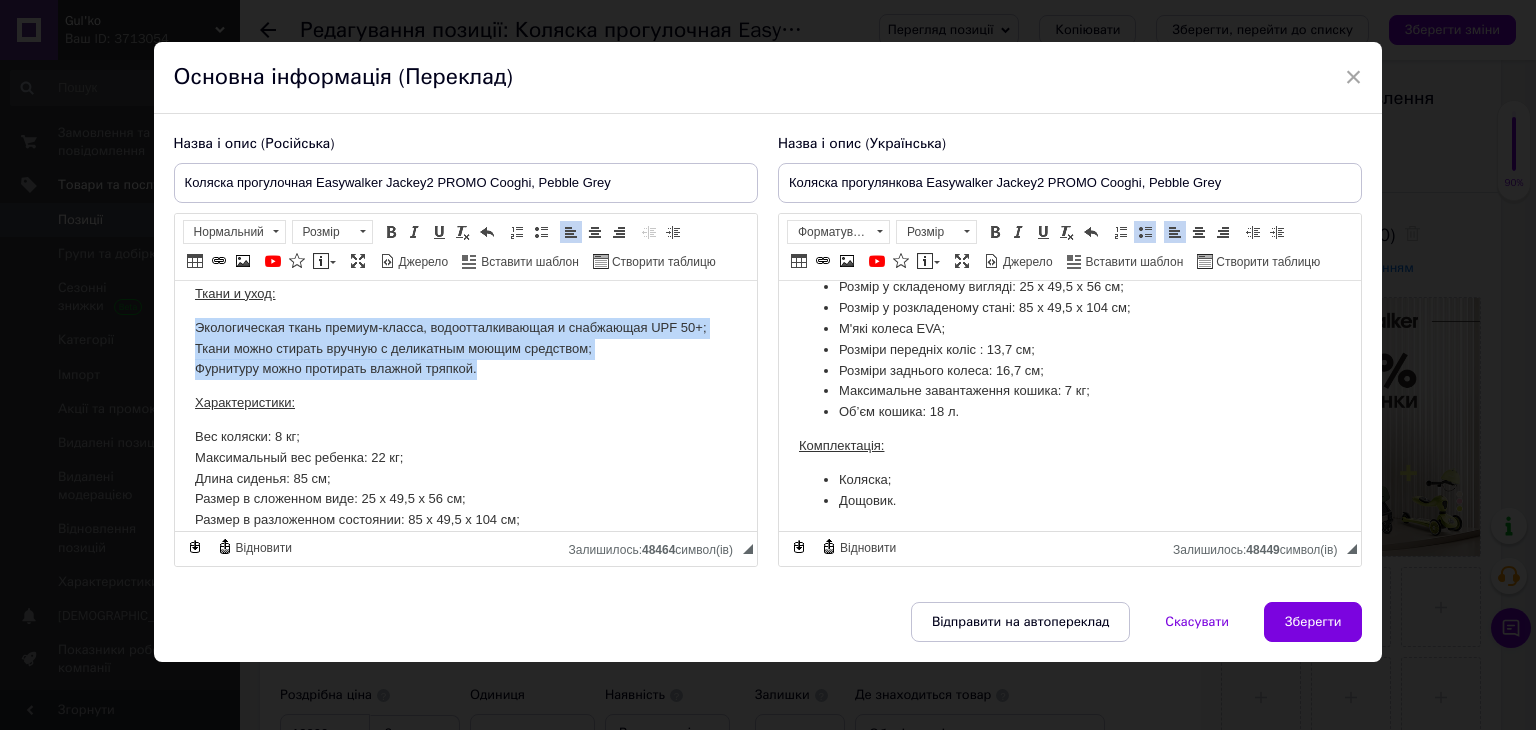 drag, startPoint x: 457, startPoint y: 361, endPoint x: 535, endPoint y: 548, distance: 202.6154 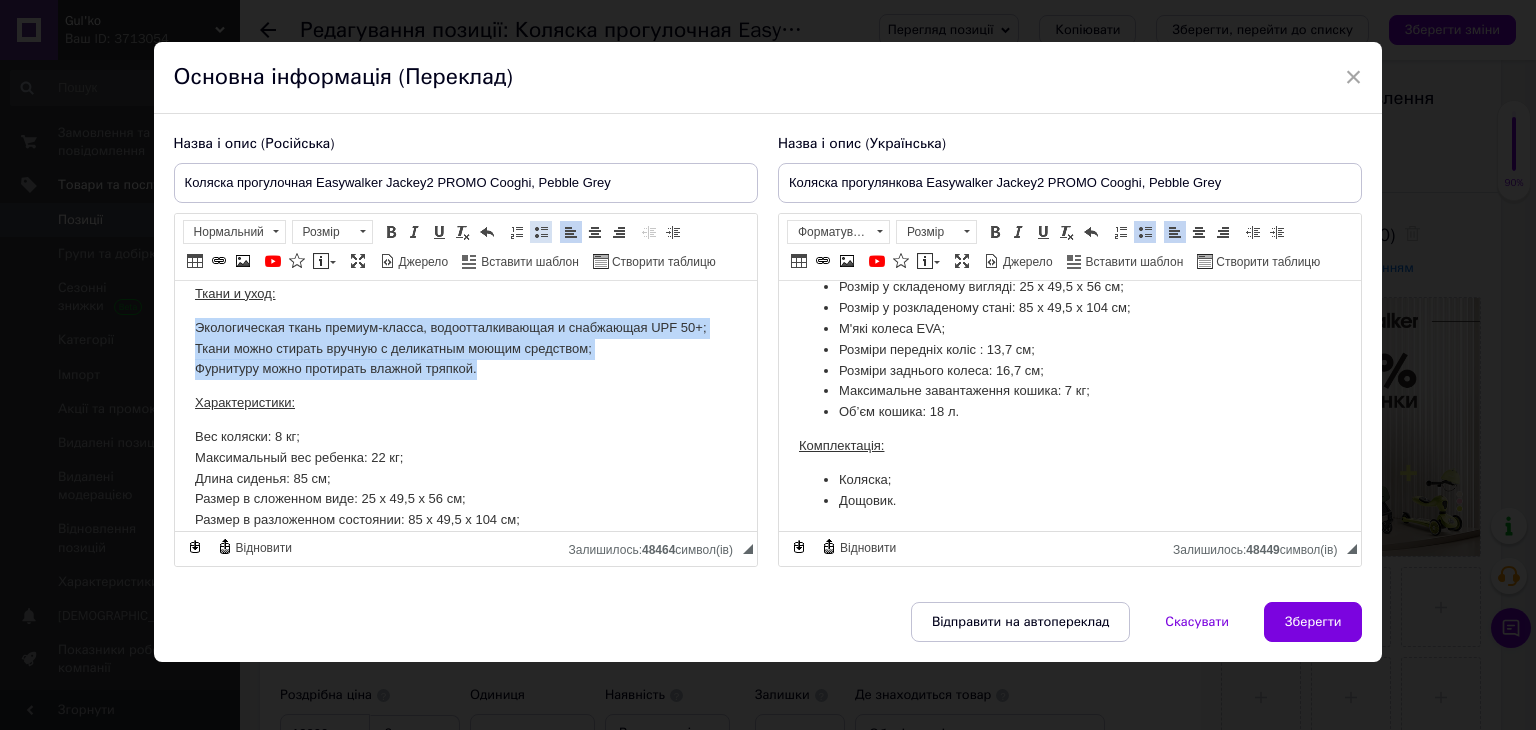 click at bounding box center [541, 232] 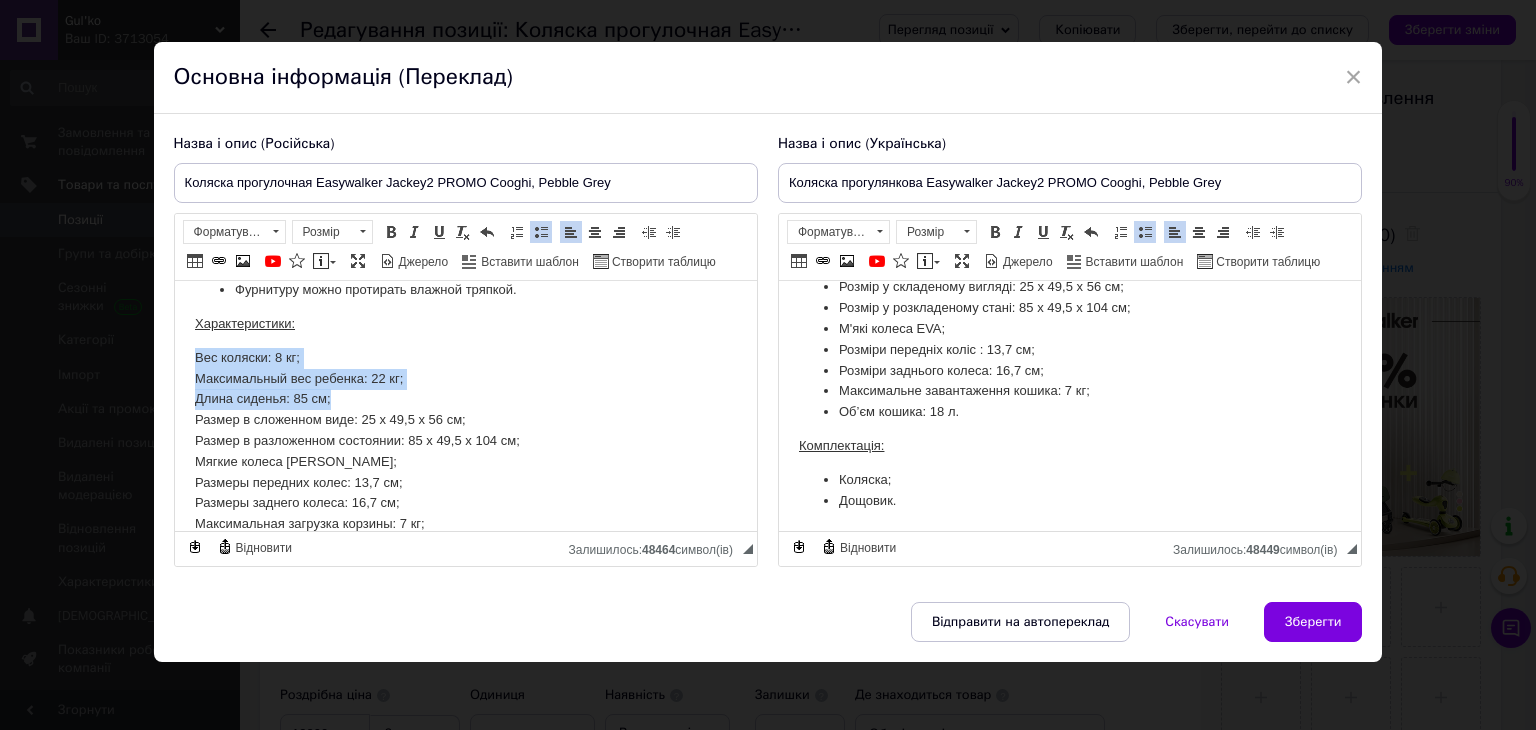 scroll, scrollTop: 600, scrollLeft: 0, axis: vertical 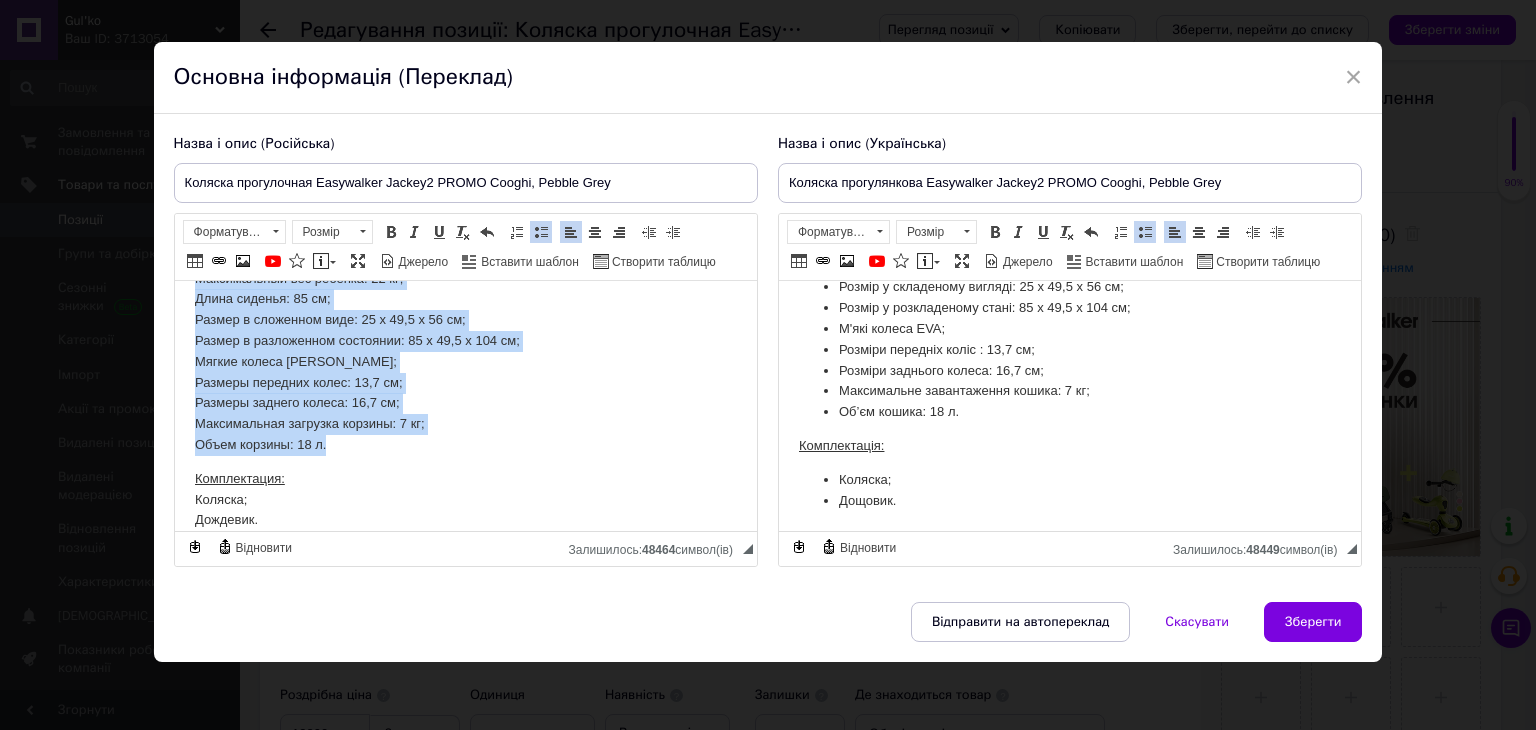 drag, startPoint x: 196, startPoint y: 353, endPoint x: 479, endPoint y: 288, distance: 290.36874 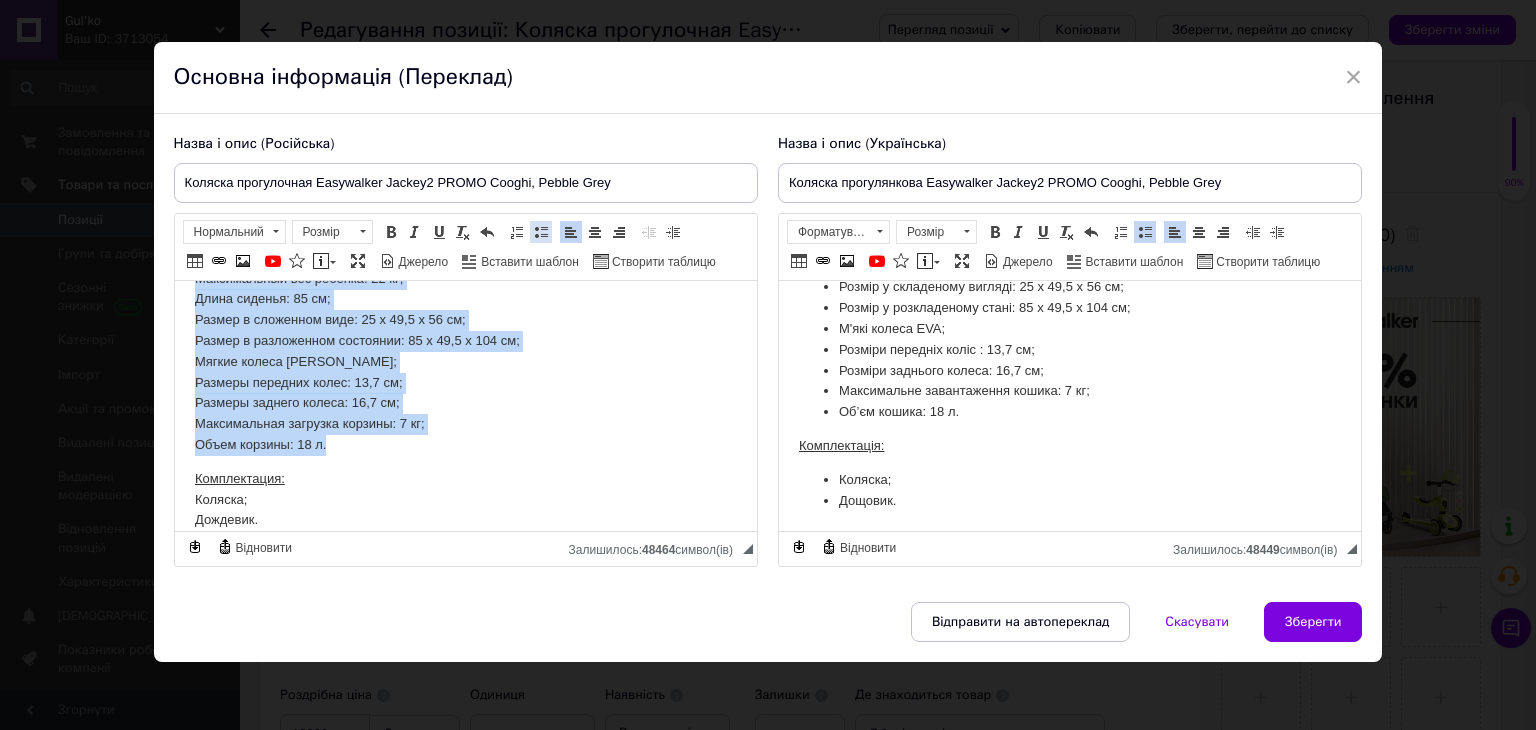click at bounding box center [541, 232] 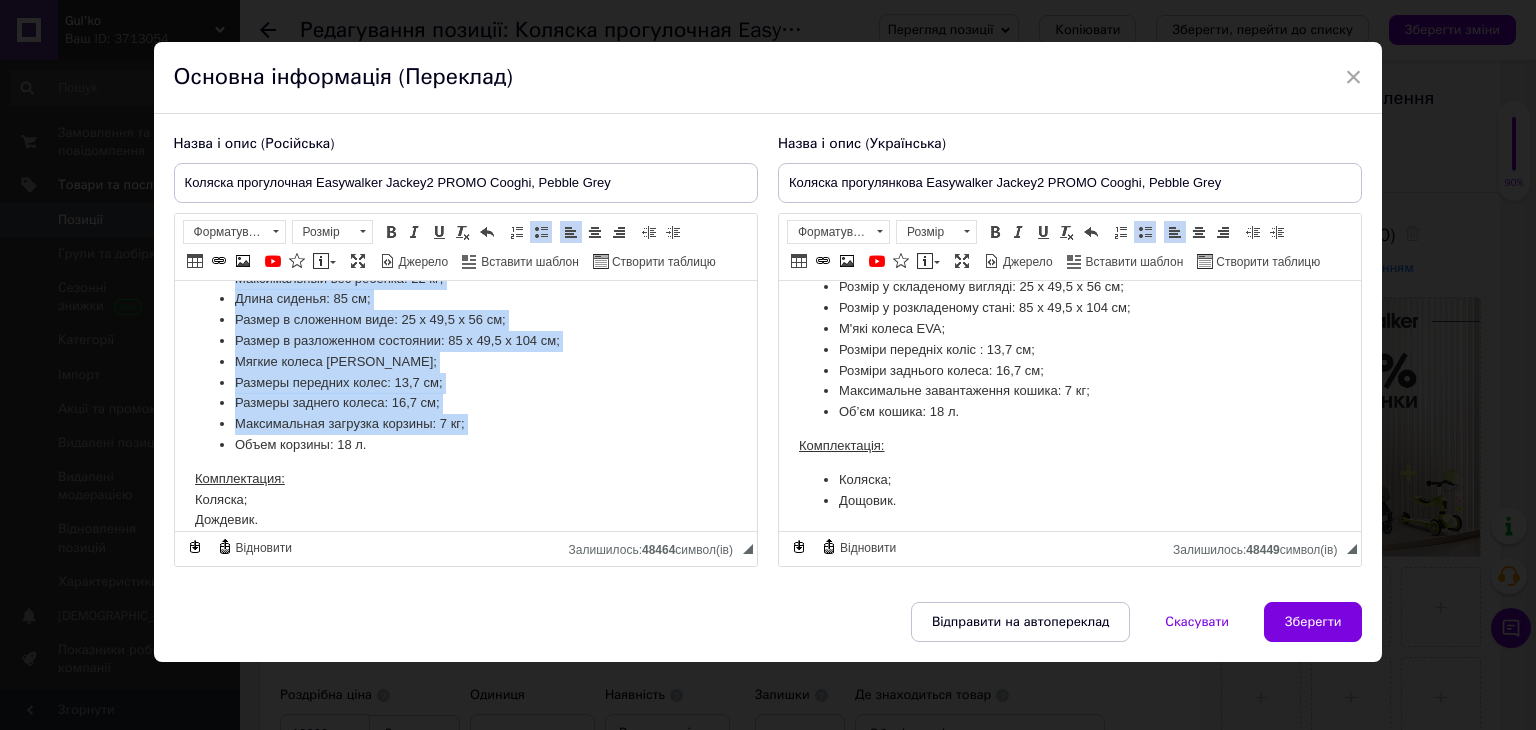 scroll, scrollTop: 619, scrollLeft: 0, axis: vertical 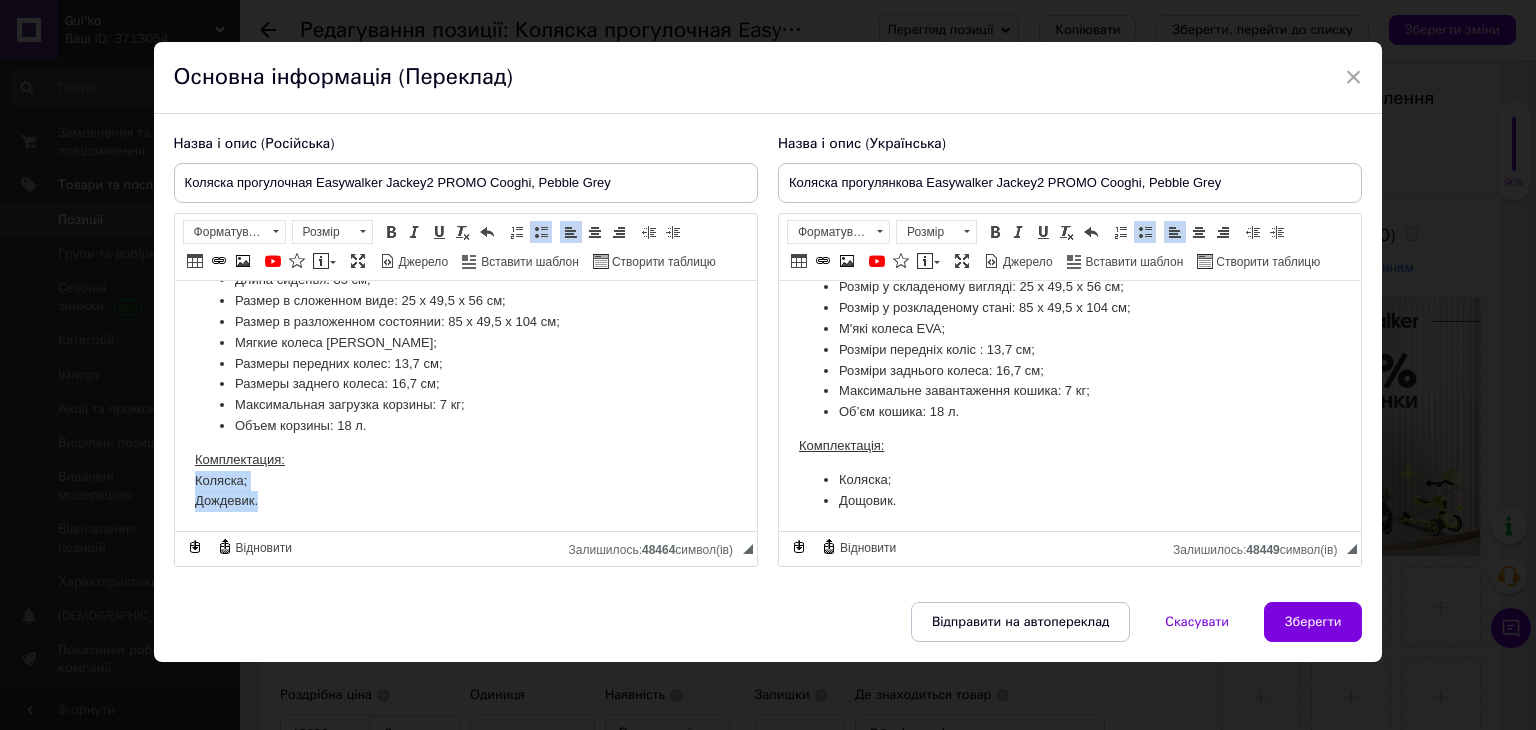 drag, startPoint x: 196, startPoint y: 476, endPoint x: 507, endPoint y: 307, distance: 353.95197 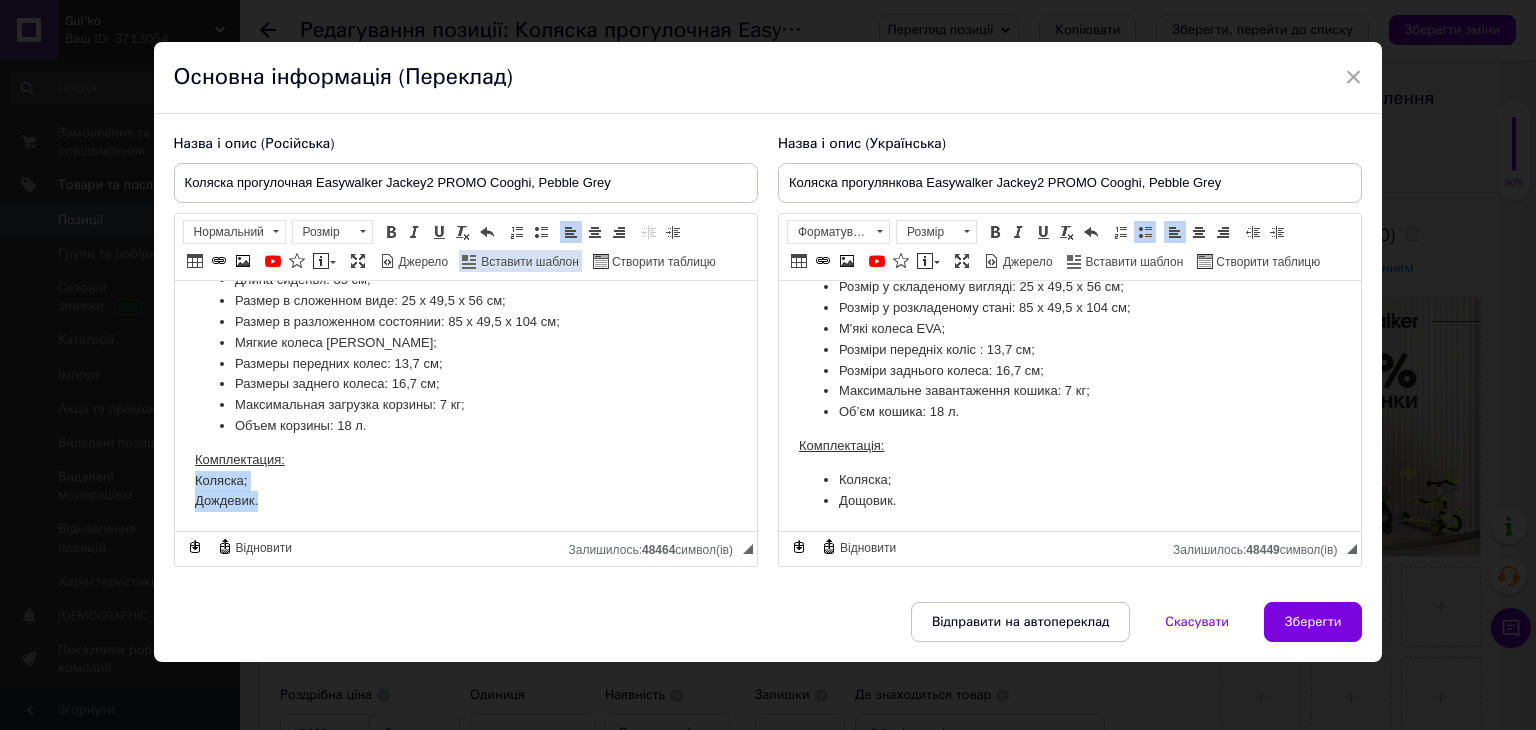 click at bounding box center [541, 232] 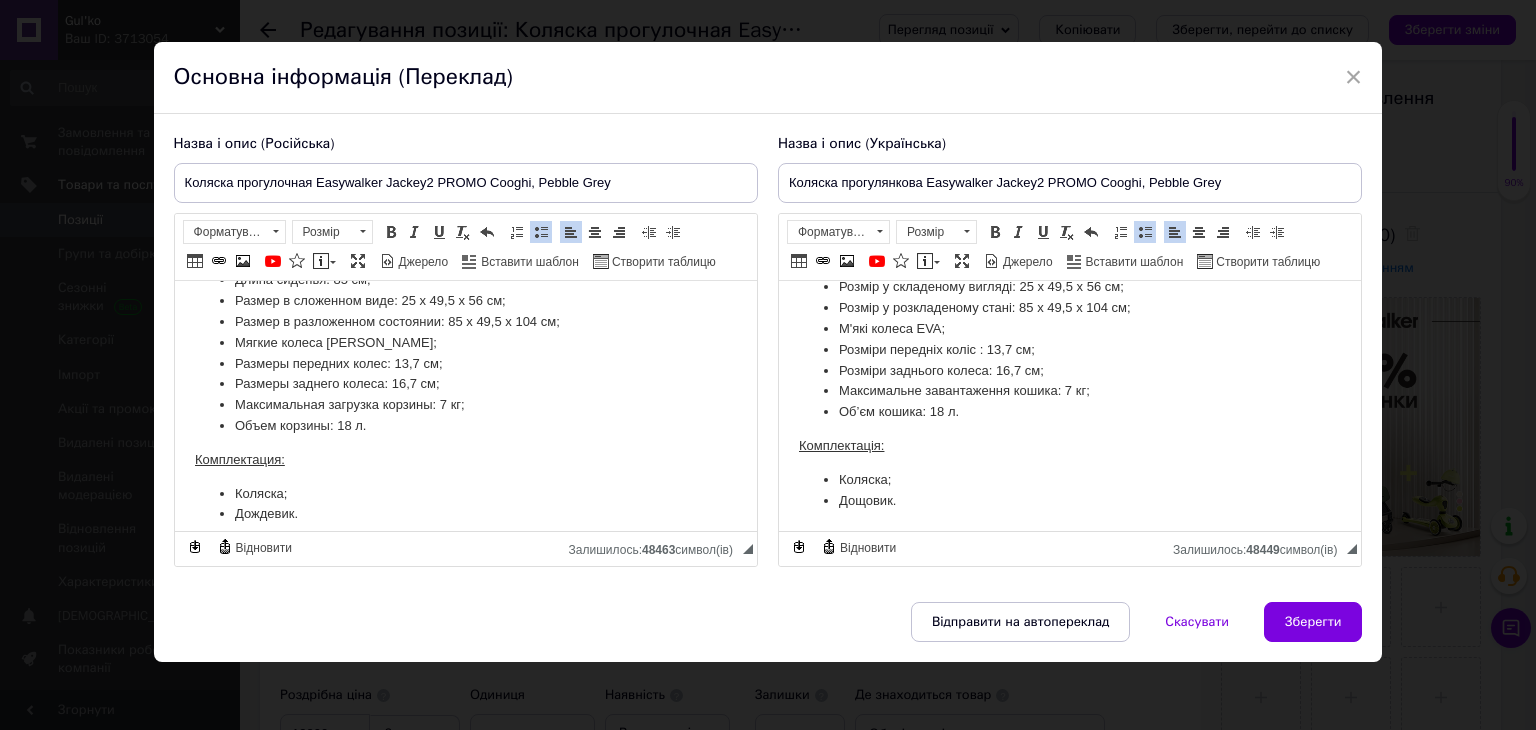click on "Объем корзины: 18 л." at bounding box center [465, 426] 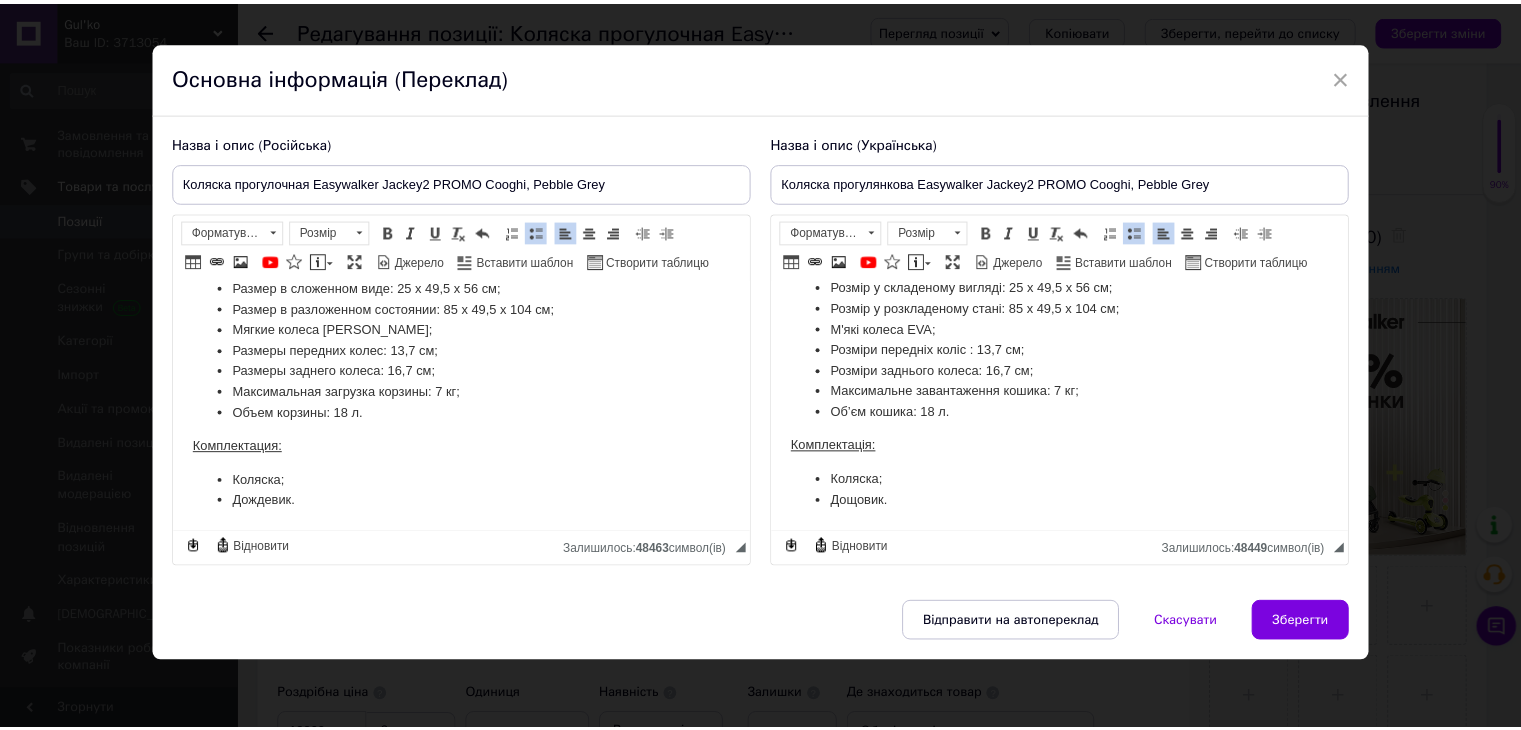 scroll, scrollTop: 632, scrollLeft: 0, axis: vertical 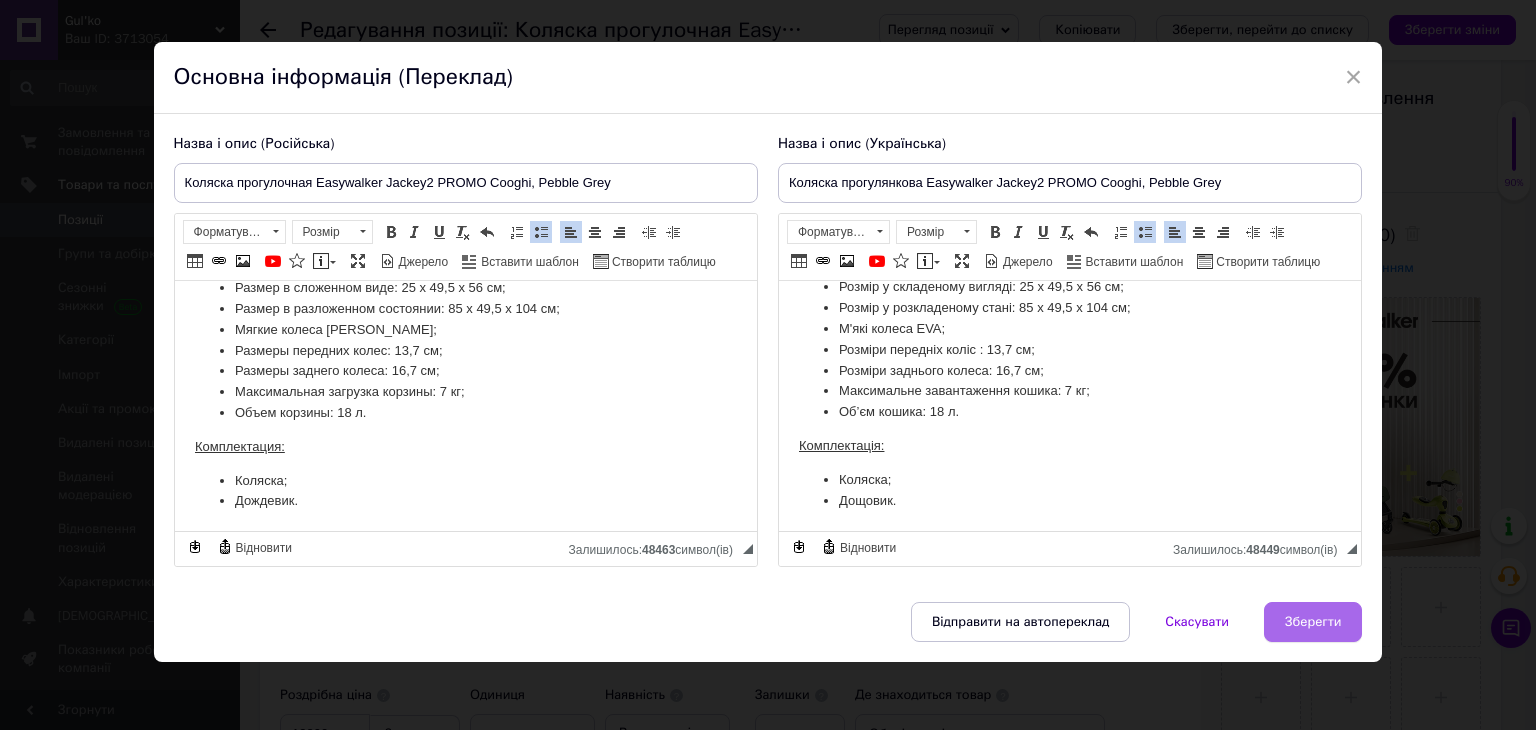 click on "Зберегти" at bounding box center (1313, 622) 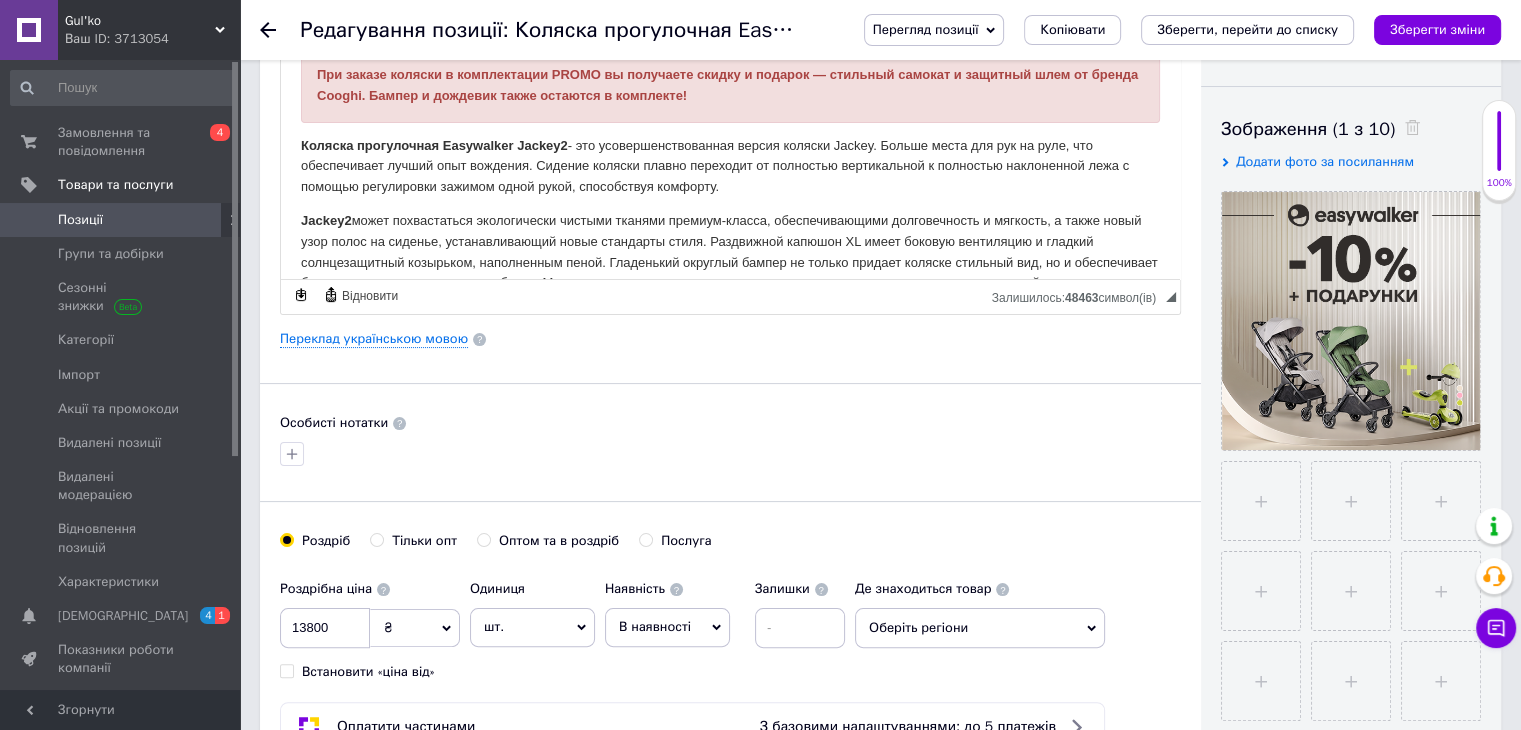 scroll, scrollTop: 400, scrollLeft: 0, axis: vertical 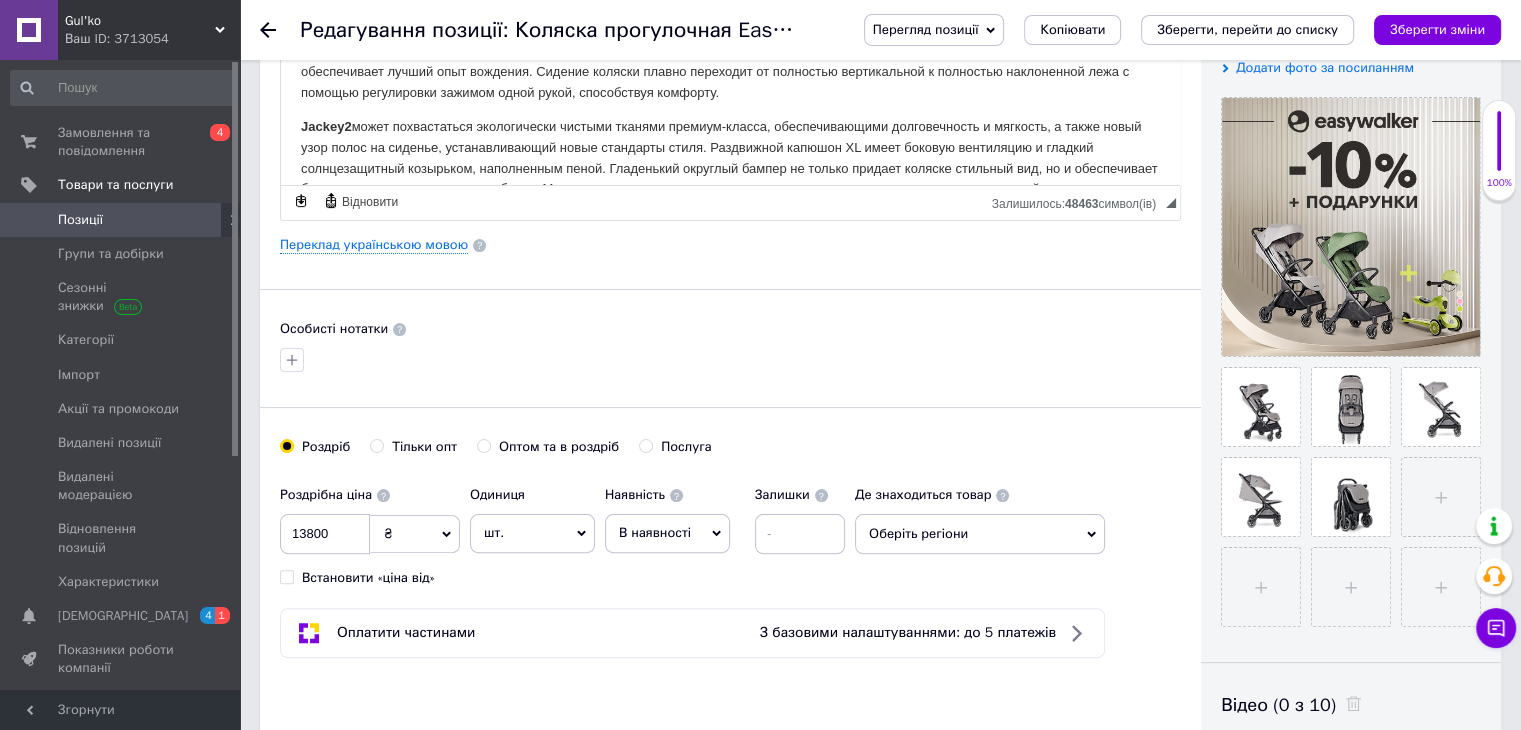 click at bounding box center (730, 360) 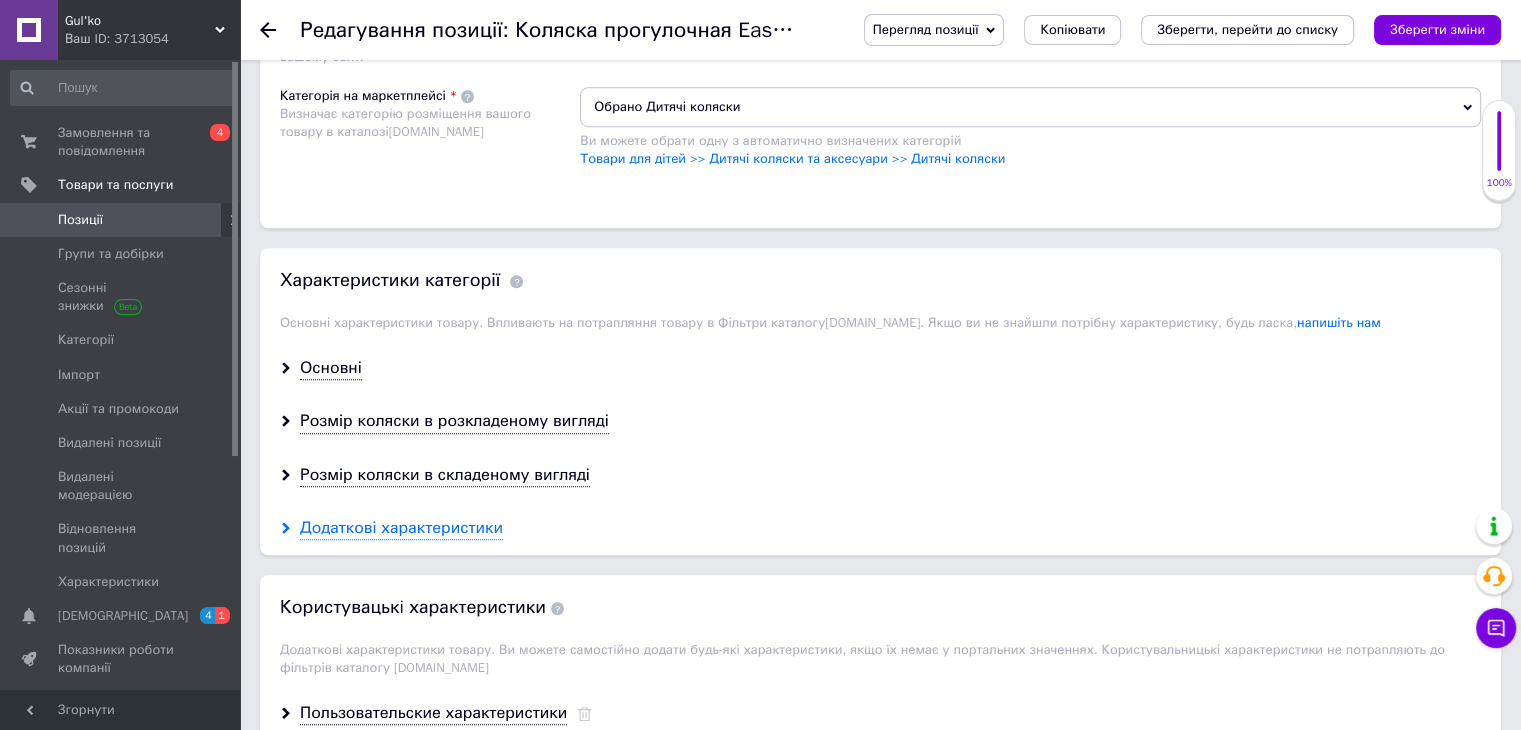 scroll, scrollTop: 1700, scrollLeft: 0, axis: vertical 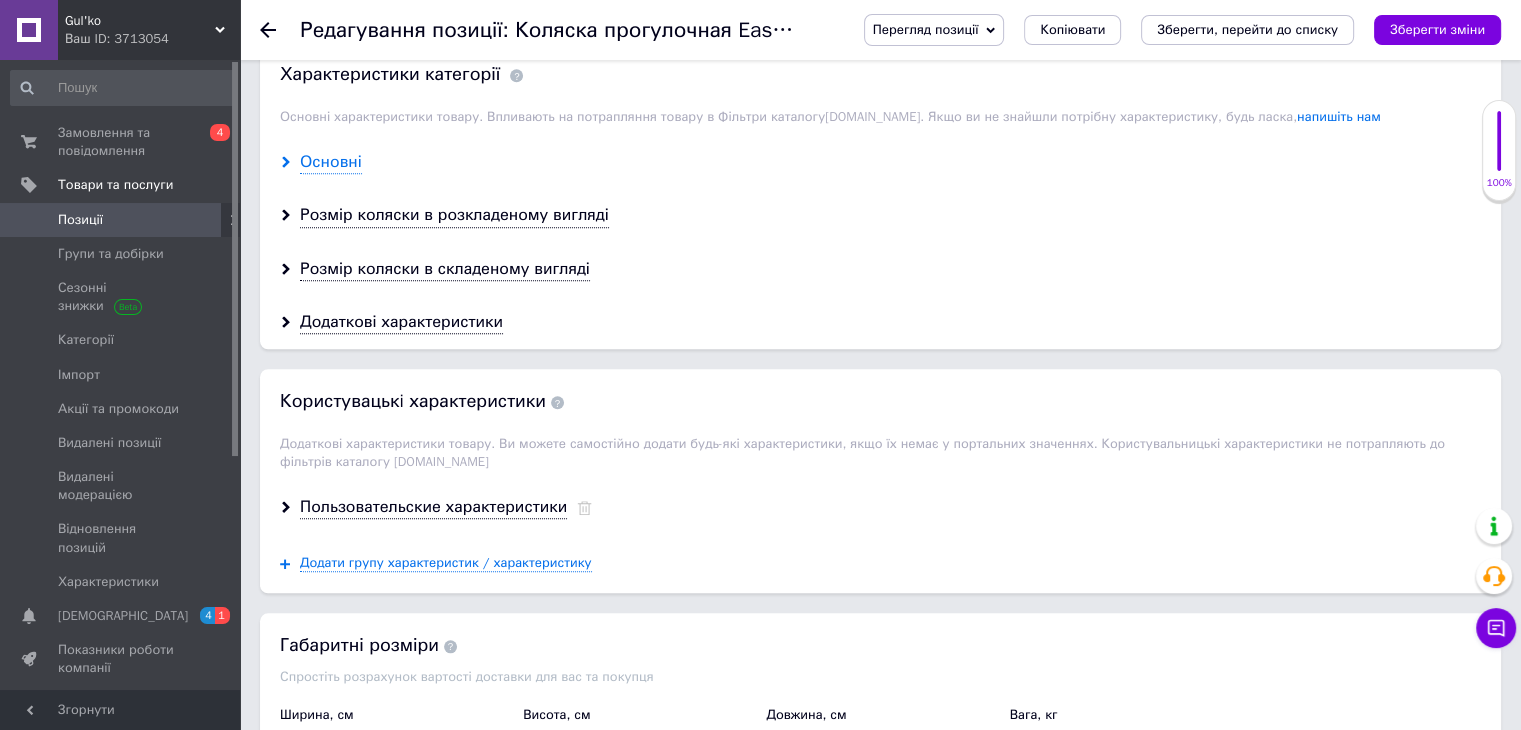 click on "Основні" at bounding box center [331, 162] 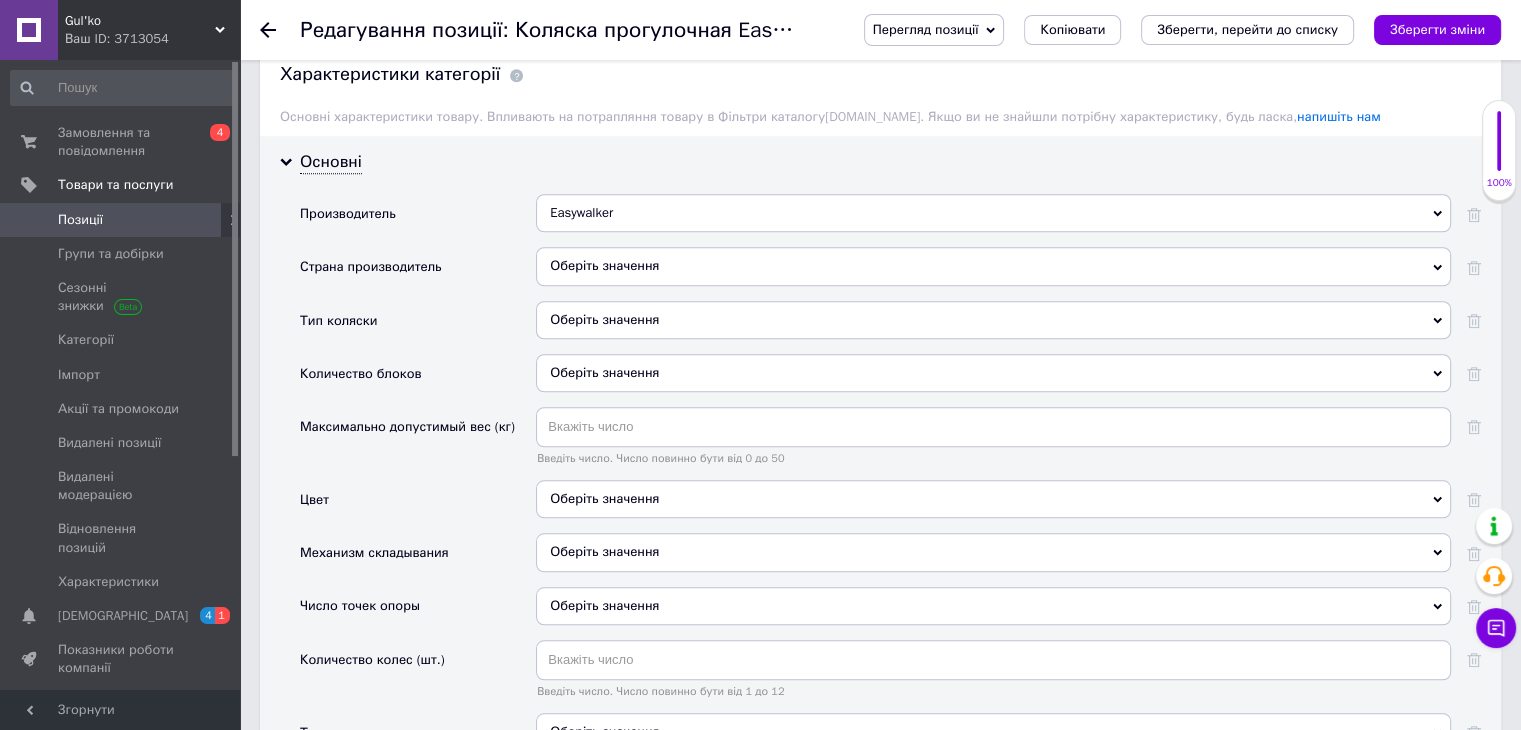 click on "Easywalker" at bounding box center [993, 213] 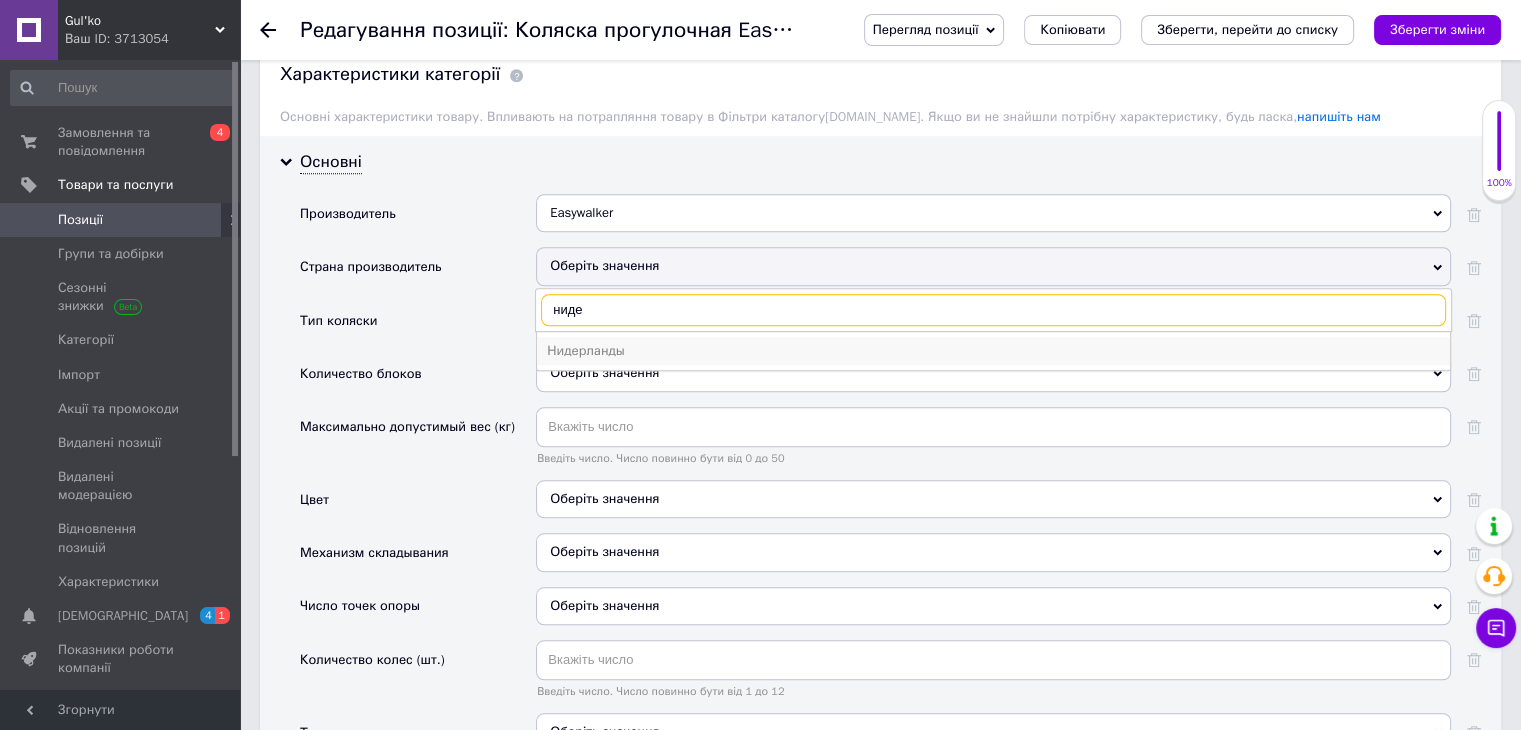 type on "ниде" 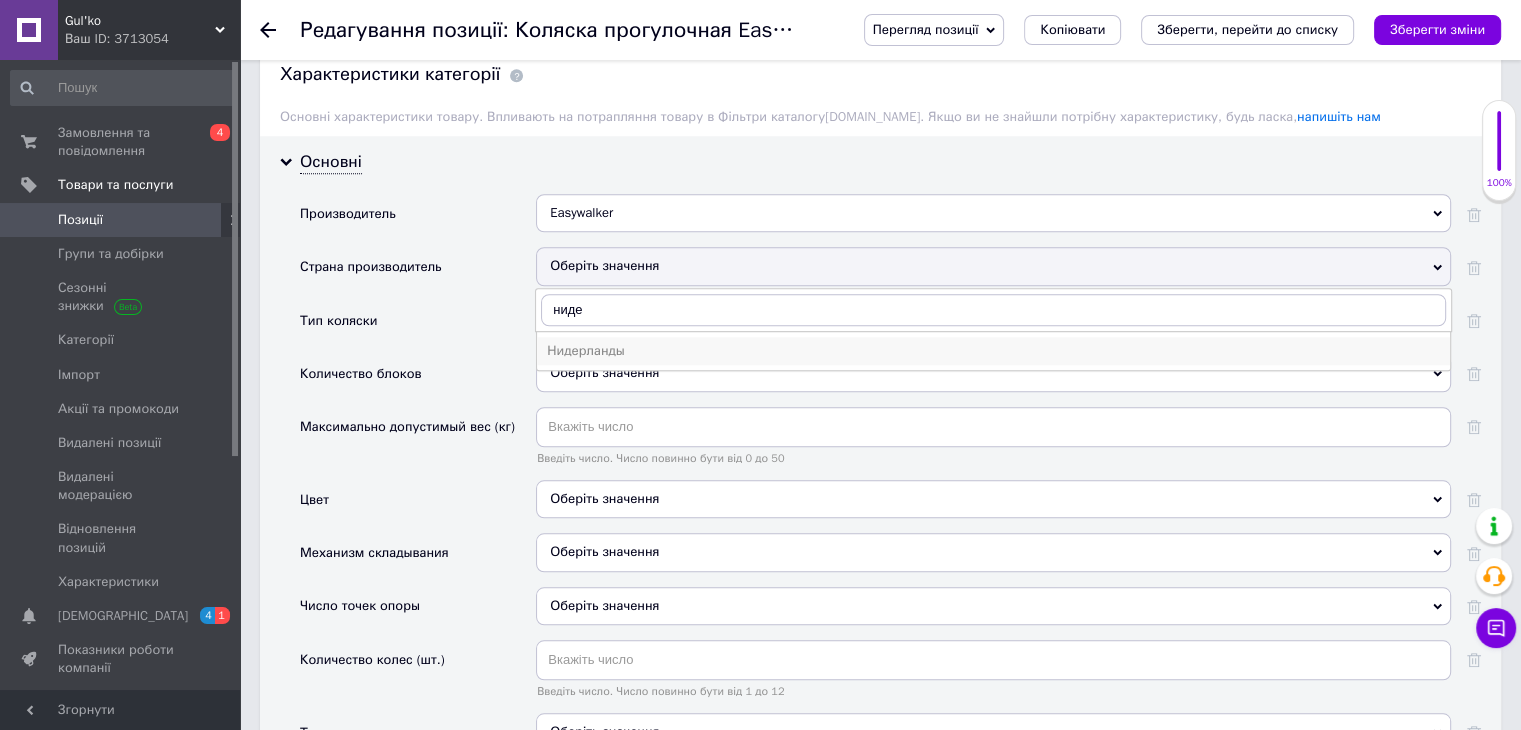 click on "Нидерланды" at bounding box center [993, 351] 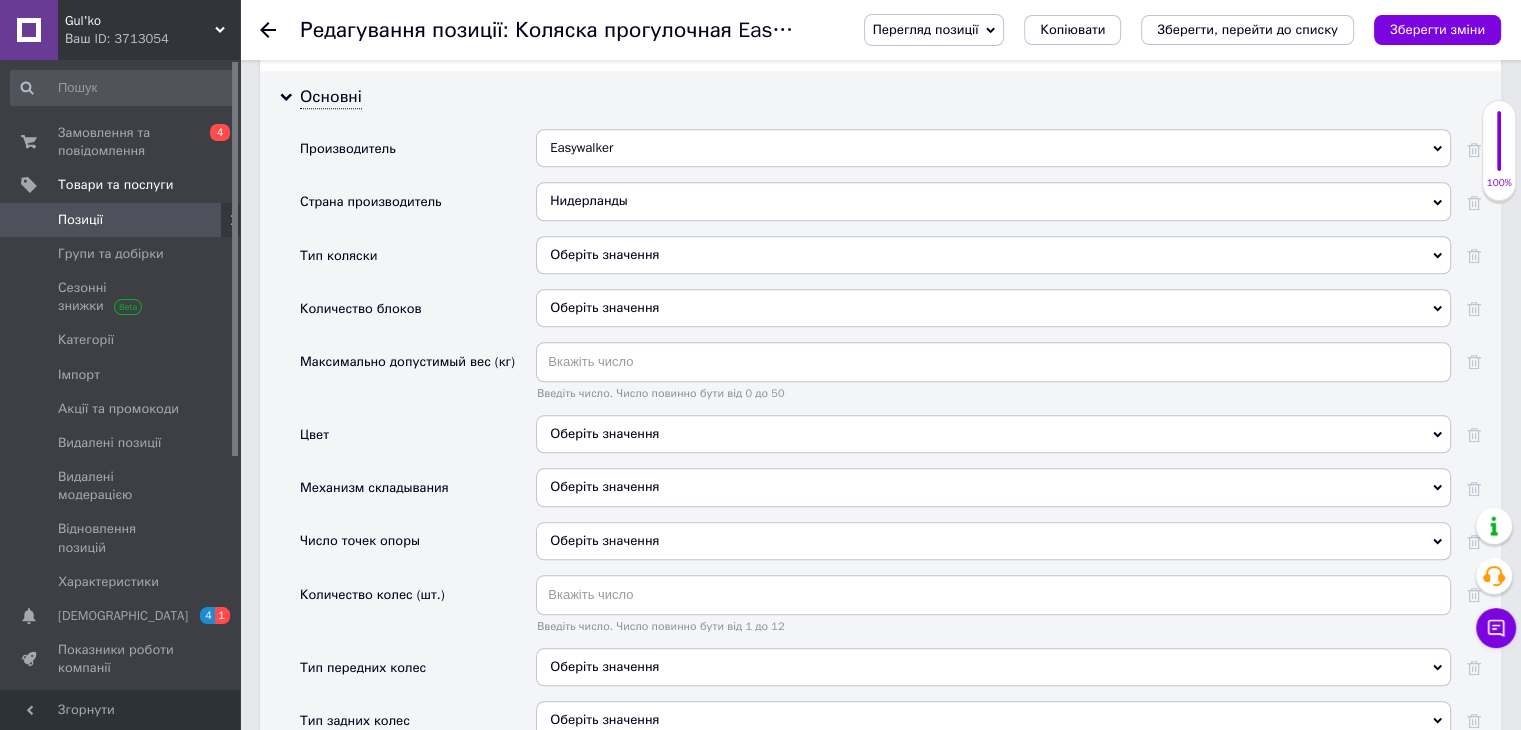 scroll, scrollTop: 1800, scrollLeft: 0, axis: vertical 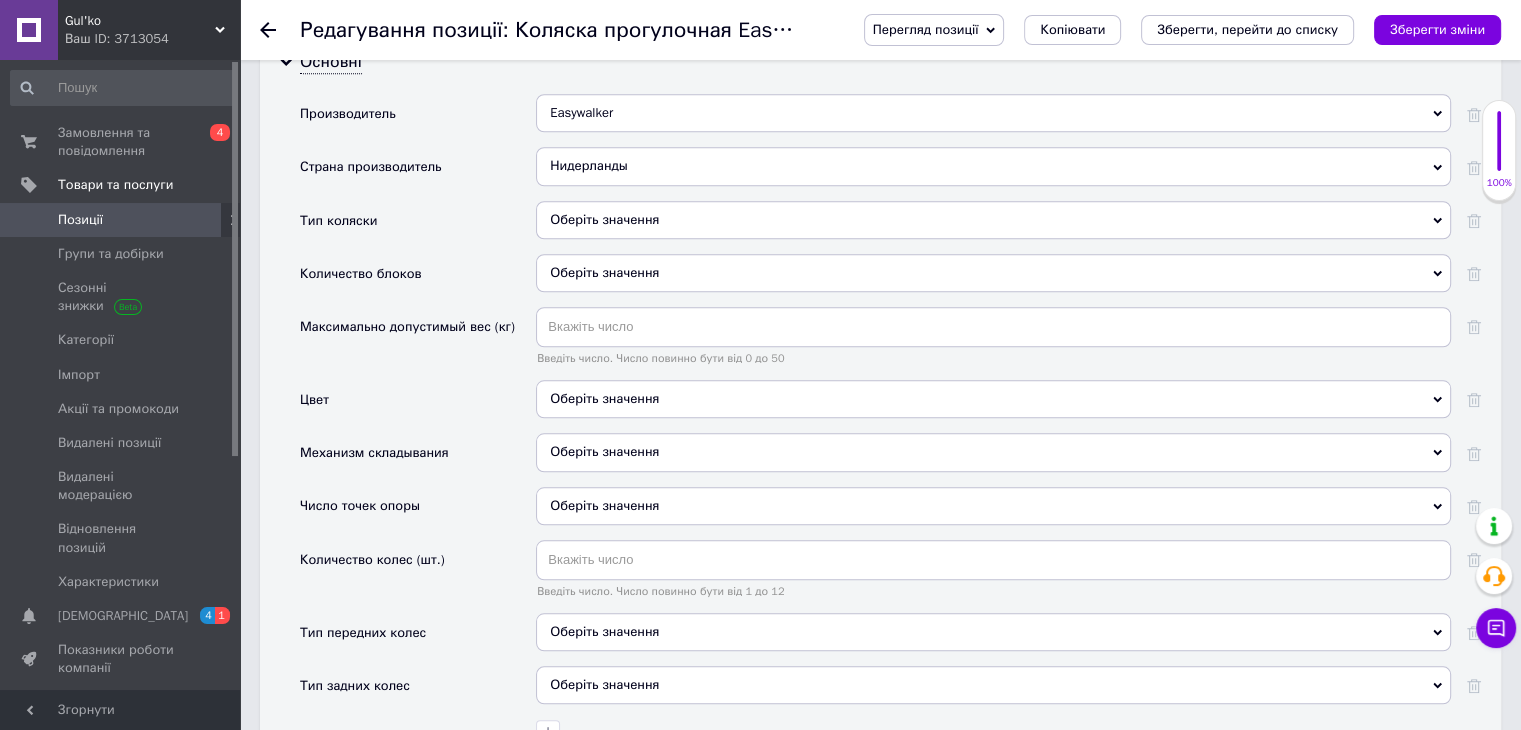 click on "Оберіть значення" at bounding box center [993, 220] 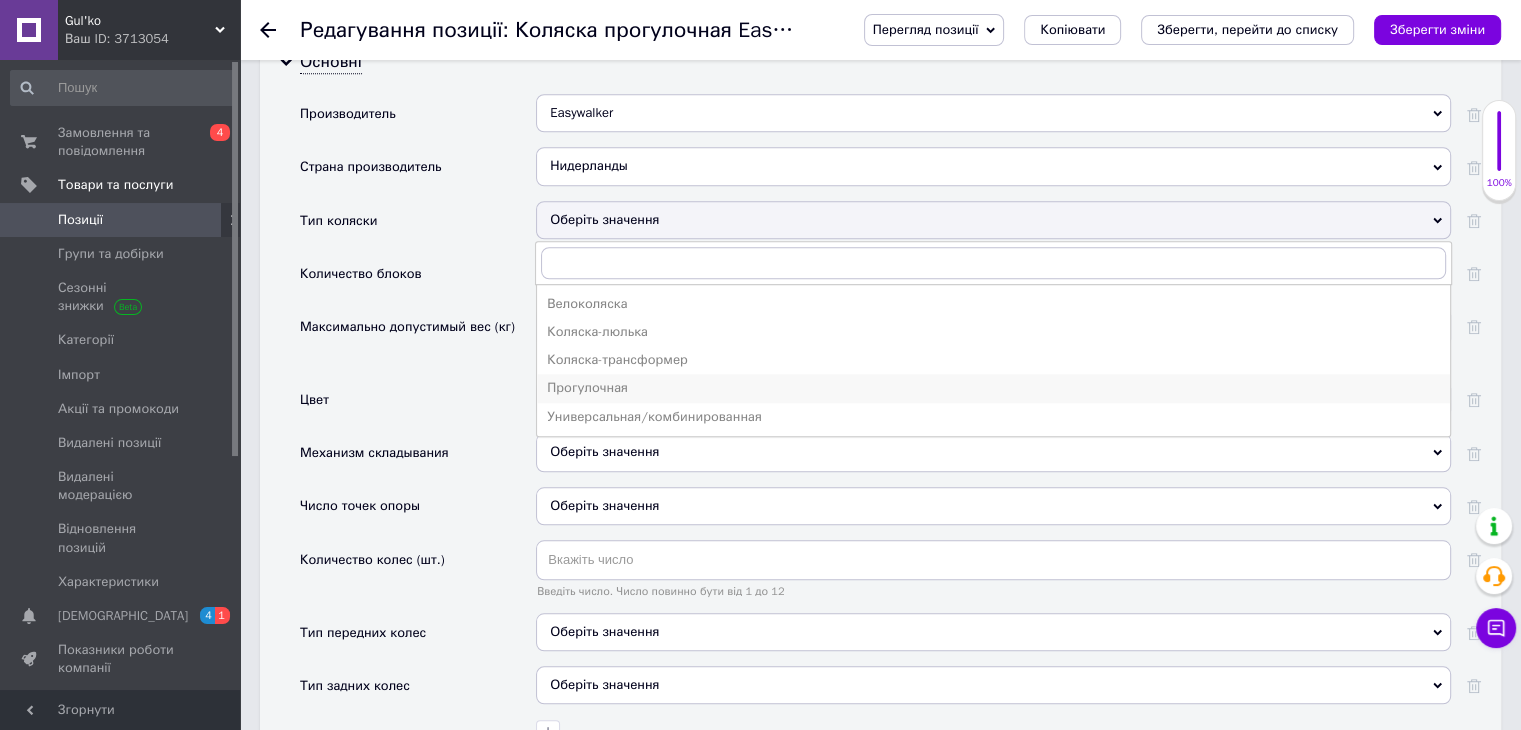 click on "Прогулочная" at bounding box center (993, 388) 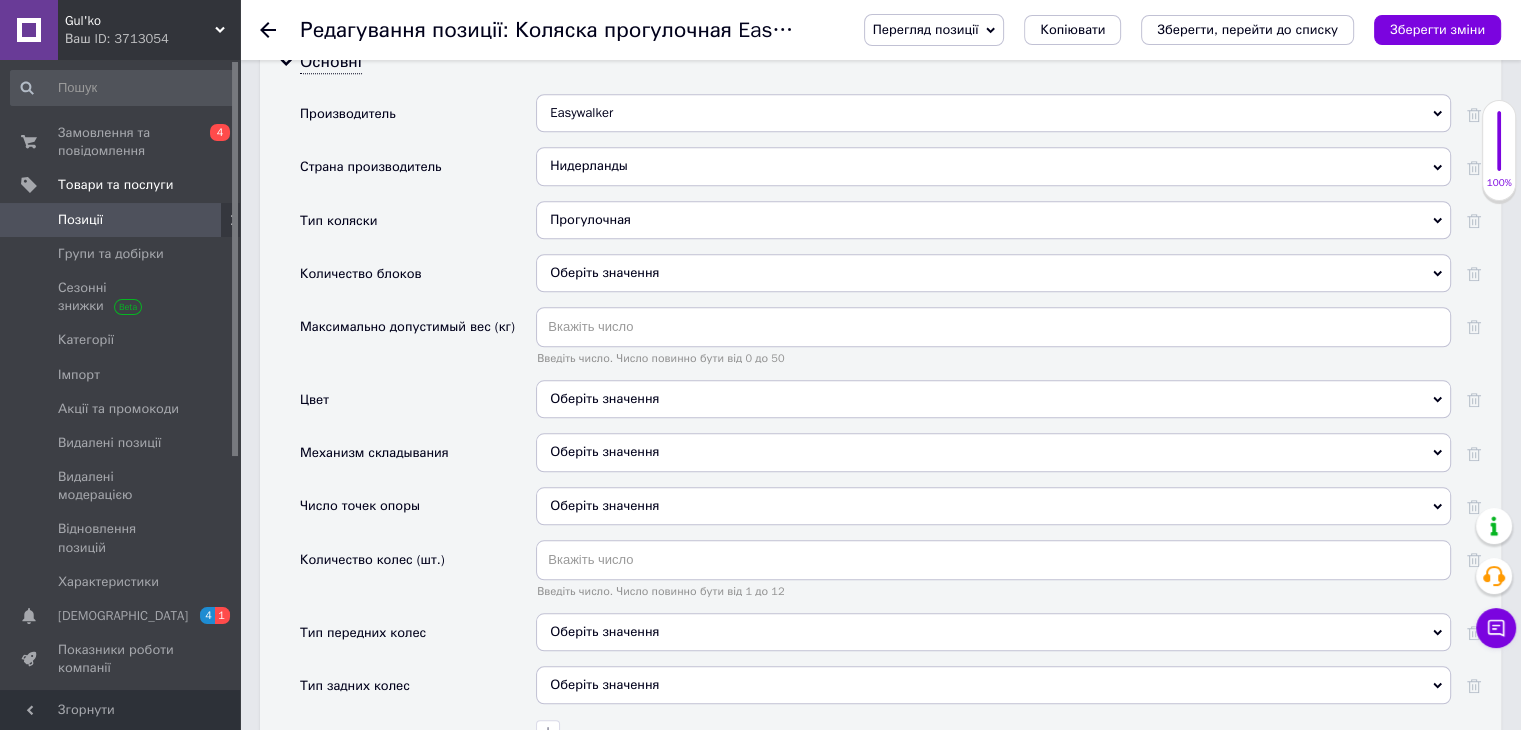 click on "Оберіть значення" at bounding box center [993, 273] 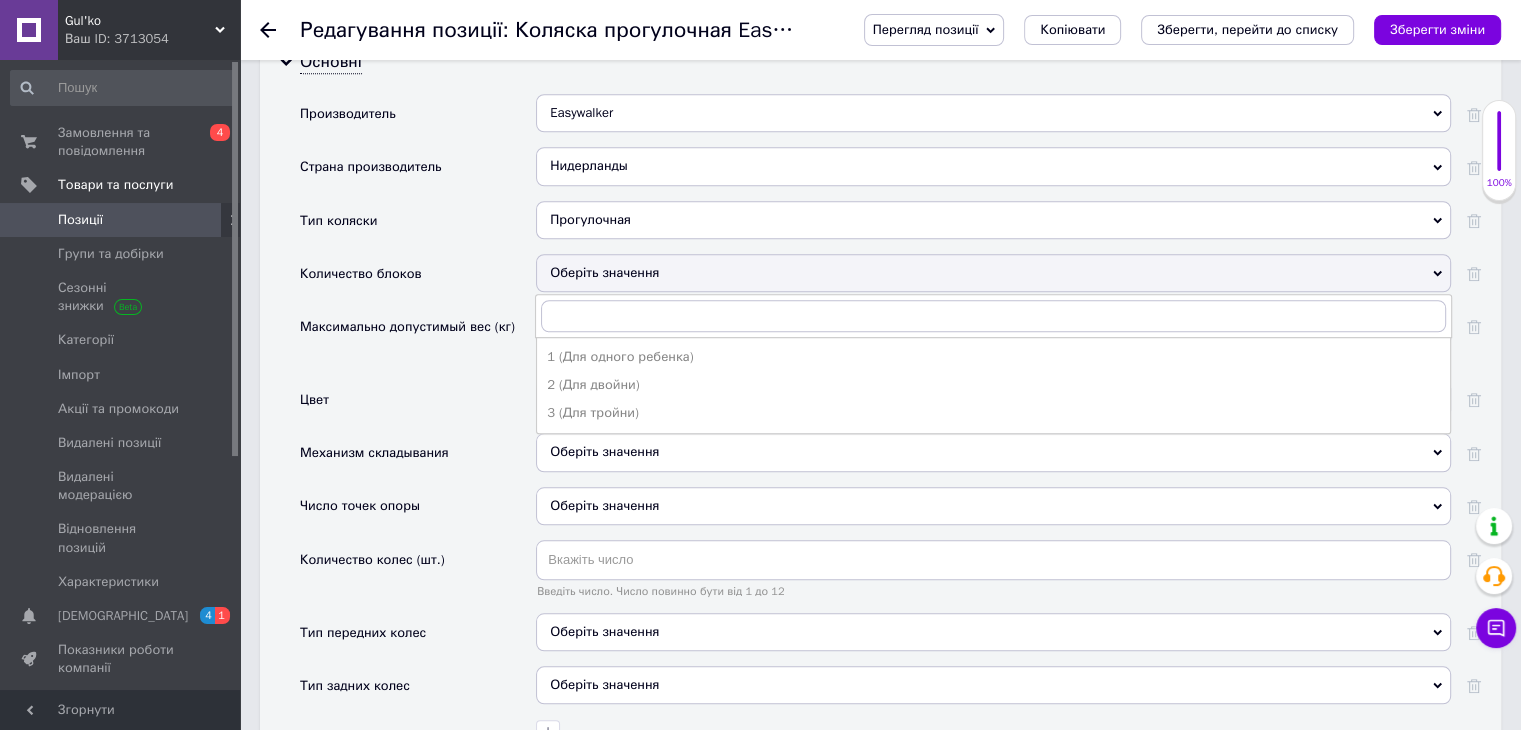 click on "1 (Для одного ребенка)" at bounding box center [993, 357] 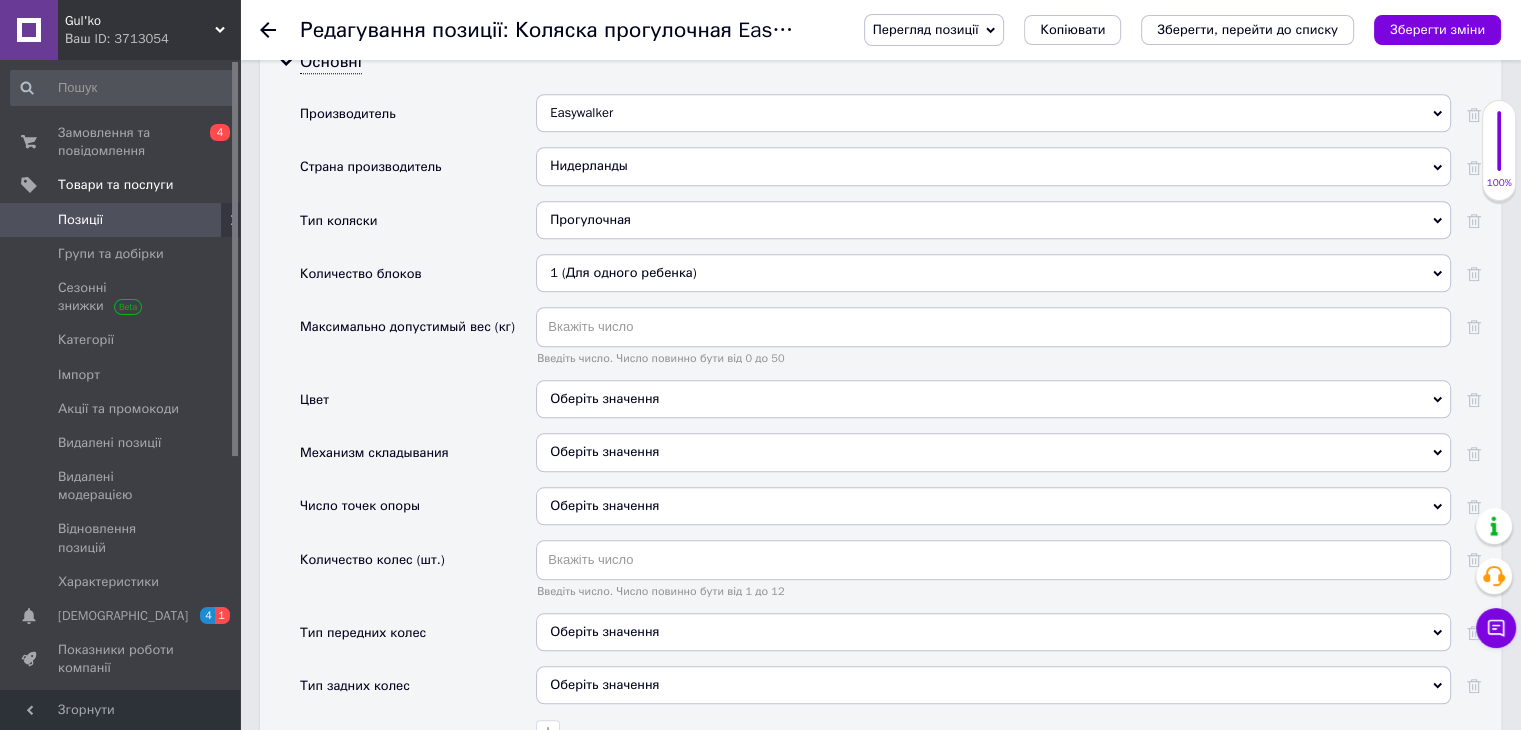 scroll, scrollTop: 1900, scrollLeft: 0, axis: vertical 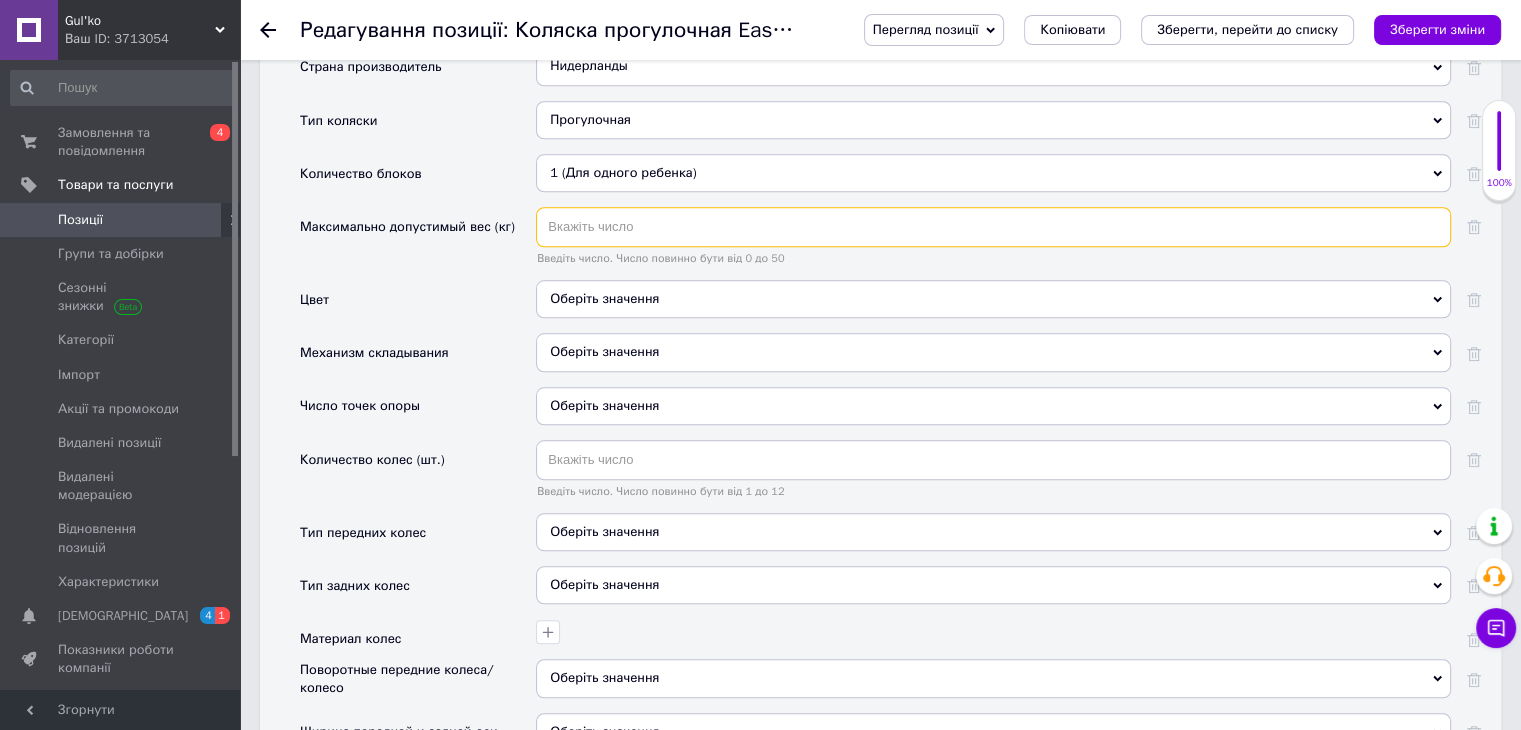 click at bounding box center [993, 227] 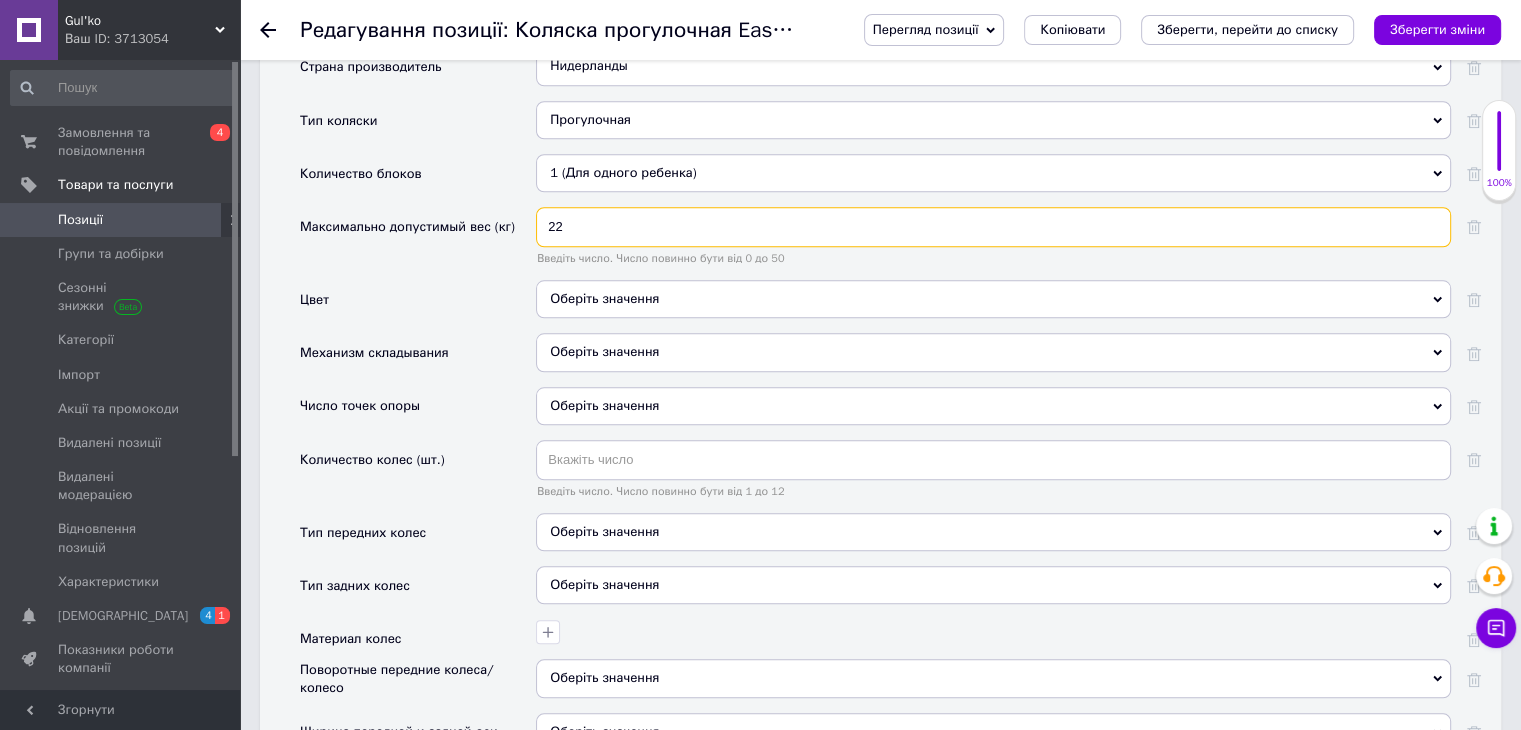 scroll, scrollTop: 2000, scrollLeft: 0, axis: vertical 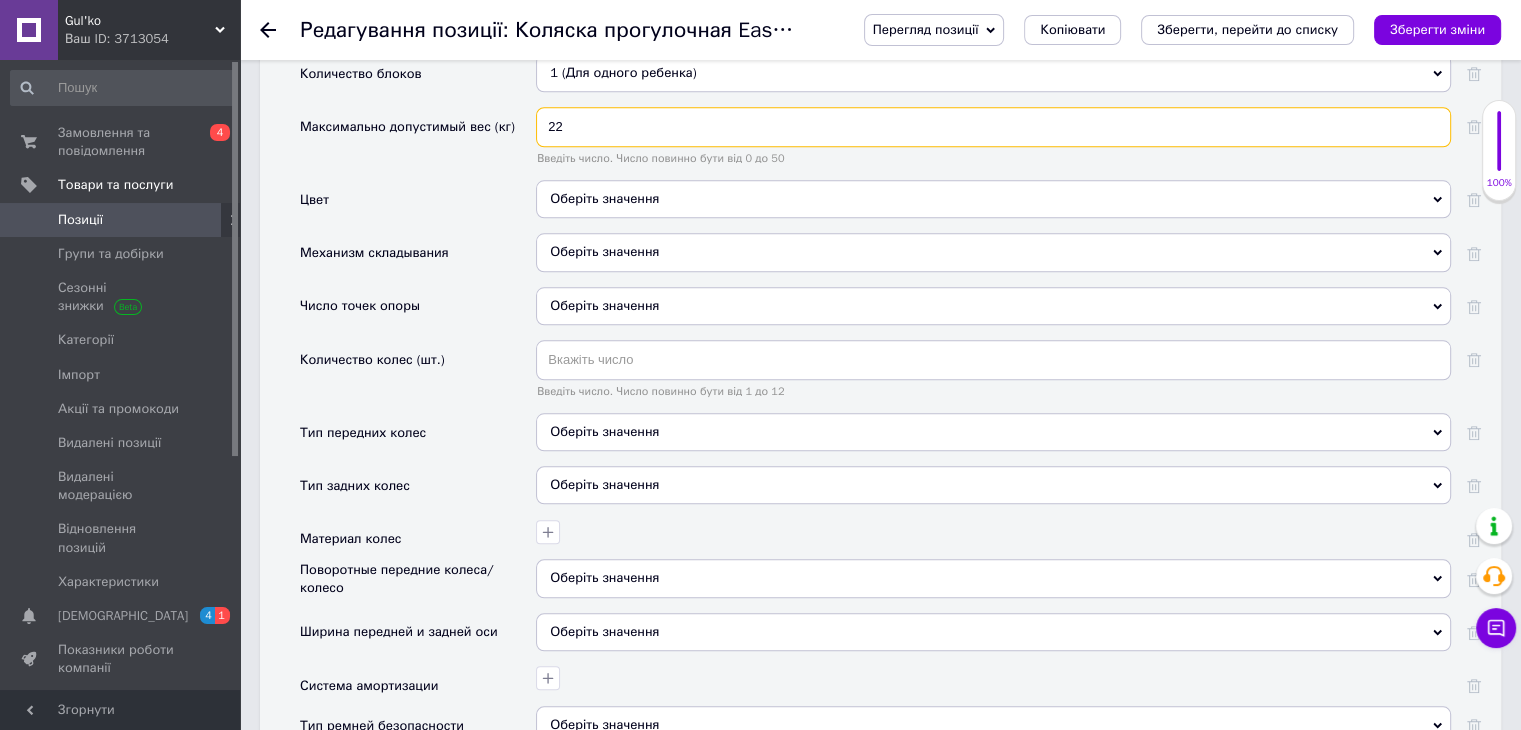 type on "22" 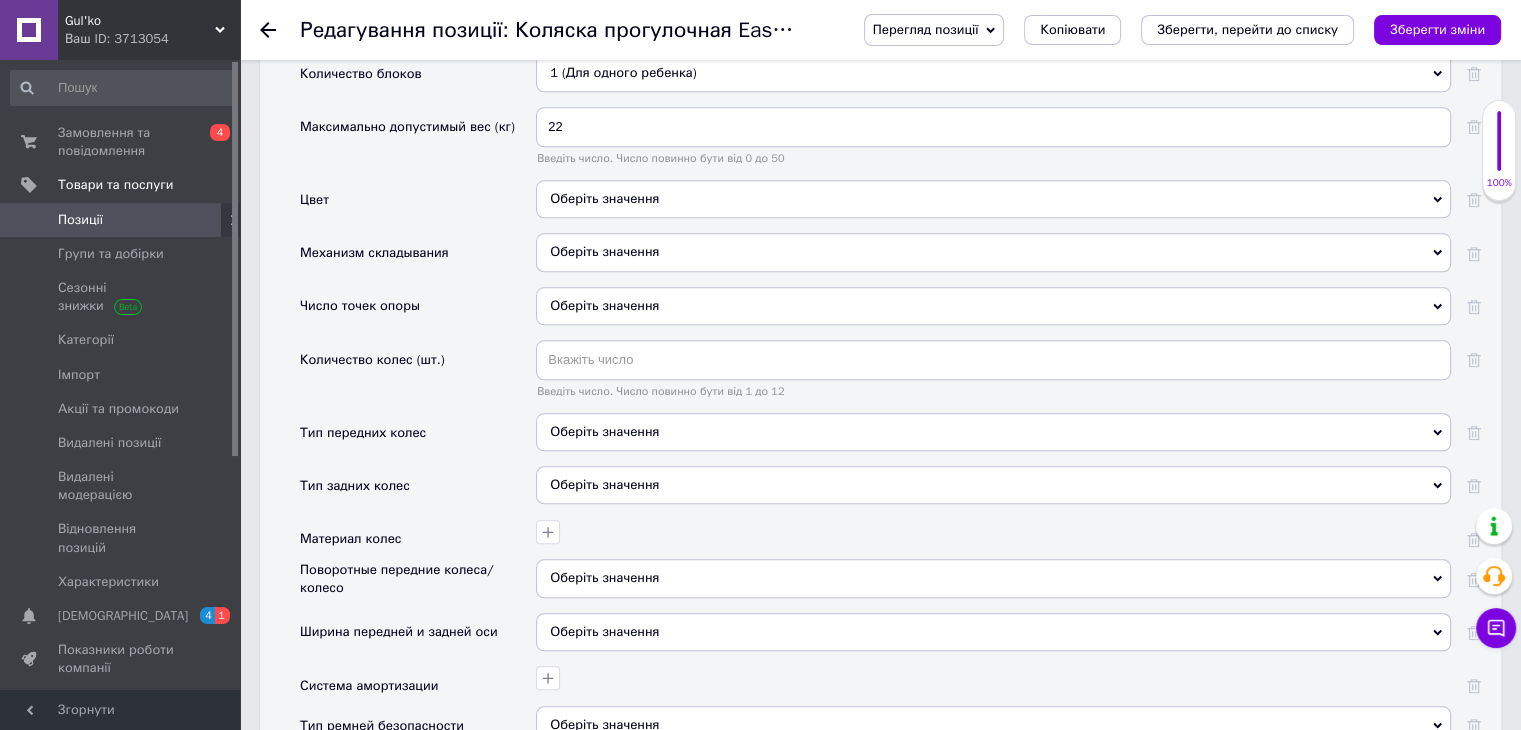 click on "Оберіть значення" at bounding box center (993, 252) 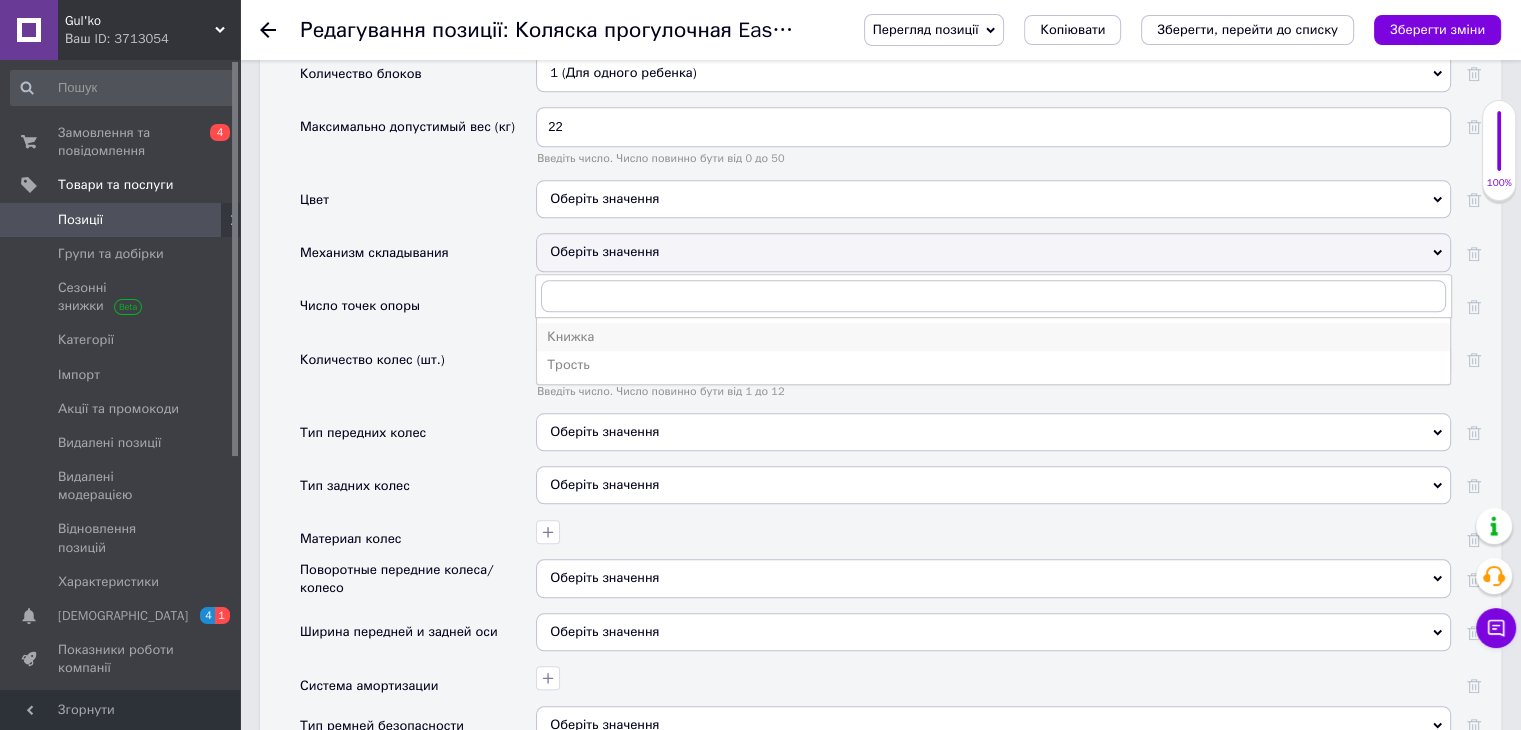click on "Книжка" at bounding box center [993, 337] 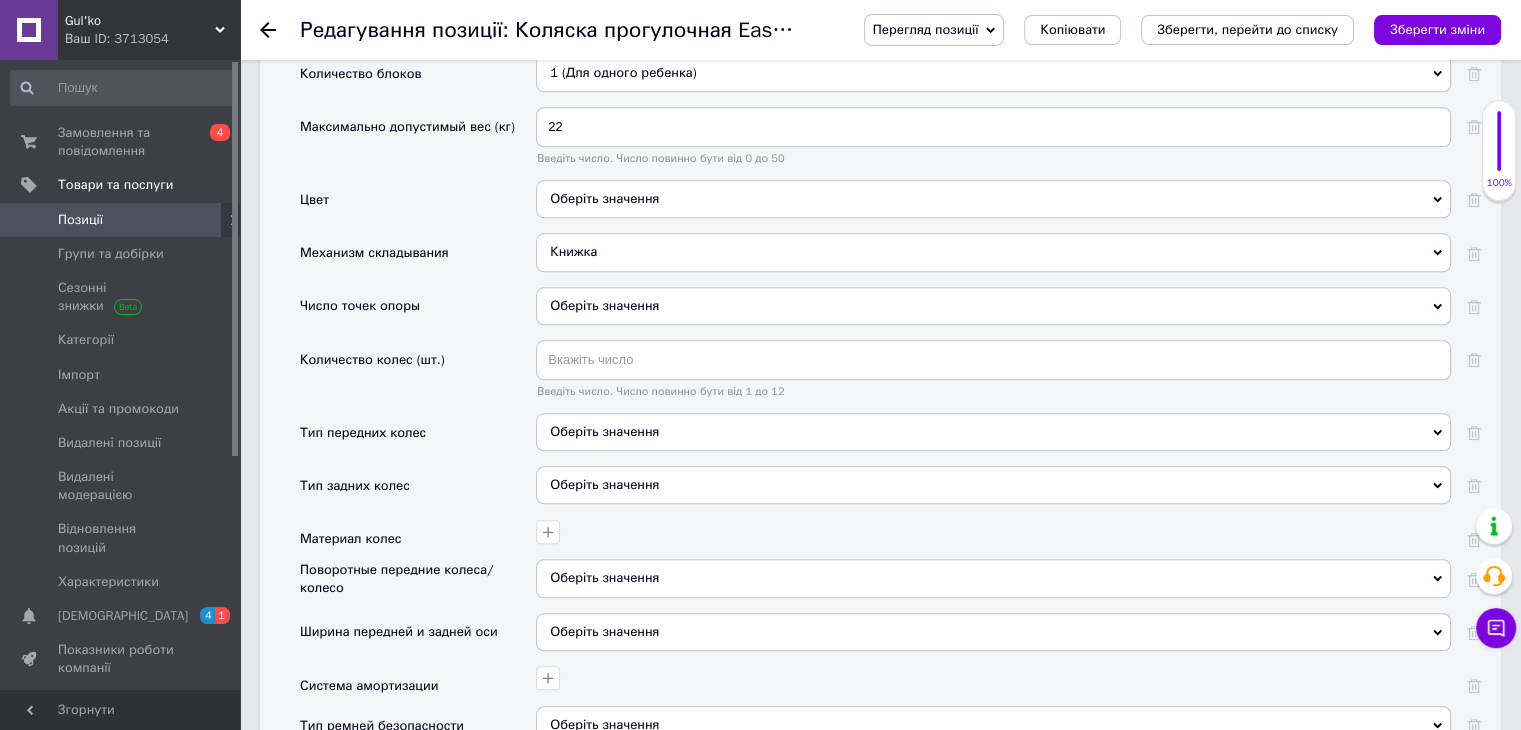 click on "Оберіть значення" at bounding box center [993, 306] 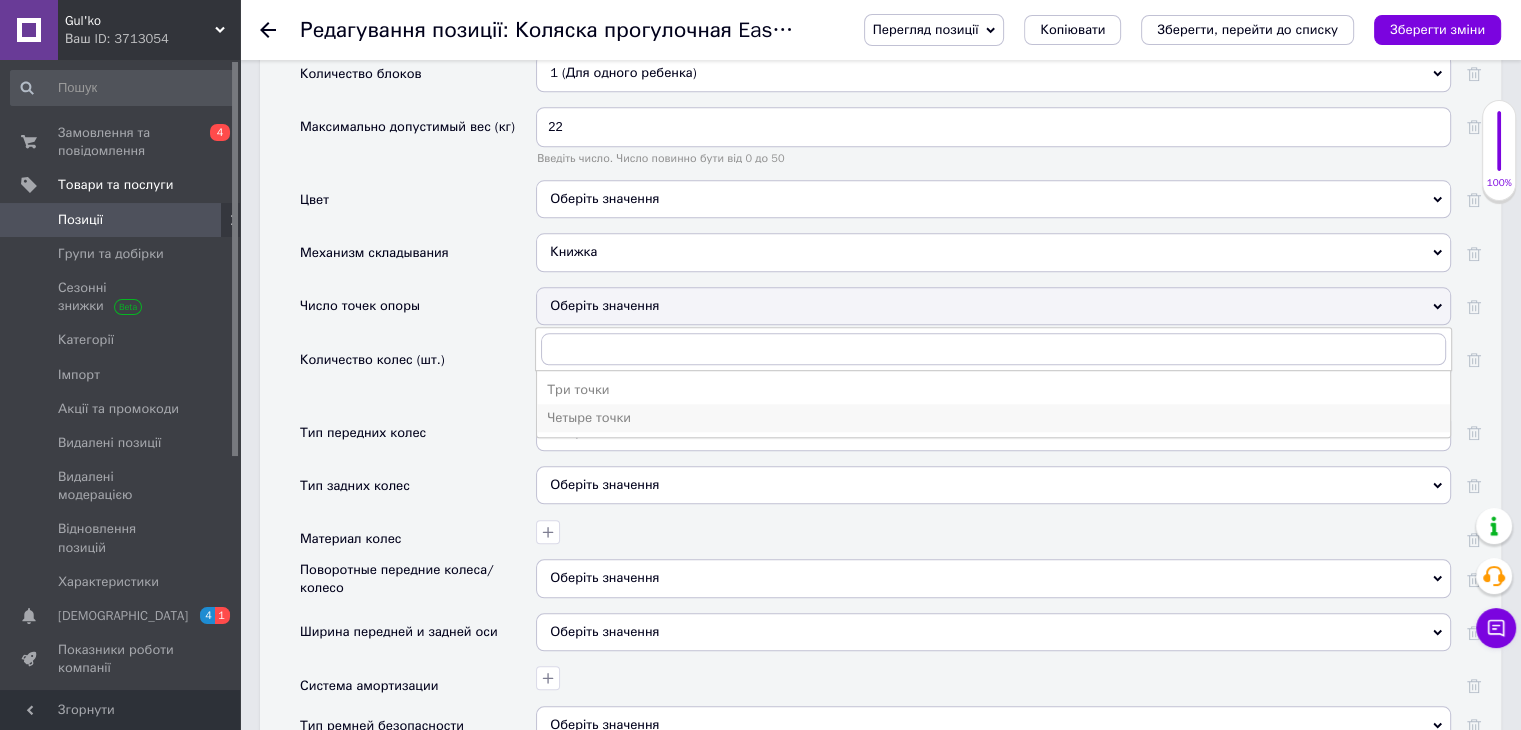 click on "Четыре точки" at bounding box center [993, 418] 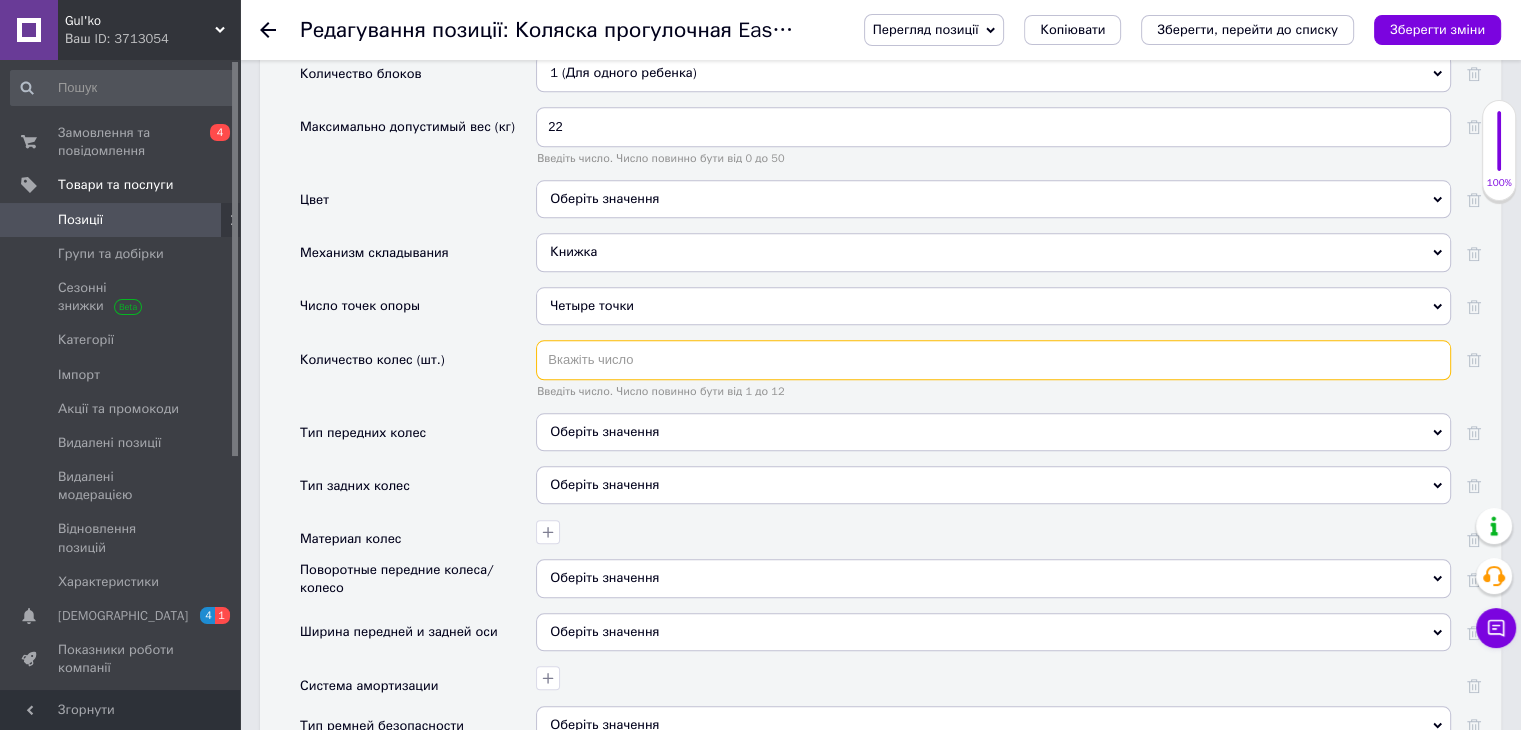 click at bounding box center [993, 360] 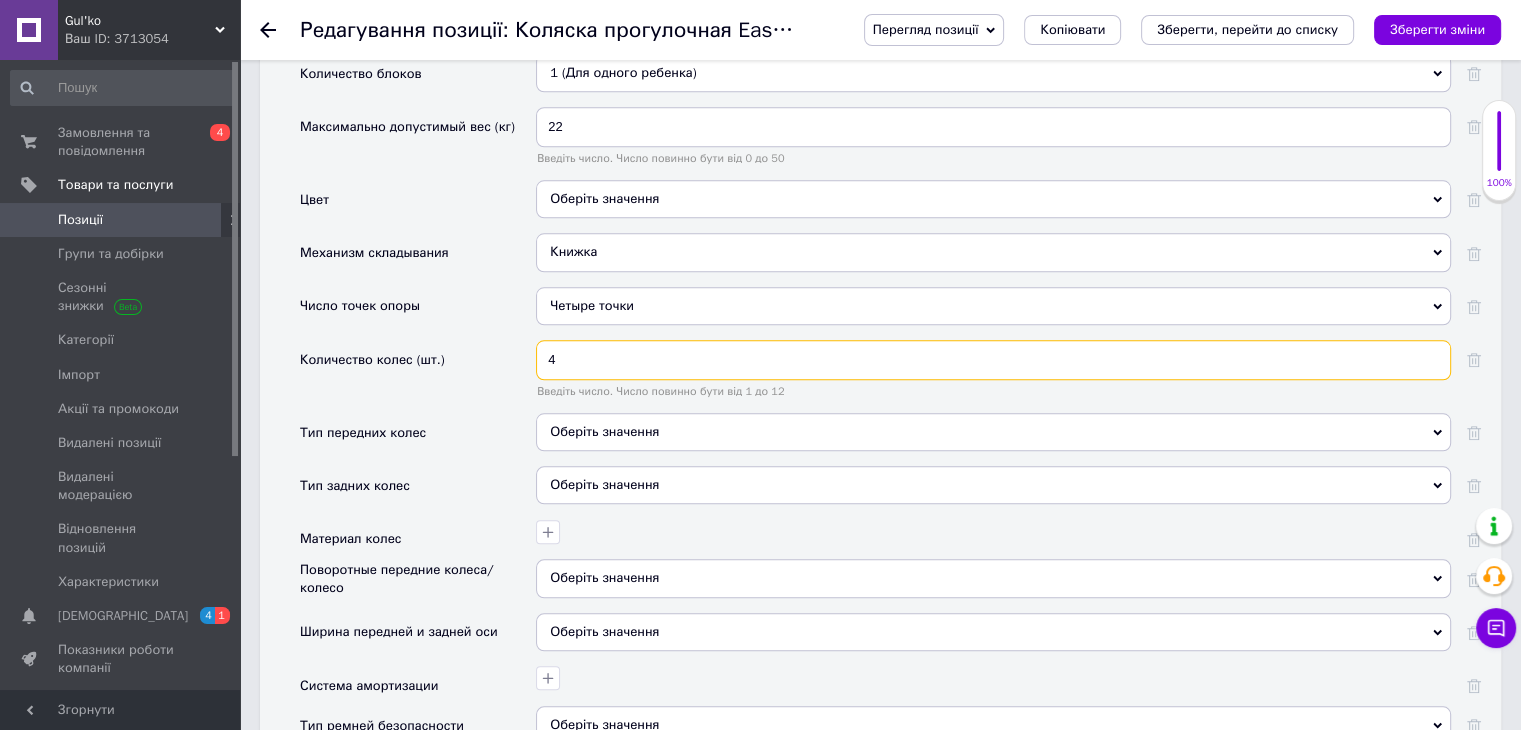 scroll, scrollTop: 2100, scrollLeft: 0, axis: vertical 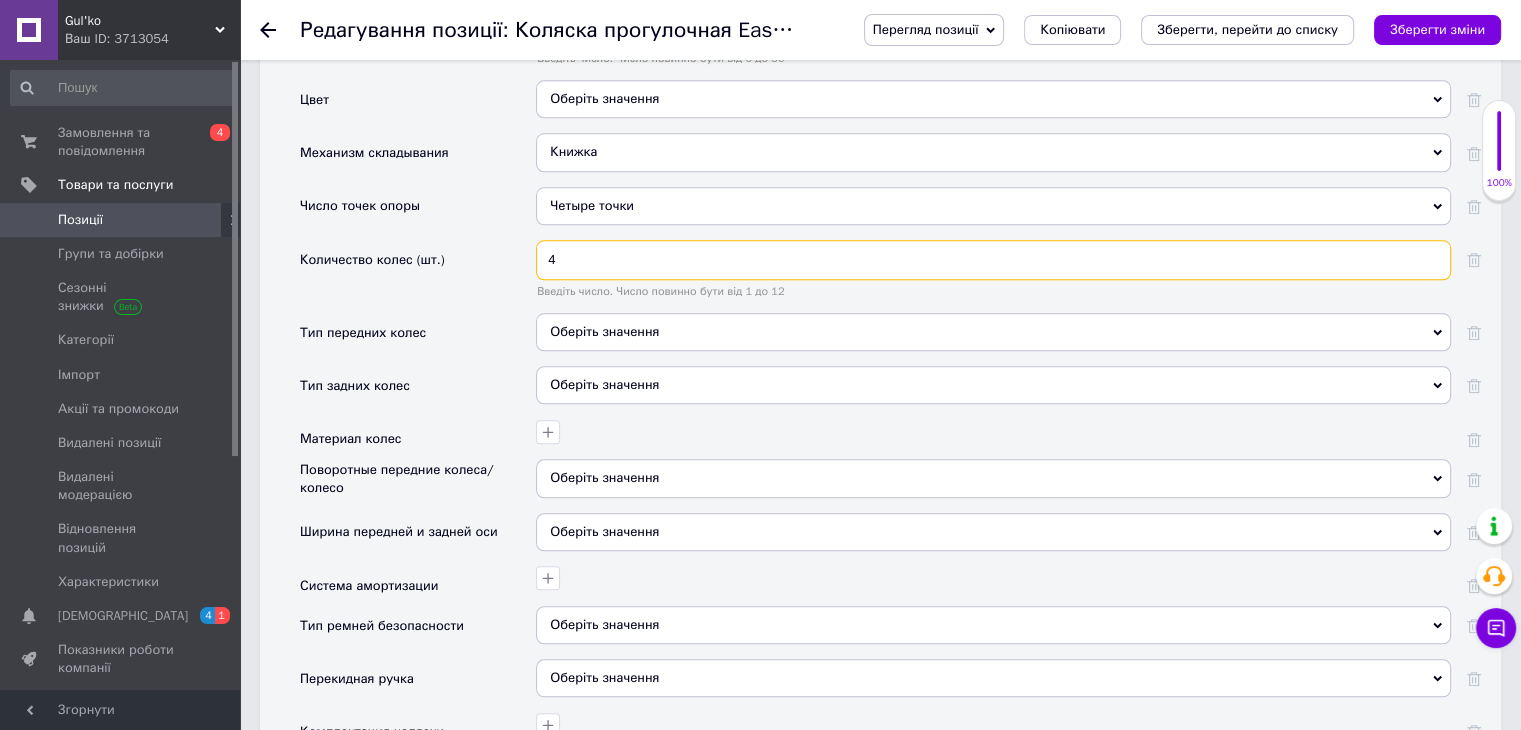 type on "4" 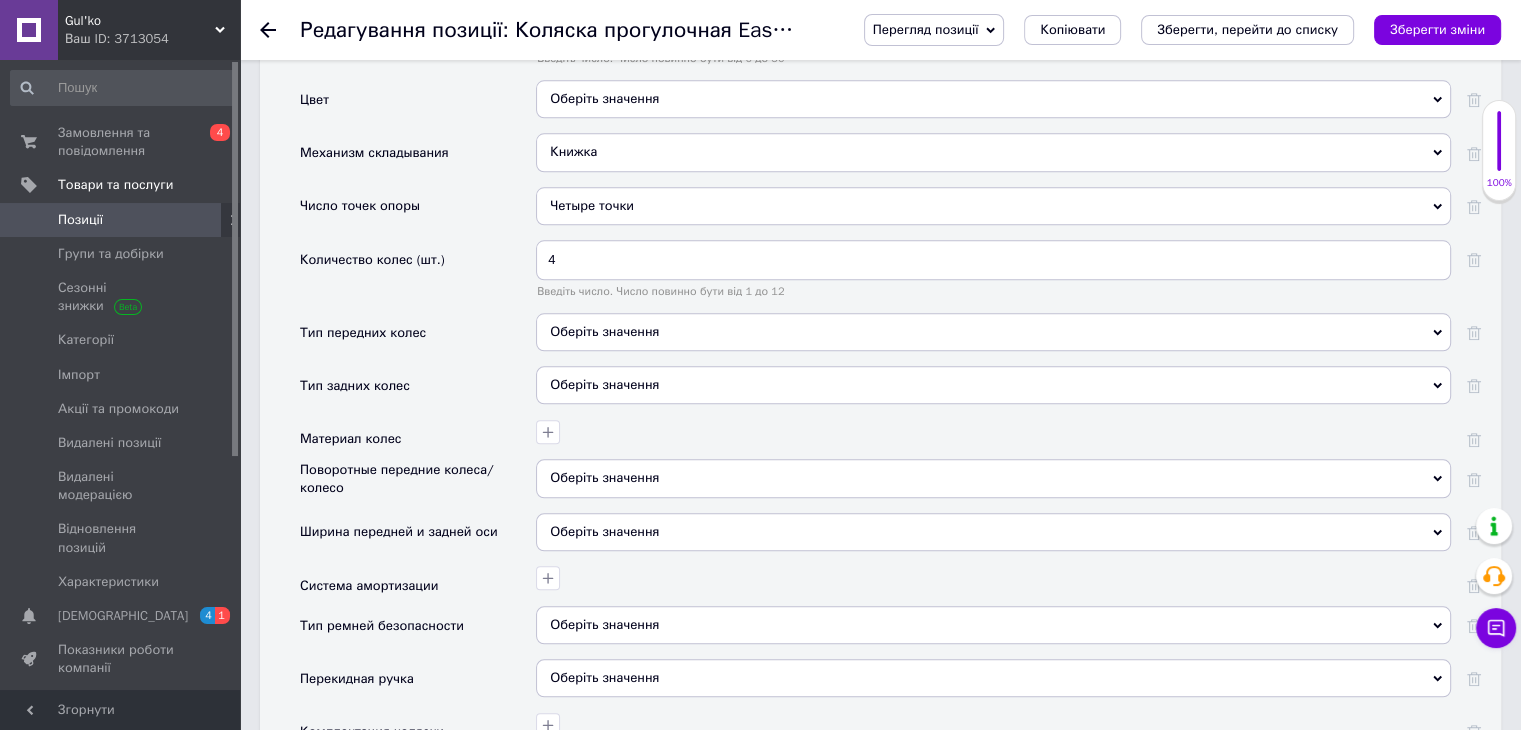 click on "Оберіть значення" at bounding box center [993, 332] 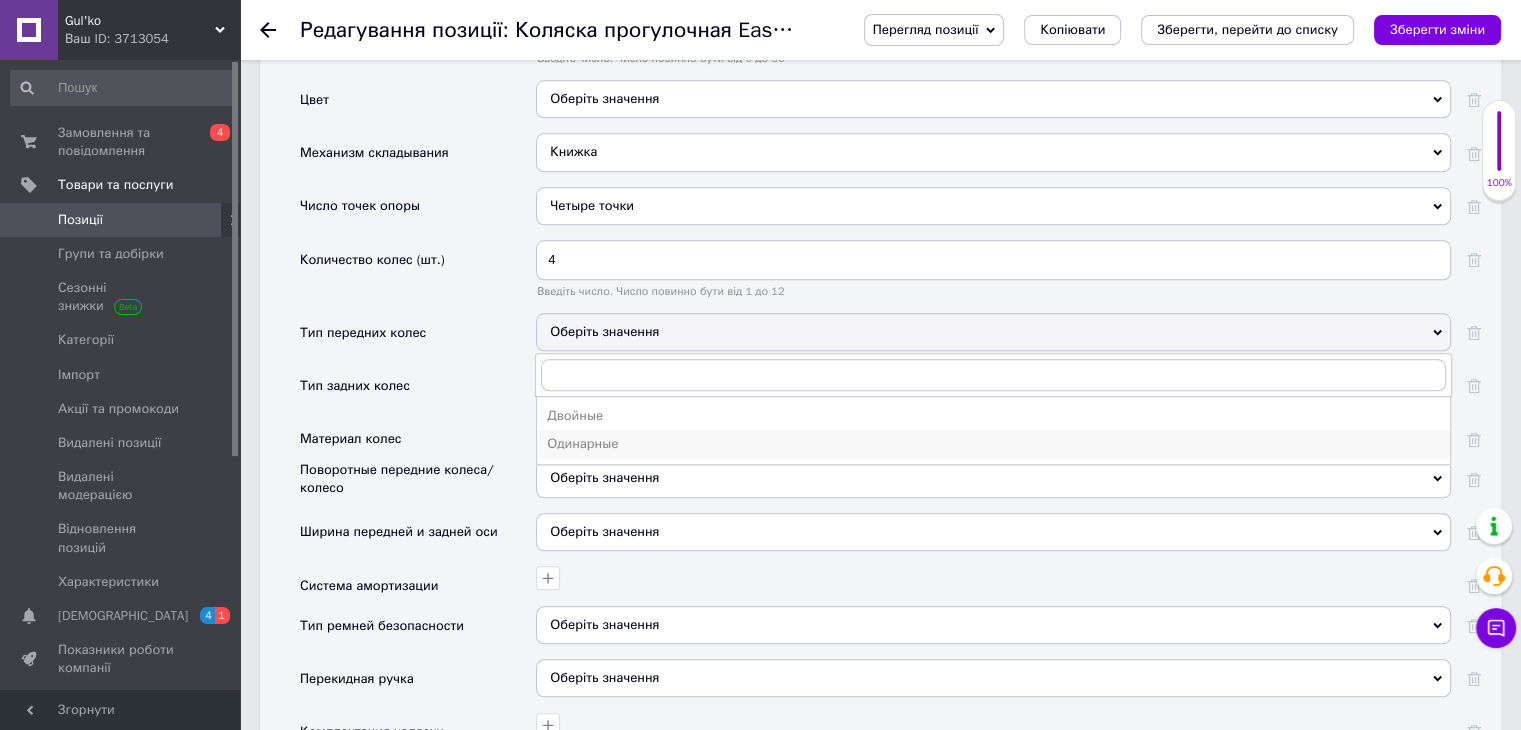 click on "Одинарные" at bounding box center (993, 444) 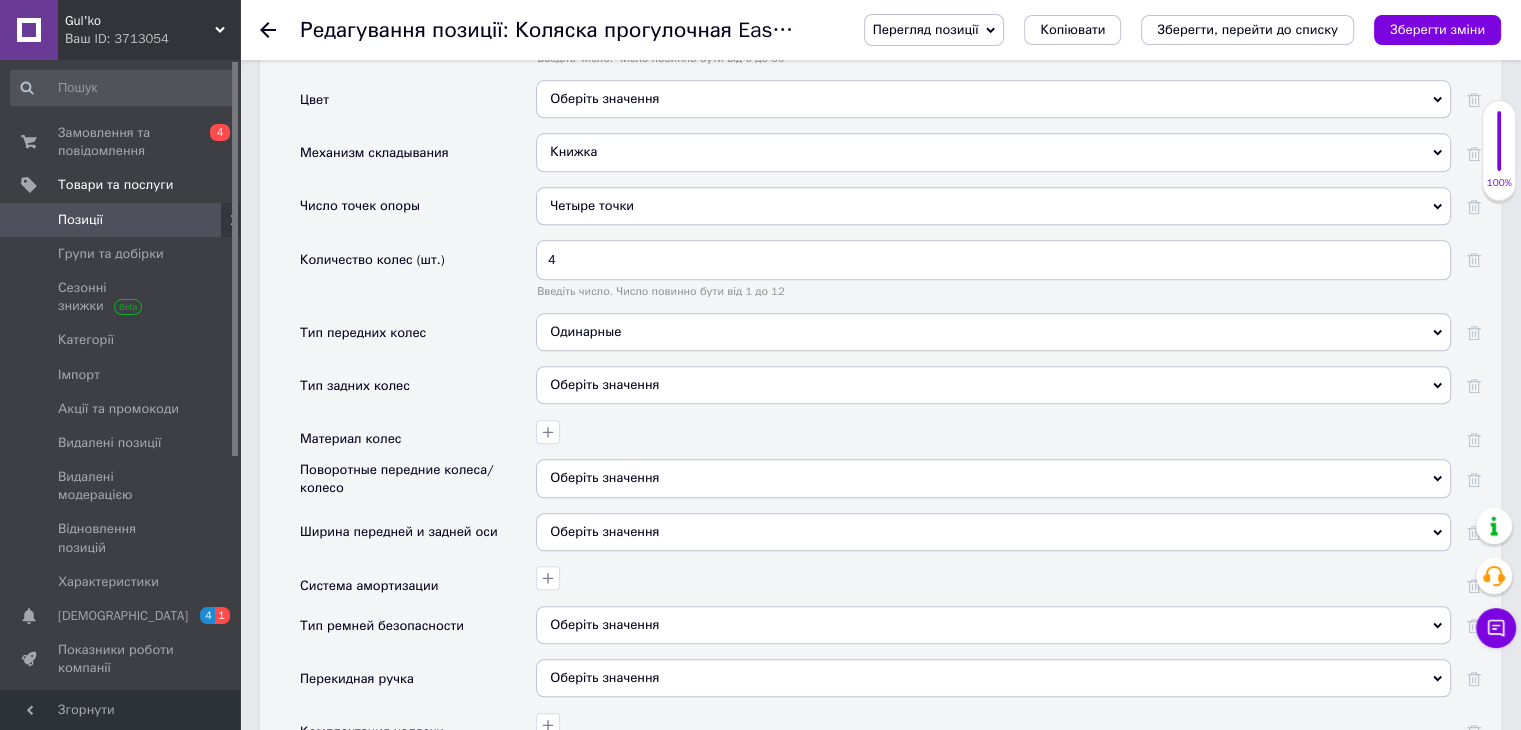 click on "Оберіть значення" at bounding box center [993, 385] 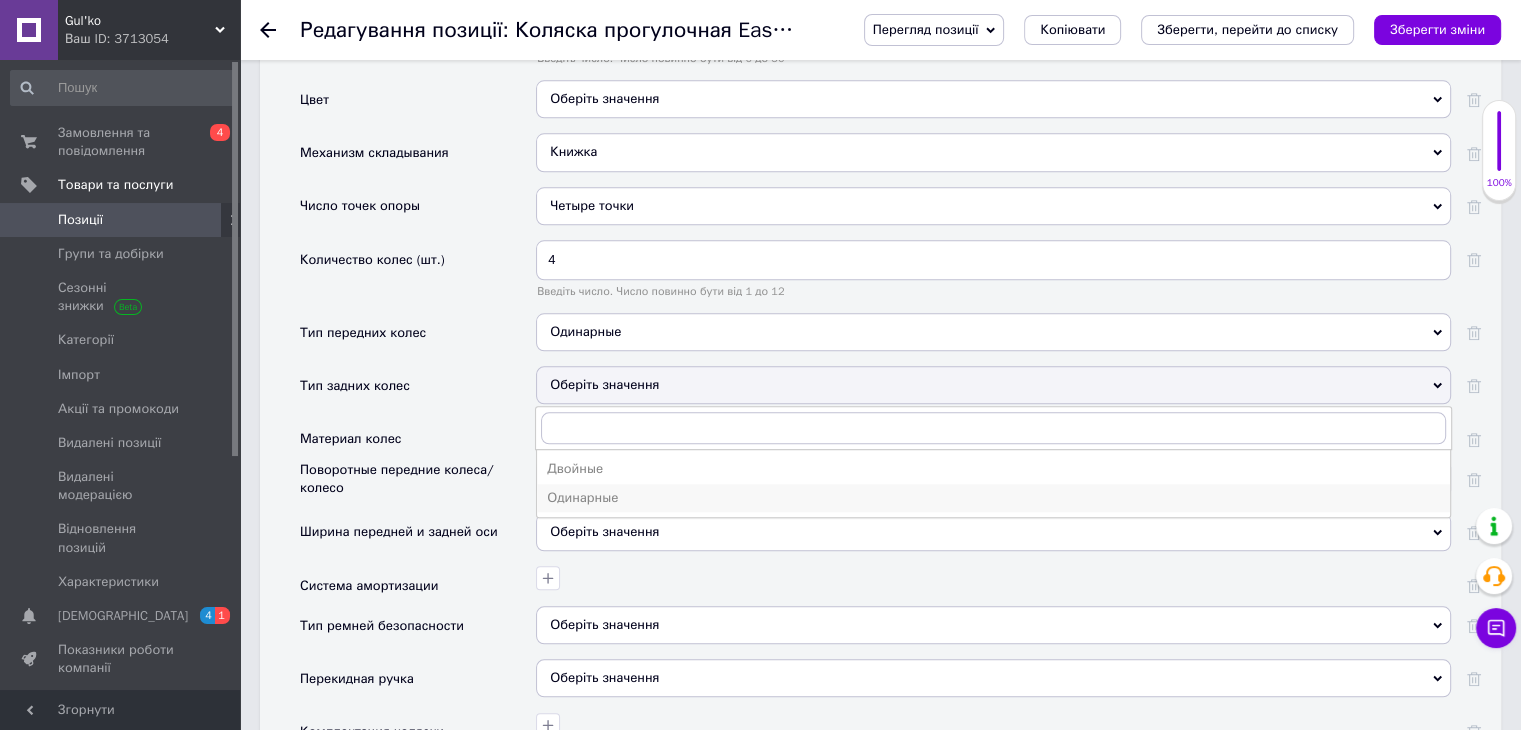 click on "Одинарные" at bounding box center [993, 498] 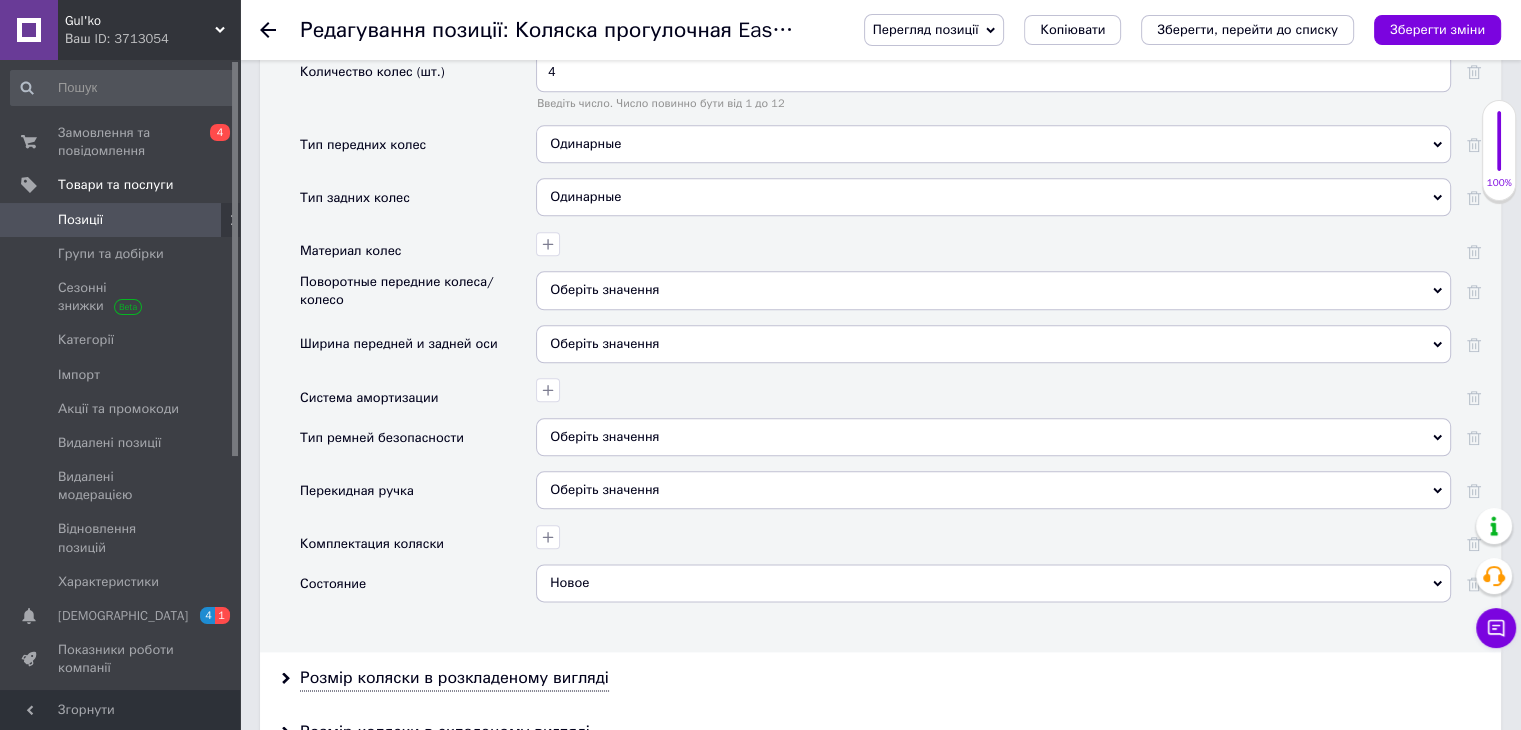 scroll, scrollTop: 2300, scrollLeft: 0, axis: vertical 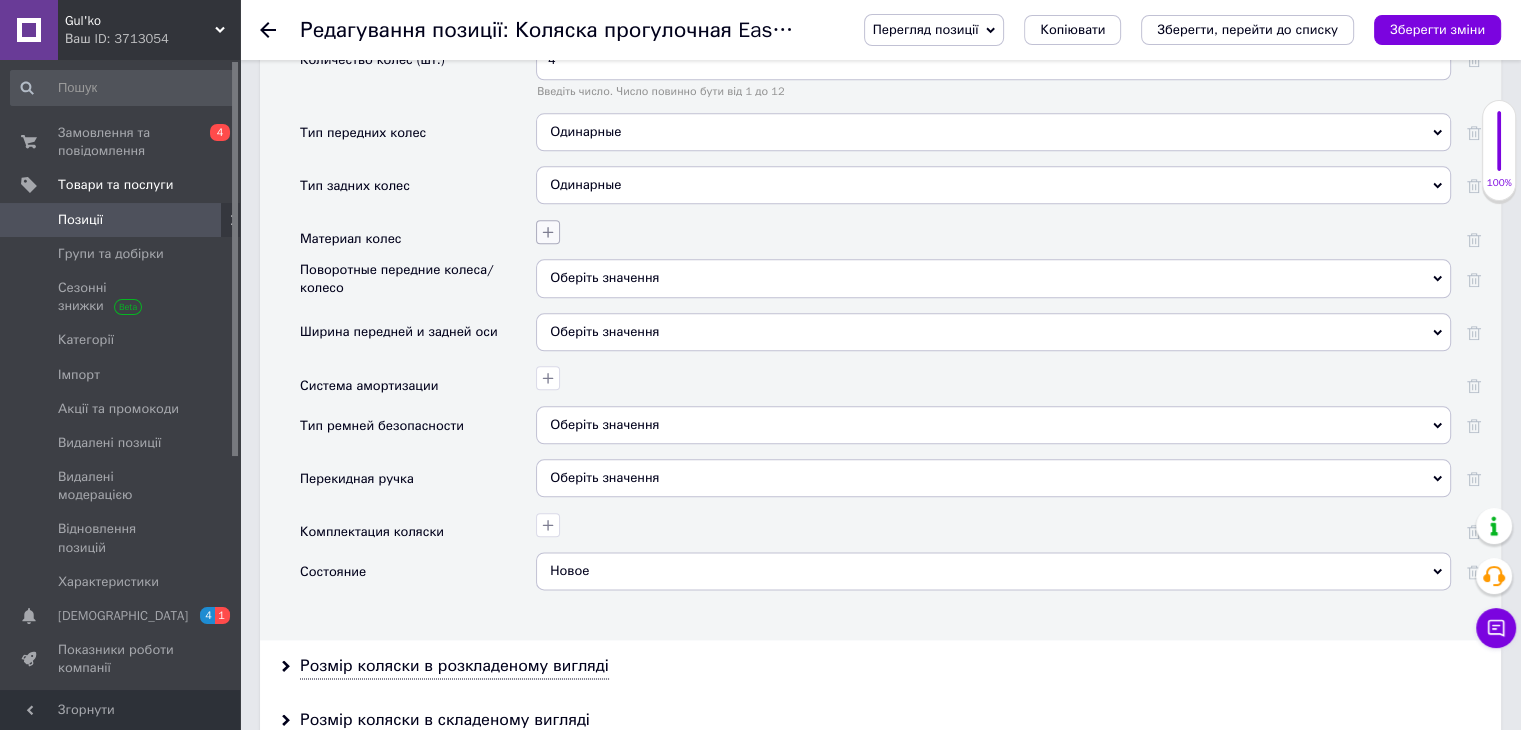 click 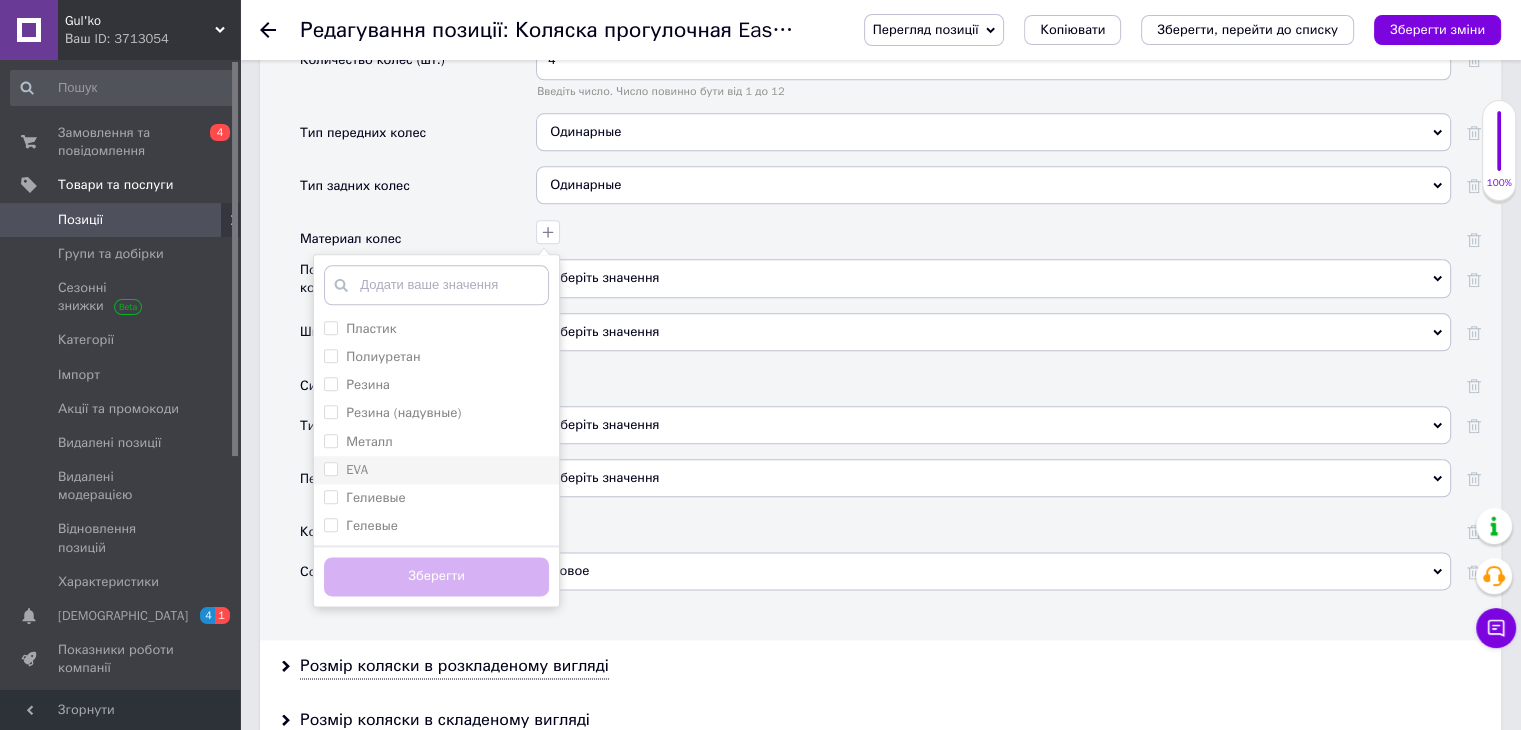 click on "EVA" at bounding box center (436, 470) 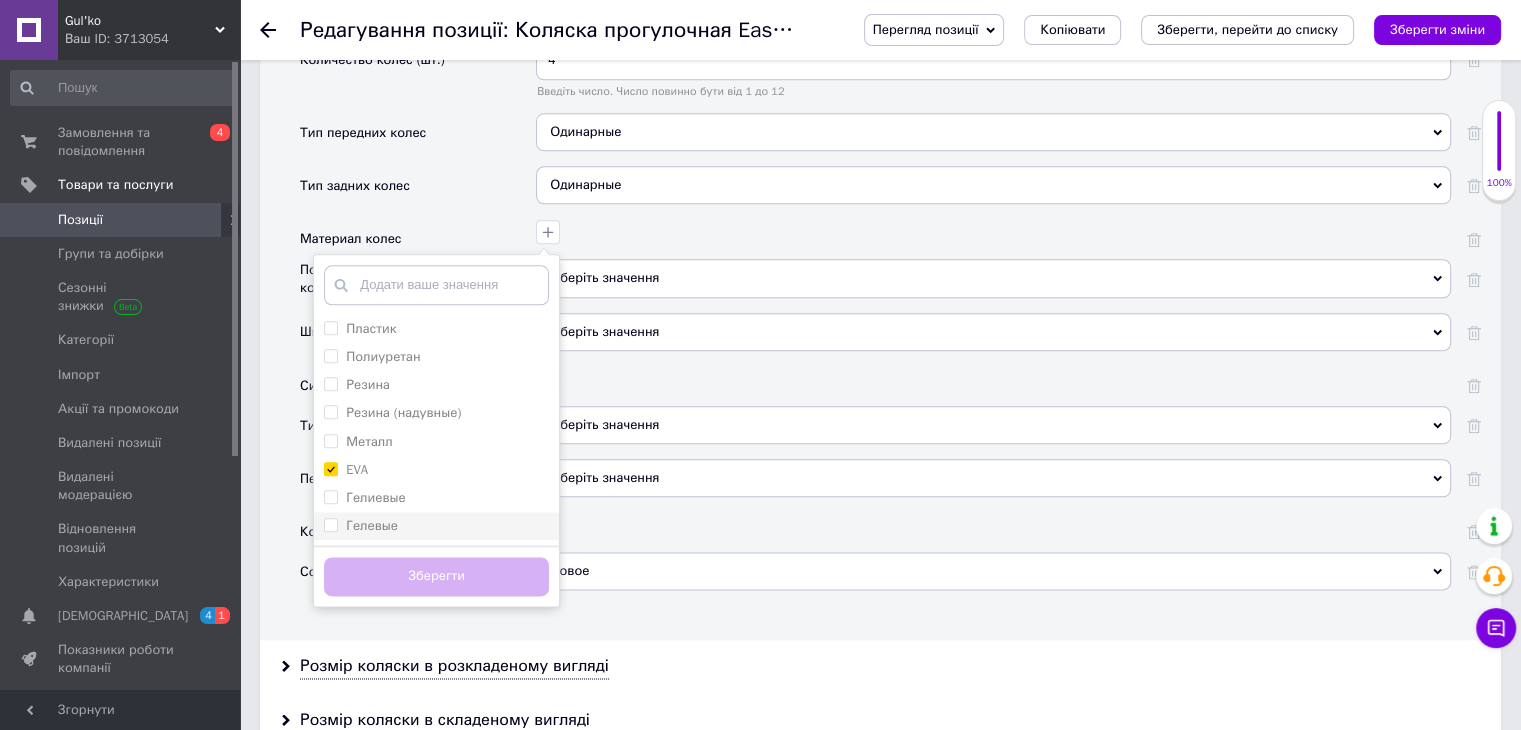 checkbox on "true" 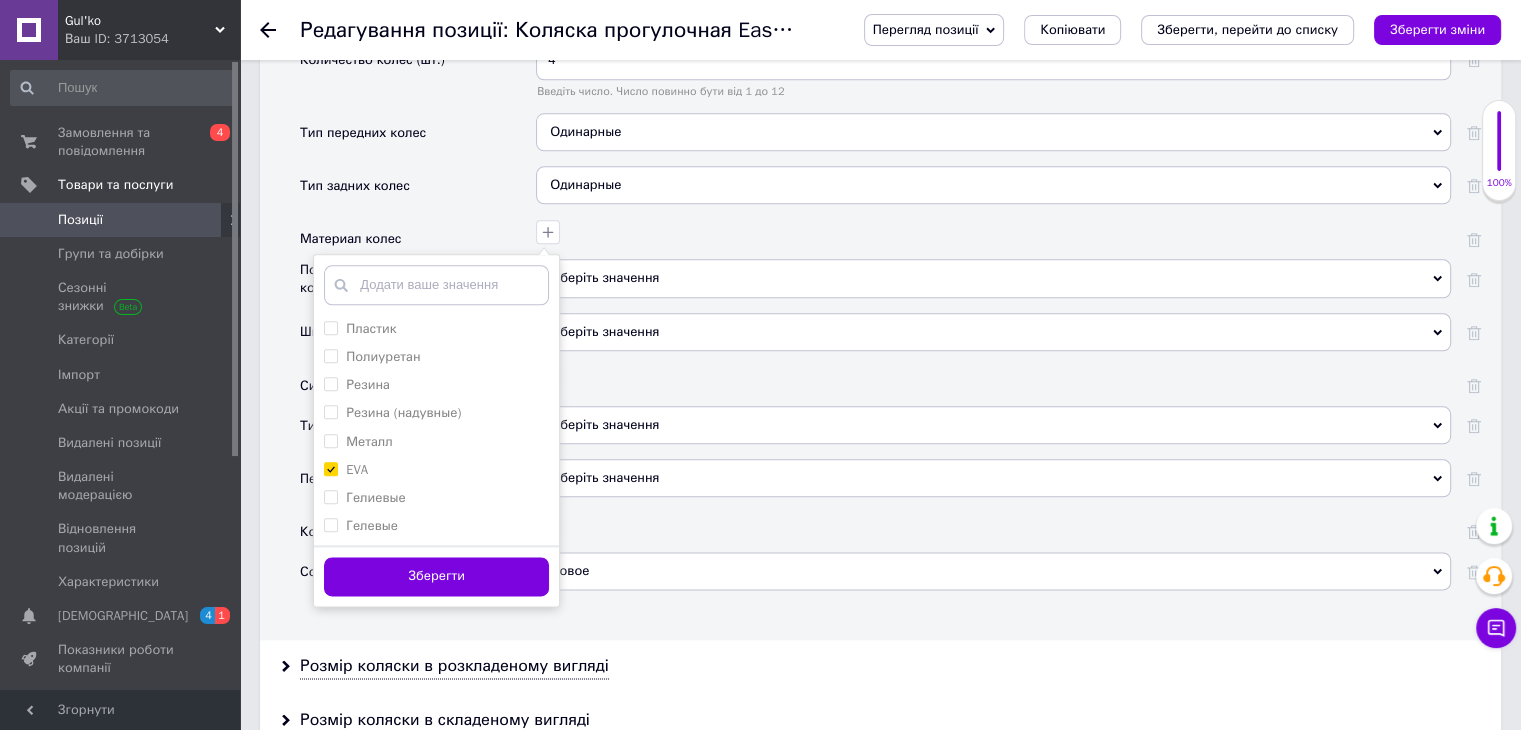 click on "Зберегти" at bounding box center [436, 576] 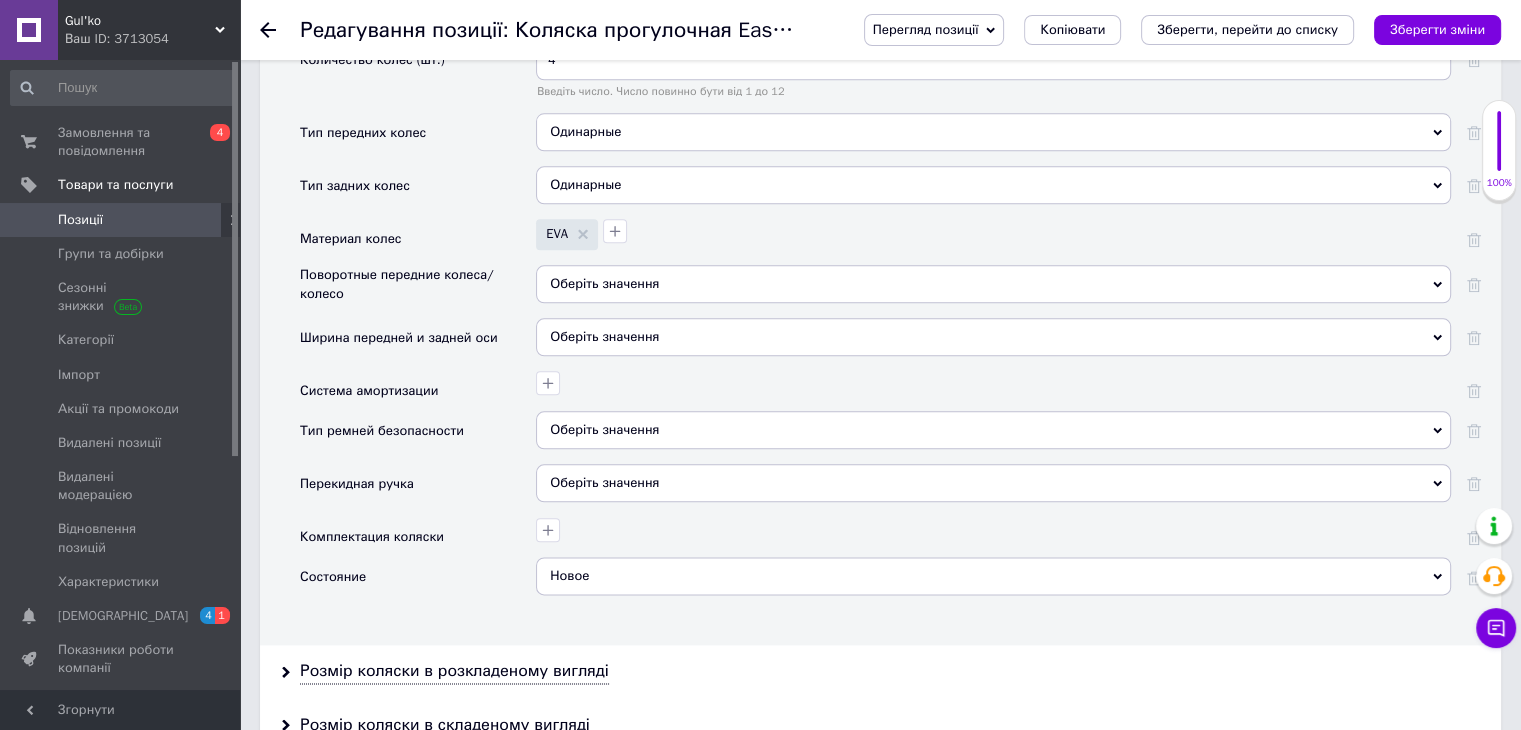 click on "Оберіть значення" at bounding box center [604, 283] 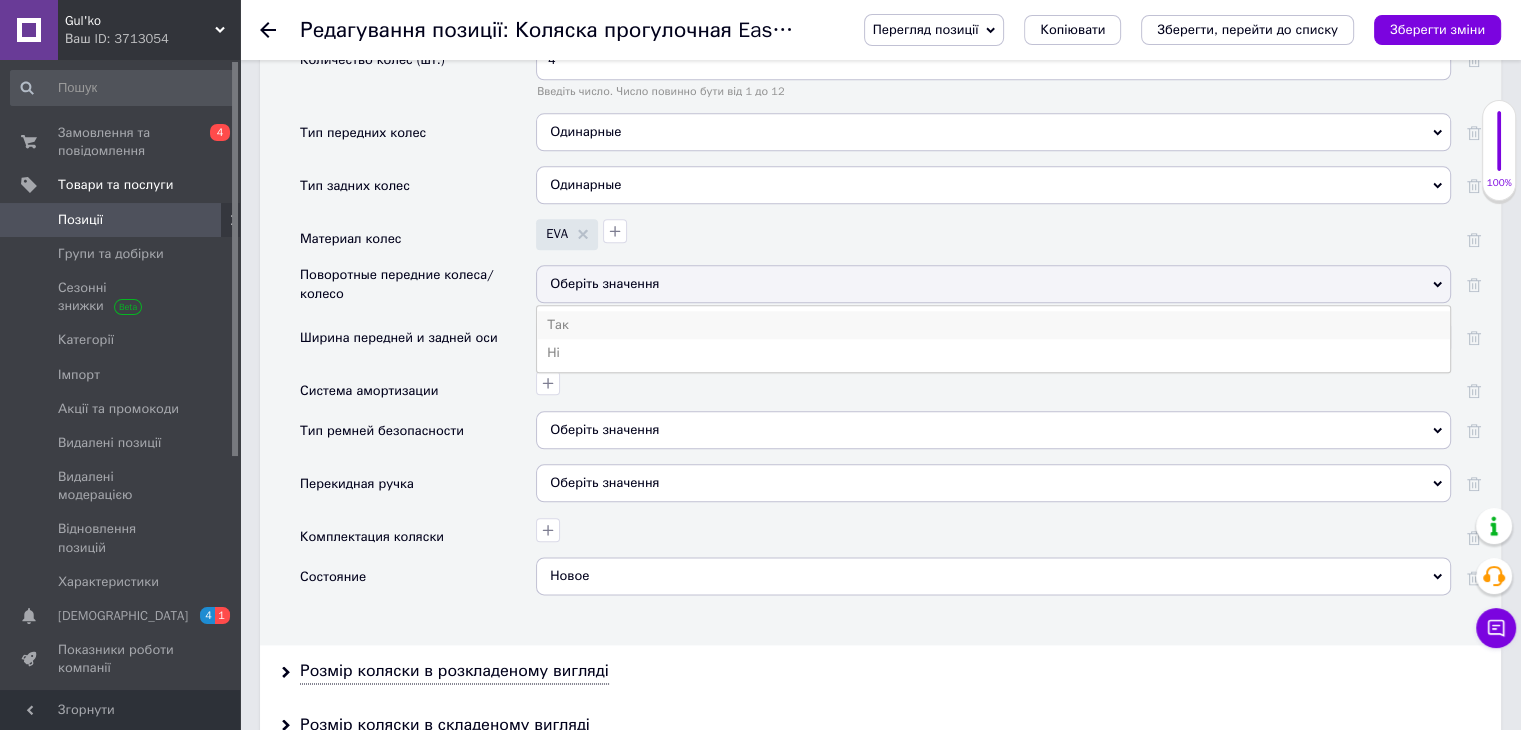 click on "Так" at bounding box center (993, 325) 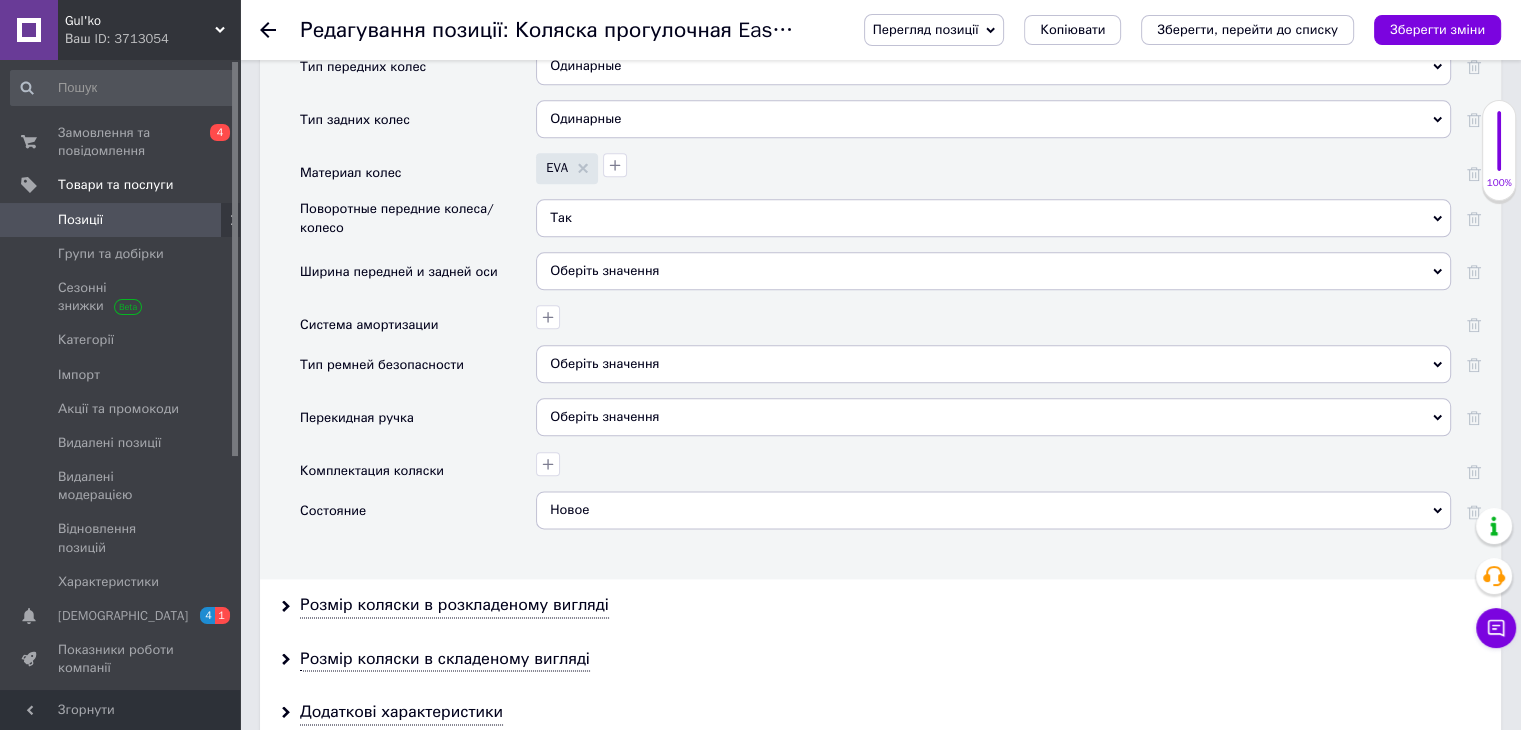 scroll, scrollTop: 2400, scrollLeft: 0, axis: vertical 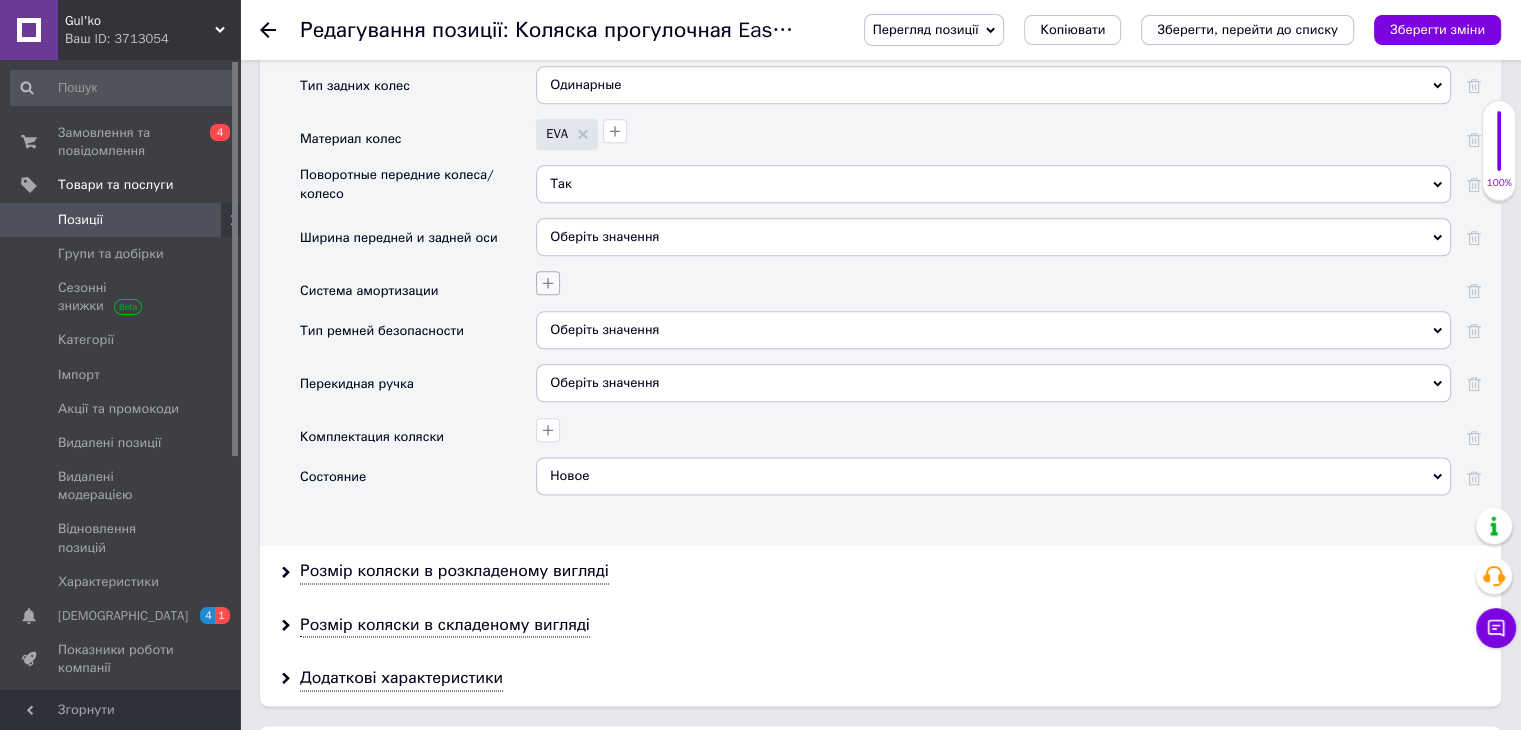 click 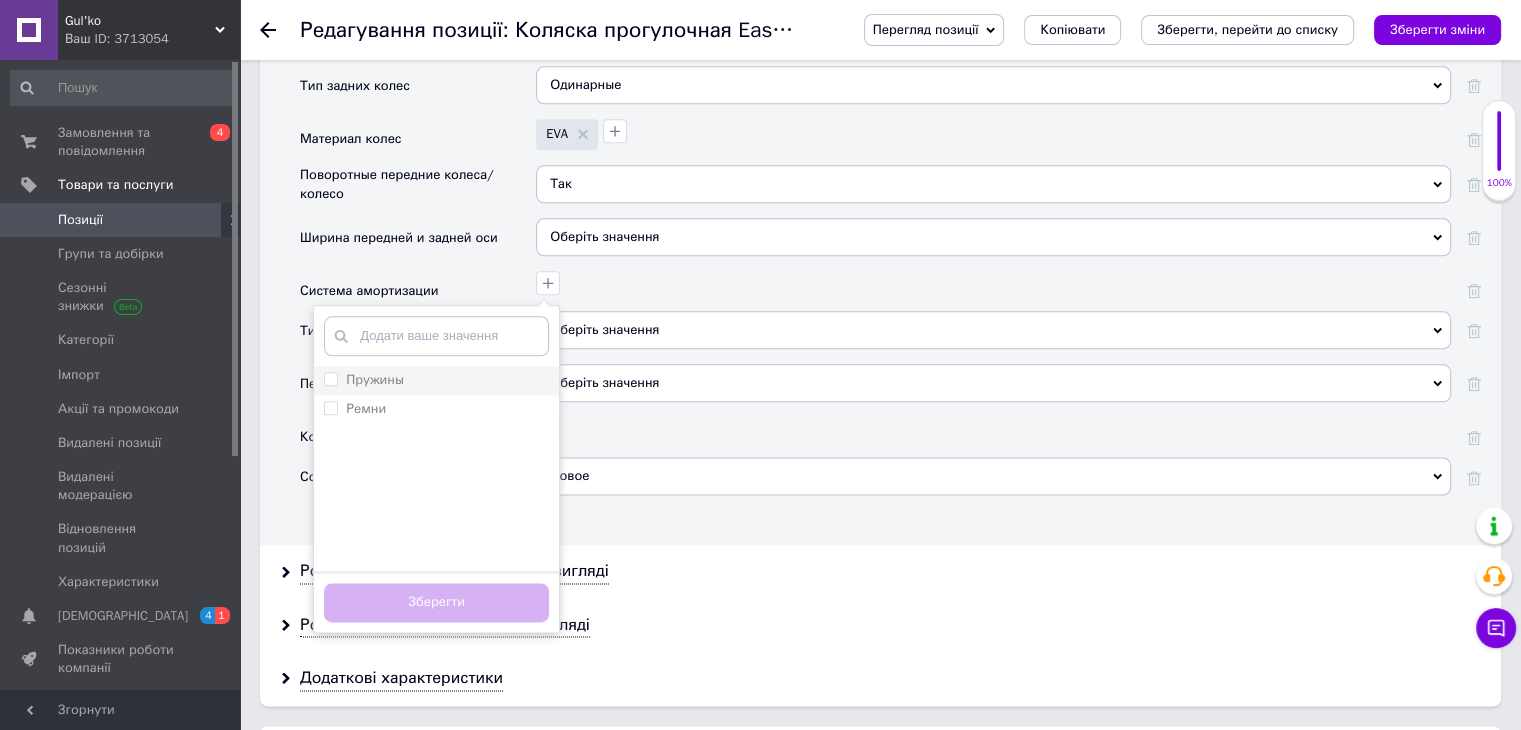 click on "Пружины" at bounding box center (375, 379) 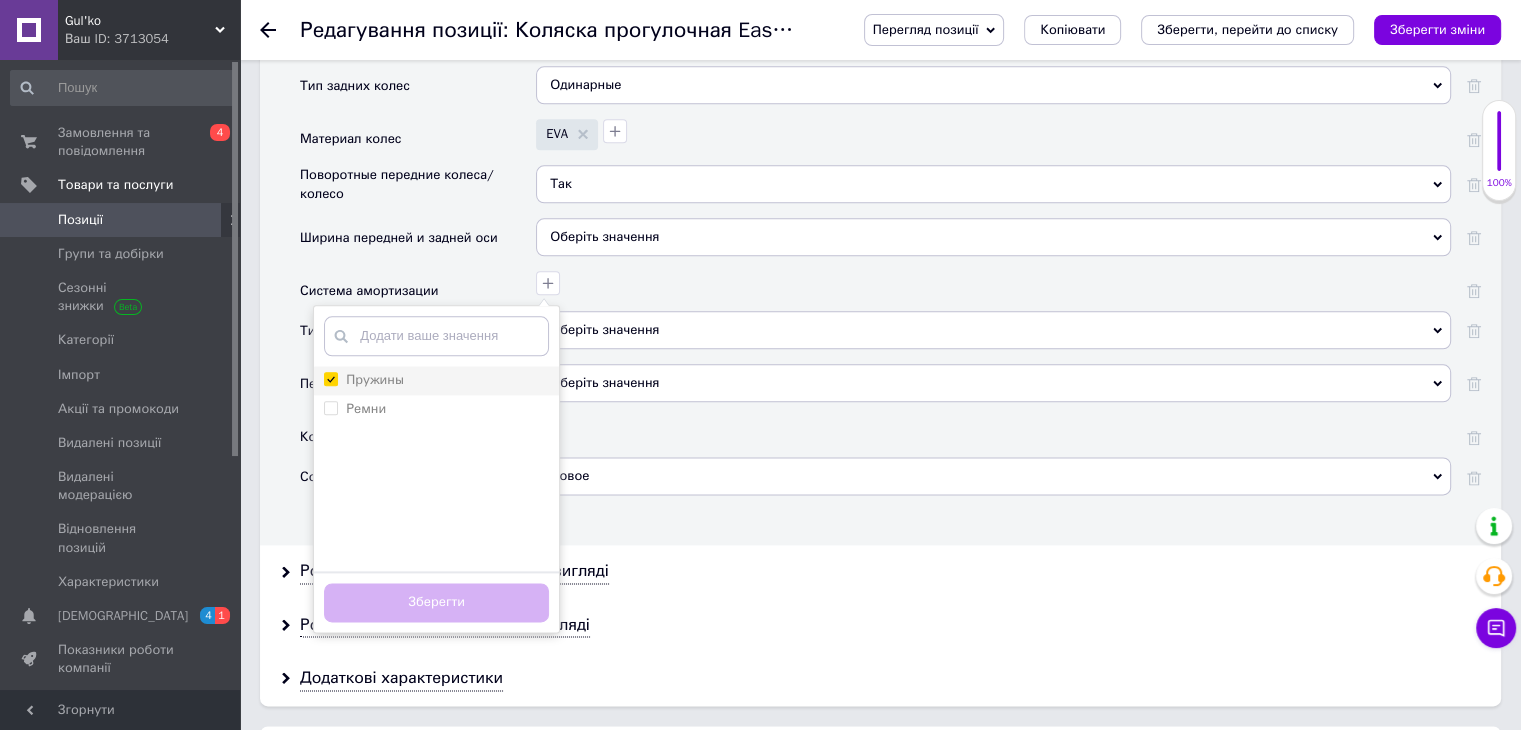 checkbox on "true" 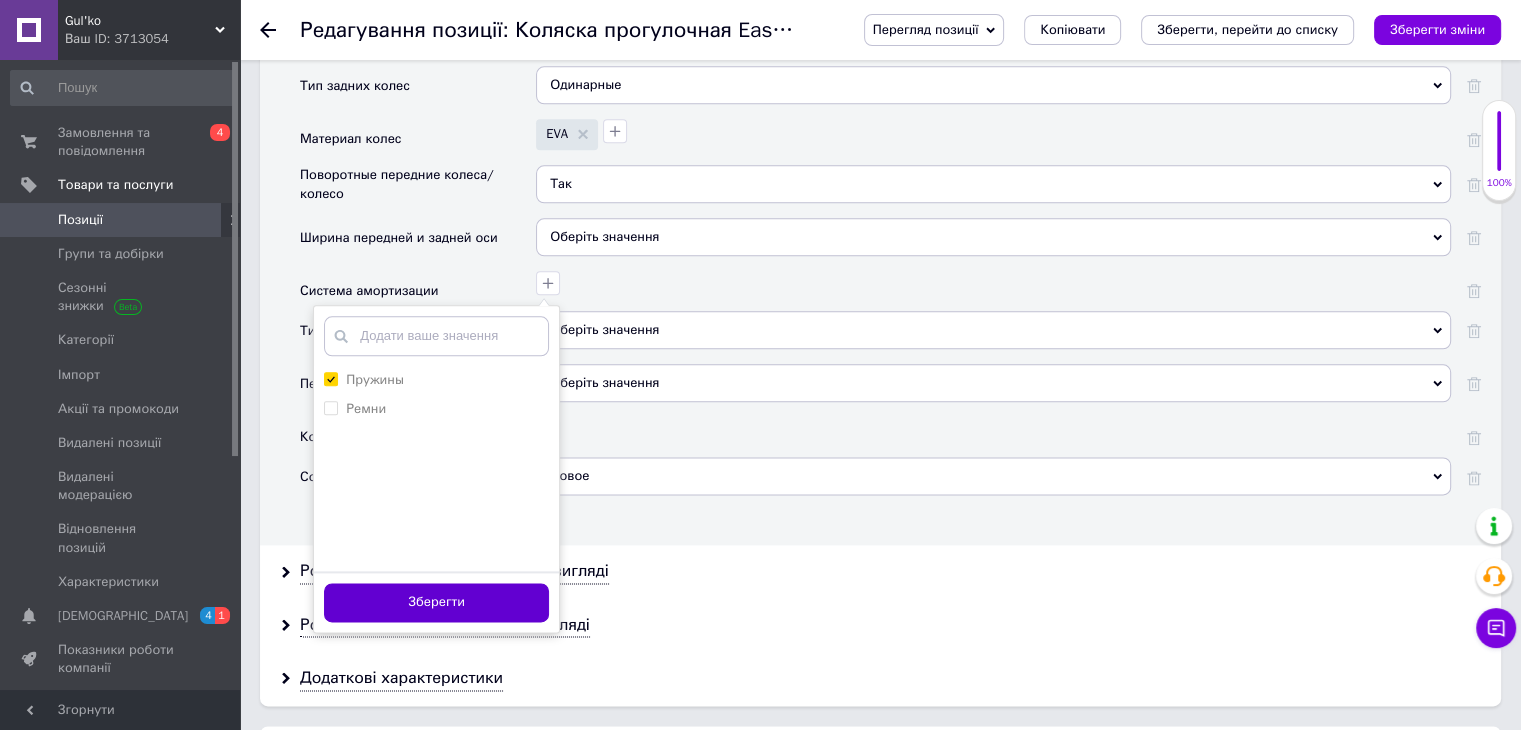 click on "Зберегти" at bounding box center [436, 602] 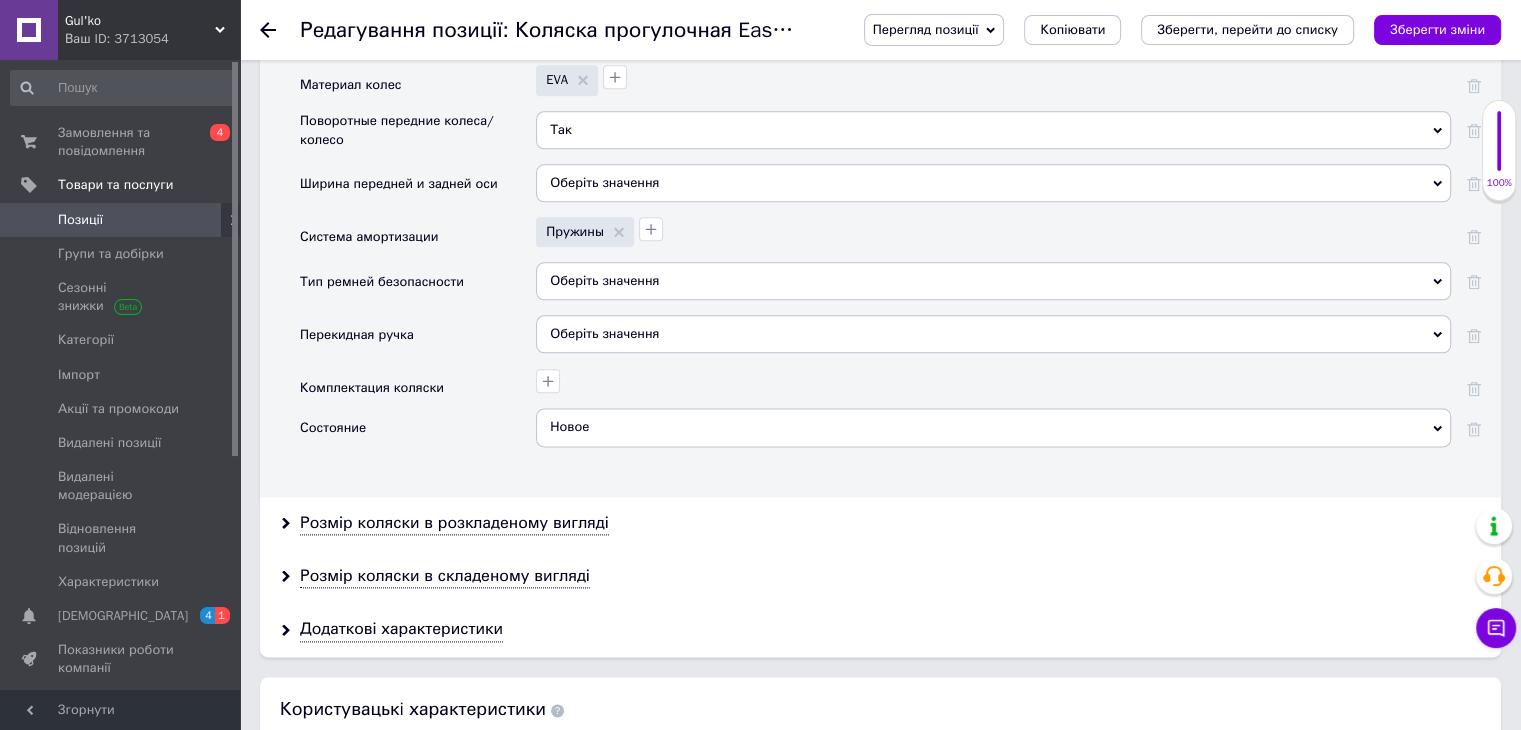 scroll, scrollTop: 2500, scrollLeft: 0, axis: vertical 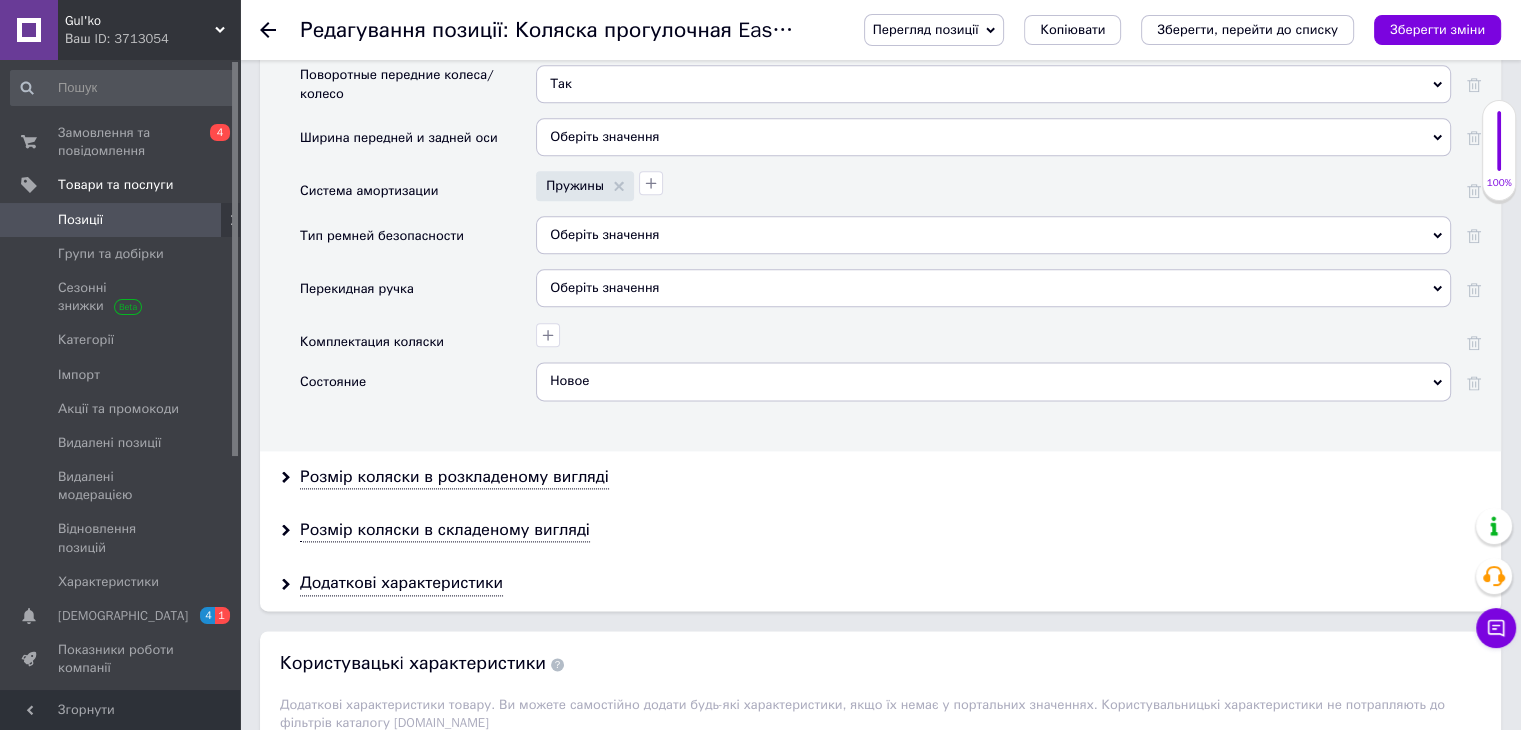 click on "Оберіть значення" at bounding box center [993, 235] 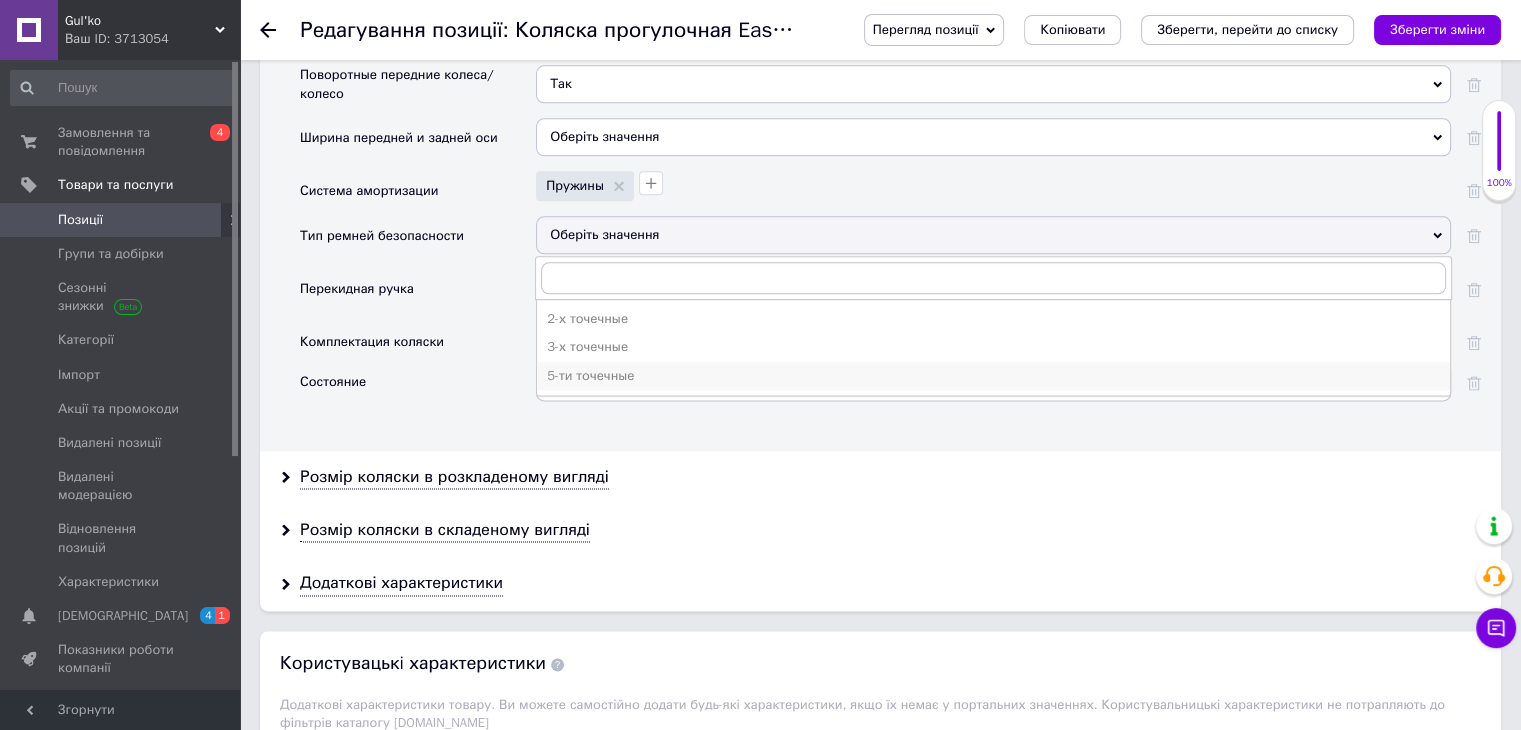 click on "5-ти точечные" at bounding box center (993, 376) 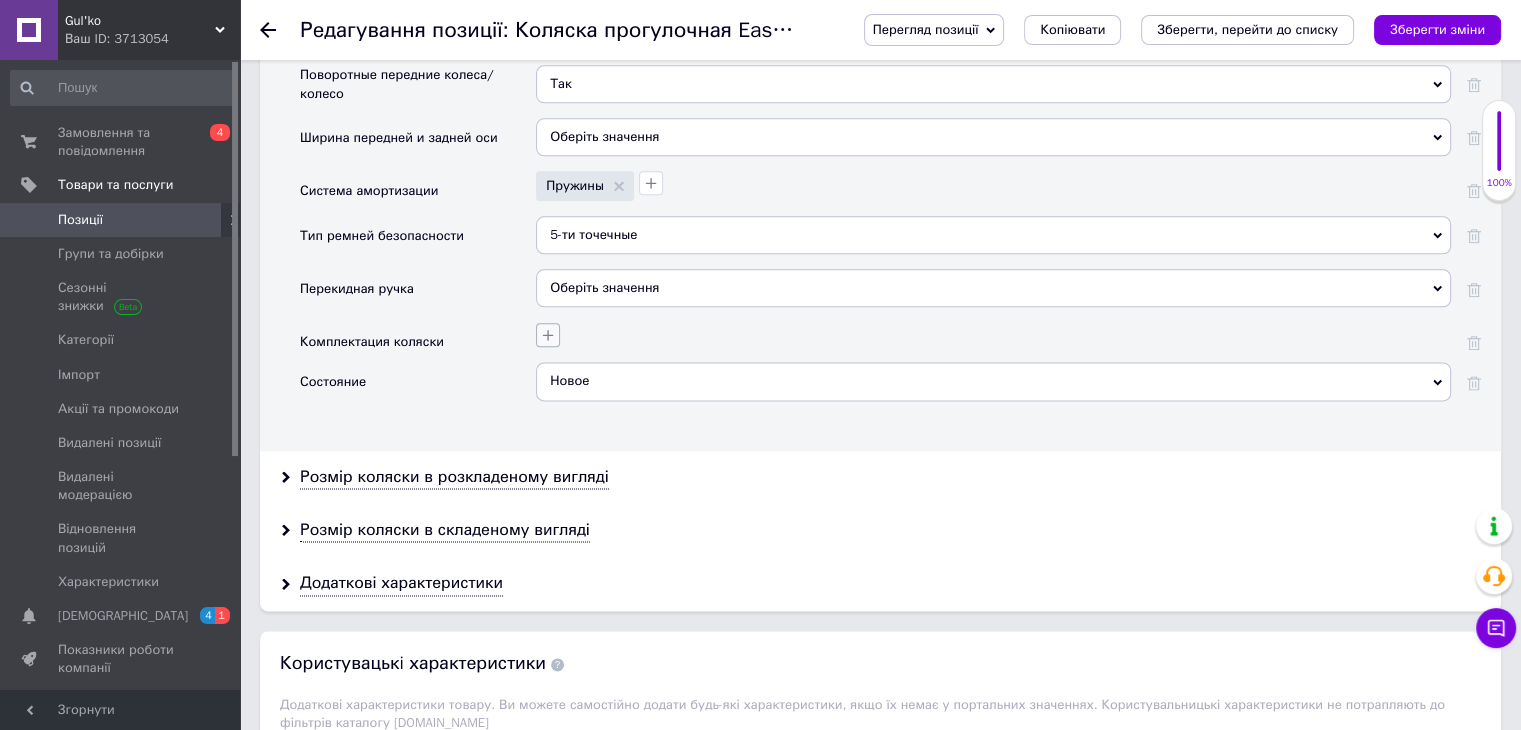 click 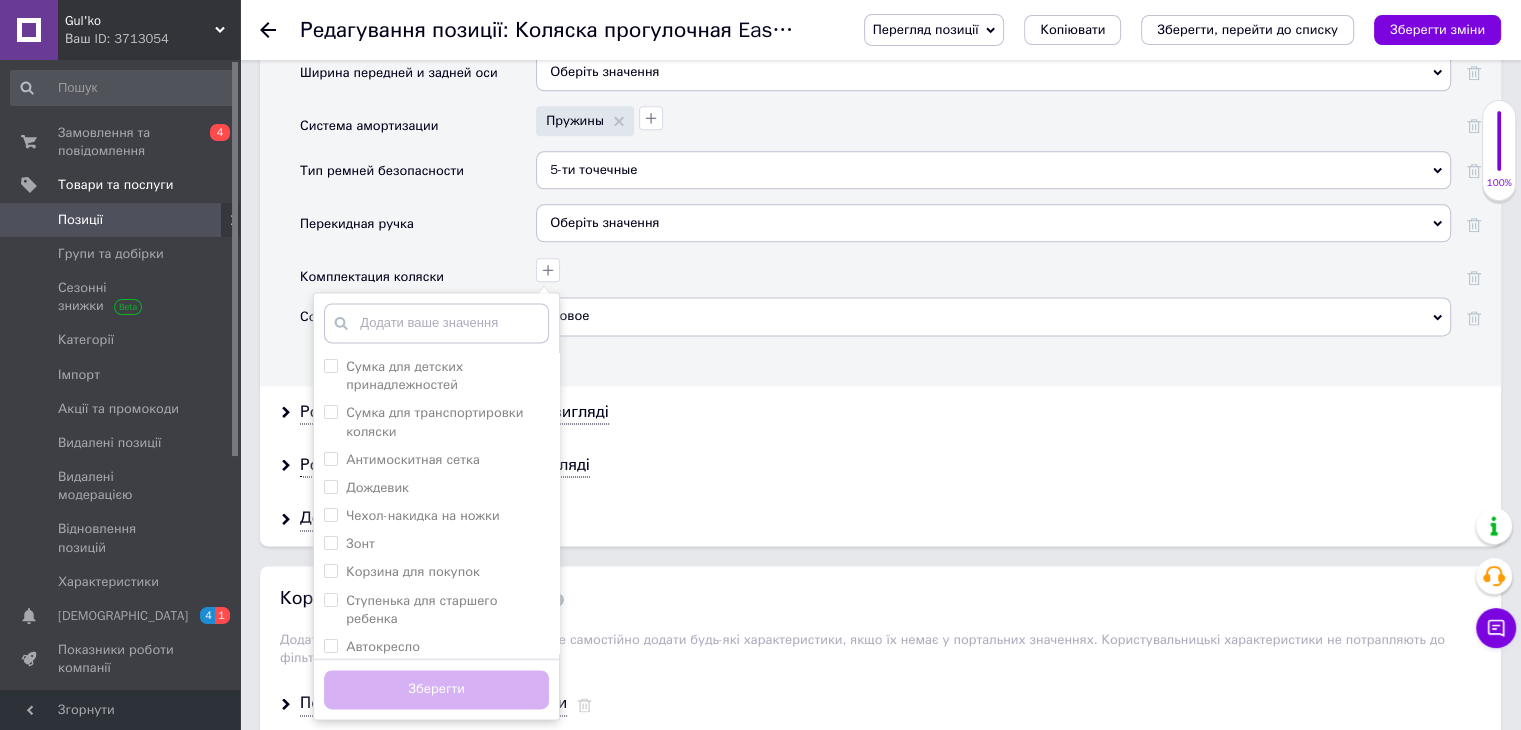 scroll, scrollTop: 2600, scrollLeft: 0, axis: vertical 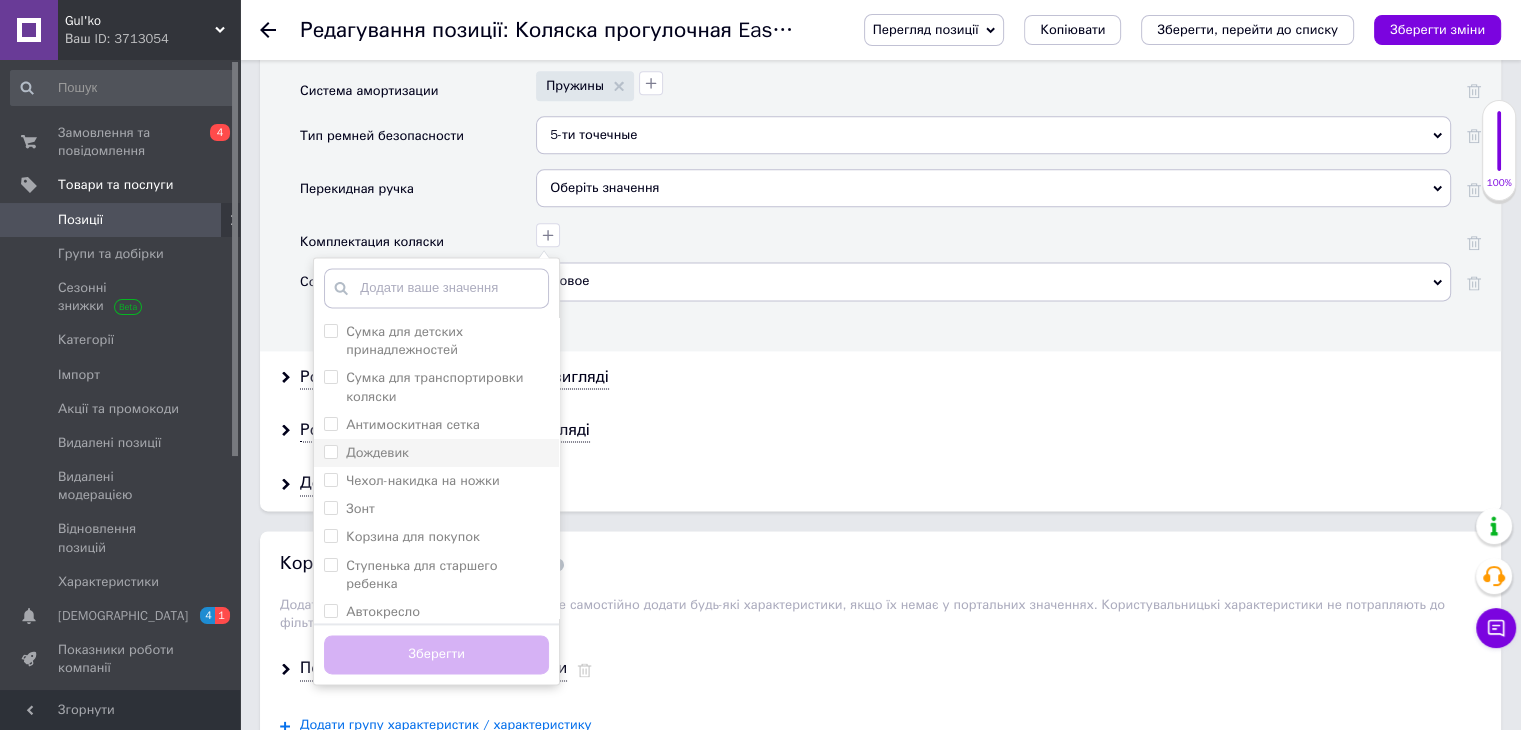 click on "Дождевик" at bounding box center [436, 453] 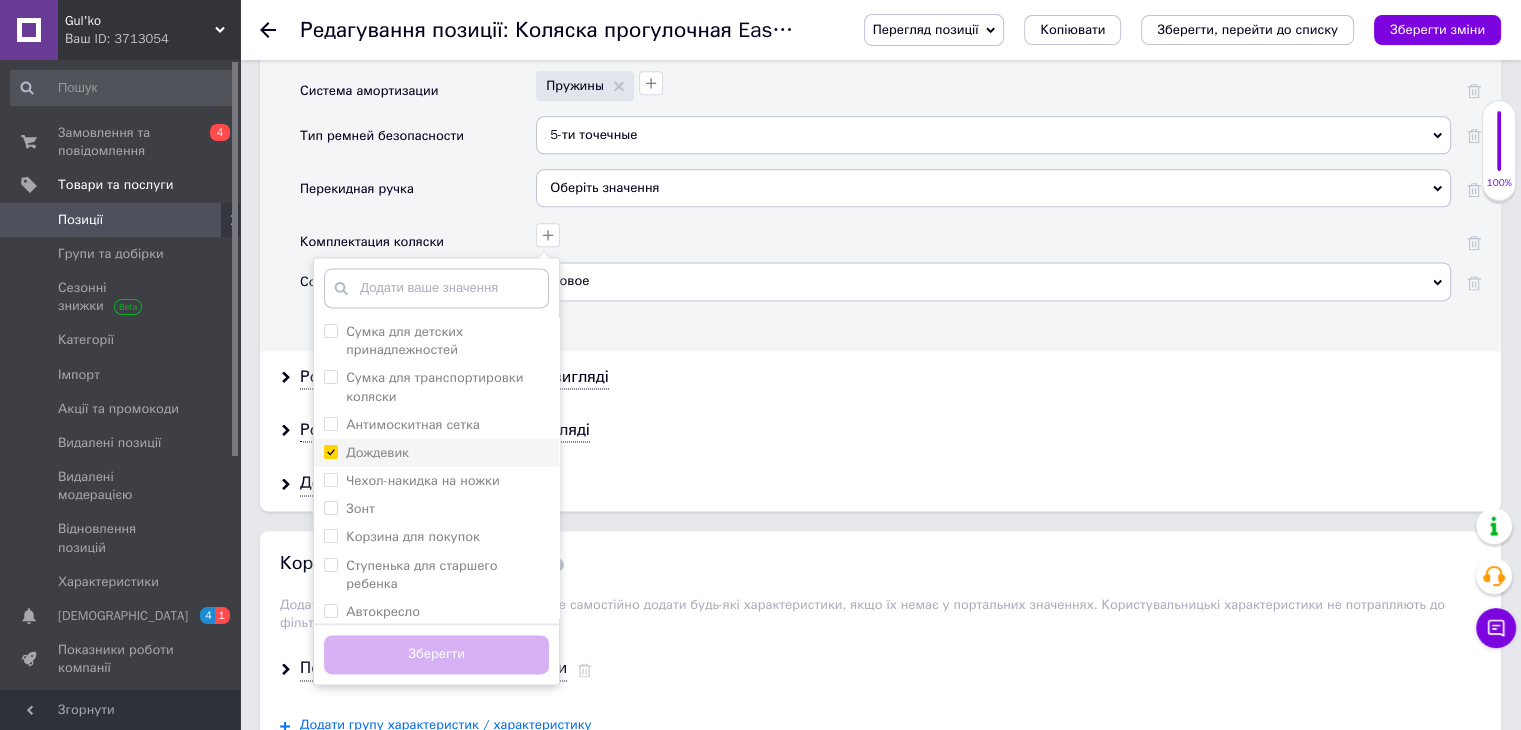 checkbox on "true" 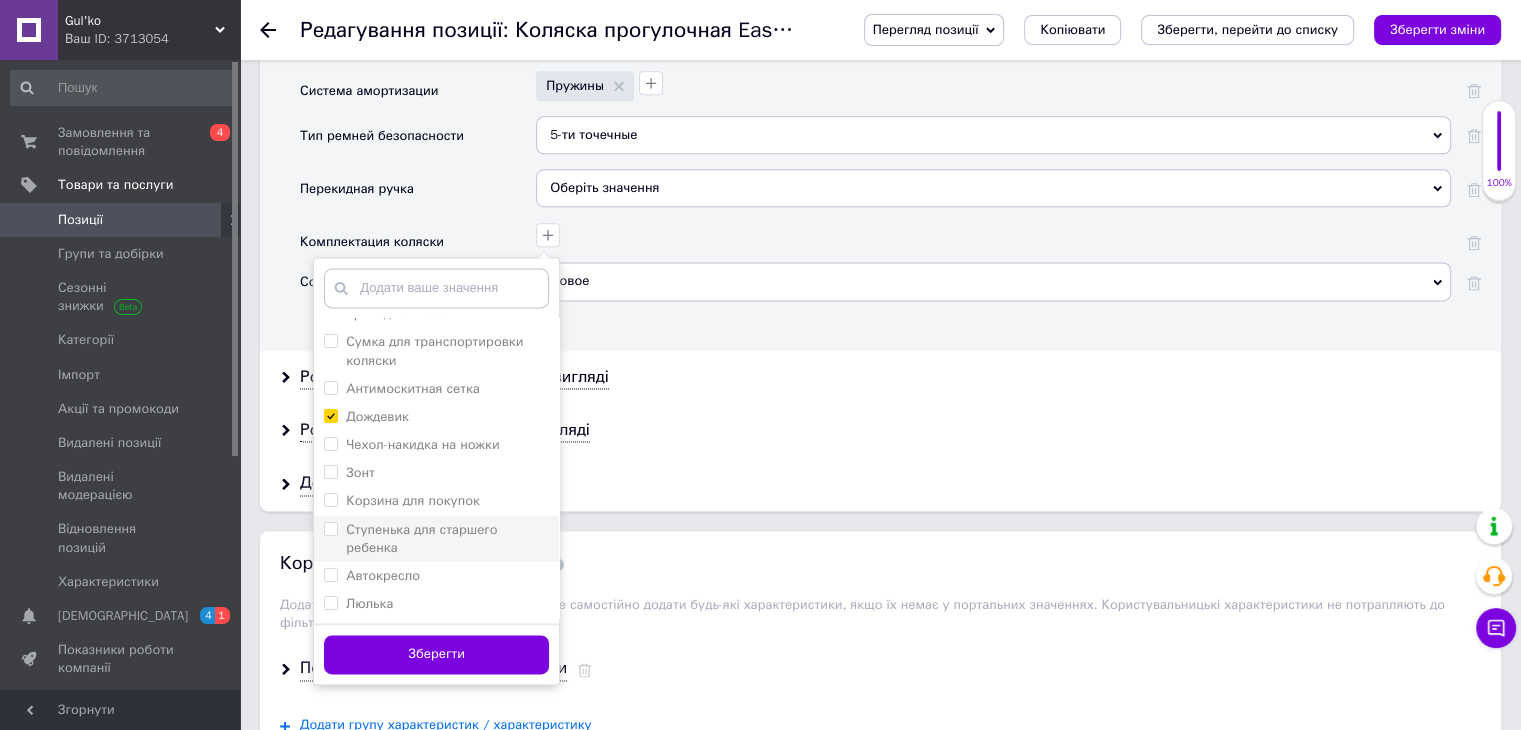 scroll, scrollTop: 100, scrollLeft: 0, axis: vertical 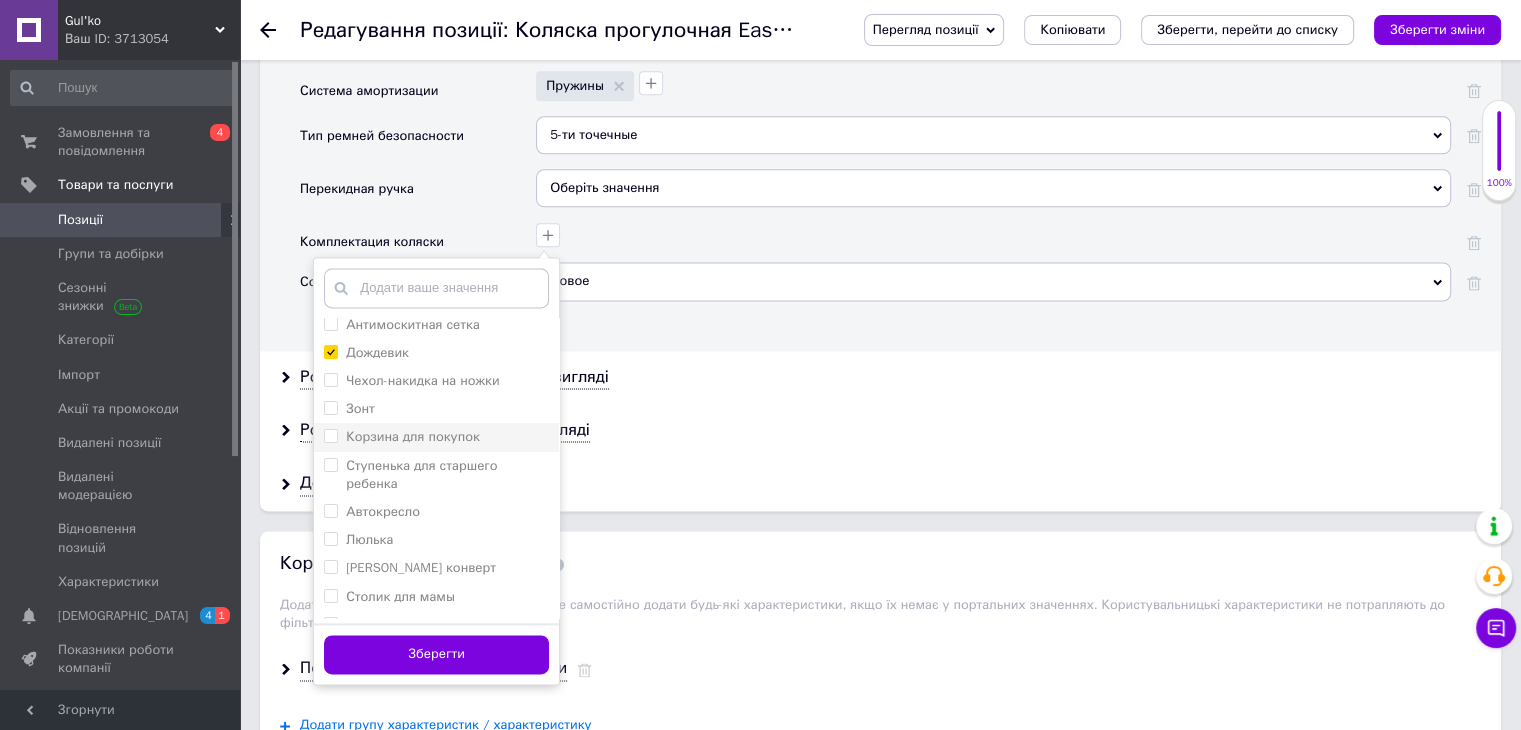 click on "Корзина для покупок" at bounding box center (413, 436) 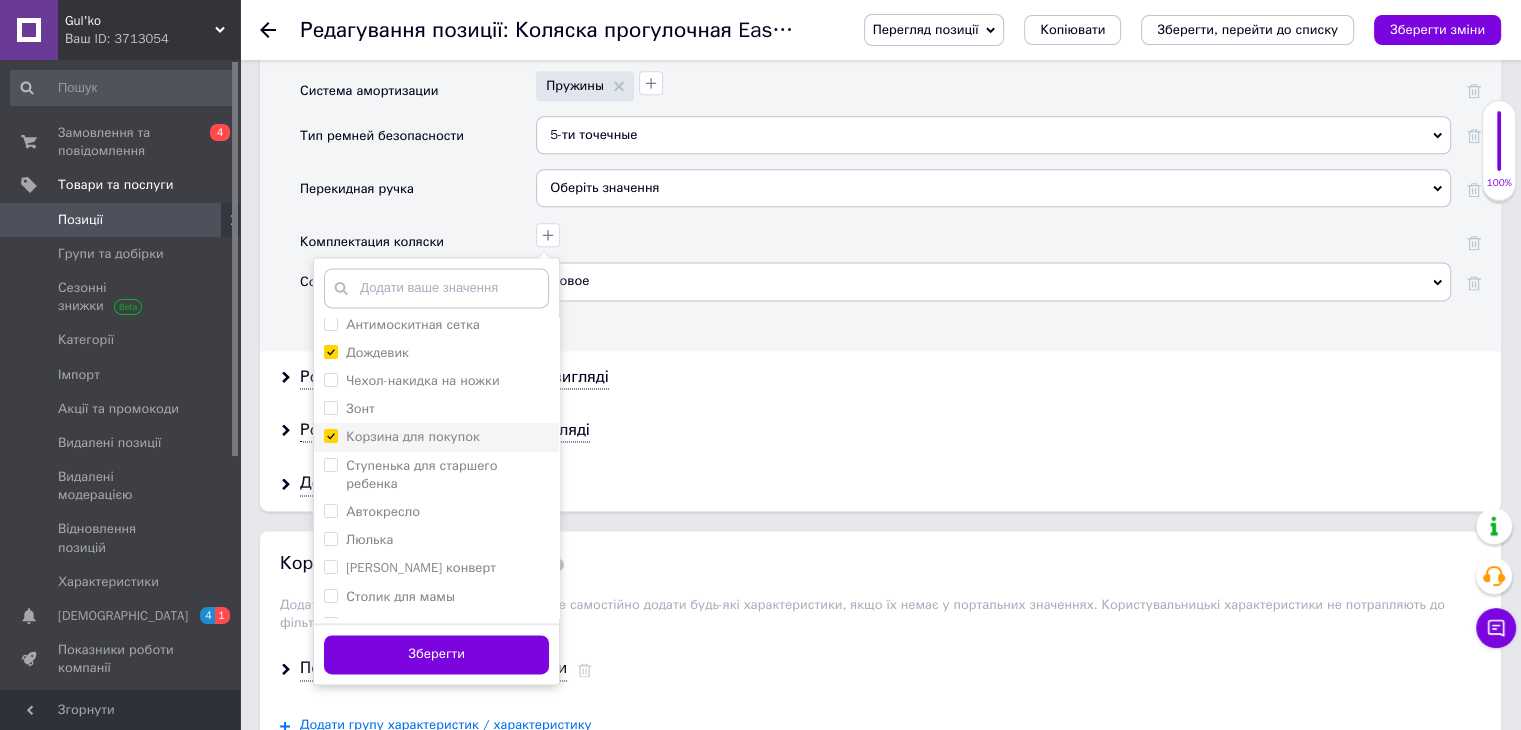 checkbox on "true" 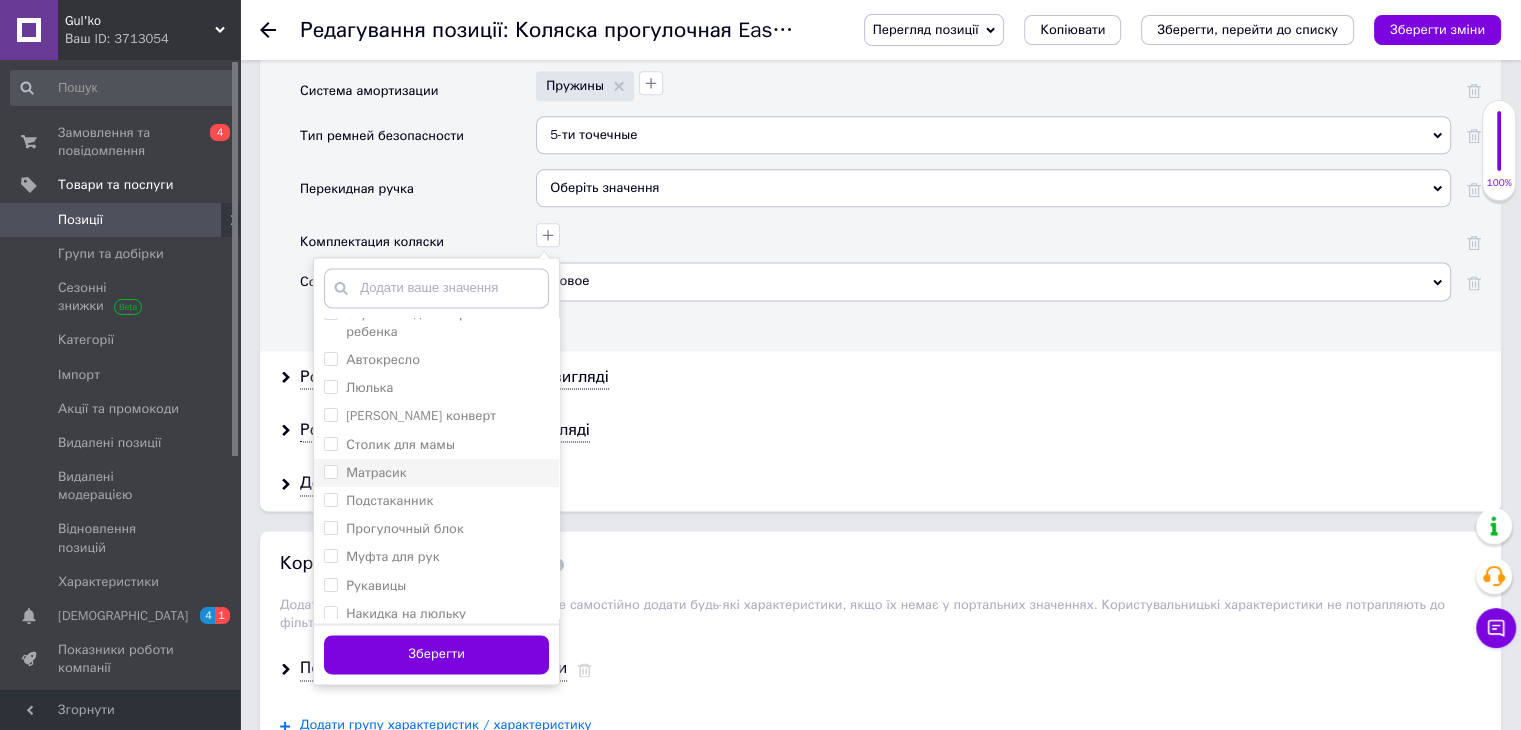 scroll, scrollTop: 300, scrollLeft: 0, axis: vertical 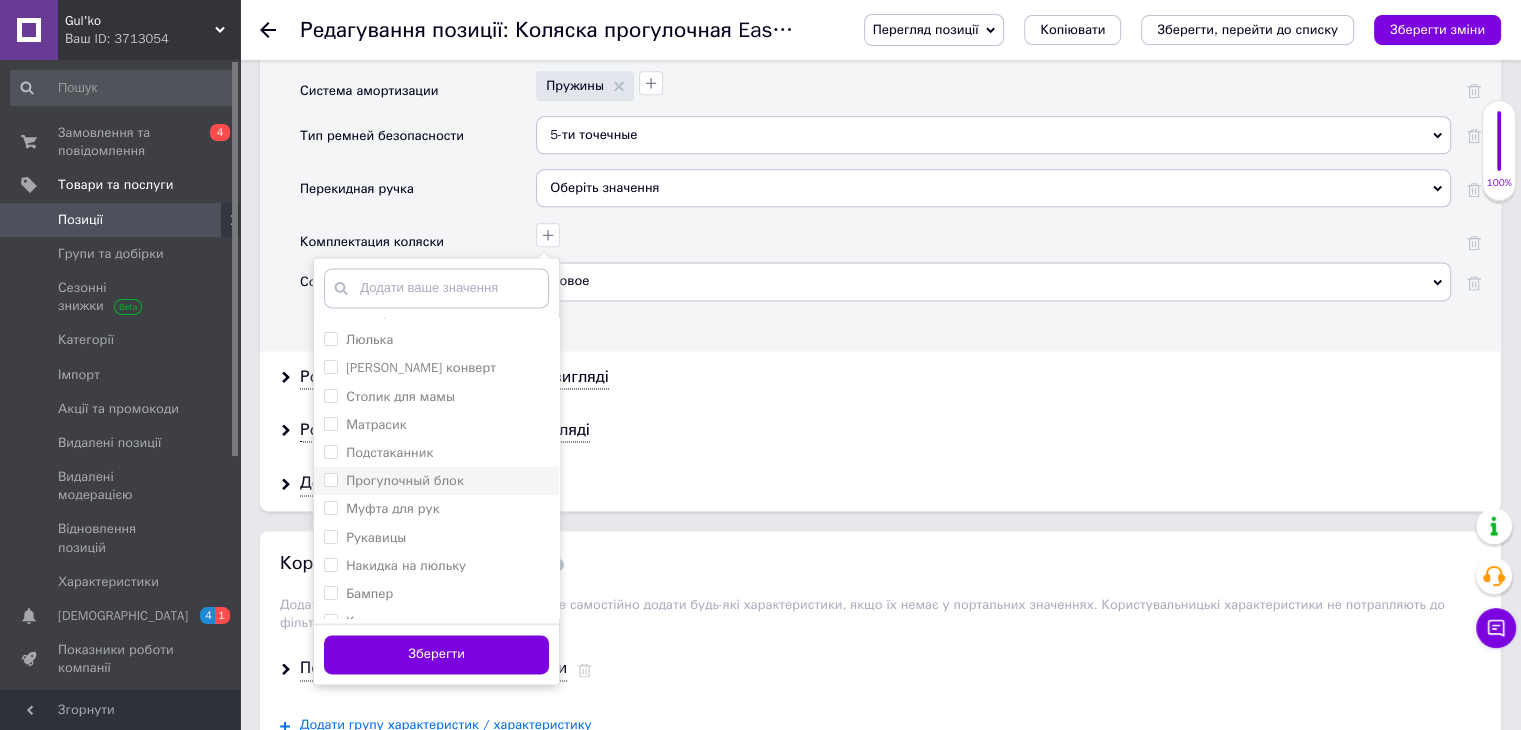 click on "Прогулочный блок" at bounding box center (405, 480) 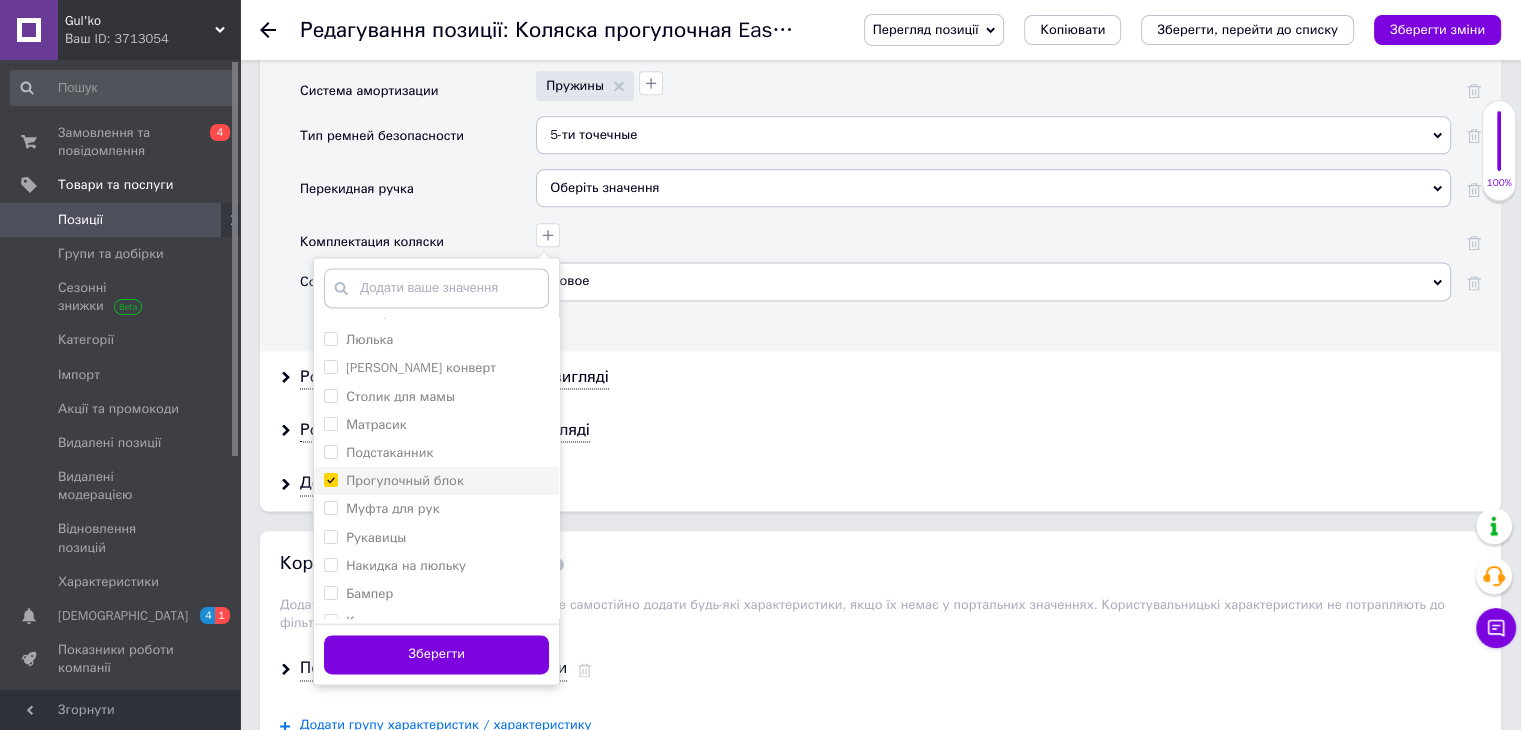 checkbox on "true" 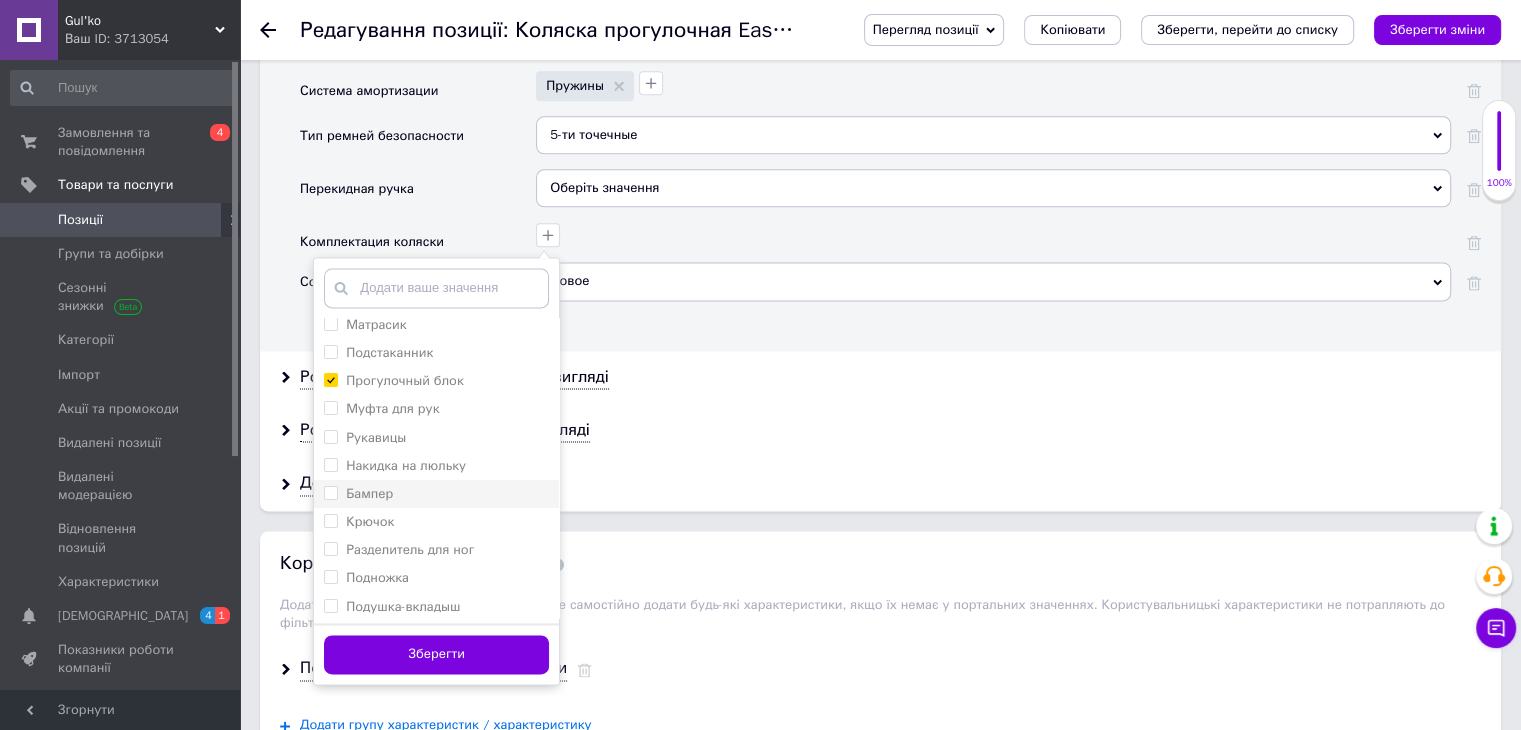 click on "Бампер" at bounding box center [436, 494] 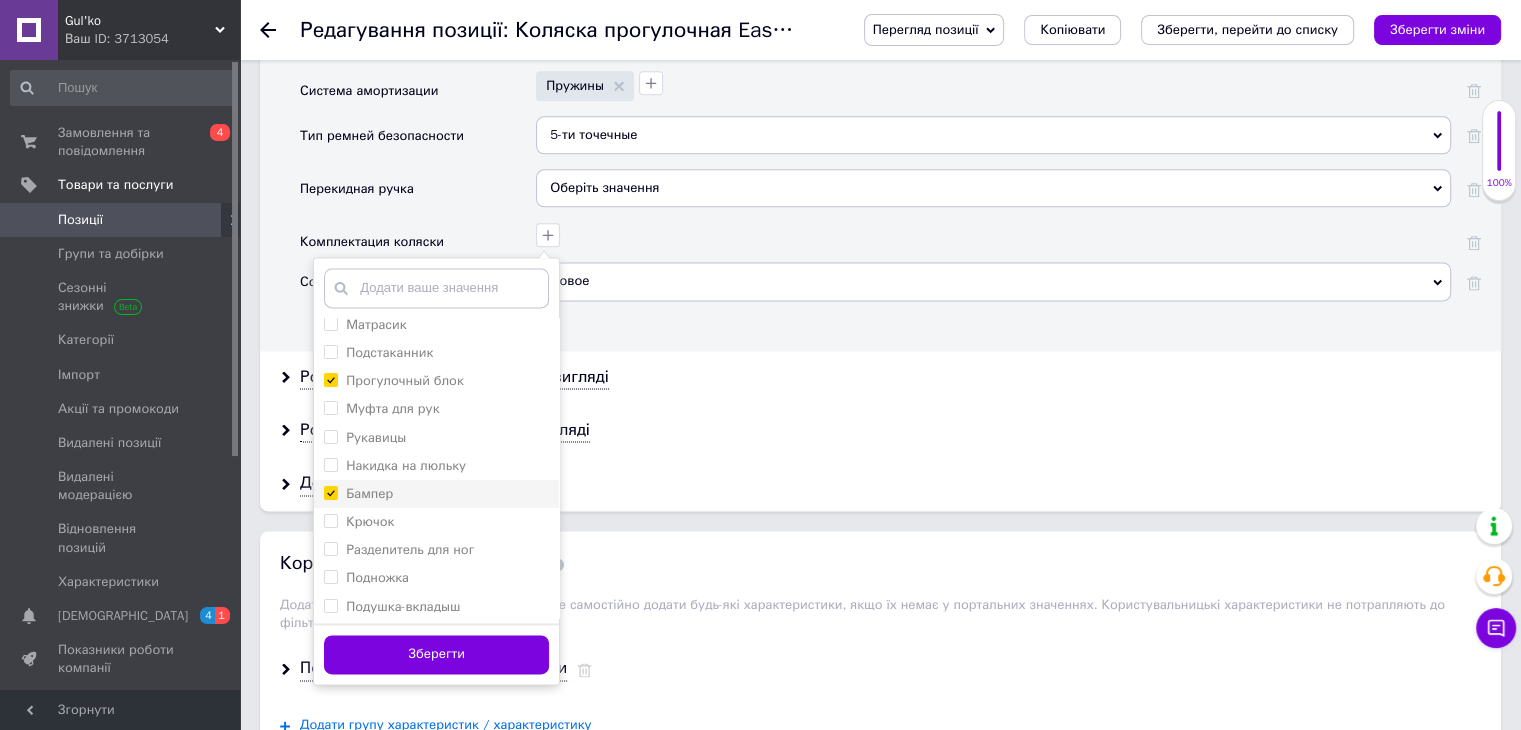 checkbox on "true" 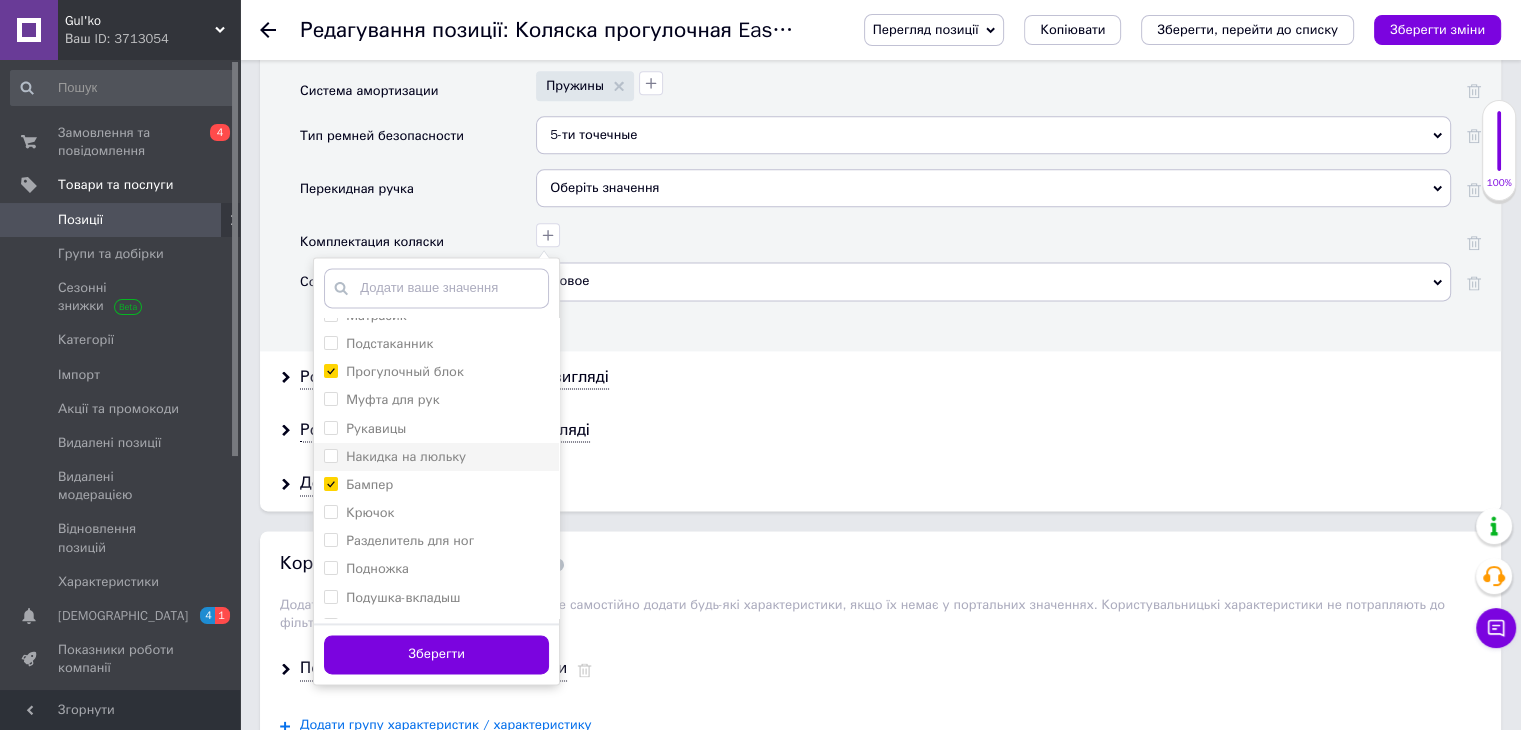 scroll, scrollTop: 412, scrollLeft: 0, axis: vertical 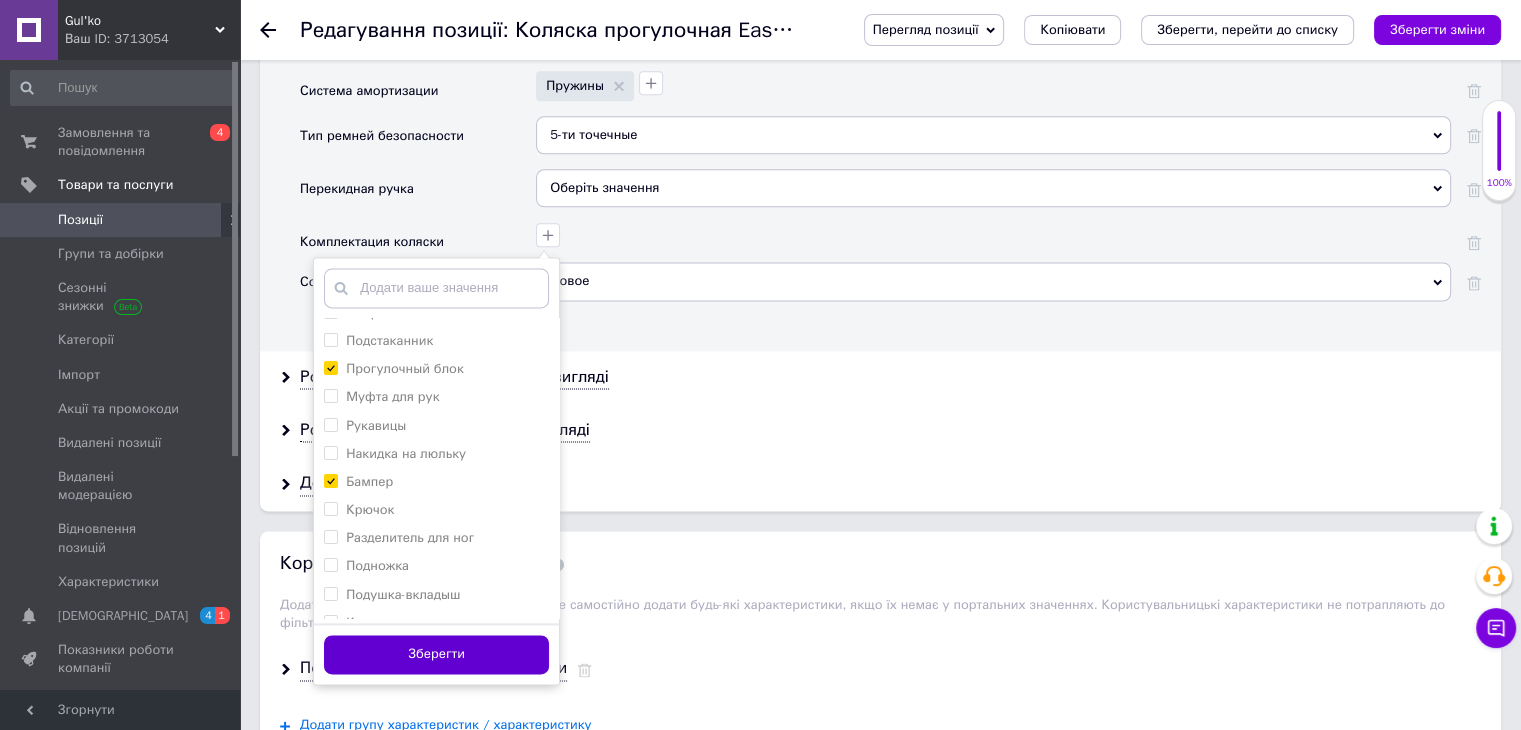 click on "Зберегти" at bounding box center (436, 654) 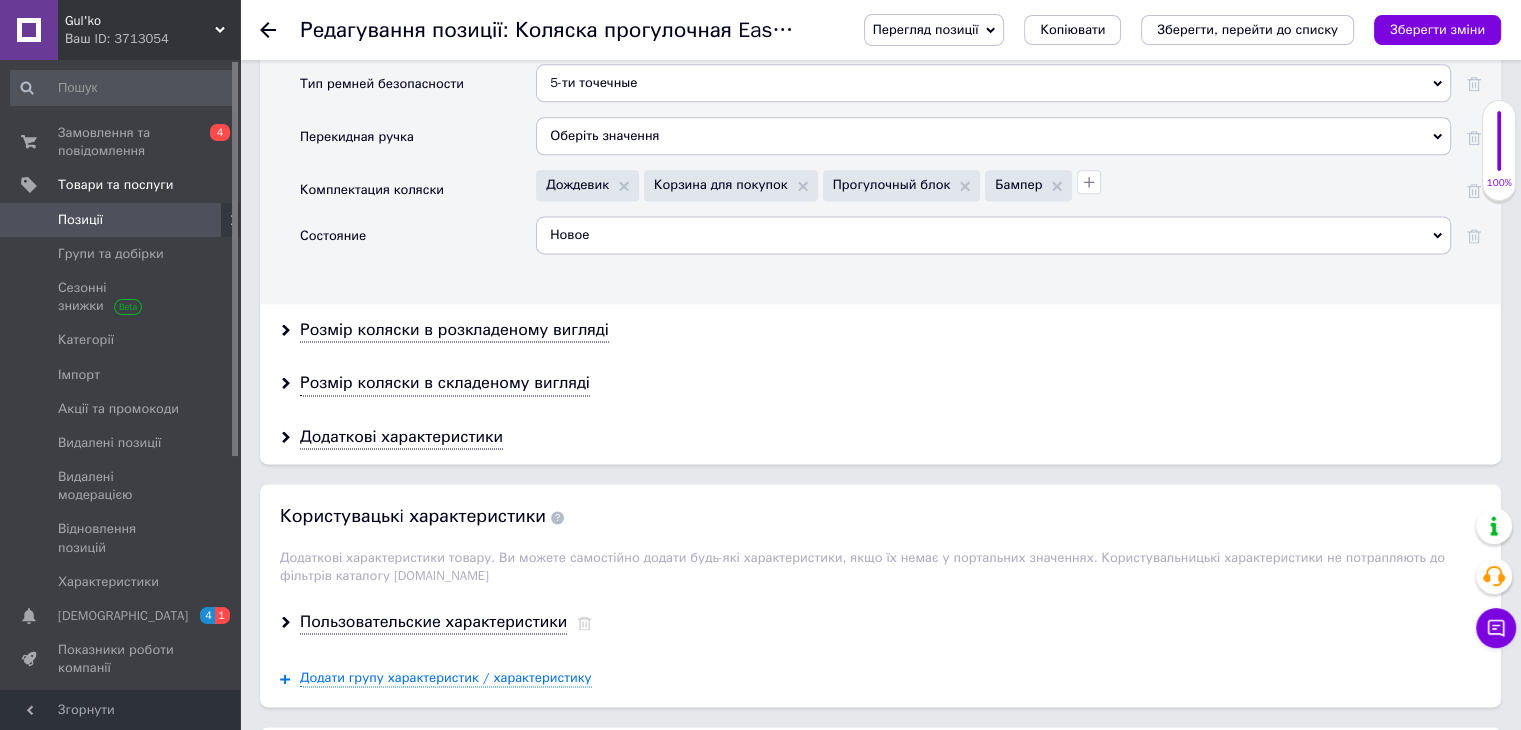 scroll, scrollTop: 2700, scrollLeft: 0, axis: vertical 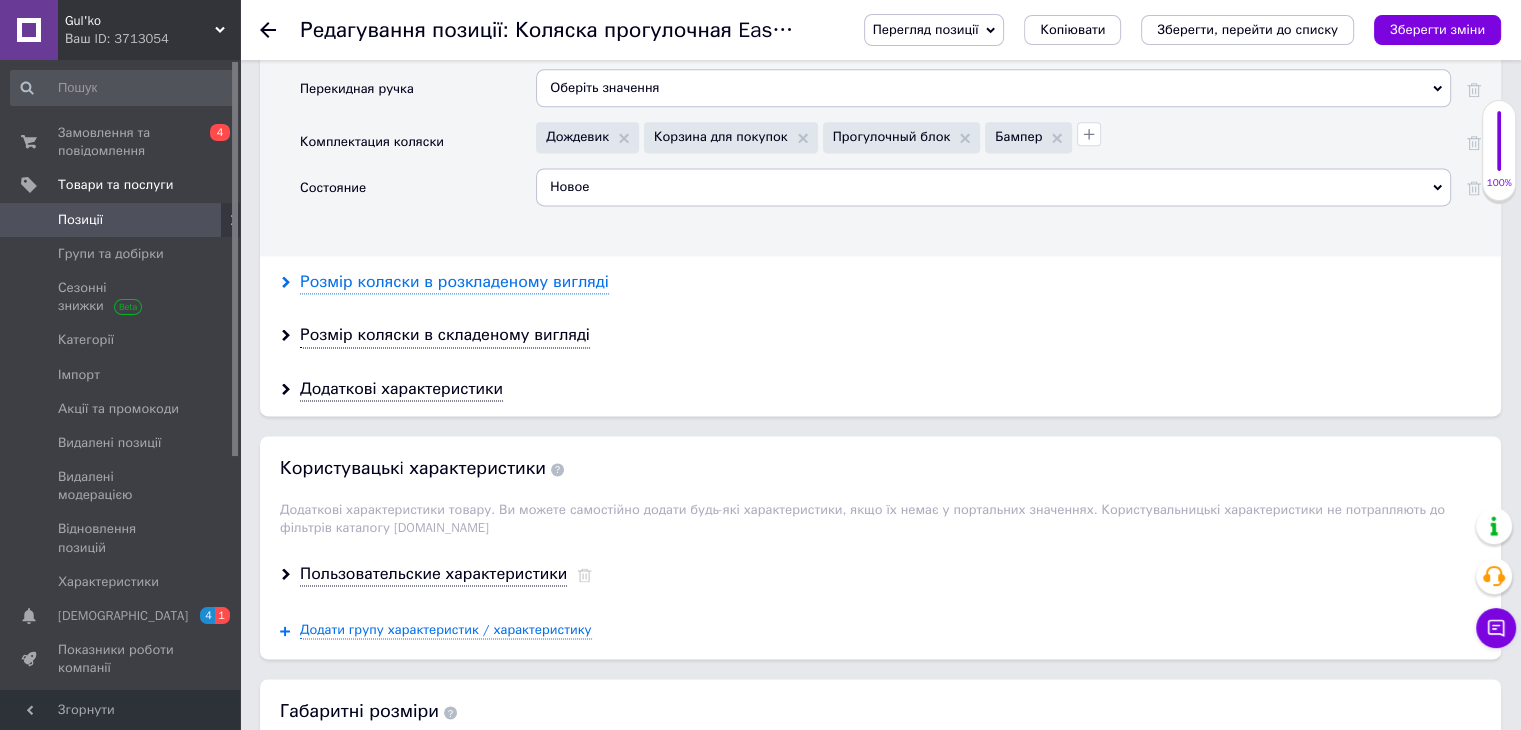 click on "Розмір коляски в розкладеному вигляді" at bounding box center (454, 282) 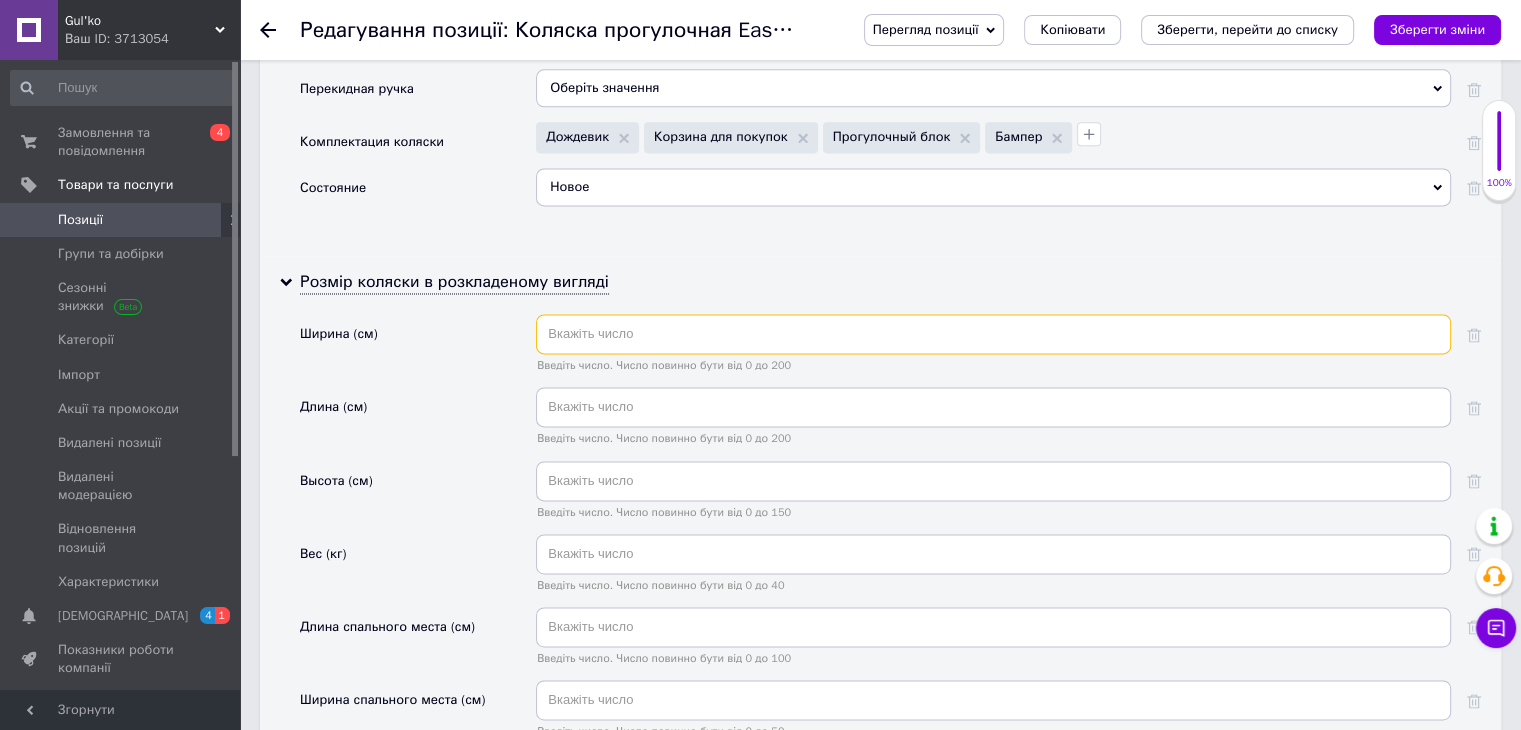 click at bounding box center (993, 334) 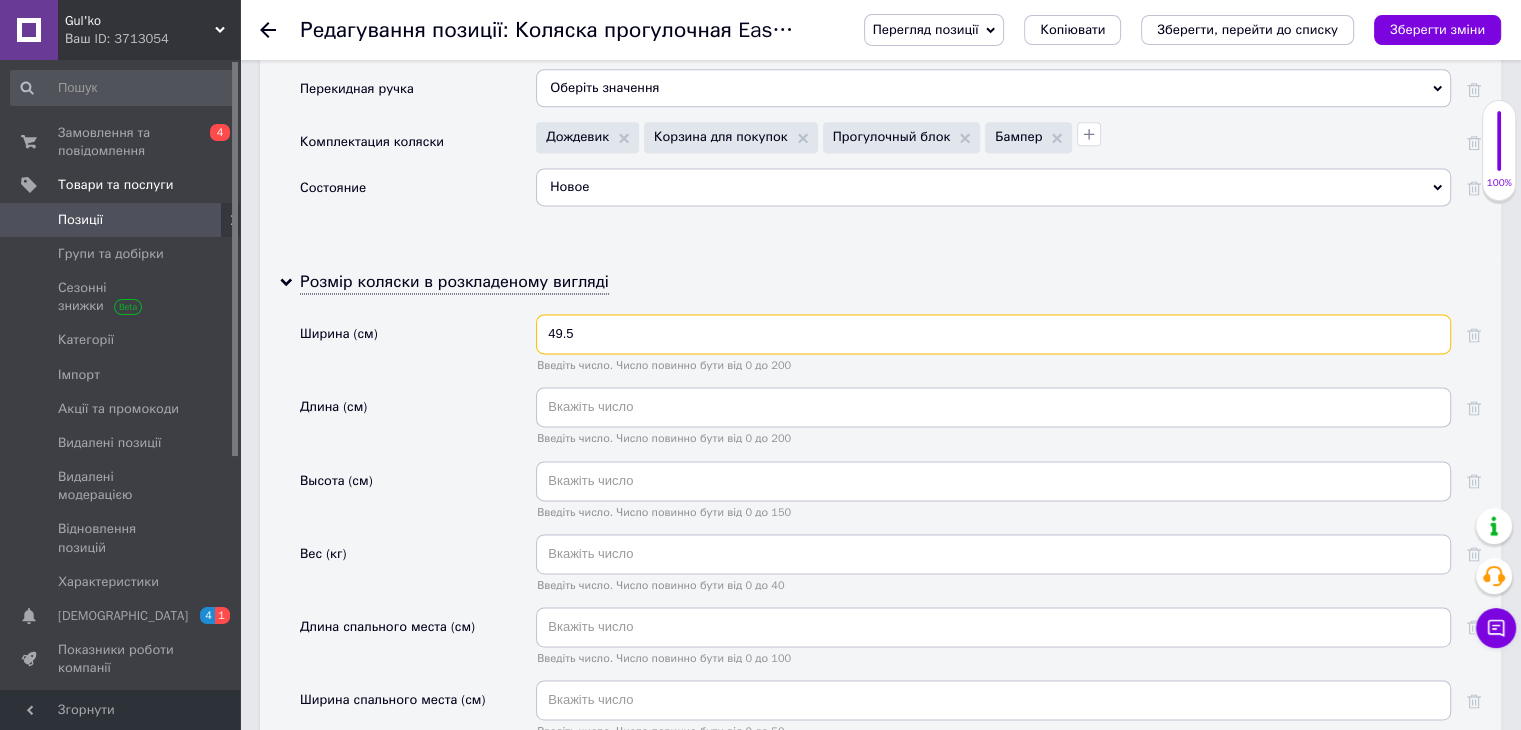 type on "49.5" 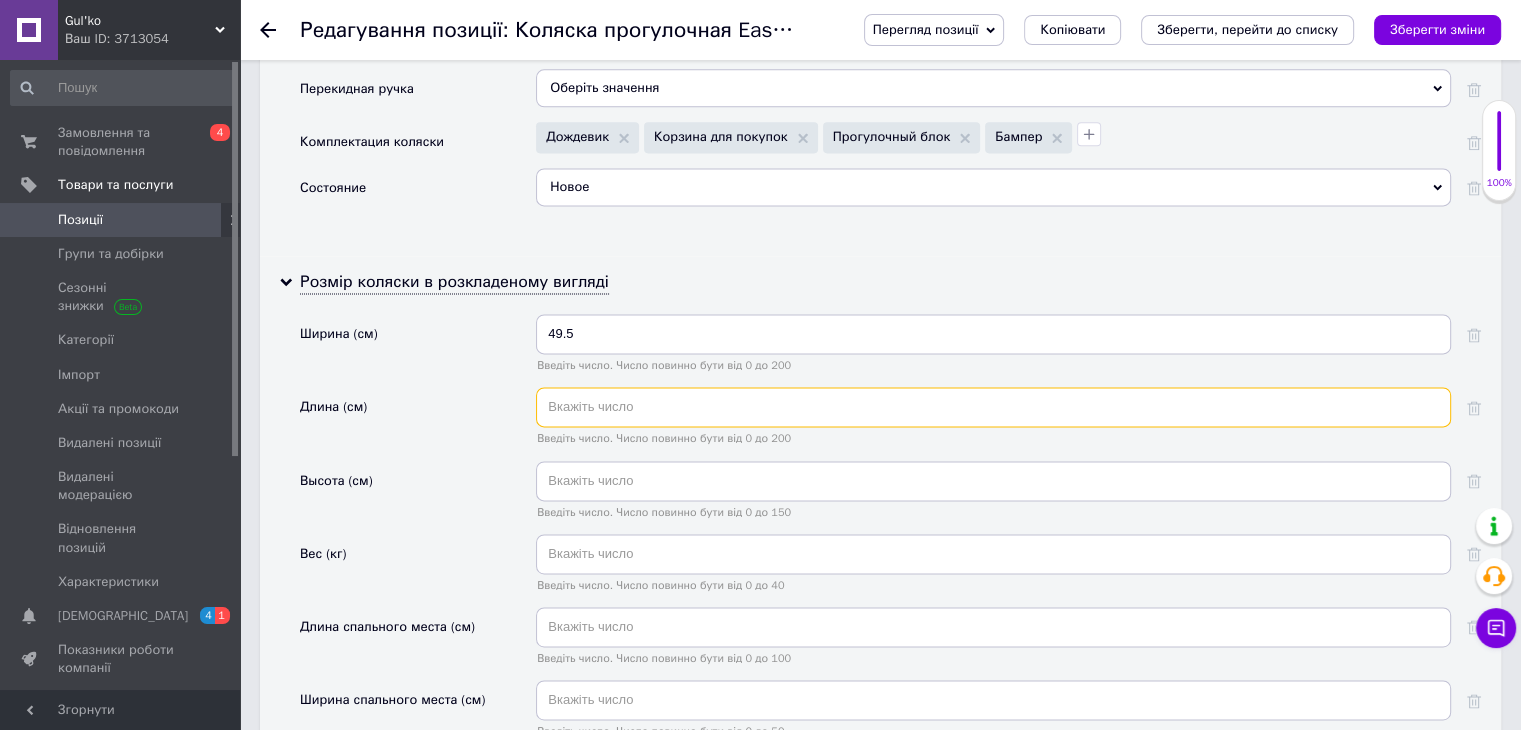 click at bounding box center [993, 407] 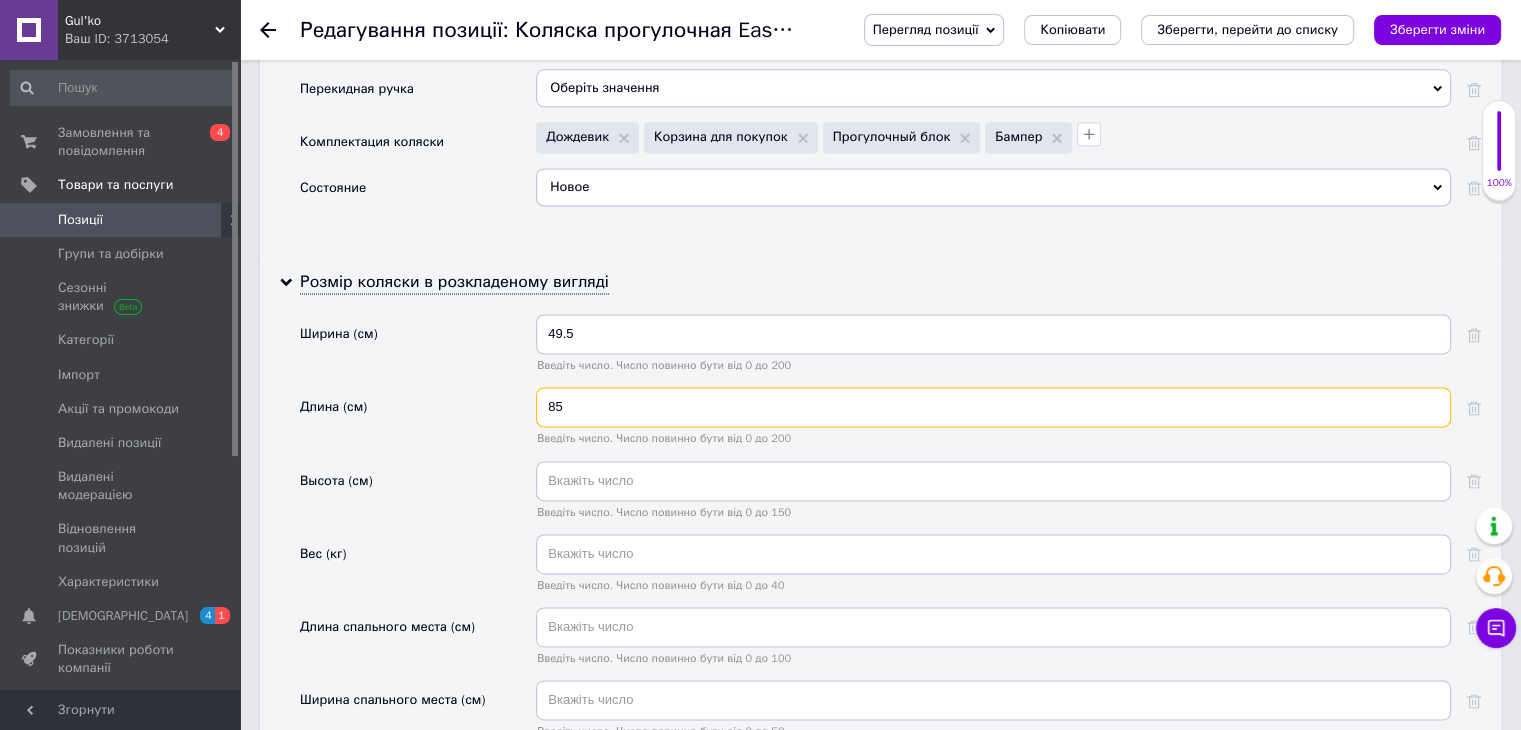 type on "85" 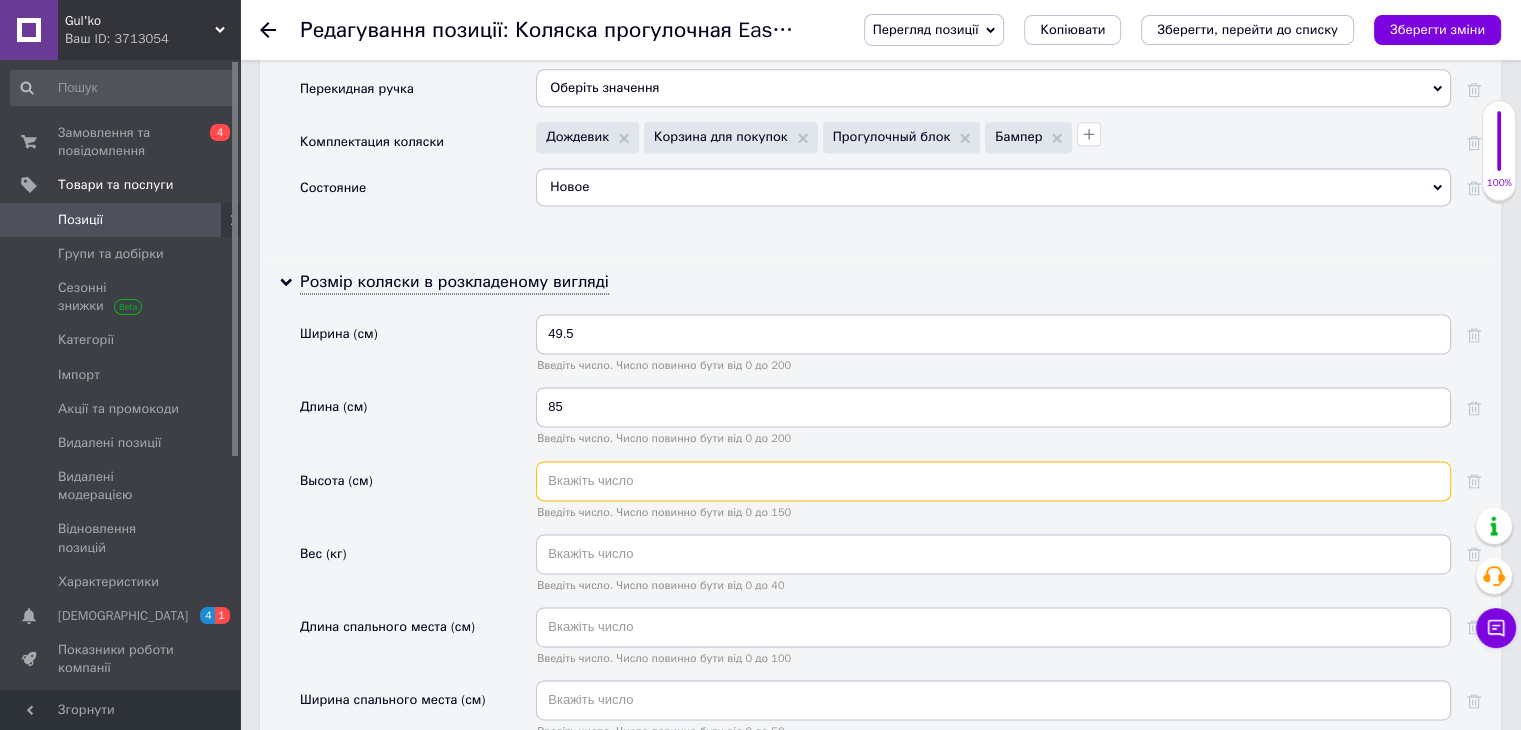 click at bounding box center (993, 481) 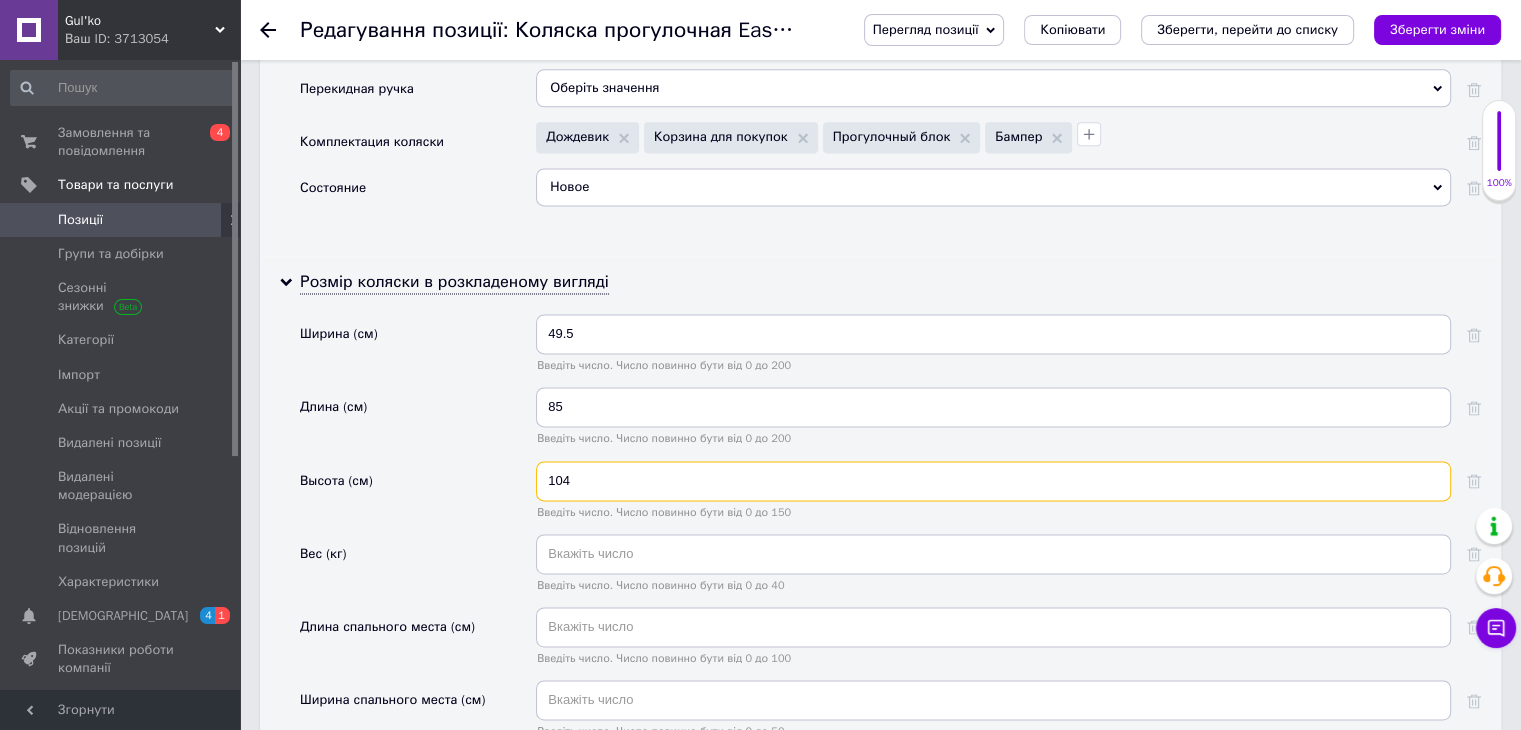 scroll, scrollTop: 2900, scrollLeft: 0, axis: vertical 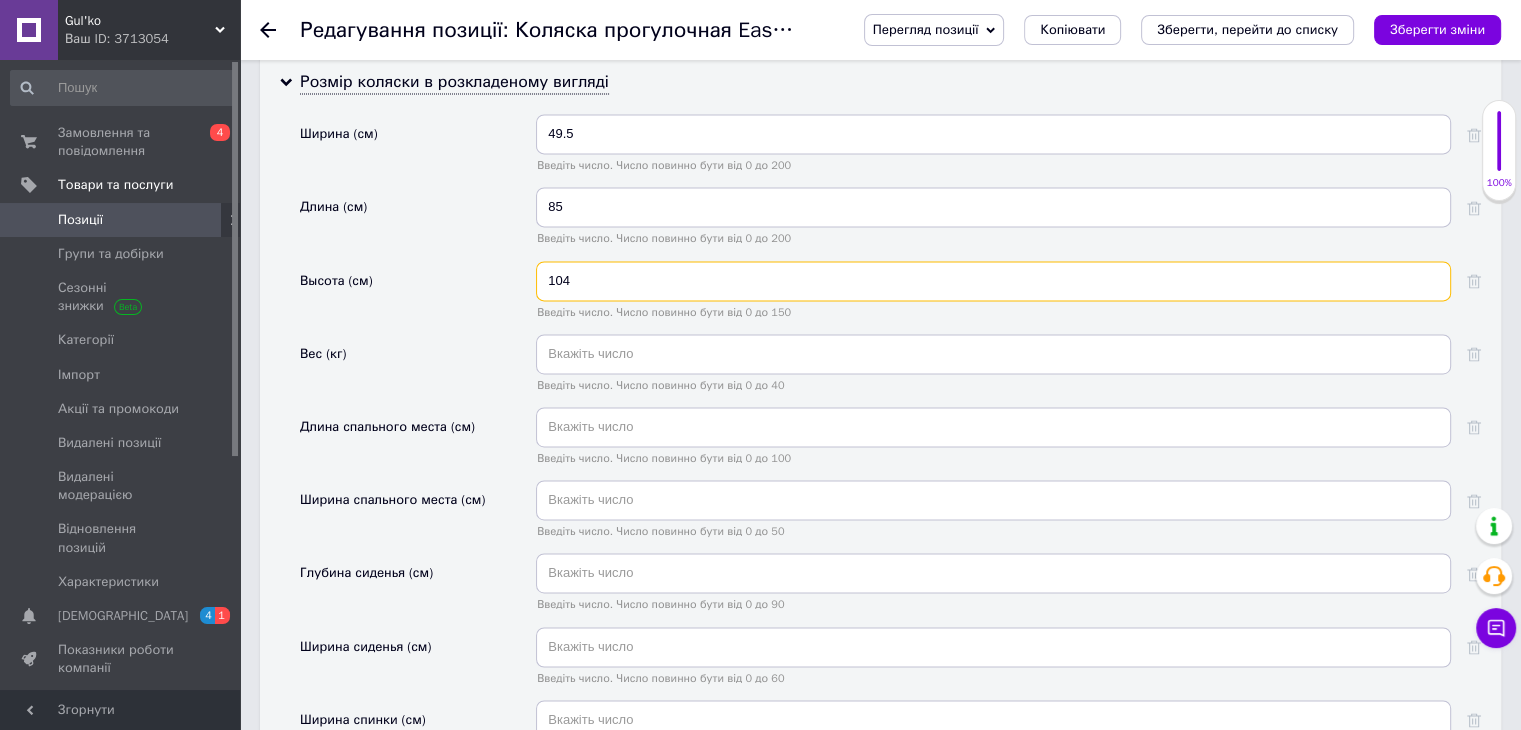 type on "104" 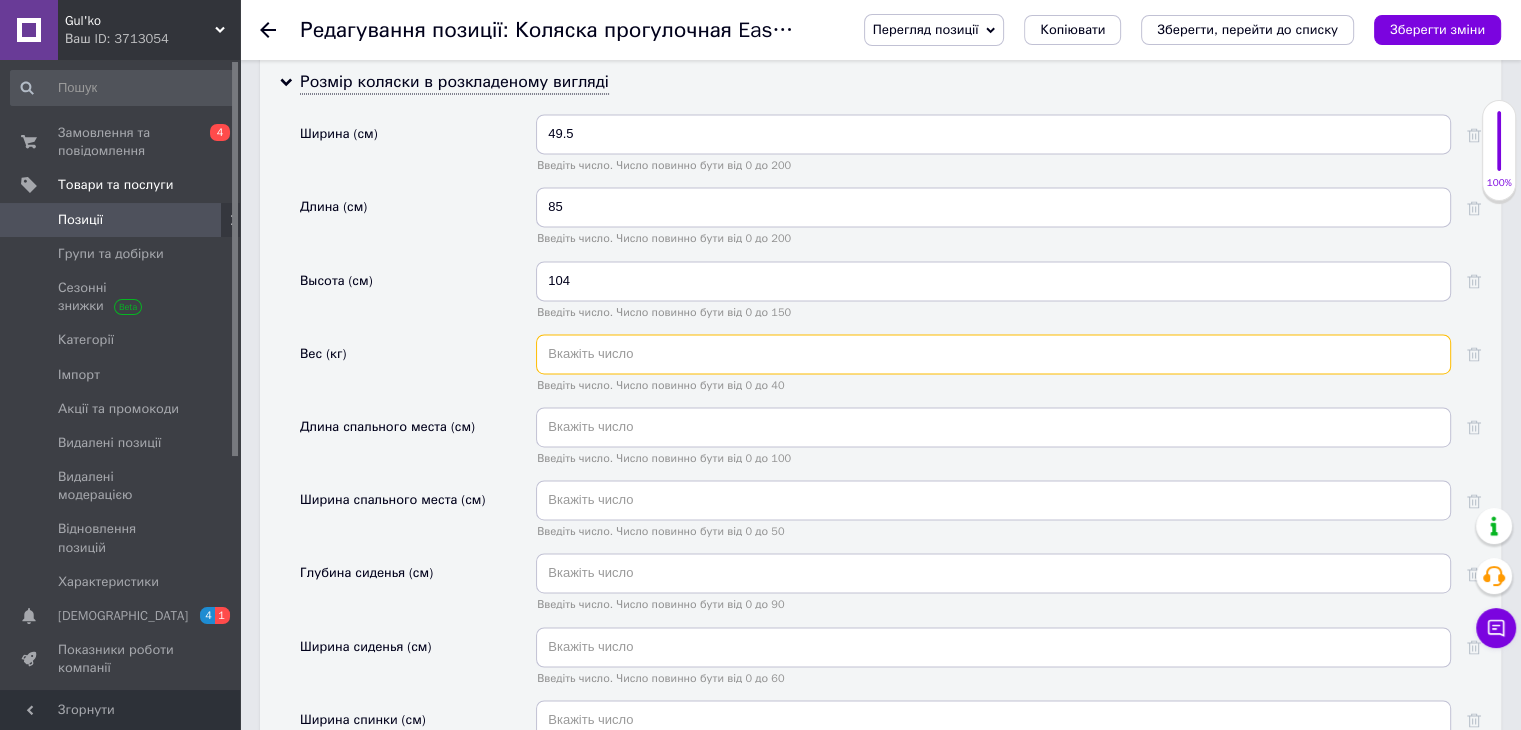 click at bounding box center (993, 354) 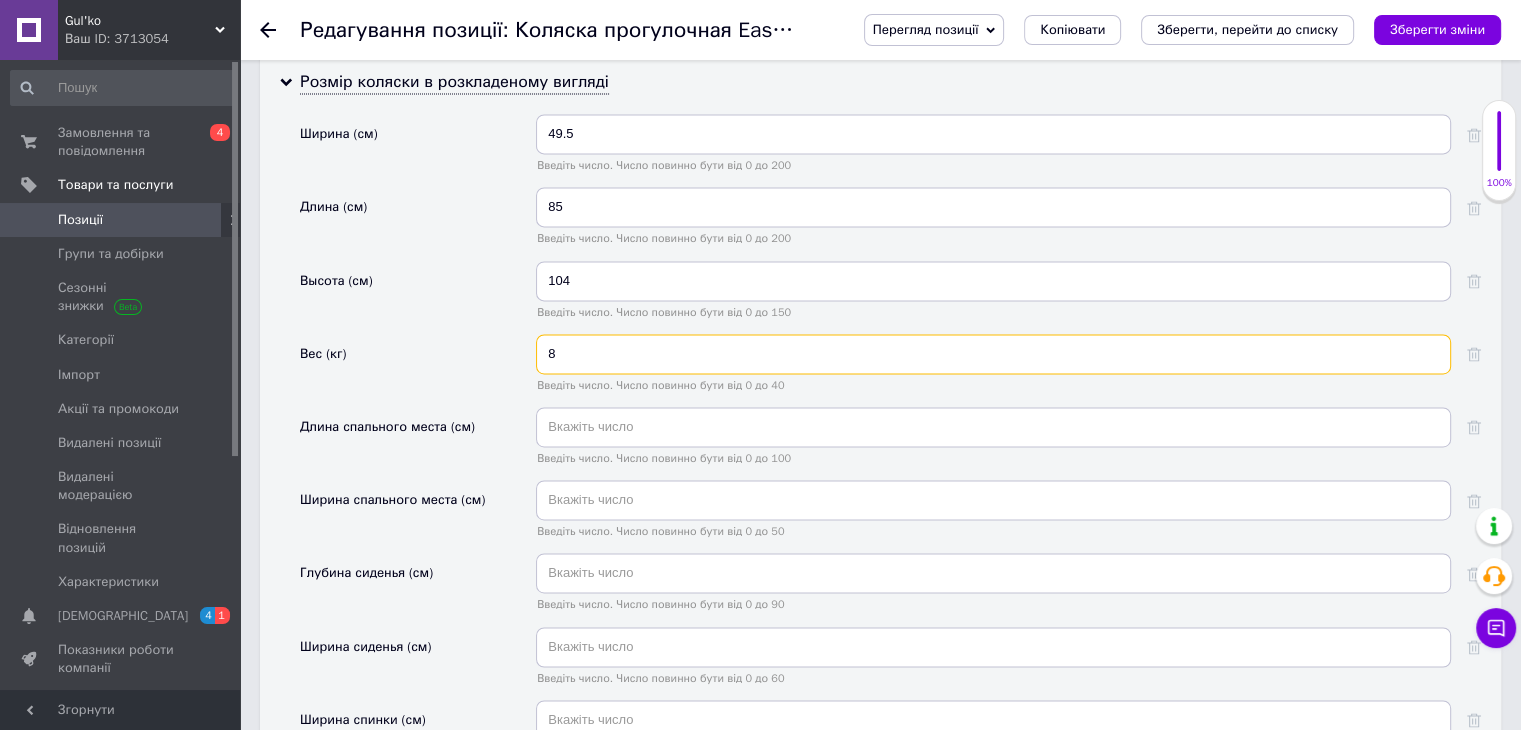 type on "8" 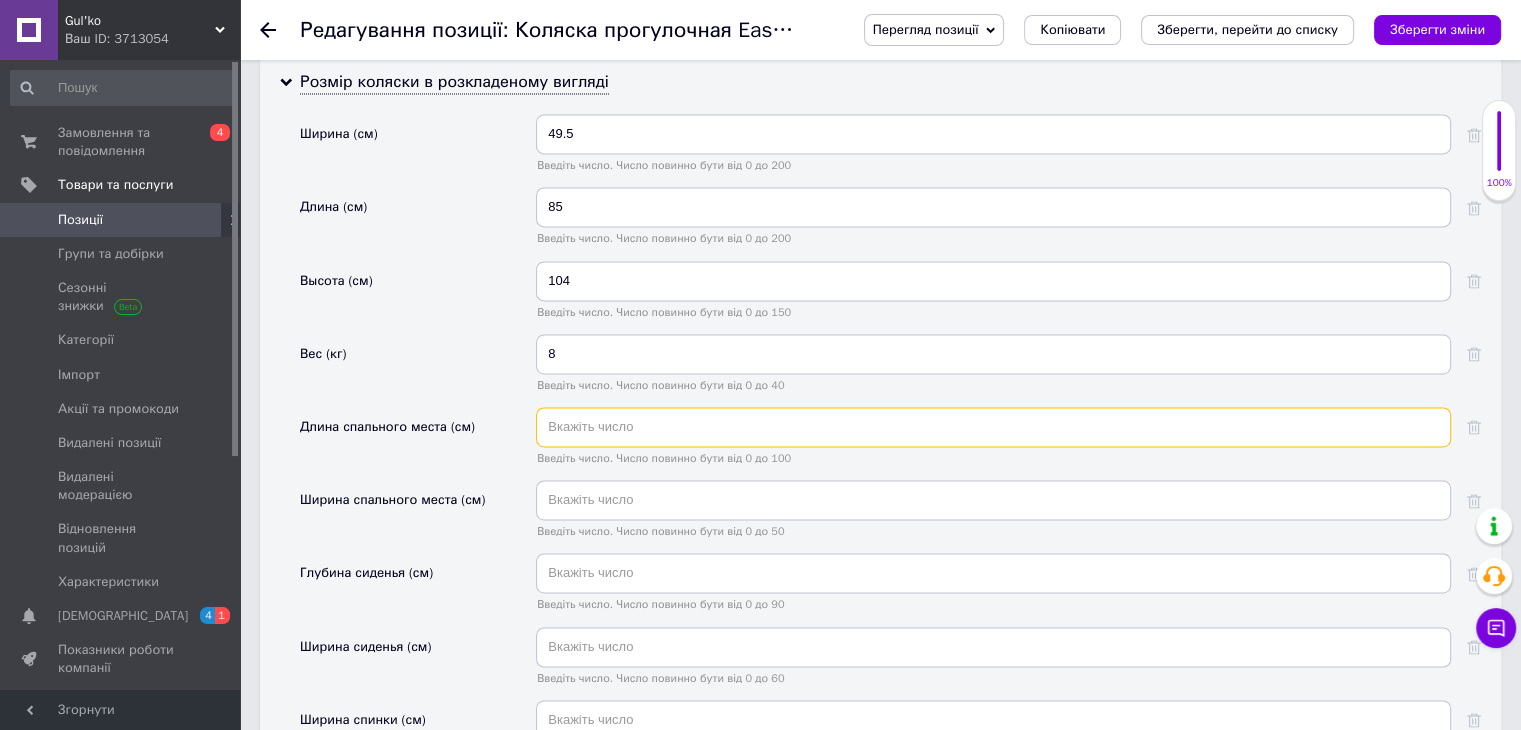 click at bounding box center [993, 427] 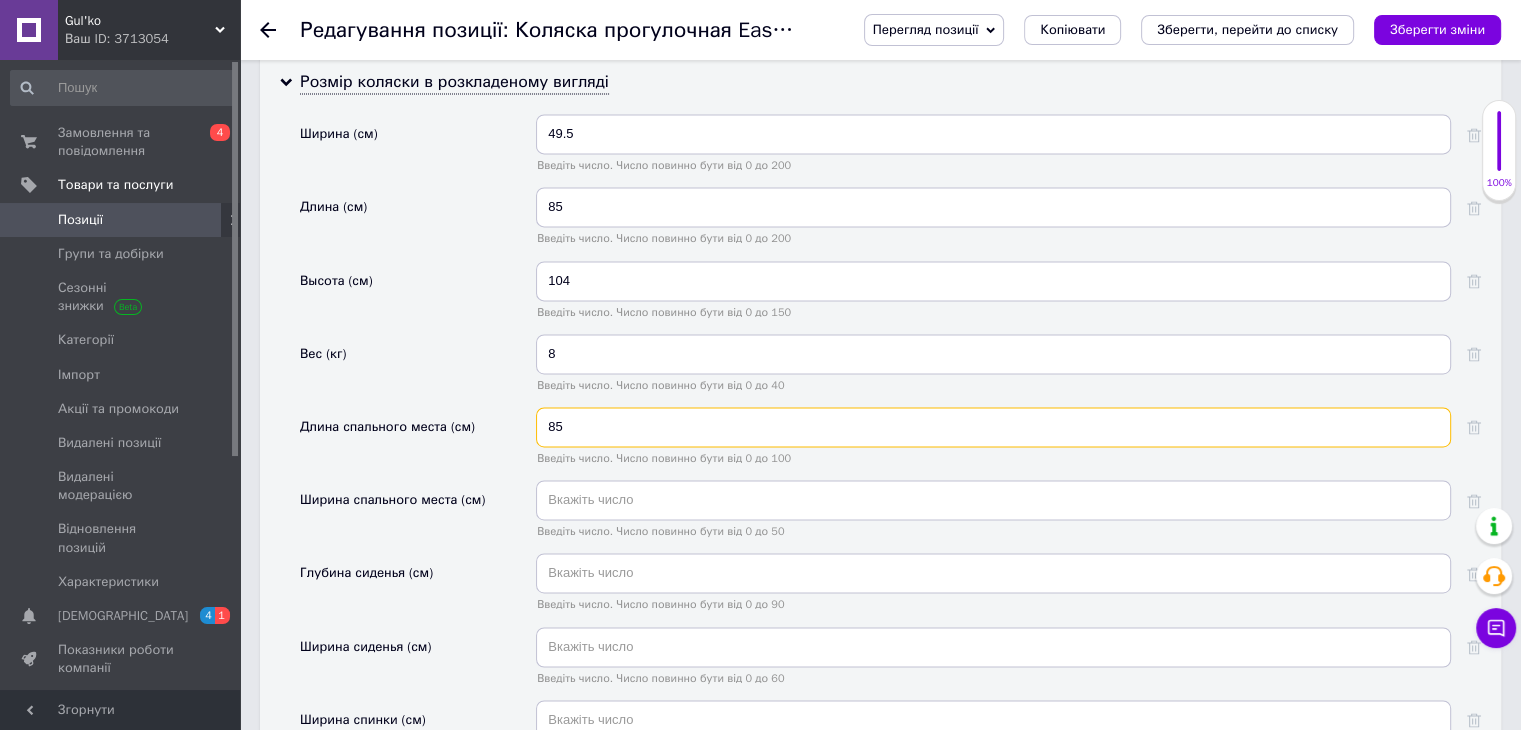 type on "85" 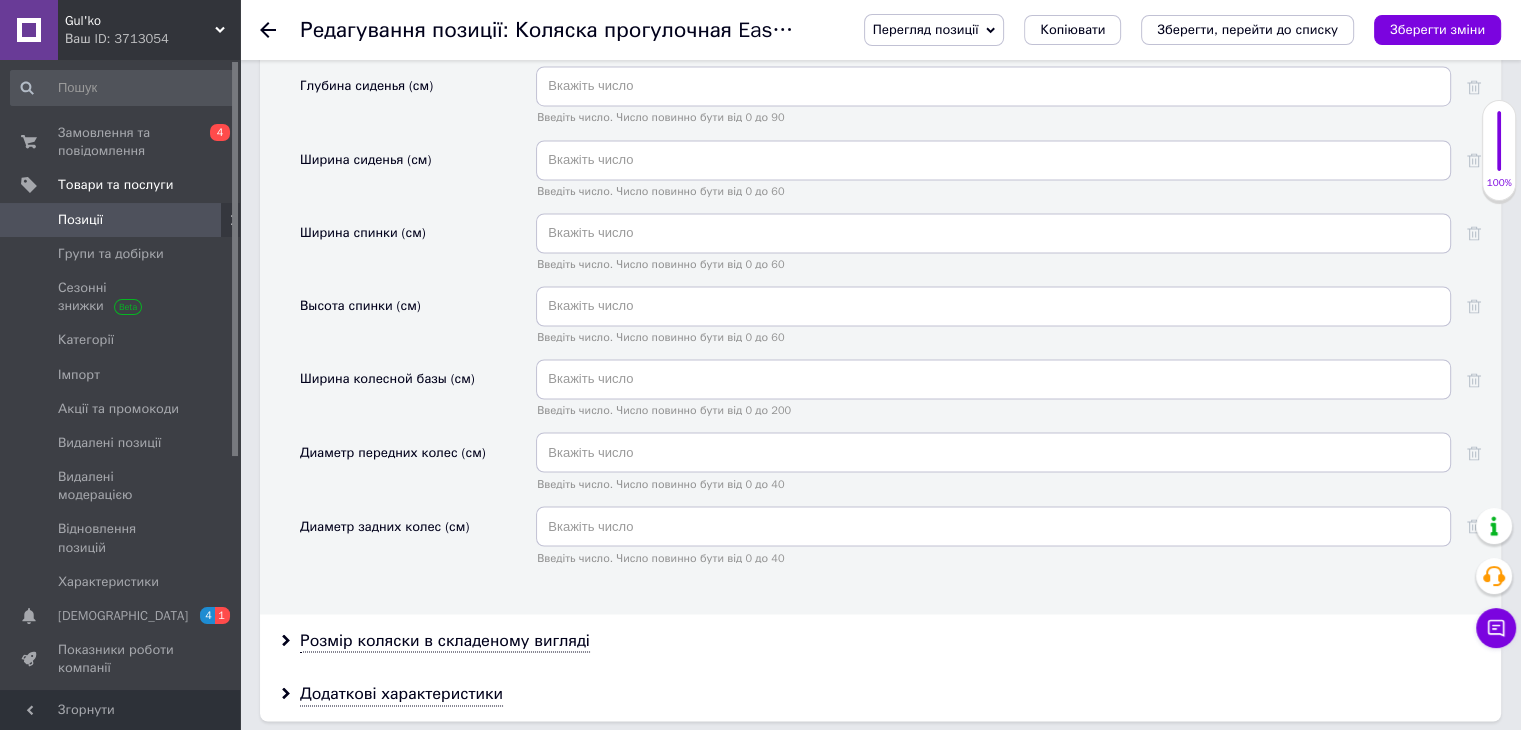scroll, scrollTop: 3400, scrollLeft: 0, axis: vertical 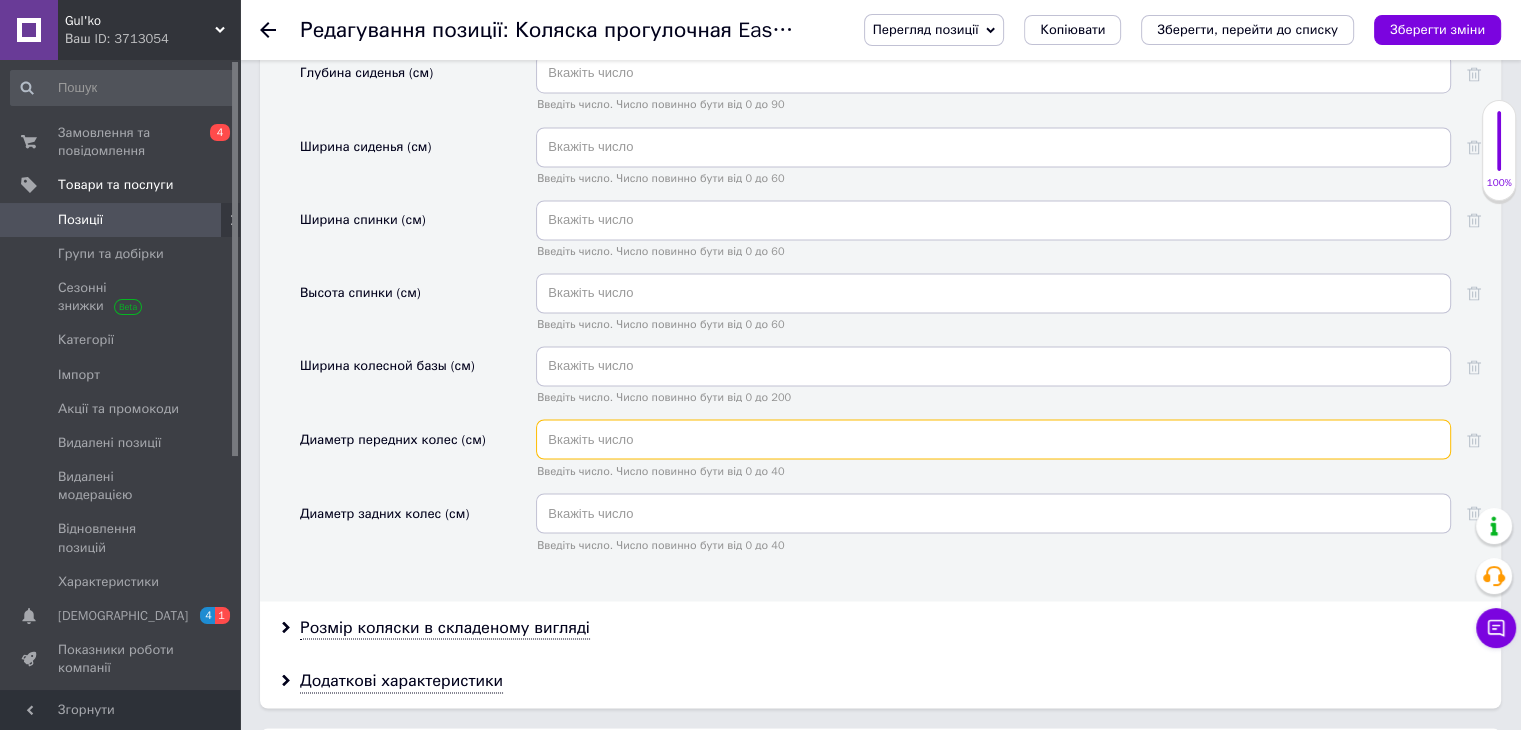 click at bounding box center [993, 439] 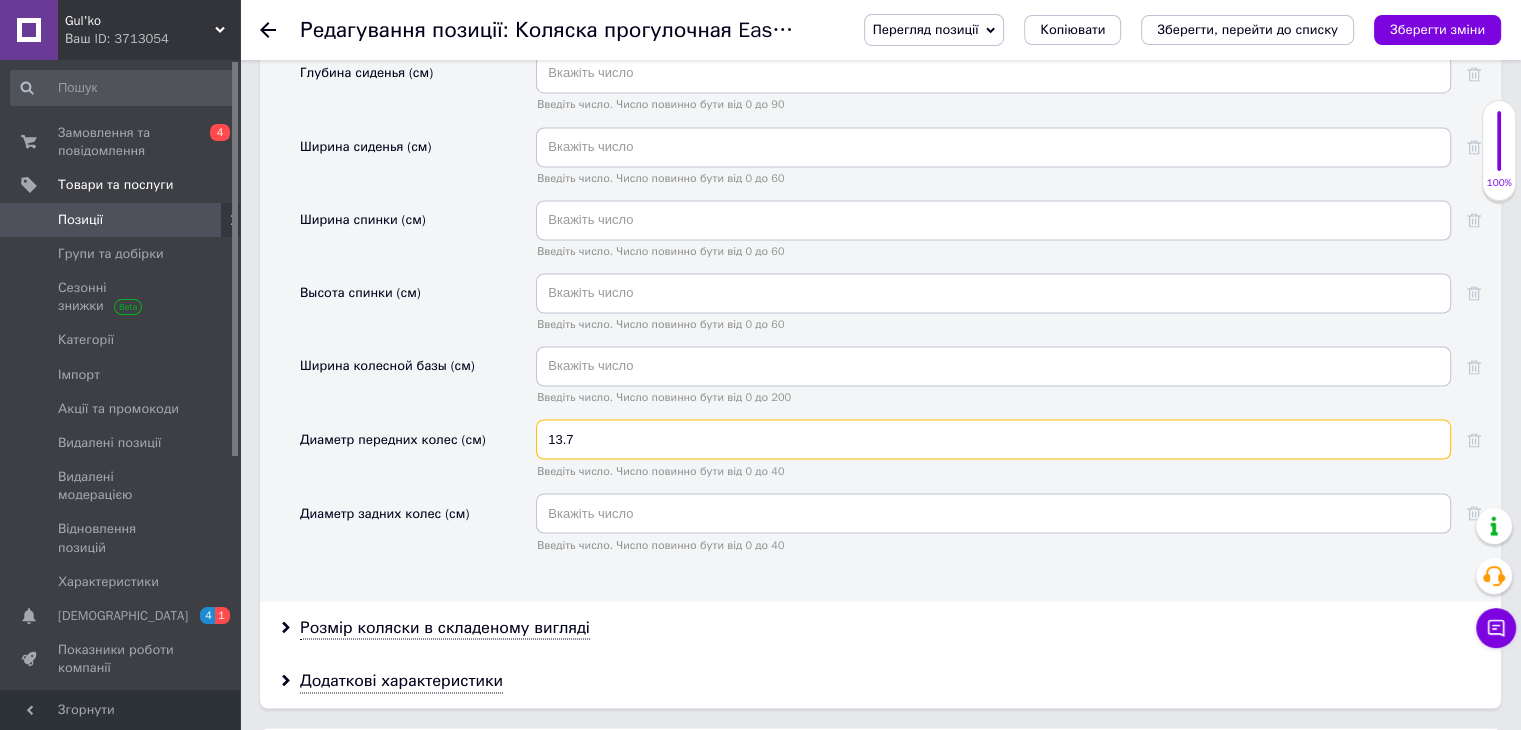 type on "13.7" 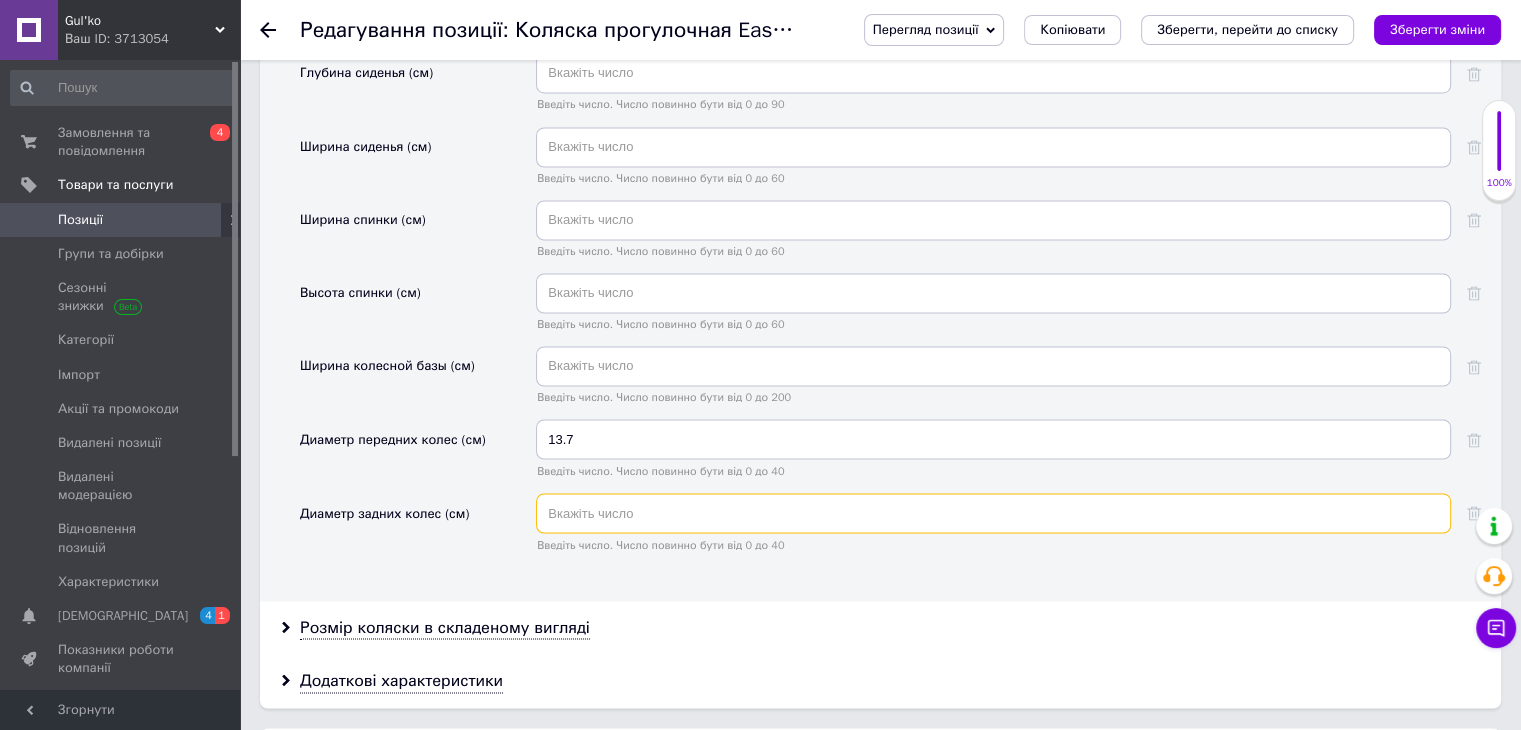 click at bounding box center [993, 513] 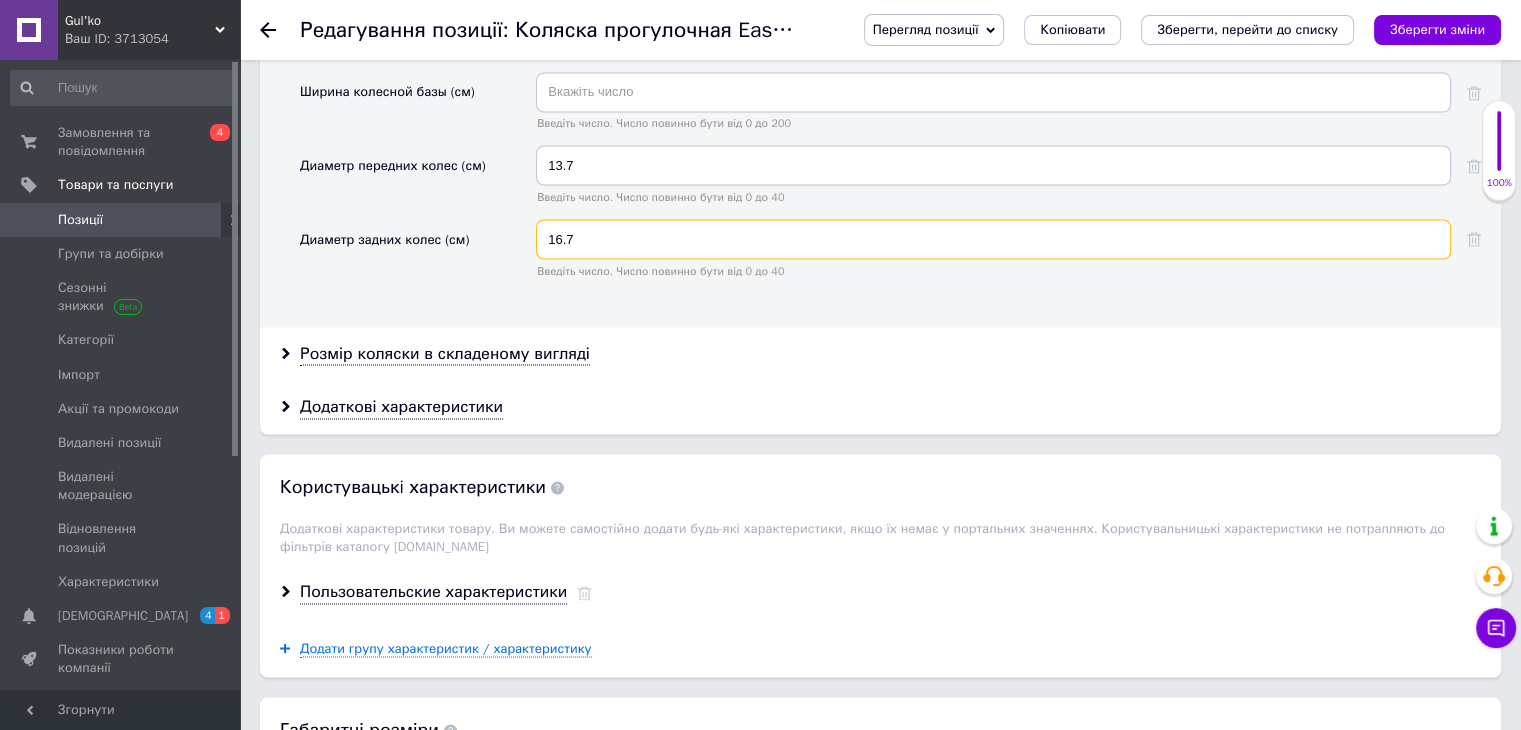 scroll, scrollTop: 3700, scrollLeft: 0, axis: vertical 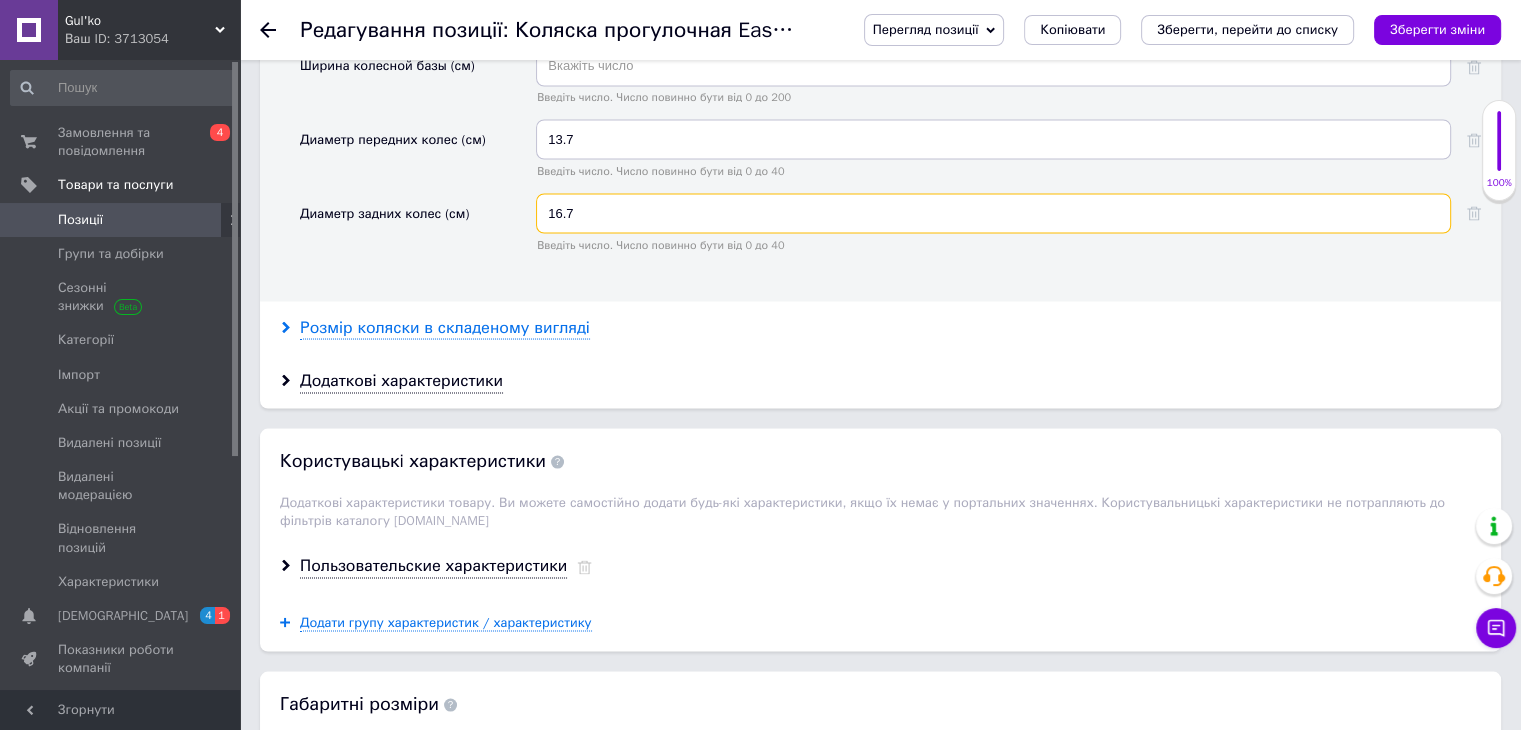 type on "16.7" 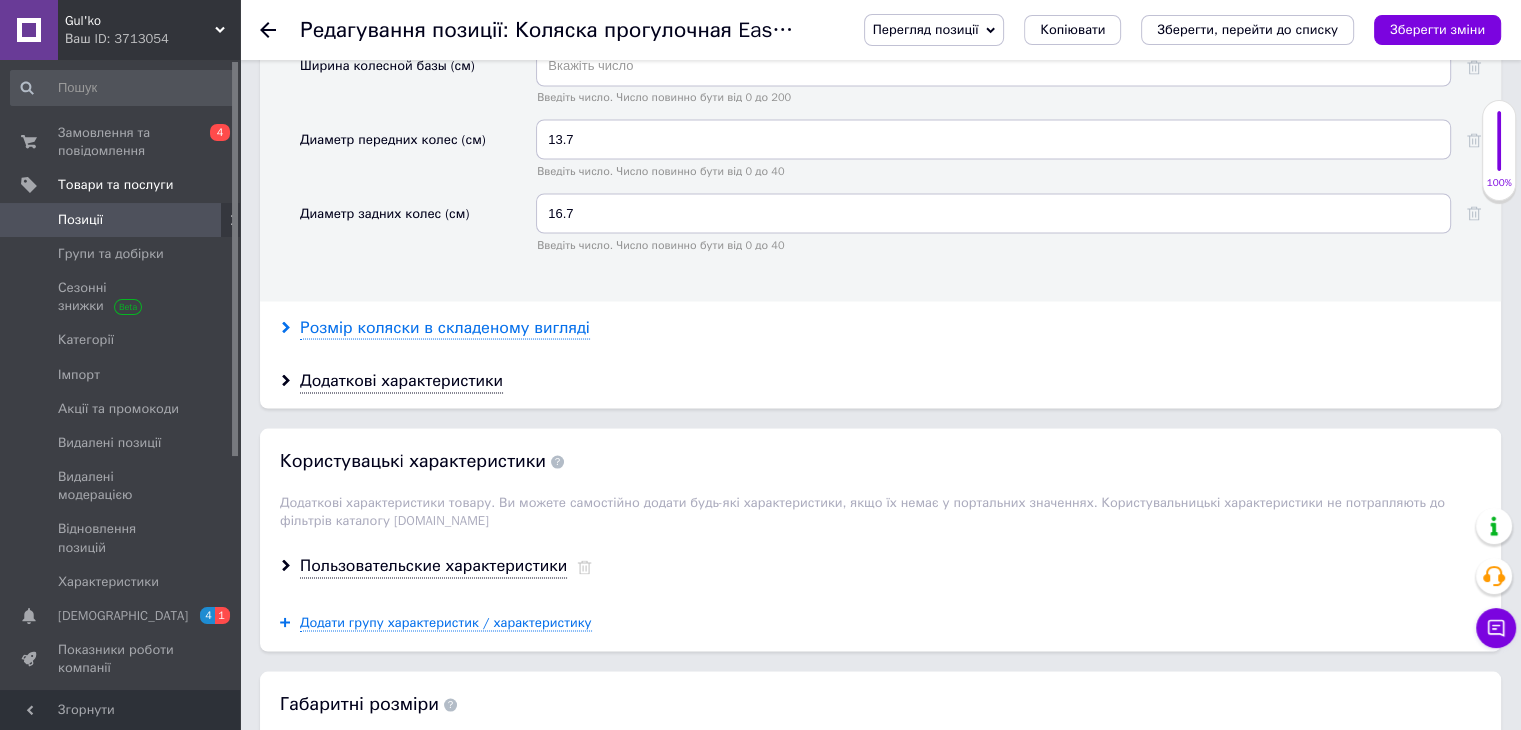 click on "Розмір коляски в складеному вигляді" at bounding box center [445, 327] 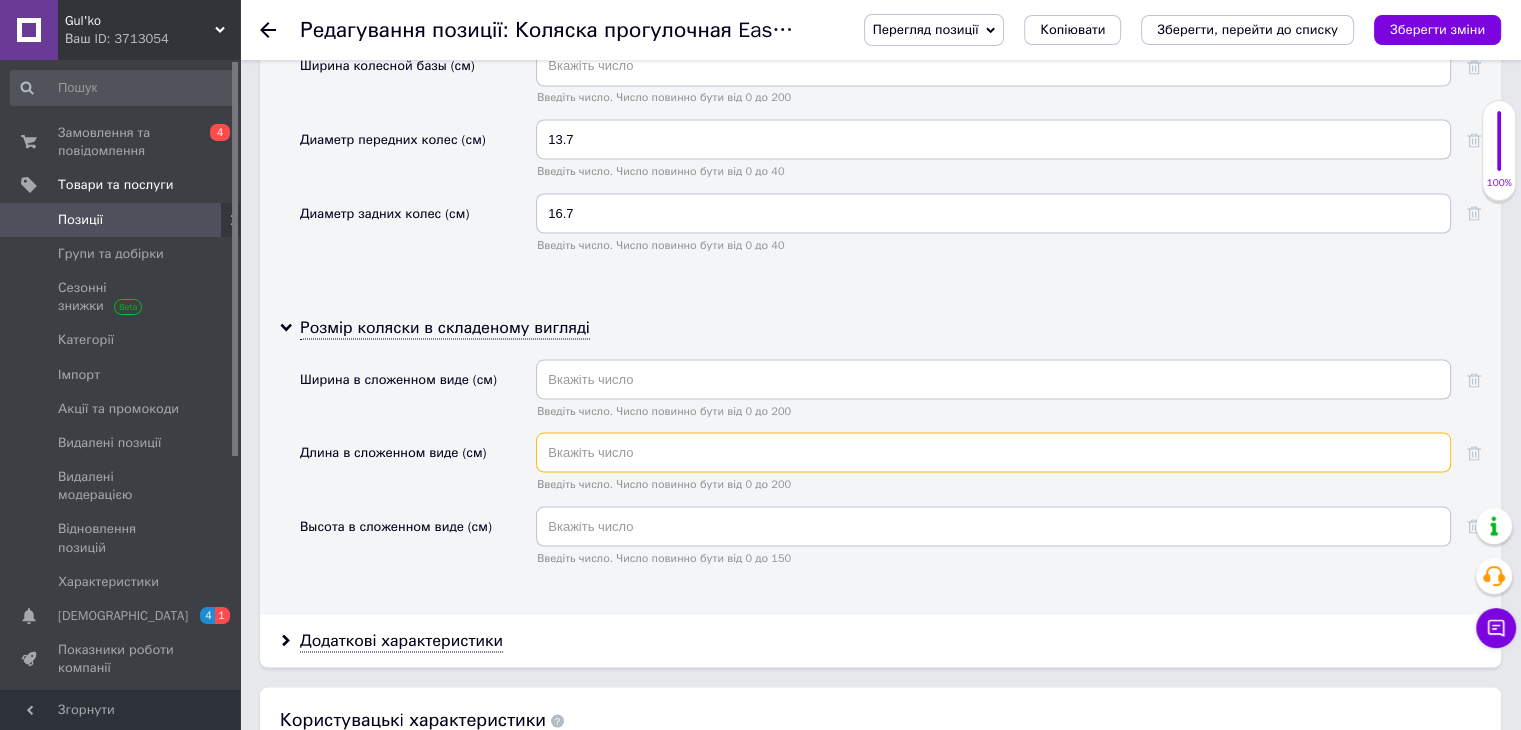 click at bounding box center (993, 452) 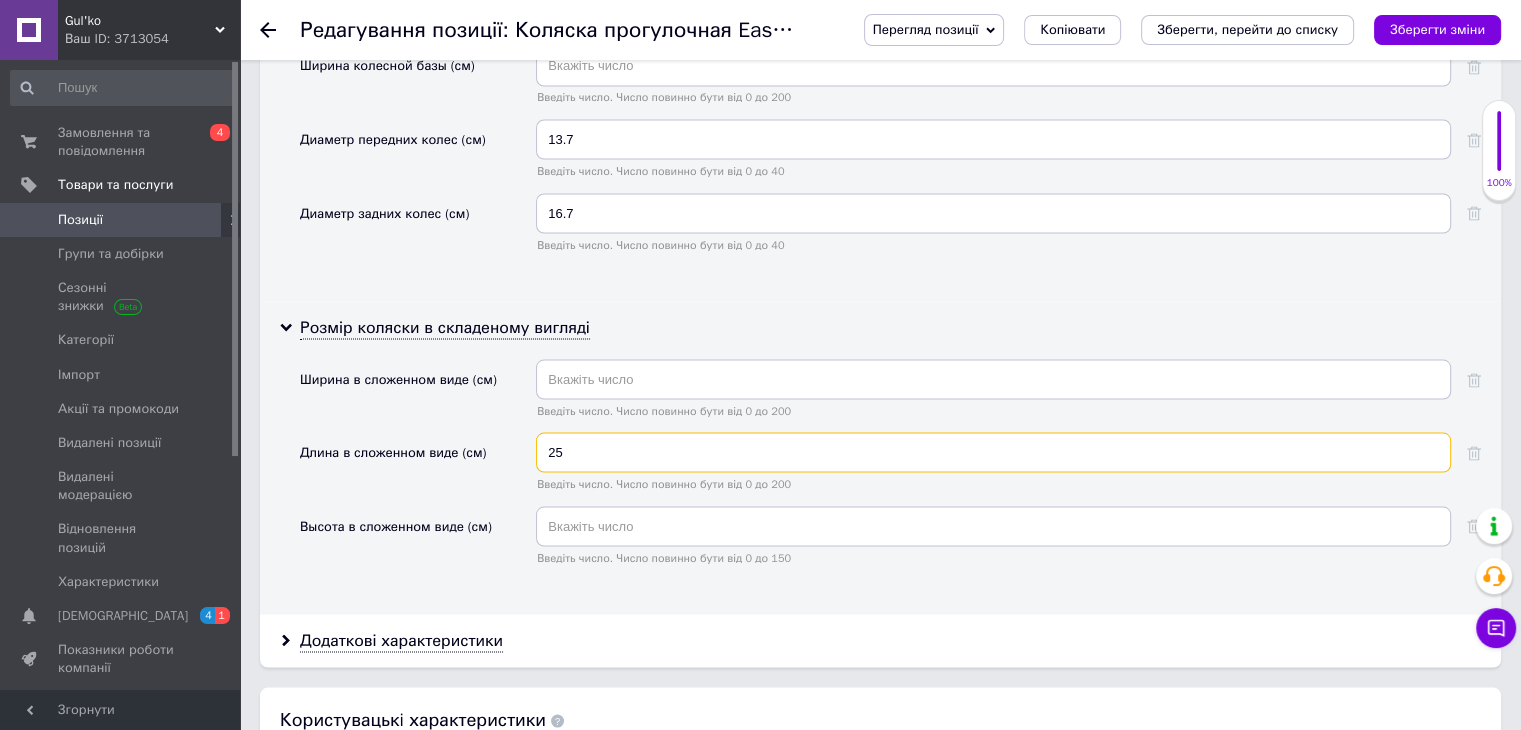 type on "25" 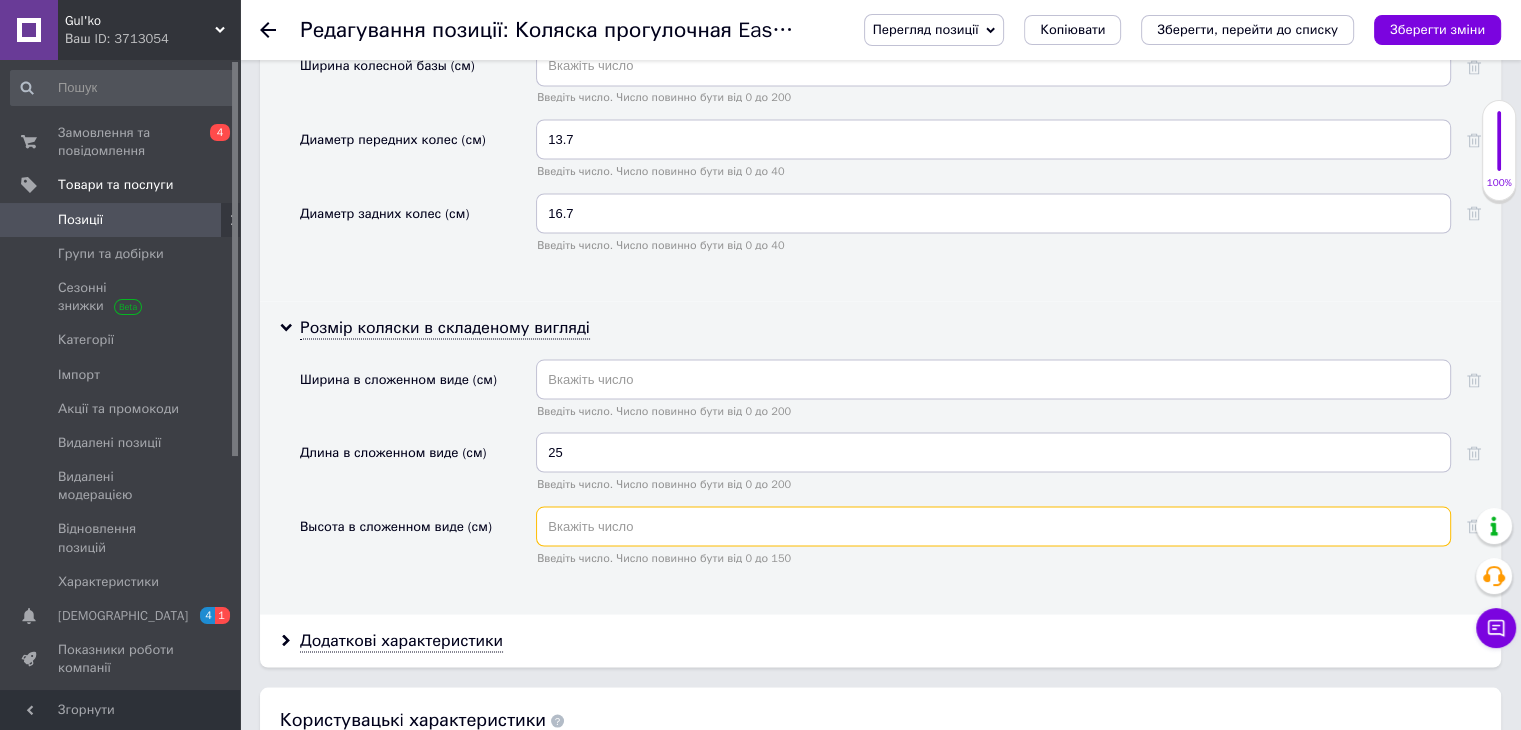 click at bounding box center (993, 526) 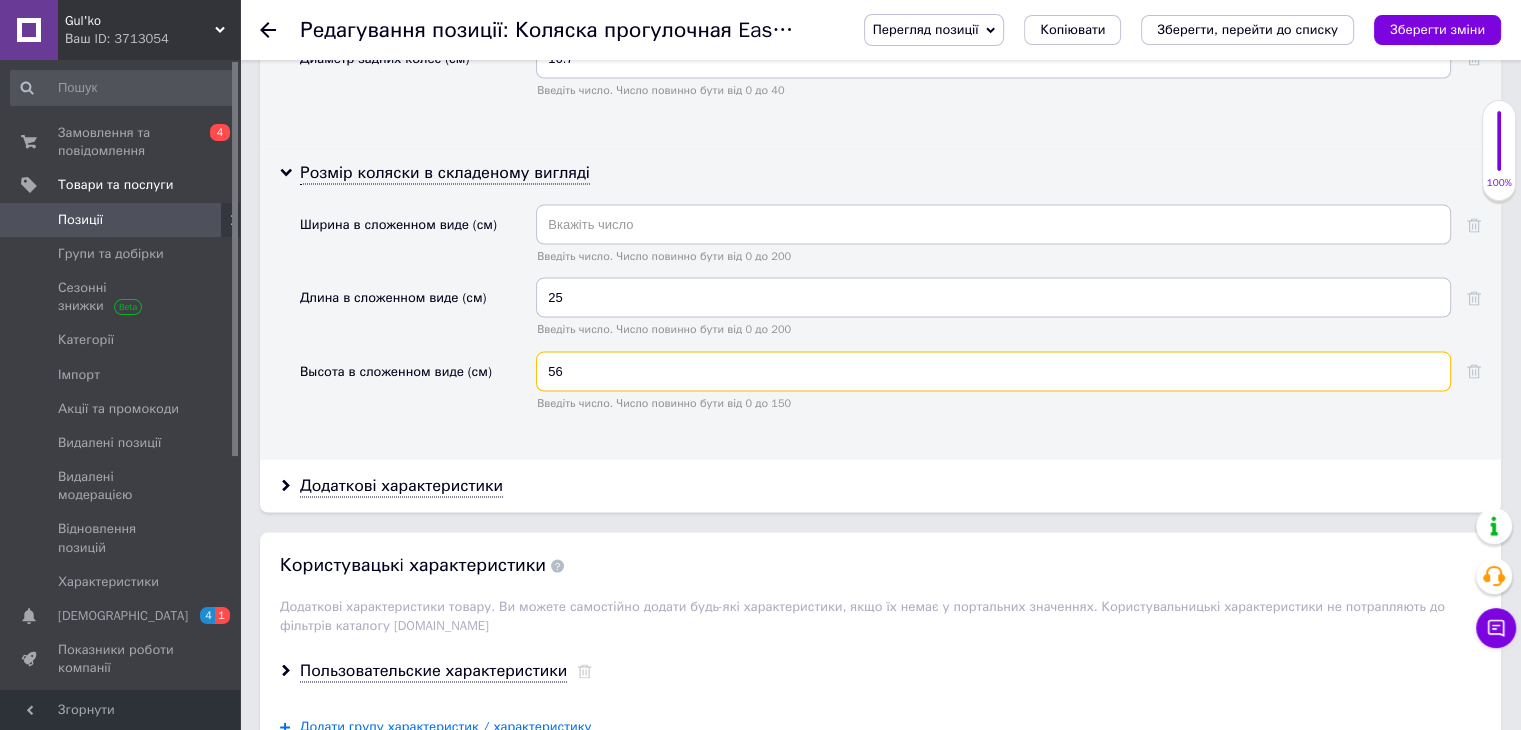scroll, scrollTop: 4000, scrollLeft: 0, axis: vertical 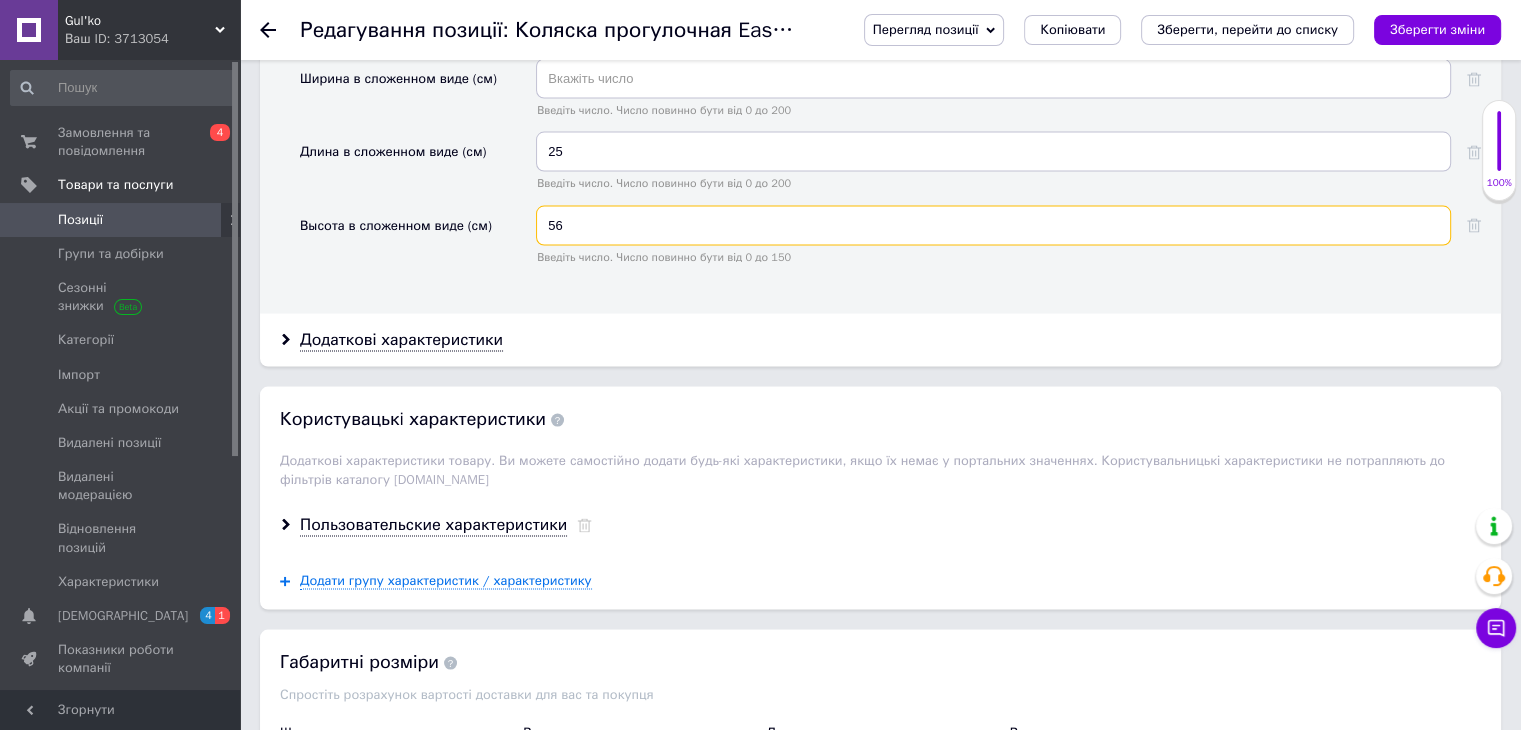 type on "56" 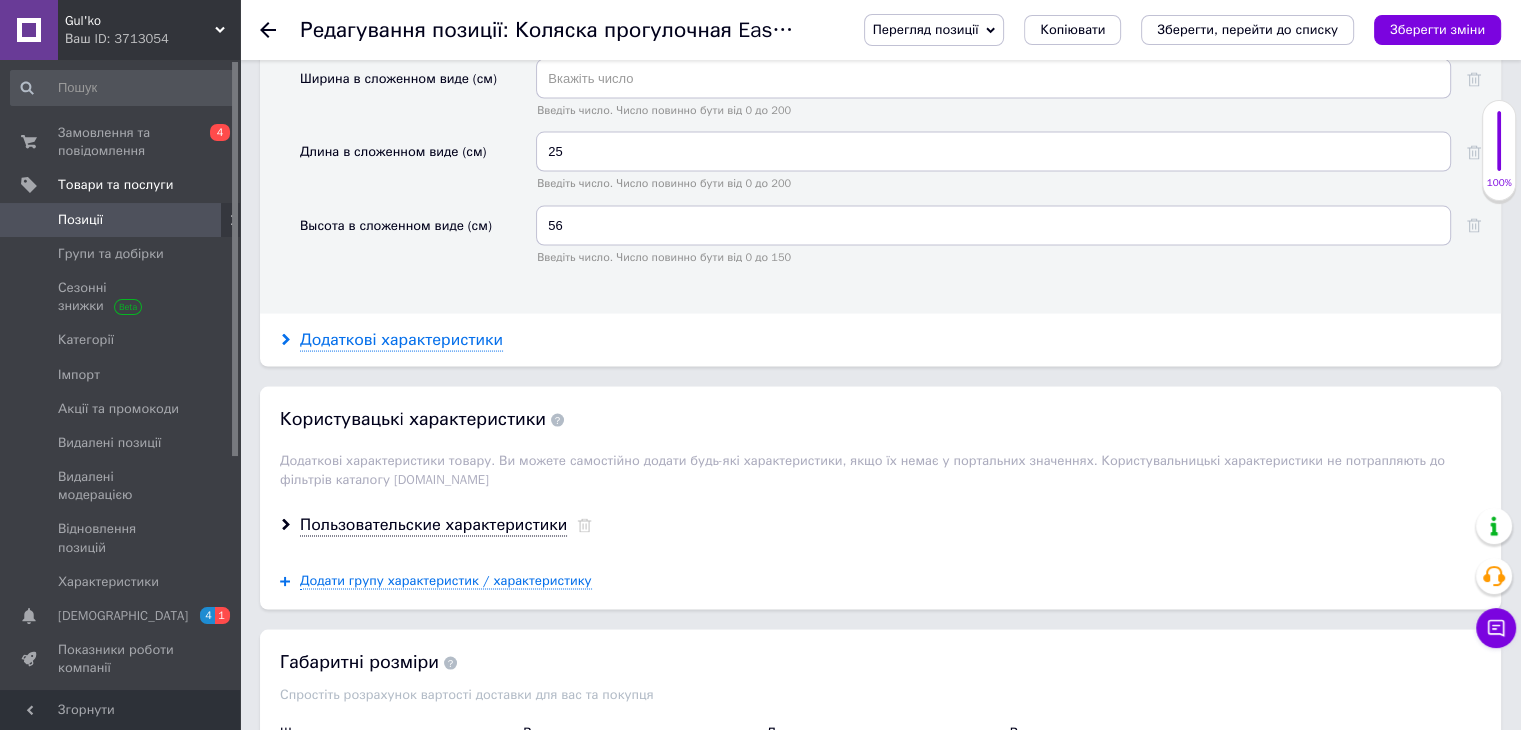 click on "Додаткові характеристики" at bounding box center (401, 340) 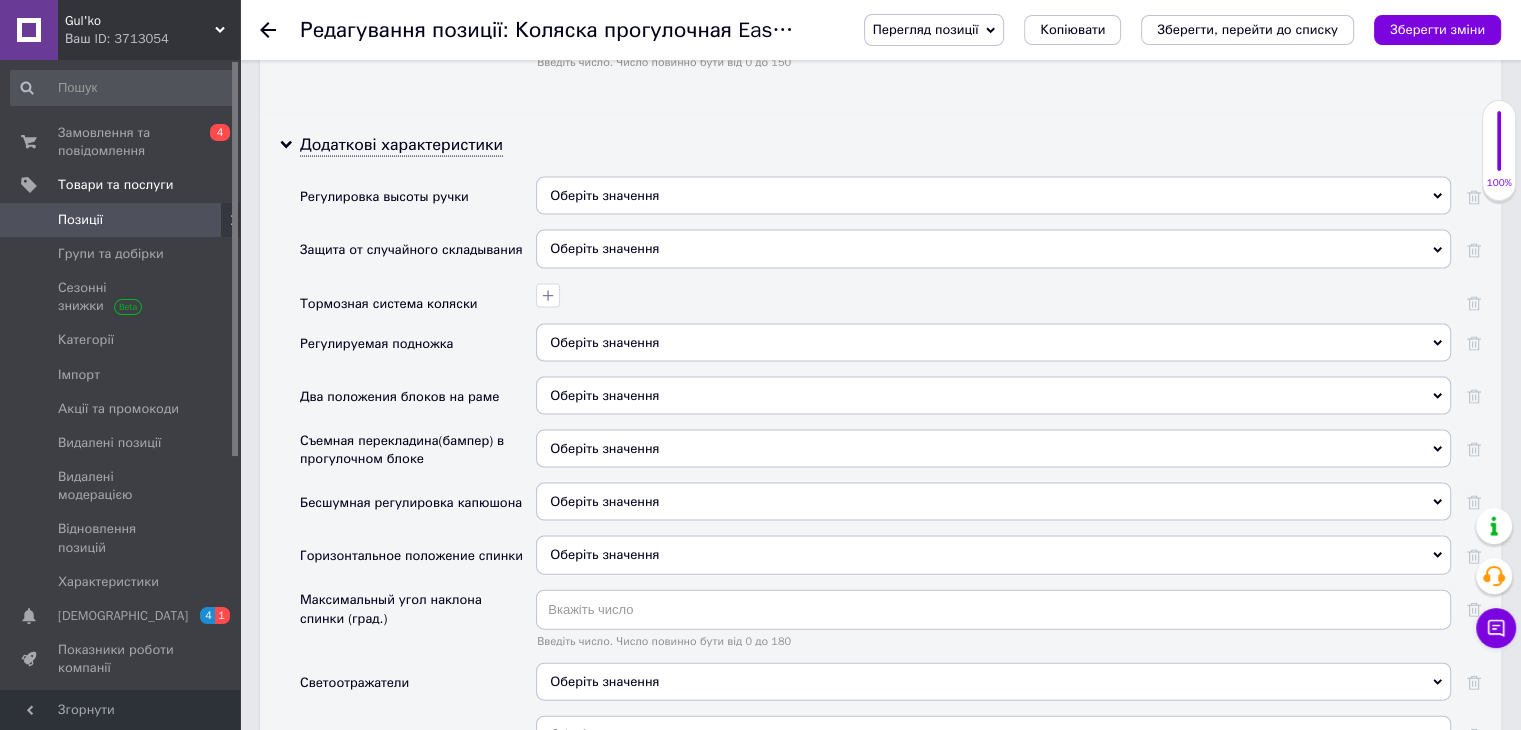 scroll, scrollTop: 4200, scrollLeft: 0, axis: vertical 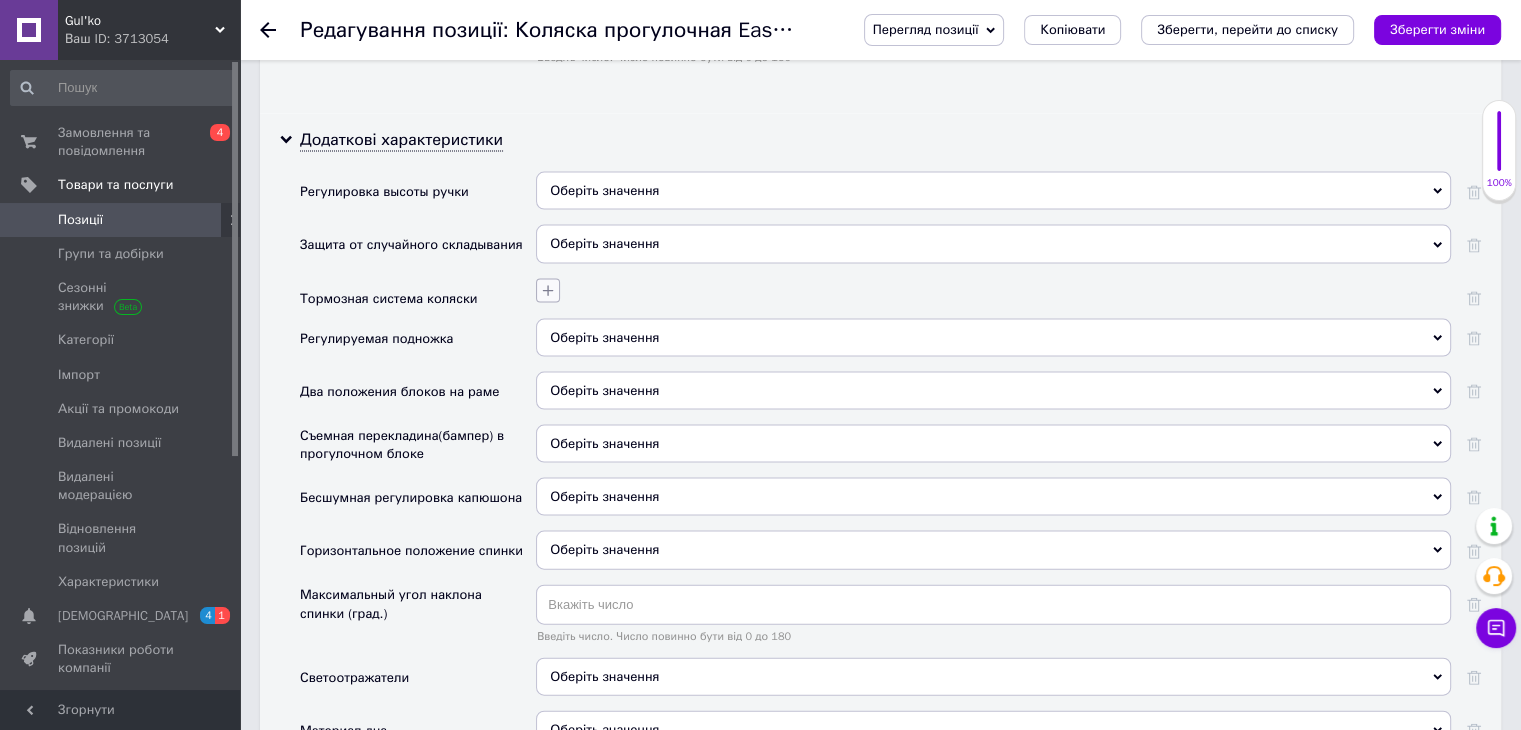 click 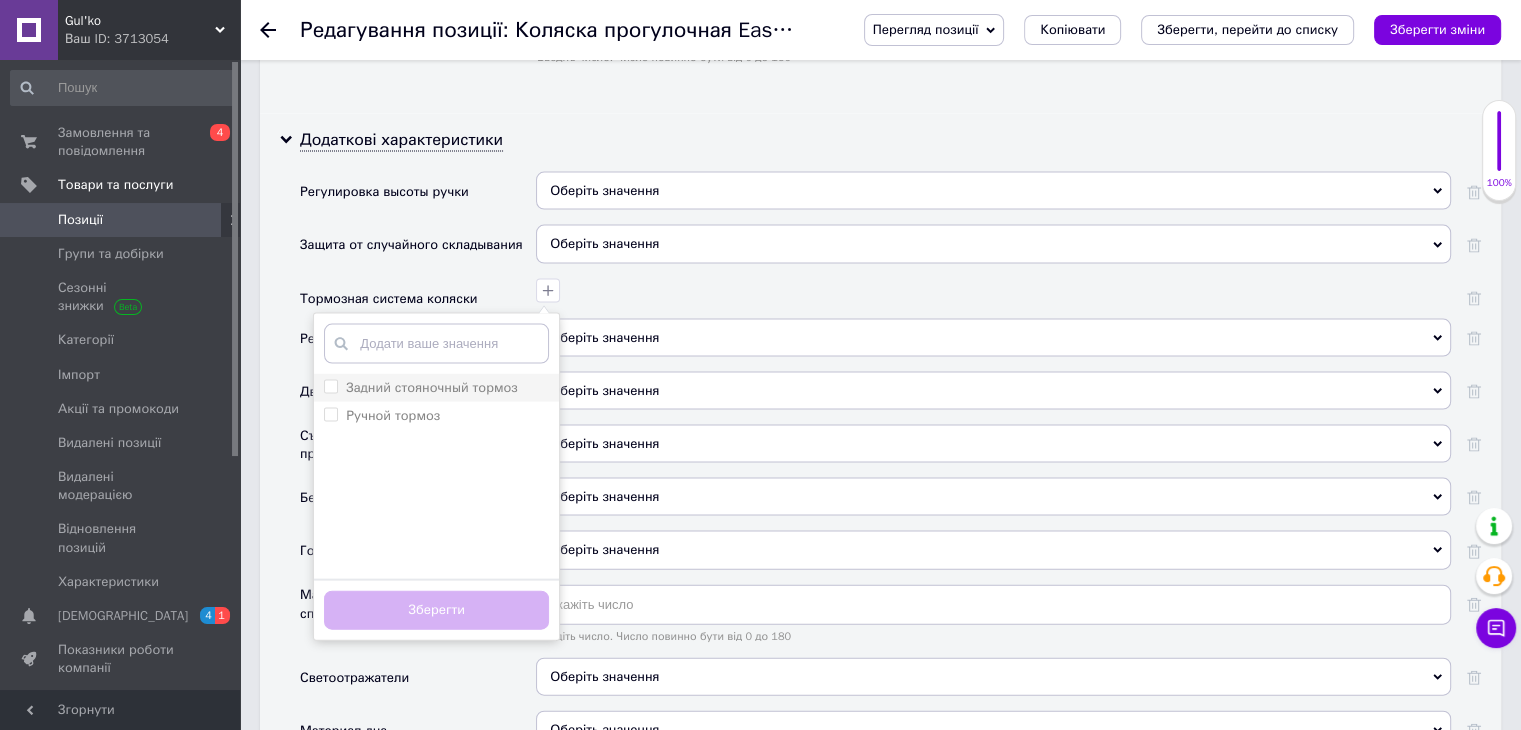 click on "Задний стояночный тормоз" at bounding box center [432, 387] 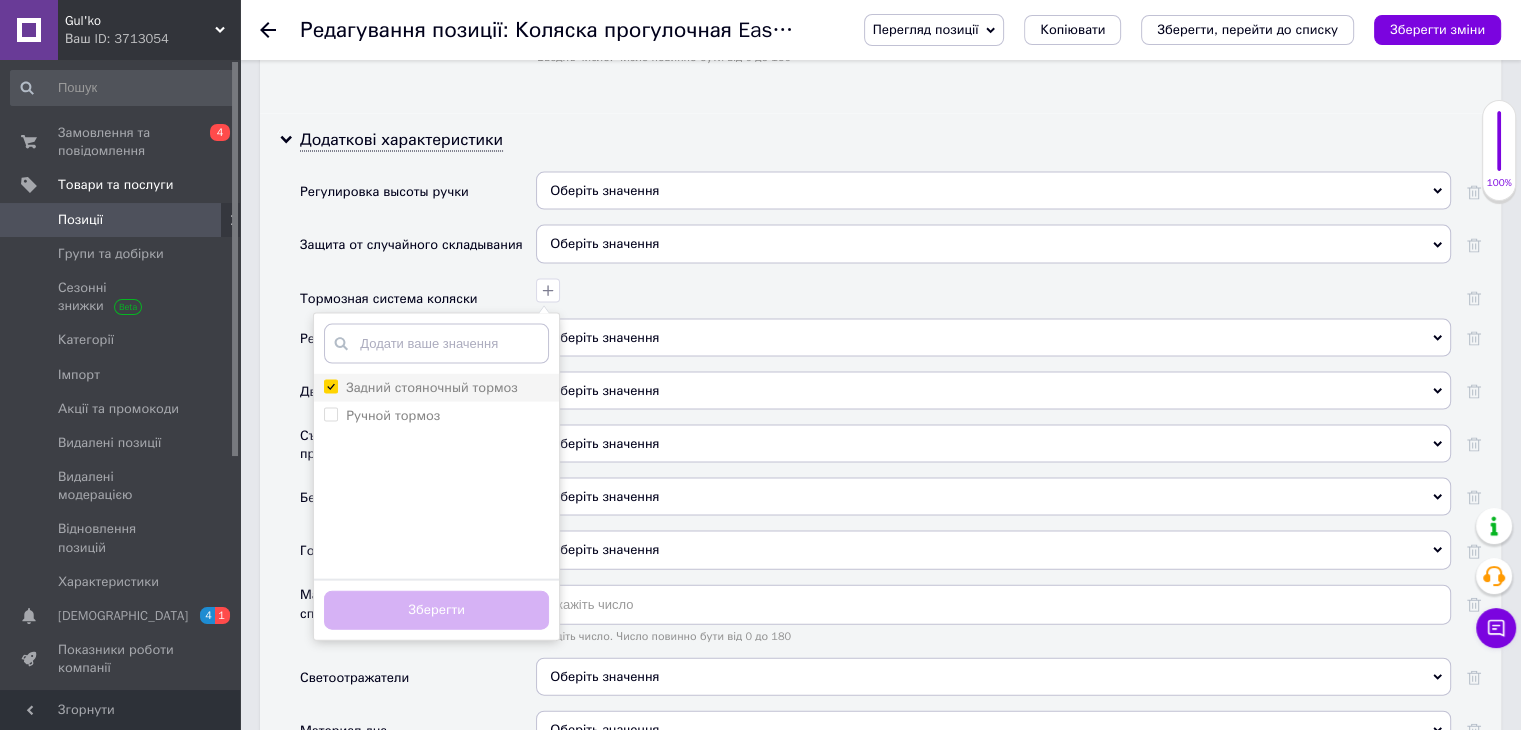 checkbox on "true" 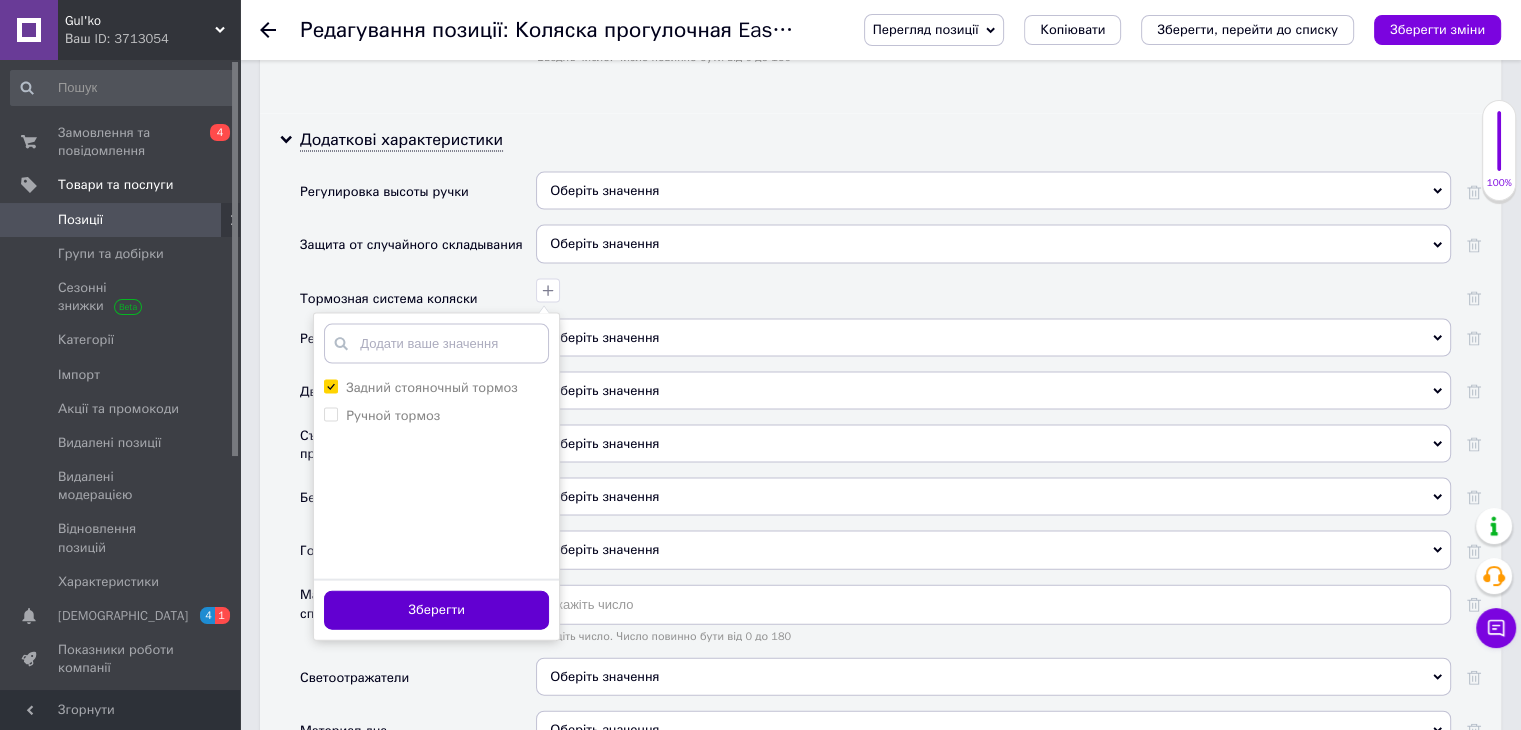 click on "Зберегти" at bounding box center [436, 610] 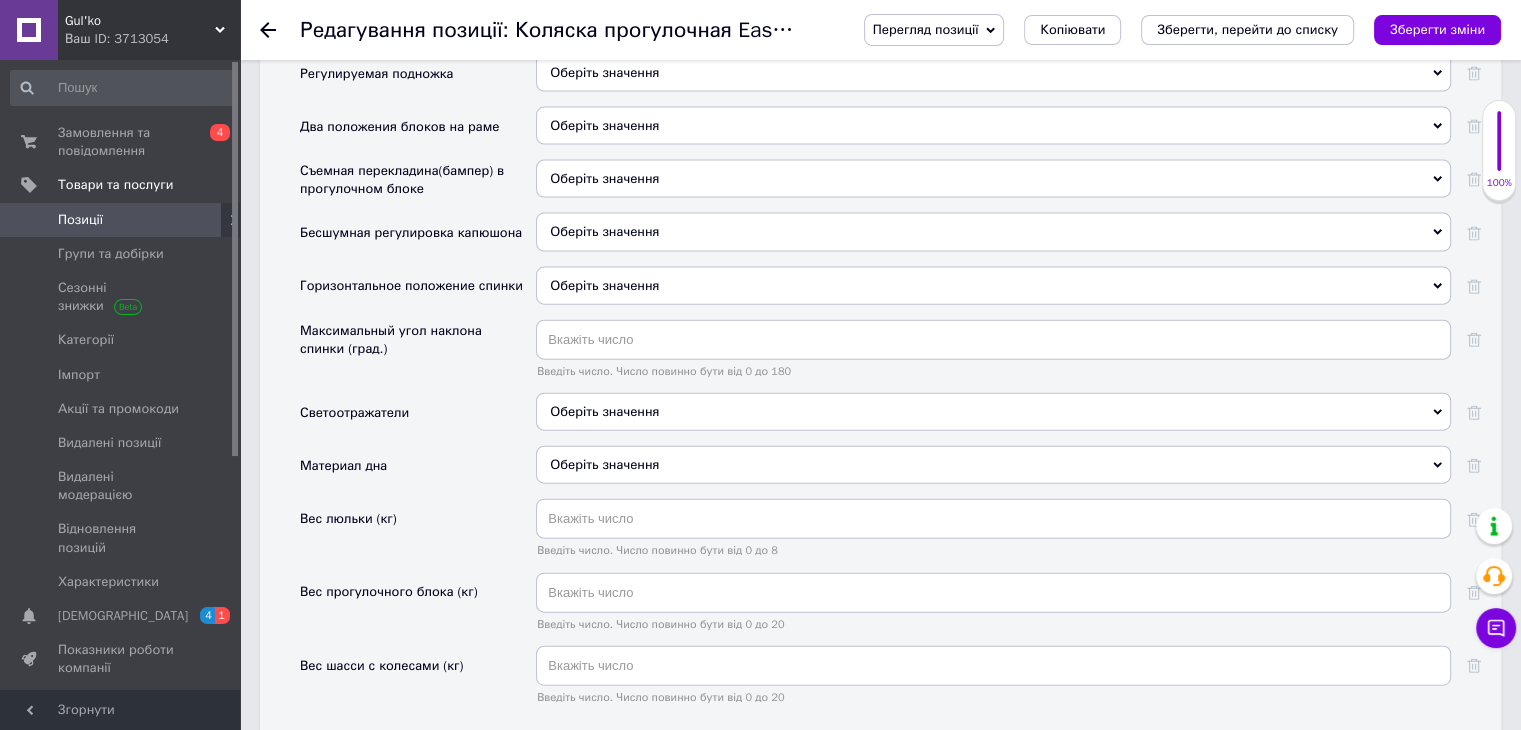 scroll, scrollTop: 4500, scrollLeft: 0, axis: vertical 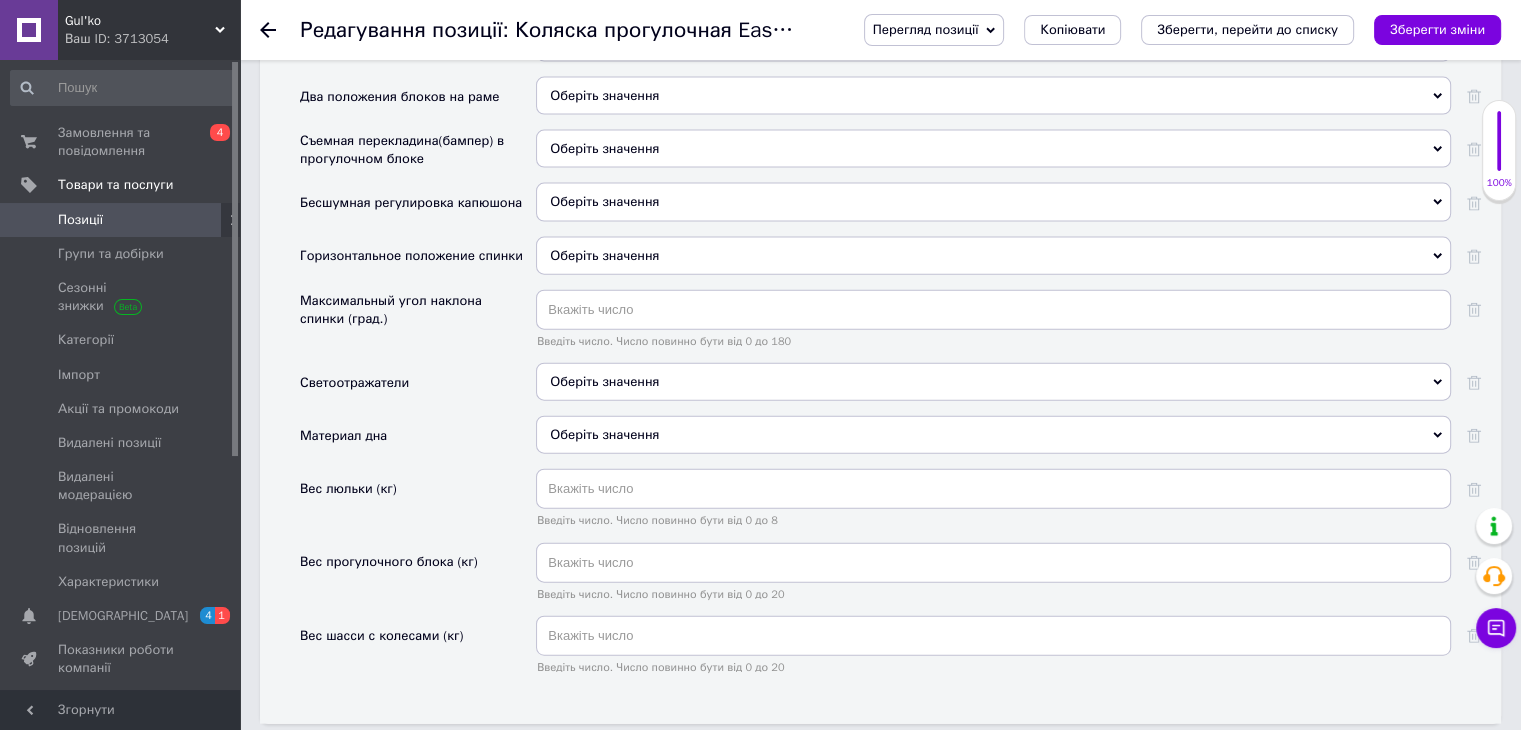 click on "Оберіть значення" at bounding box center (993, 256) 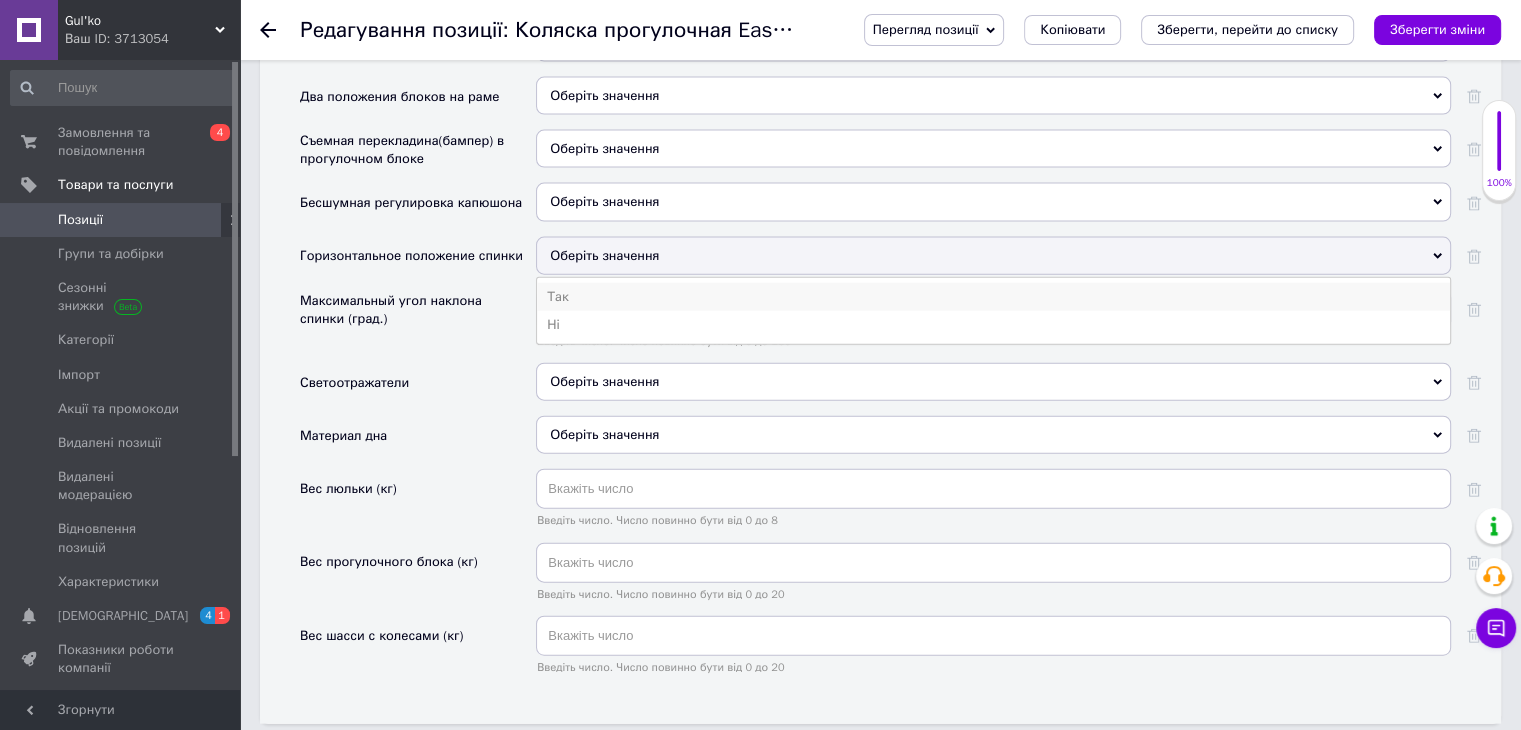 click on "Так" at bounding box center (993, 297) 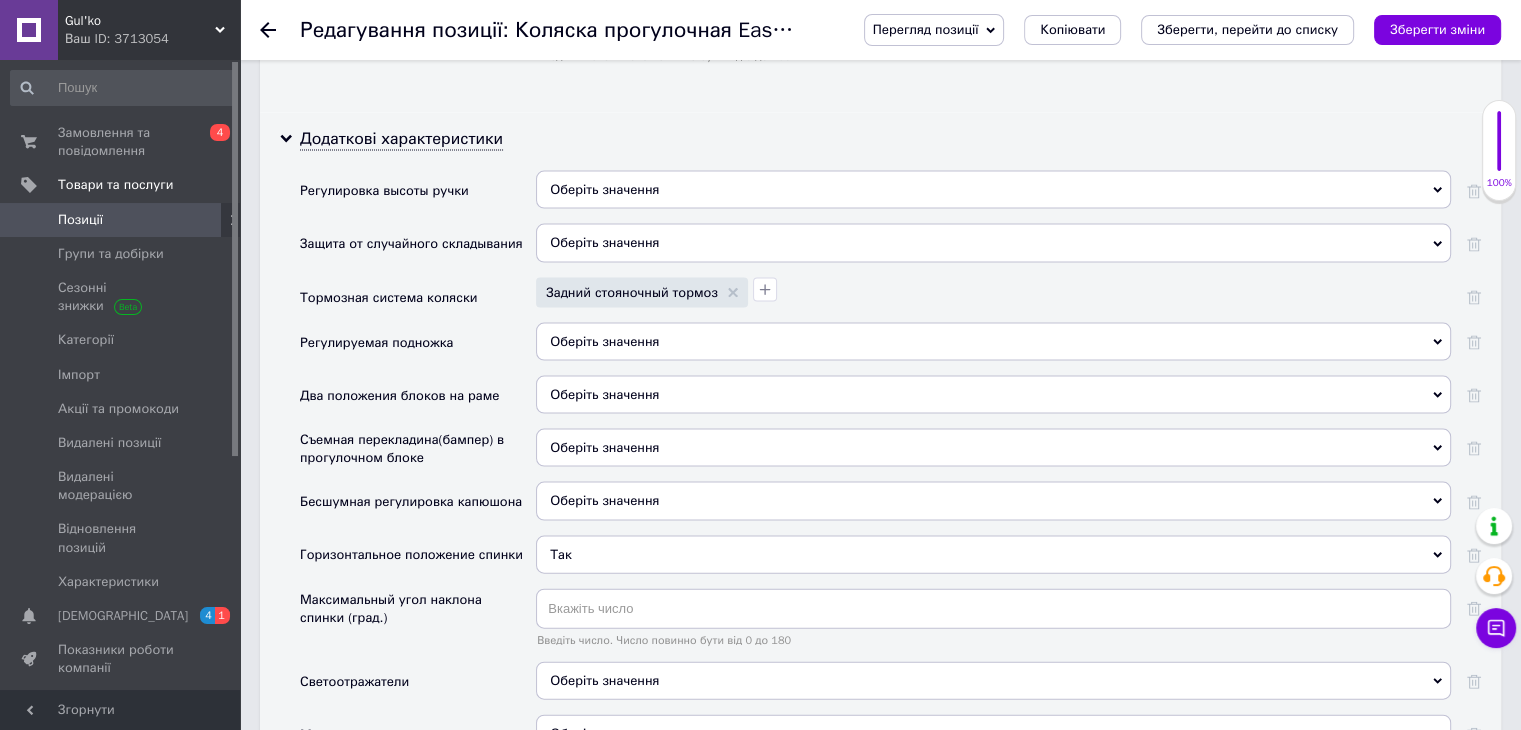 scroll, scrollTop: 4200, scrollLeft: 0, axis: vertical 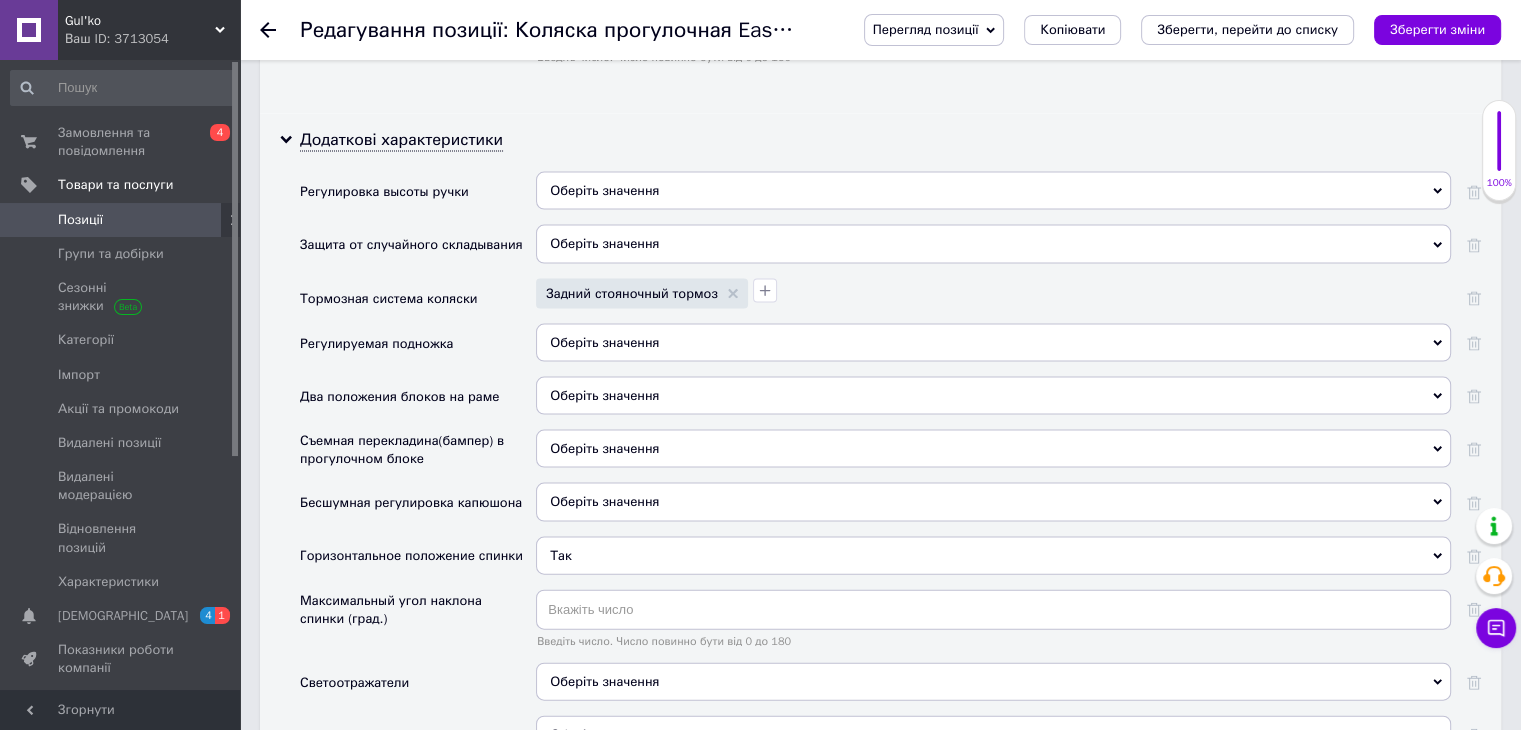 click on "Оберіть значення" at bounding box center [604, 342] 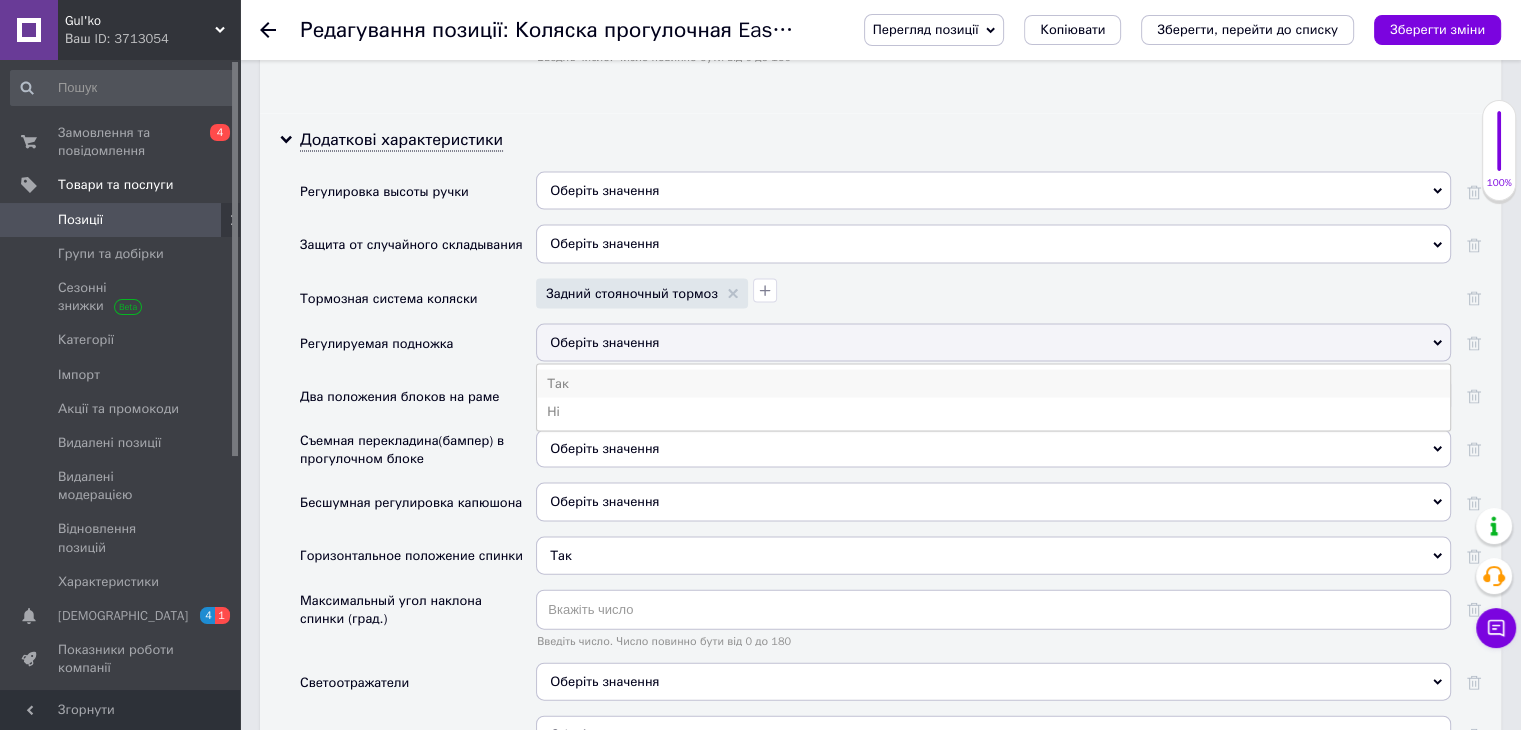 click on "Так" at bounding box center (993, 384) 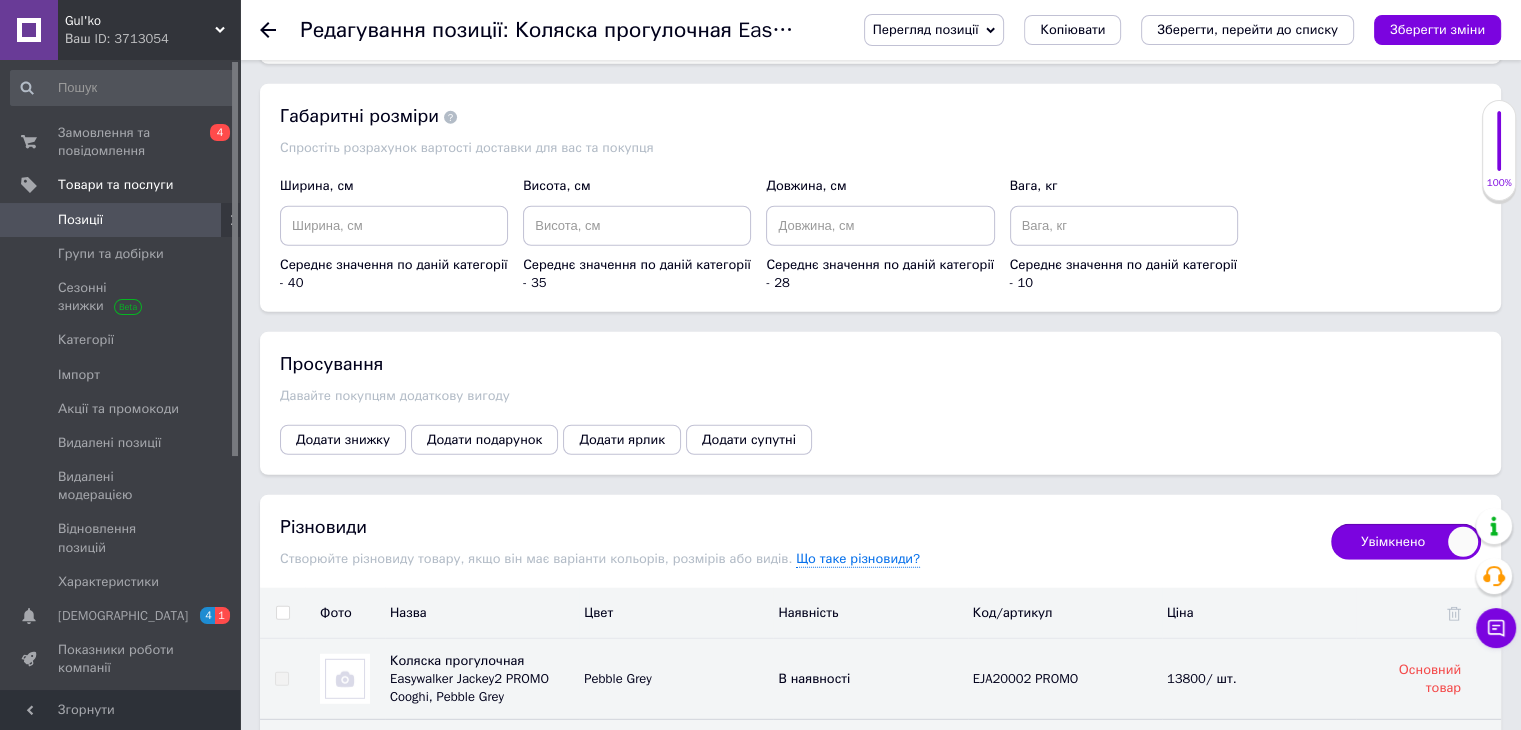 scroll, scrollTop: 5500, scrollLeft: 0, axis: vertical 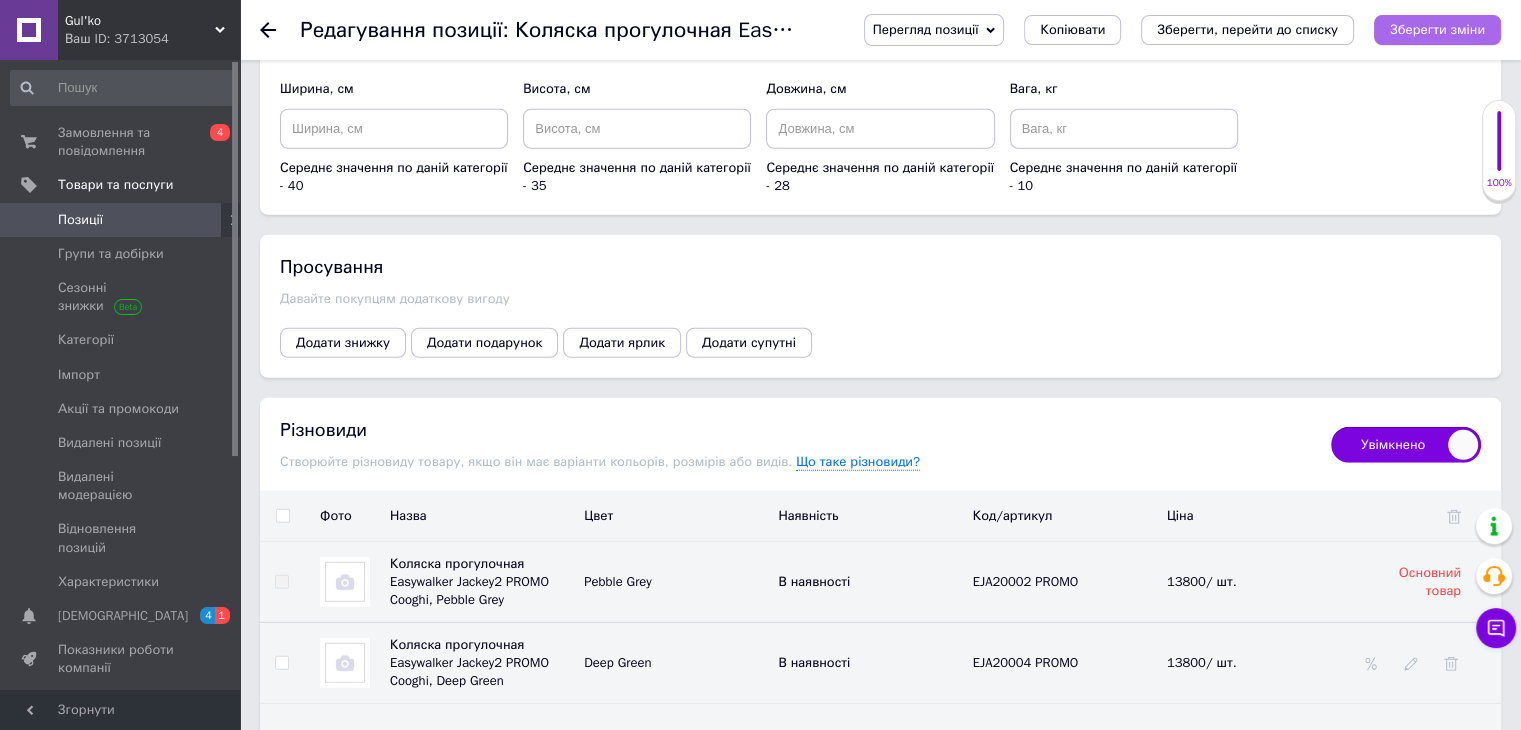 click on "Зберегти зміни" at bounding box center (1437, 29) 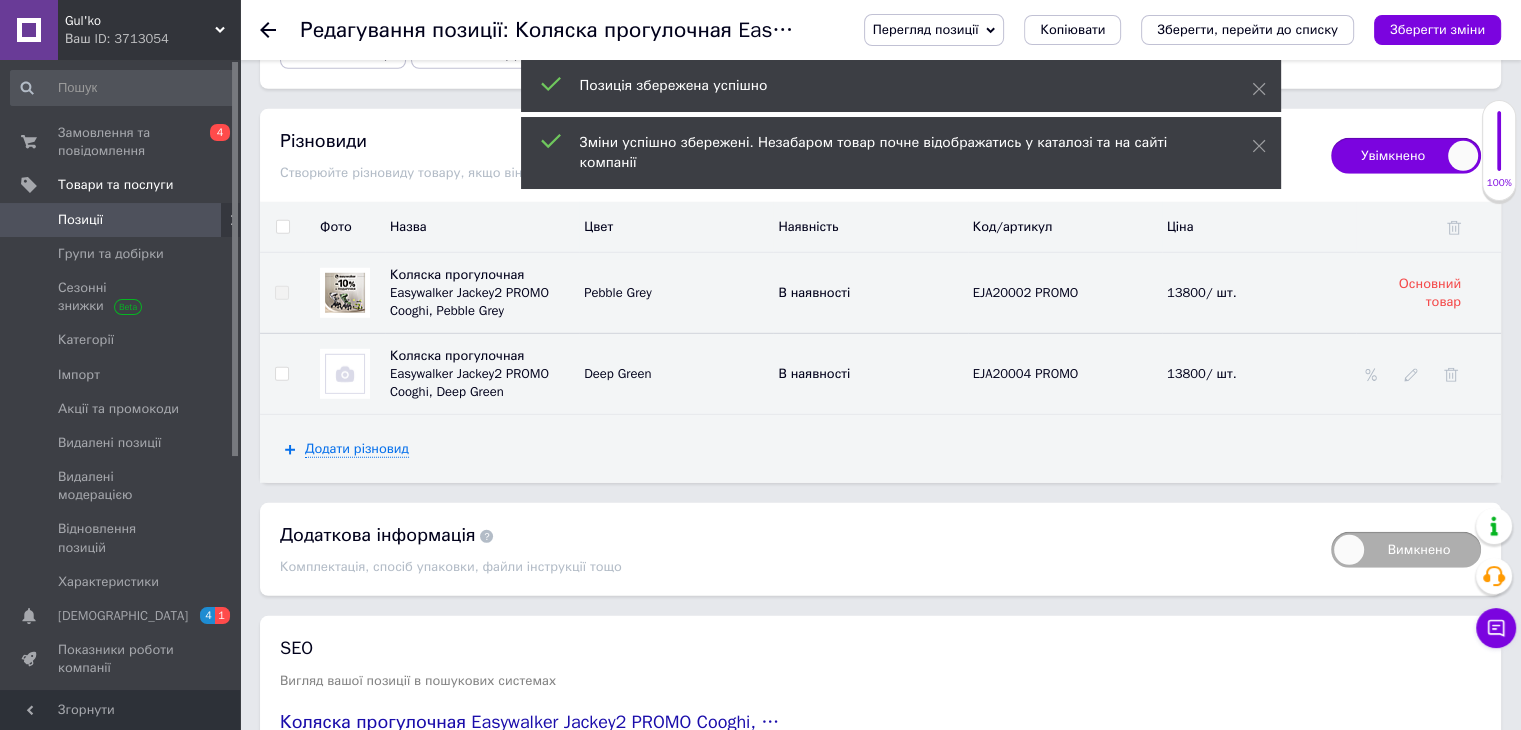 scroll, scrollTop: 5800, scrollLeft: 0, axis: vertical 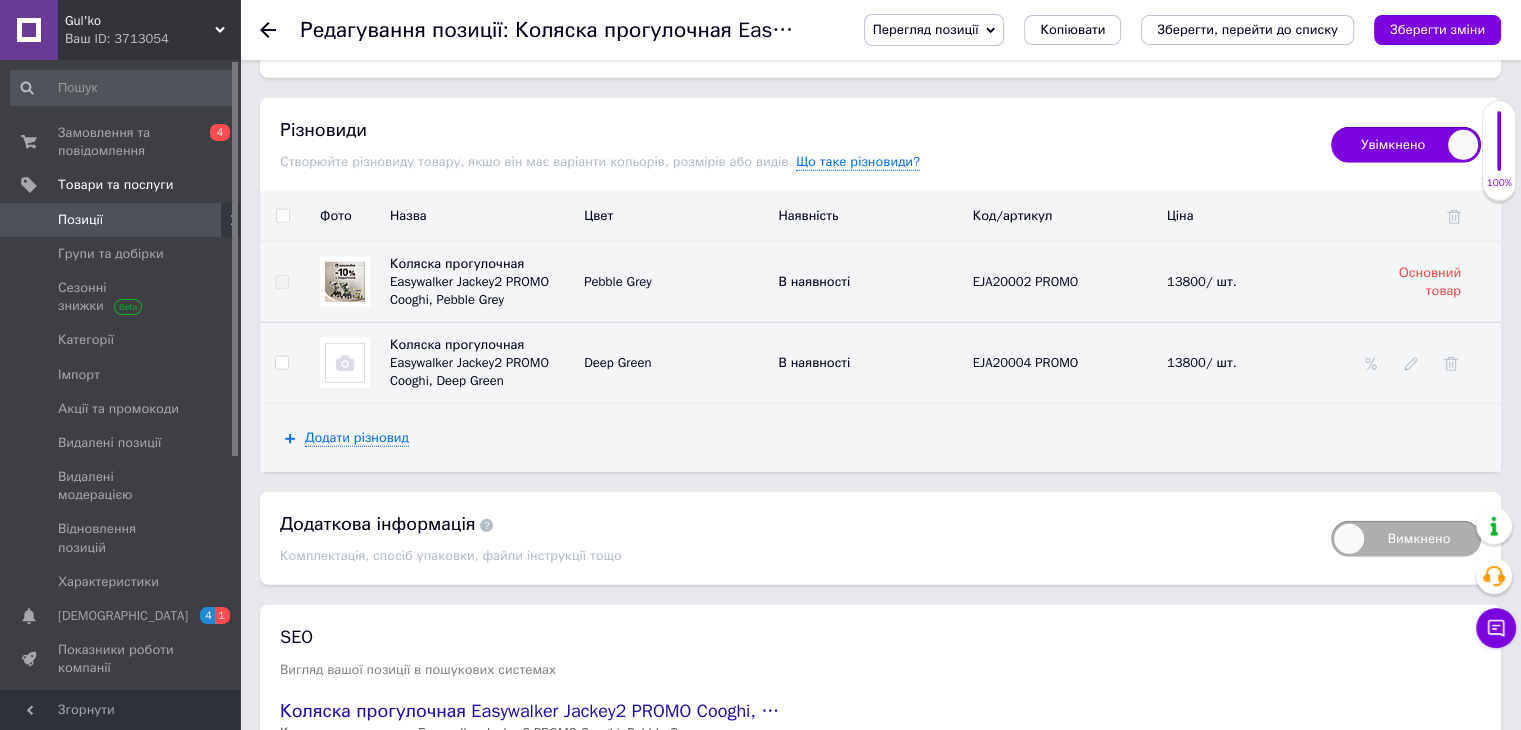 click at bounding box center [345, 363] 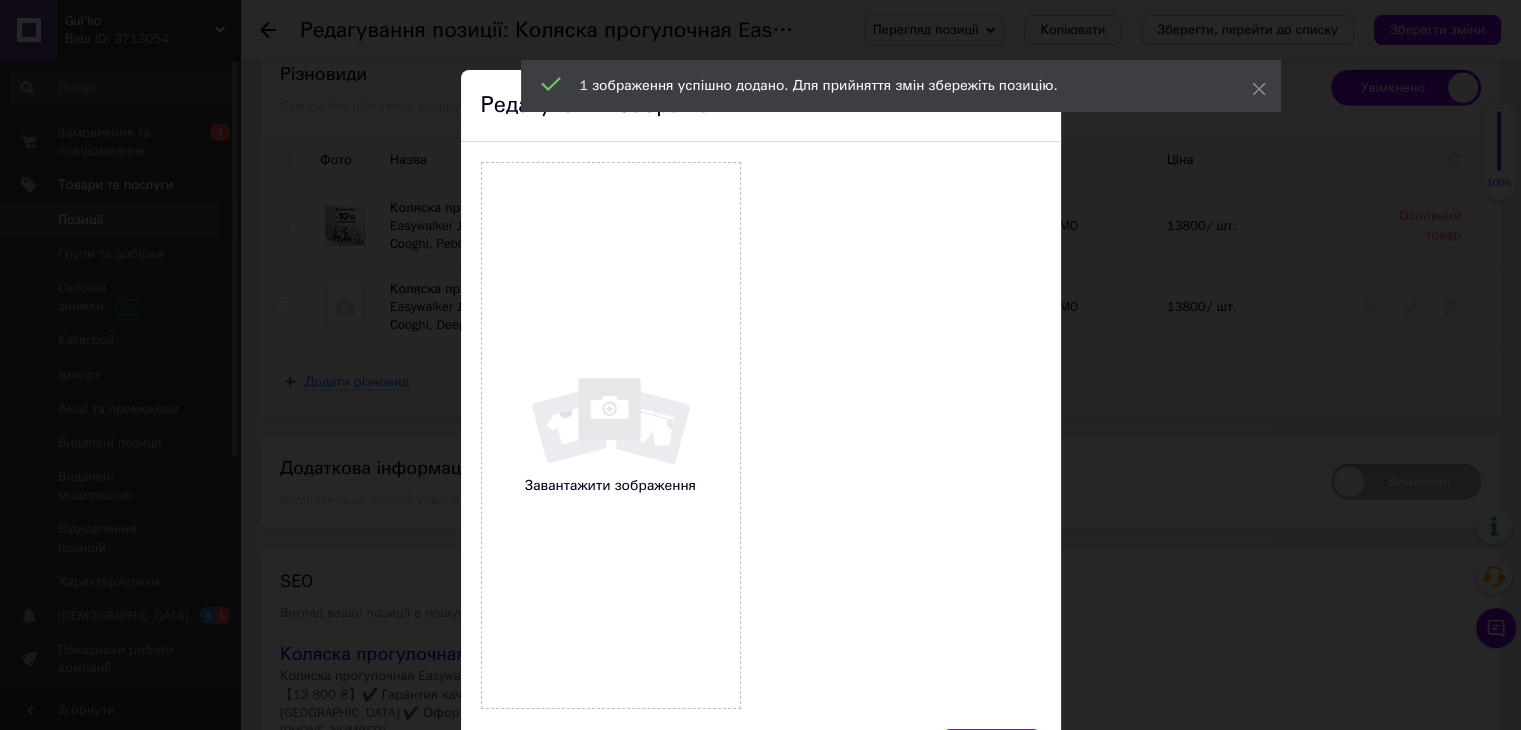 scroll, scrollTop: 5855, scrollLeft: 0, axis: vertical 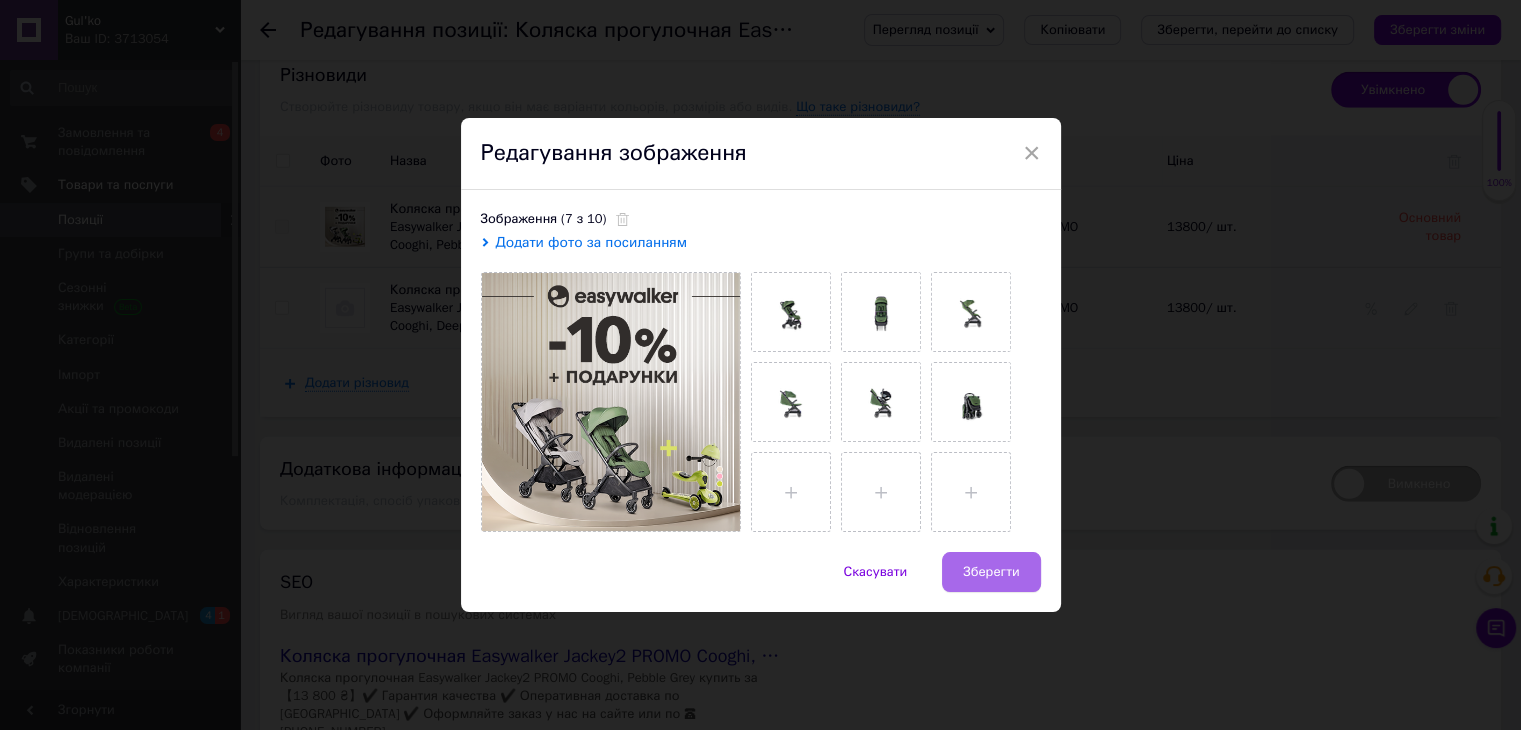 click on "Зберегти" at bounding box center (991, 572) 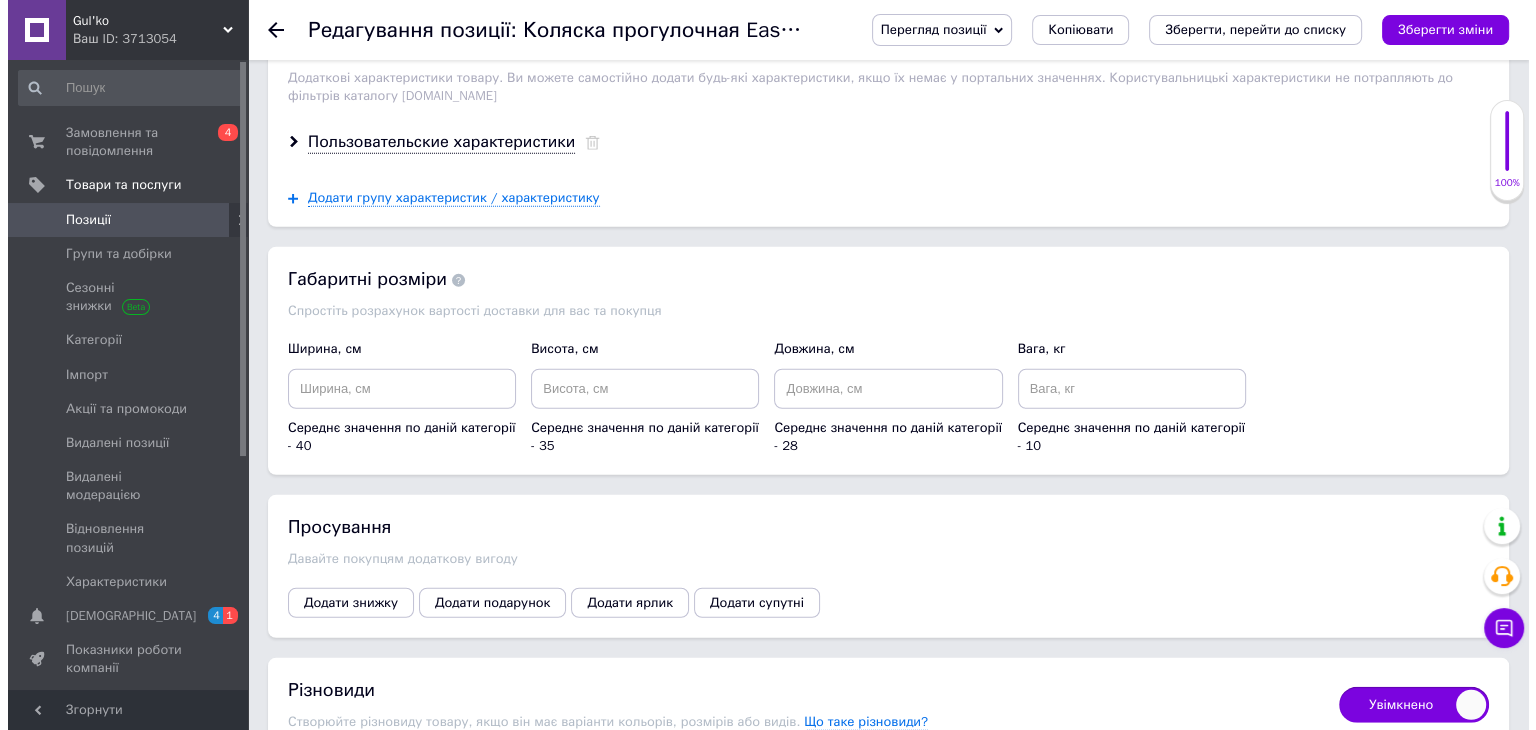 scroll, scrollTop: 5433, scrollLeft: 0, axis: vertical 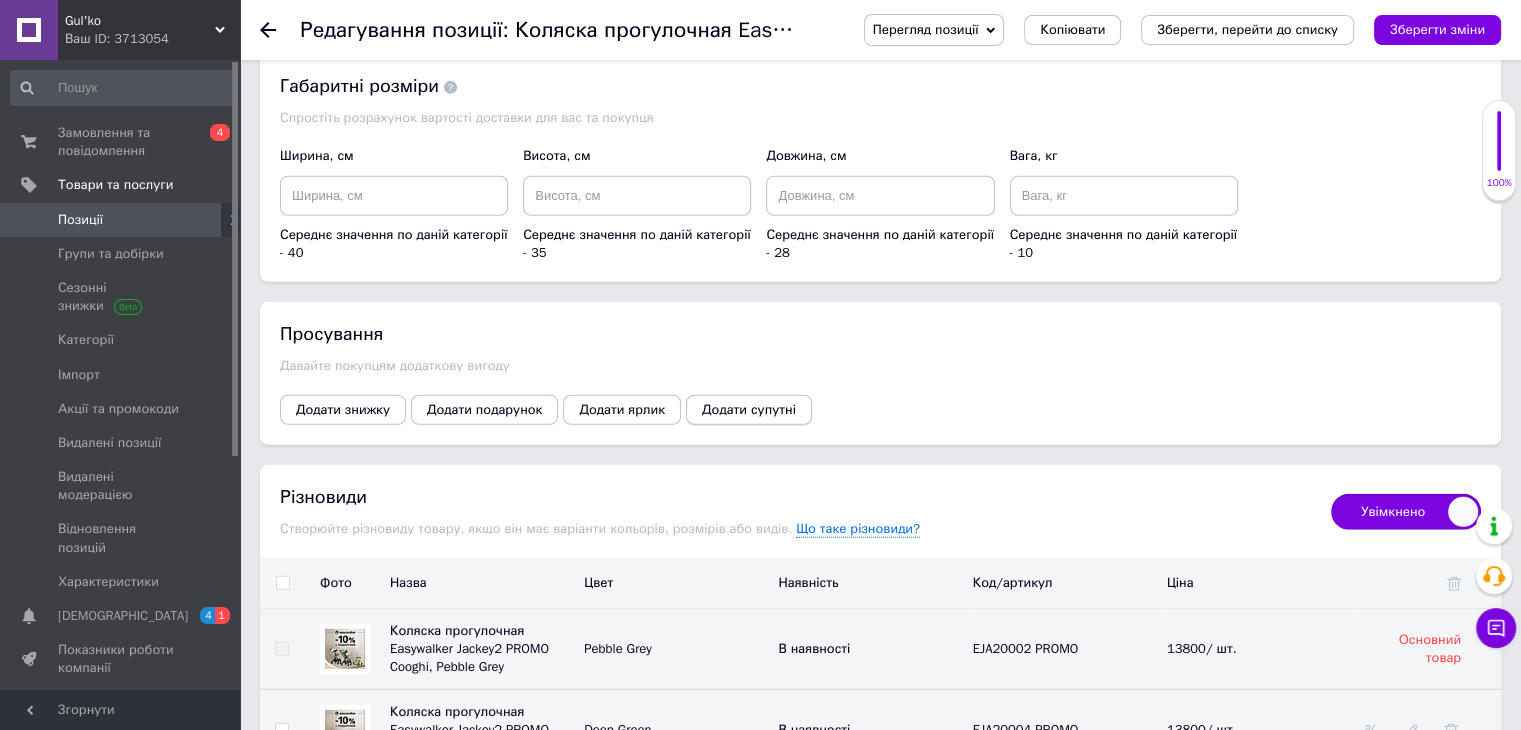 click on "Додати супутні" at bounding box center [749, 410] 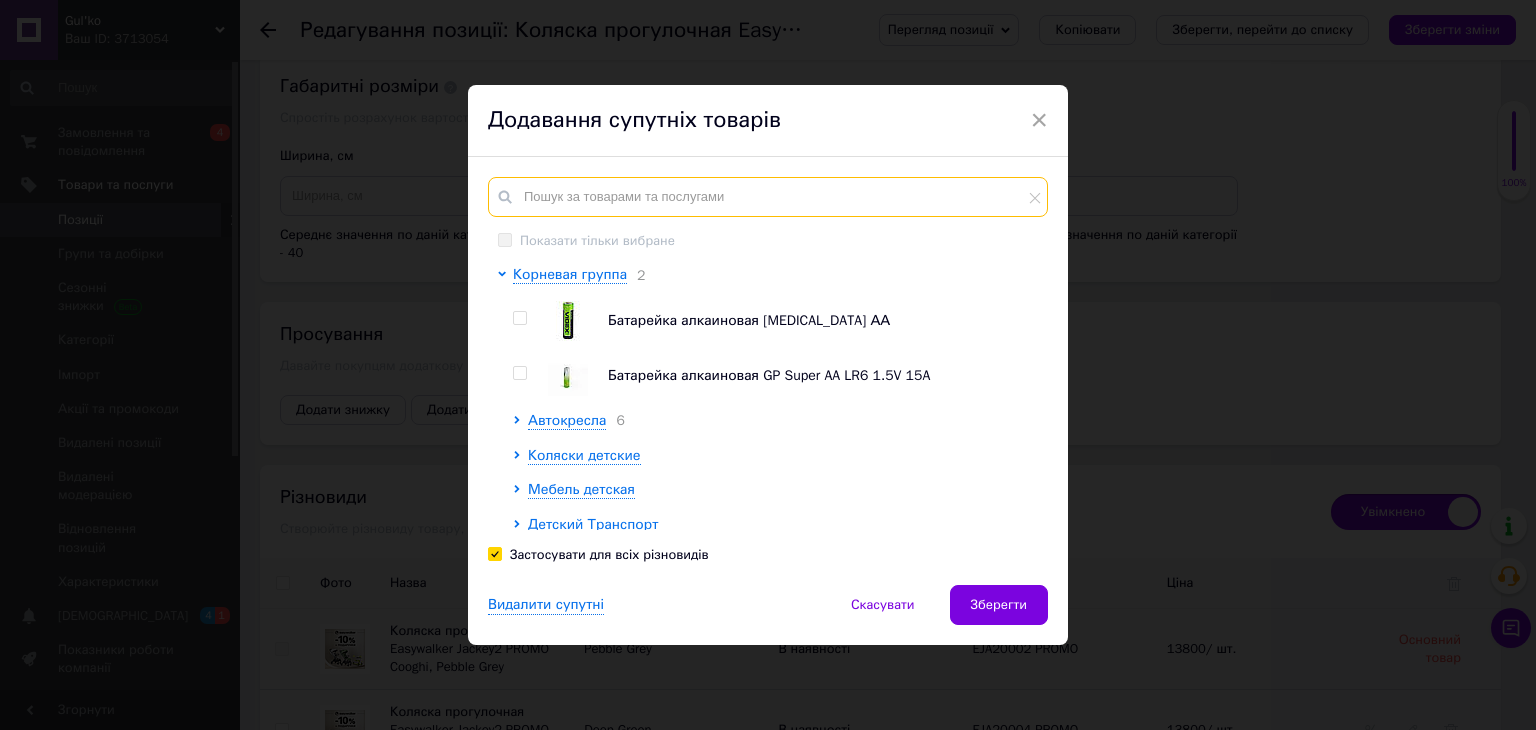 click at bounding box center [768, 197] 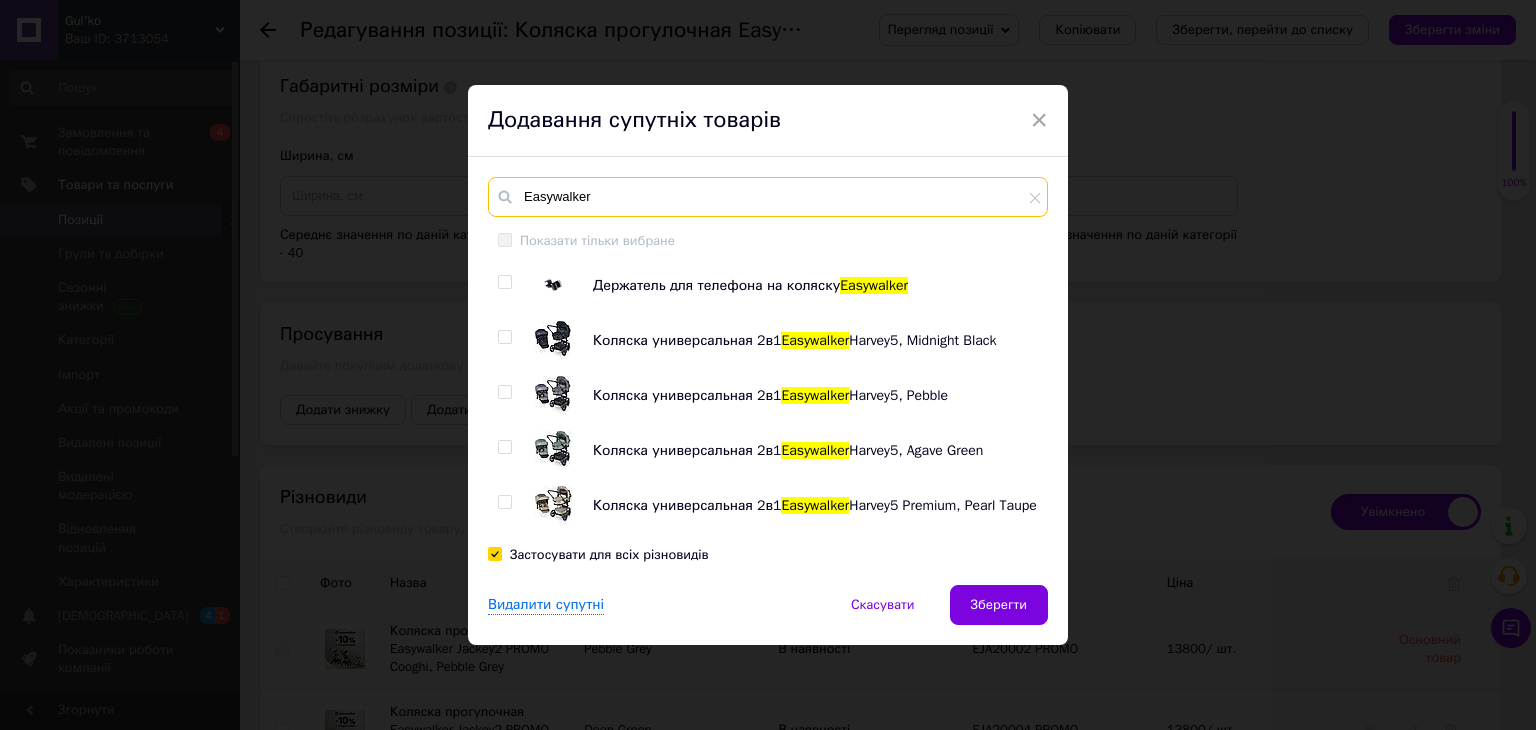 type on "Easywalker" 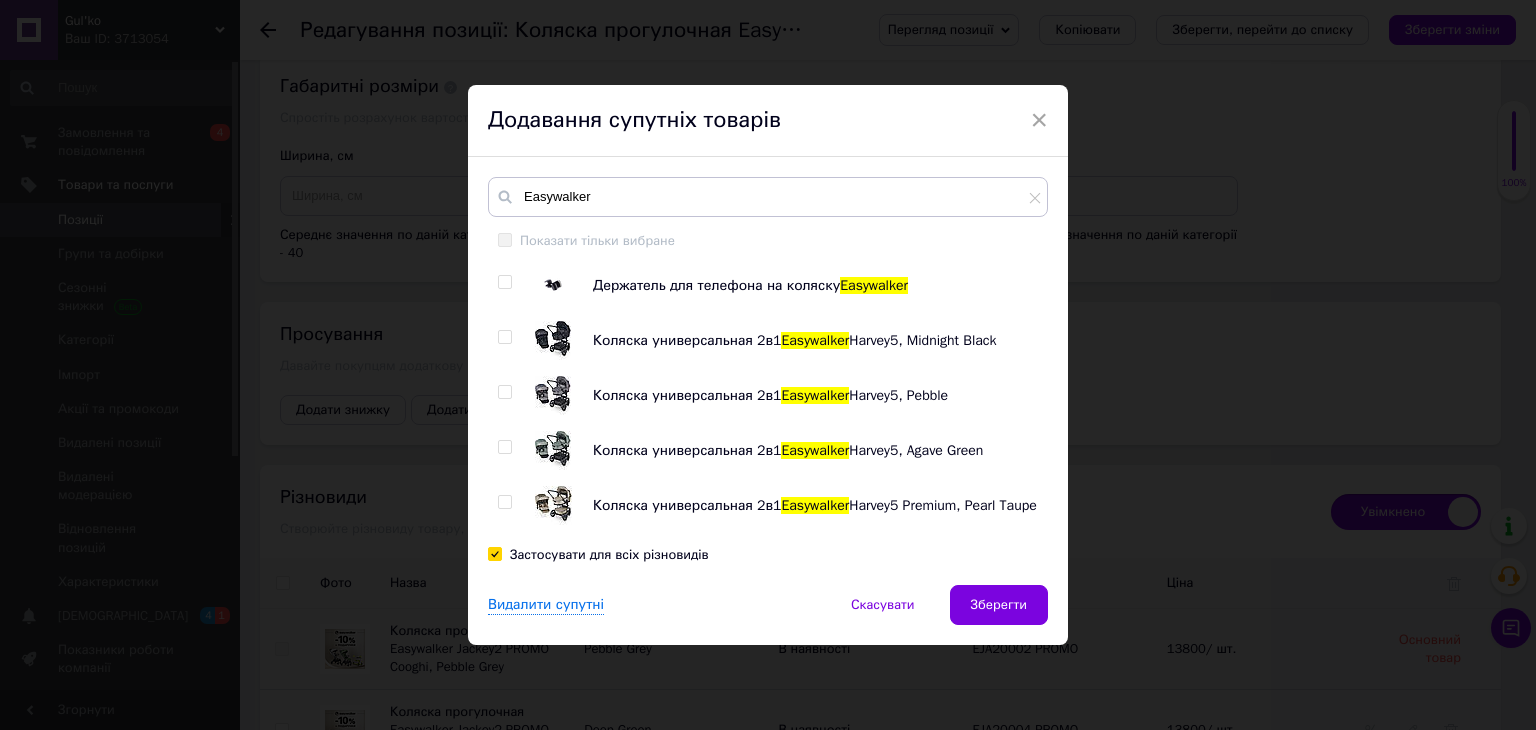 click at bounding box center (504, 282) 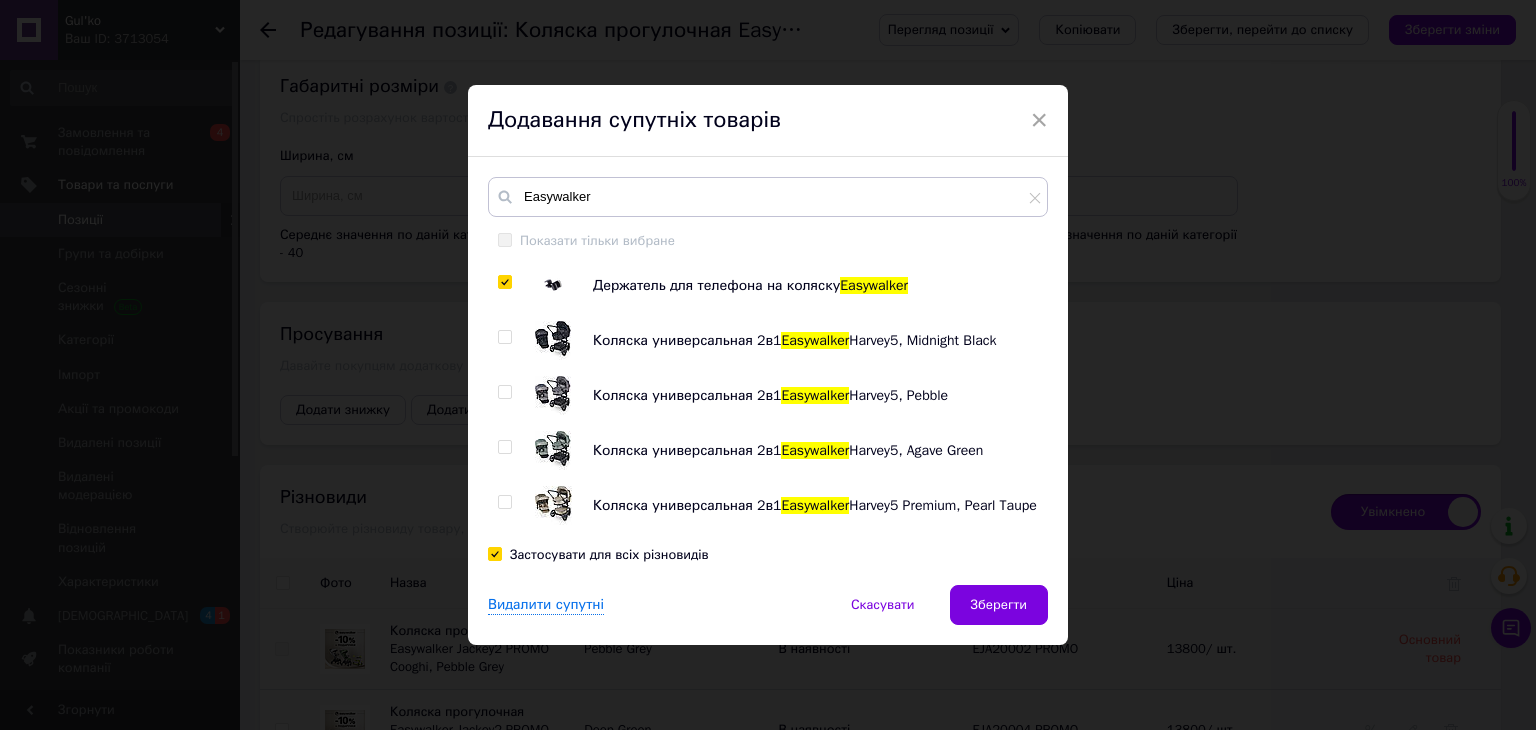 checkbox on "true" 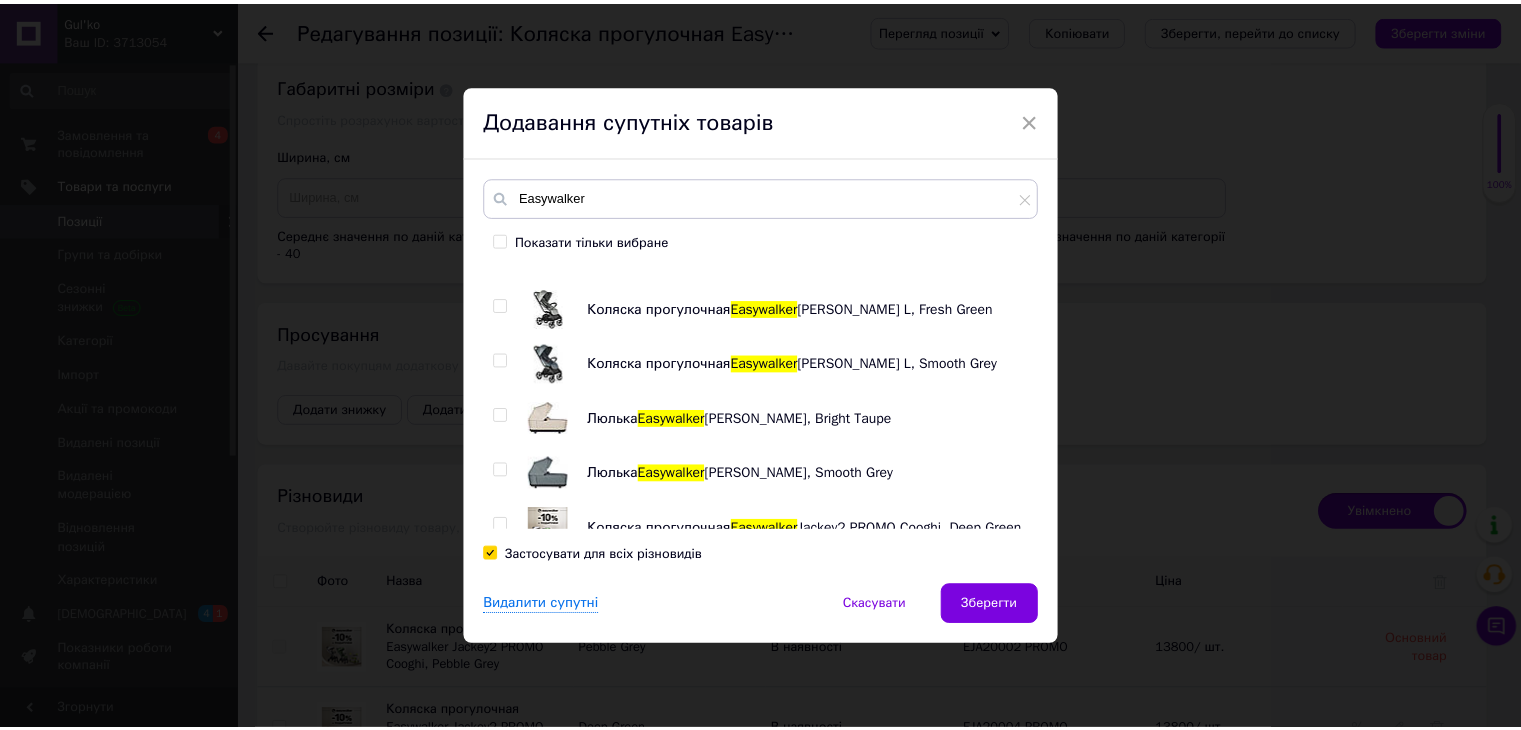 scroll, scrollTop: 1150, scrollLeft: 0, axis: vertical 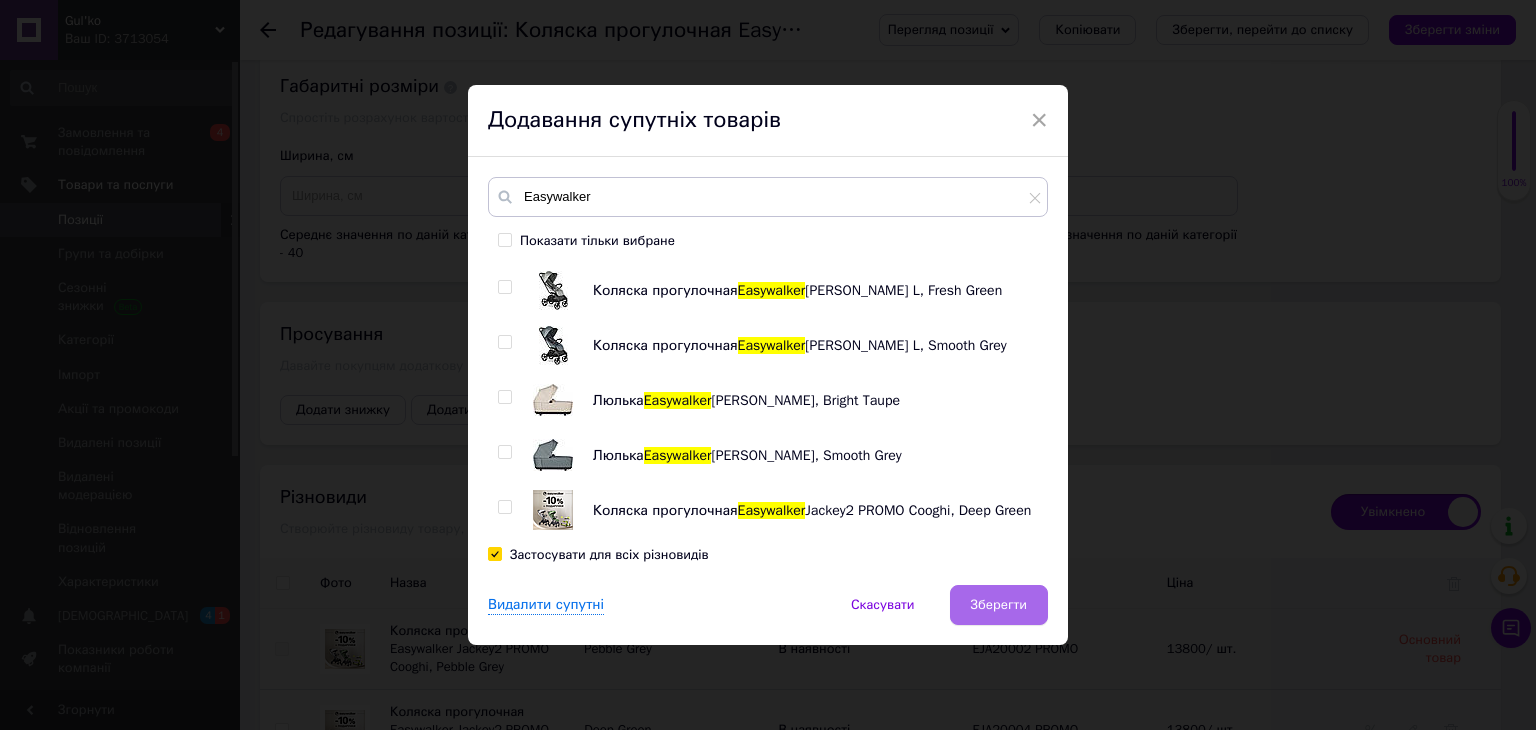 click on "Зберегти" at bounding box center [999, 605] 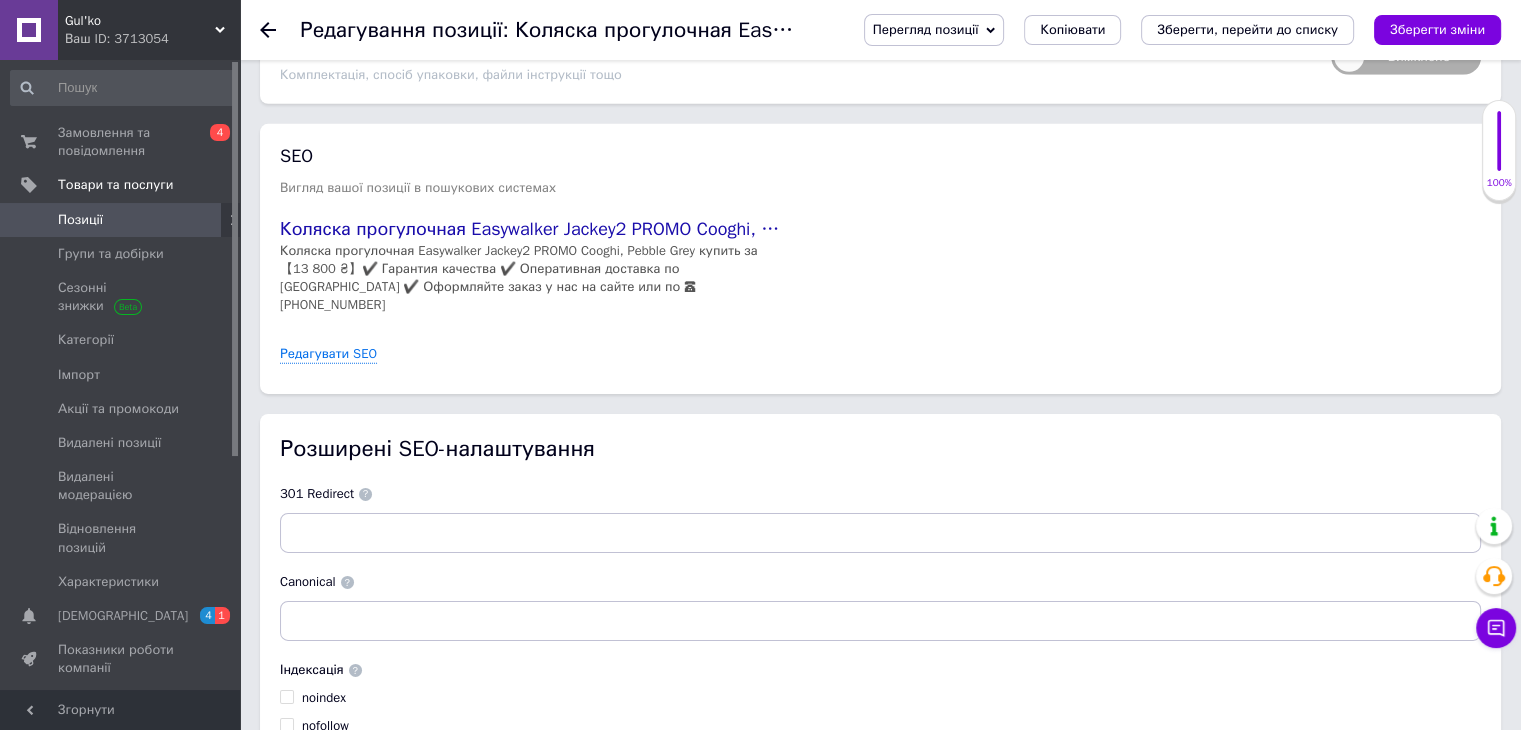 scroll, scrollTop: 6333, scrollLeft: 0, axis: vertical 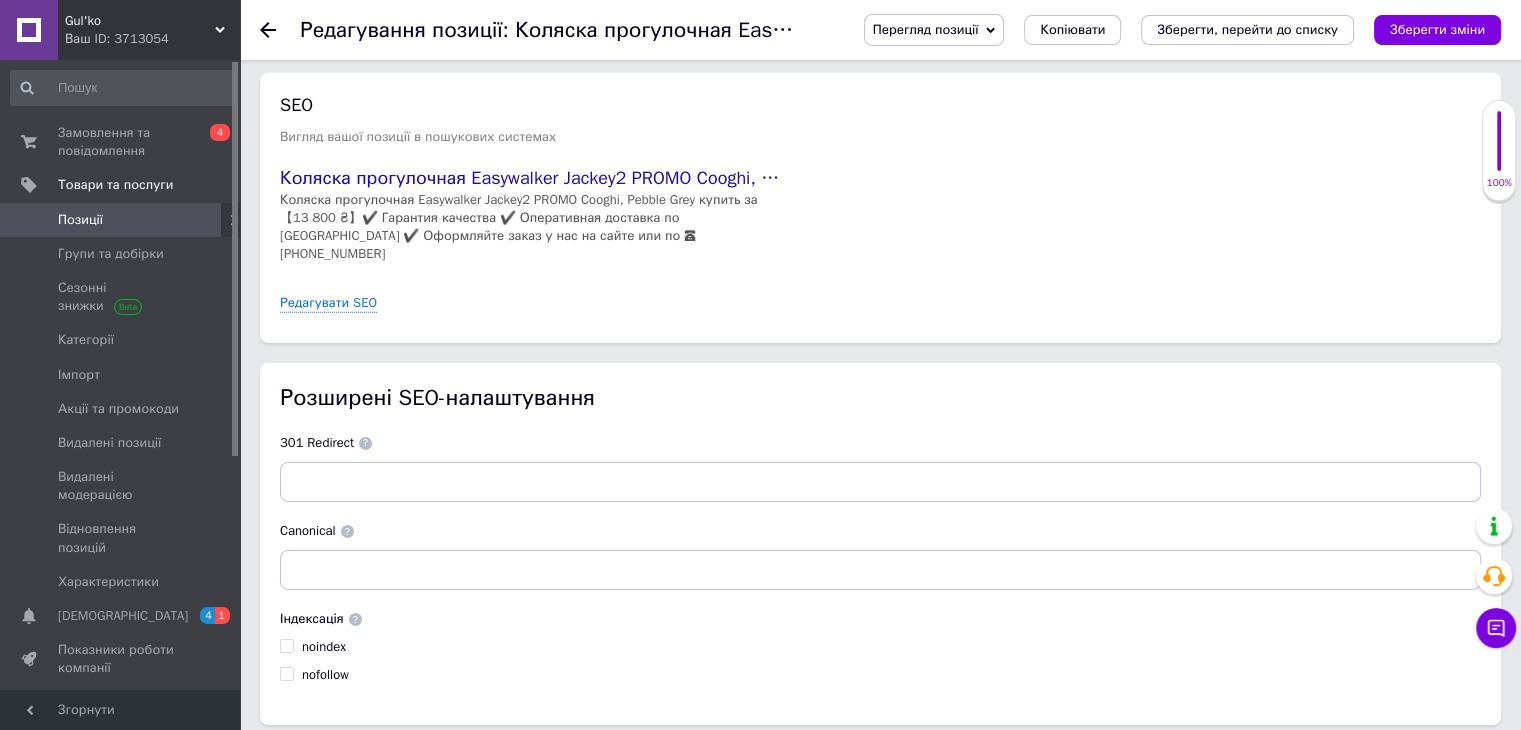 click on "Зберегти, перейти до списку" at bounding box center (528, 764) 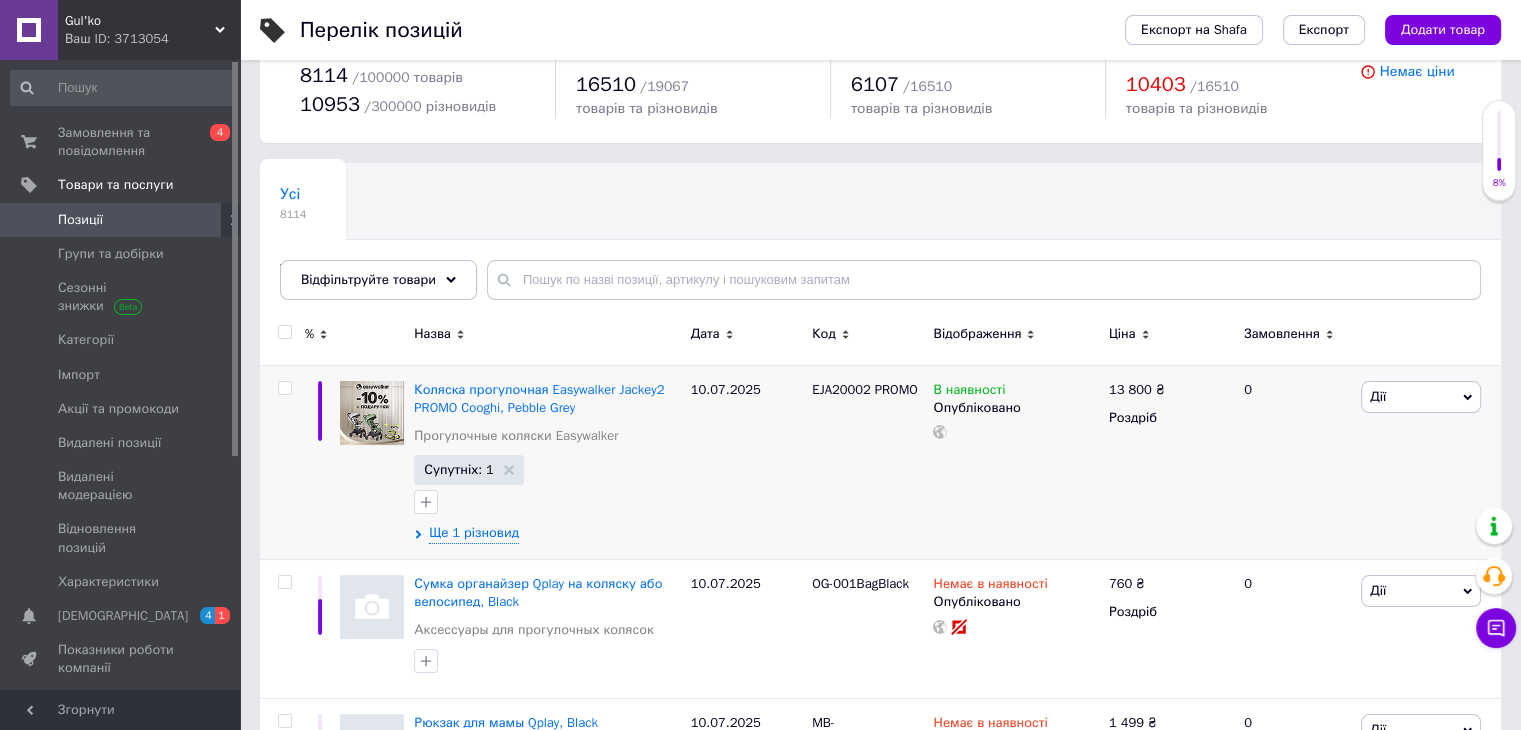 scroll, scrollTop: 200, scrollLeft: 0, axis: vertical 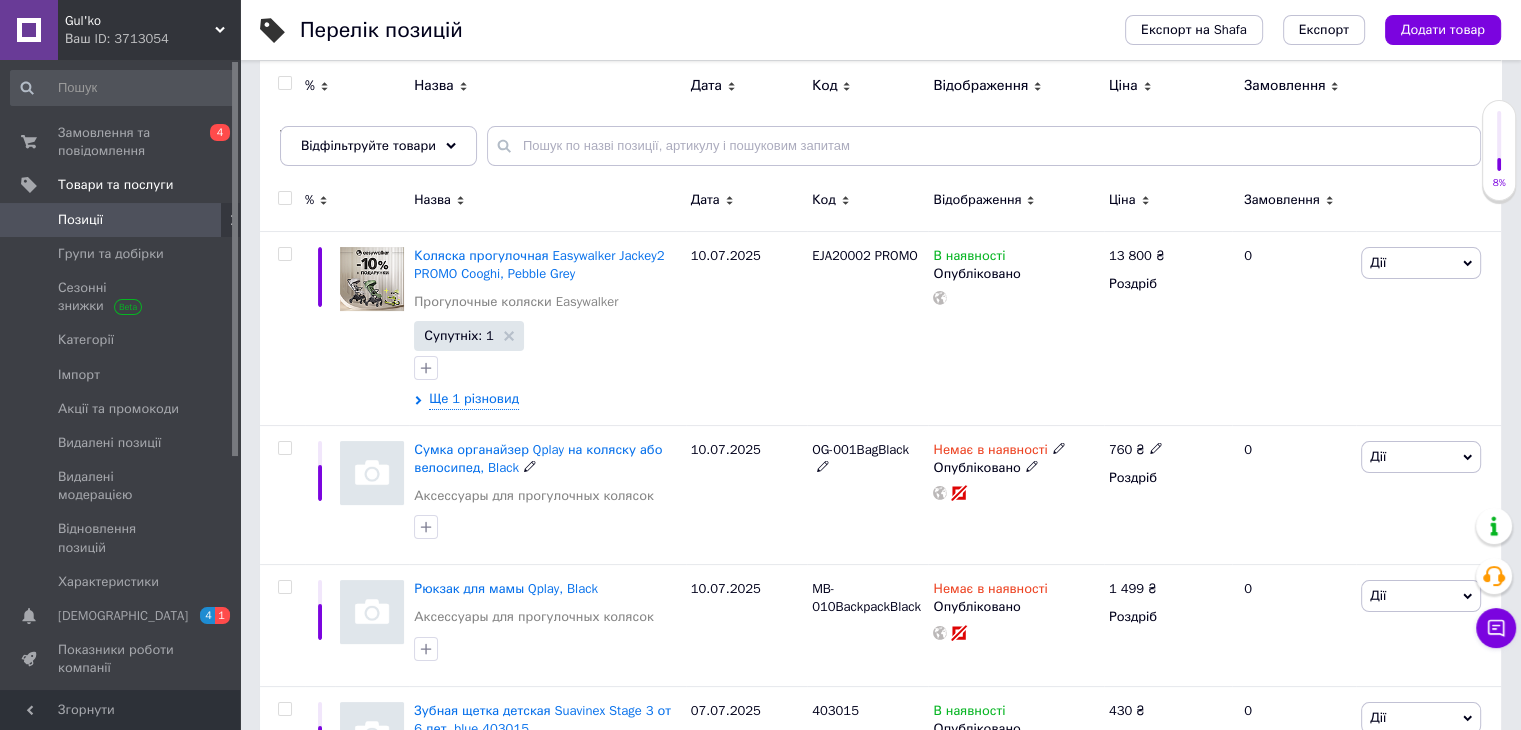 click at bounding box center [372, 473] 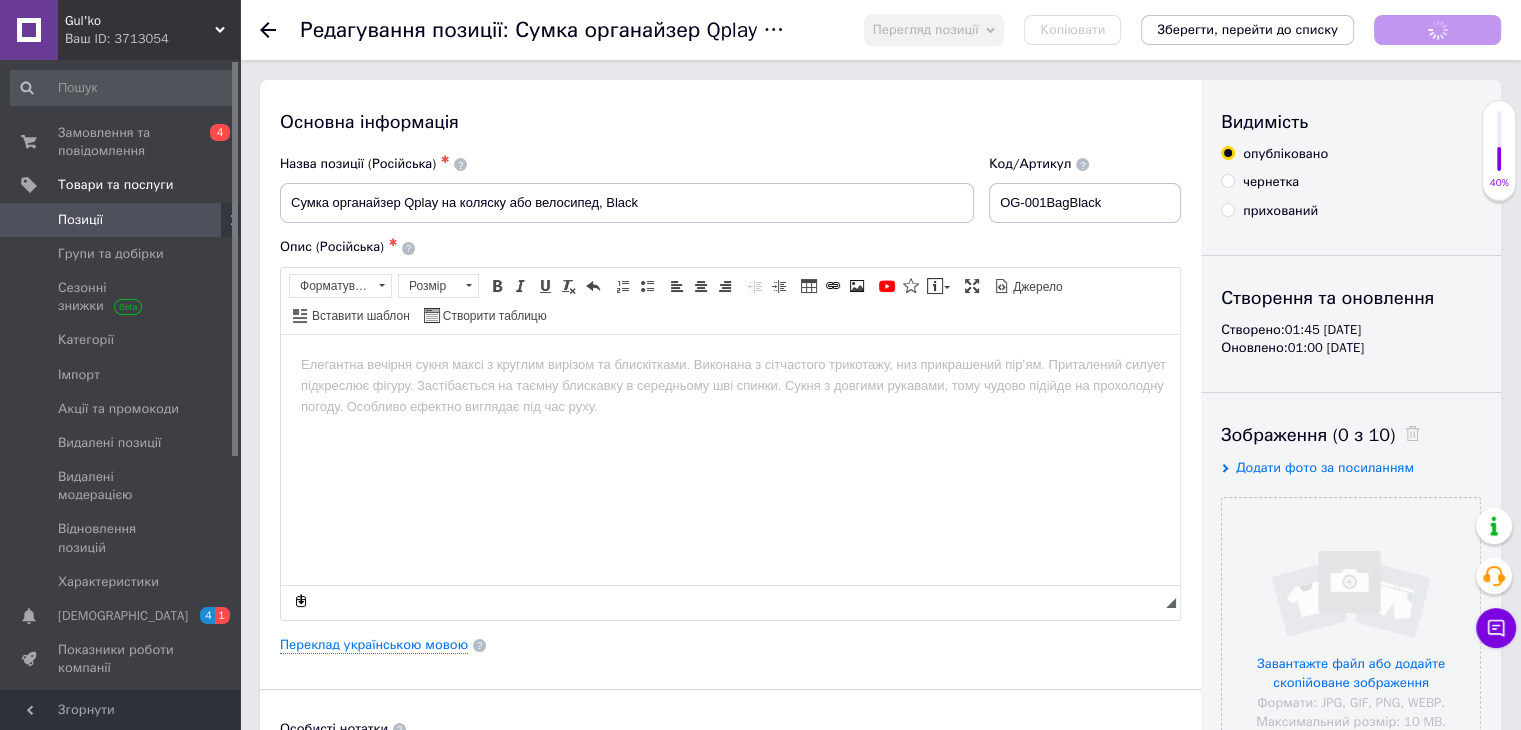 scroll, scrollTop: 0, scrollLeft: 0, axis: both 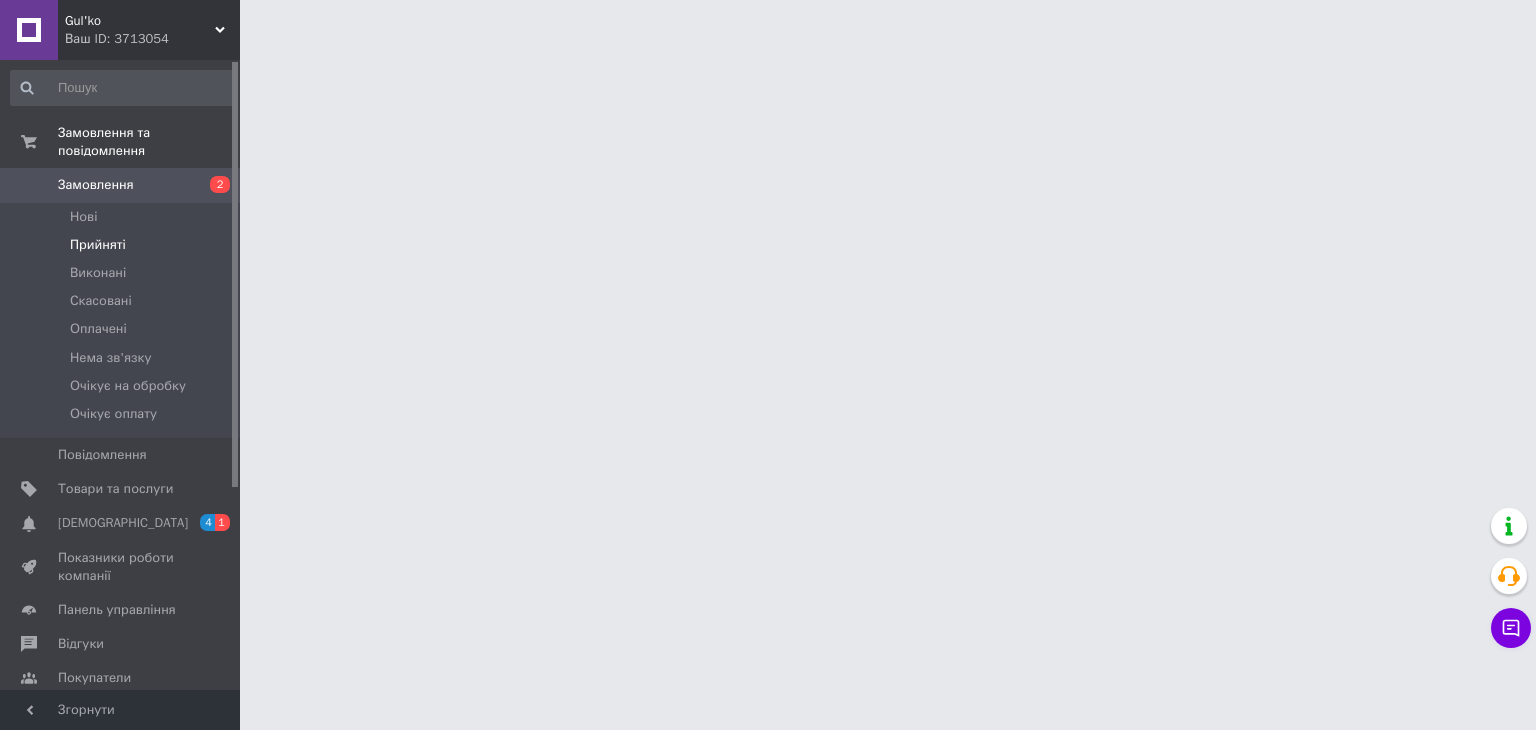 click on "Прийняті" at bounding box center [98, 245] 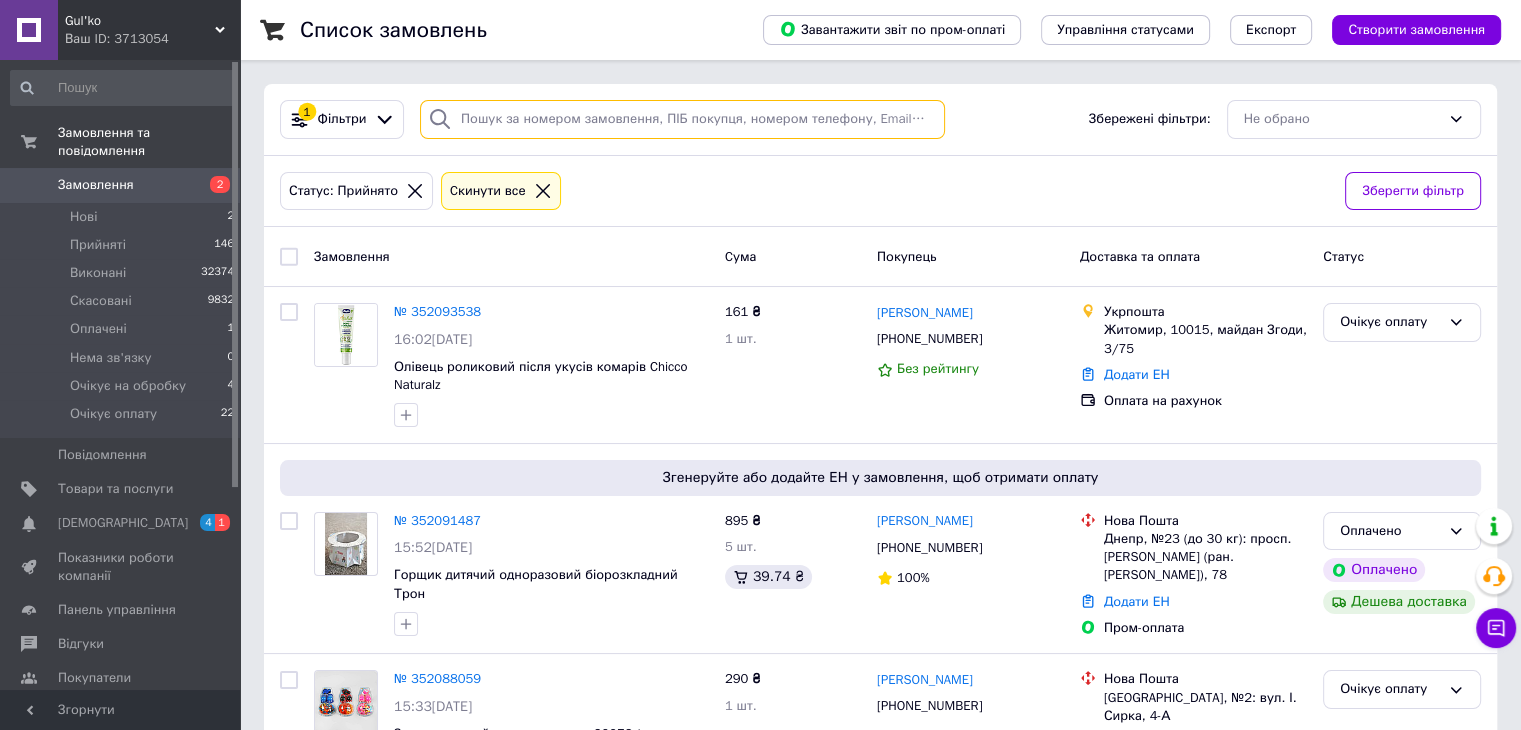 click at bounding box center (682, 119) 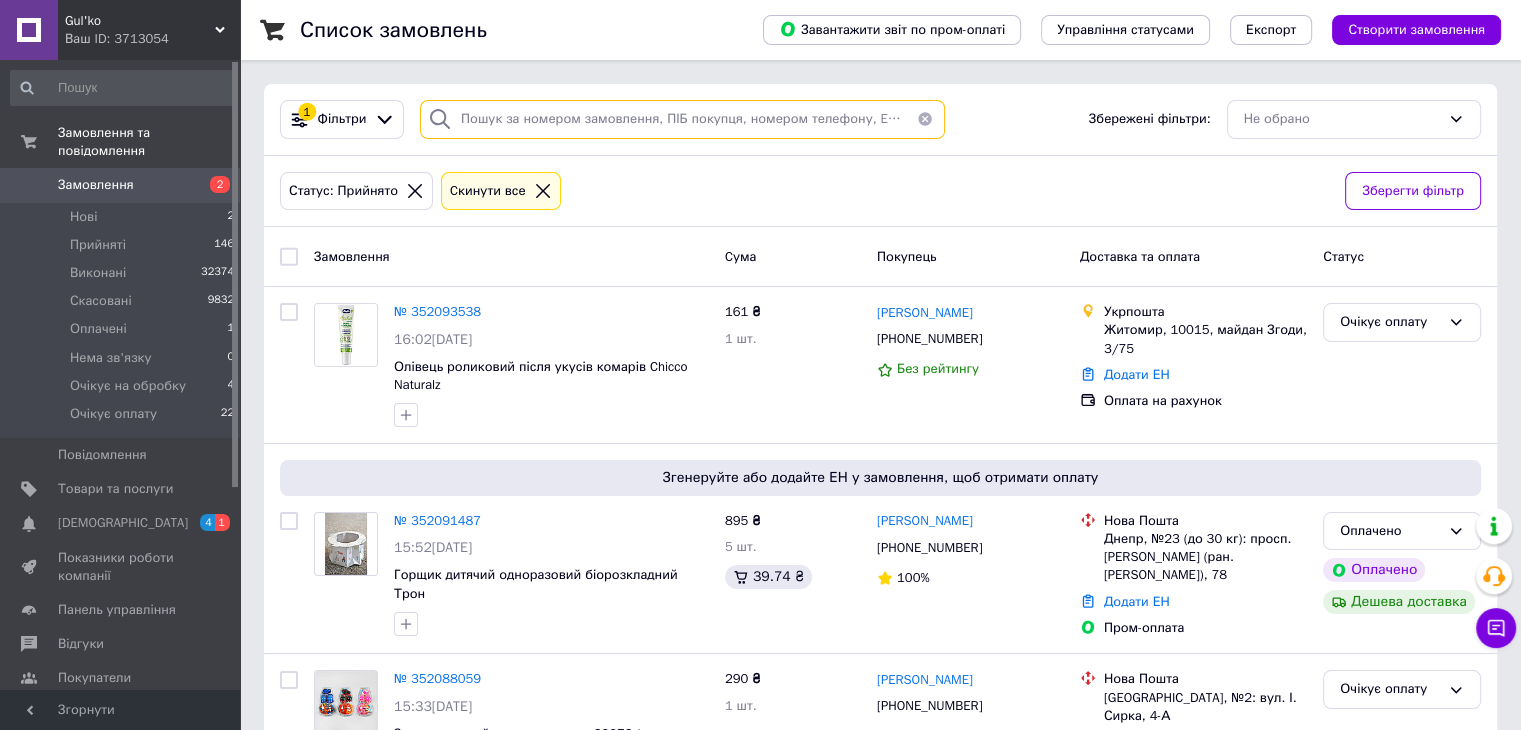 click at bounding box center (682, 119) 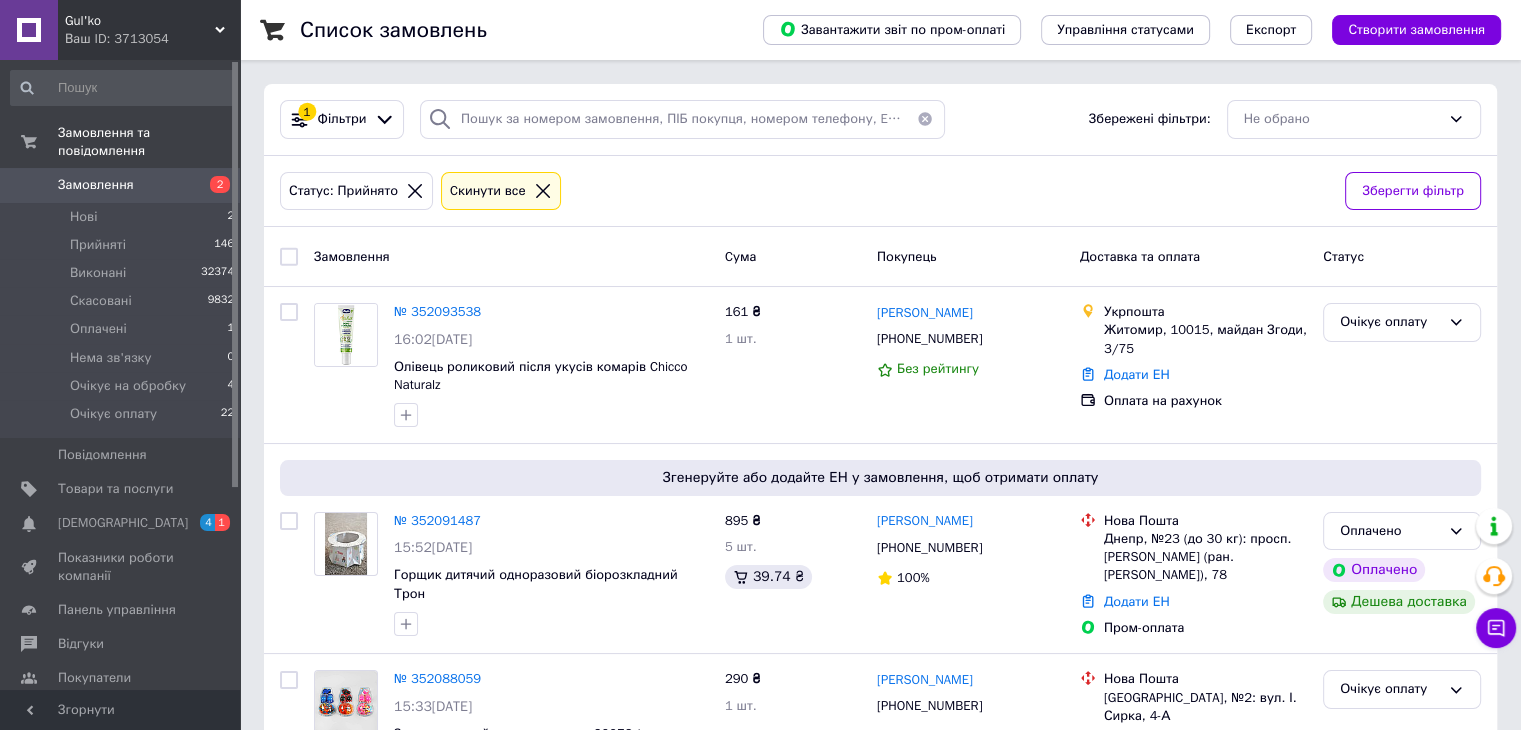 click on "Статус: Прийнято Cкинути все" at bounding box center (804, 191) 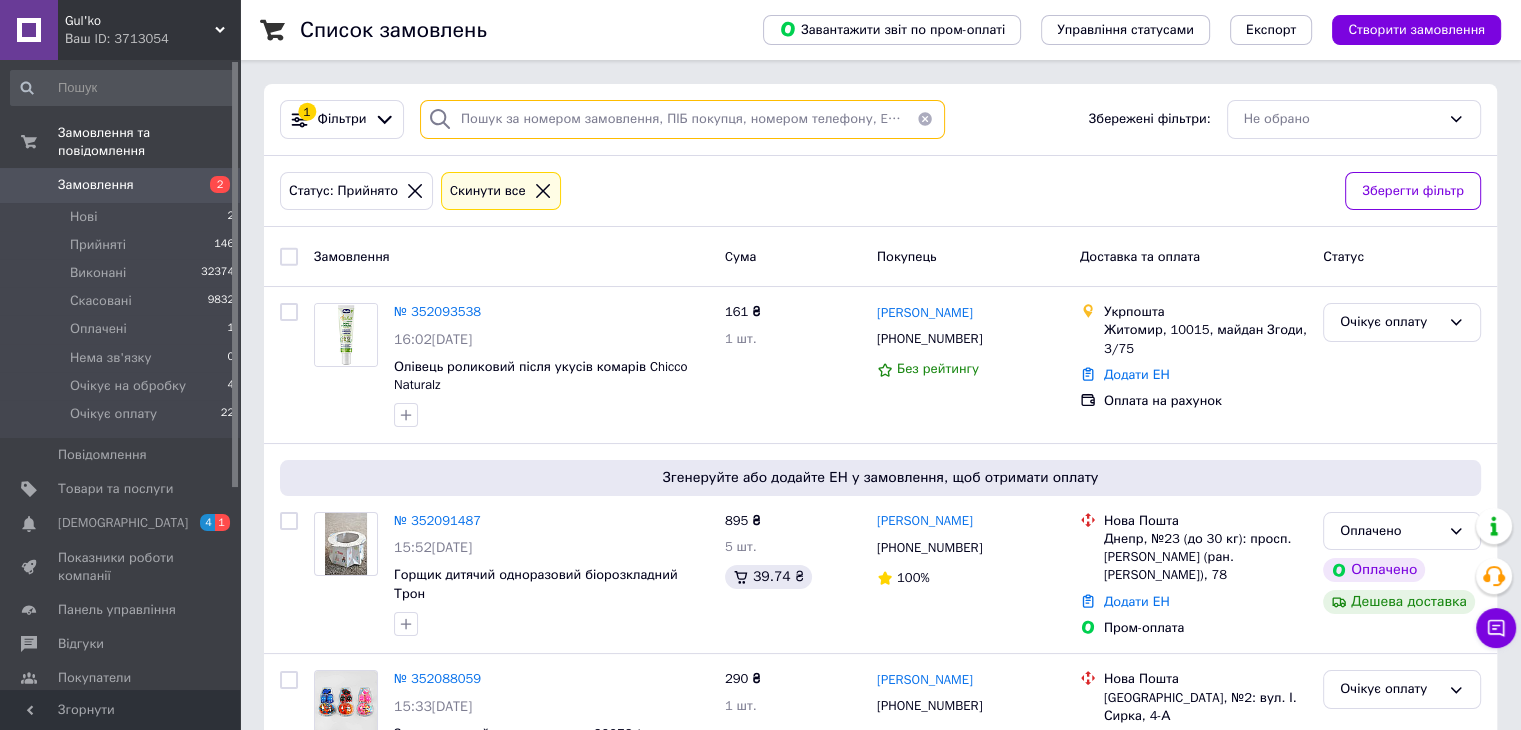 click at bounding box center [682, 119] 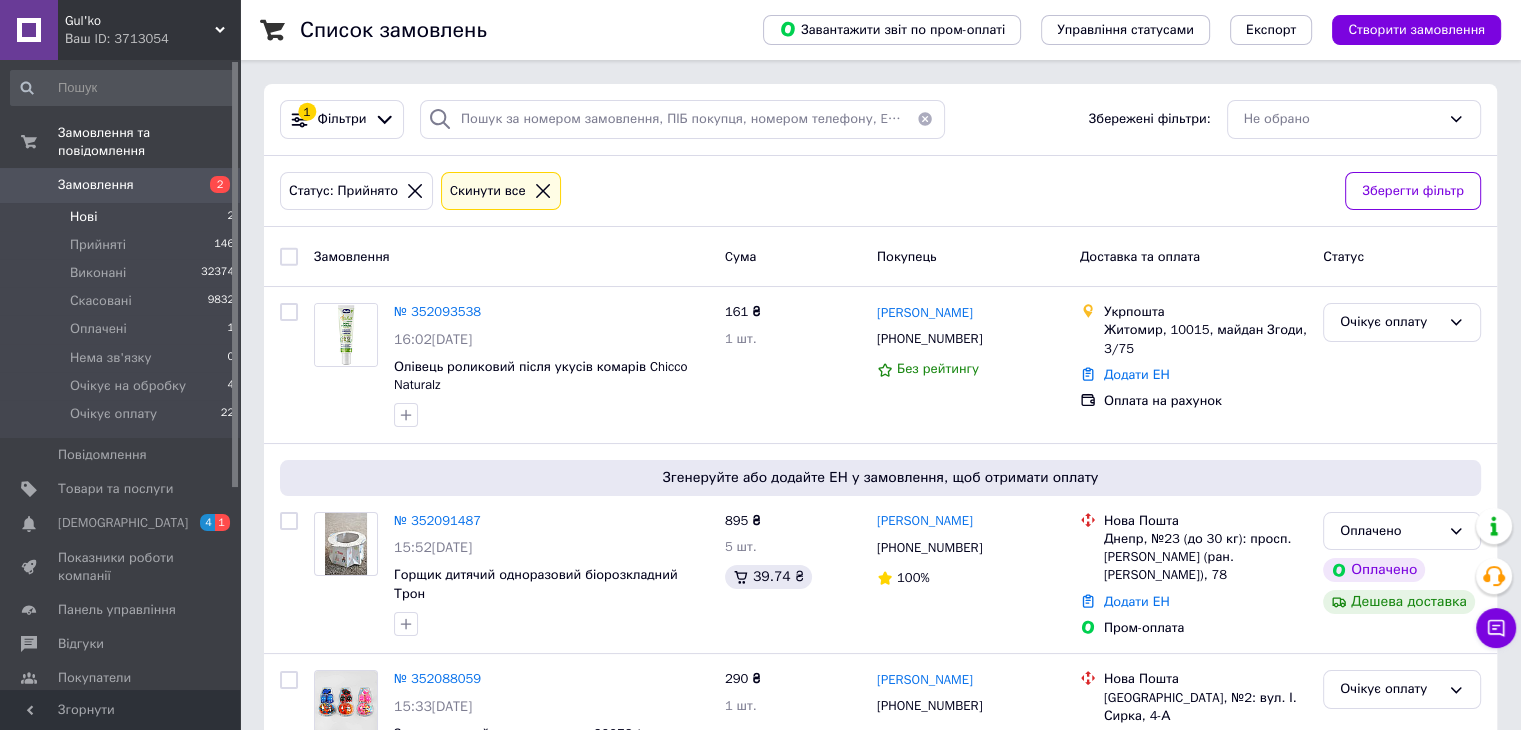 click on "Нові" at bounding box center (83, 217) 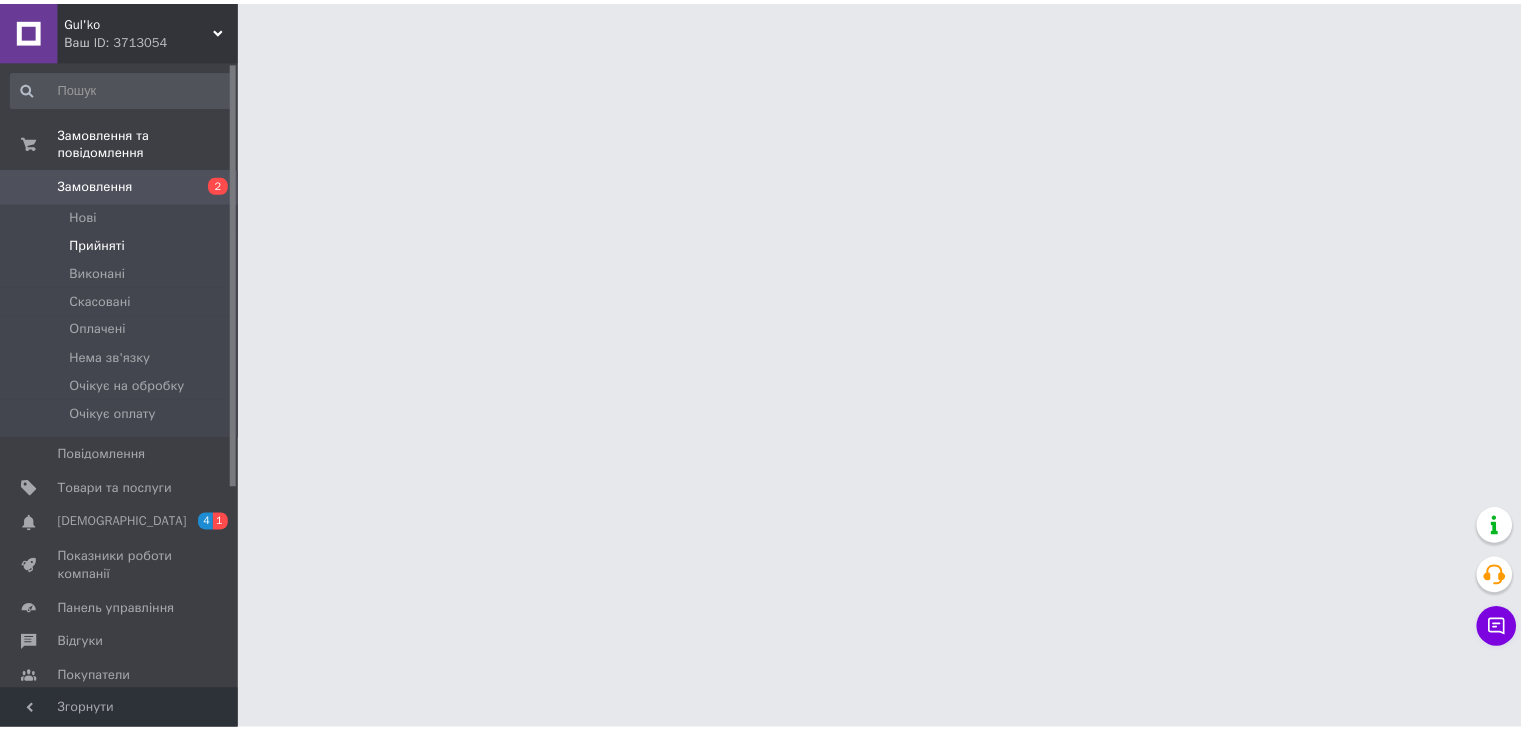 scroll, scrollTop: 0, scrollLeft: 0, axis: both 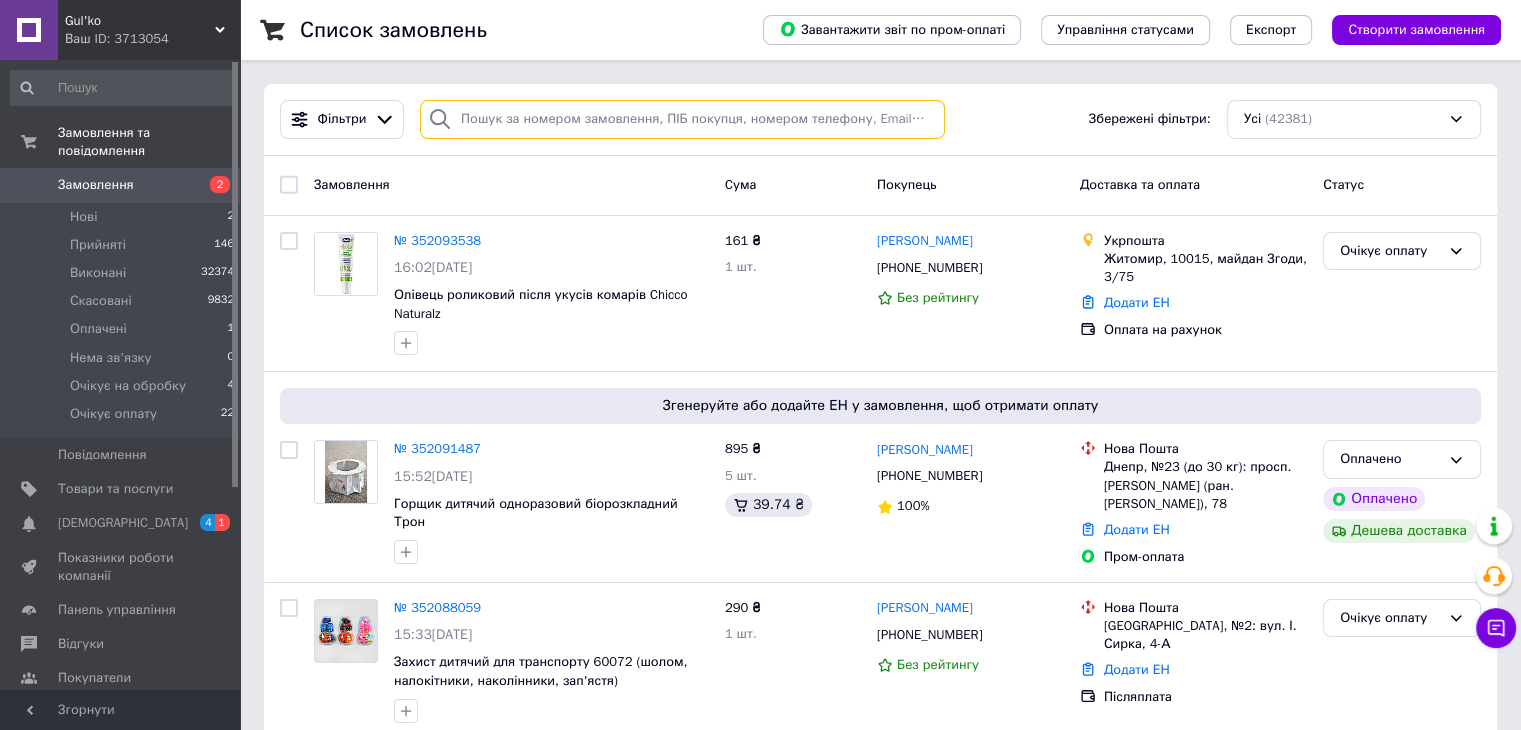 click at bounding box center [682, 119] 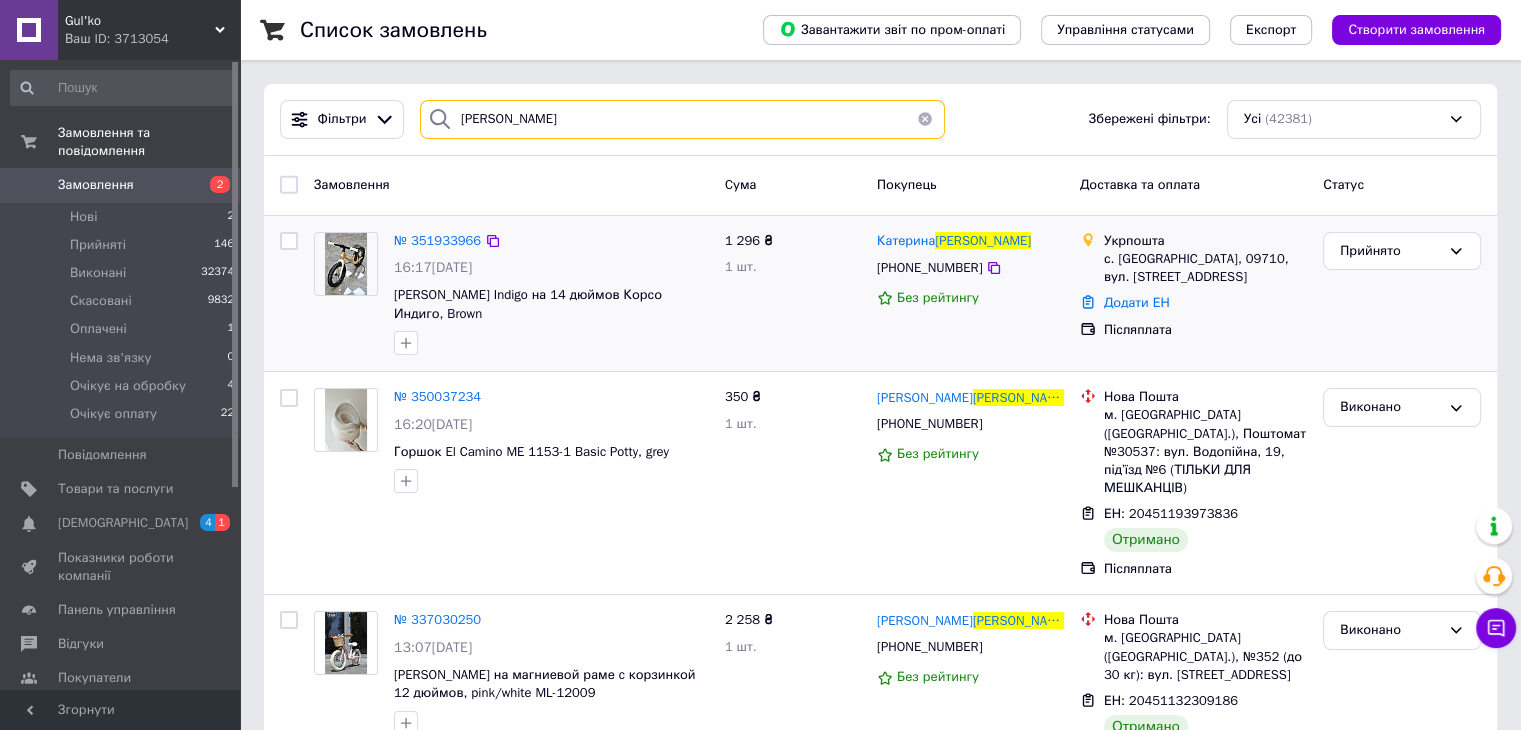 type on "колеснікова" 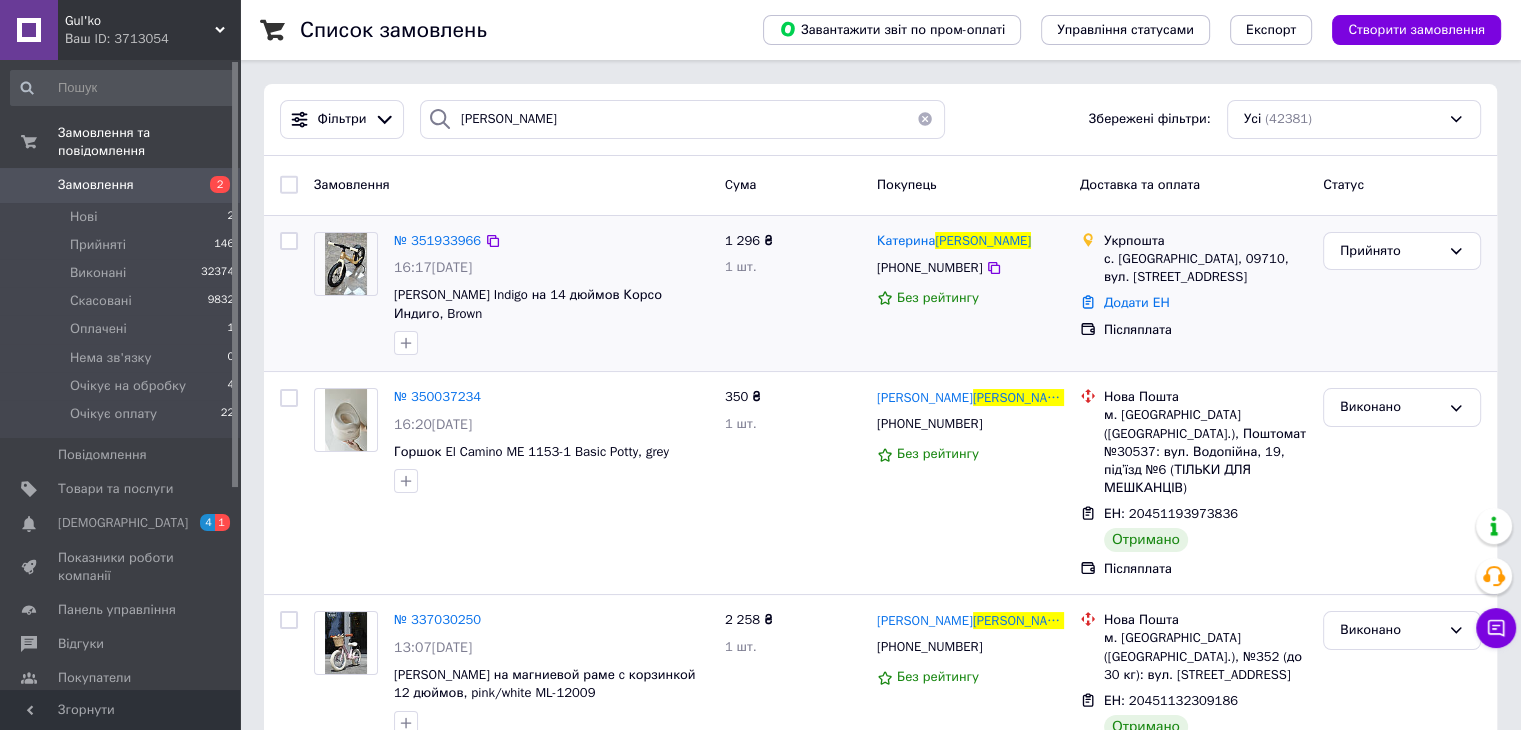 click at bounding box center (346, 264) 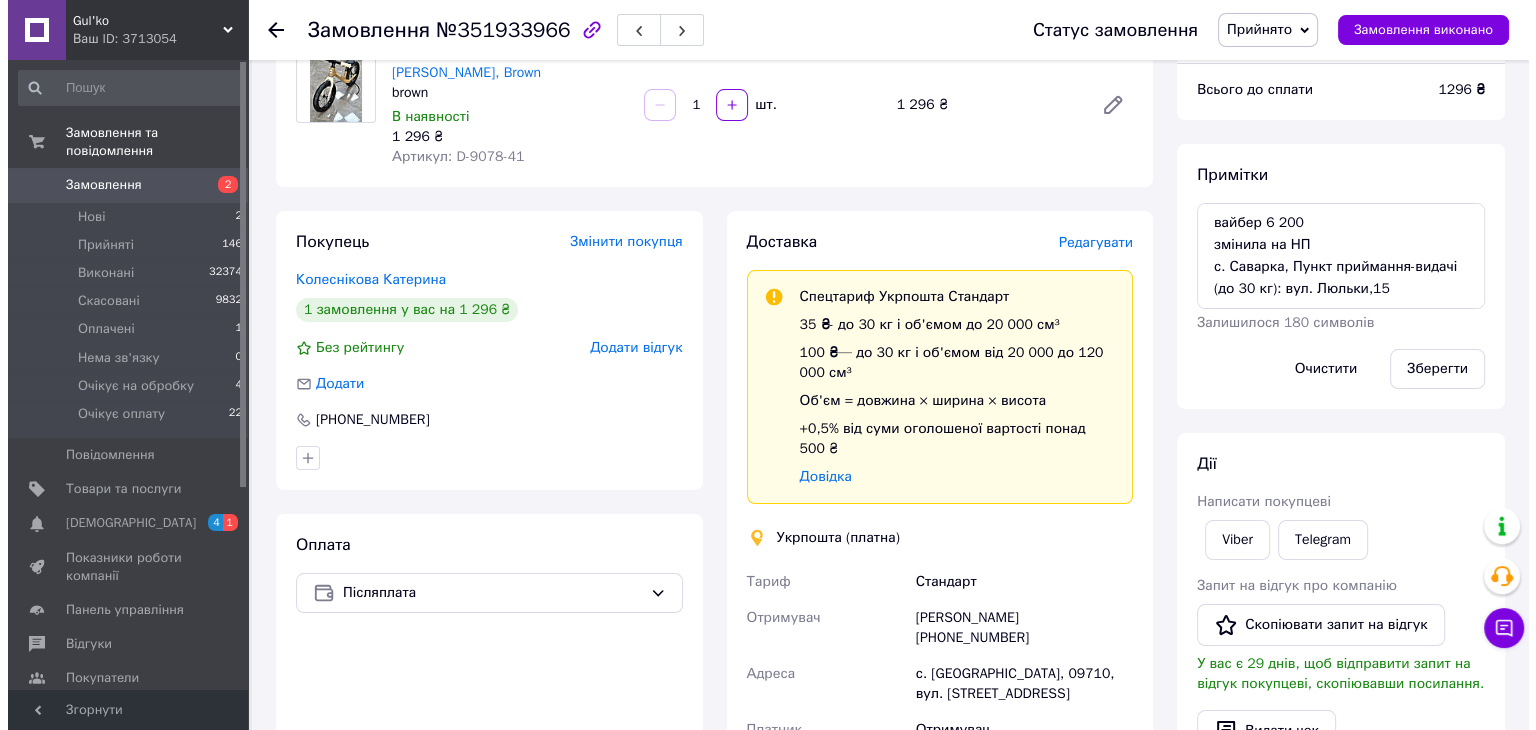 scroll, scrollTop: 200, scrollLeft: 0, axis: vertical 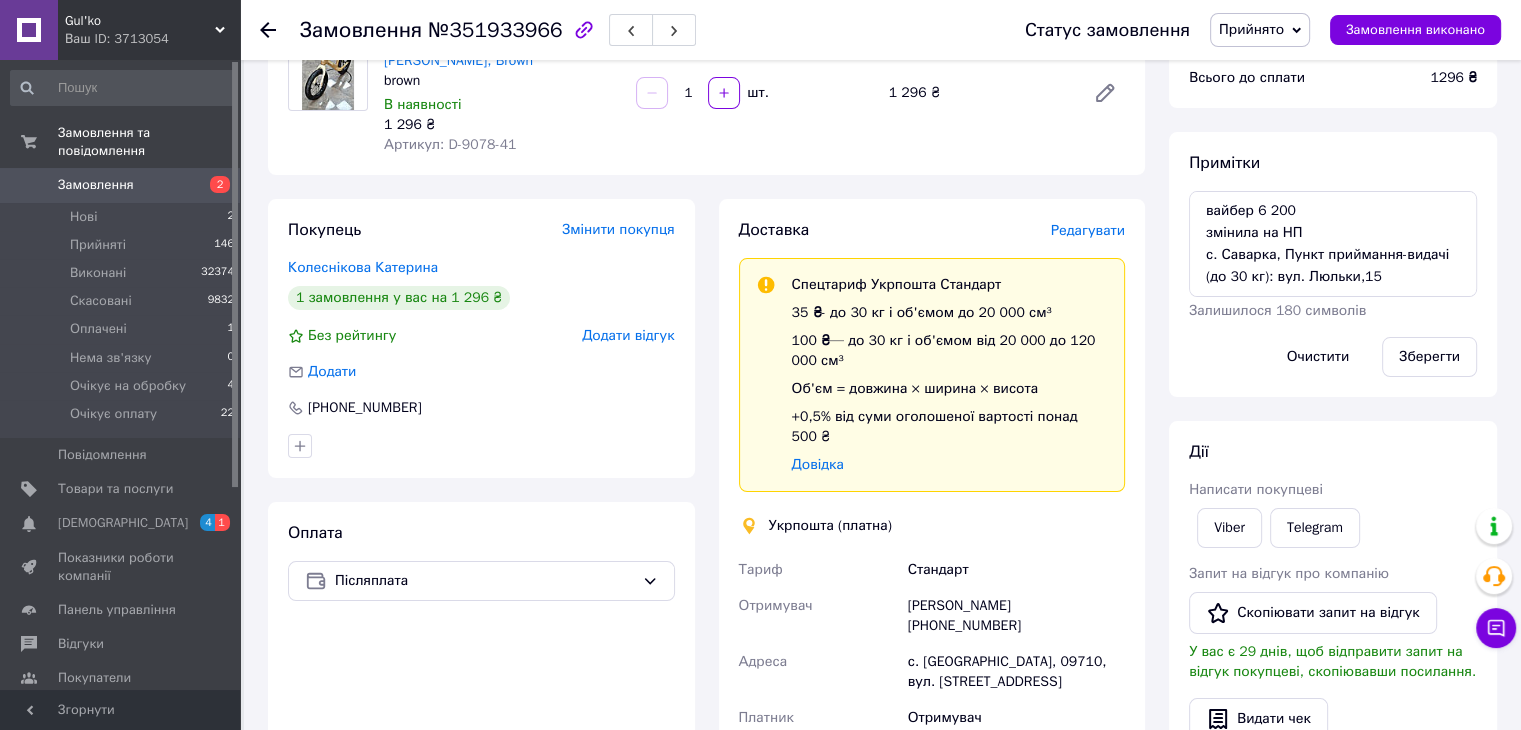 click on "Редагувати" at bounding box center [1088, 230] 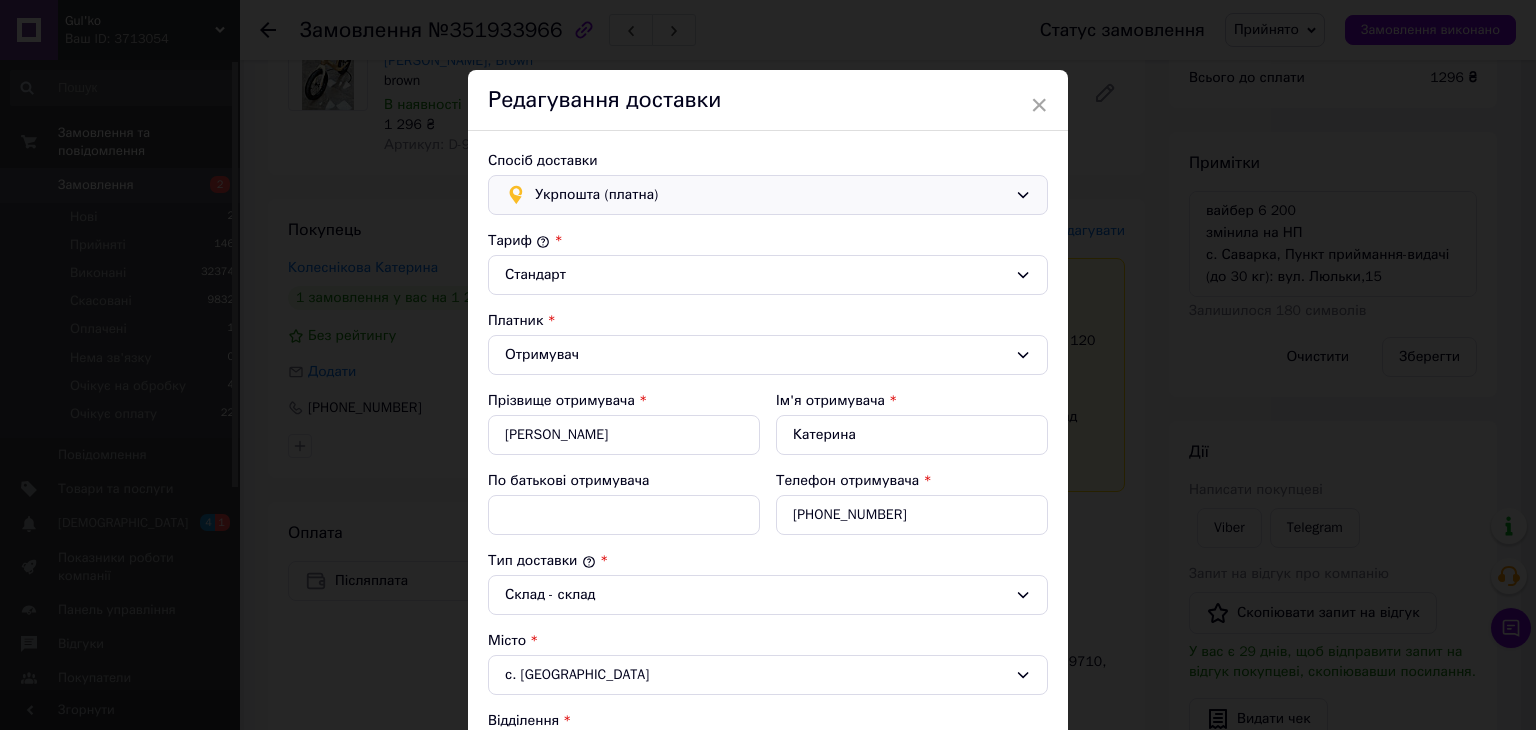 click on "Укрпошта (платна)" at bounding box center [771, 195] 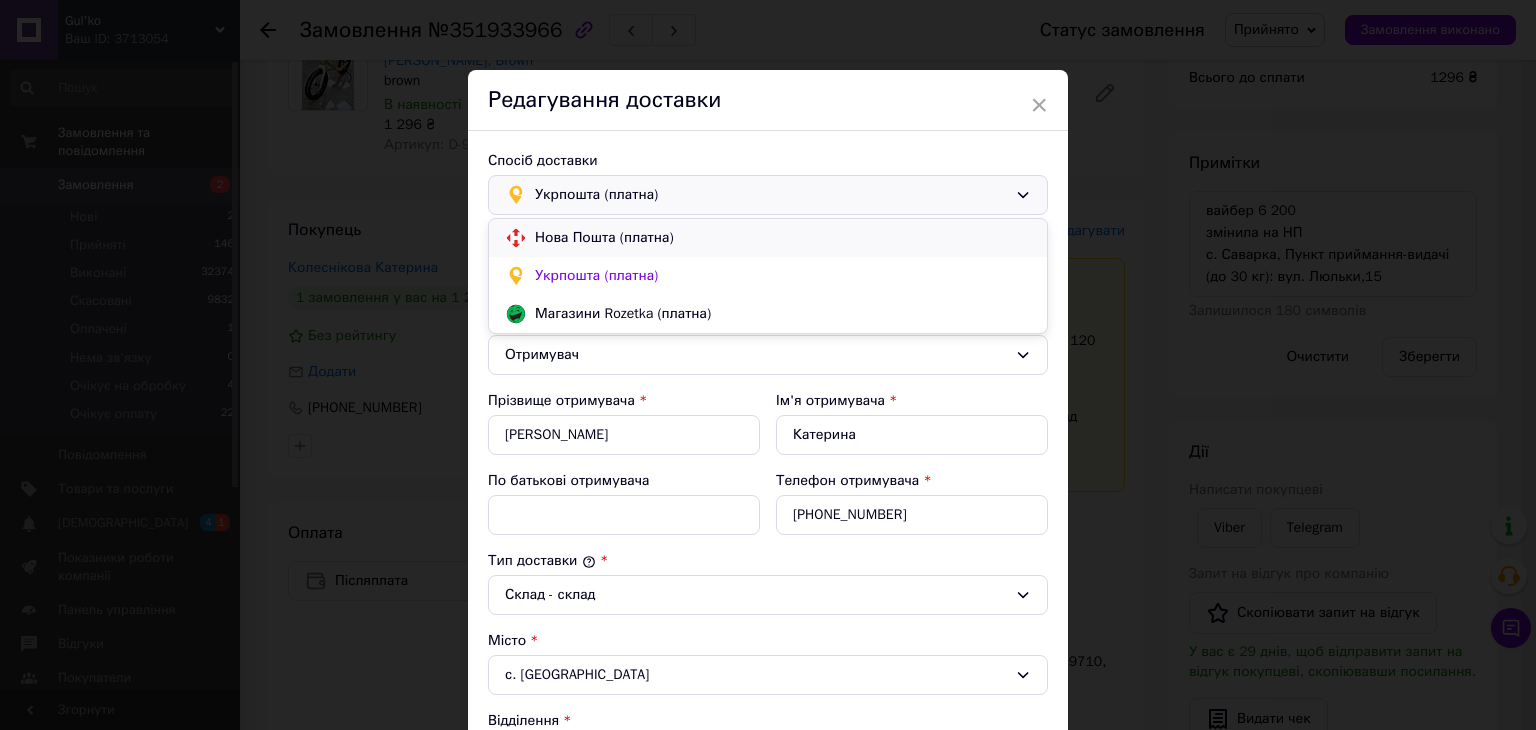 click on "Нова Пошта (платна)" at bounding box center [783, 238] 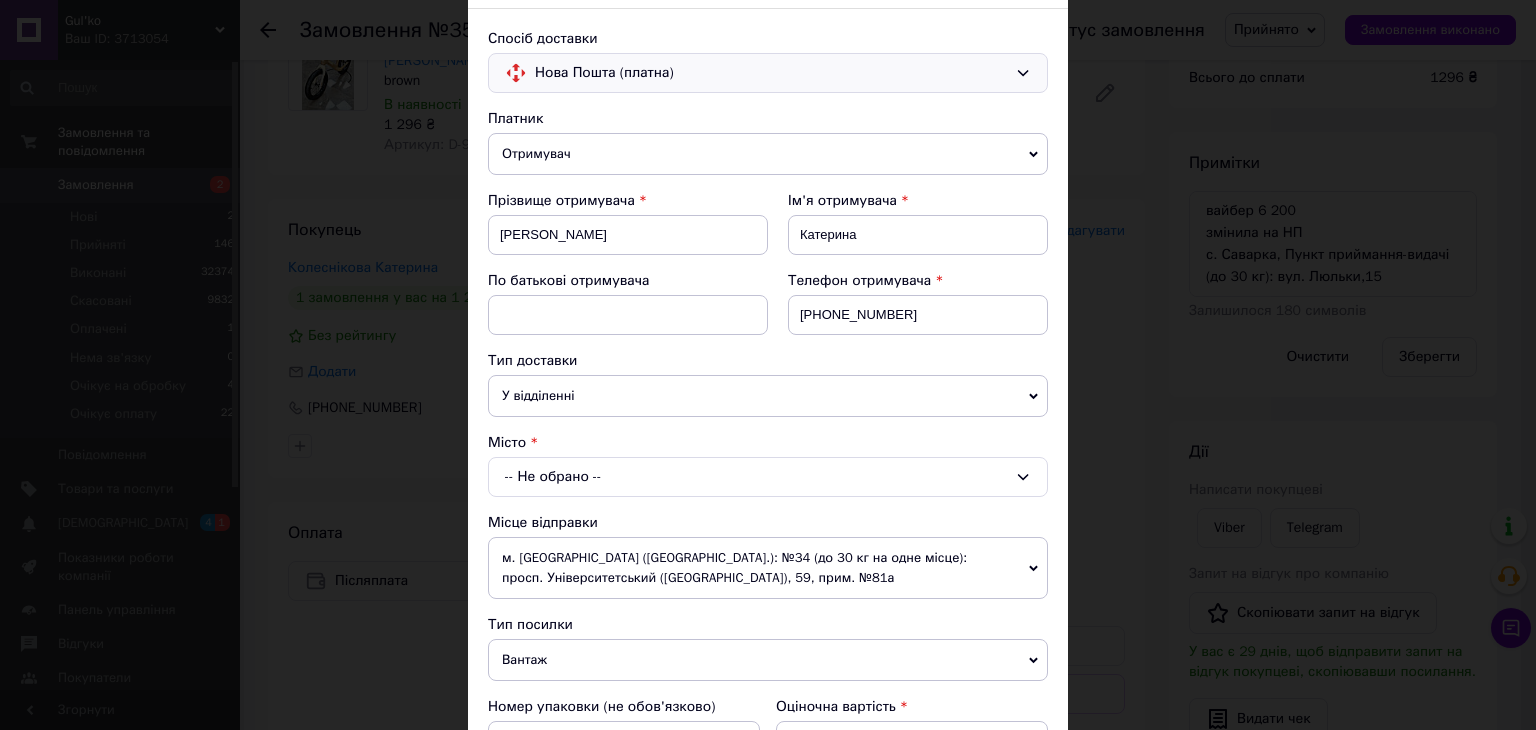 scroll, scrollTop: 200, scrollLeft: 0, axis: vertical 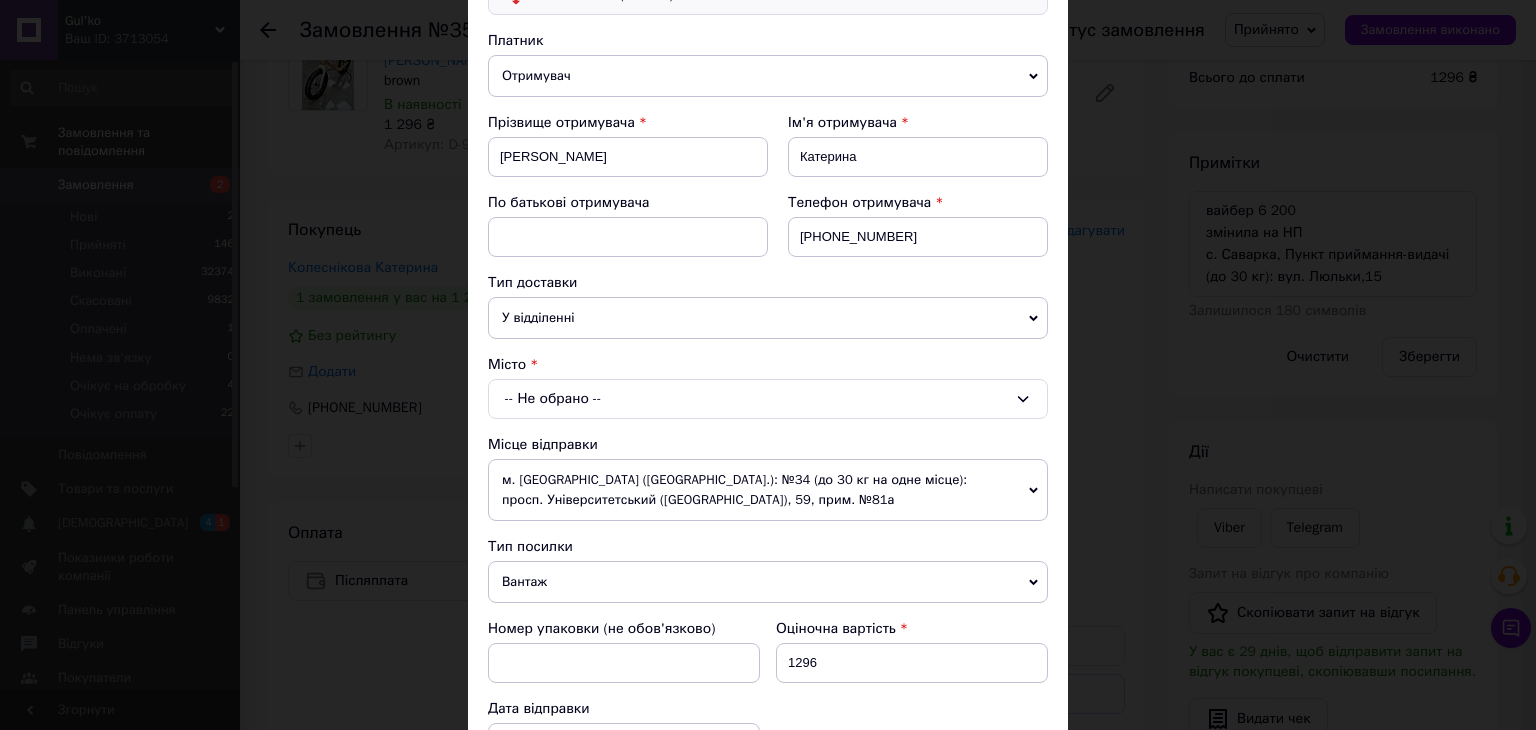 click on "-- Не обрано --" at bounding box center (768, 399) 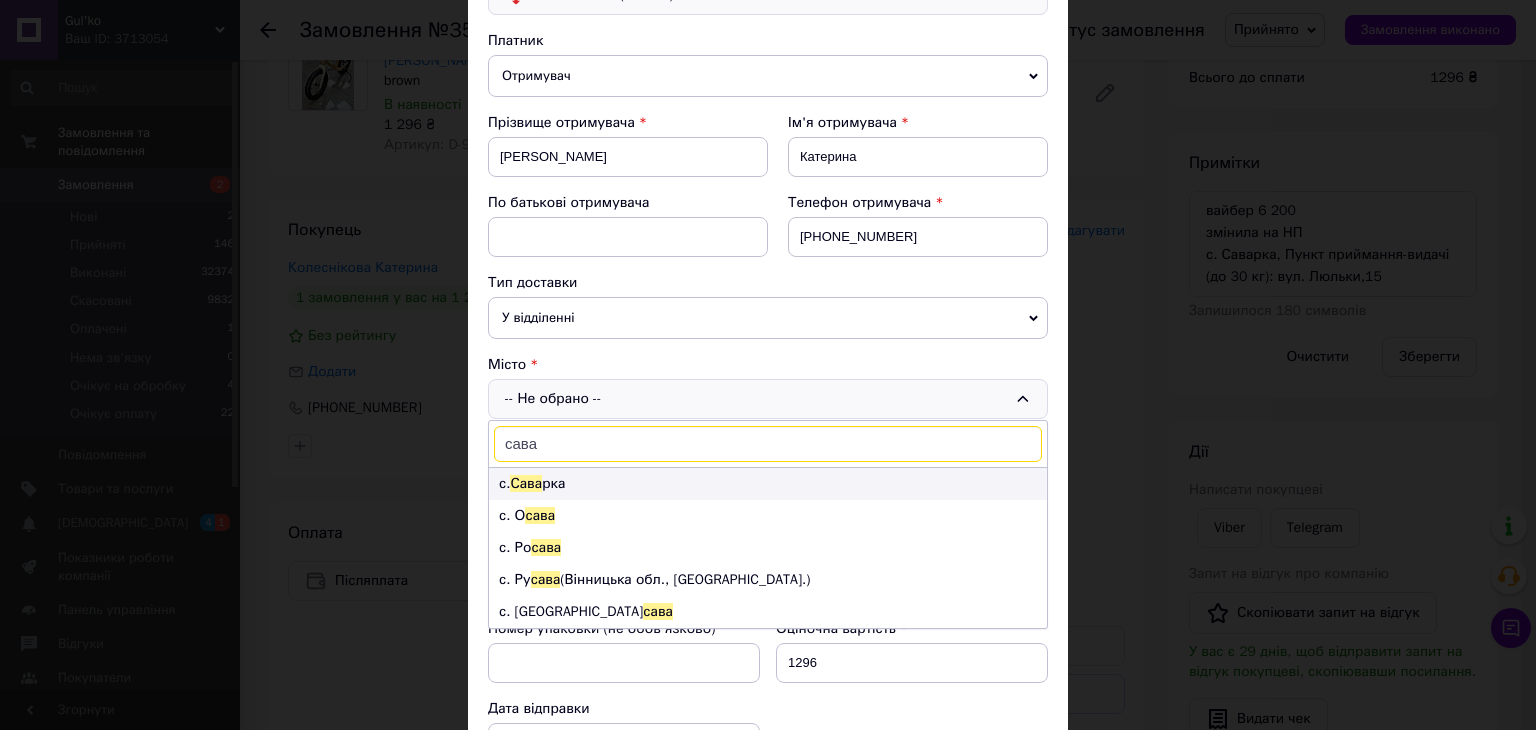 type on "сава" 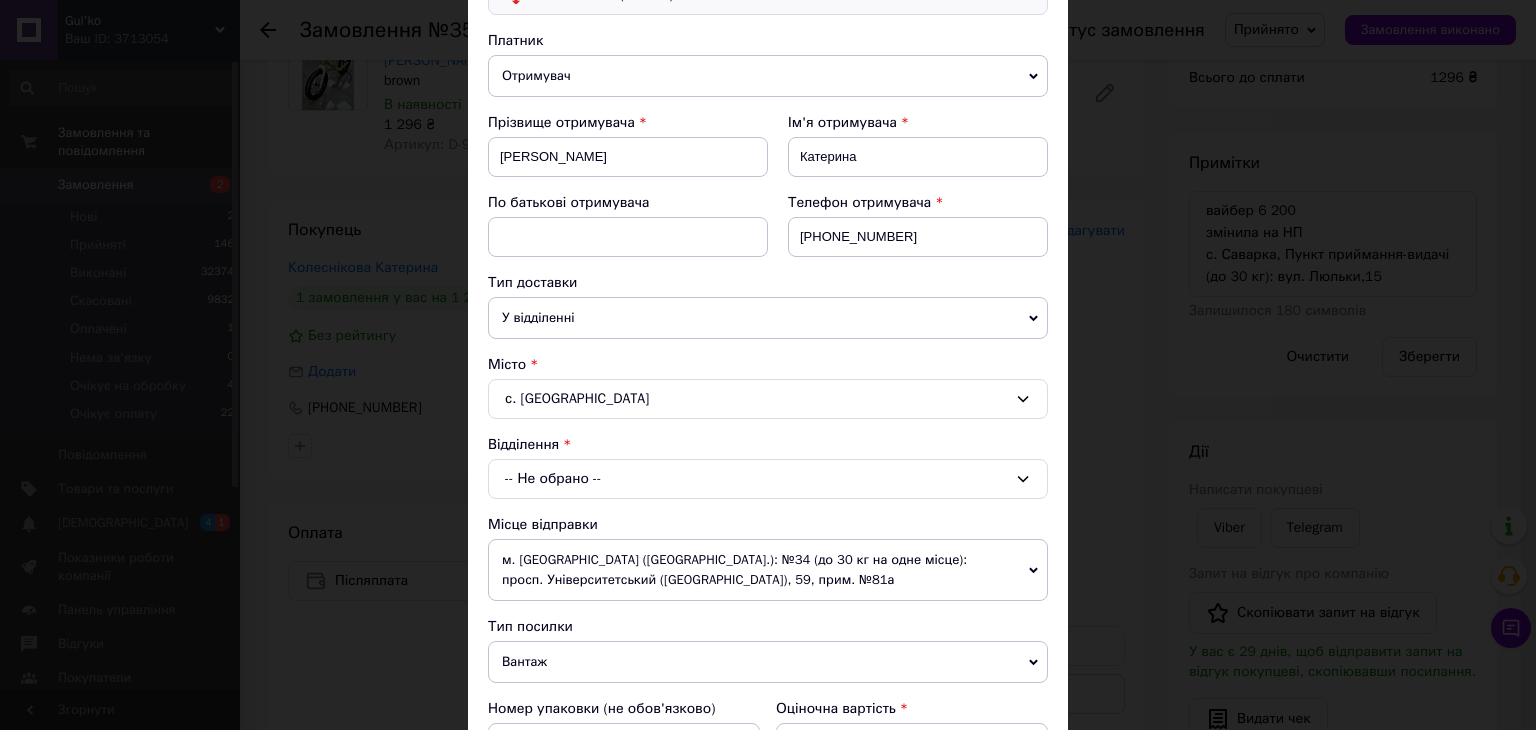 scroll, scrollTop: 300, scrollLeft: 0, axis: vertical 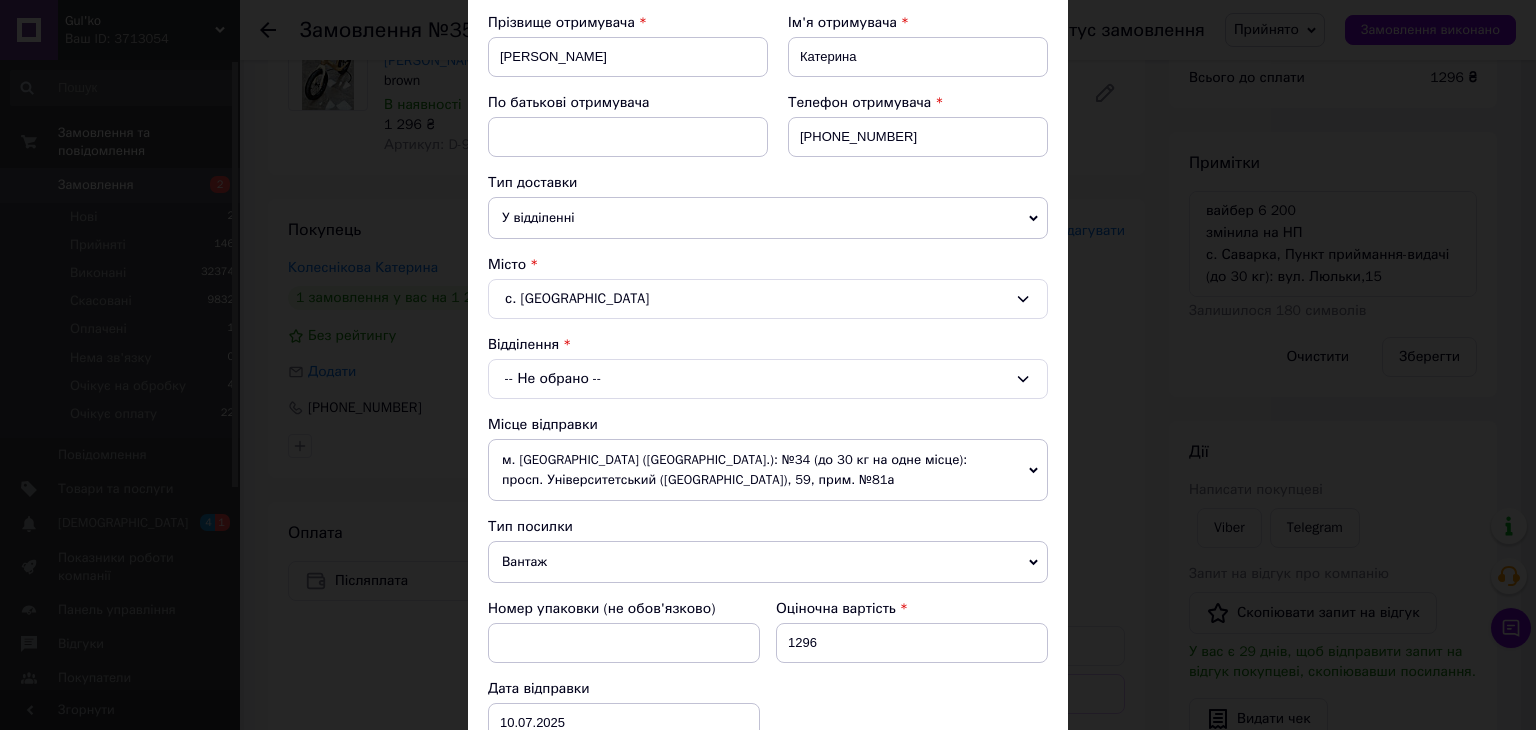 click on "-- Не обрано --" at bounding box center [768, 379] 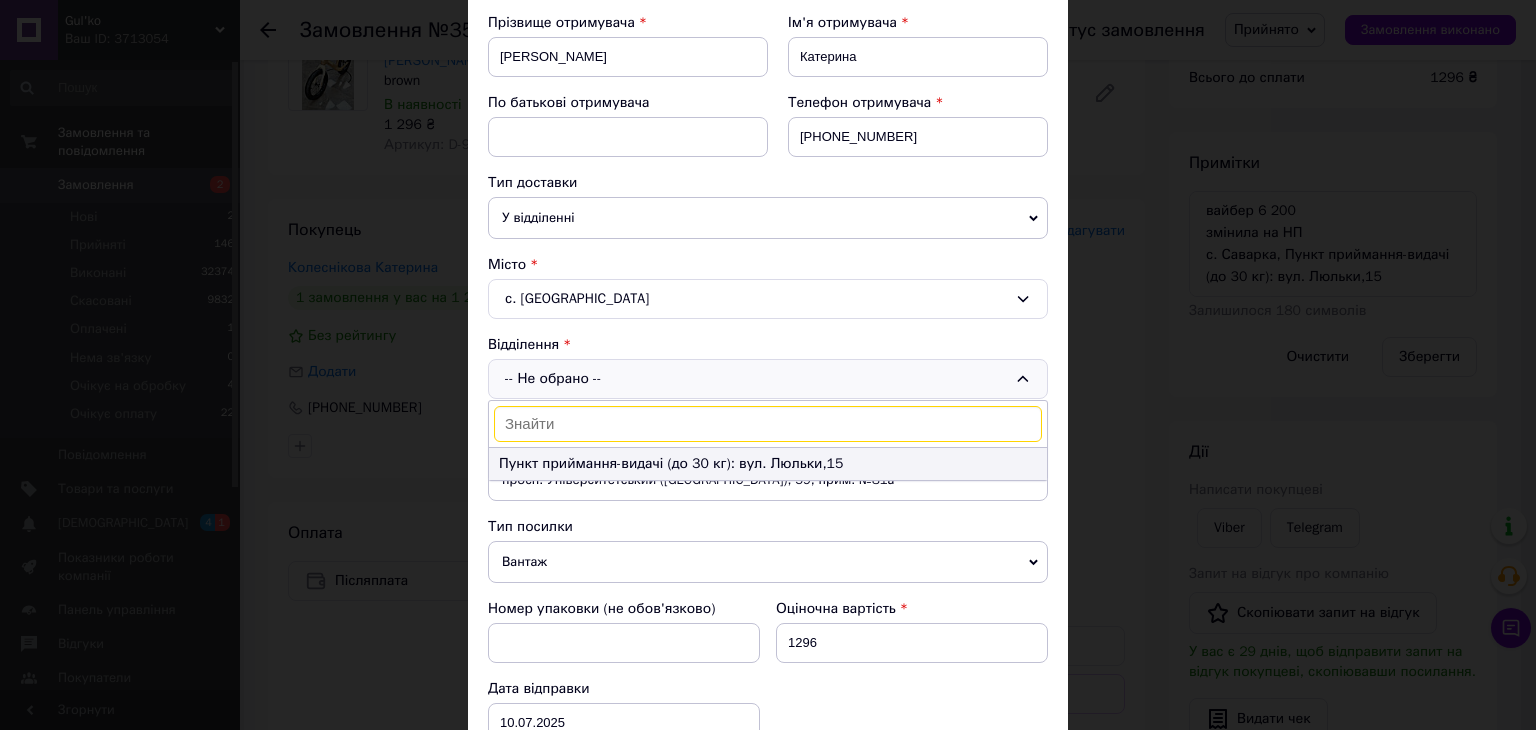 click on "Пункт приймання-видачі (до 30 кг): вул. Люльки,15" at bounding box center (768, 464) 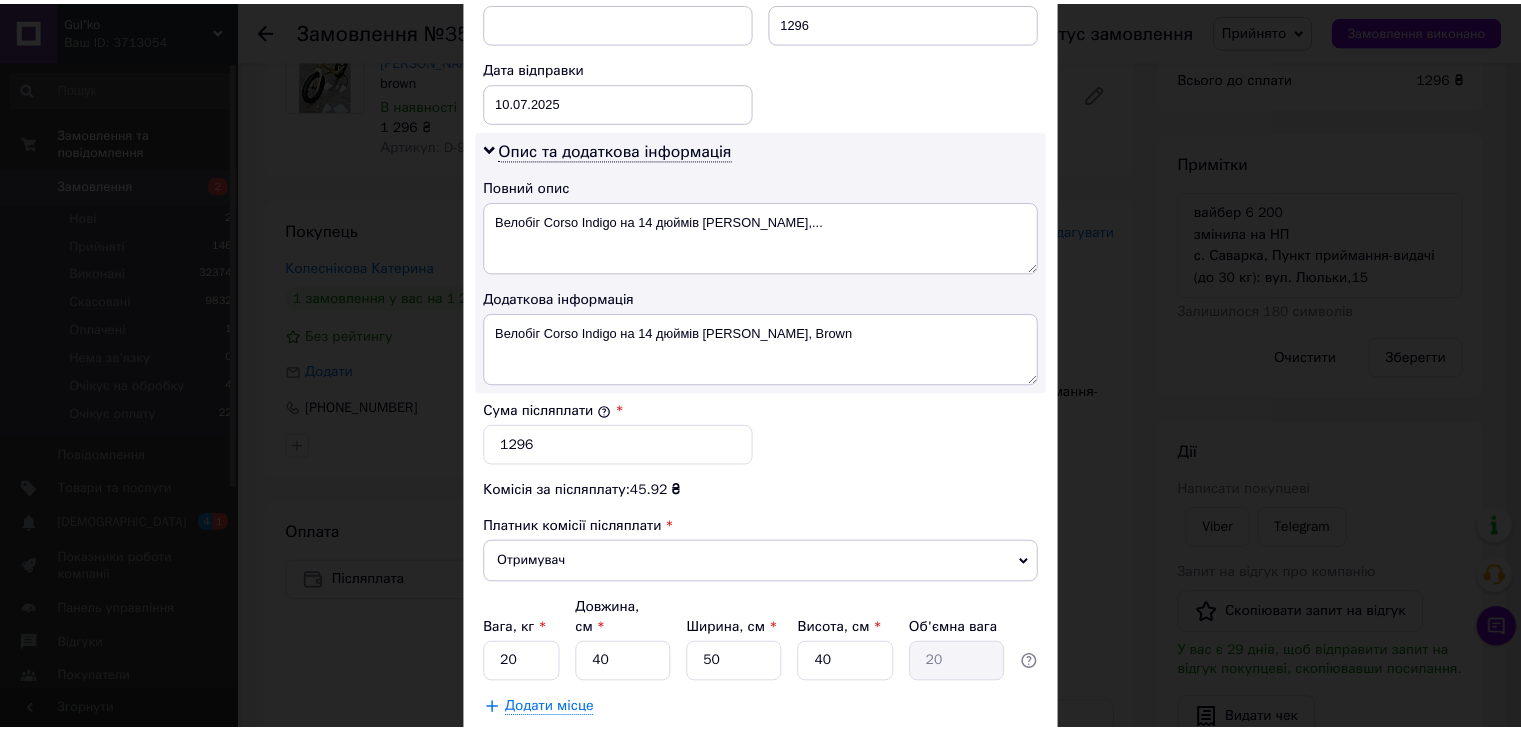 scroll, scrollTop: 1033, scrollLeft: 0, axis: vertical 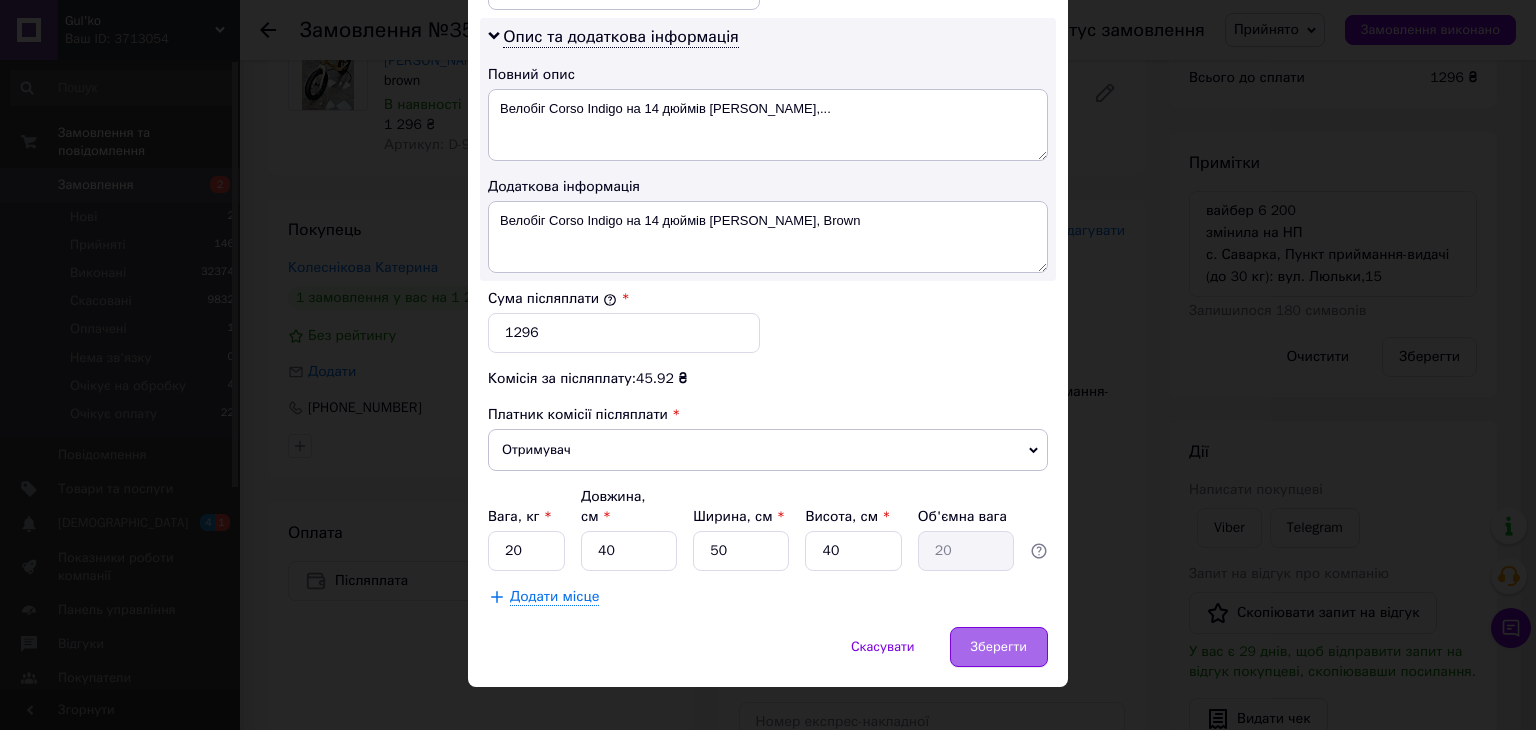 click on "Зберегти" at bounding box center (999, 647) 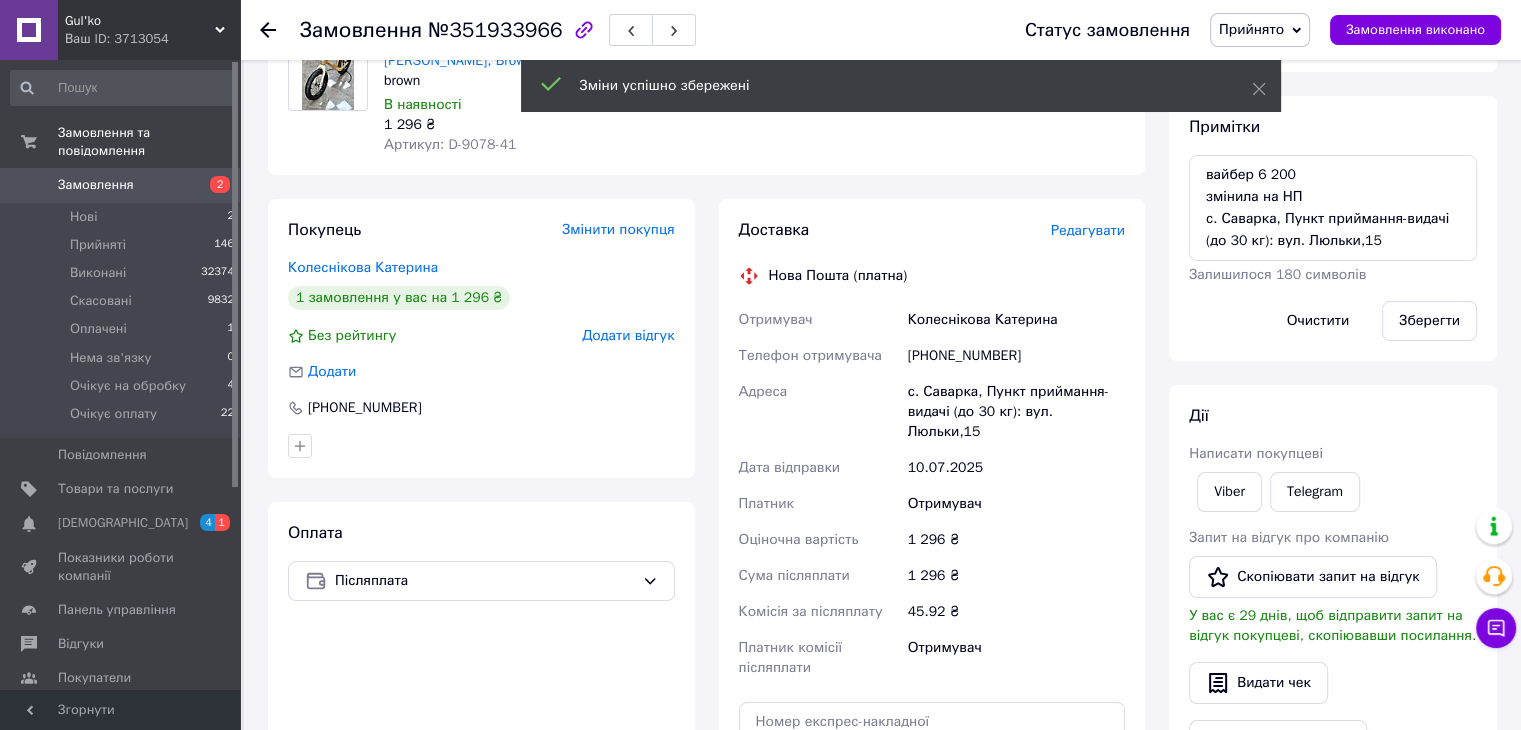 scroll, scrollTop: 35, scrollLeft: 0, axis: vertical 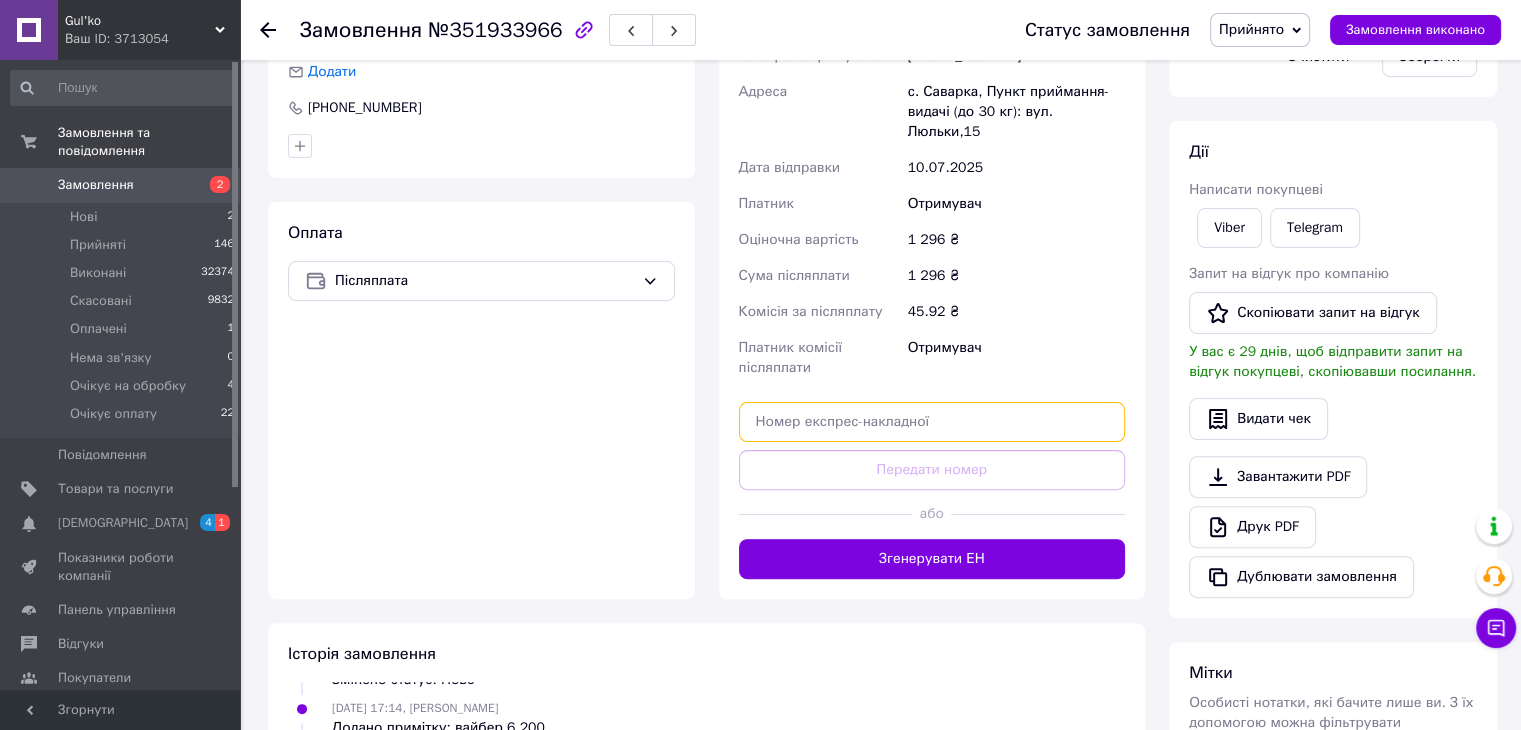 click at bounding box center (932, 422) 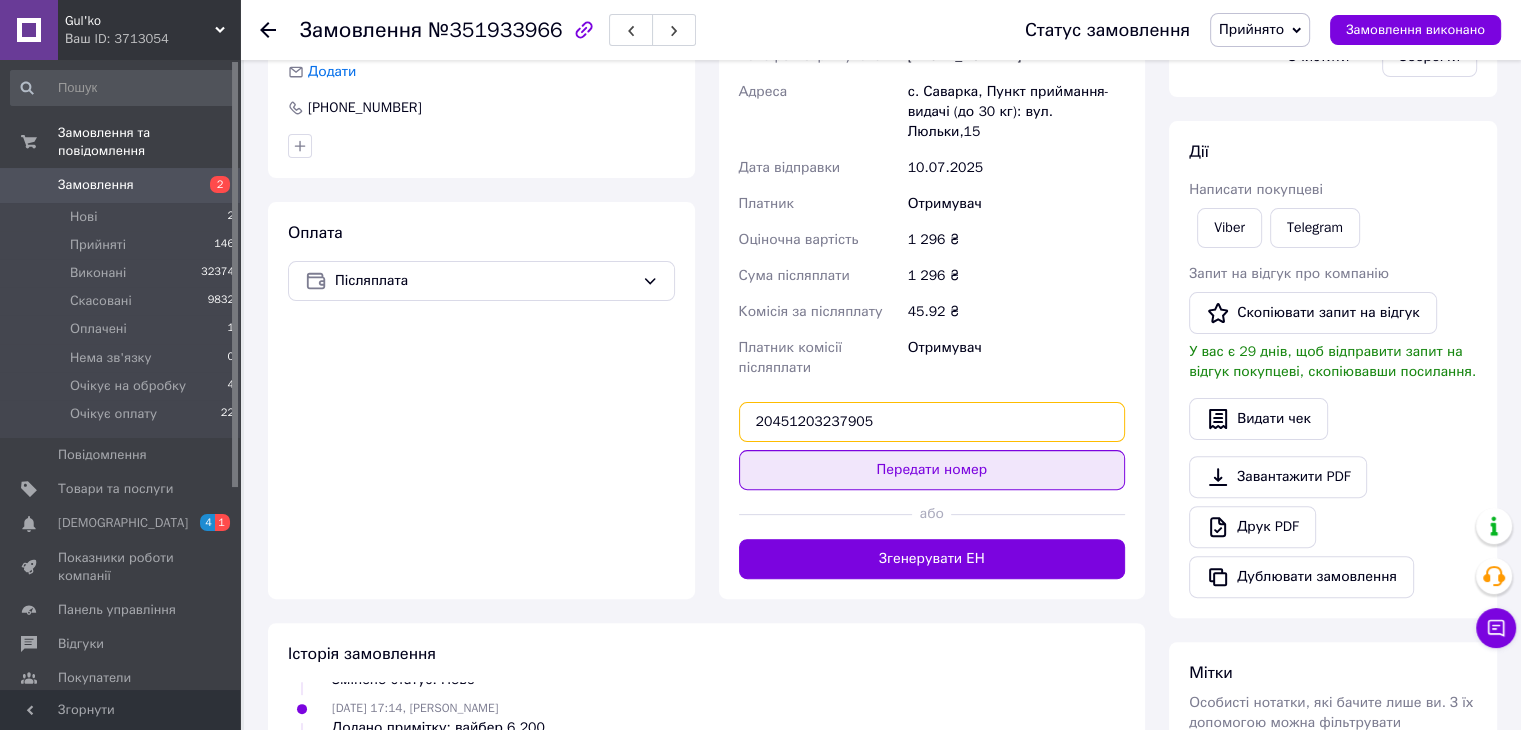 type on "20451203237905" 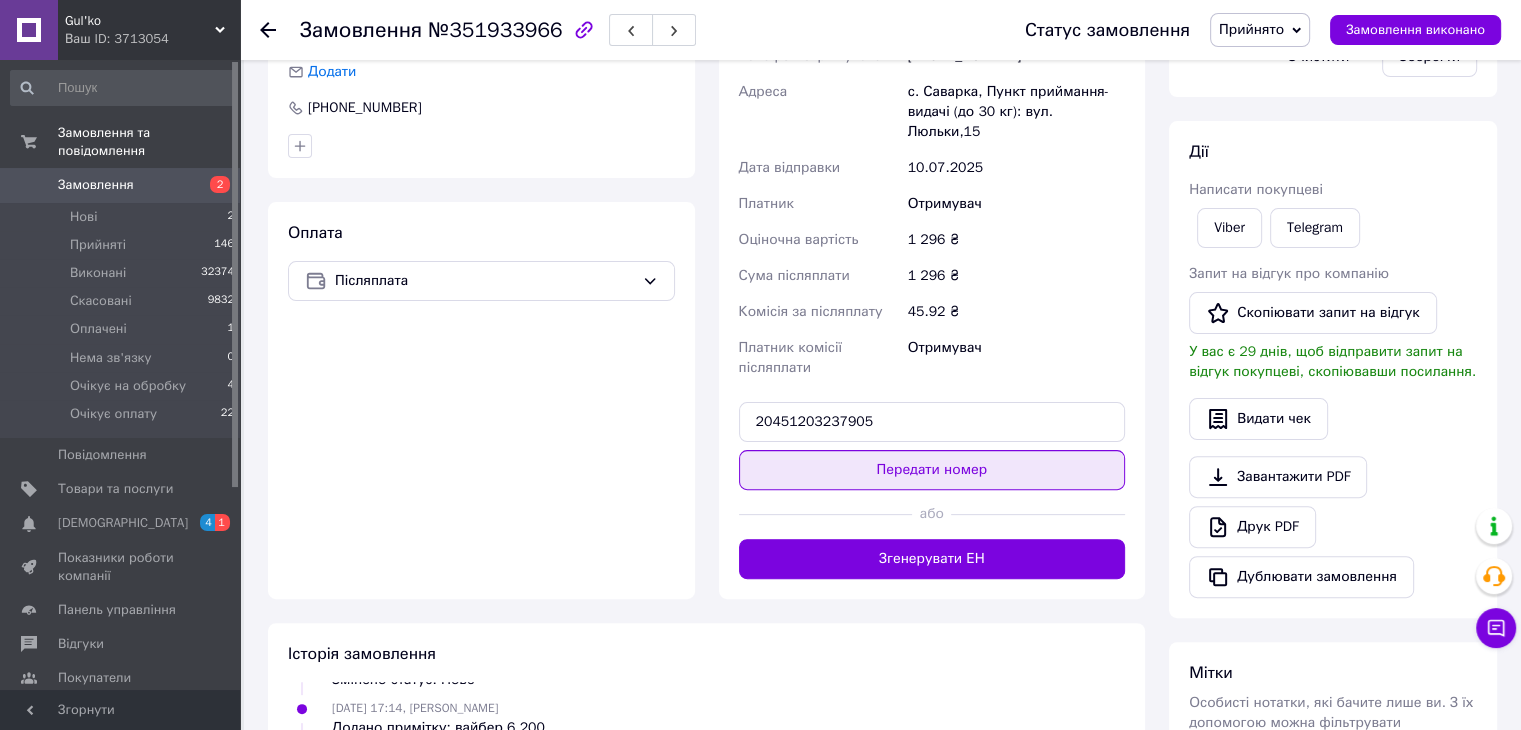 click on "Передати номер" at bounding box center (932, 470) 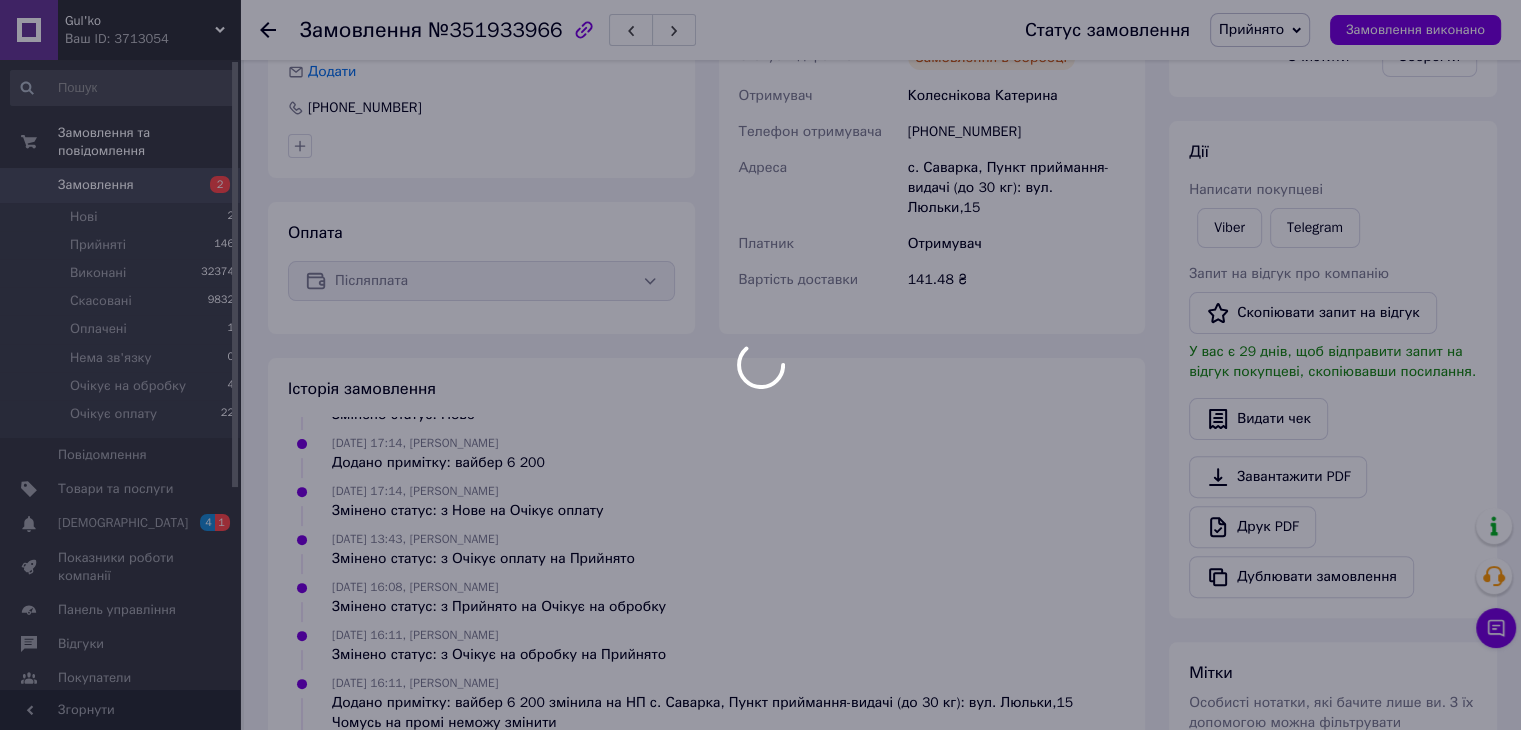 scroll, scrollTop: 84, scrollLeft: 0, axis: vertical 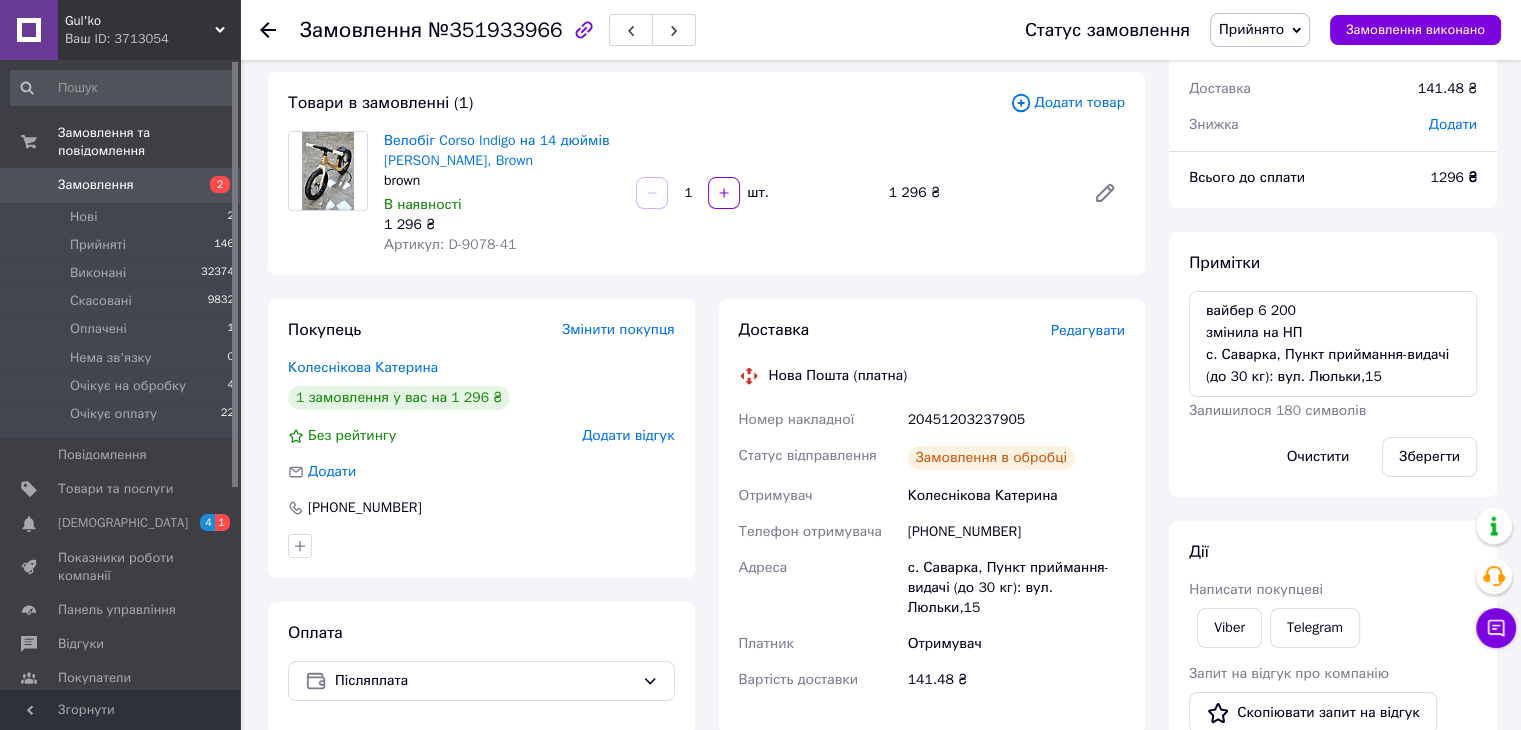 click on "Замовлення" at bounding box center [96, 185] 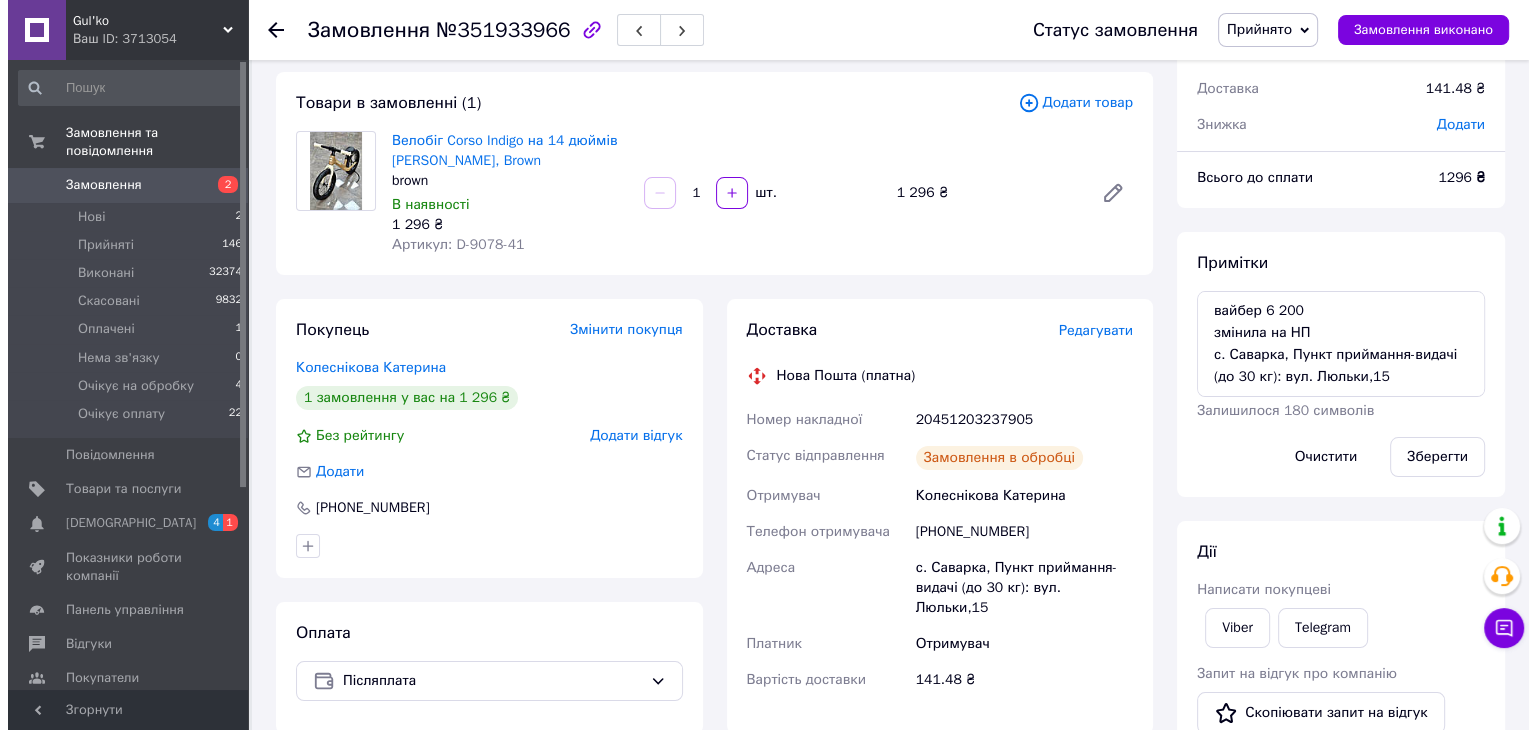 scroll, scrollTop: 0, scrollLeft: 0, axis: both 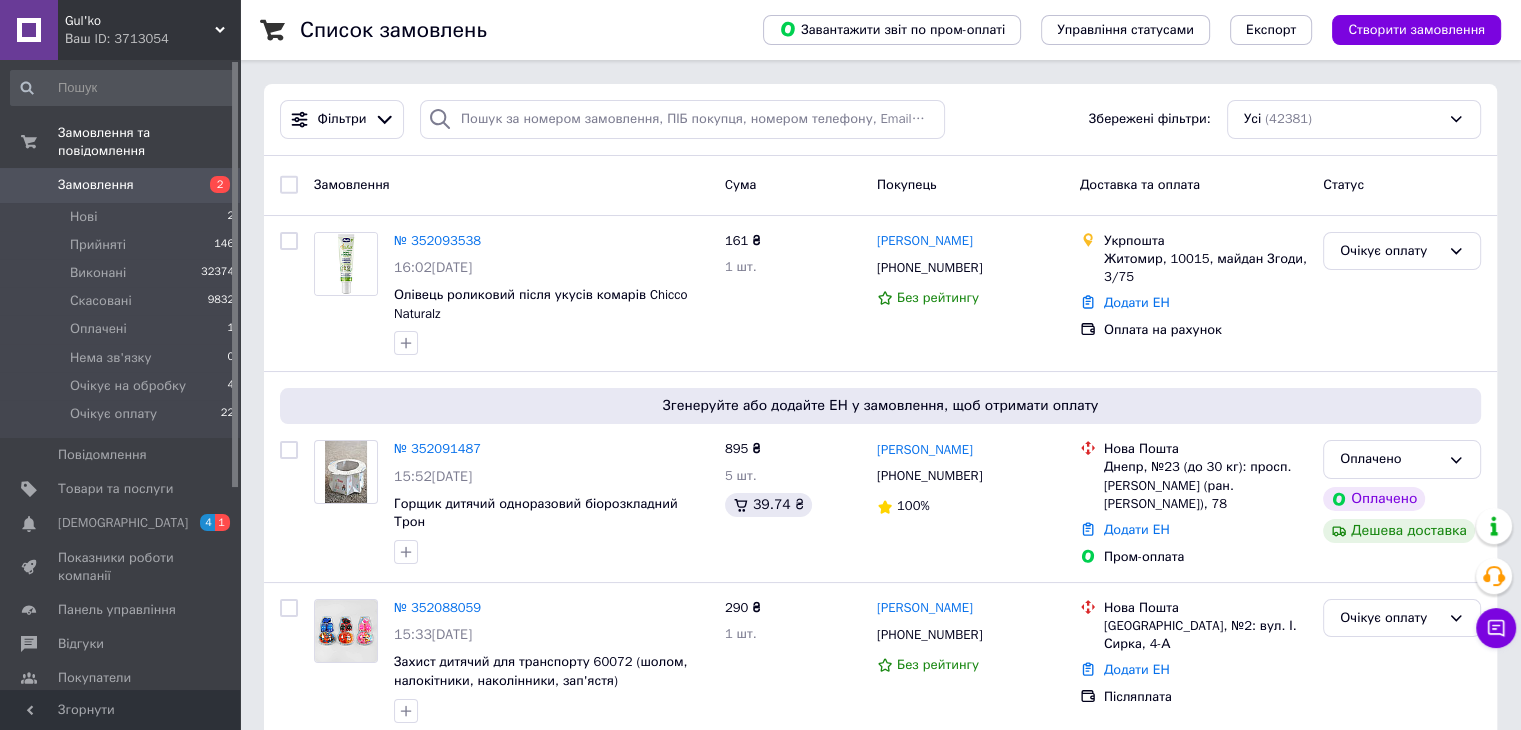 click on "Замовлення" at bounding box center (96, 185) 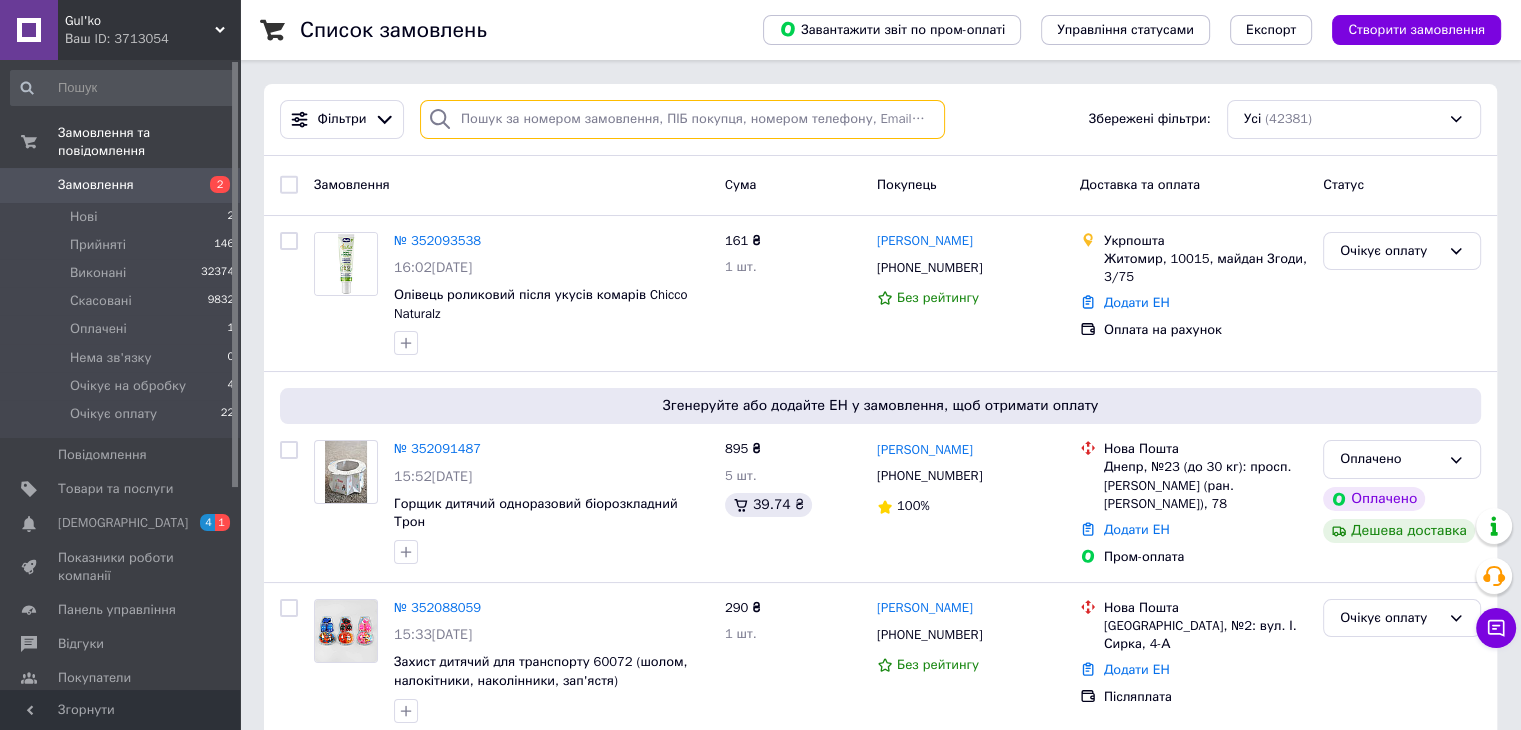 click at bounding box center [682, 119] 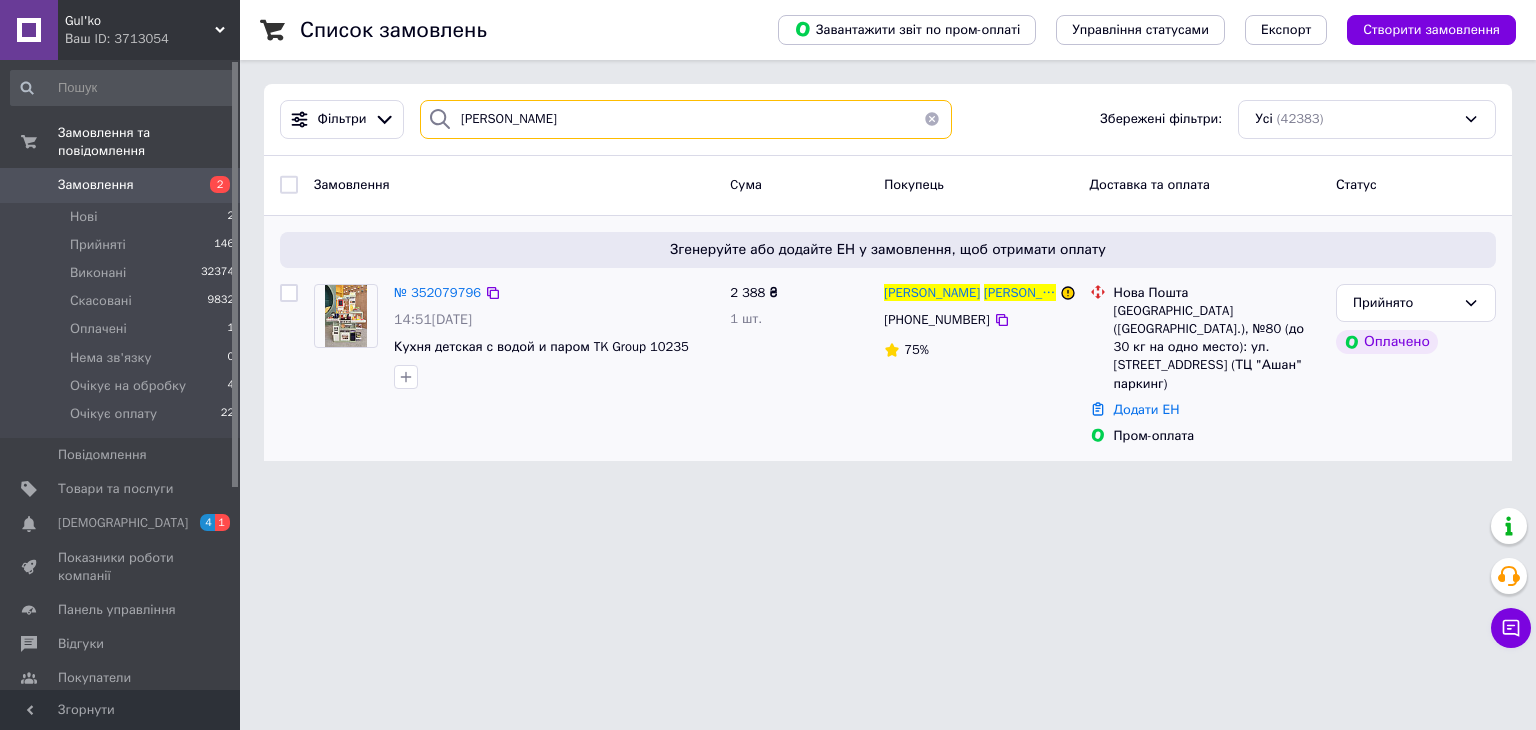 type on "[PERSON_NAME]" 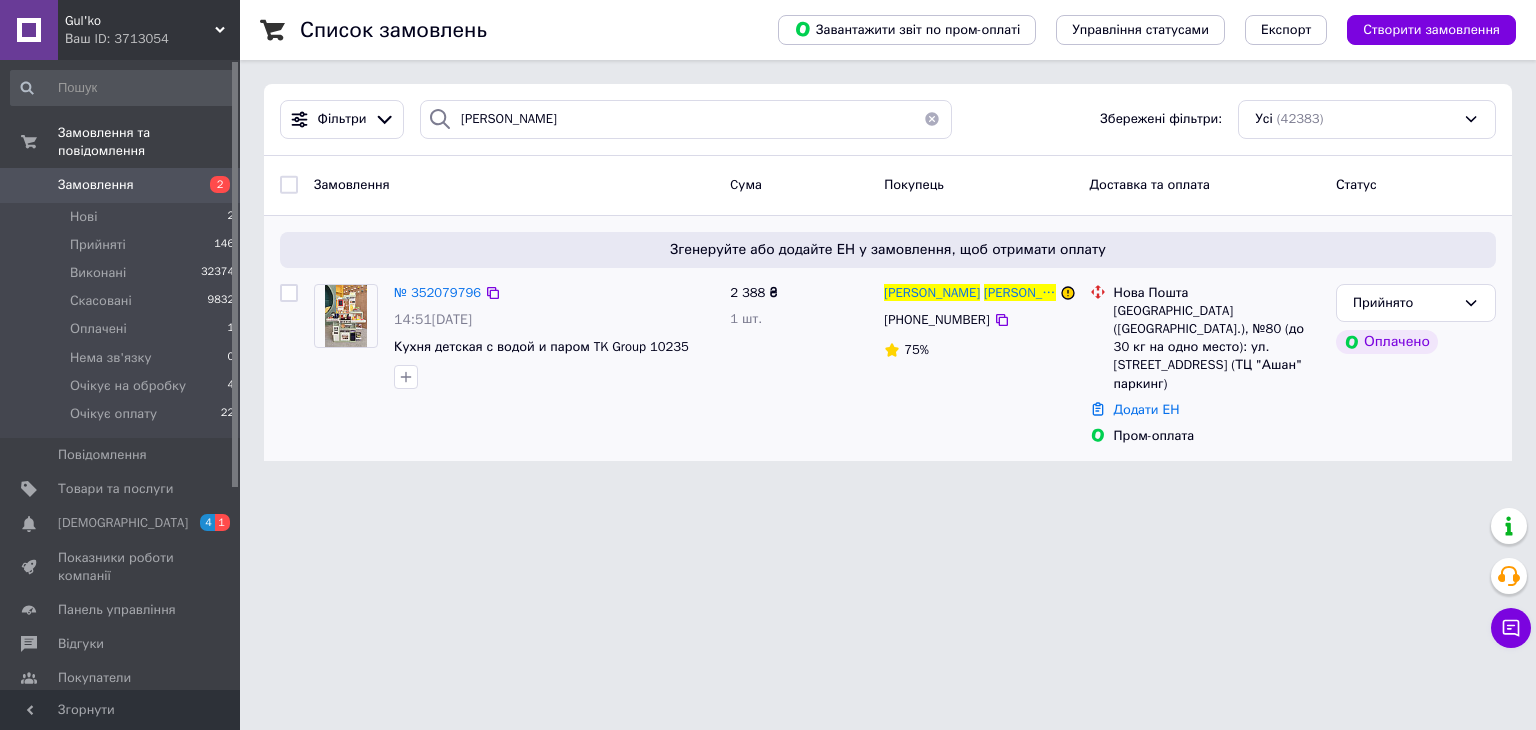 click at bounding box center [346, 316] 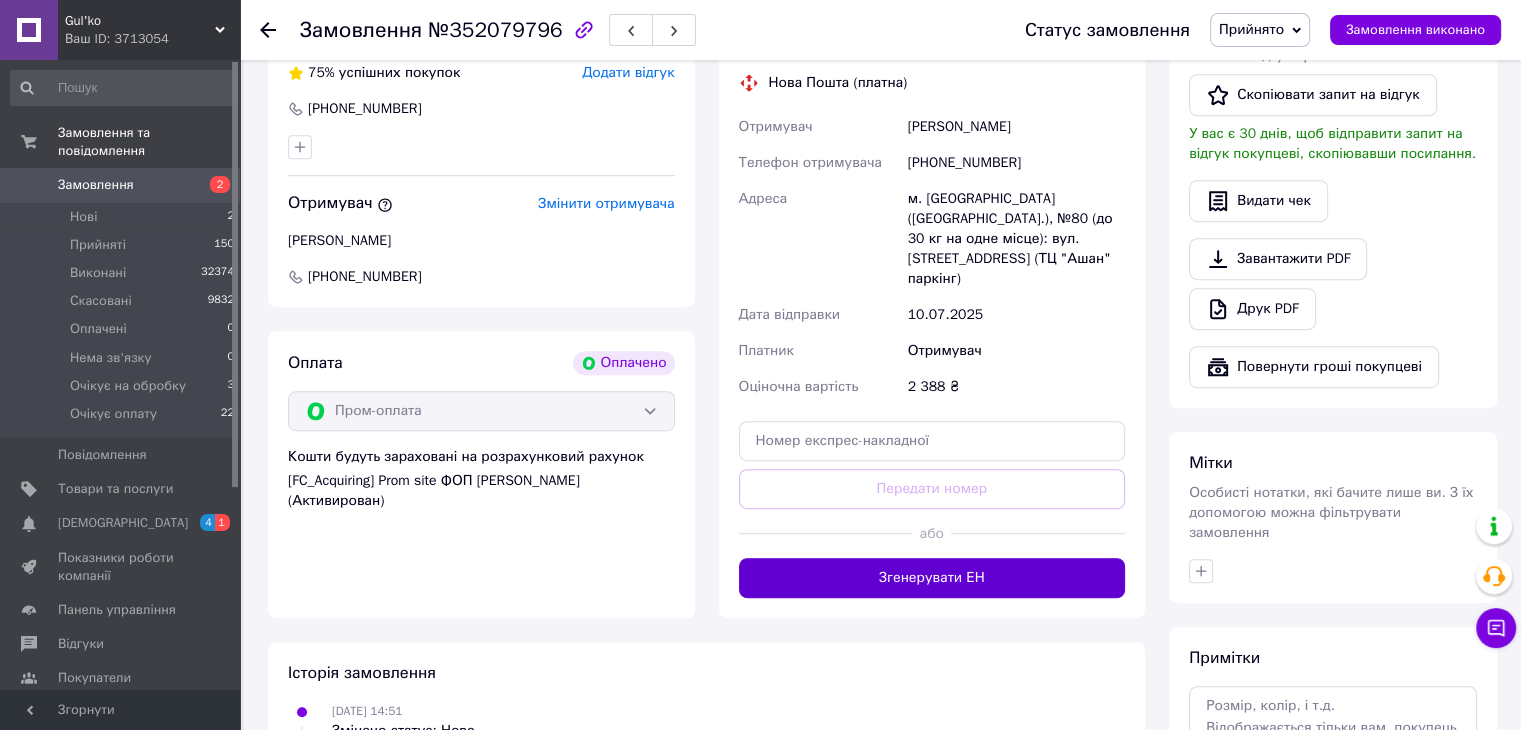 scroll, scrollTop: 1200, scrollLeft: 0, axis: vertical 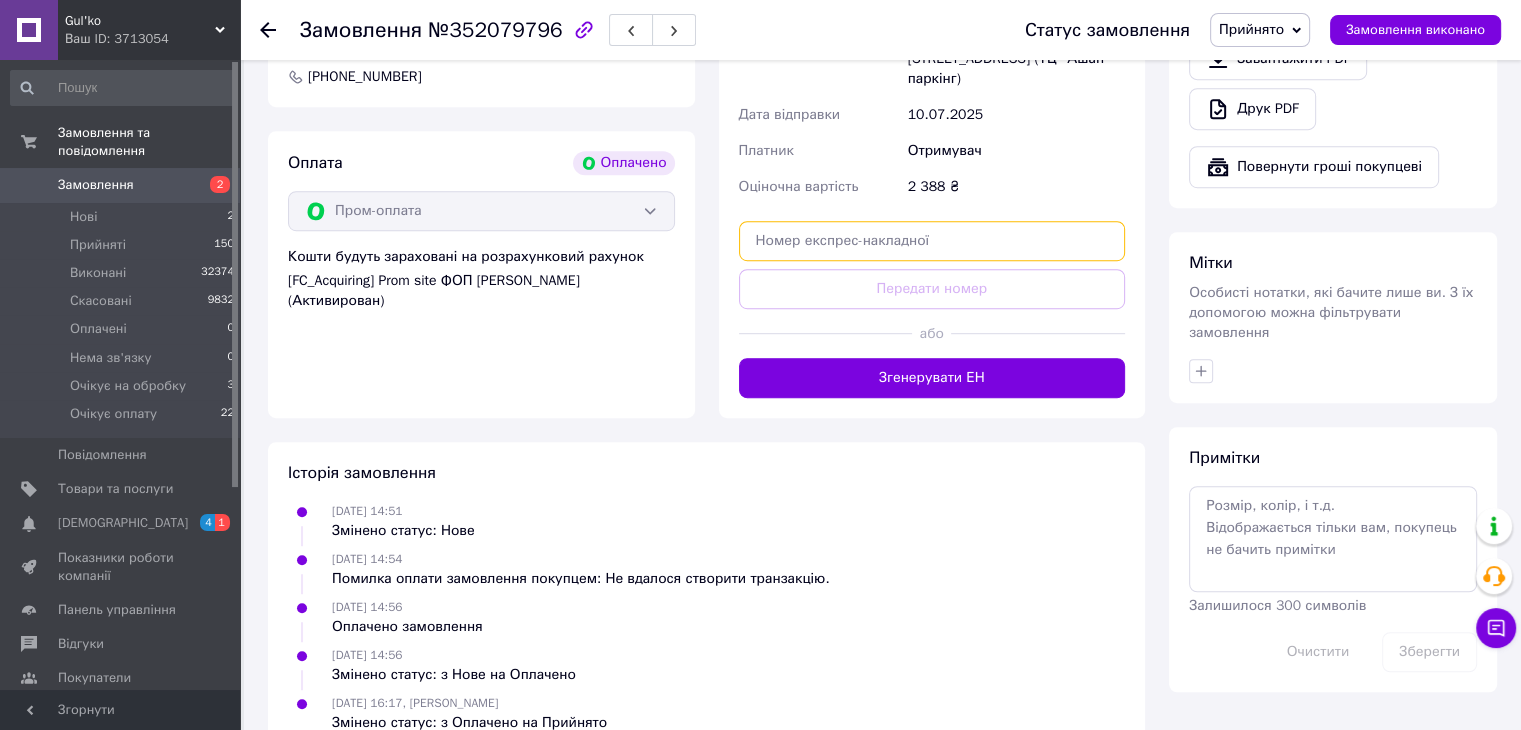 drag, startPoint x: 886, startPoint y: 209, endPoint x: 900, endPoint y: 221, distance: 18.439089 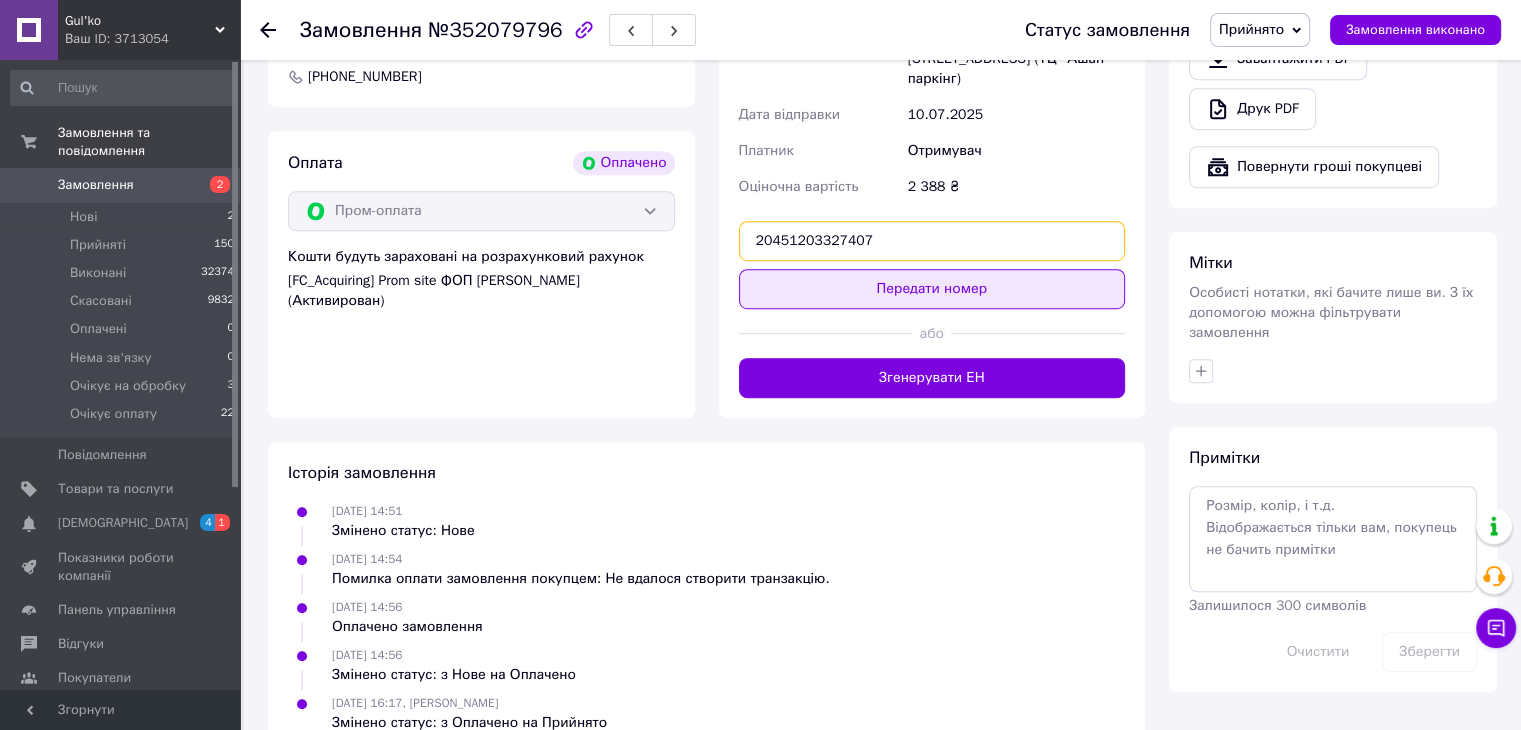 type on "20451203327407" 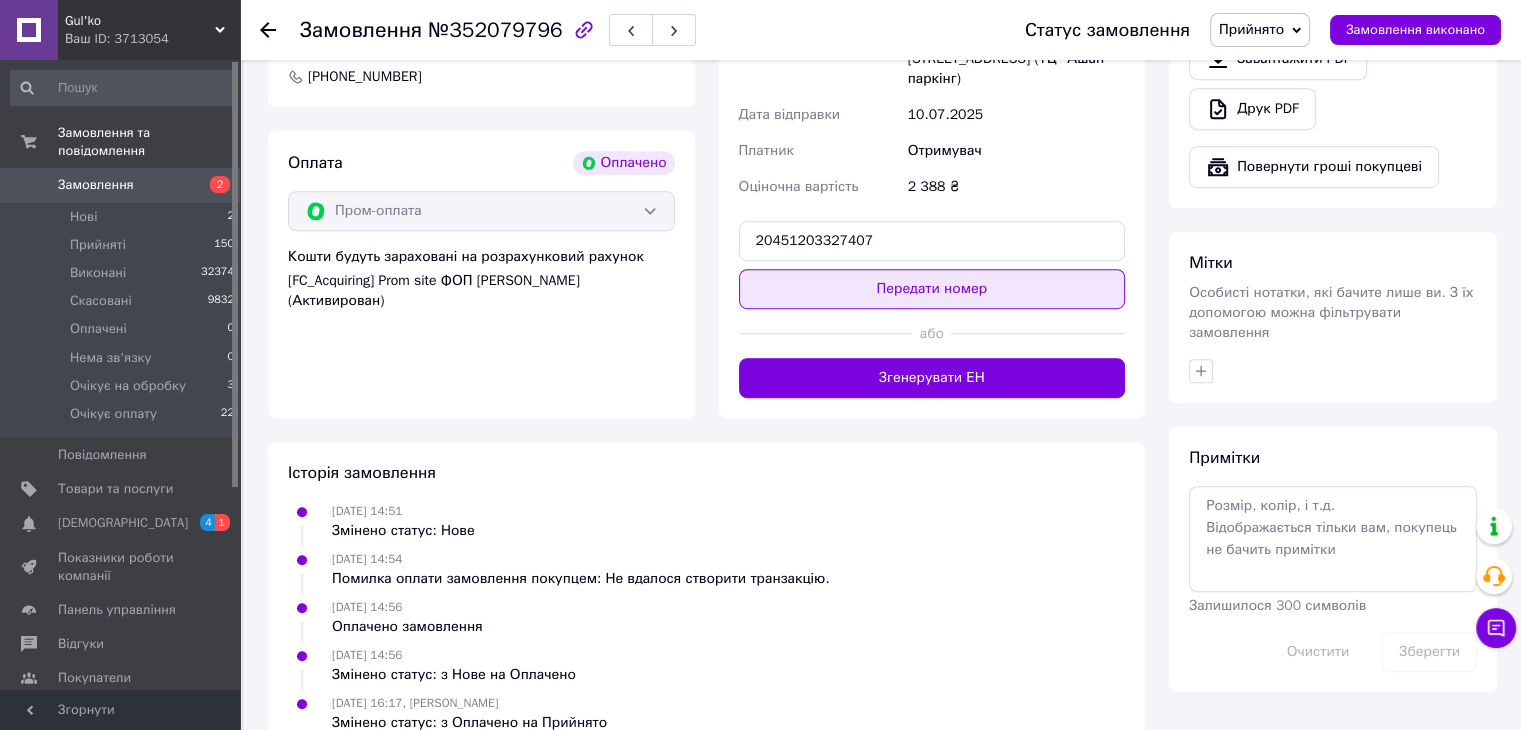 click on "Передати номер" at bounding box center [932, 289] 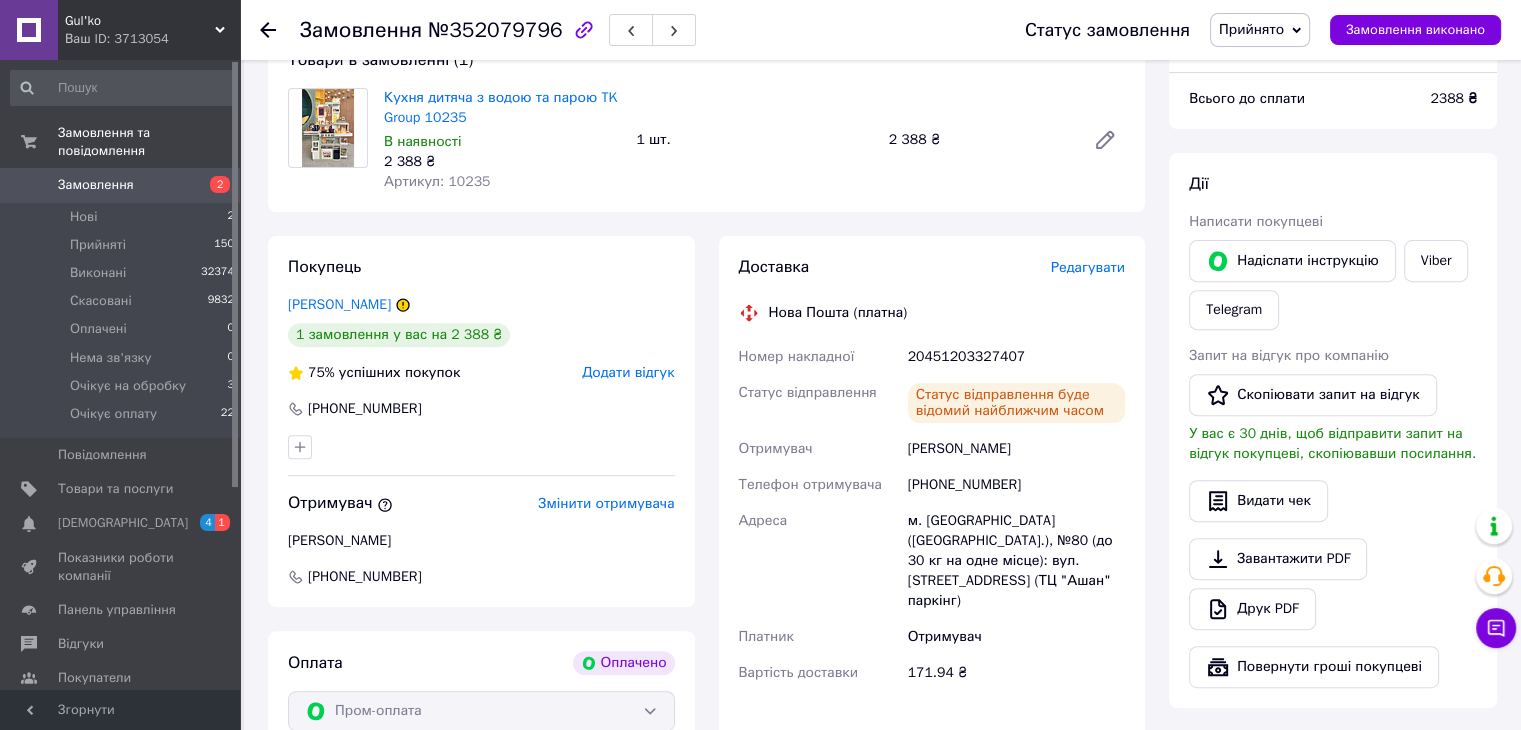 scroll, scrollTop: 200, scrollLeft: 0, axis: vertical 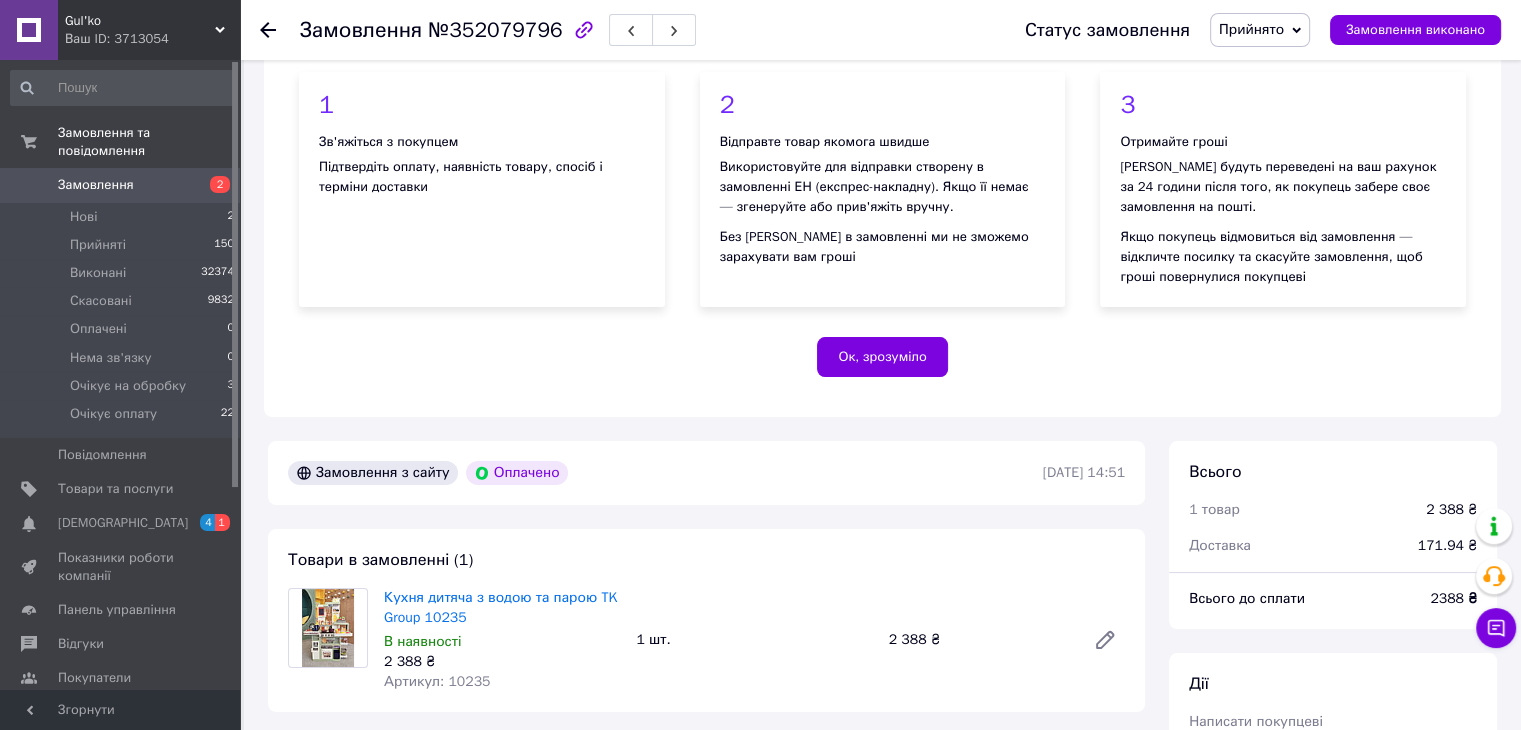click on "Замовлення" at bounding box center [96, 185] 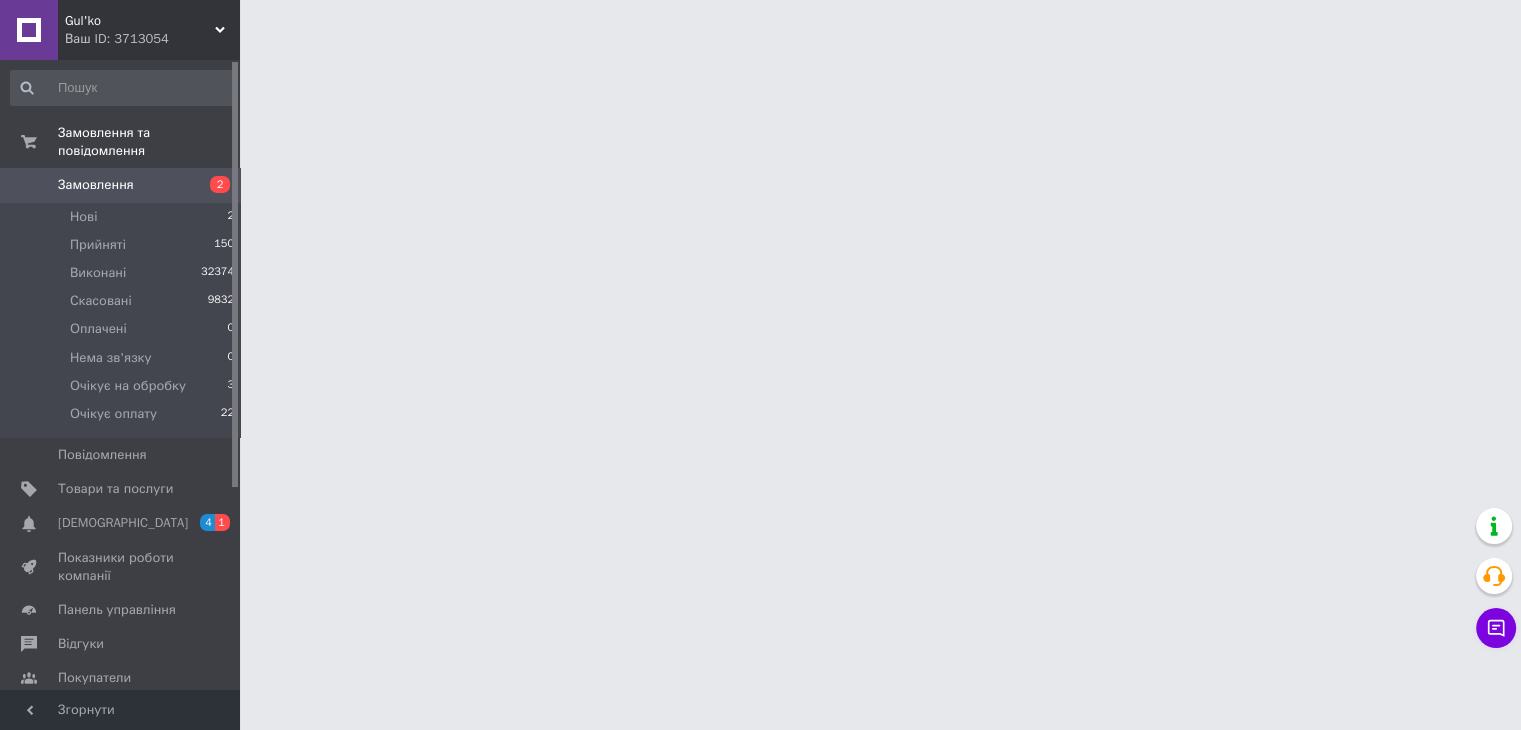 scroll, scrollTop: 0, scrollLeft: 0, axis: both 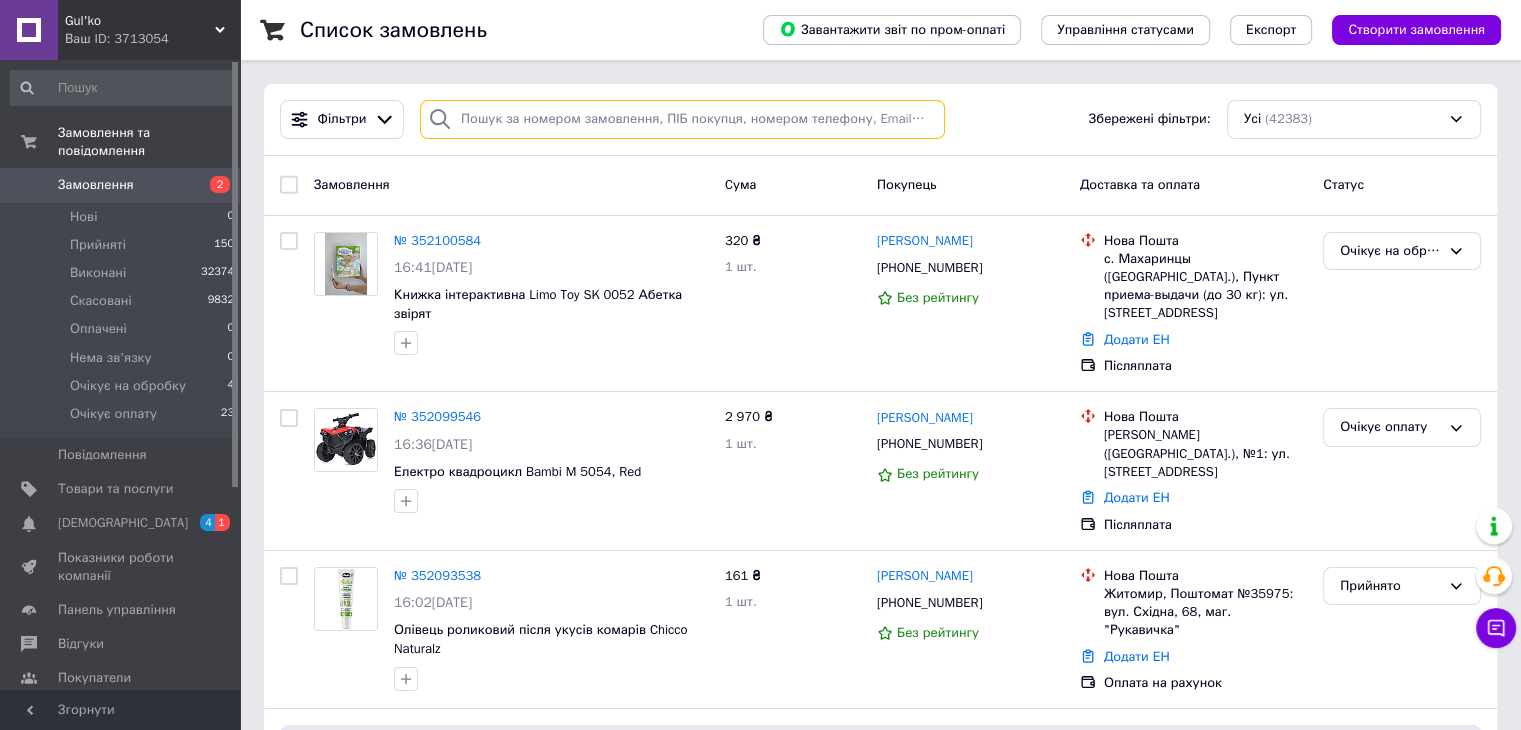 click at bounding box center (682, 119) 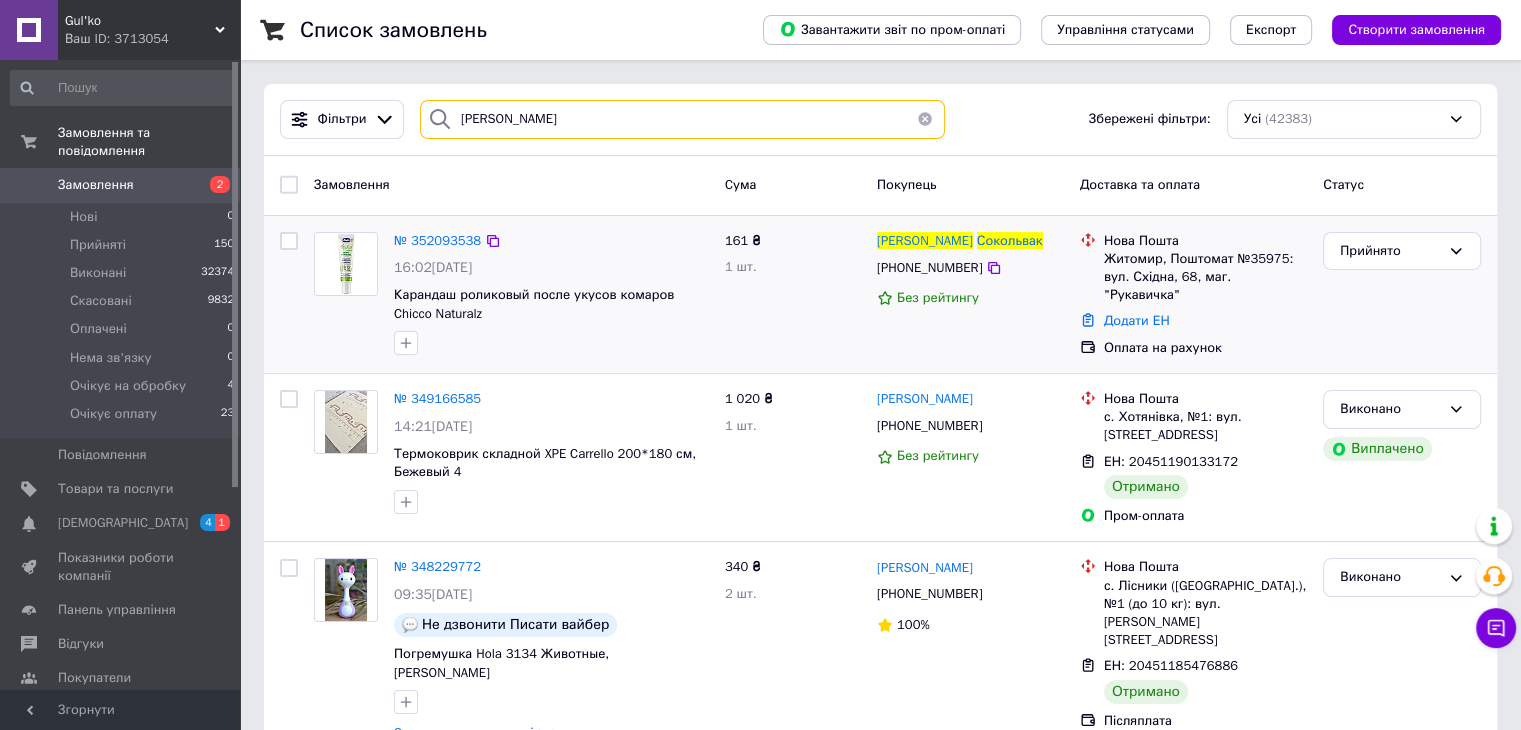type on "[PERSON_NAME]" 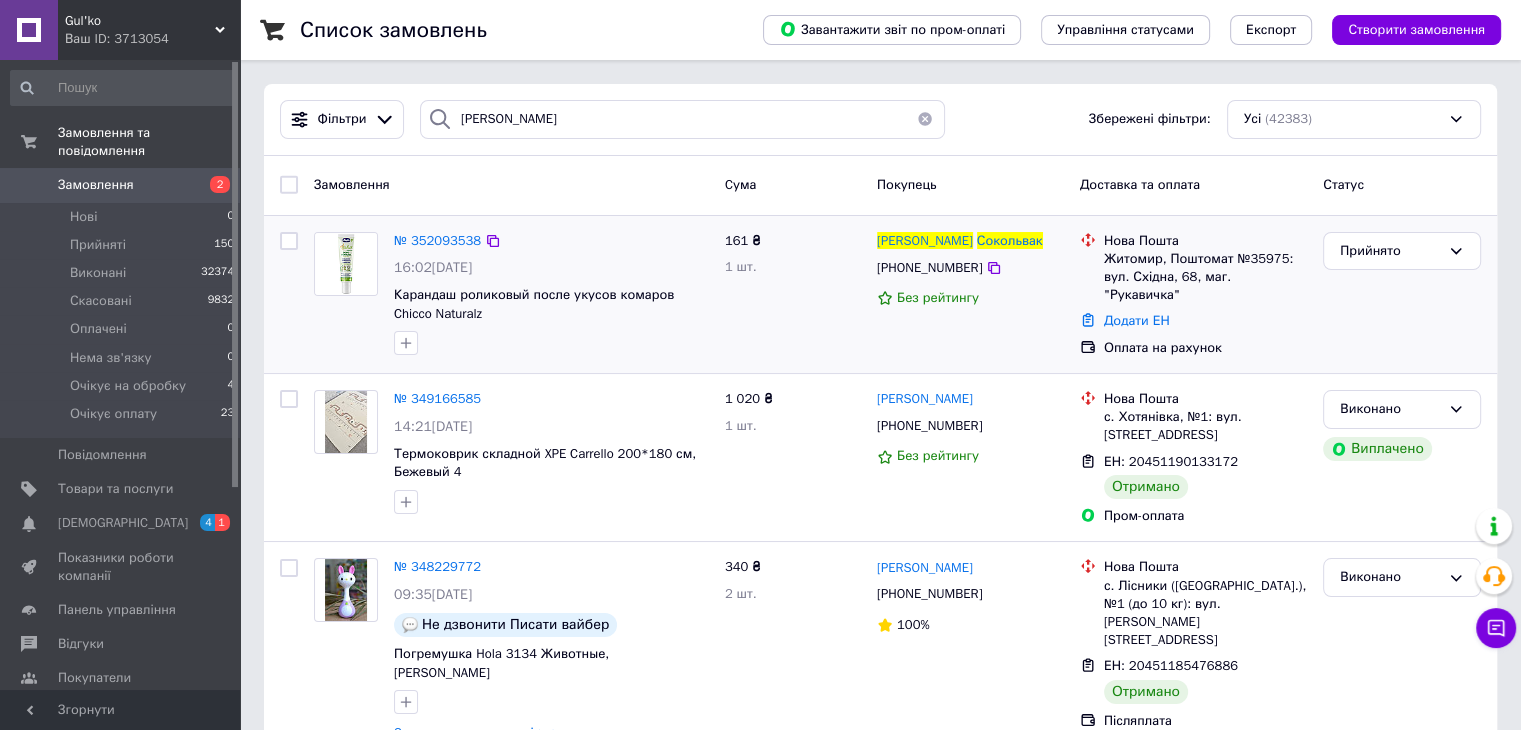 click at bounding box center [346, 264] 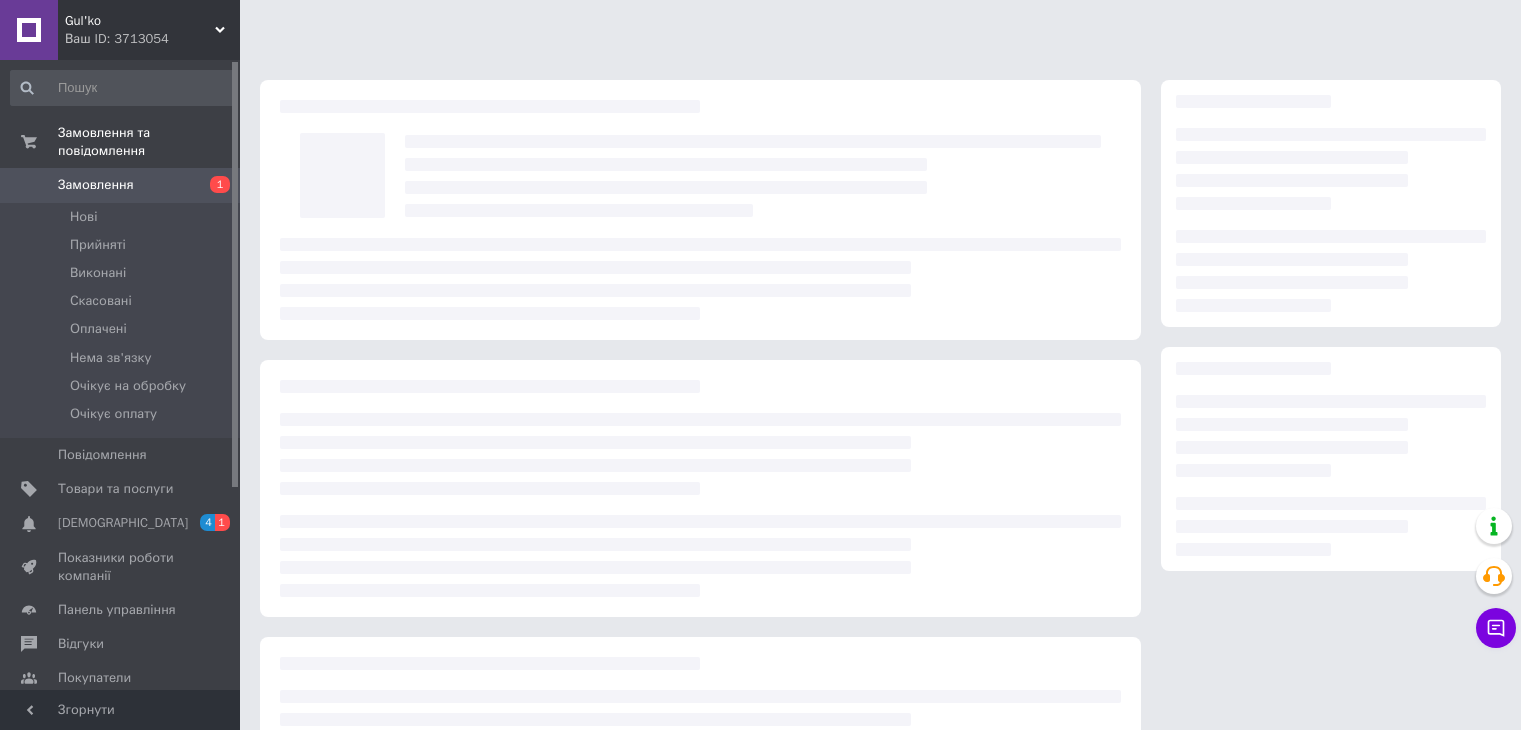 scroll, scrollTop: 0, scrollLeft: 0, axis: both 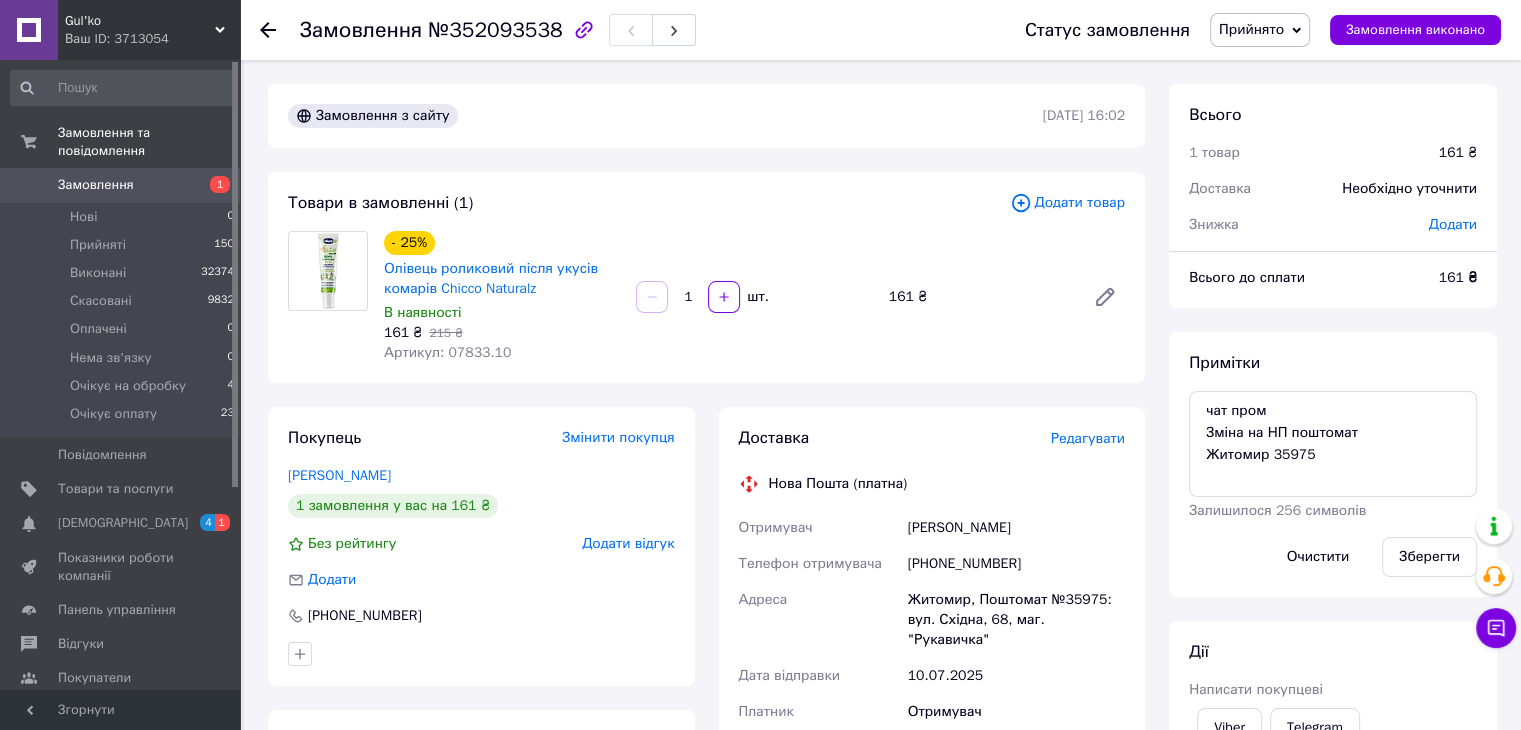 click on "Товари в замовленні (1) Додати товар - 25% Олівець роликовий після укусів комарів Chicco Naturalz В наявності 161 ₴   215 ₴ Артикул: 07833.10 1   шт. 161 ₴" at bounding box center (706, 277) 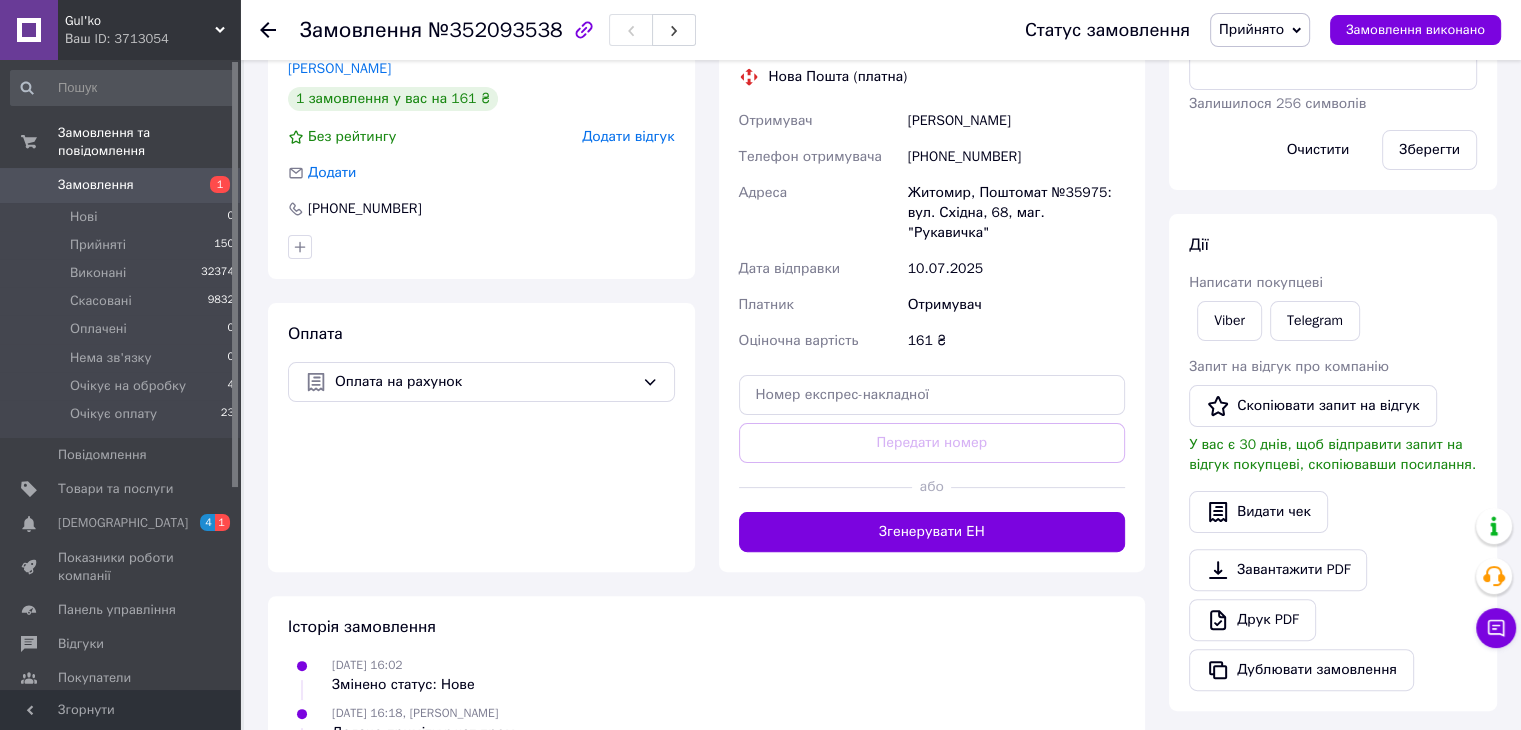 scroll, scrollTop: 500, scrollLeft: 0, axis: vertical 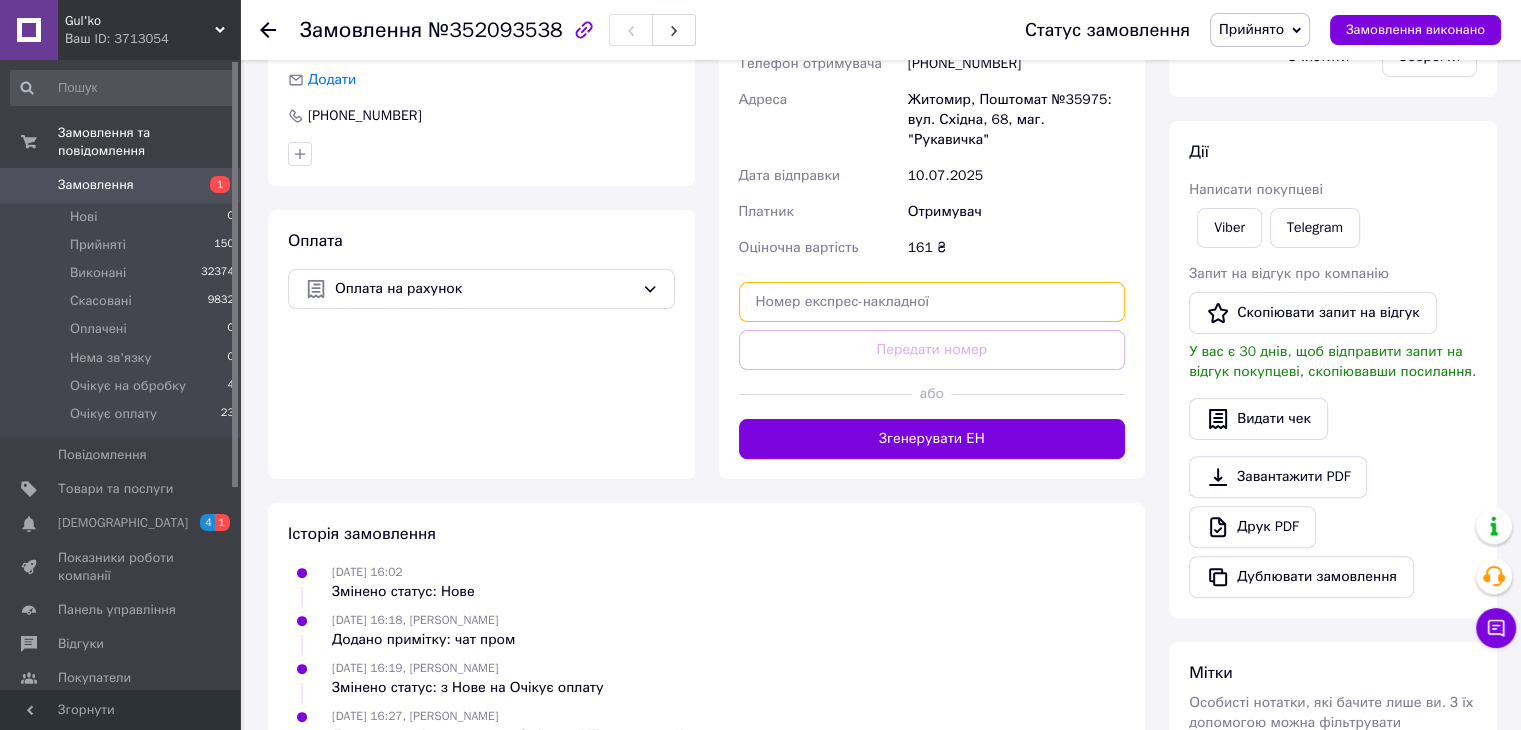 click at bounding box center (932, 302) 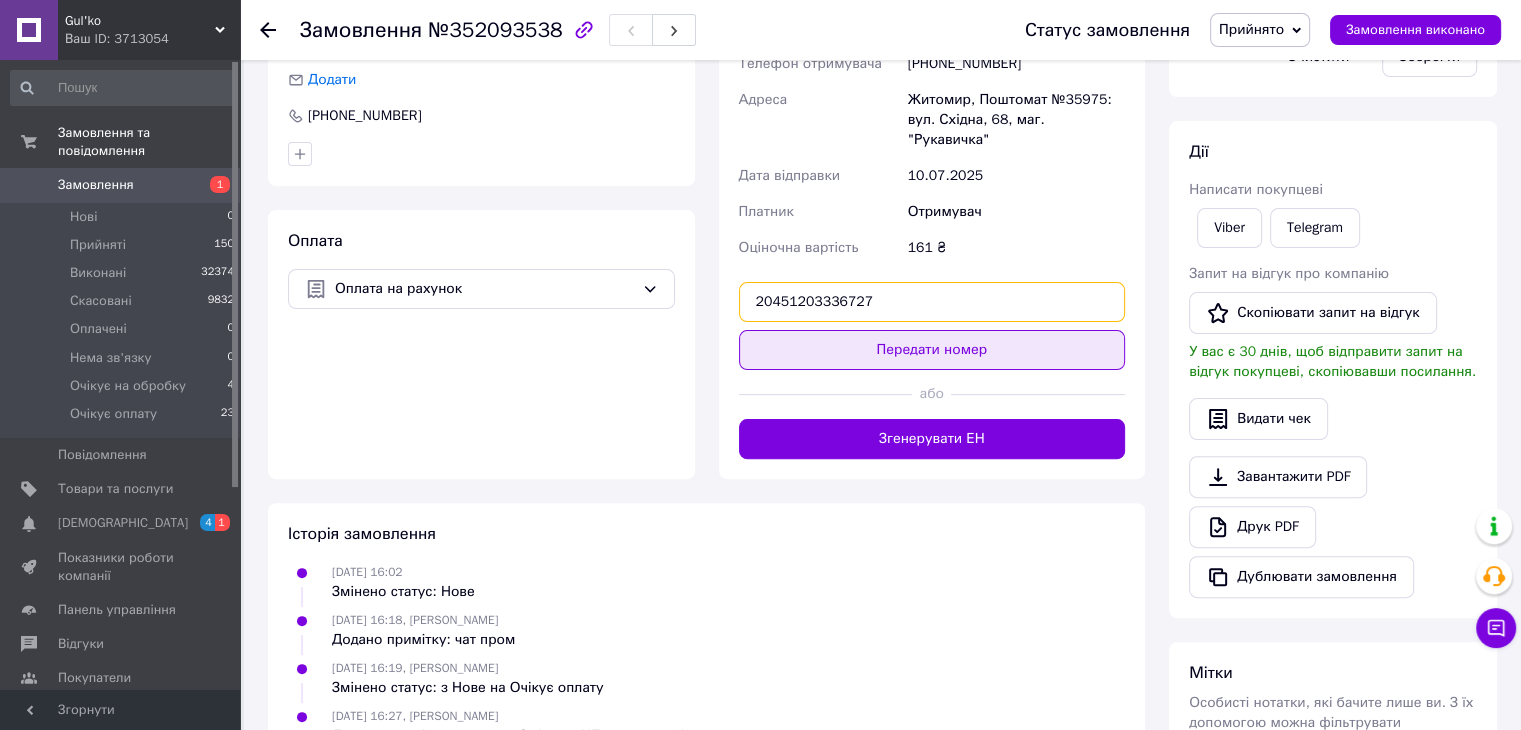 type on "20451203336727" 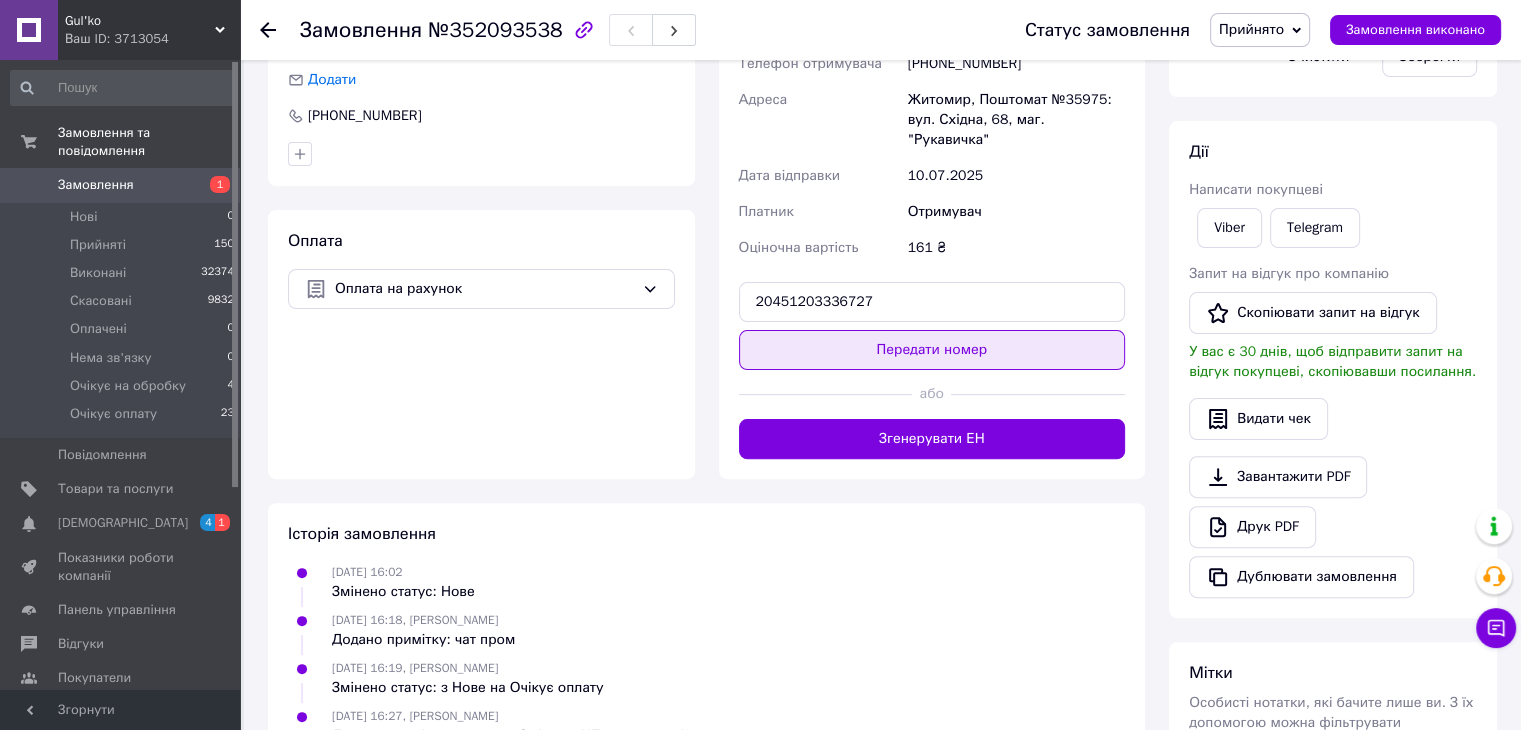 click on "Передати номер" at bounding box center (932, 350) 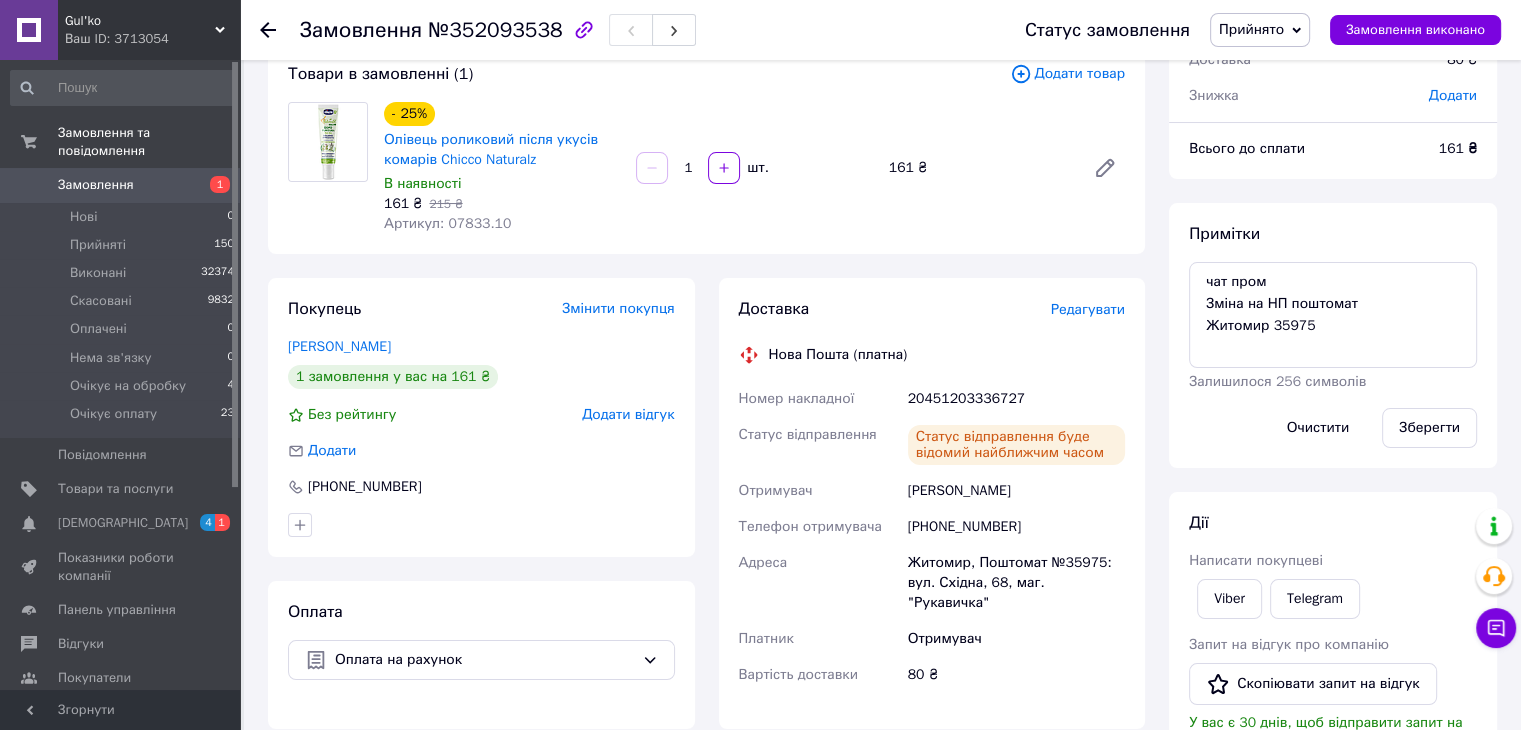 scroll, scrollTop: 100, scrollLeft: 0, axis: vertical 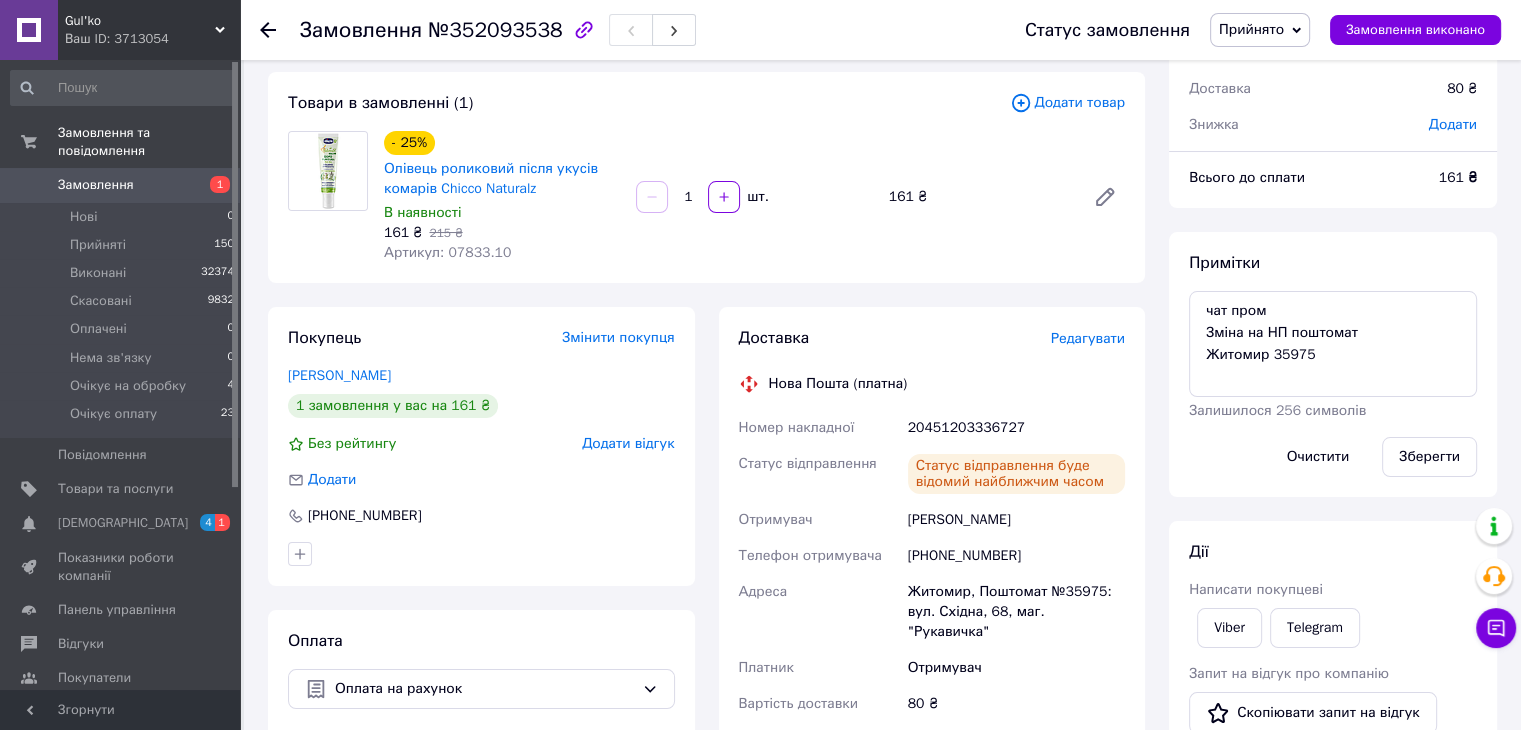 click on "Товари в замовленні (1) Додати товар - 25% Олівець роликовий після укусів комарів Chicco Naturalz В наявності 161 ₴   215 ₴ Артикул: 07833.10 1   шт. 161 ₴" at bounding box center [706, 177] 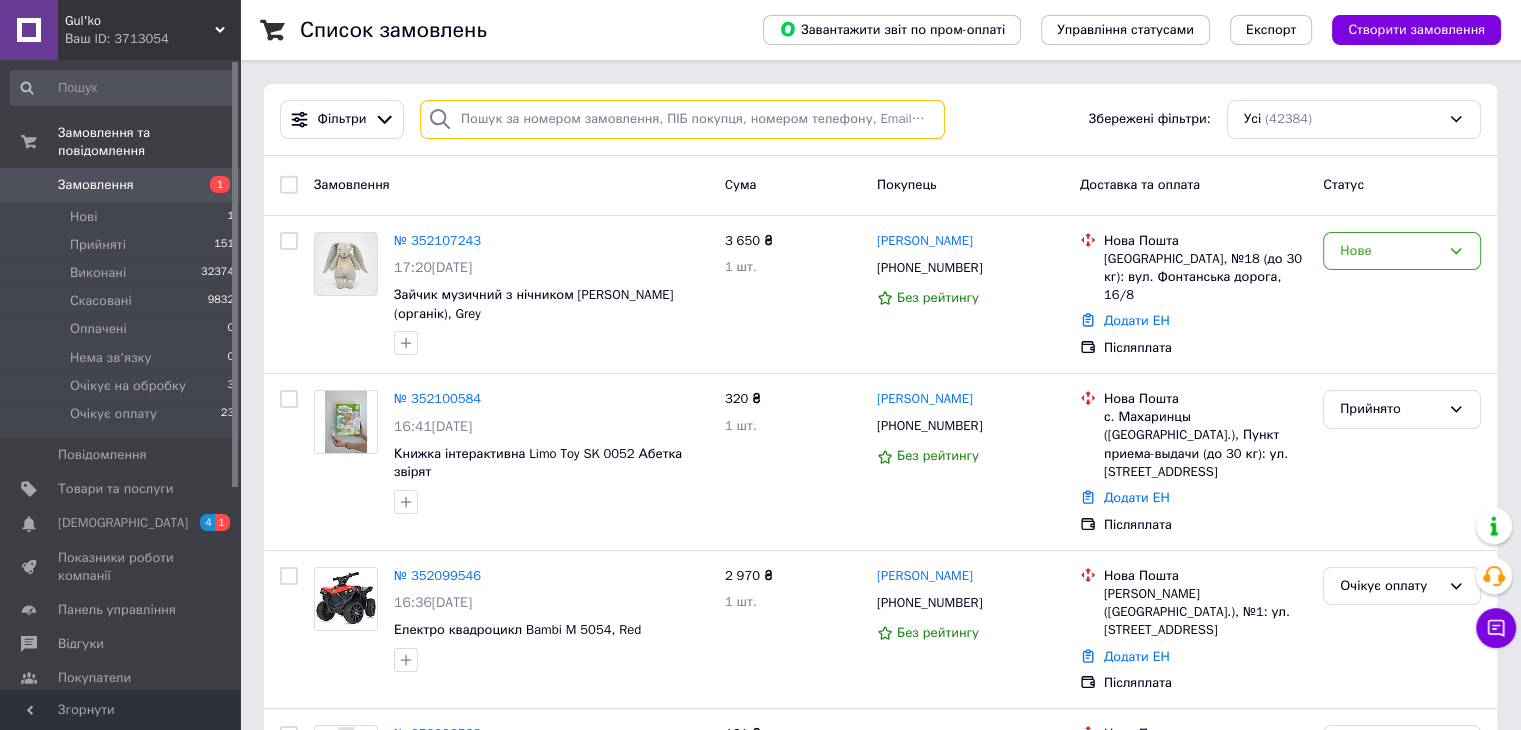 click at bounding box center (682, 119) 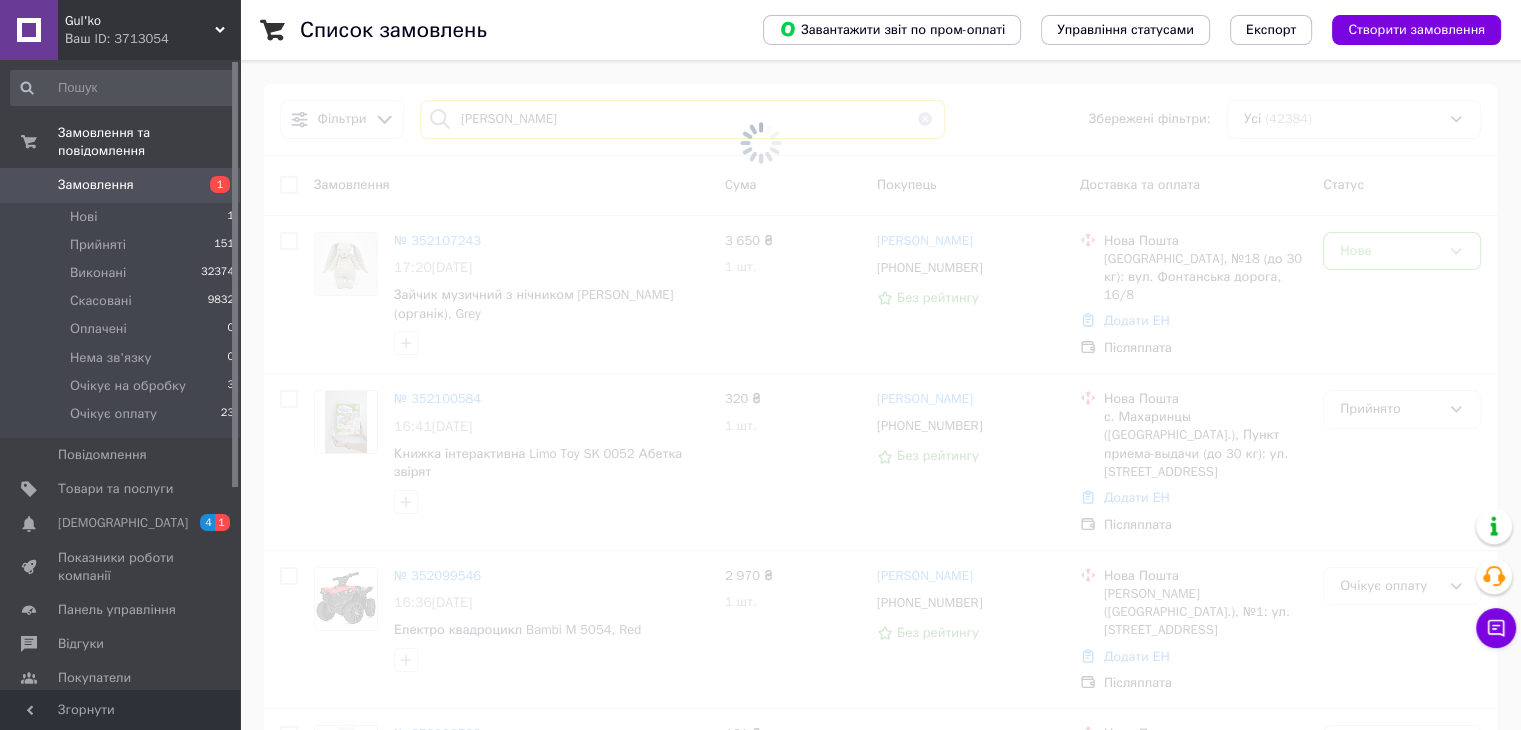 type on "[PERSON_NAME]" 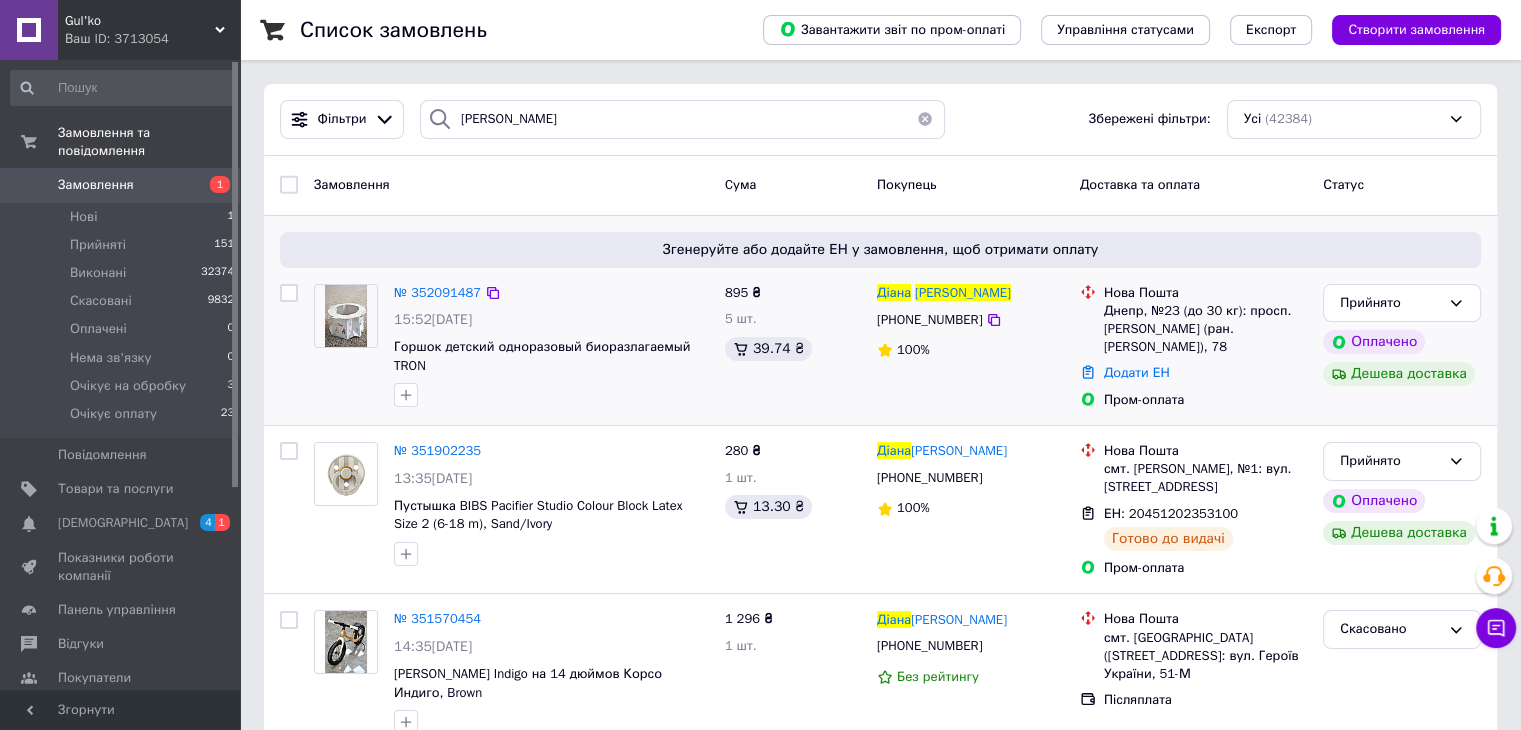 click at bounding box center (346, 316) 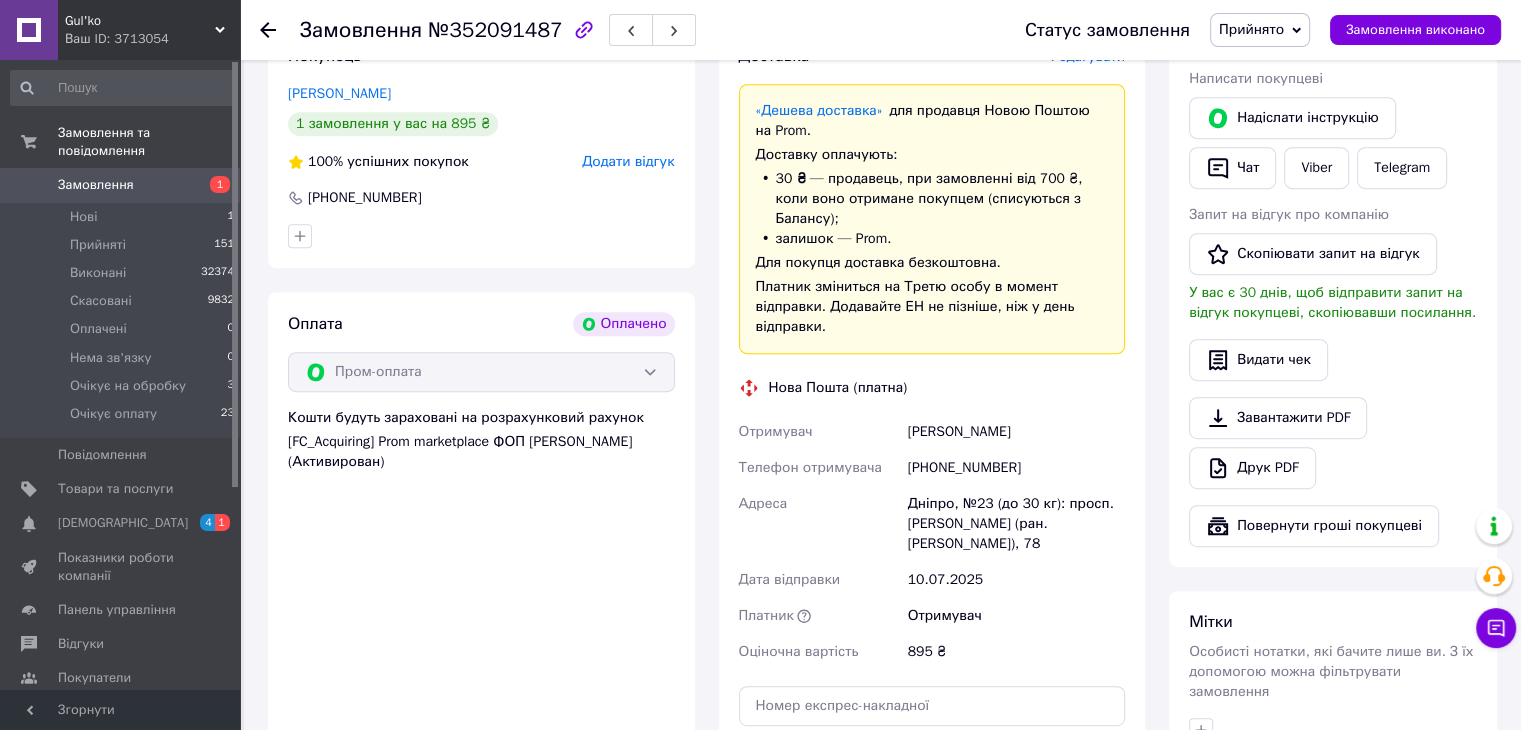 scroll, scrollTop: 1100, scrollLeft: 0, axis: vertical 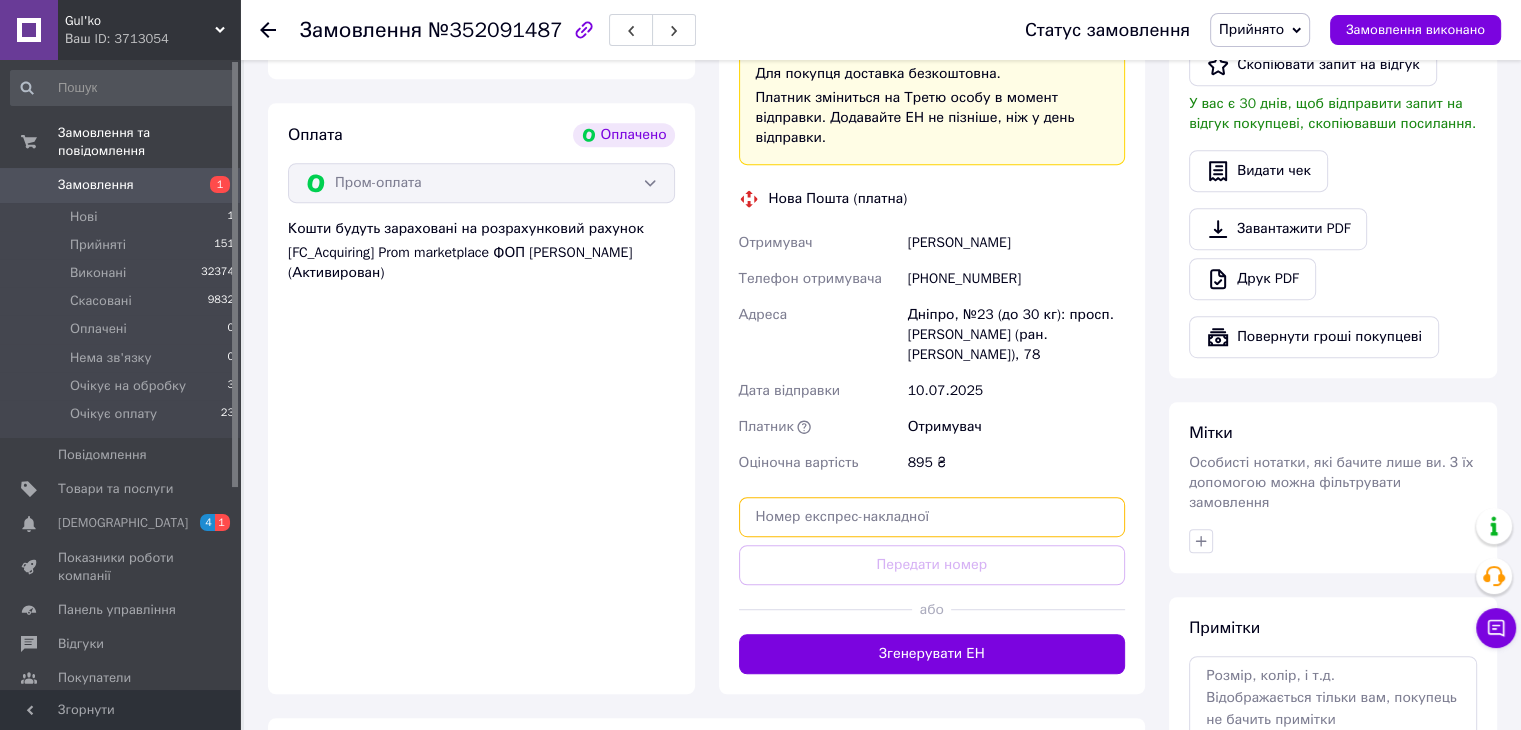 click at bounding box center [932, 517] 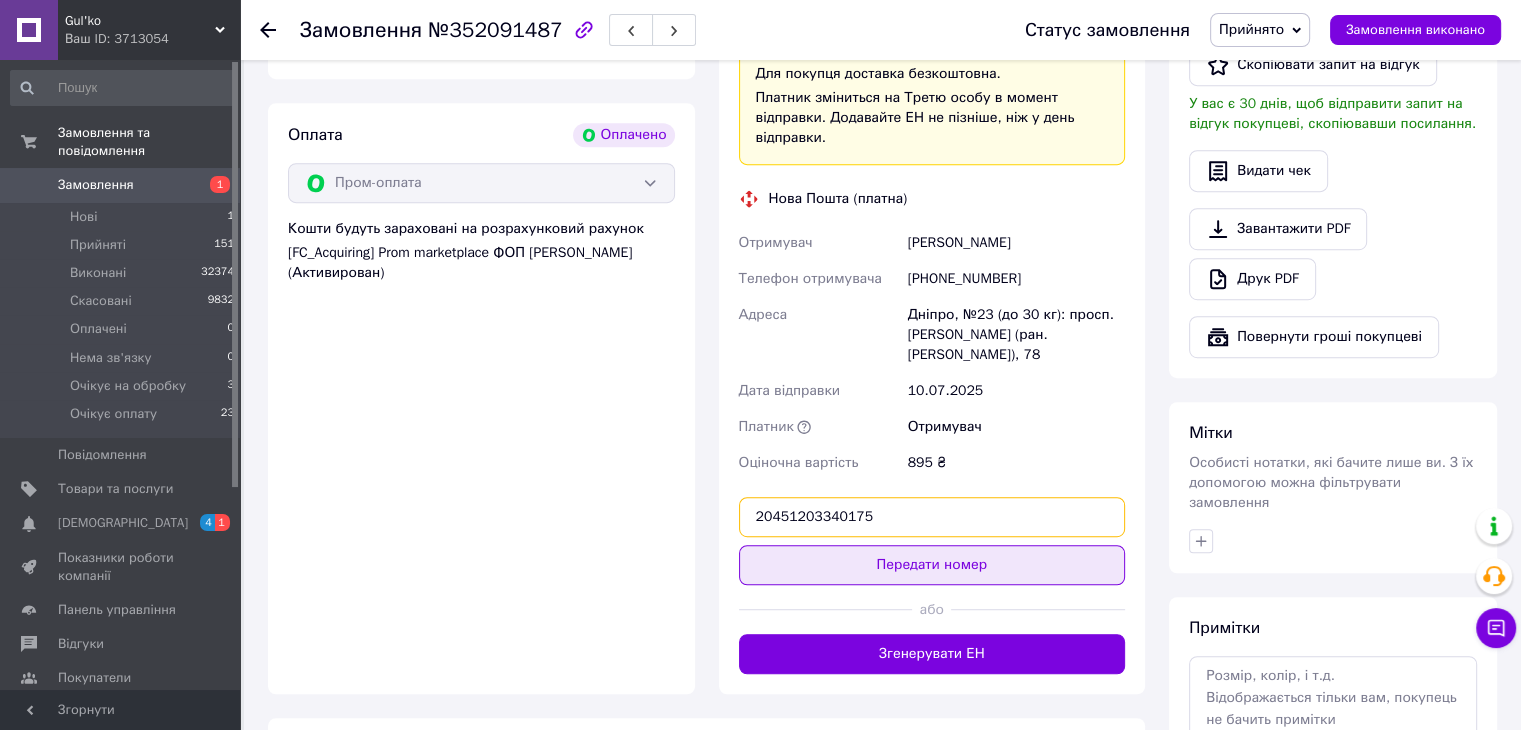 type on "20451203340175" 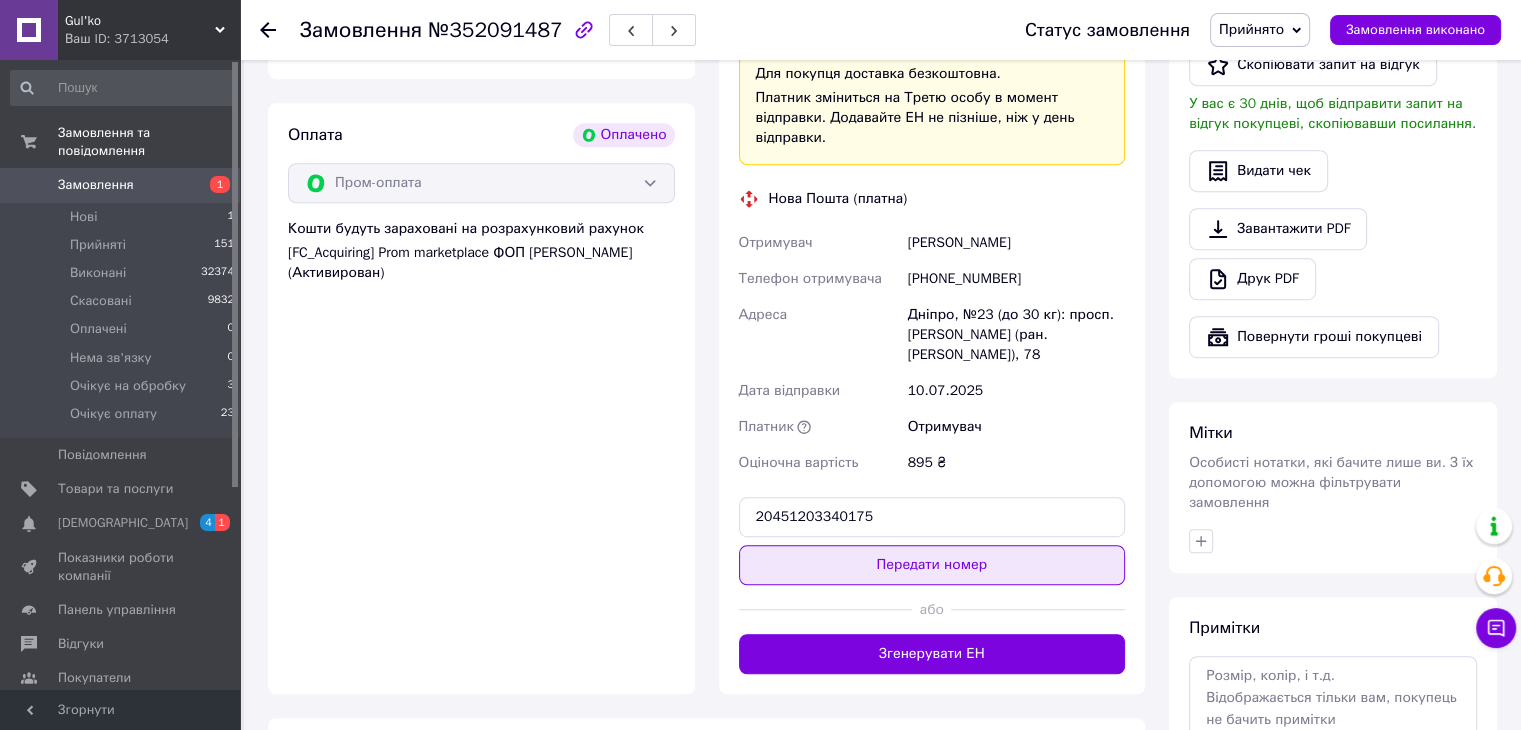 click on "Передати номер" at bounding box center [932, 565] 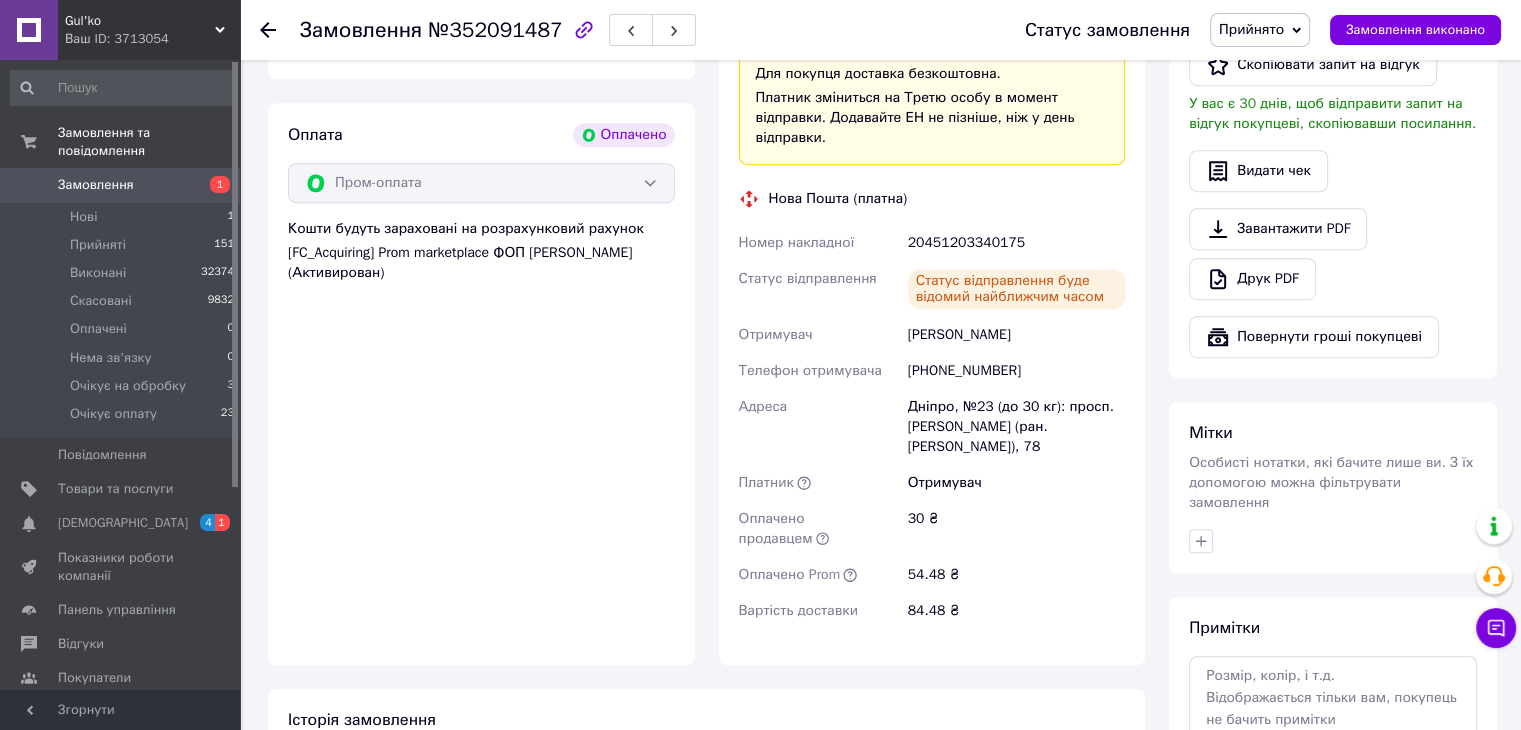 click on "Оплата Оплачено Пром-оплата Кошти будуть зараховані на розрахунковий рахунок [FC_Acquiring] Prom marketplace ФОП Дмітрієнко Олег Іванович (Активирован)" at bounding box center (481, 384) 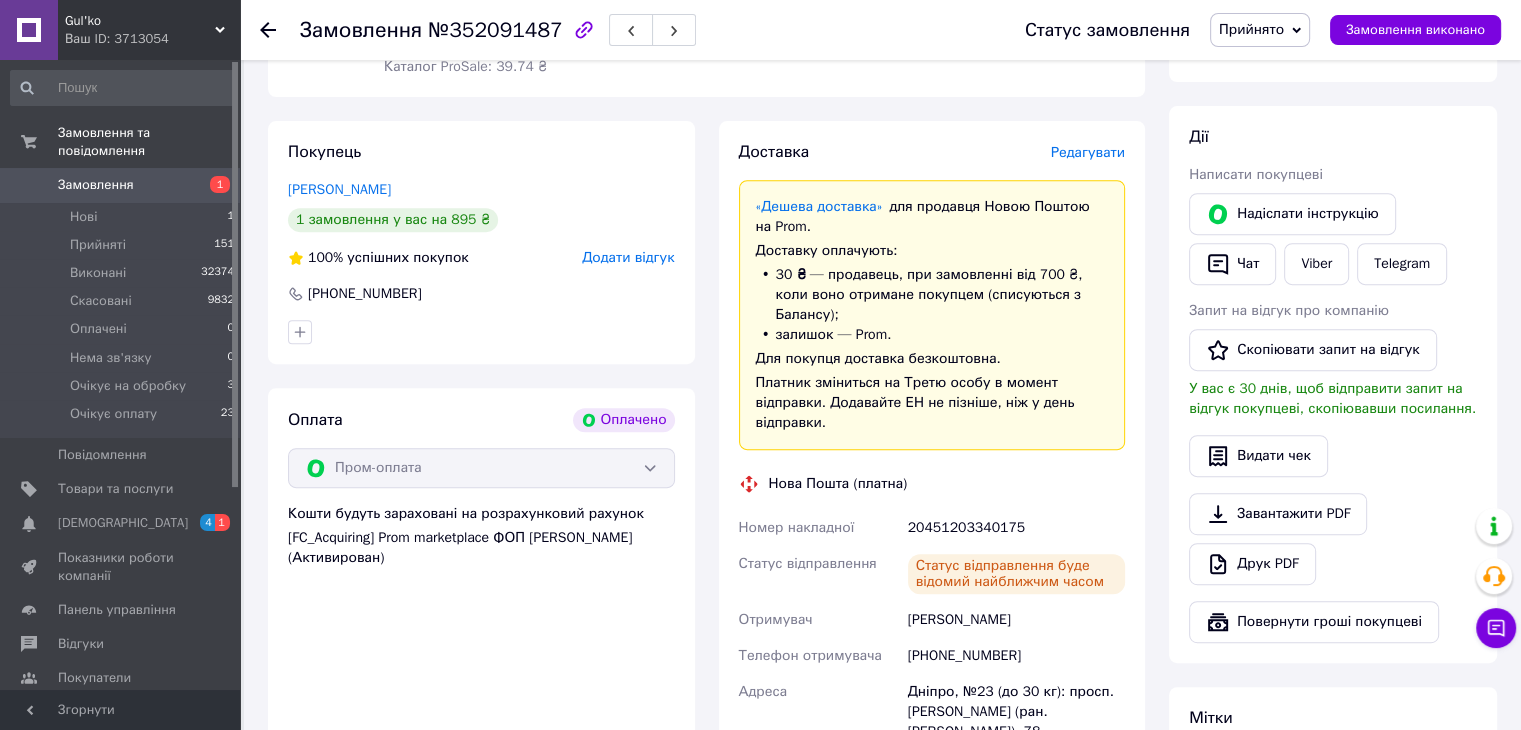 scroll, scrollTop: 600, scrollLeft: 0, axis: vertical 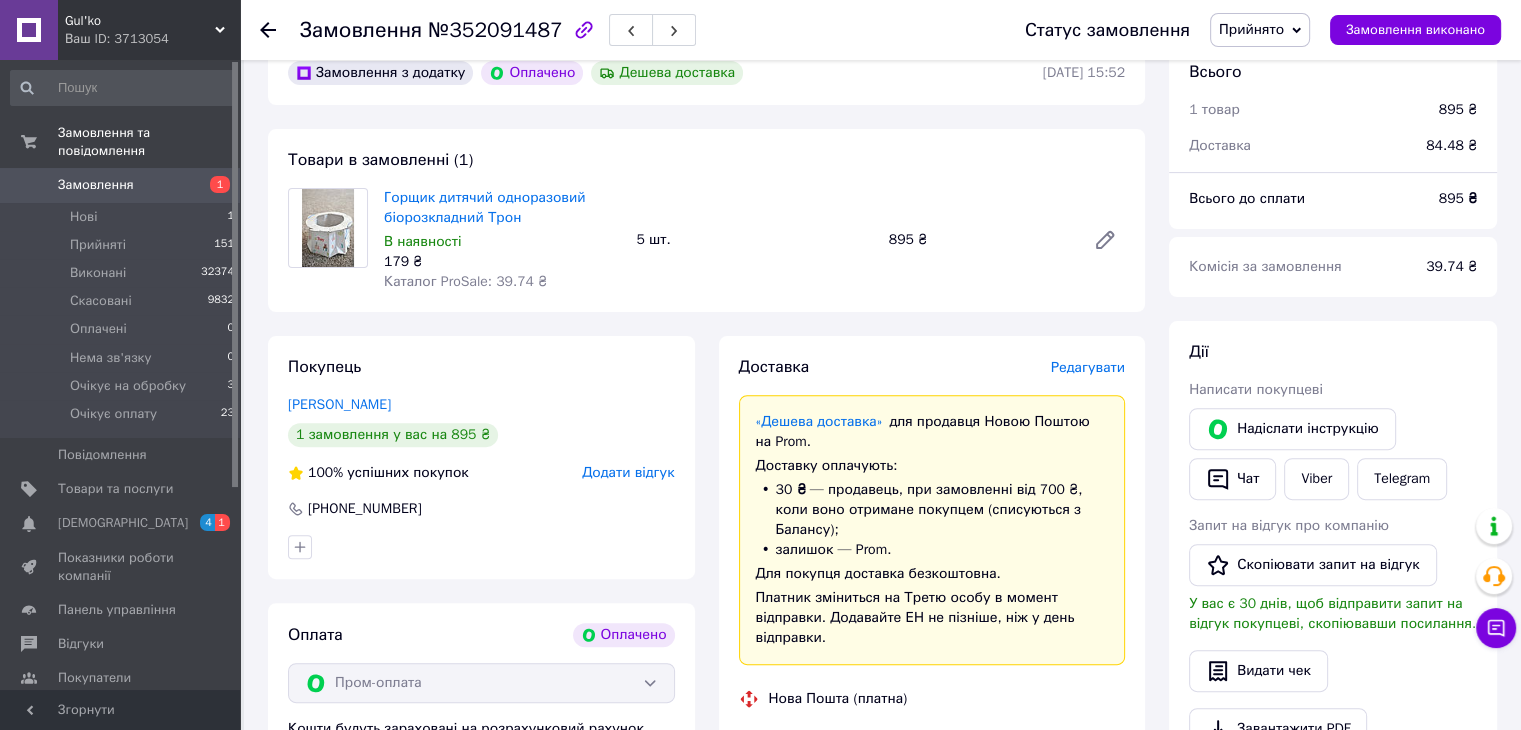 click on "Замовлення" at bounding box center (121, 185) 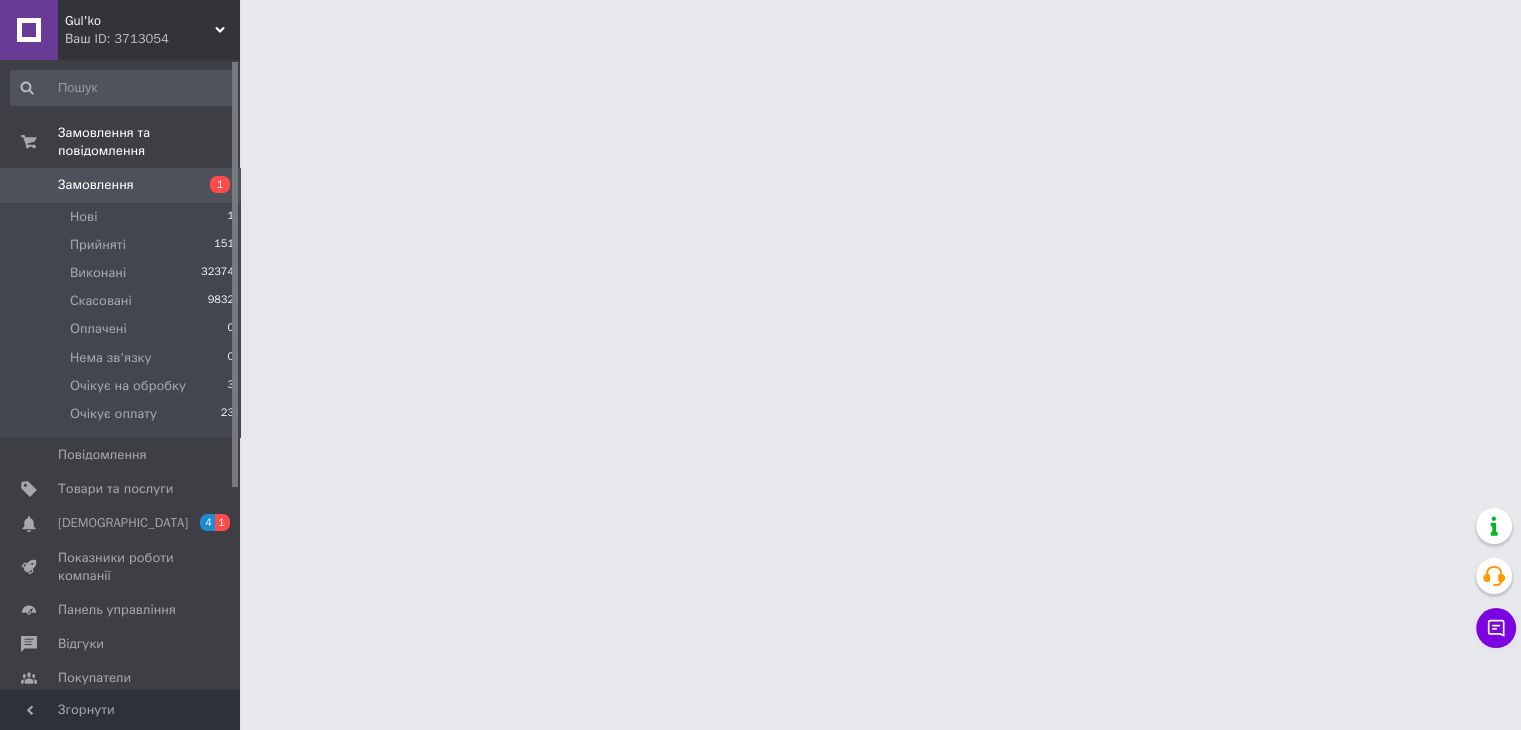scroll, scrollTop: 0, scrollLeft: 0, axis: both 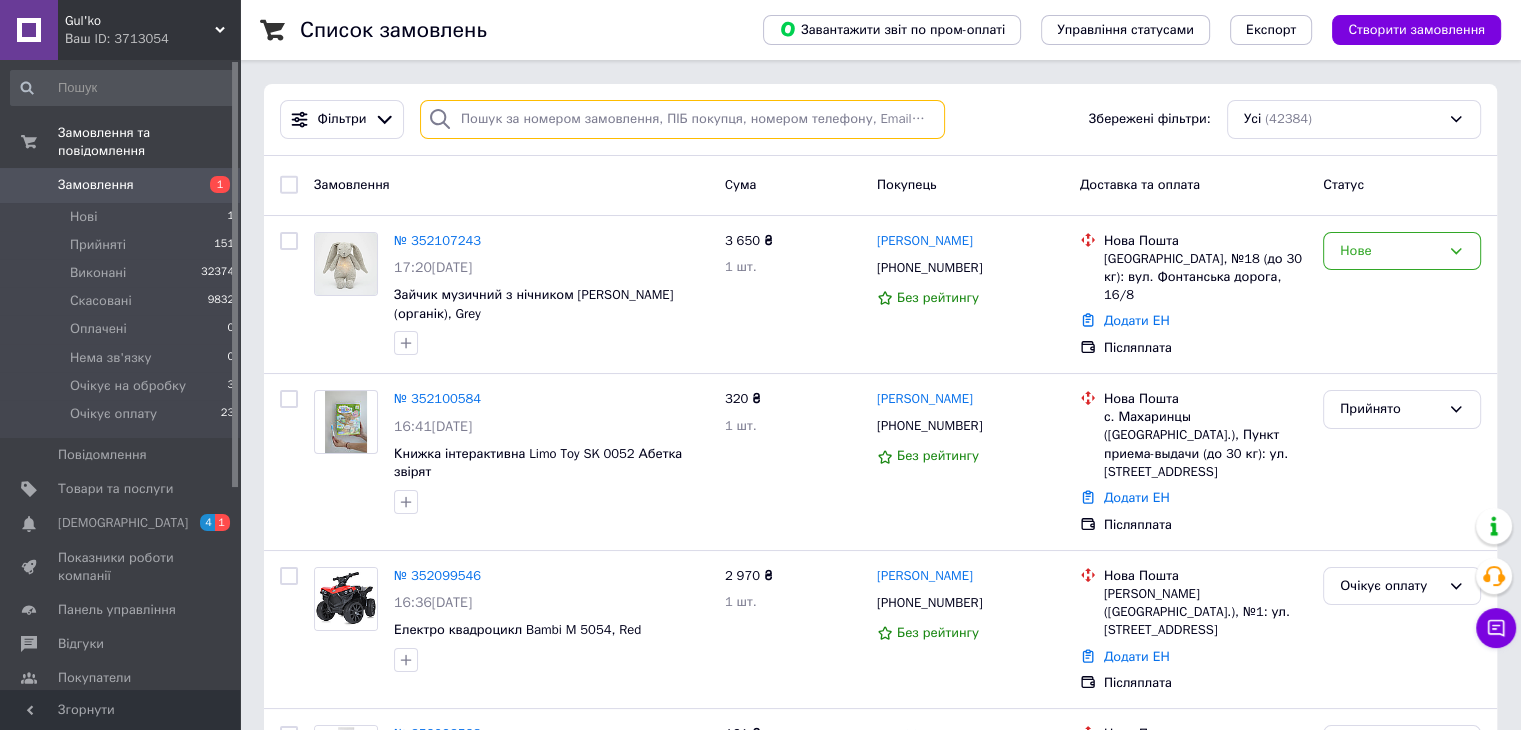 click at bounding box center (682, 119) 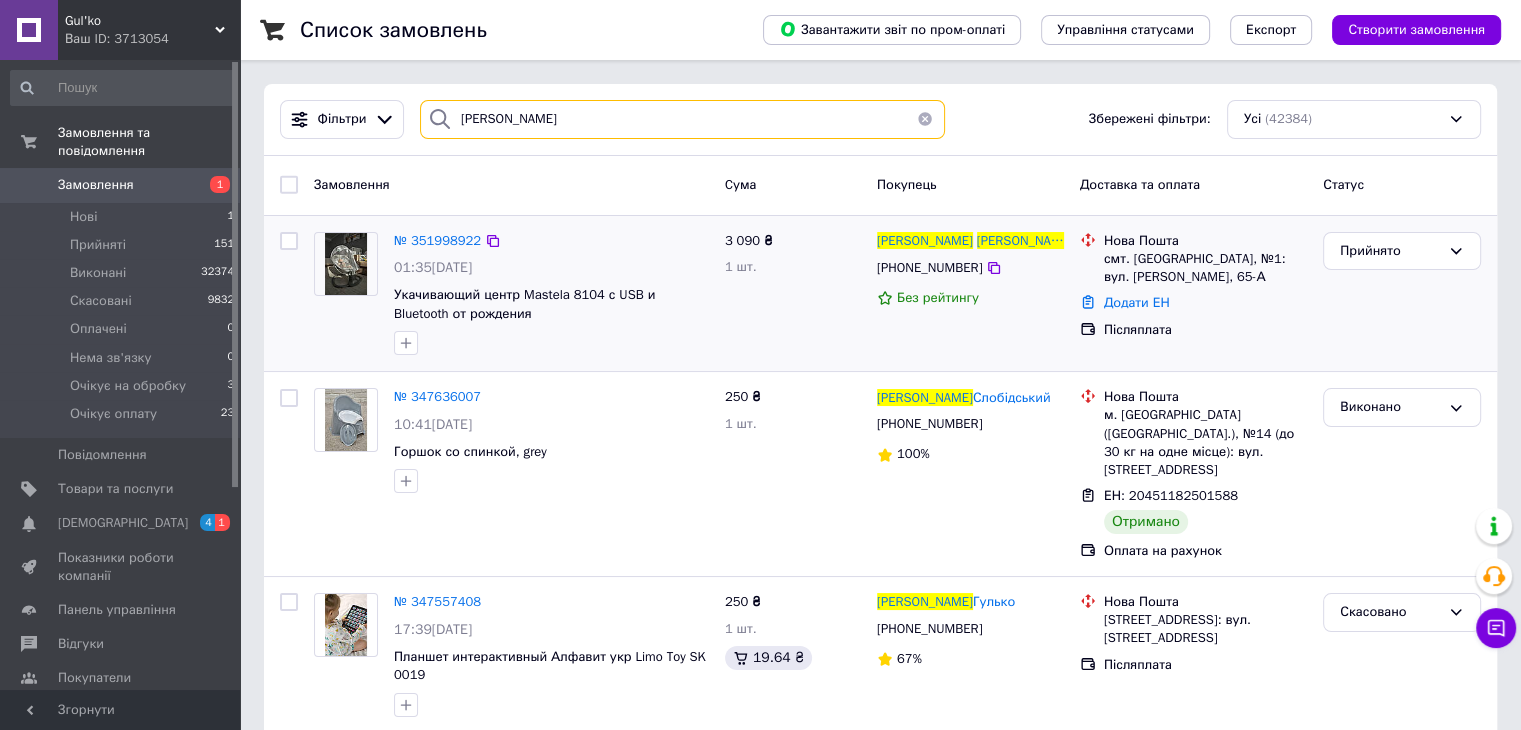 type on "Дранчак Микола" 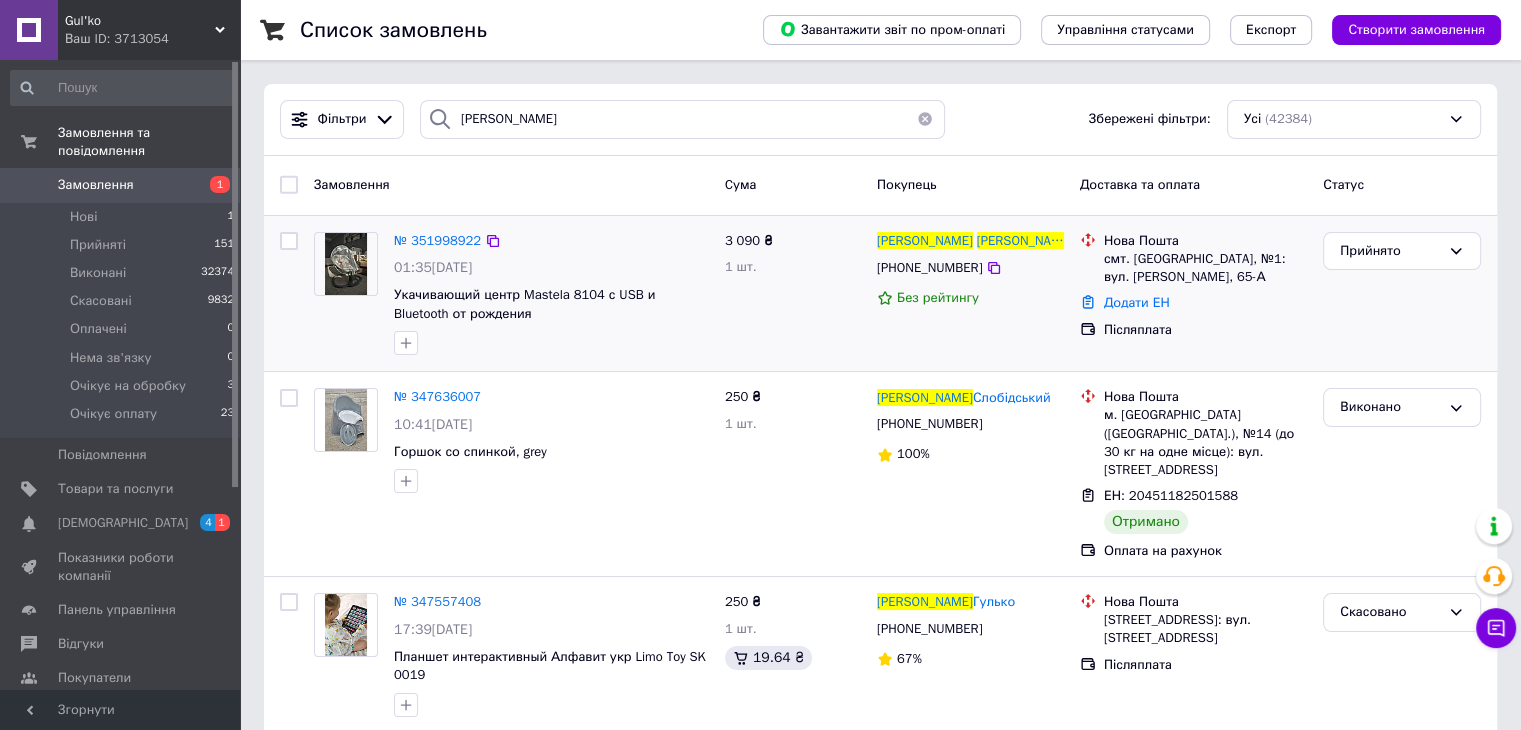 click at bounding box center (346, 264) 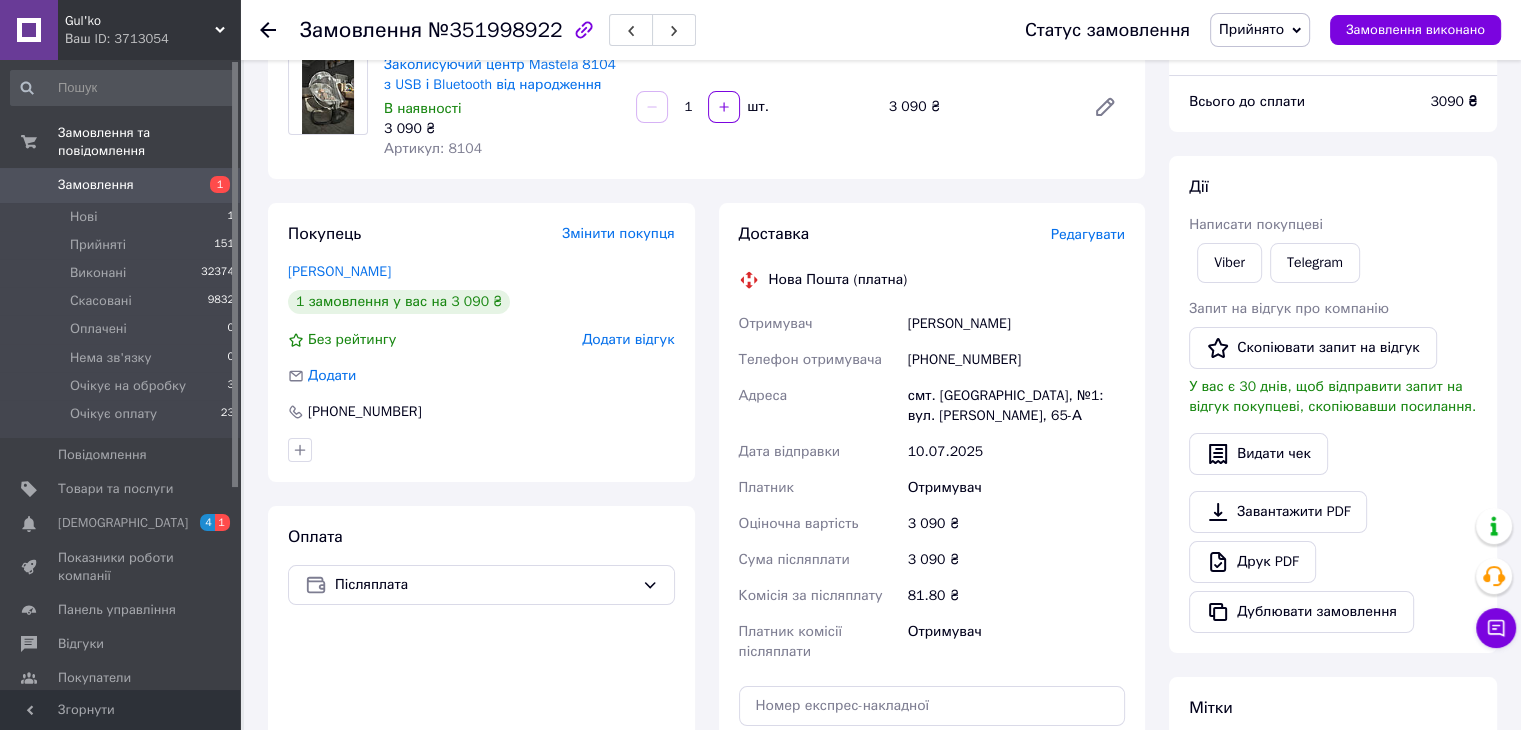 scroll, scrollTop: 400, scrollLeft: 0, axis: vertical 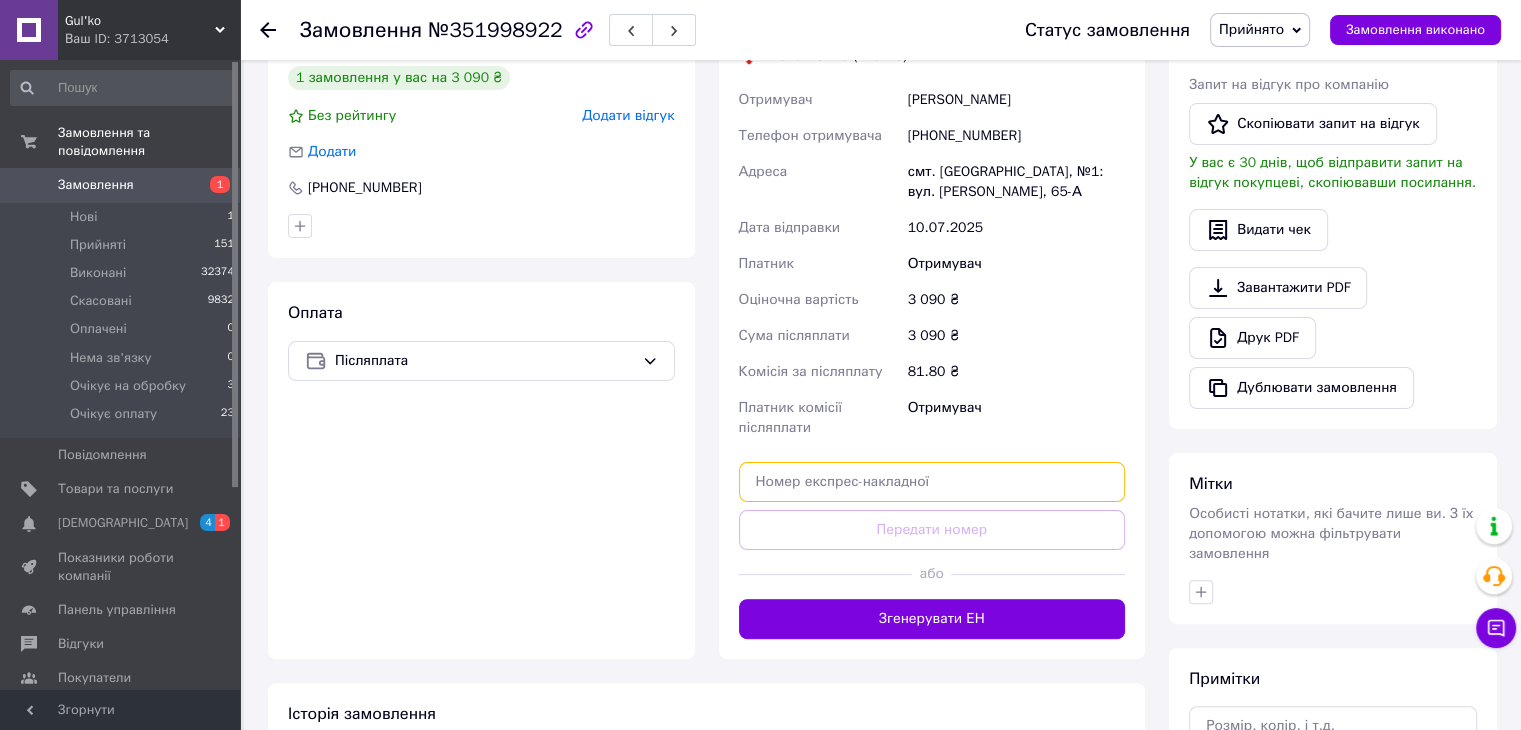 click at bounding box center [932, 482] 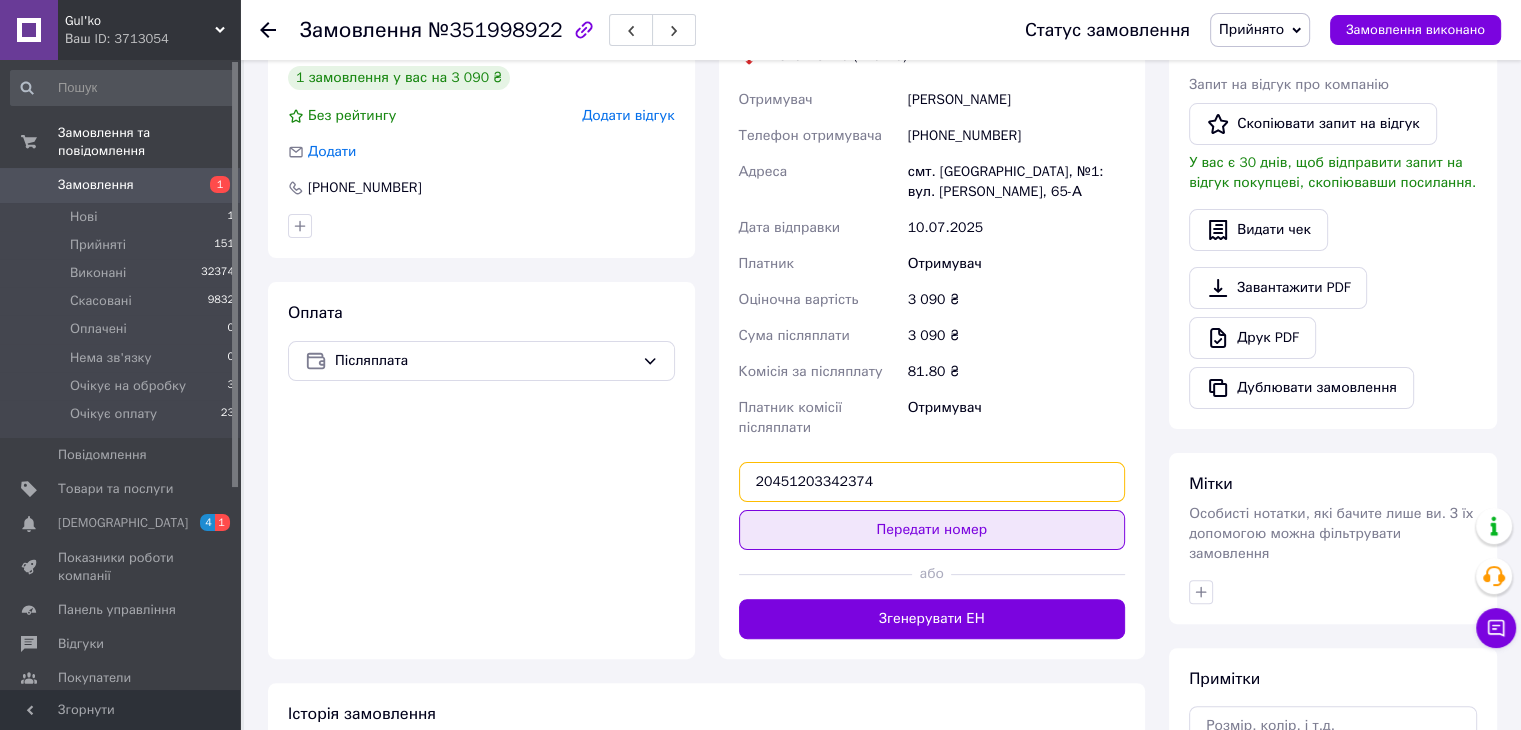type on "20451203342374" 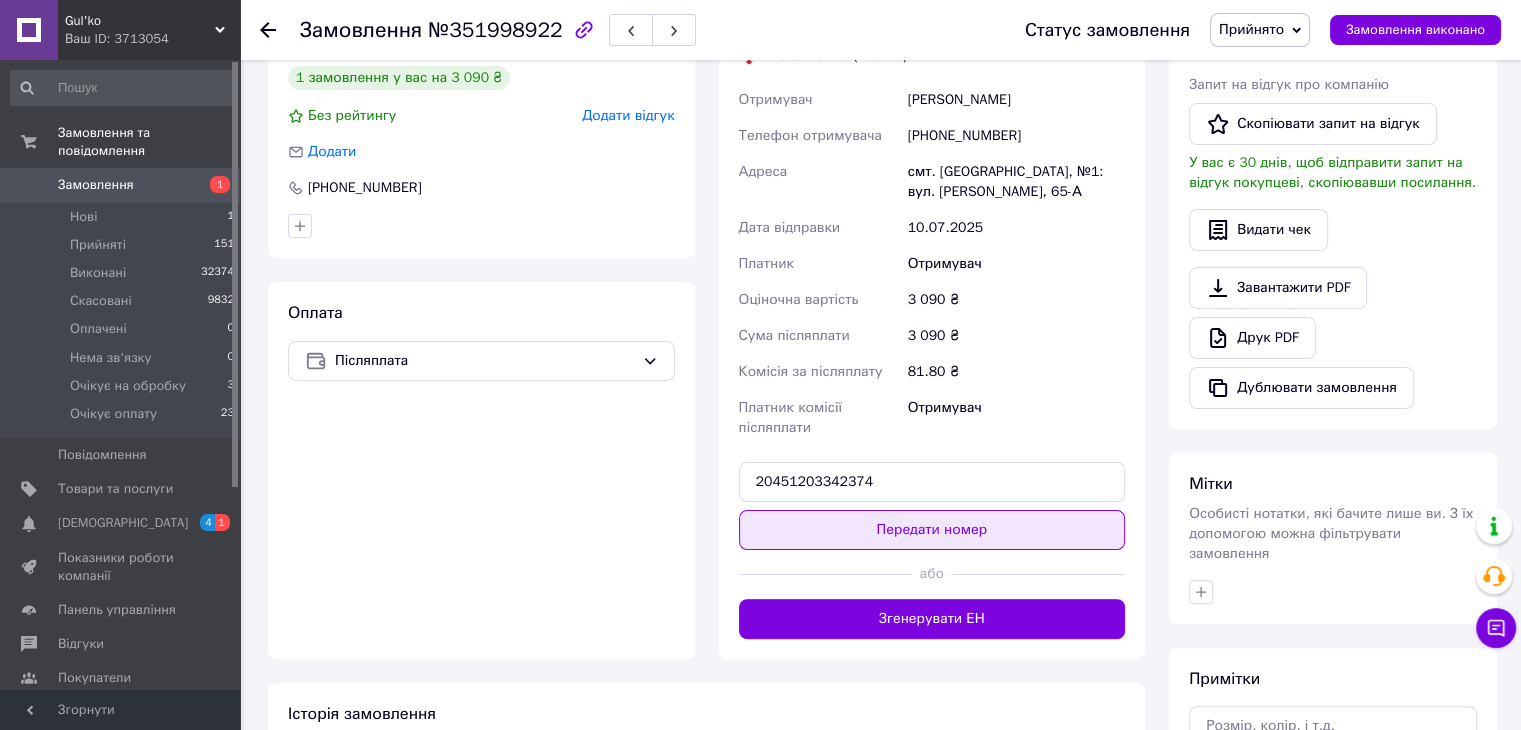 click on "Передати номер" at bounding box center (932, 530) 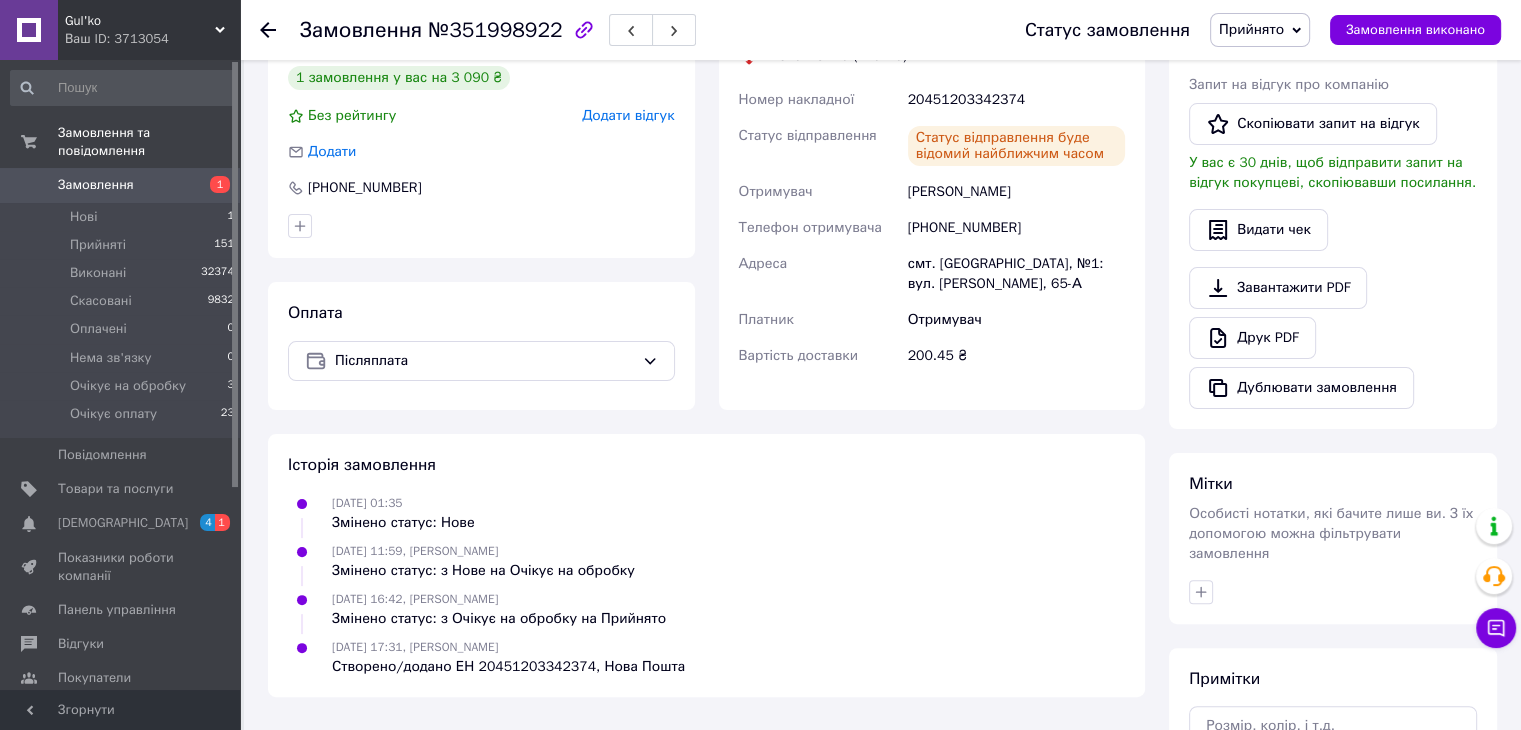 click on "Історія замовлення" at bounding box center [706, 465] 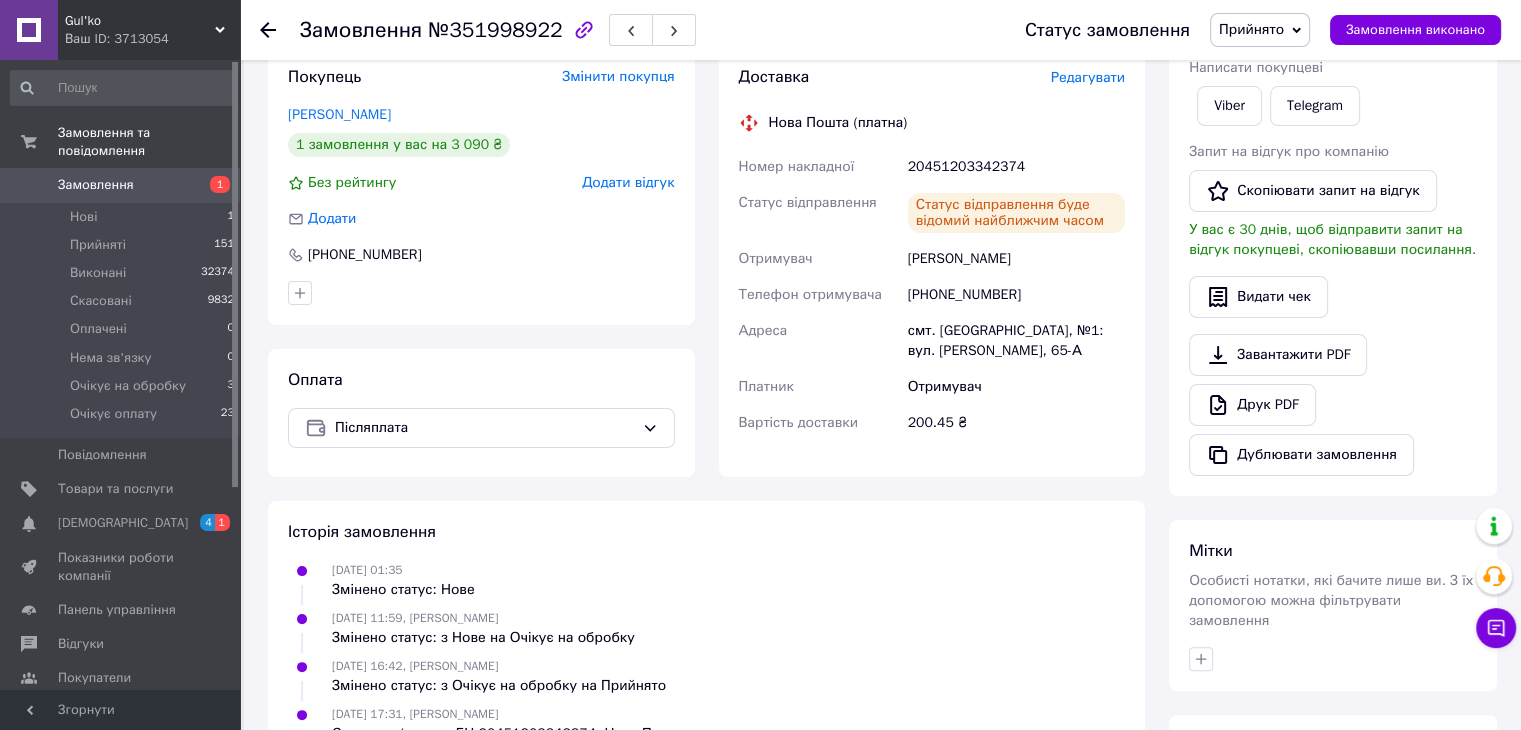 scroll, scrollTop: 200, scrollLeft: 0, axis: vertical 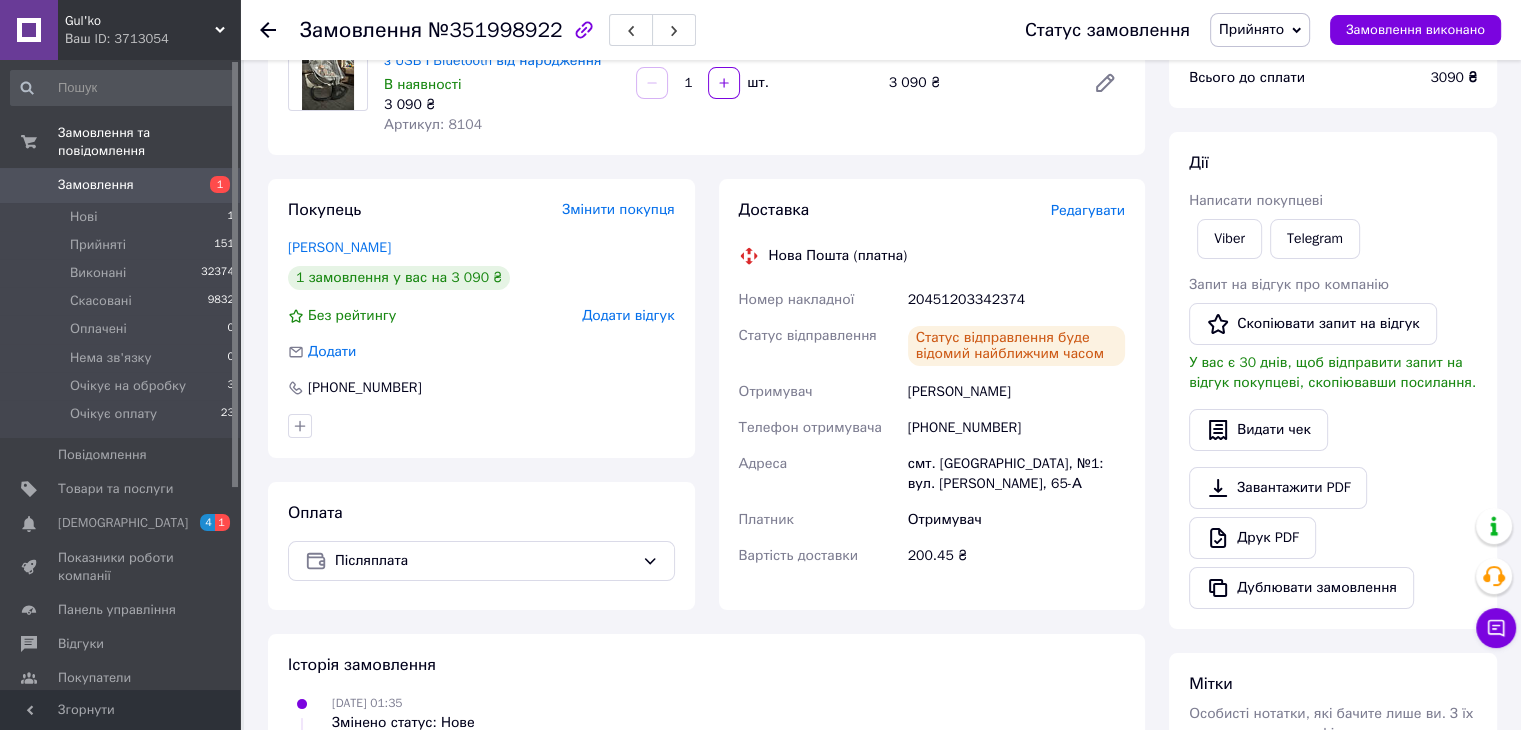 click on "Замовлення" at bounding box center [96, 185] 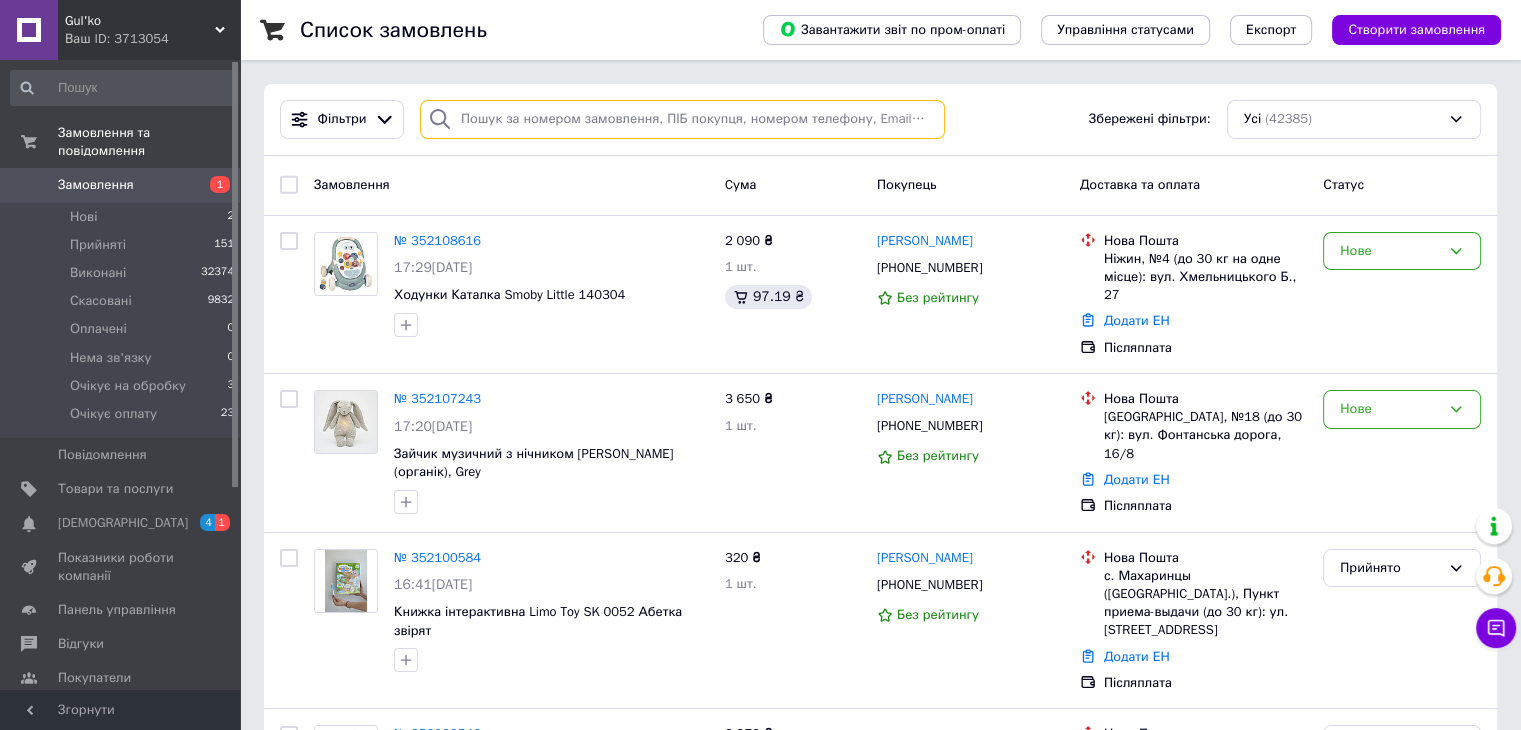 click at bounding box center [682, 119] 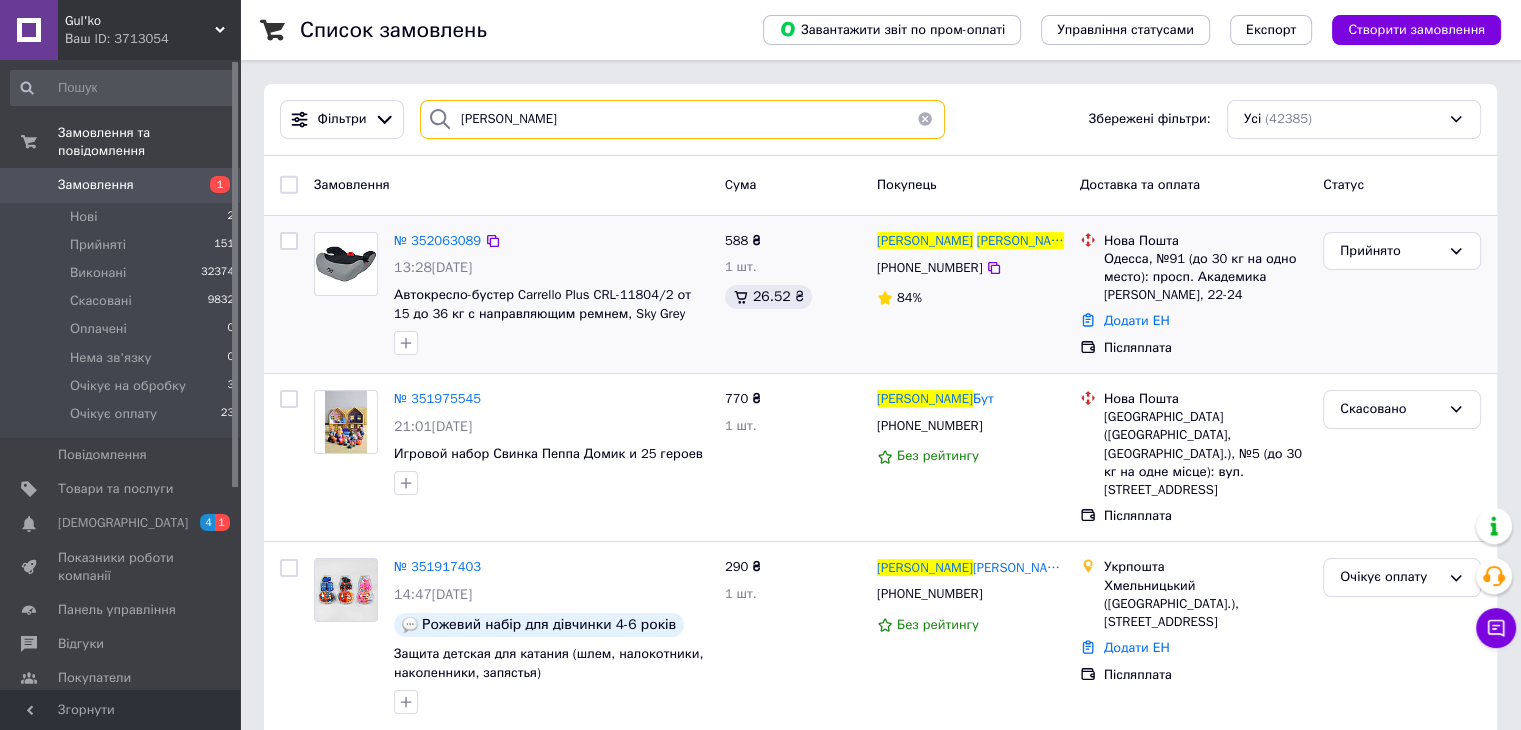 type on "Плохотніченко Юлія" 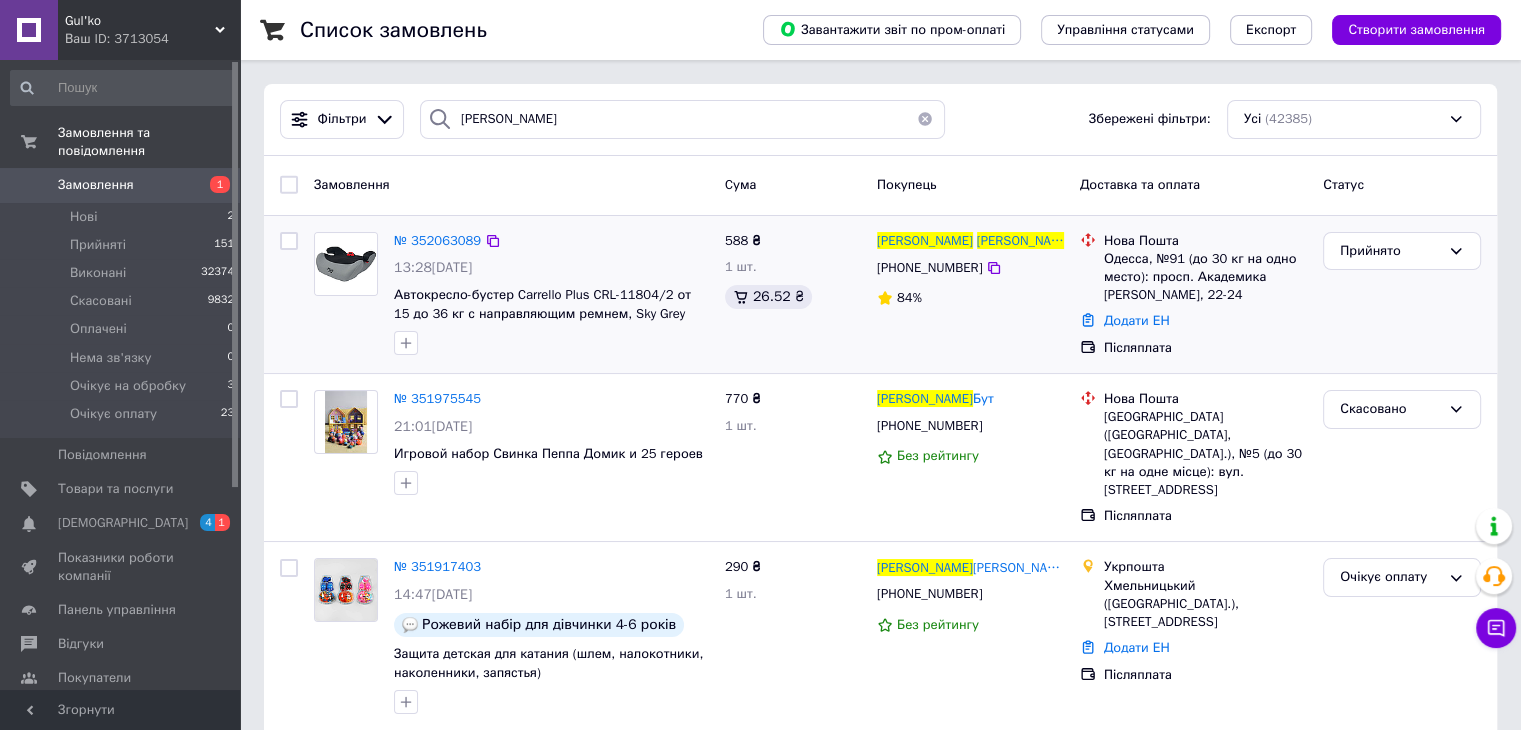click at bounding box center [346, 264] 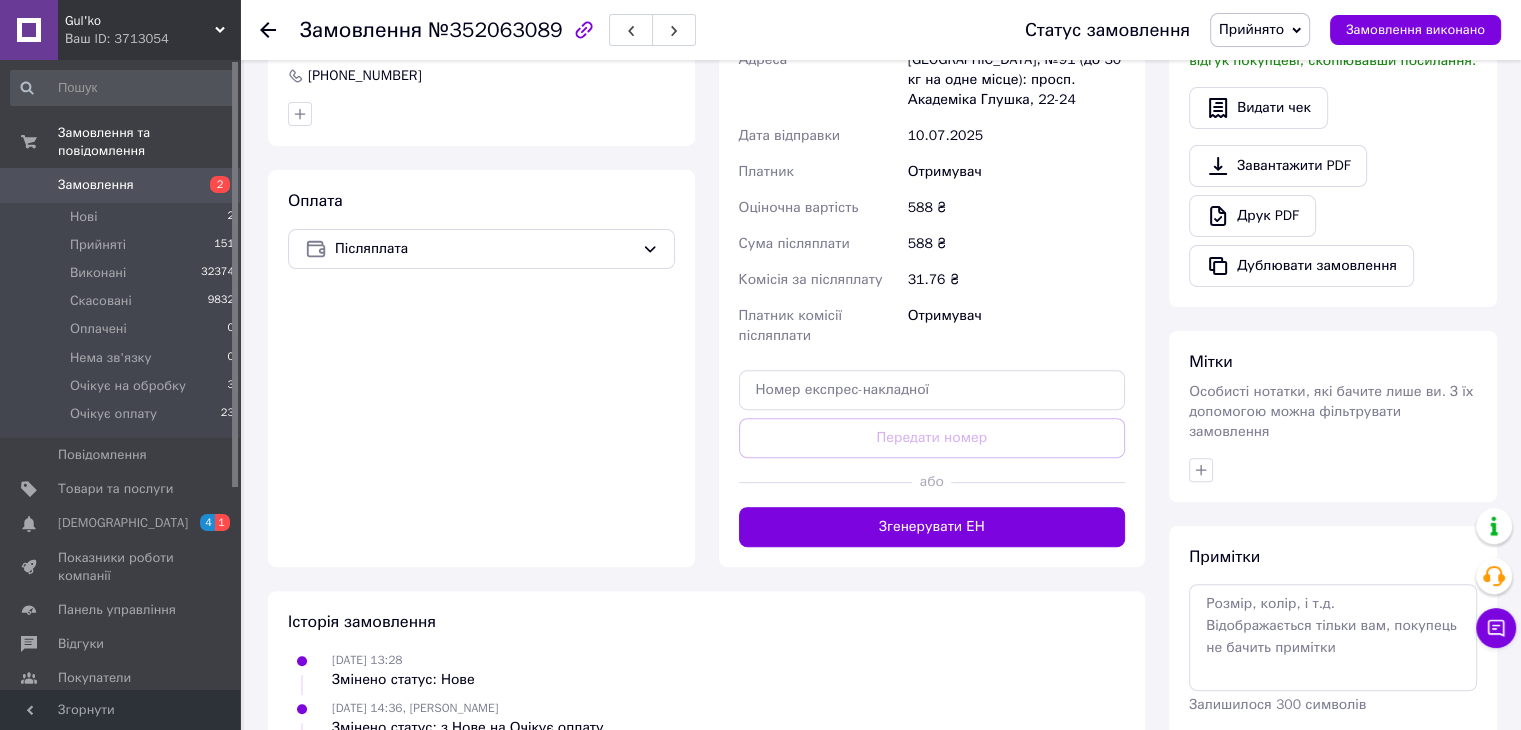 scroll, scrollTop: 600, scrollLeft: 0, axis: vertical 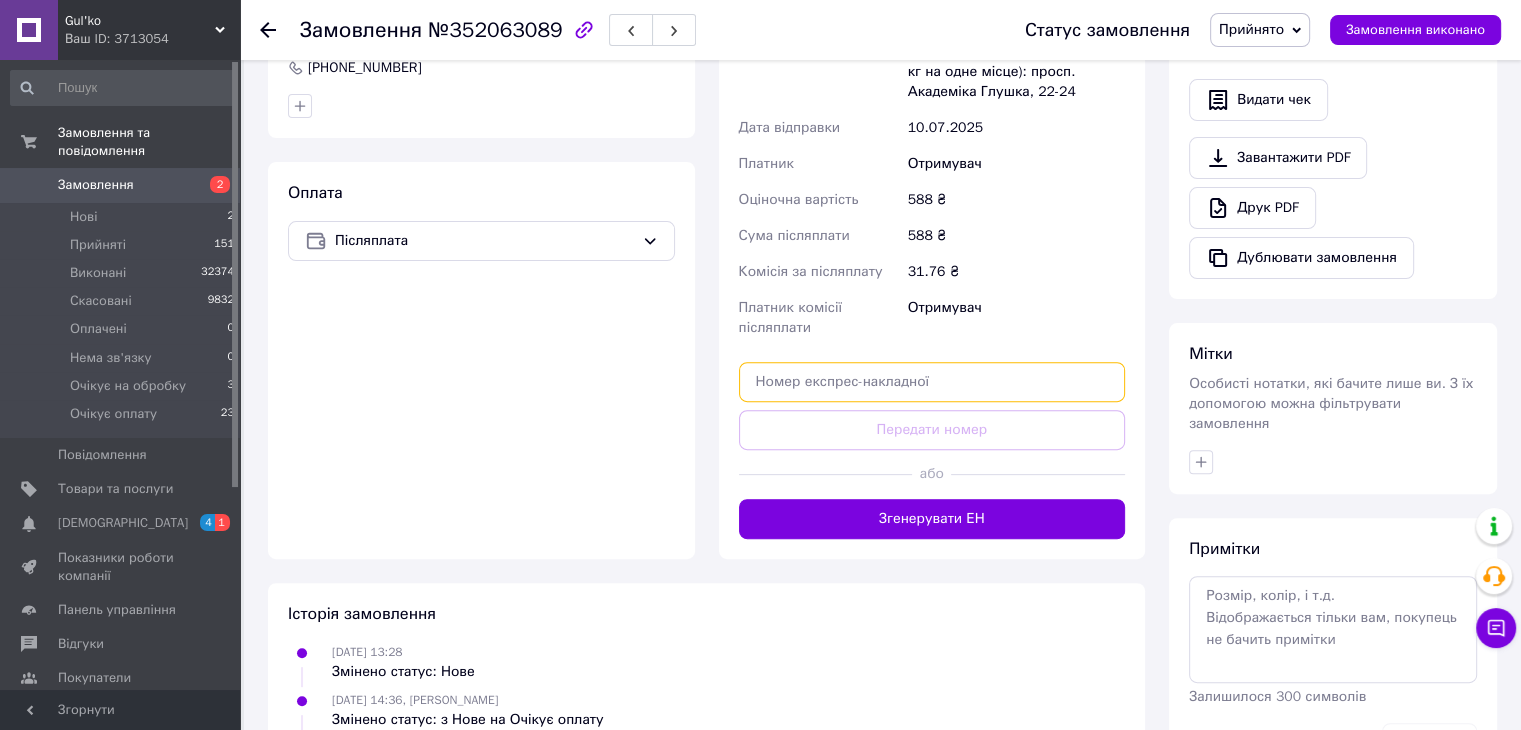 click at bounding box center [932, 382] 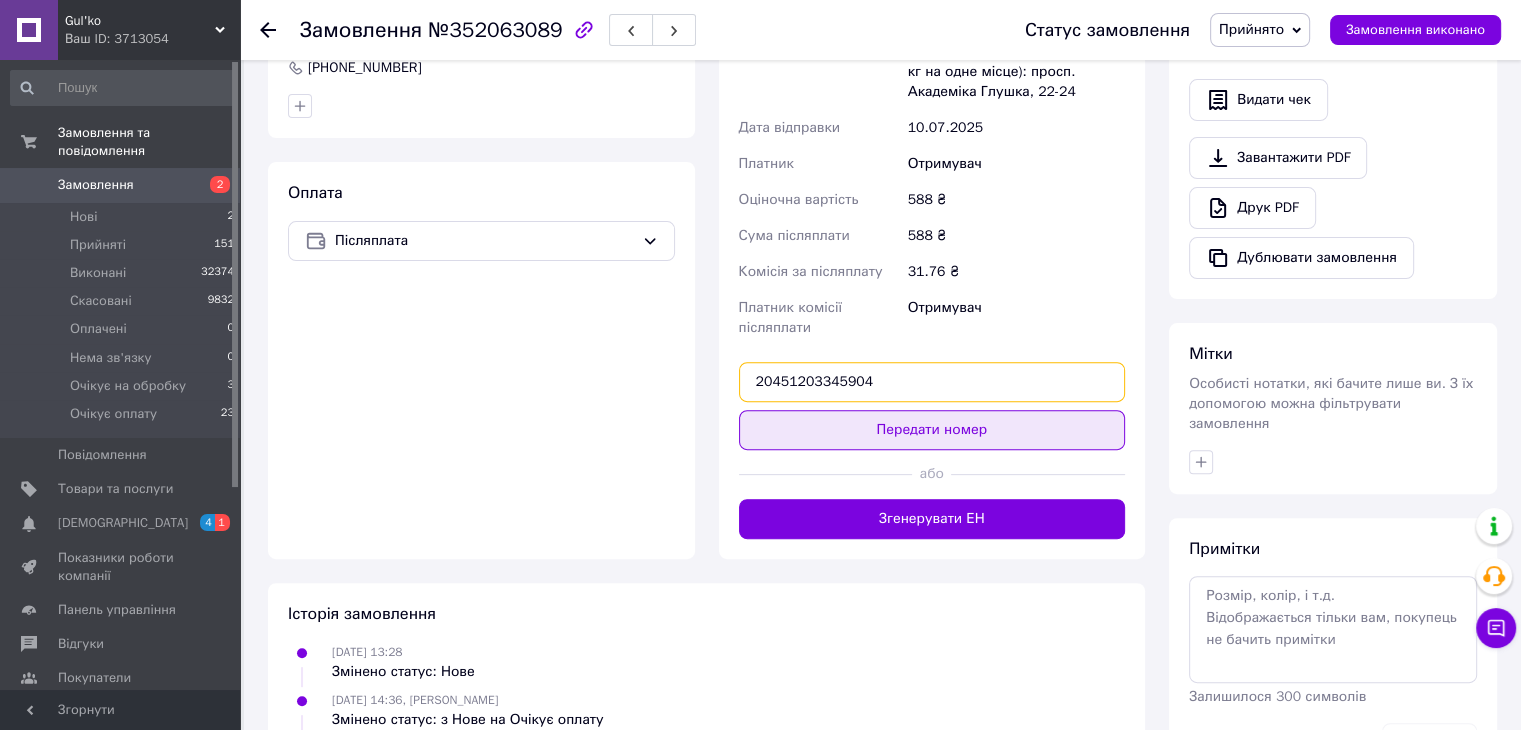 type on "20451203345904" 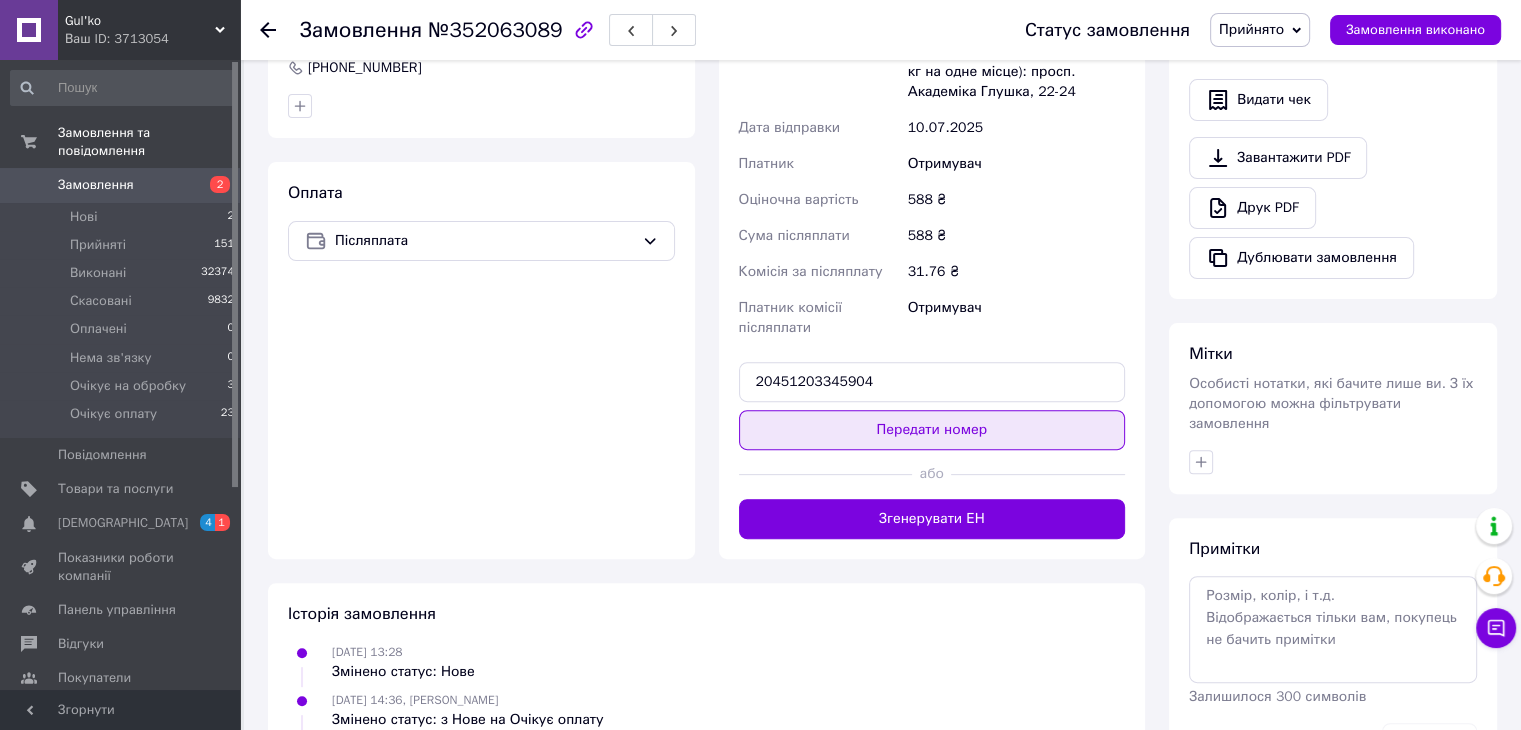 click on "Передати номер" at bounding box center [932, 430] 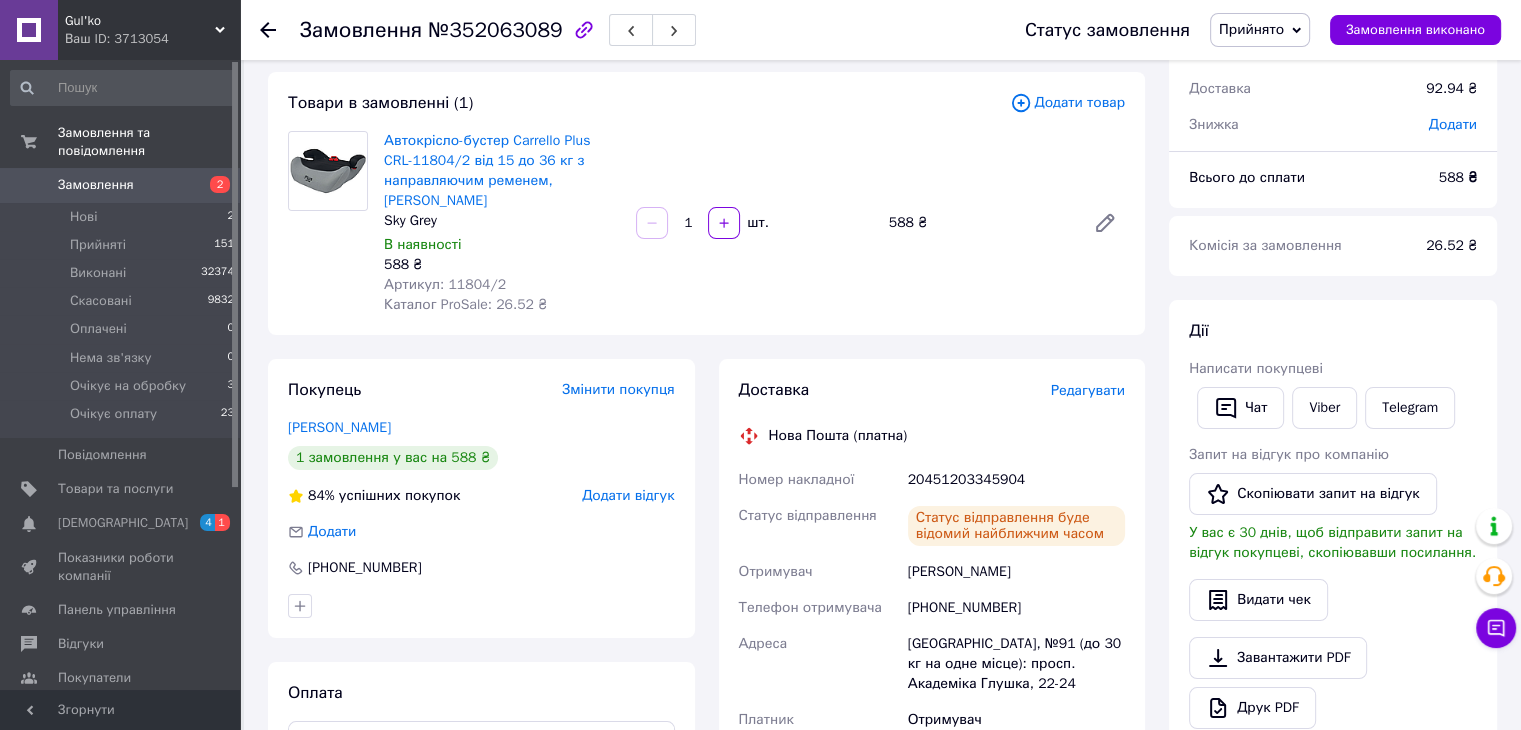 scroll, scrollTop: 0, scrollLeft: 0, axis: both 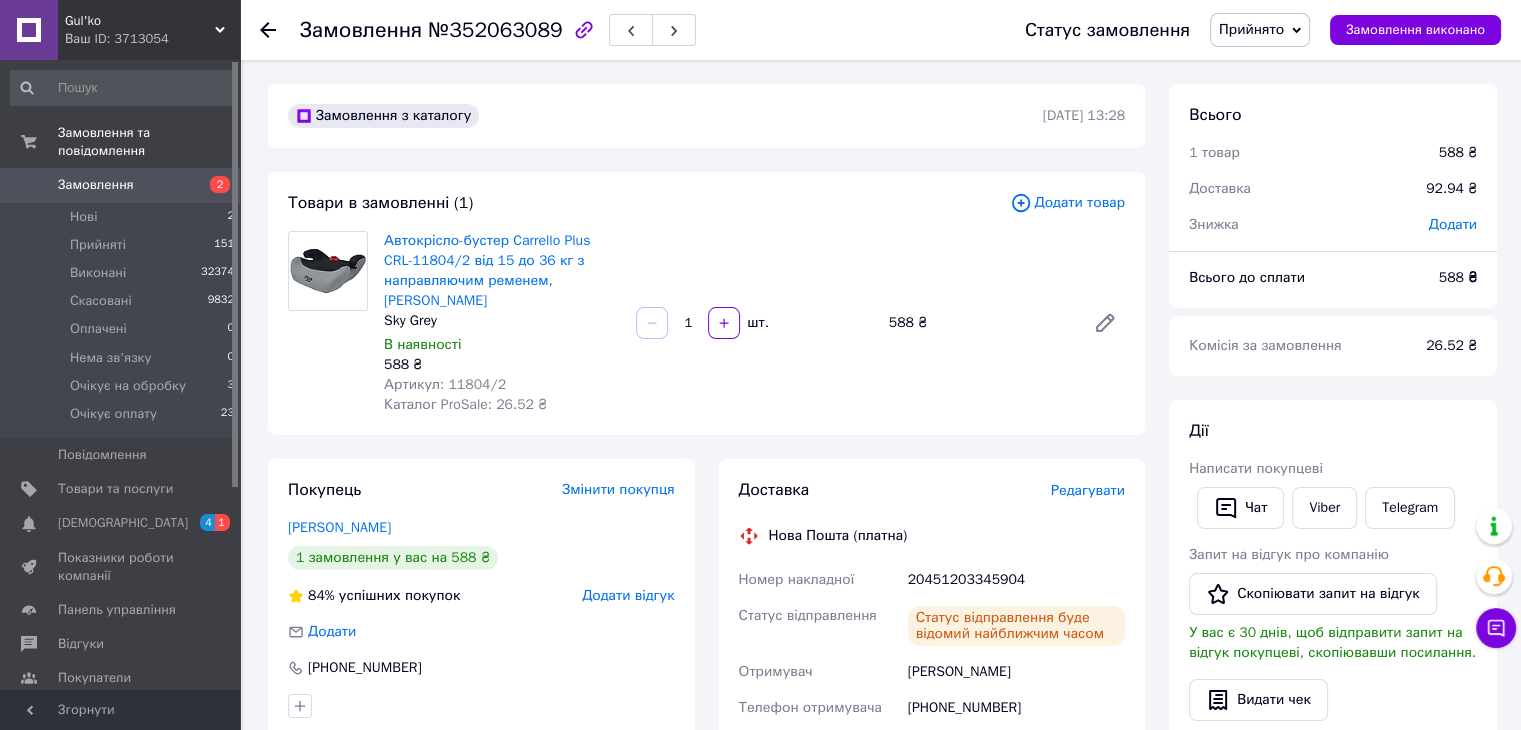 click on "Замовлення" at bounding box center [96, 185] 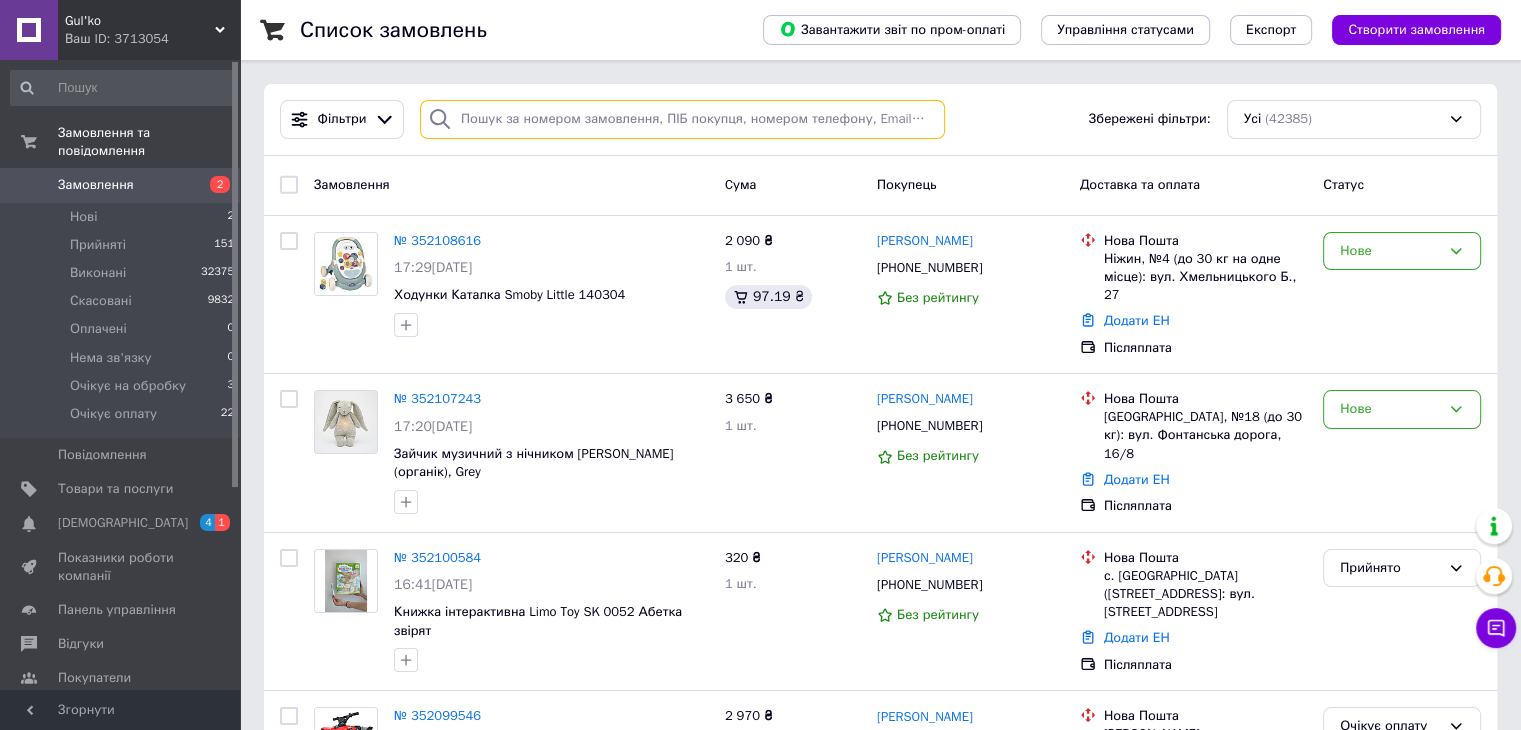 click at bounding box center [682, 119] 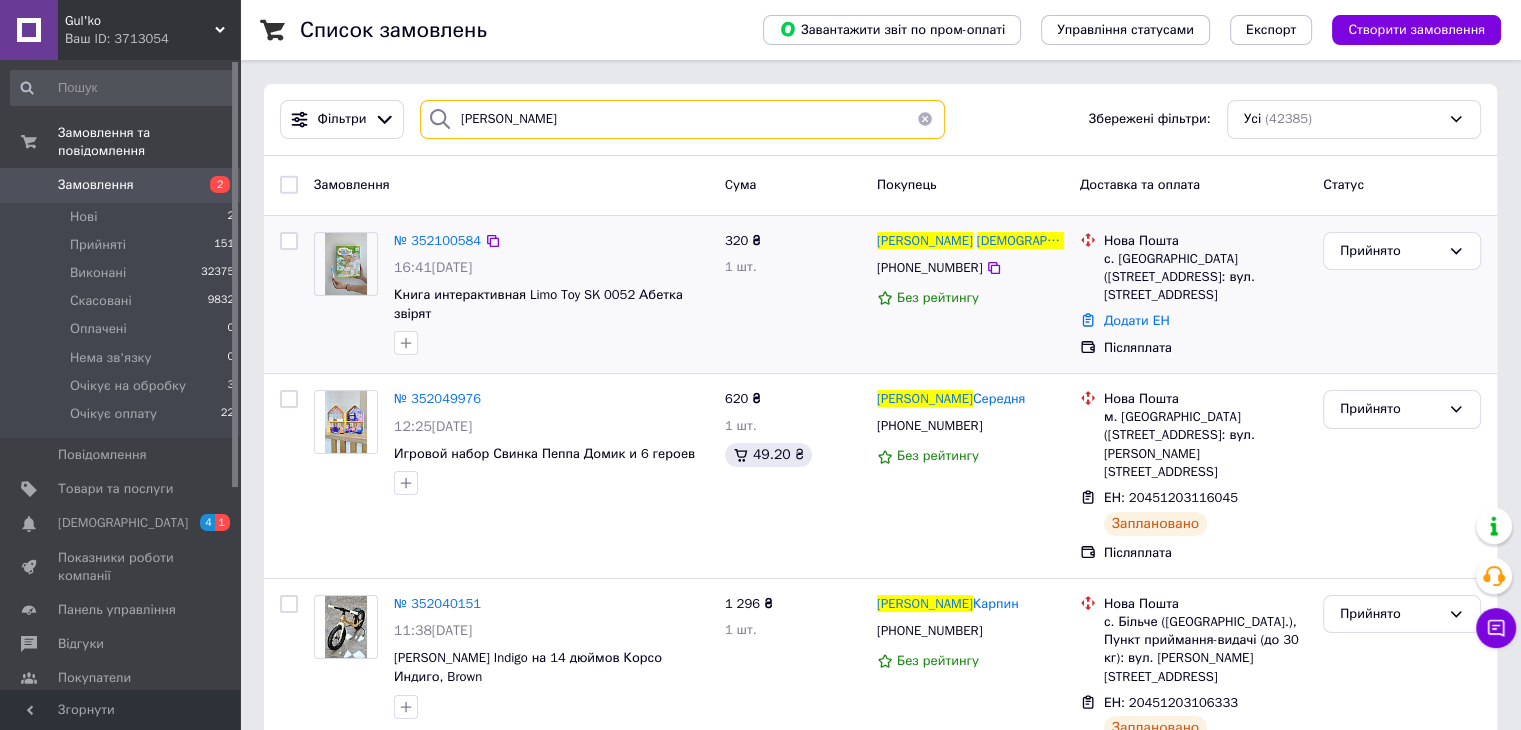 type on "[PERSON_NAME]" 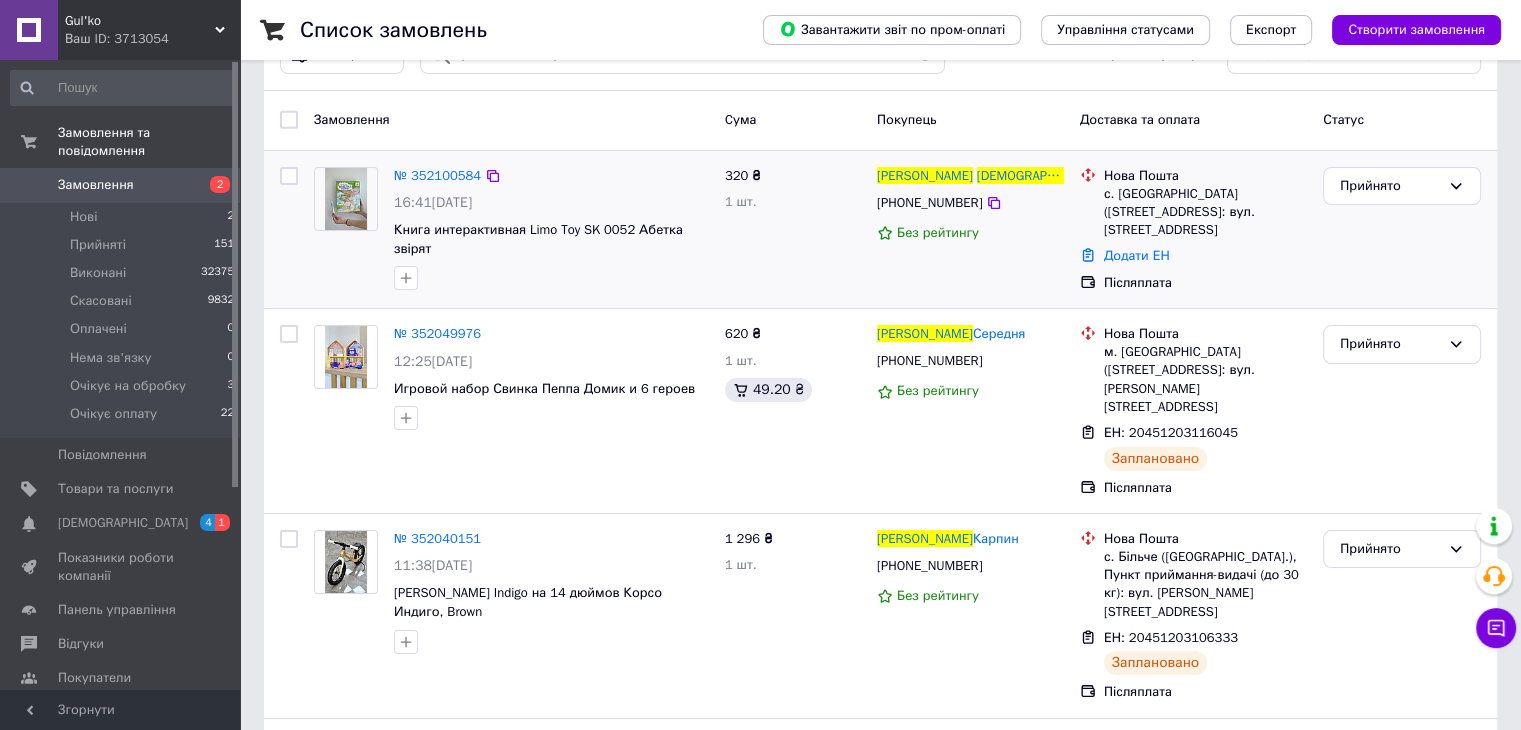 scroll, scrollTop: 0, scrollLeft: 0, axis: both 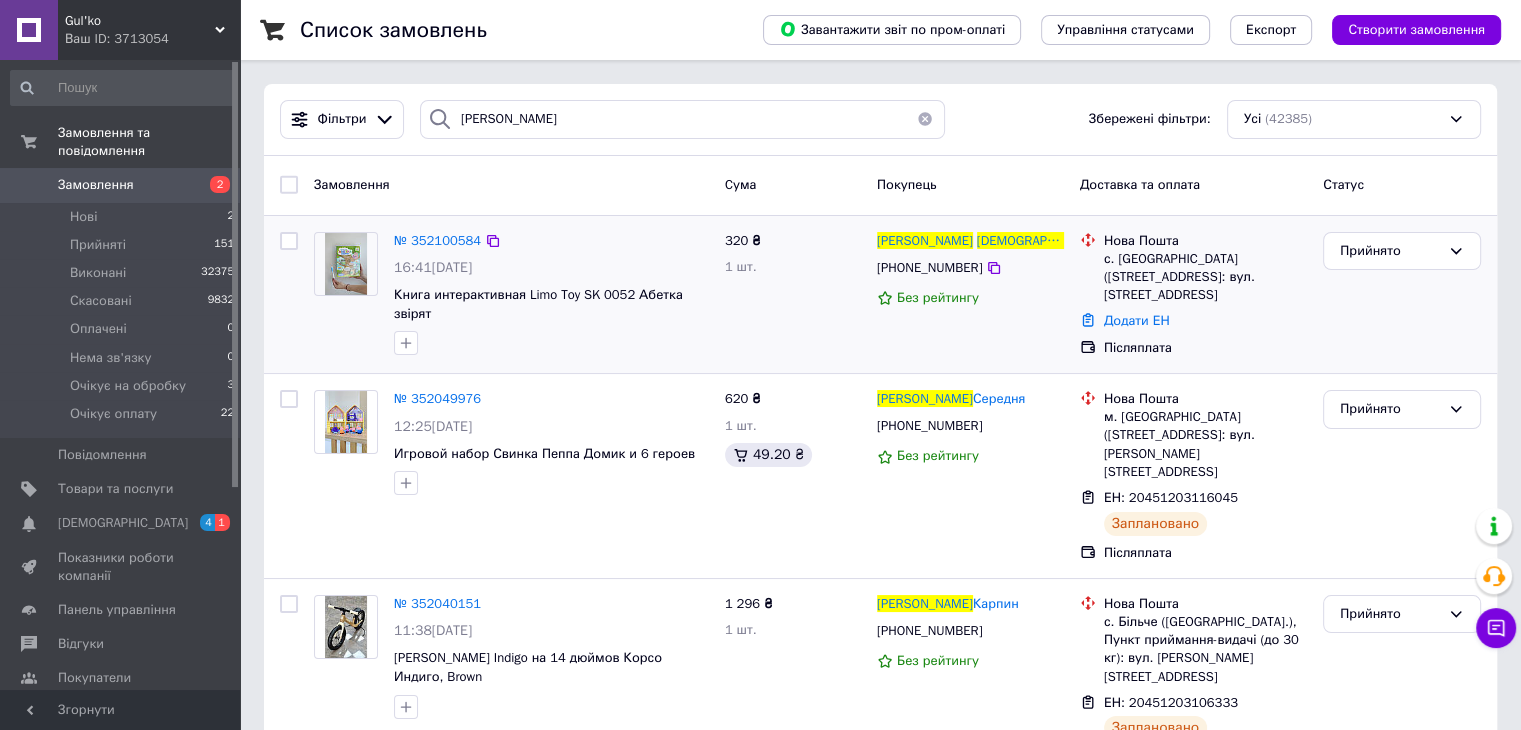 click at bounding box center [346, 264] 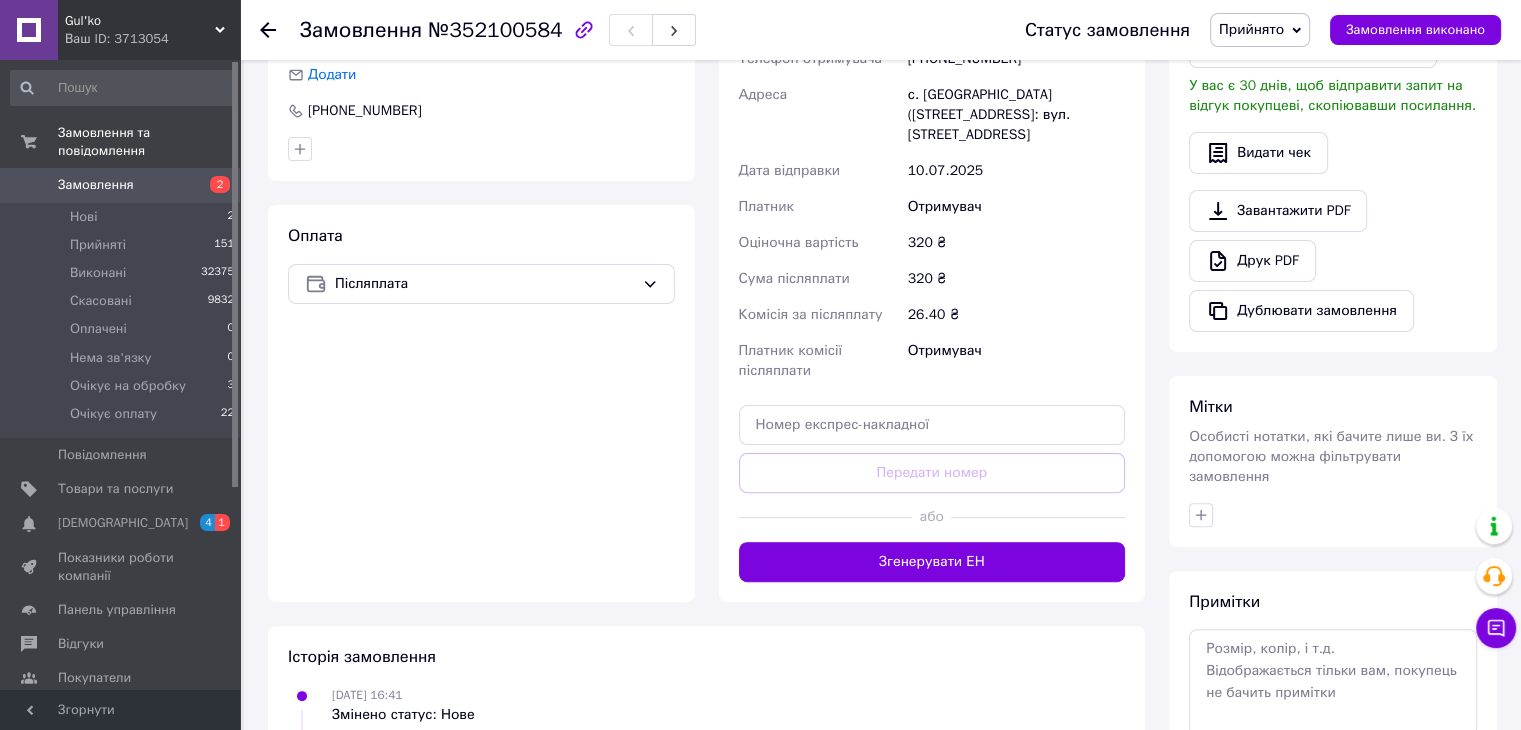 scroll, scrollTop: 624, scrollLeft: 0, axis: vertical 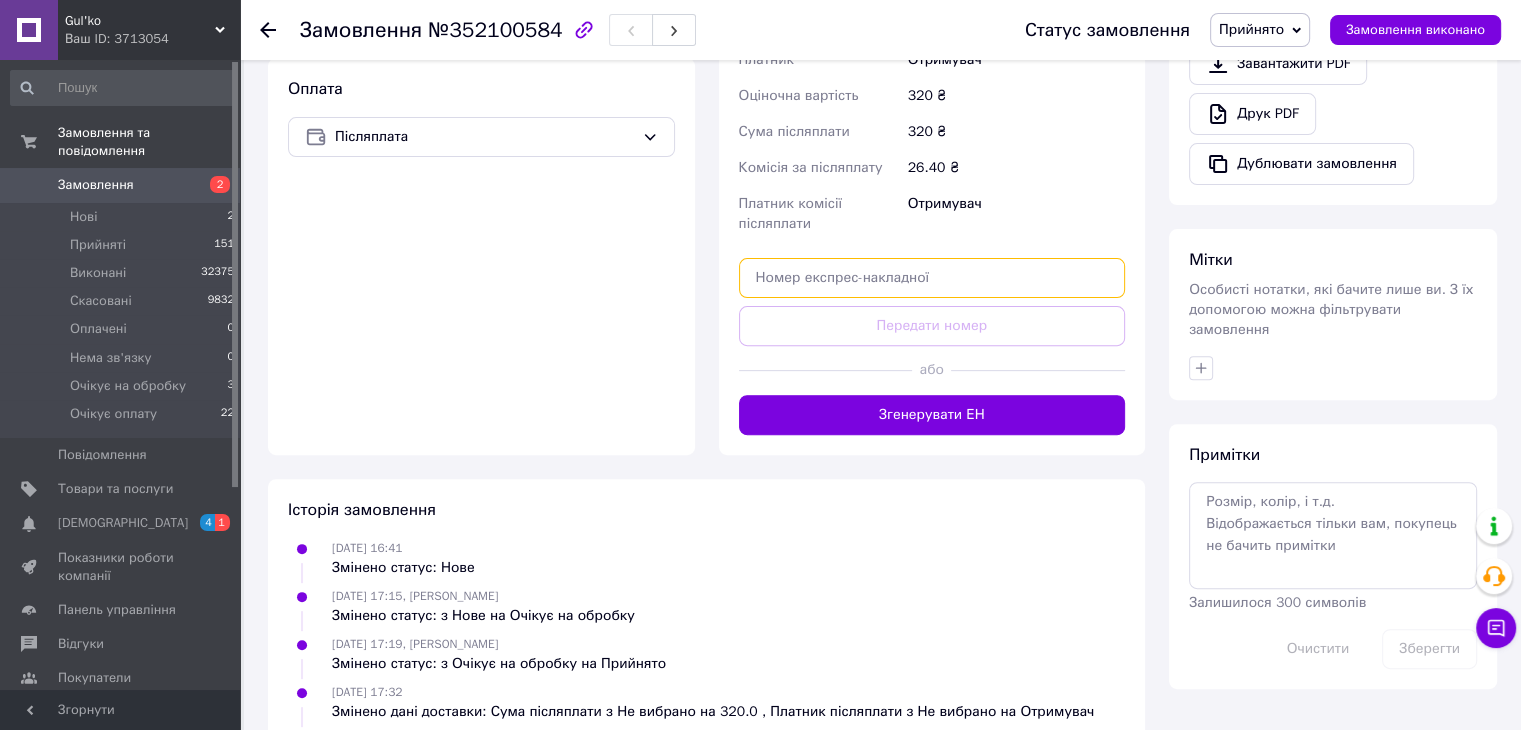 click at bounding box center (932, 278) 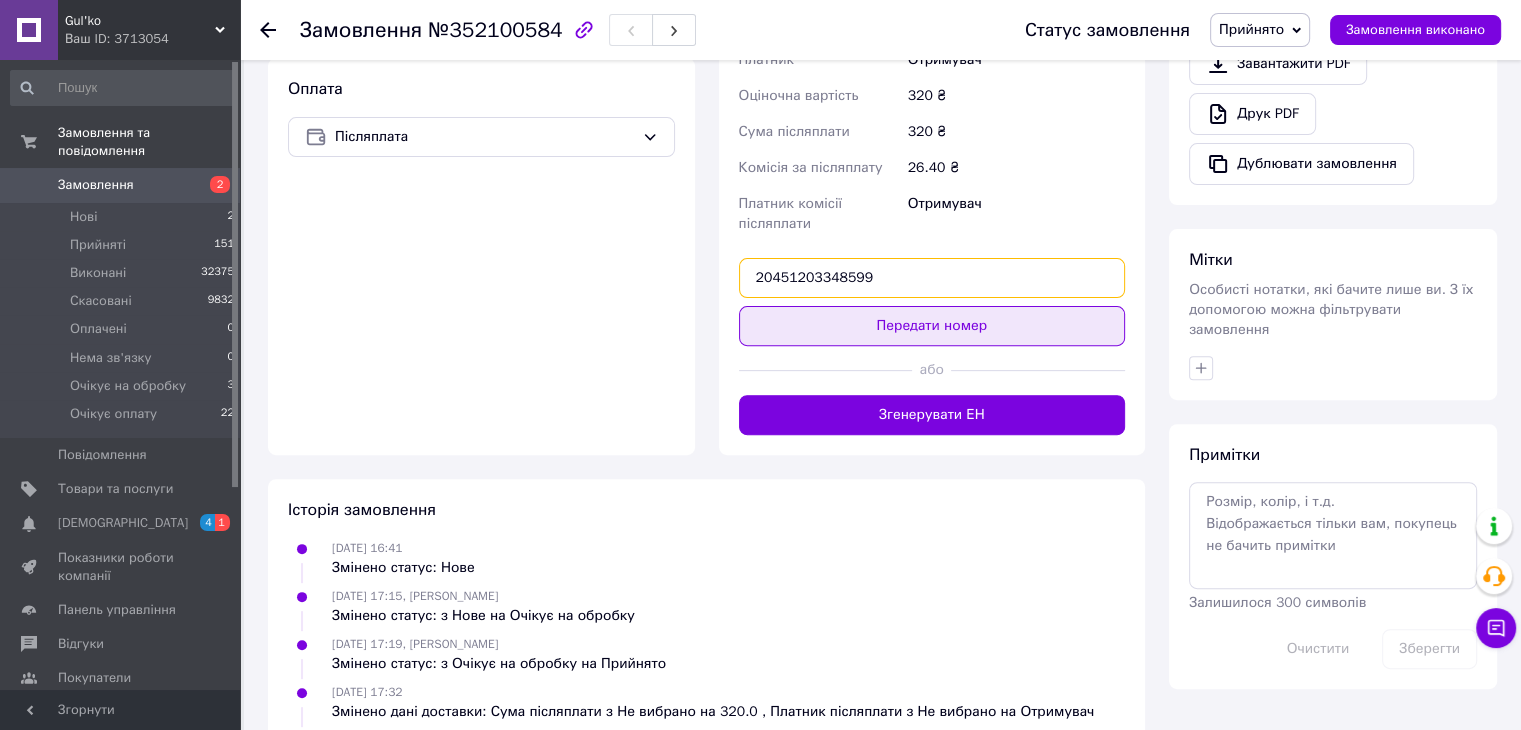 type on "20451203348599" 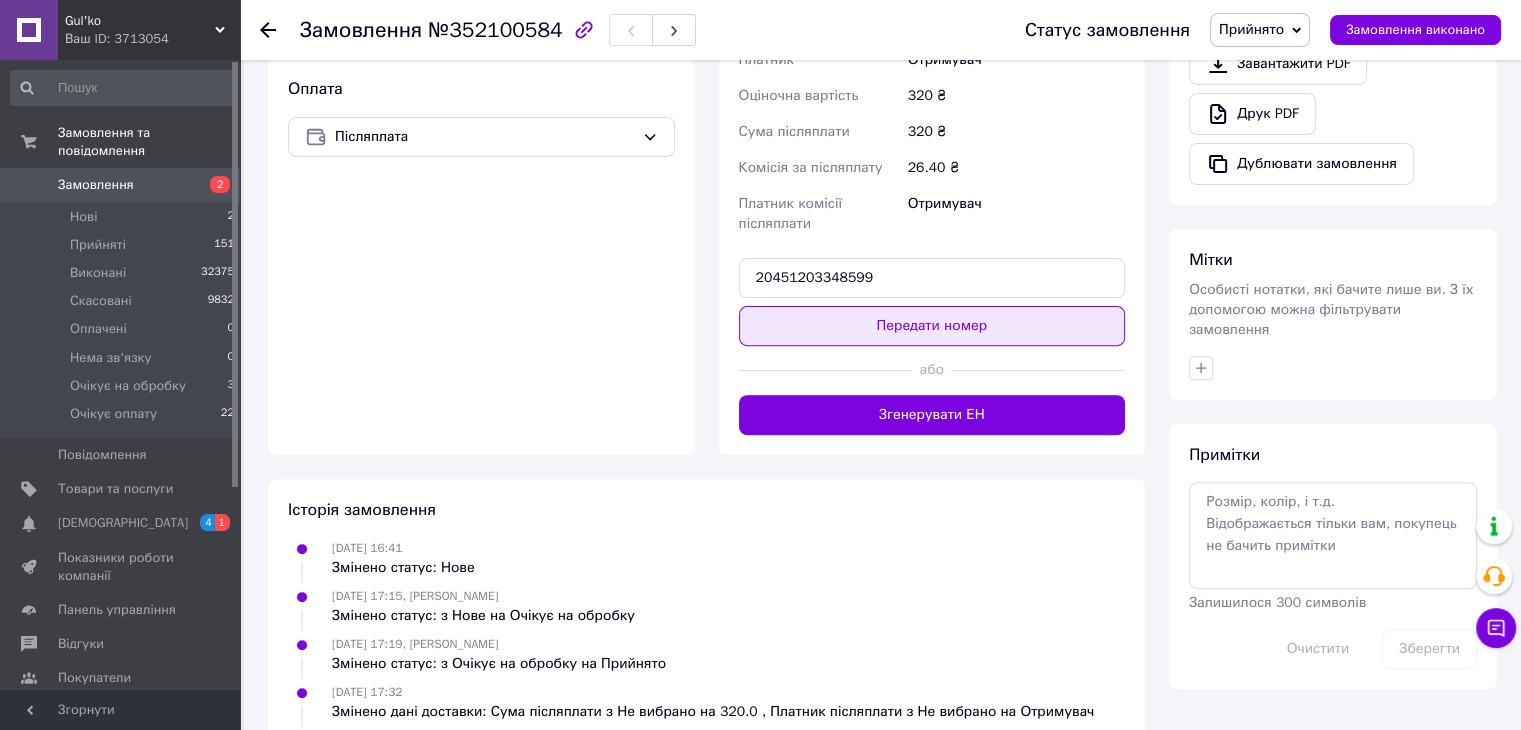 click on "Передати номер" at bounding box center [932, 326] 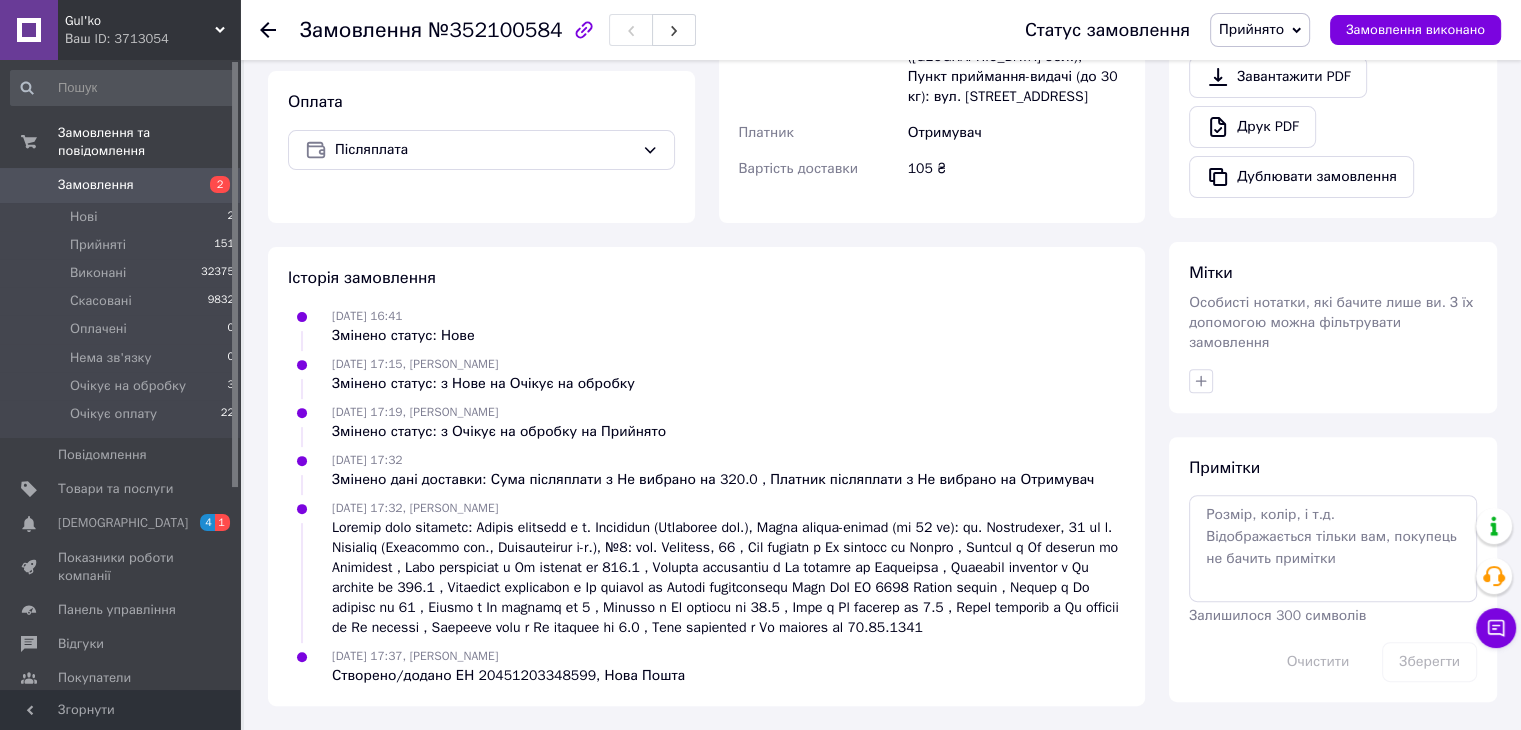 scroll, scrollTop: 624, scrollLeft: 0, axis: vertical 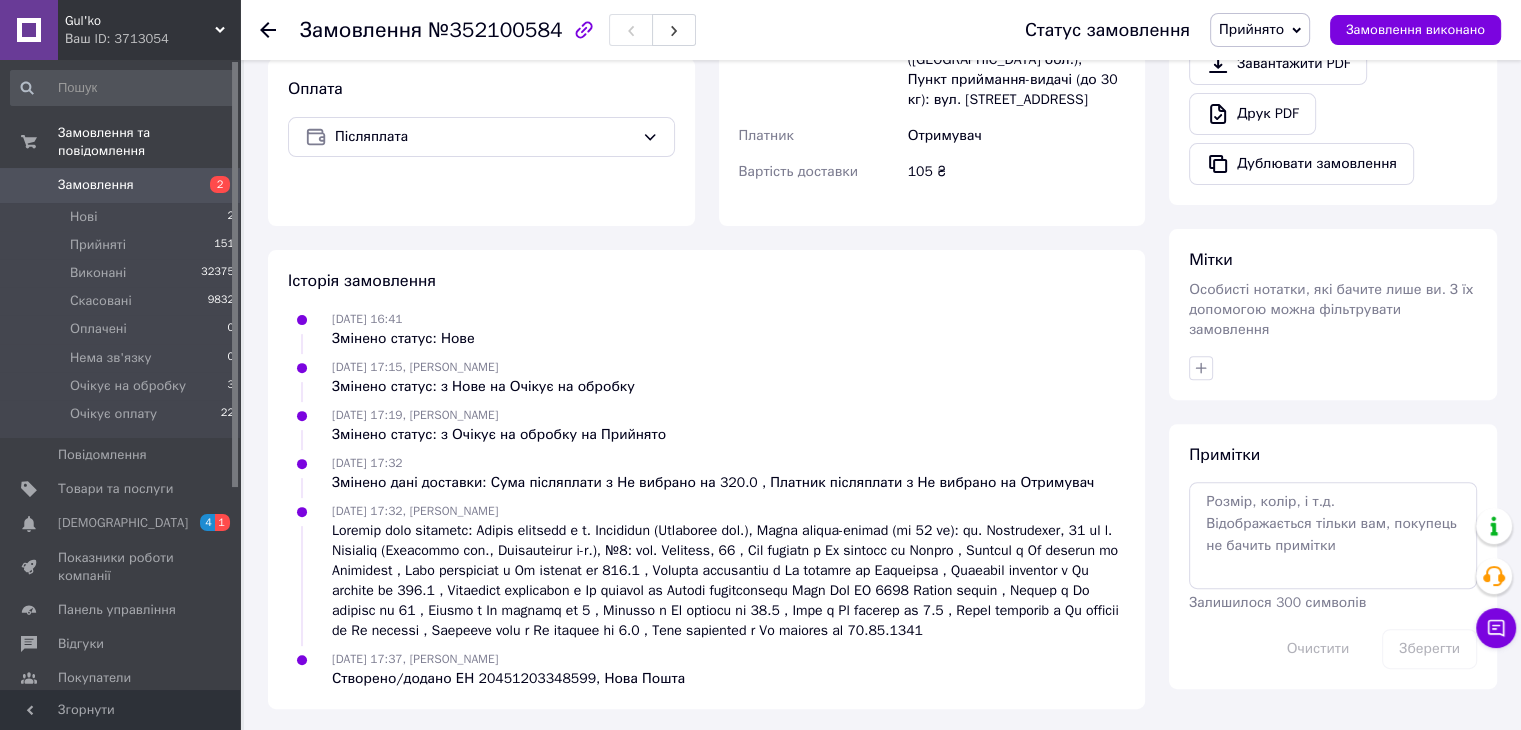 click on "Історія замовлення" at bounding box center [706, 281] 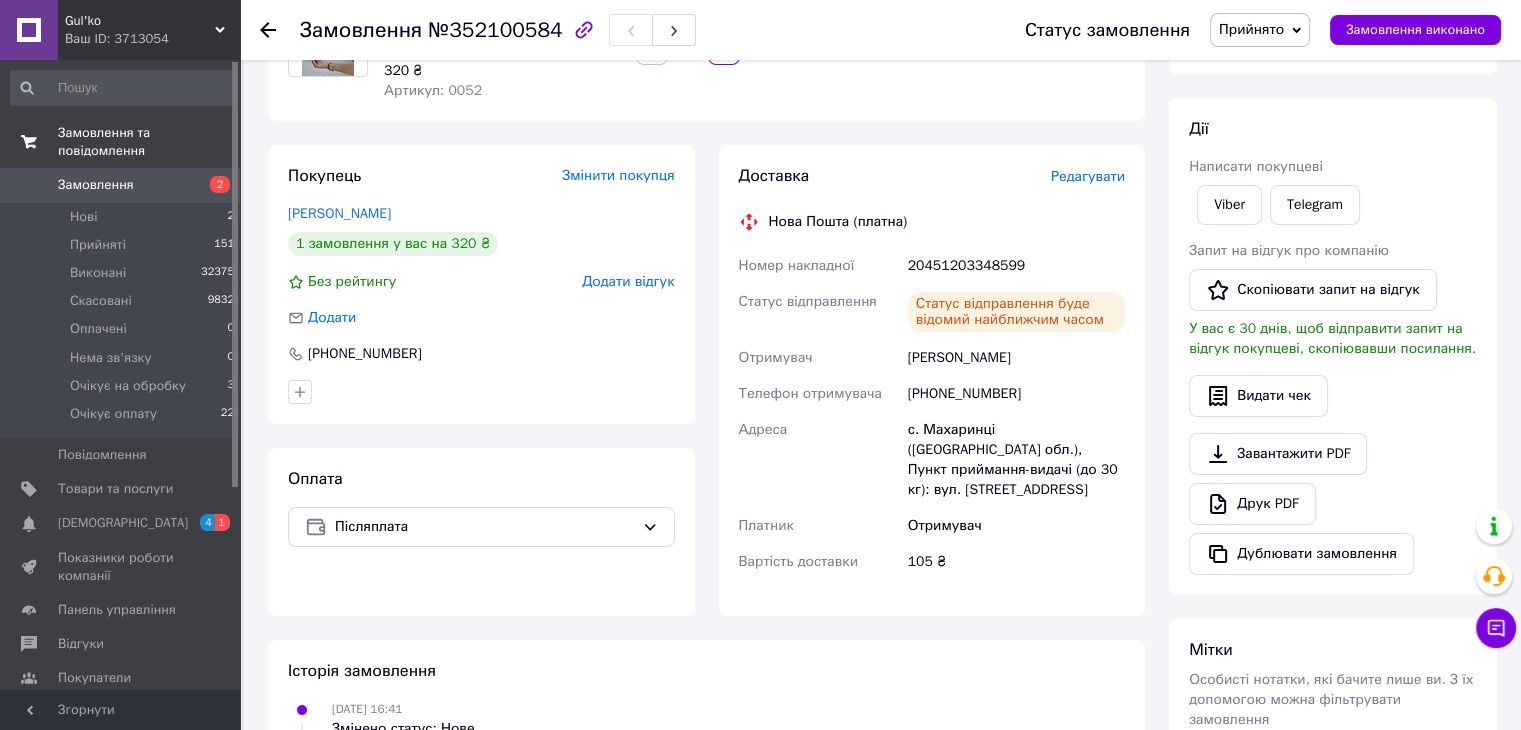 scroll, scrollTop: 224, scrollLeft: 0, axis: vertical 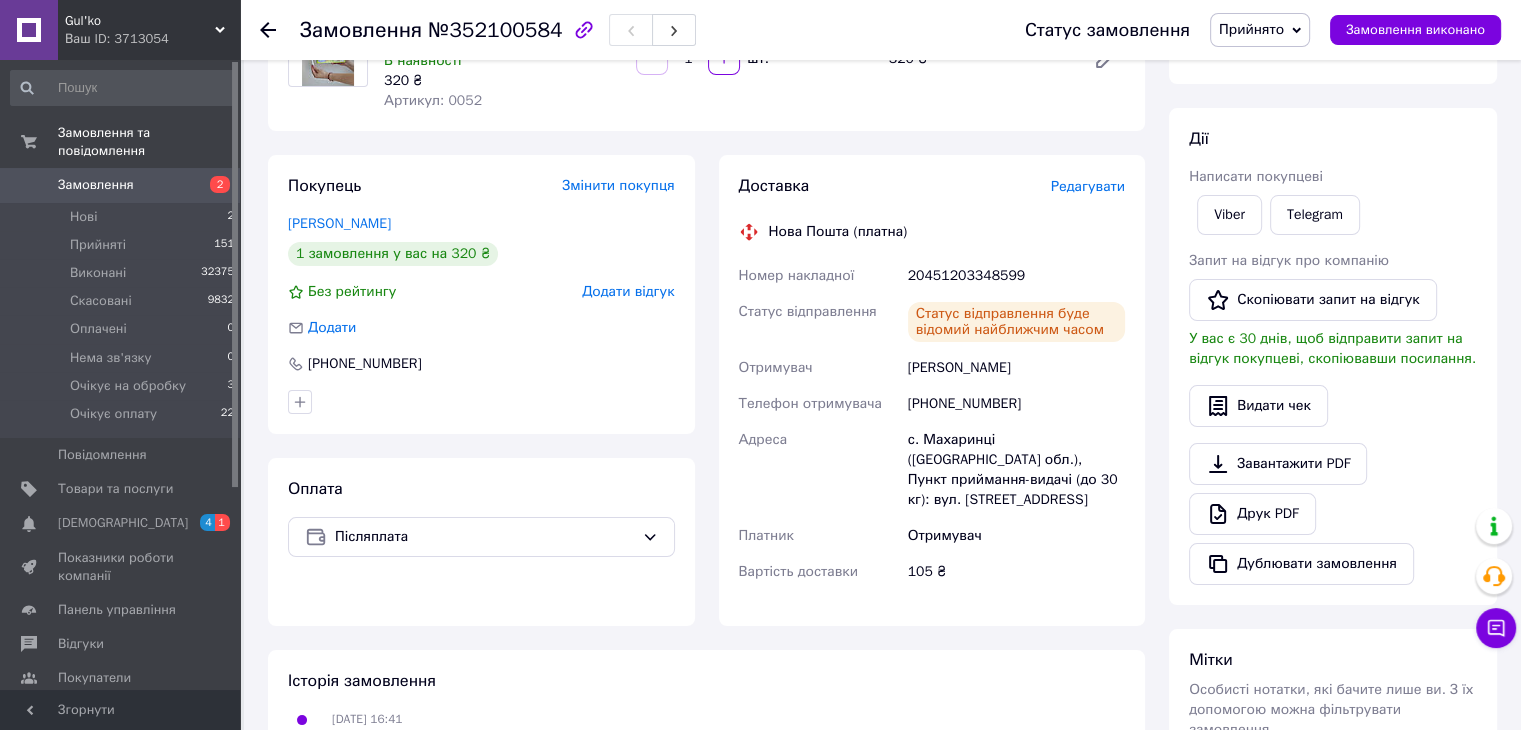 drag, startPoint x: 114, startPoint y: 168, endPoint x: 268, endPoint y: 172, distance: 154.05194 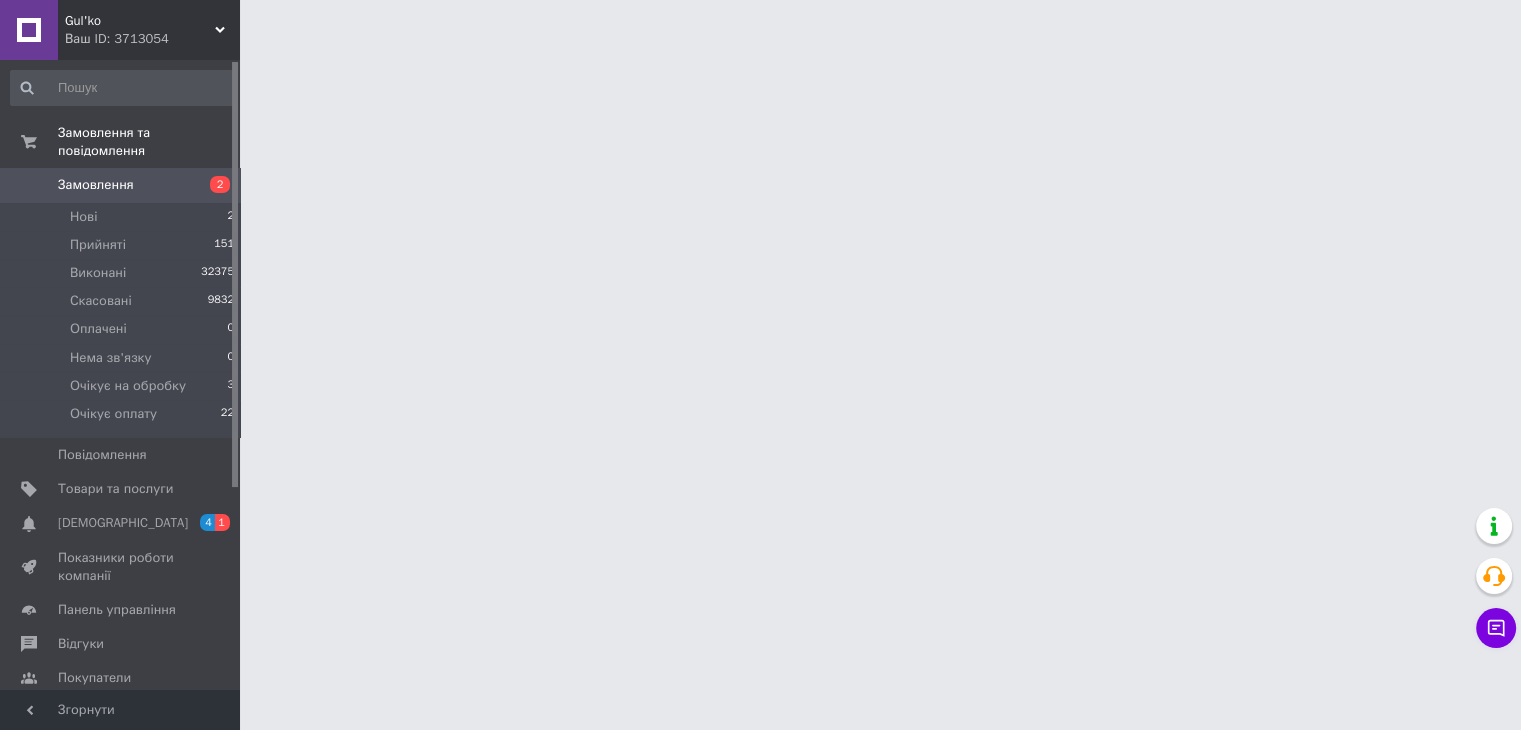 scroll, scrollTop: 0, scrollLeft: 0, axis: both 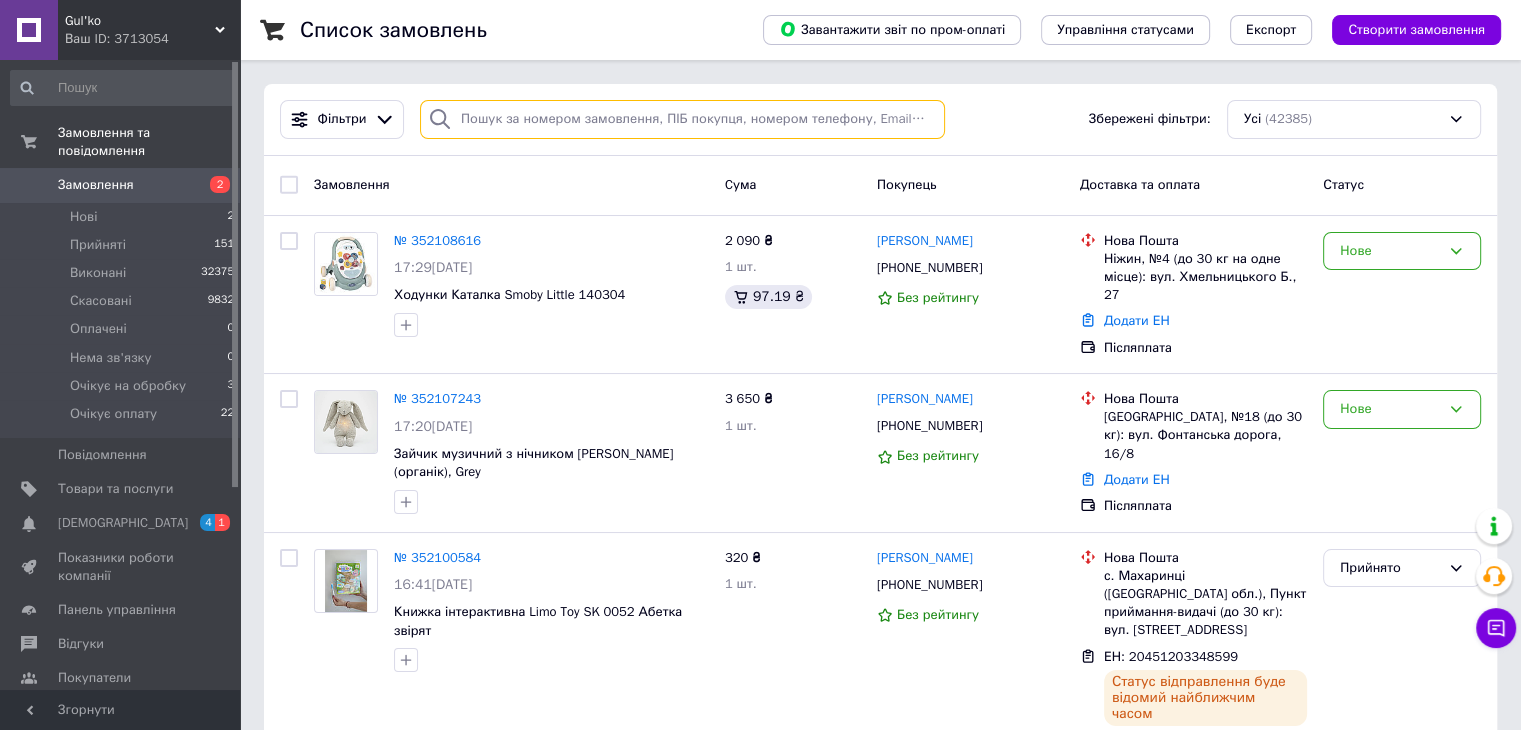 click at bounding box center (682, 119) 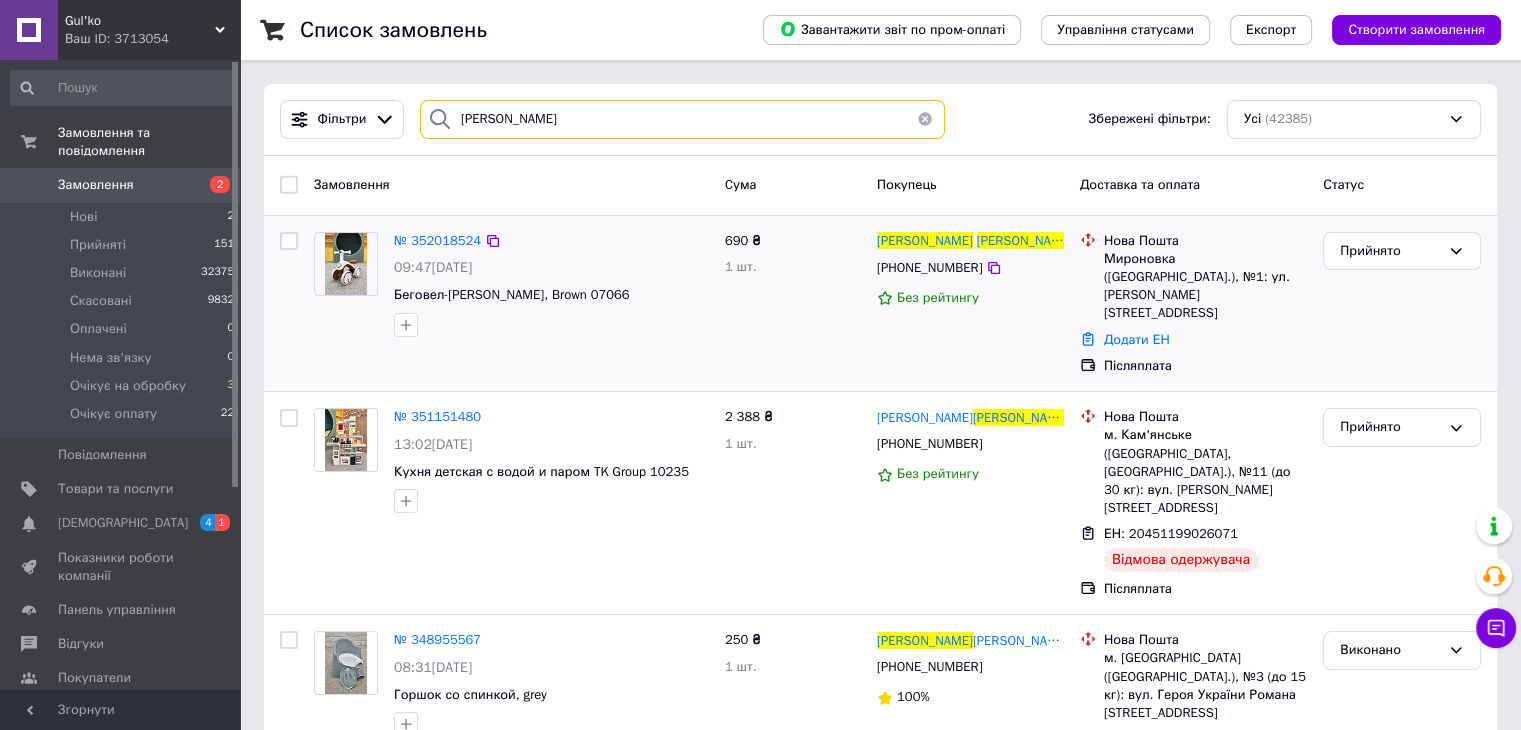 type on "[PERSON_NAME]" 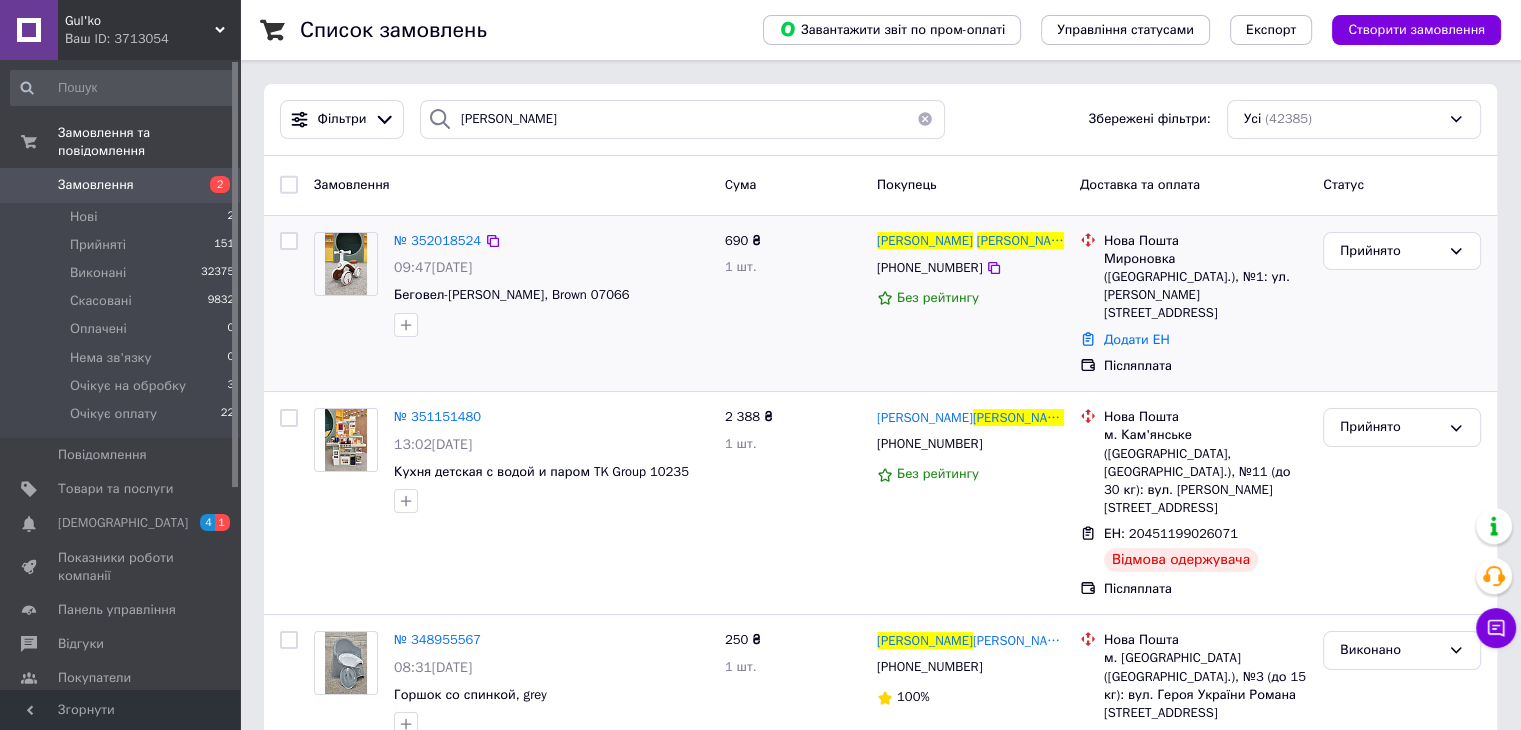 click at bounding box center [346, 264] 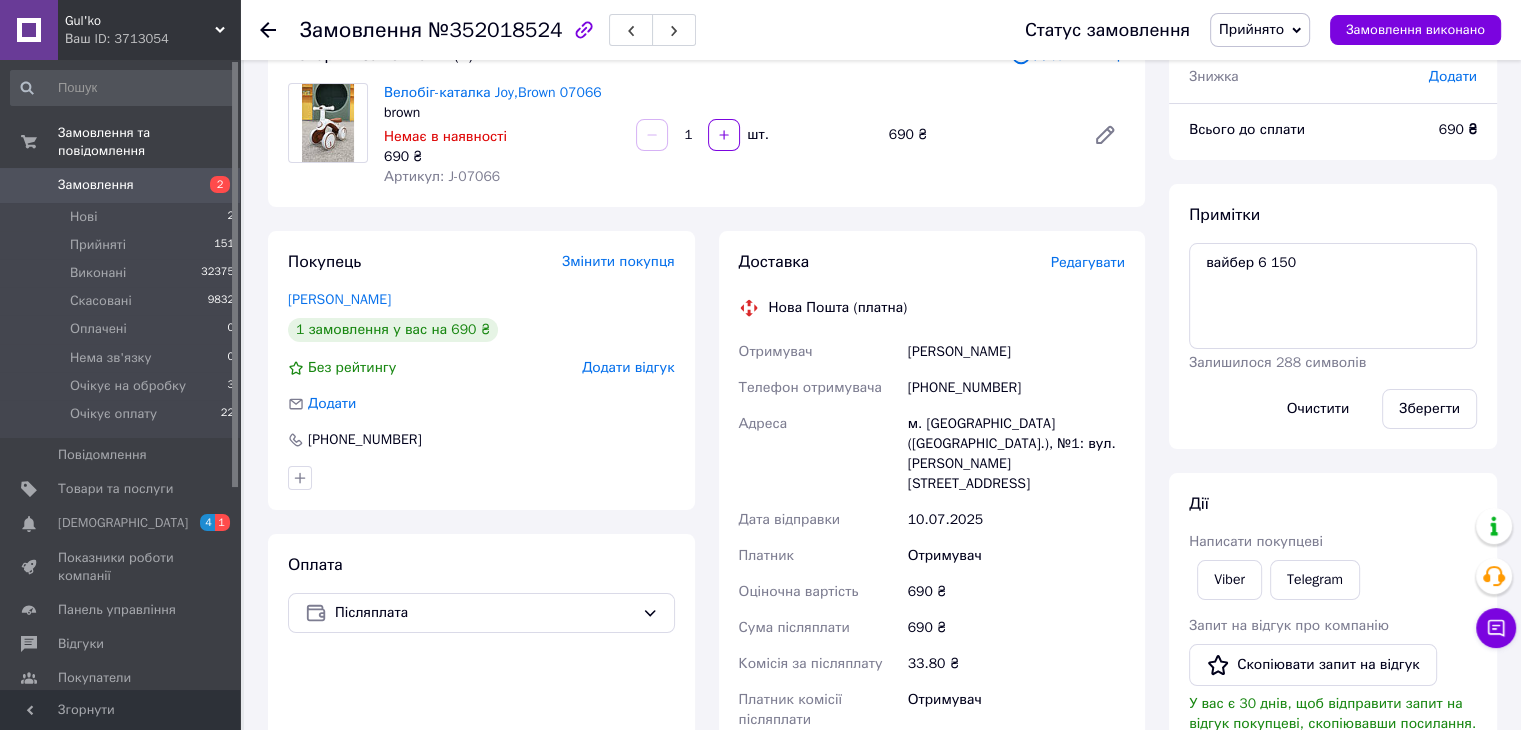 scroll, scrollTop: 400, scrollLeft: 0, axis: vertical 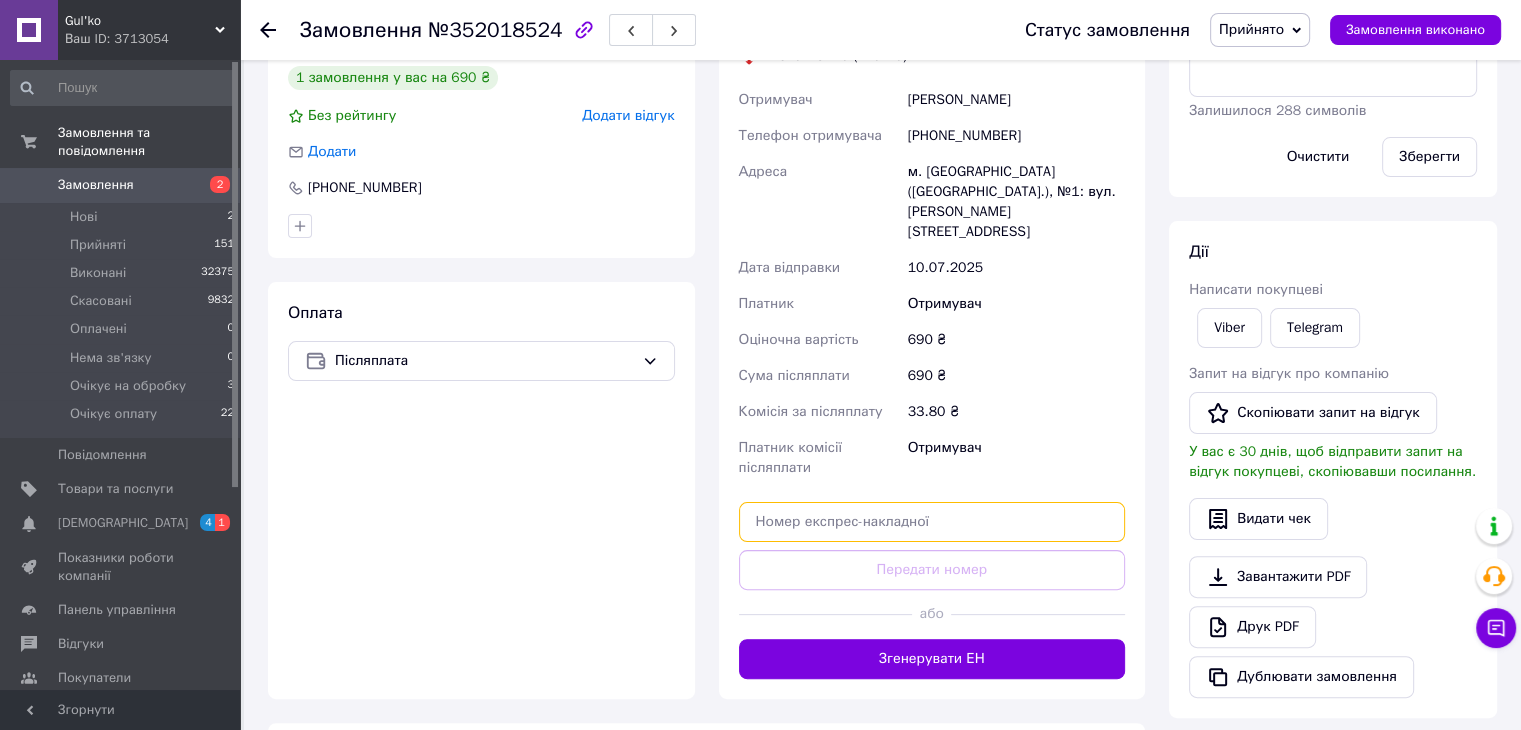 click at bounding box center (932, 522) 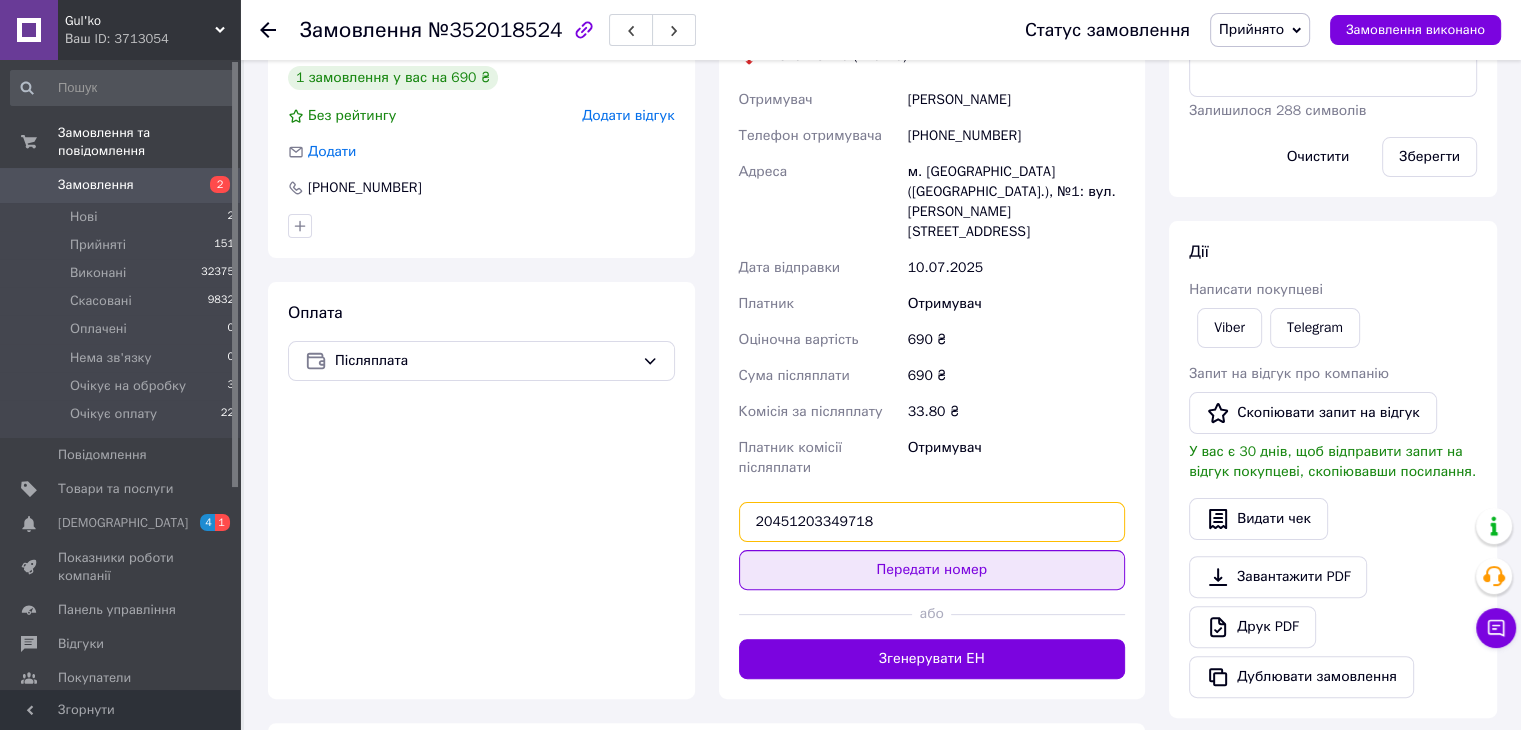 type on "20451203349718" 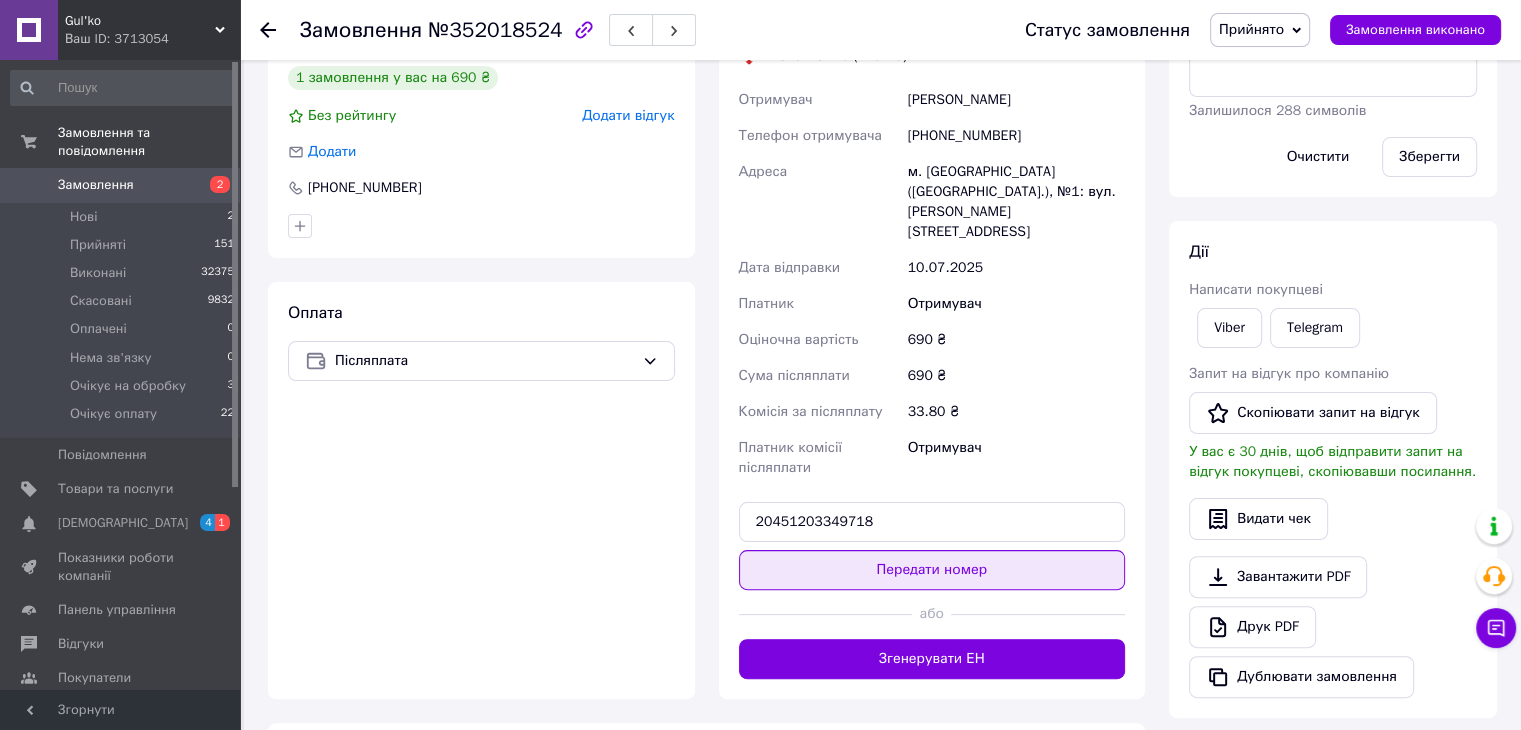 click on "Передати номер" at bounding box center (932, 570) 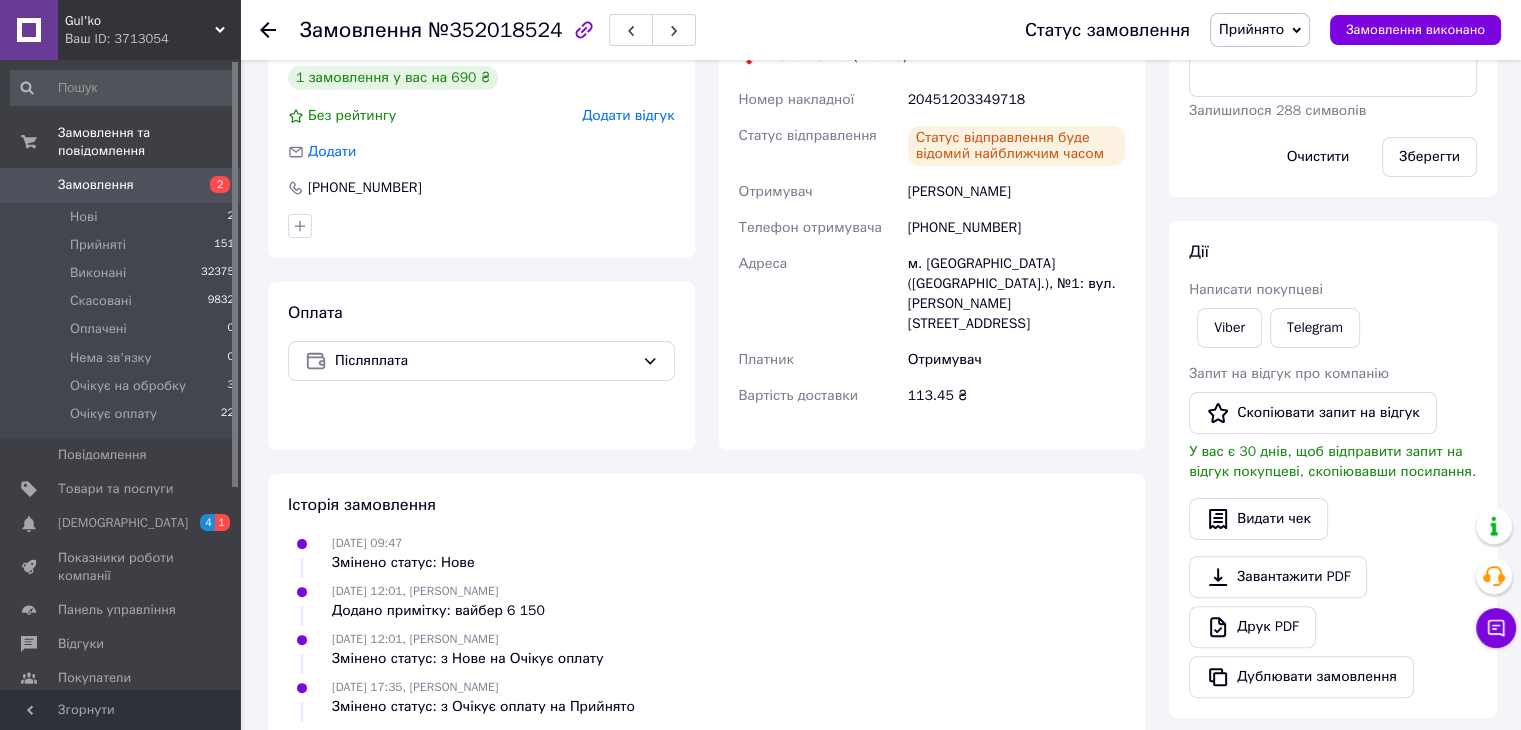 click on "10.07.2025 09:47 Змінено статус: Нове" at bounding box center [706, 553] 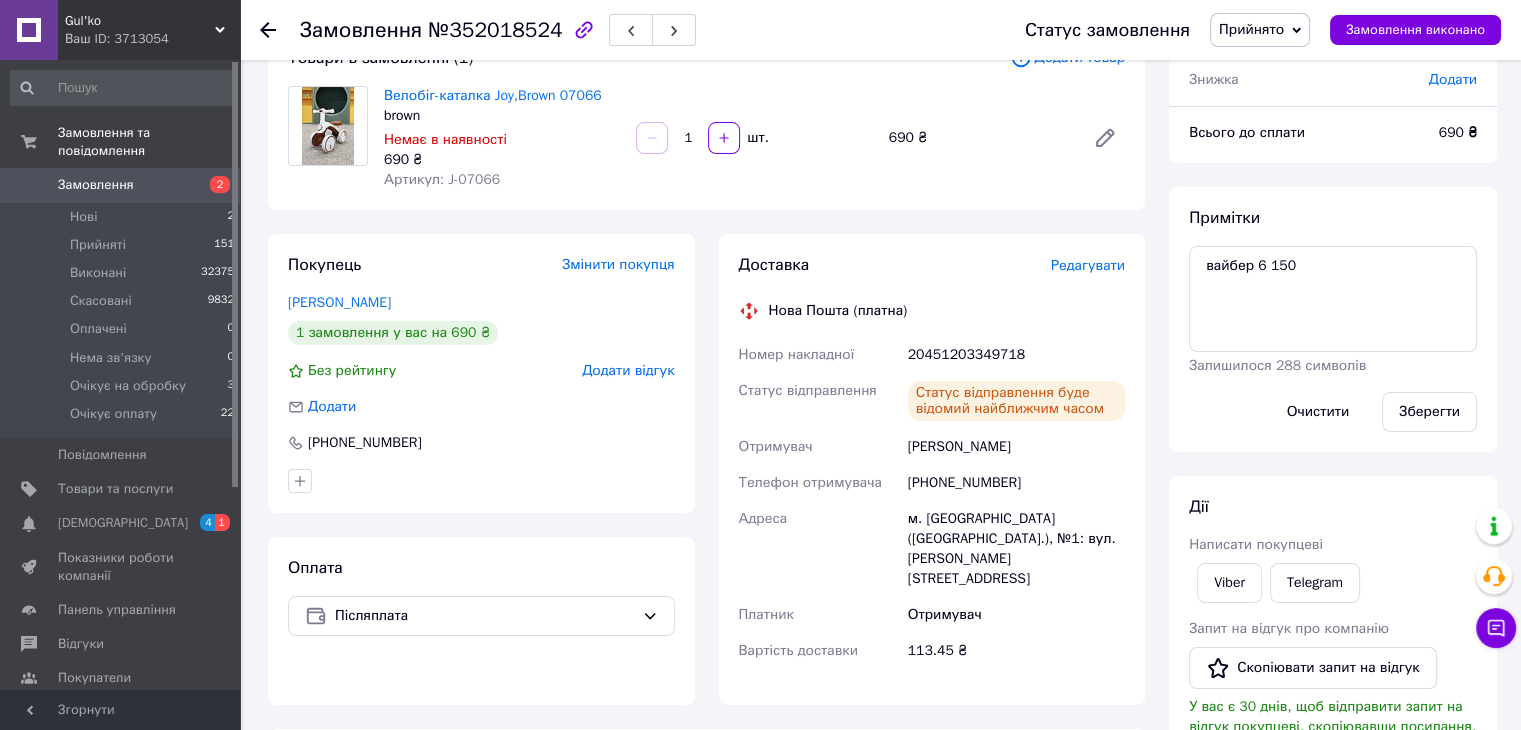 scroll, scrollTop: 0, scrollLeft: 0, axis: both 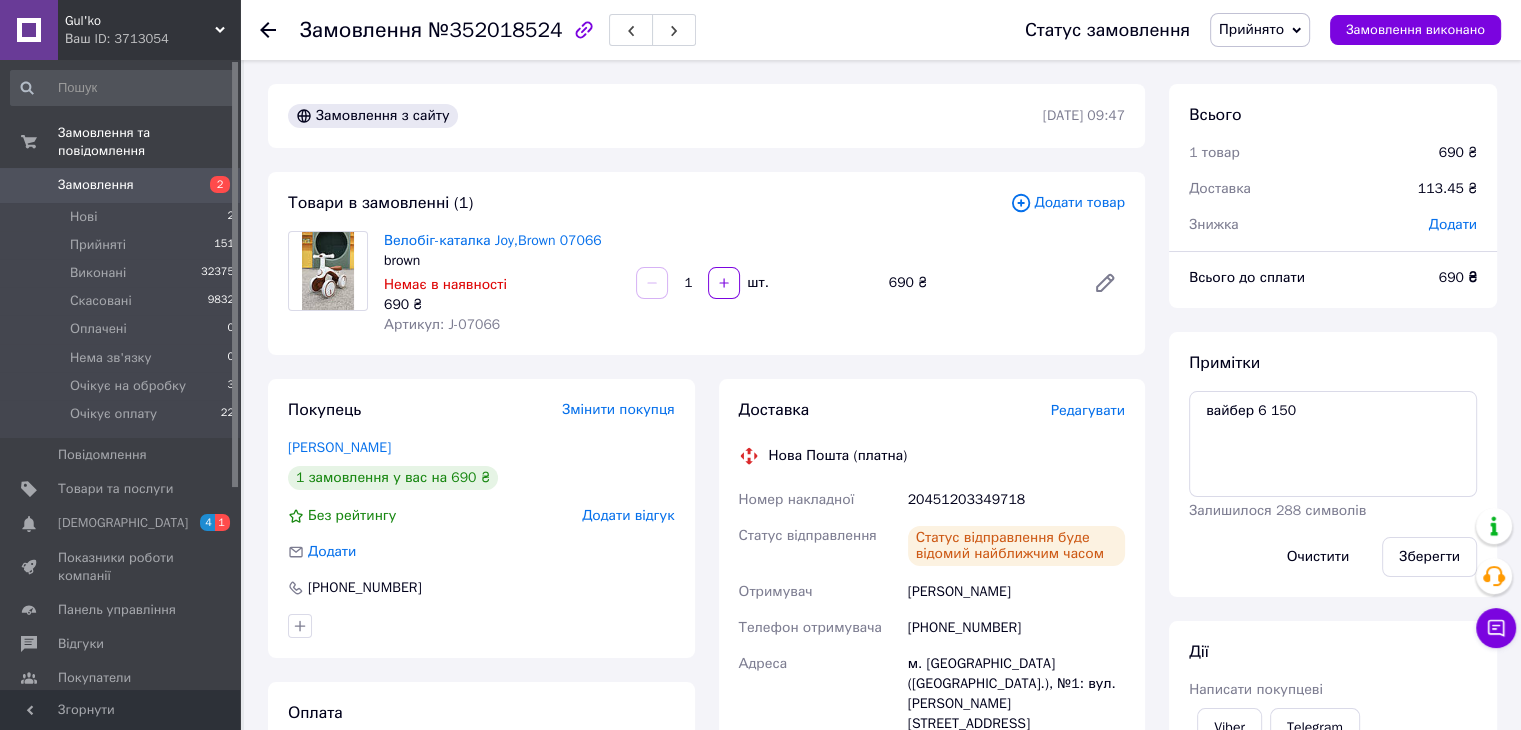 drag, startPoint x: 127, startPoint y: 173, endPoint x: 482, endPoint y: 176, distance: 355.01266 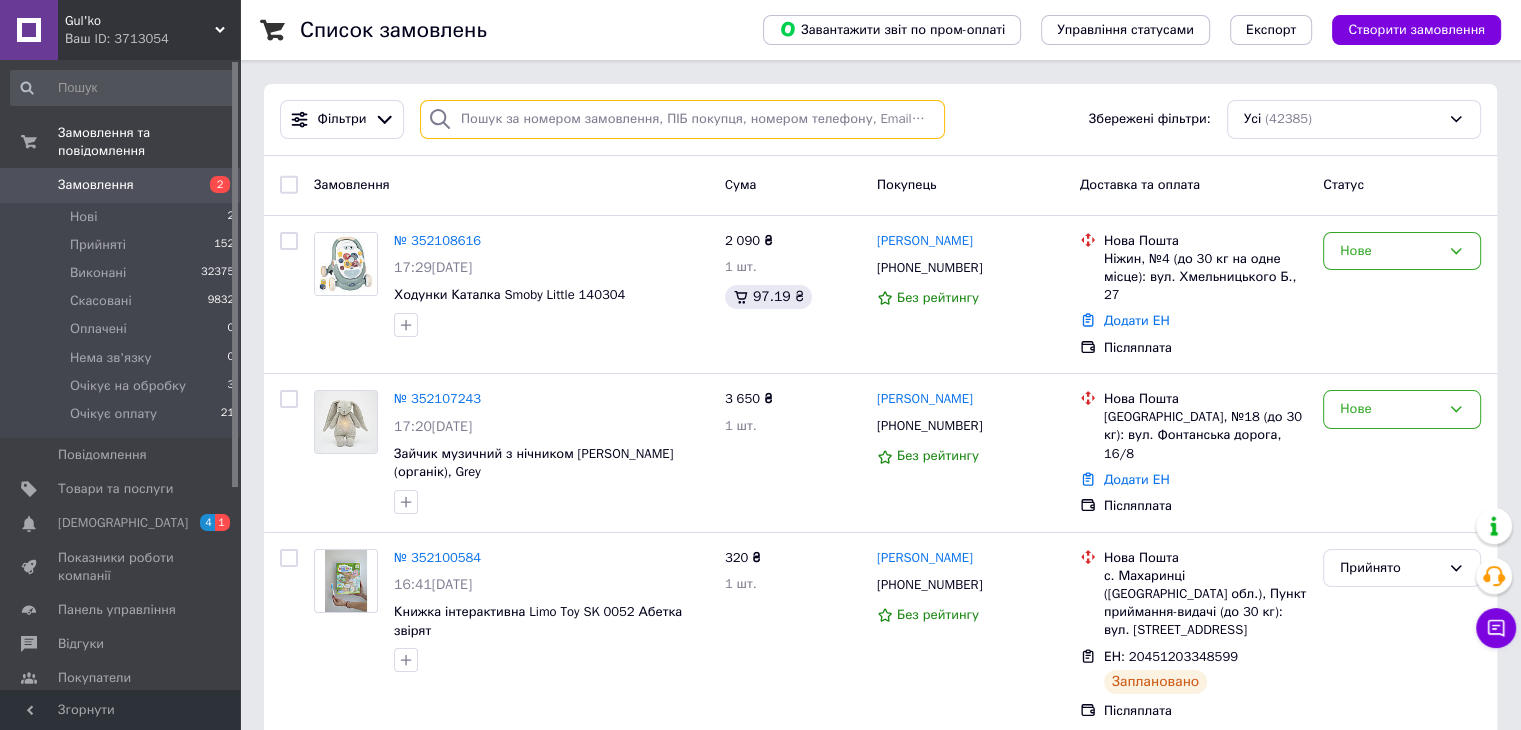 click at bounding box center (682, 119) 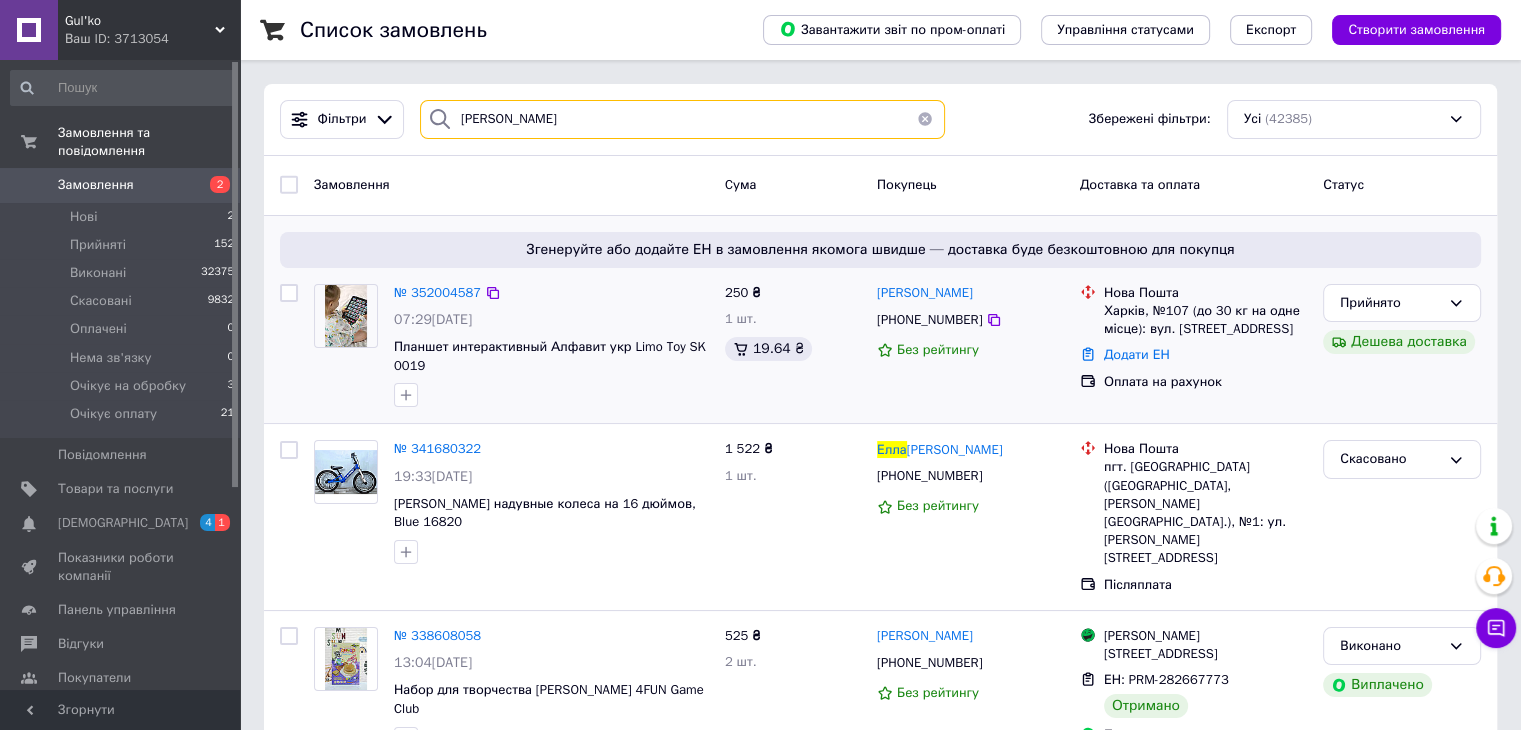 type on "Лещинська Елла" 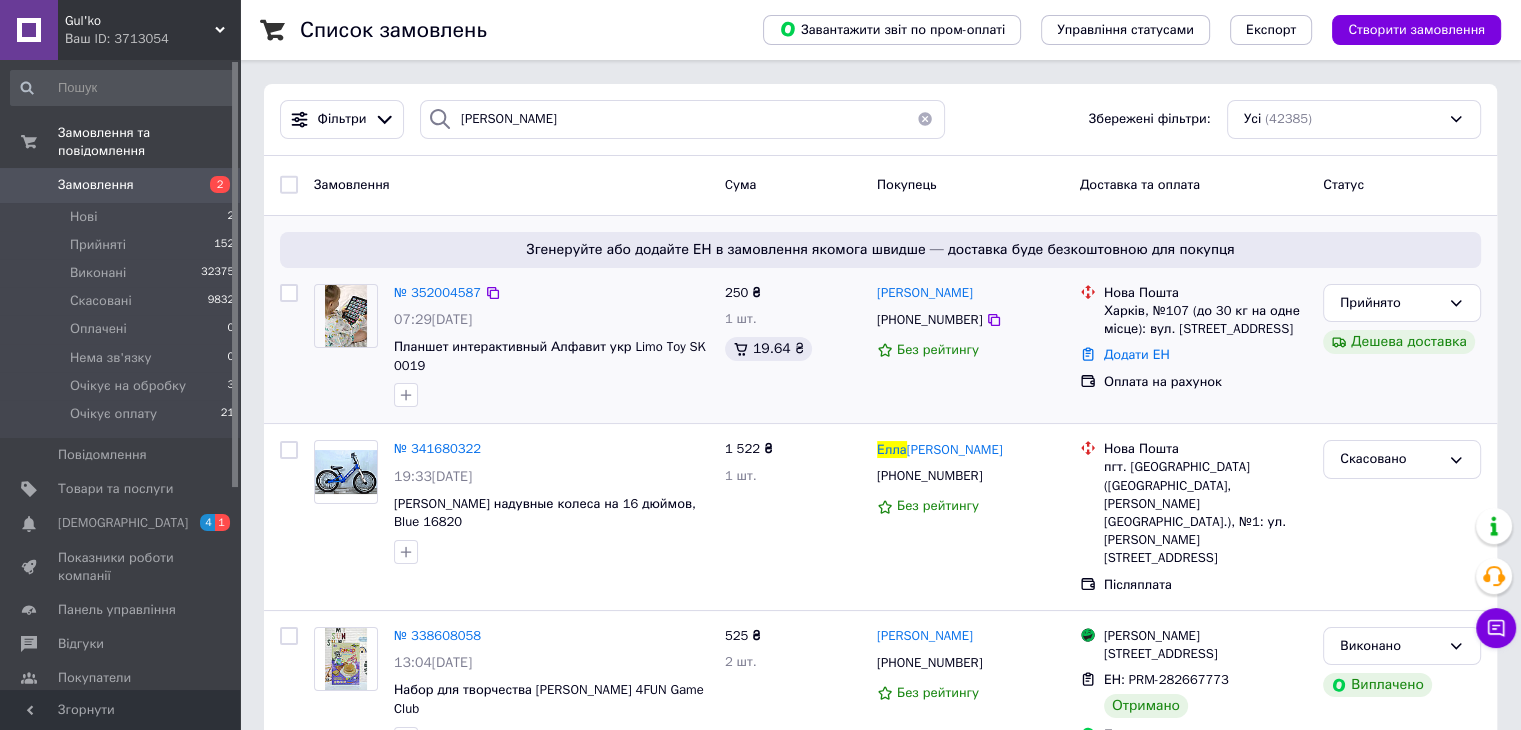 click at bounding box center [346, 316] 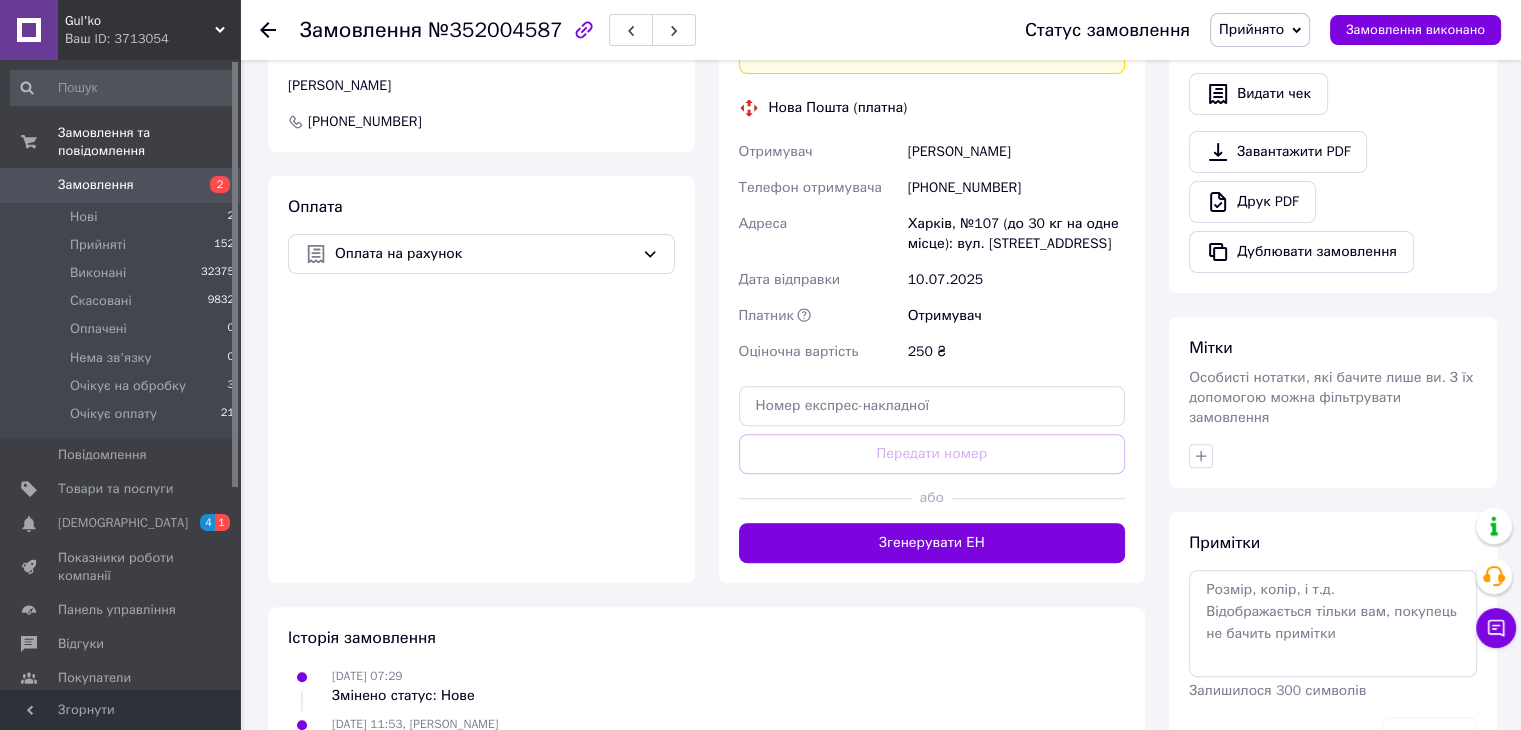scroll, scrollTop: 769, scrollLeft: 0, axis: vertical 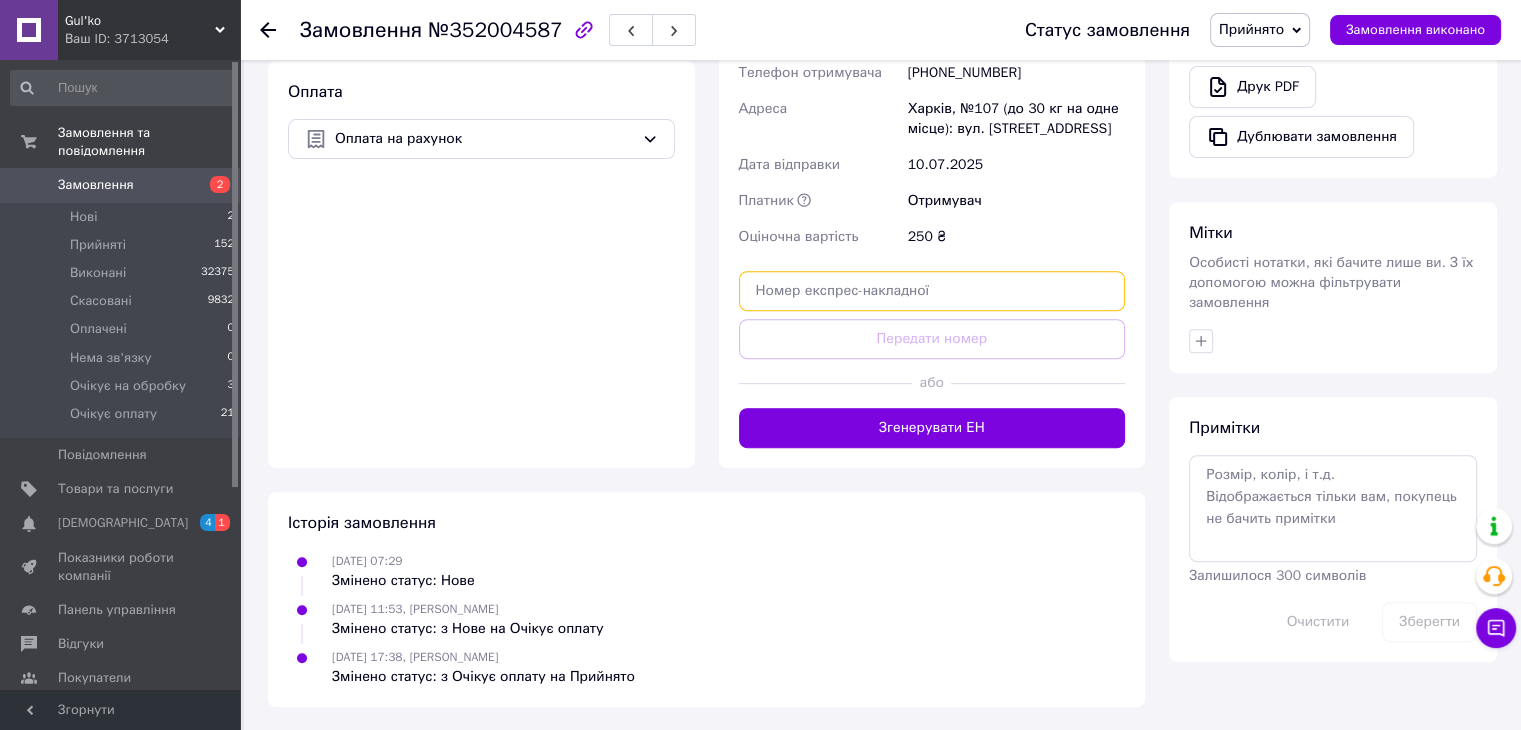 click at bounding box center (932, 291) 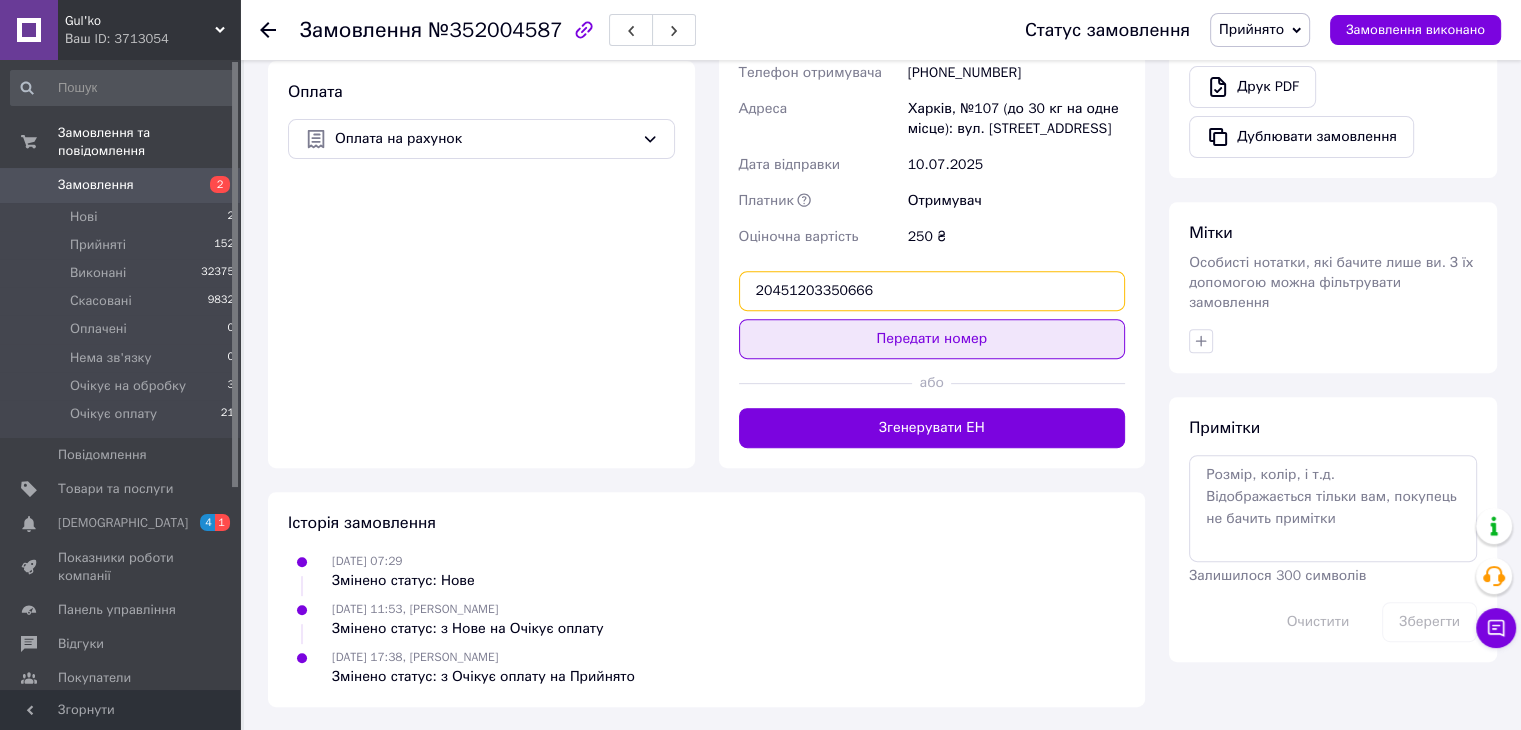 type on "20451203350666" 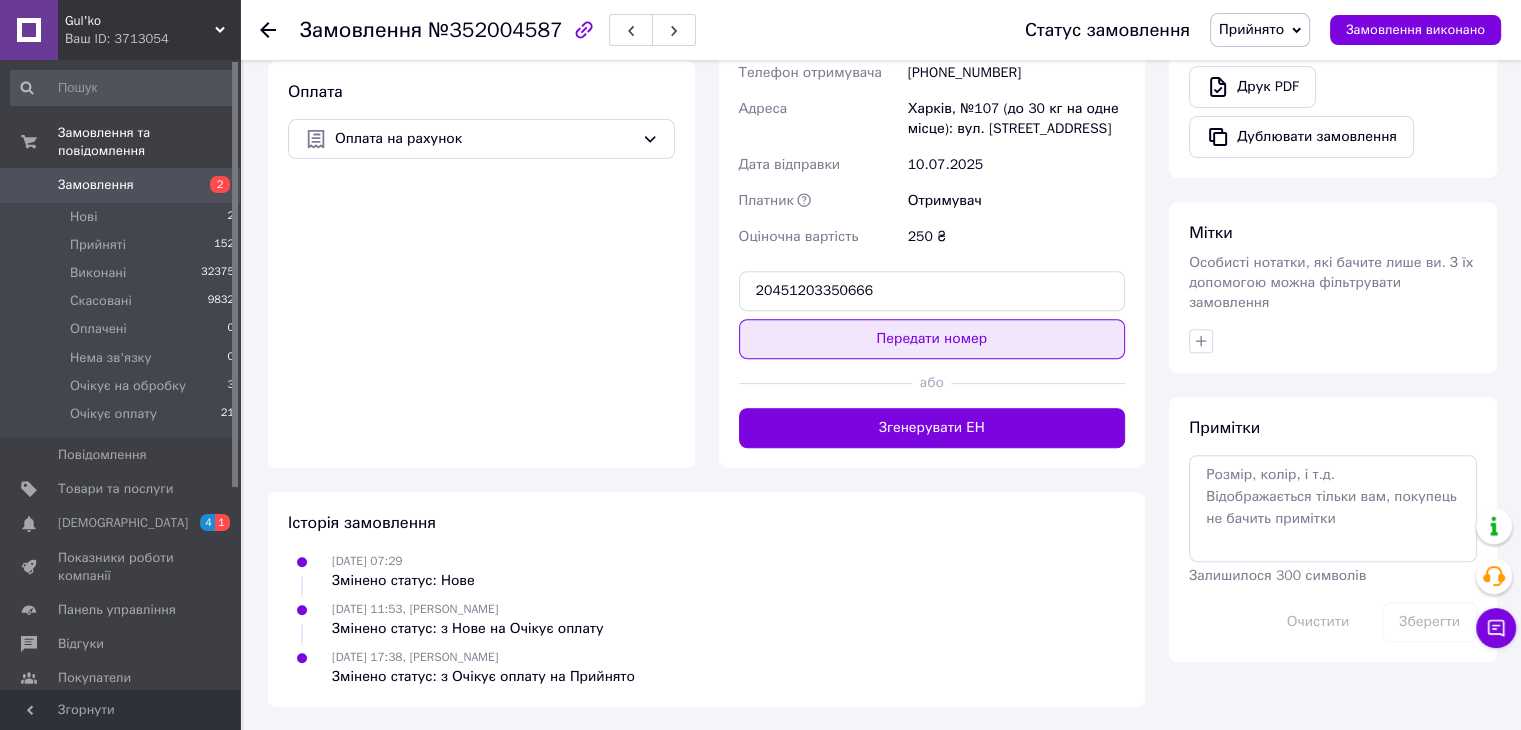 click on "Передати номер" at bounding box center [932, 339] 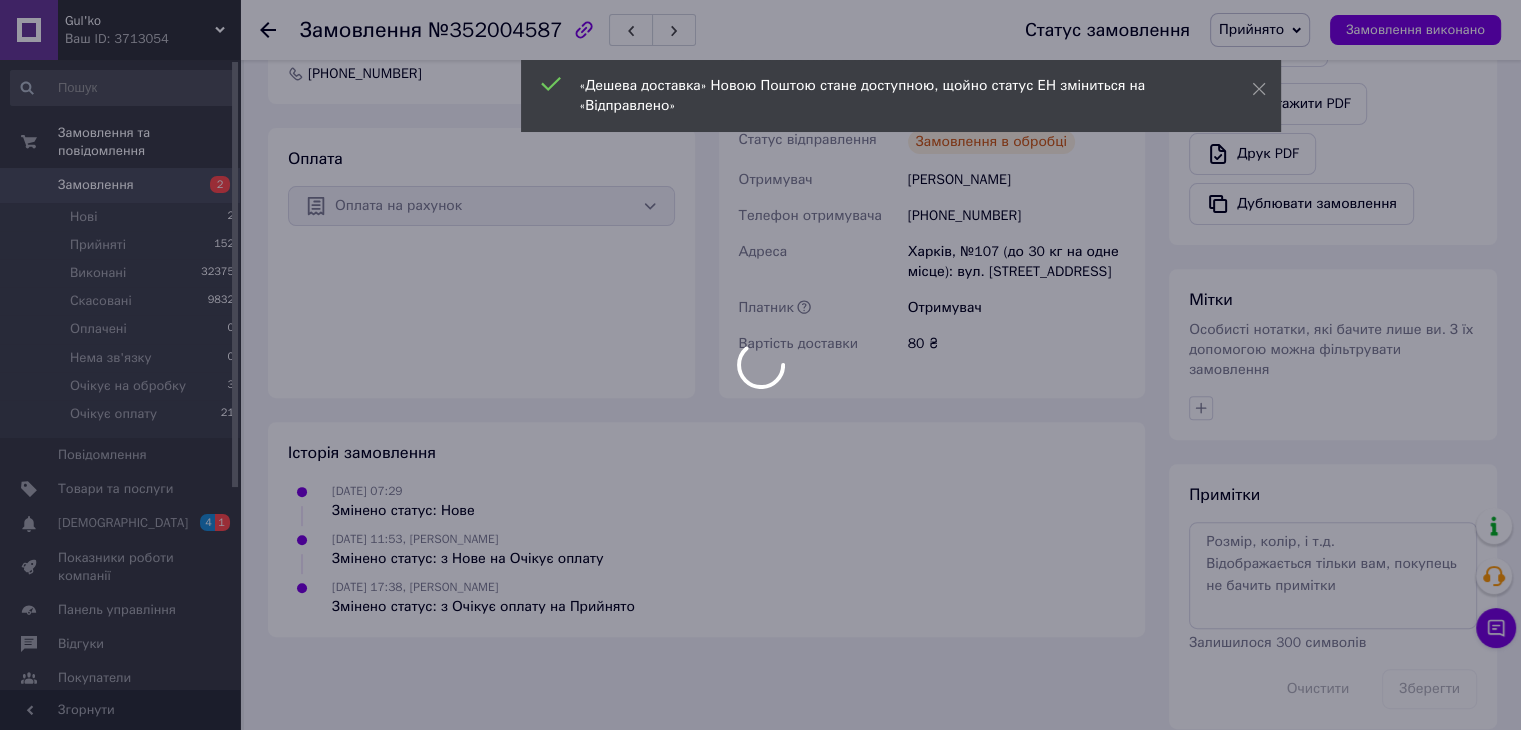 scroll, scrollTop: 731, scrollLeft: 0, axis: vertical 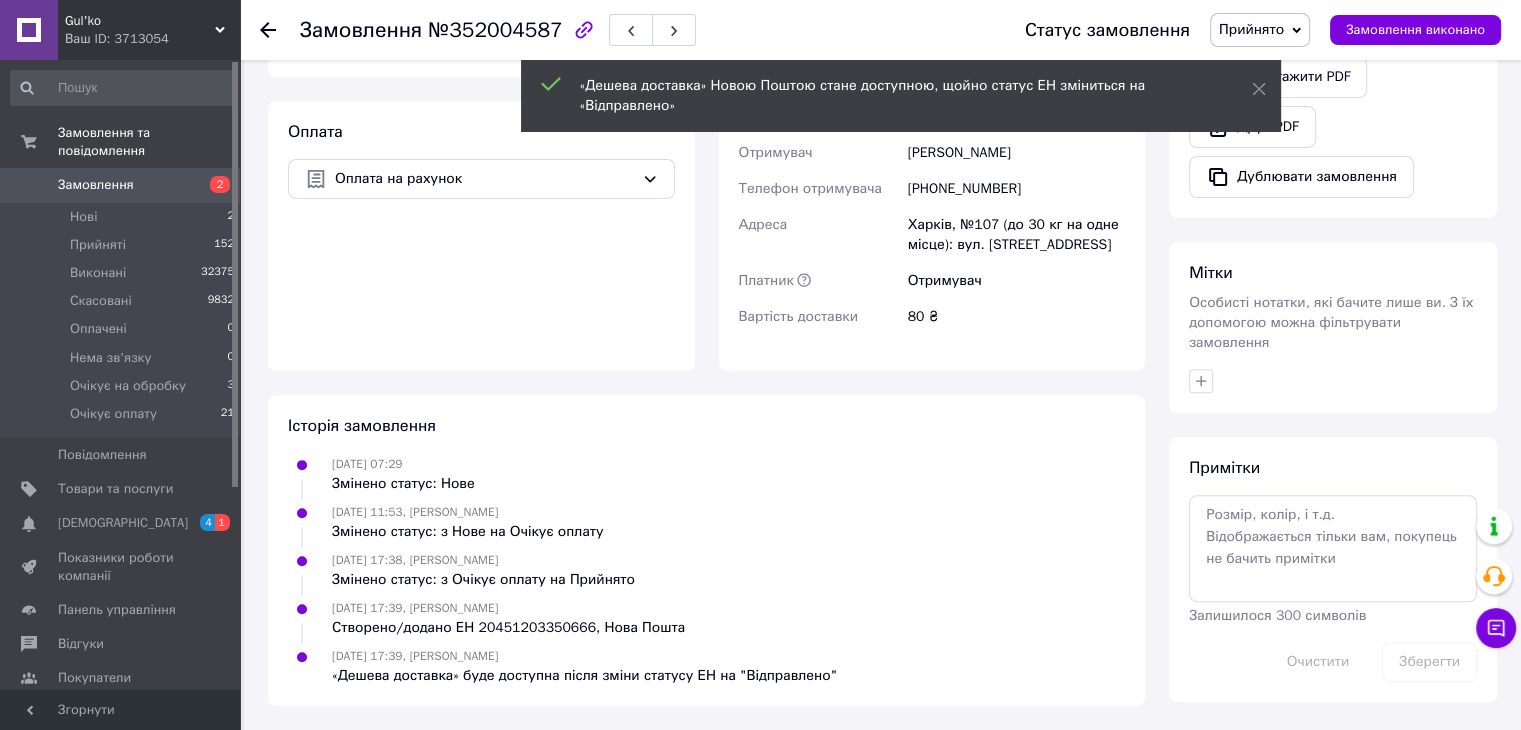 click on "[DATE] 07:29 Змінено статус: Нове" at bounding box center [706, 474] 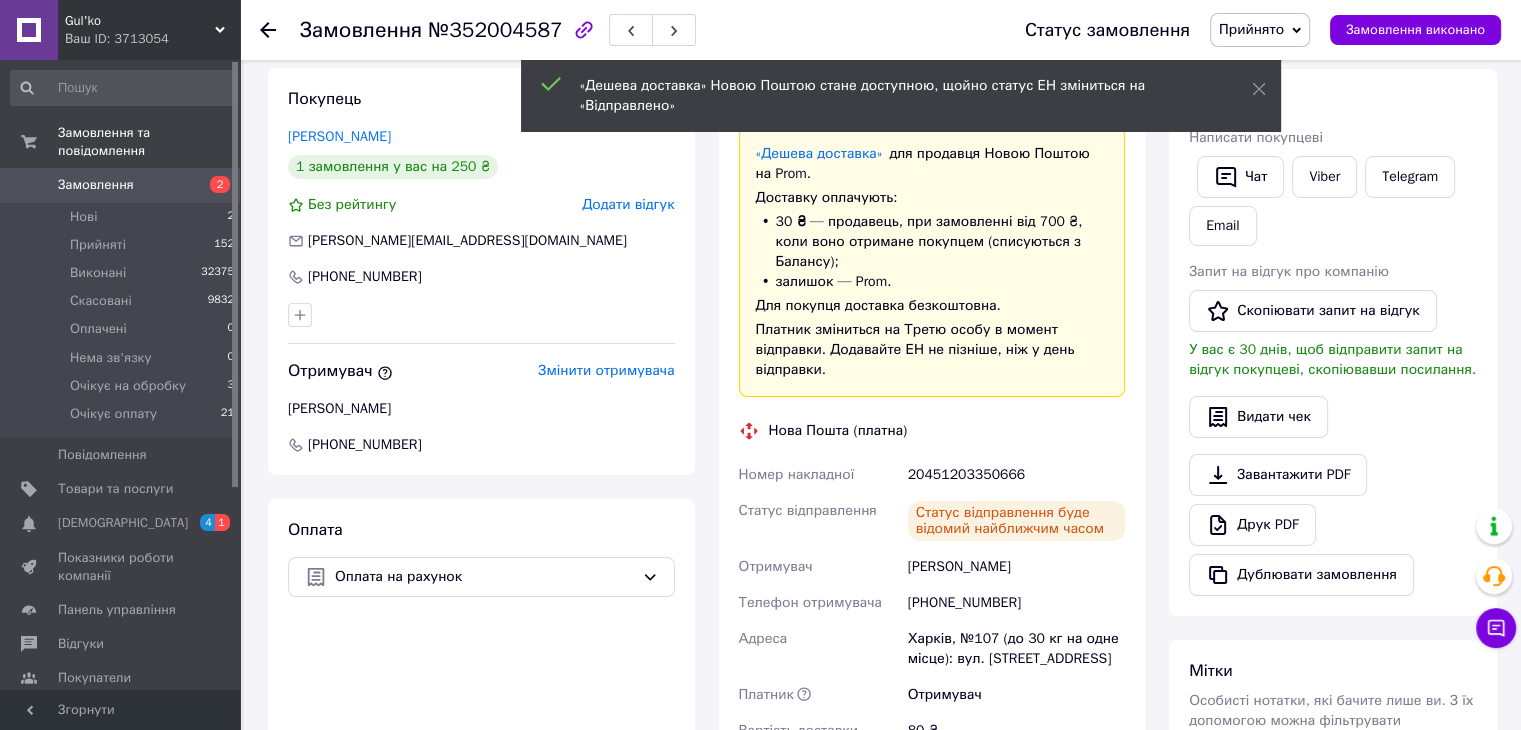 scroll, scrollTop: 0, scrollLeft: 0, axis: both 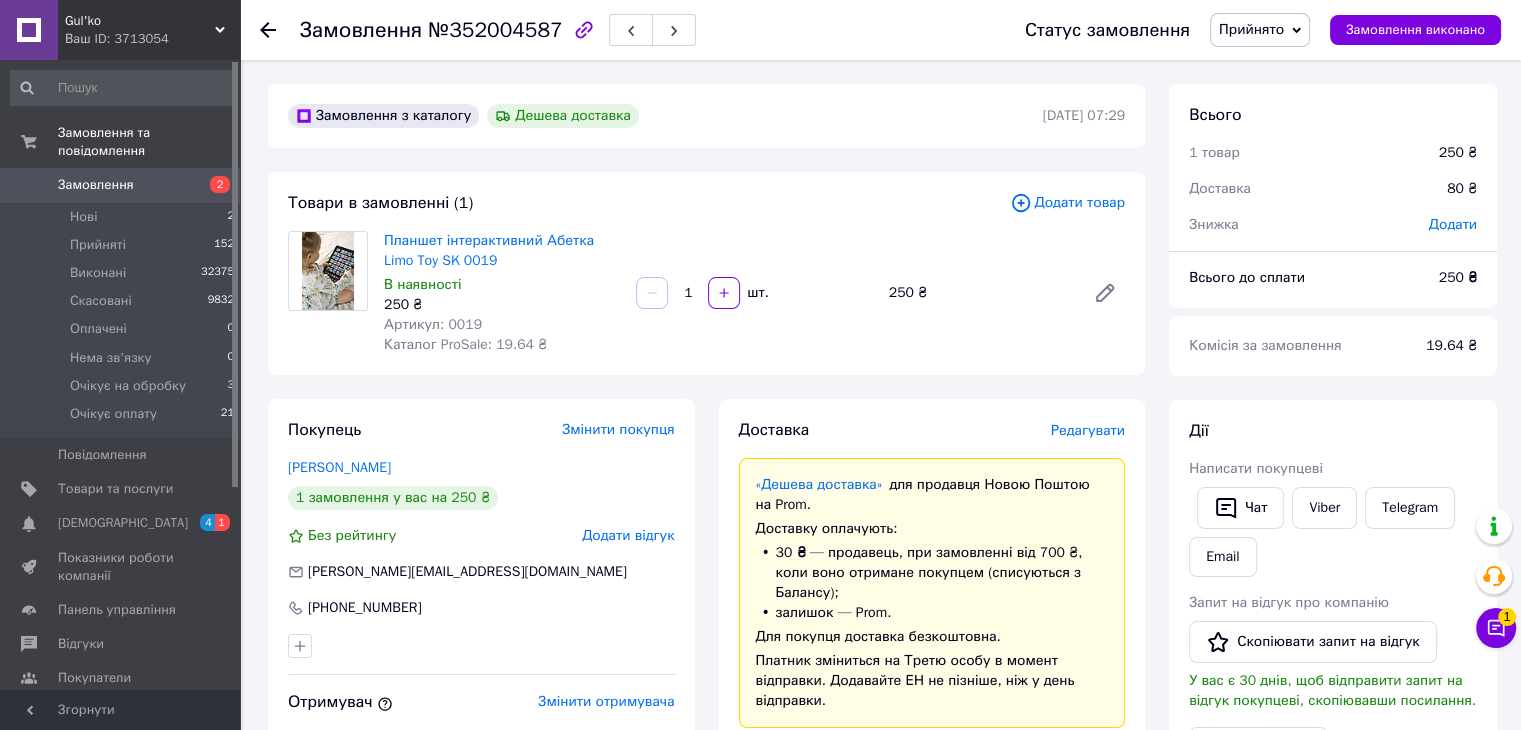 click on "Замовлення 2" at bounding box center [123, 185] 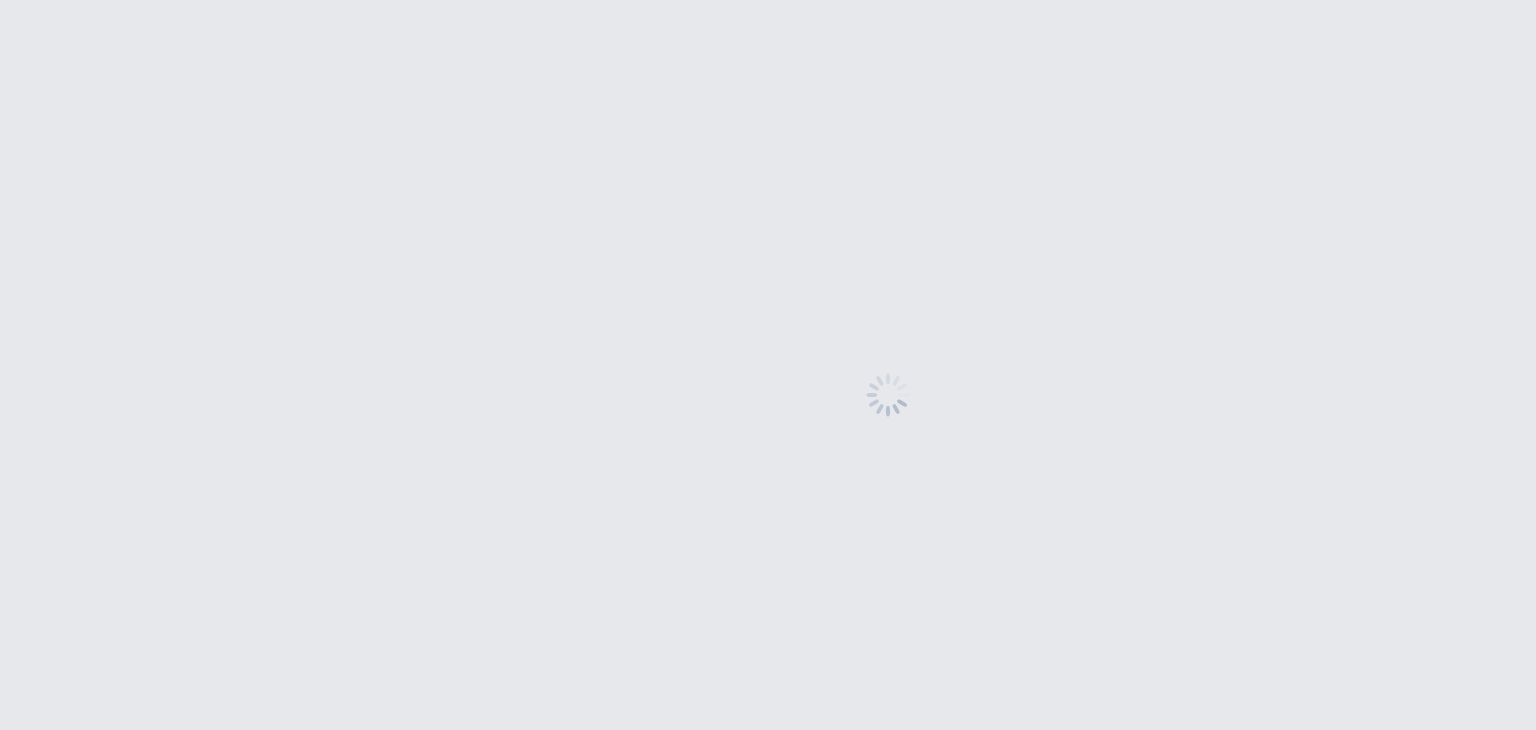 scroll, scrollTop: 0, scrollLeft: 0, axis: both 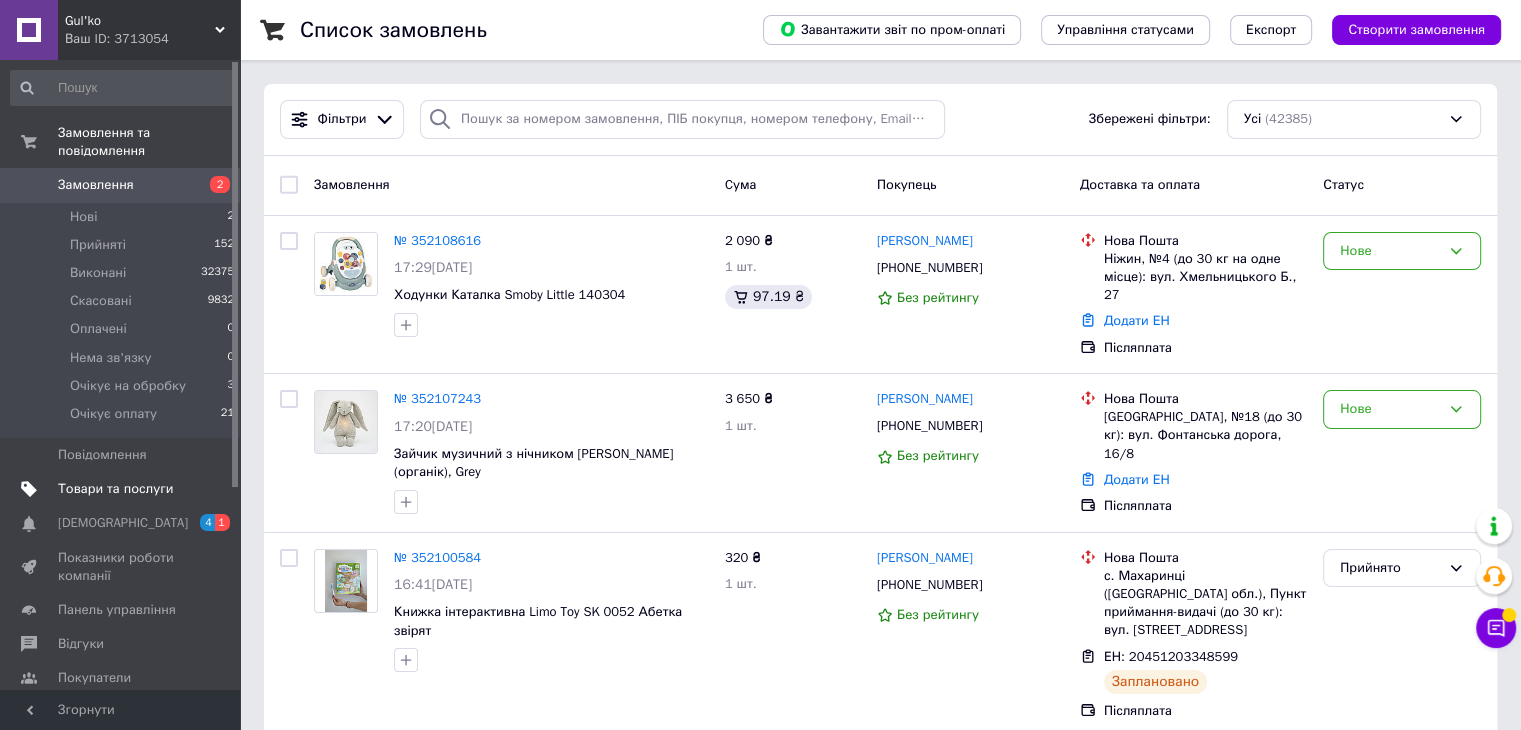 click on "Товари та послуги" at bounding box center (115, 489) 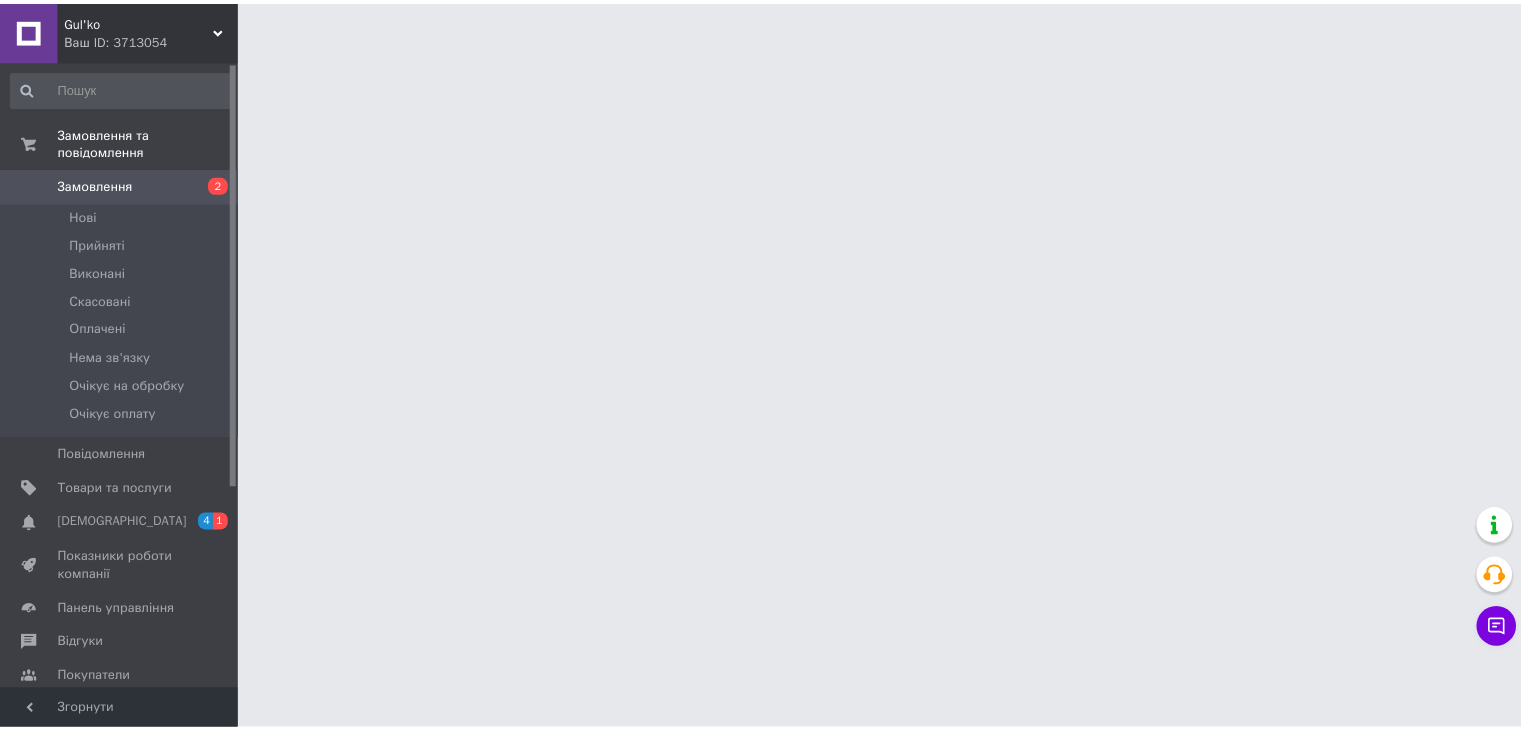 scroll, scrollTop: 0, scrollLeft: 0, axis: both 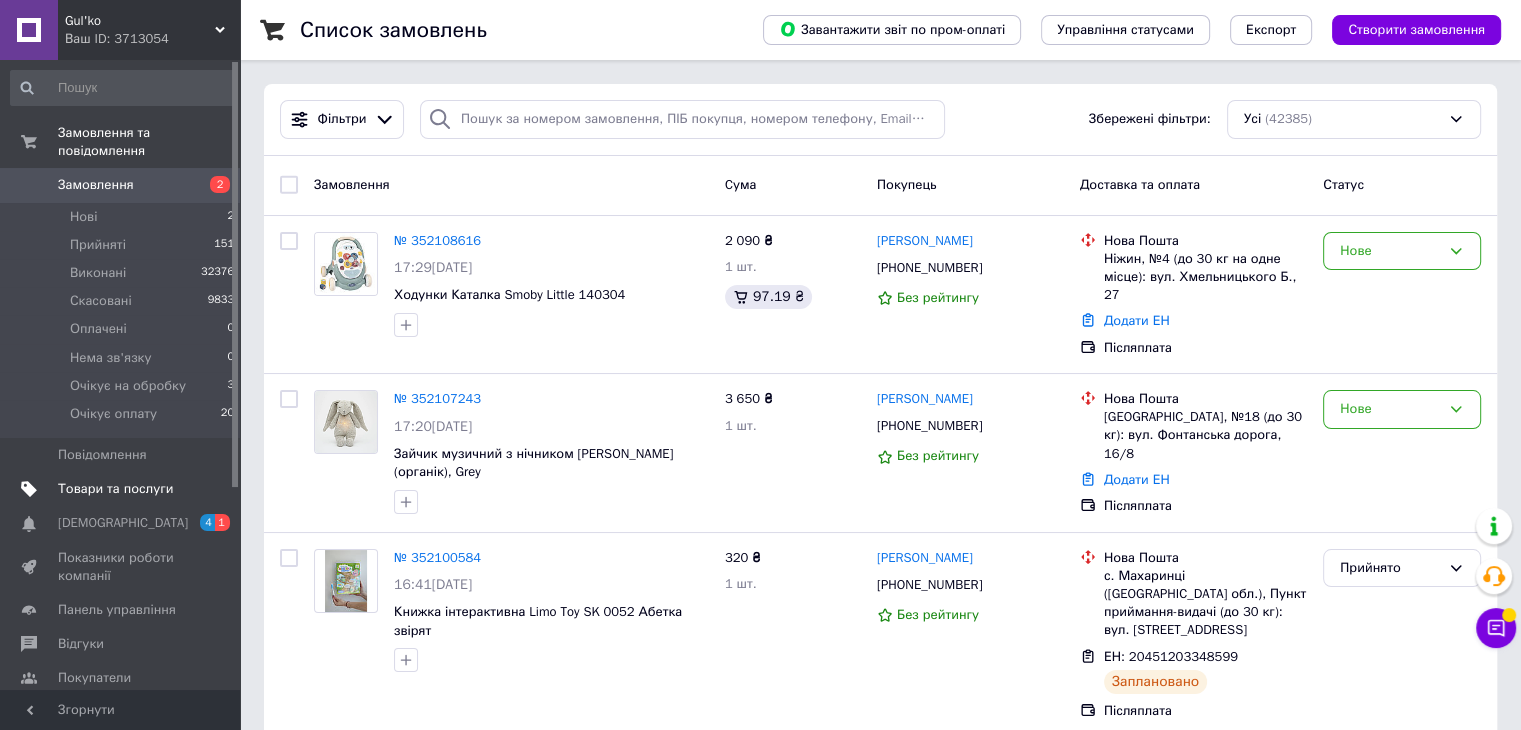click on "Товари та послуги" at bounding box center (115, 489) 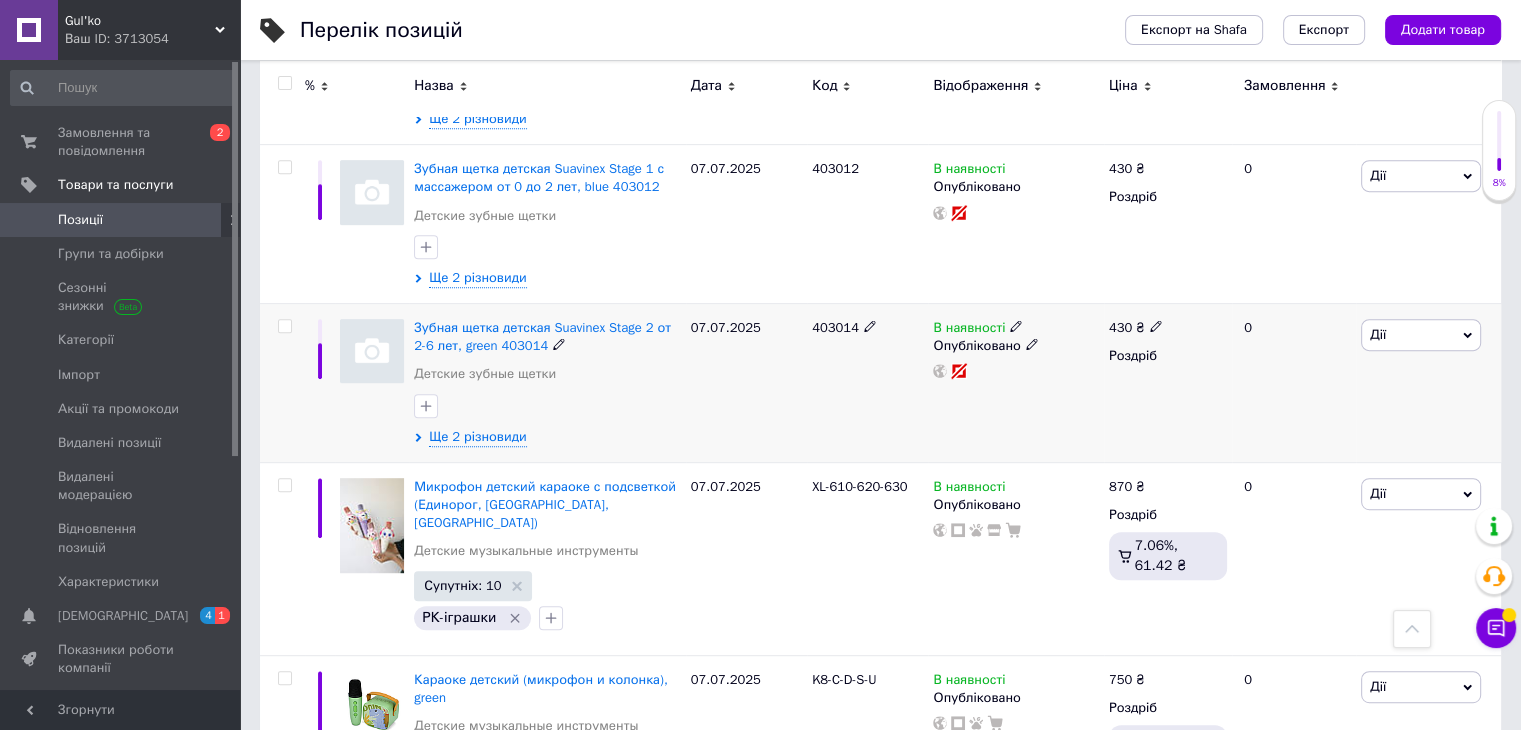 scroll, scrollTop: 1000, scrollLeft: 0, axis: vertical 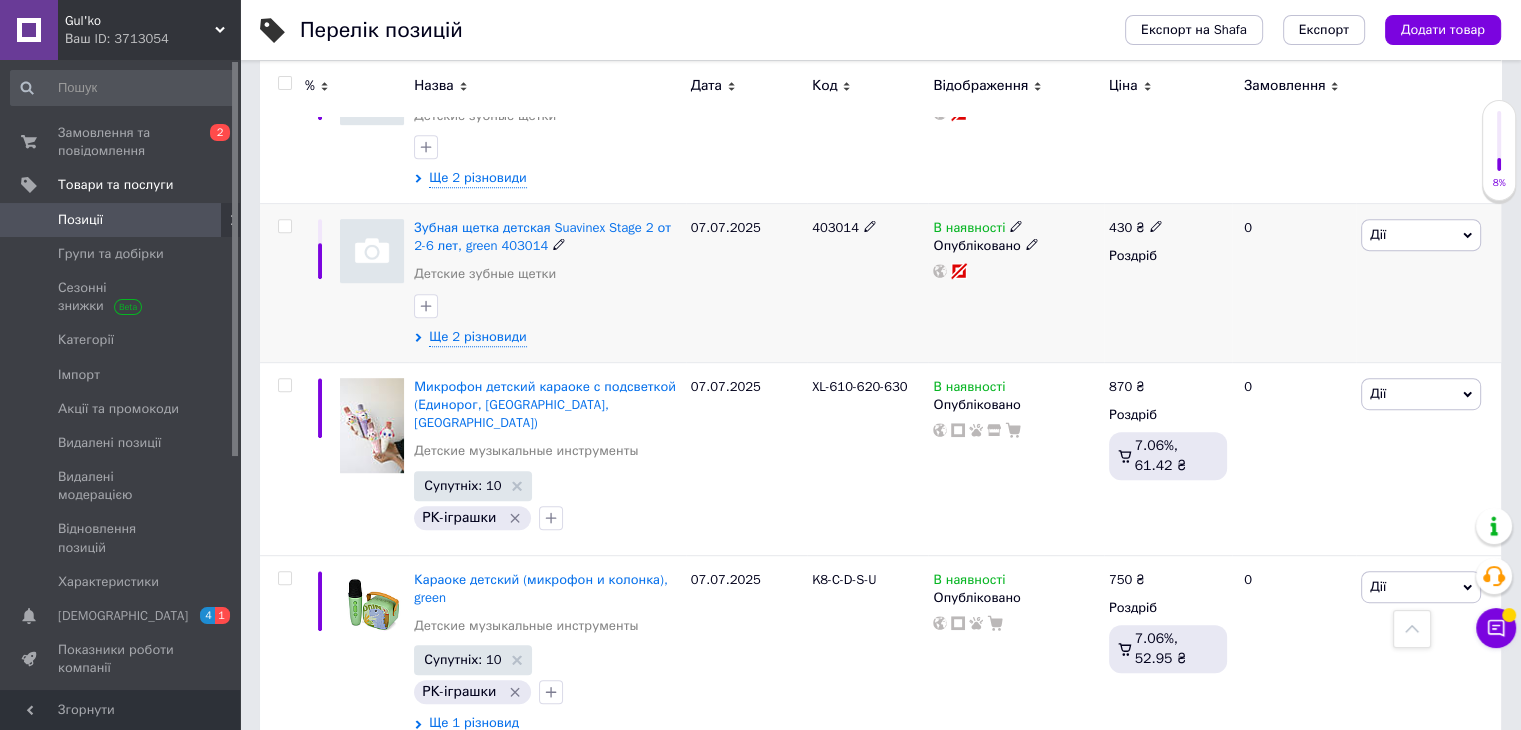 click at bounding box center [372, 251] 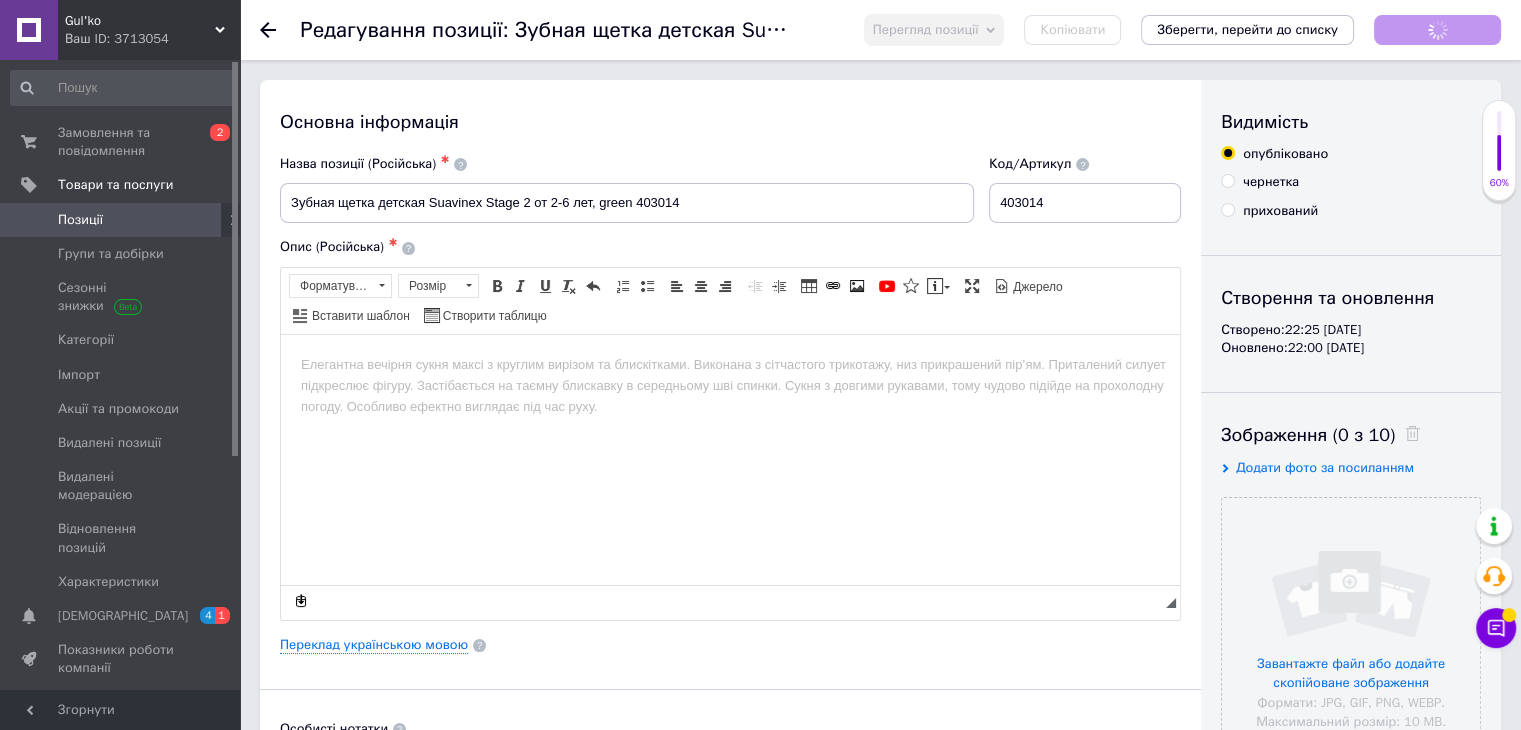 scroll, scrollTop: 0, scrollLeft: 0, axis: both 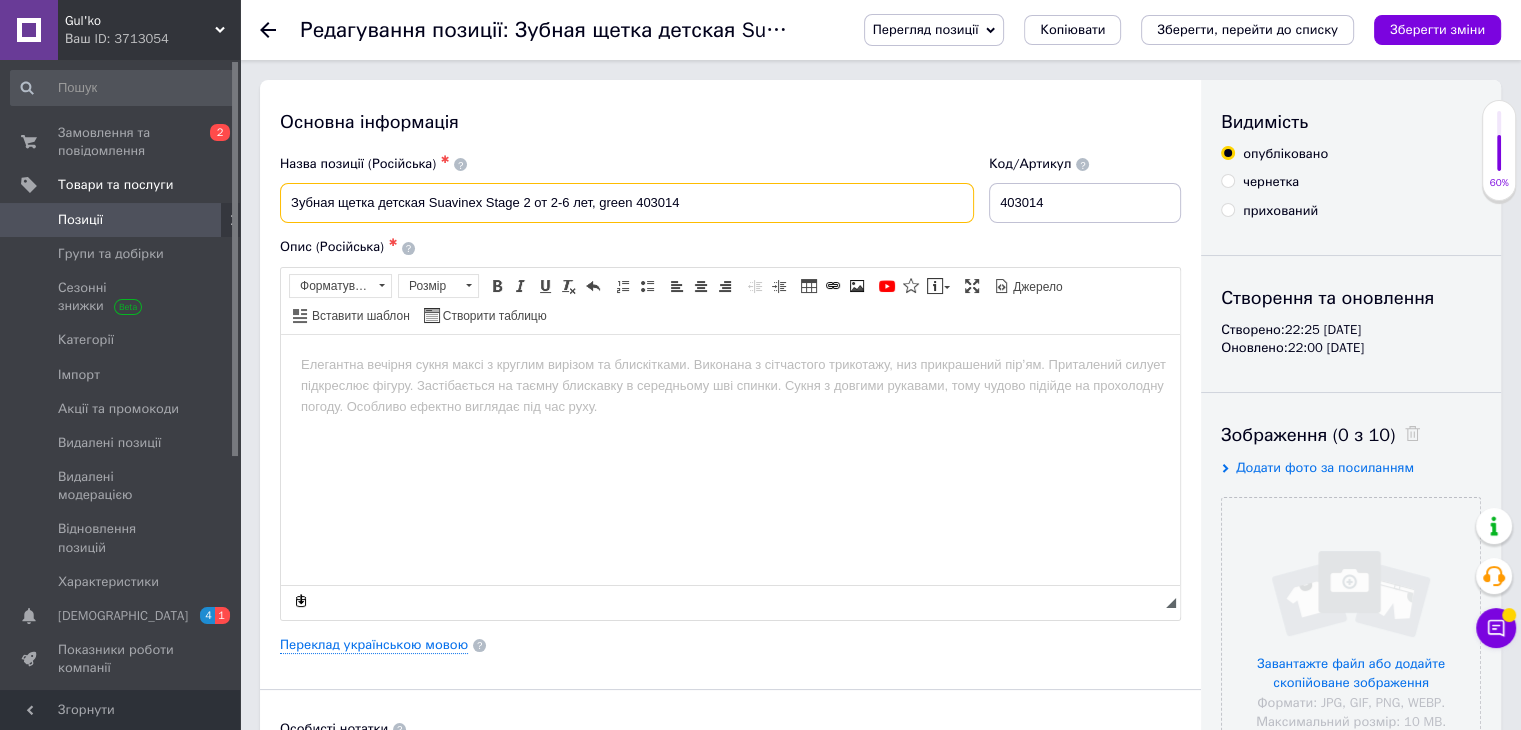 click on "Зубная щетка детская Suavinex Stage 2 от 2-6 лет, green 403014" at bounding box center (627, 203) 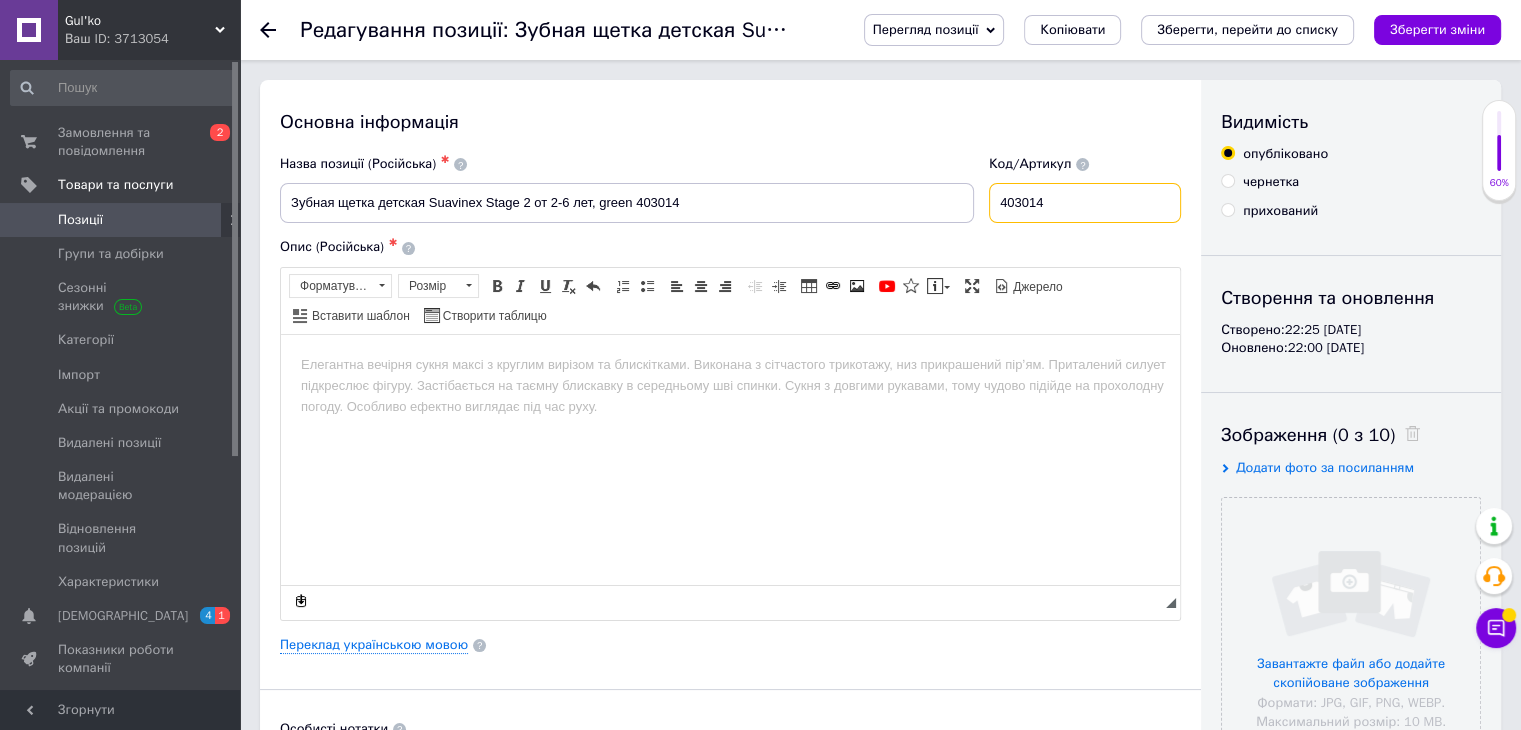 drag, startPoint x: 1060, startPoint y: 206, endPoint x: 1008, endPoint y: 204, distance: 52.03845 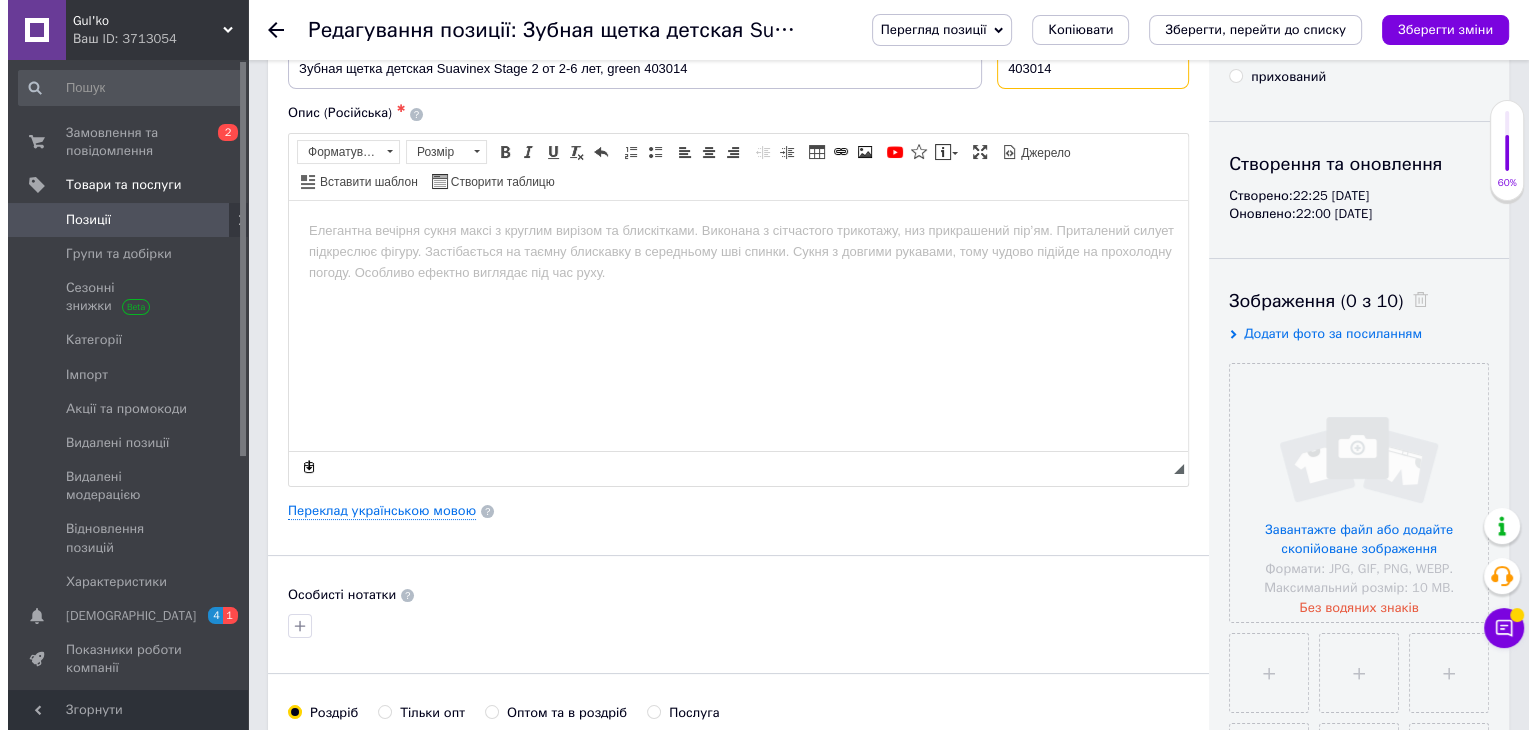 scroll, scrollTop: 100, scrollLeft: 0, axis: vertical 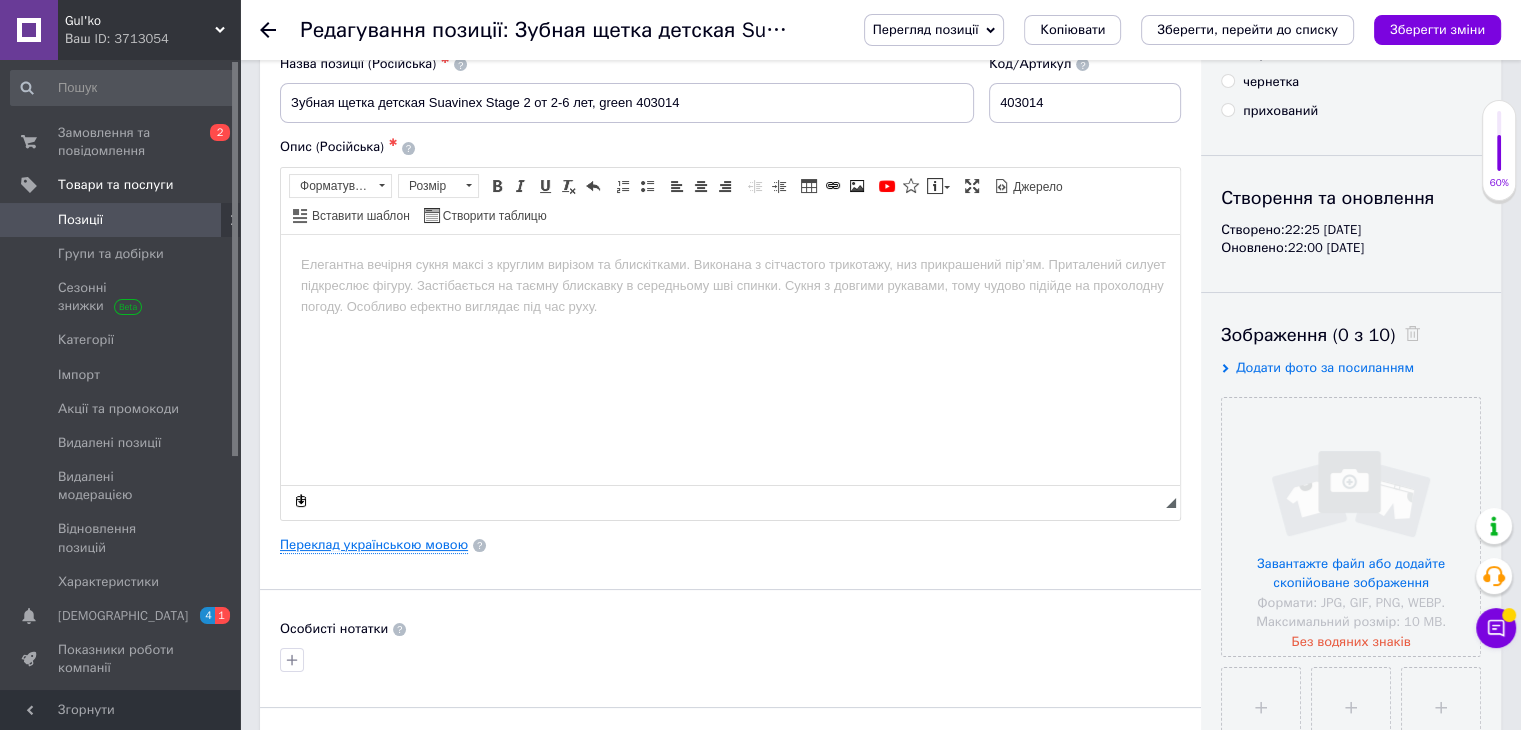 click on "Переклад українською мовою" at bounding box center [374, 545] 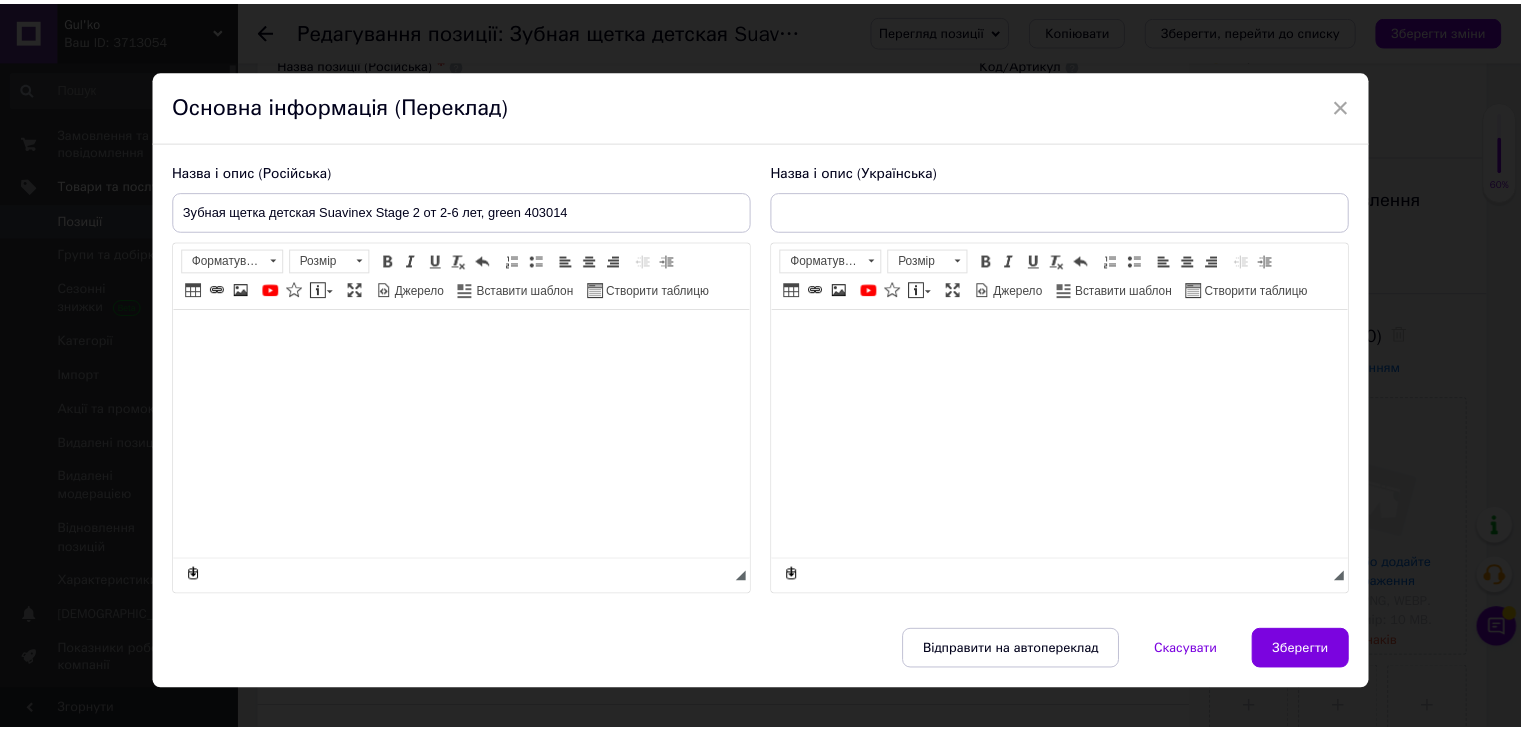 scroll, scrollTop: 0, scrollLeft: 0, axis: both 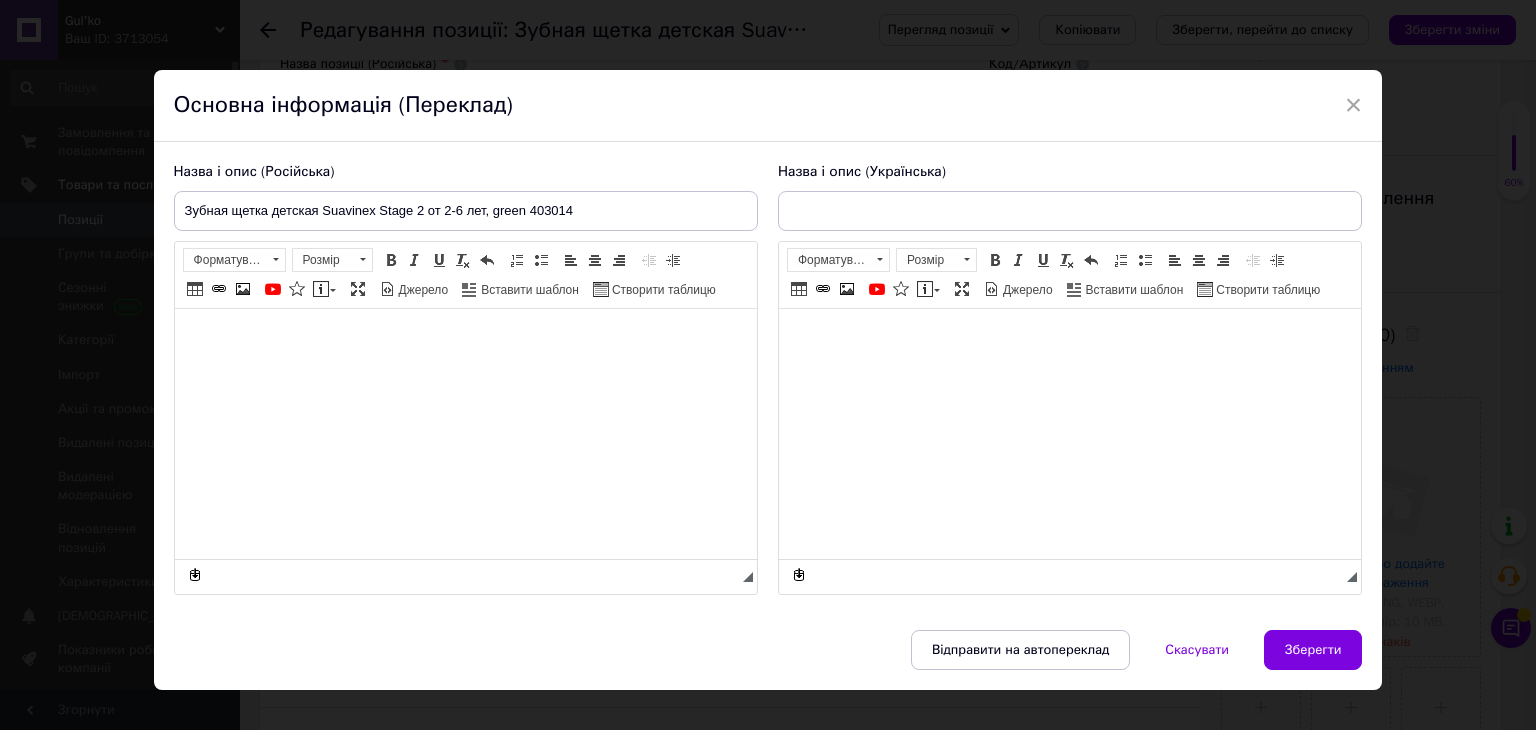 type on "Зубна щітка дитяча Suavinex Stage 2 від 2-6 років, green 403014" 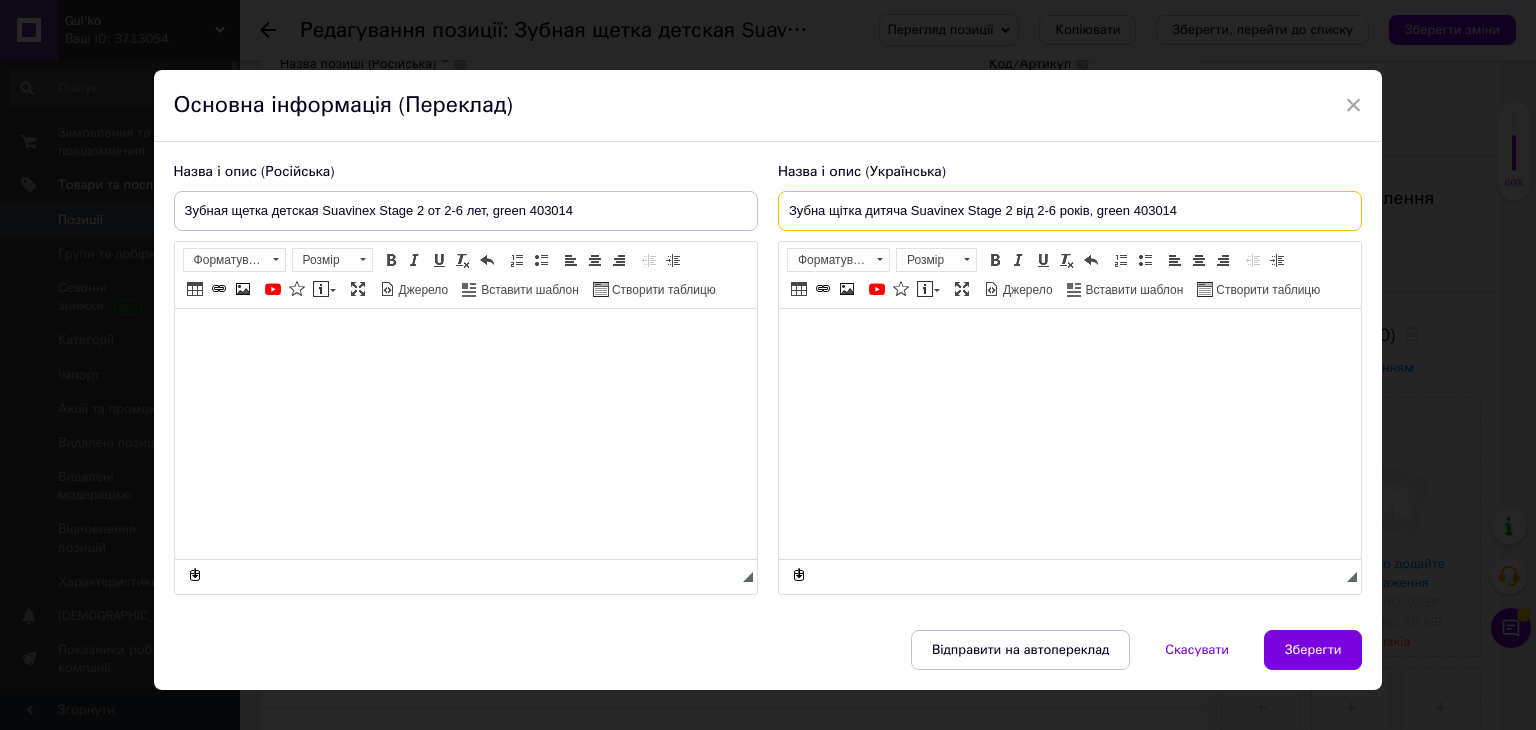 drag, startPoint x: 784, startPoint y: 205, endPoint x: 1255, endPoint y: 208, distance: 471.00955 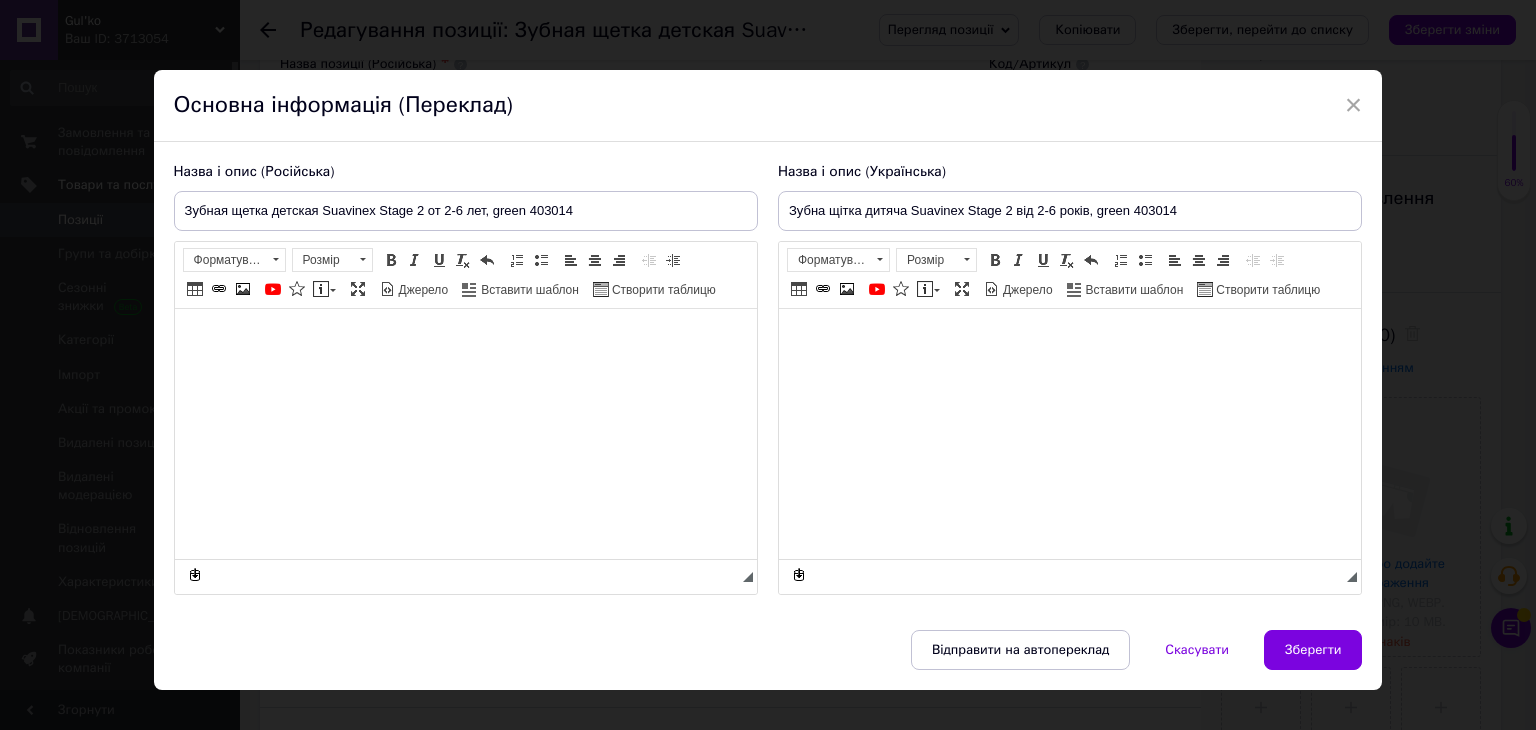 click at bounding box center [1069, 339] 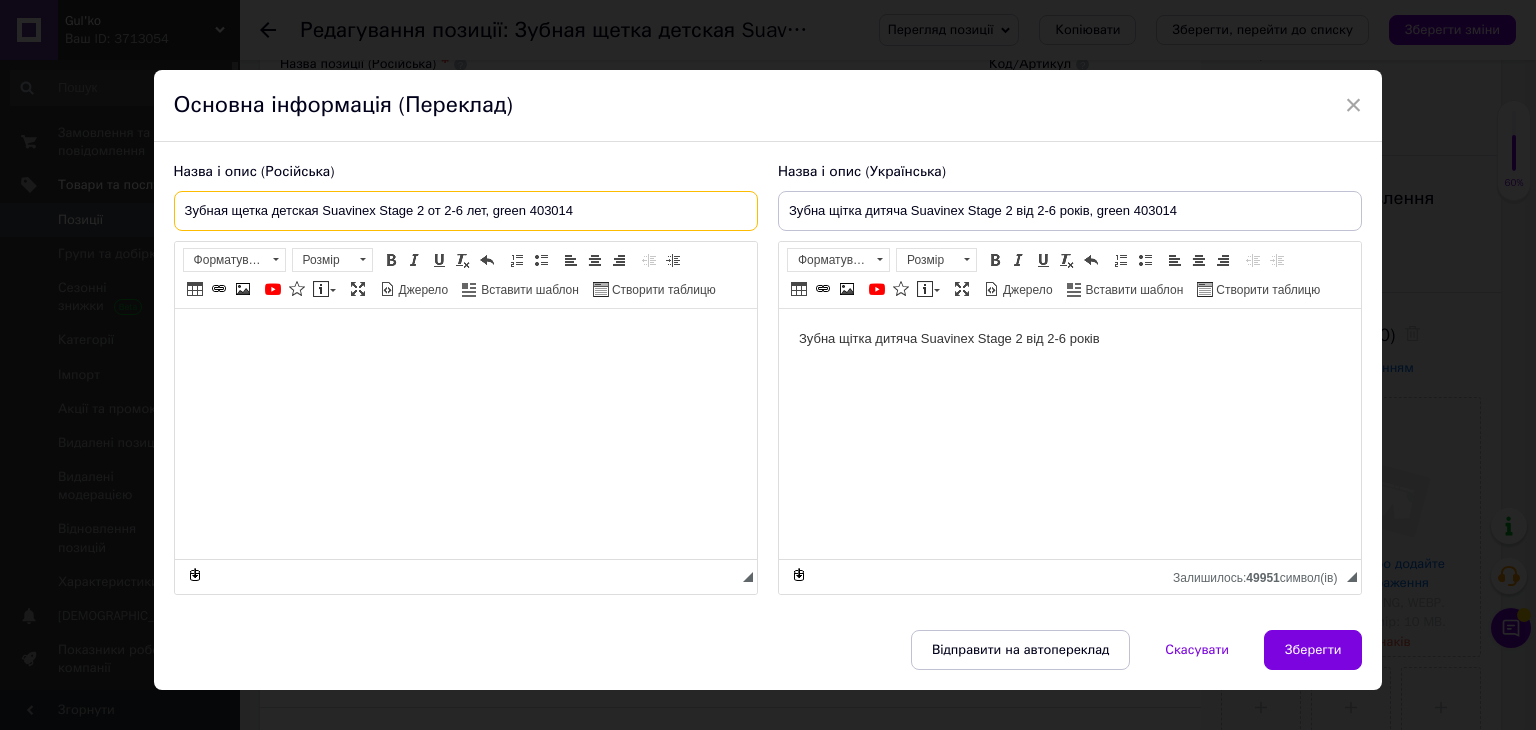 drag, startPoint x: 176, startPoint y: 212, endPoint x: 486, endPoint y: 205, distance: 310.079 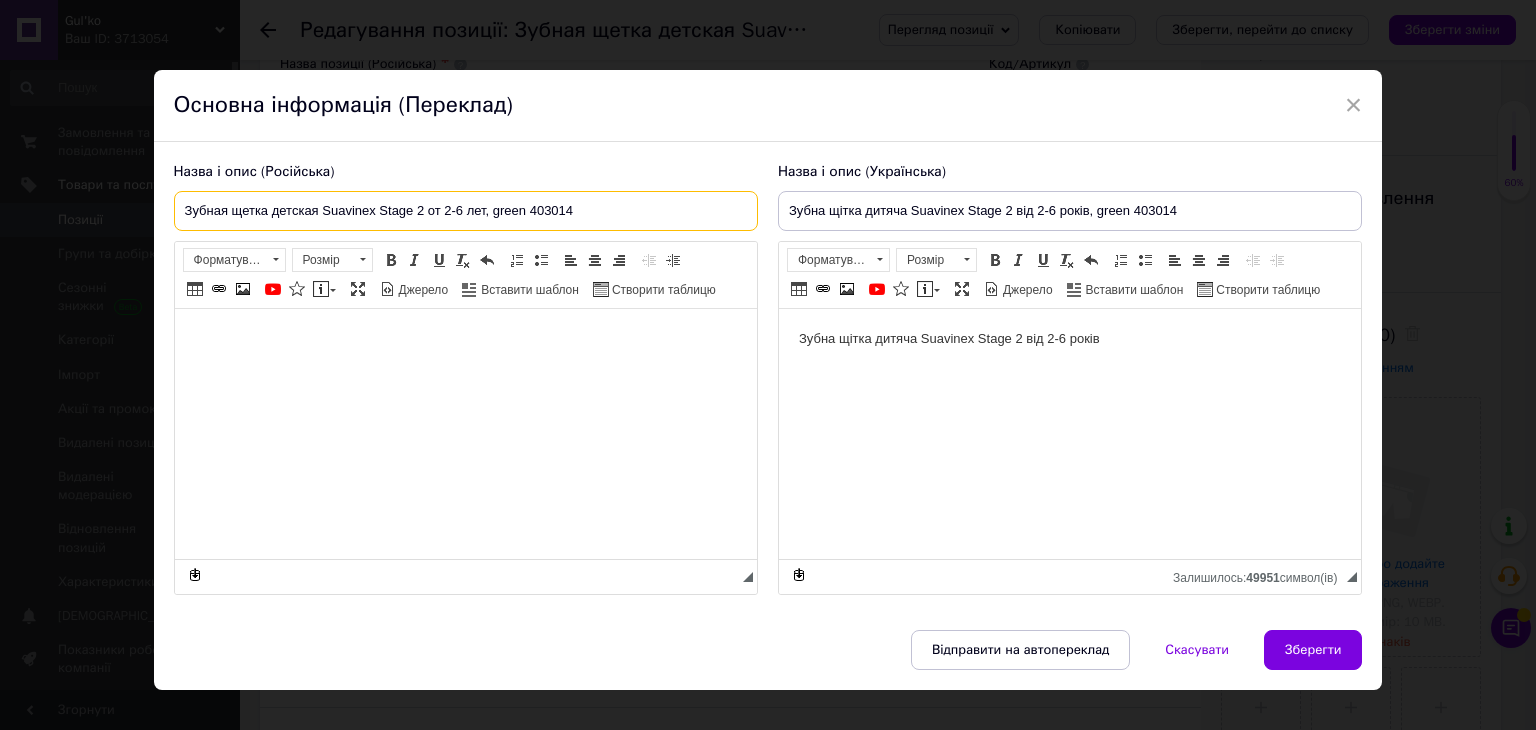 click on "Зубная щетка детская Suavinex Stage 2 от 2-6 лет, green 403014" at bounding box center (466, 211) 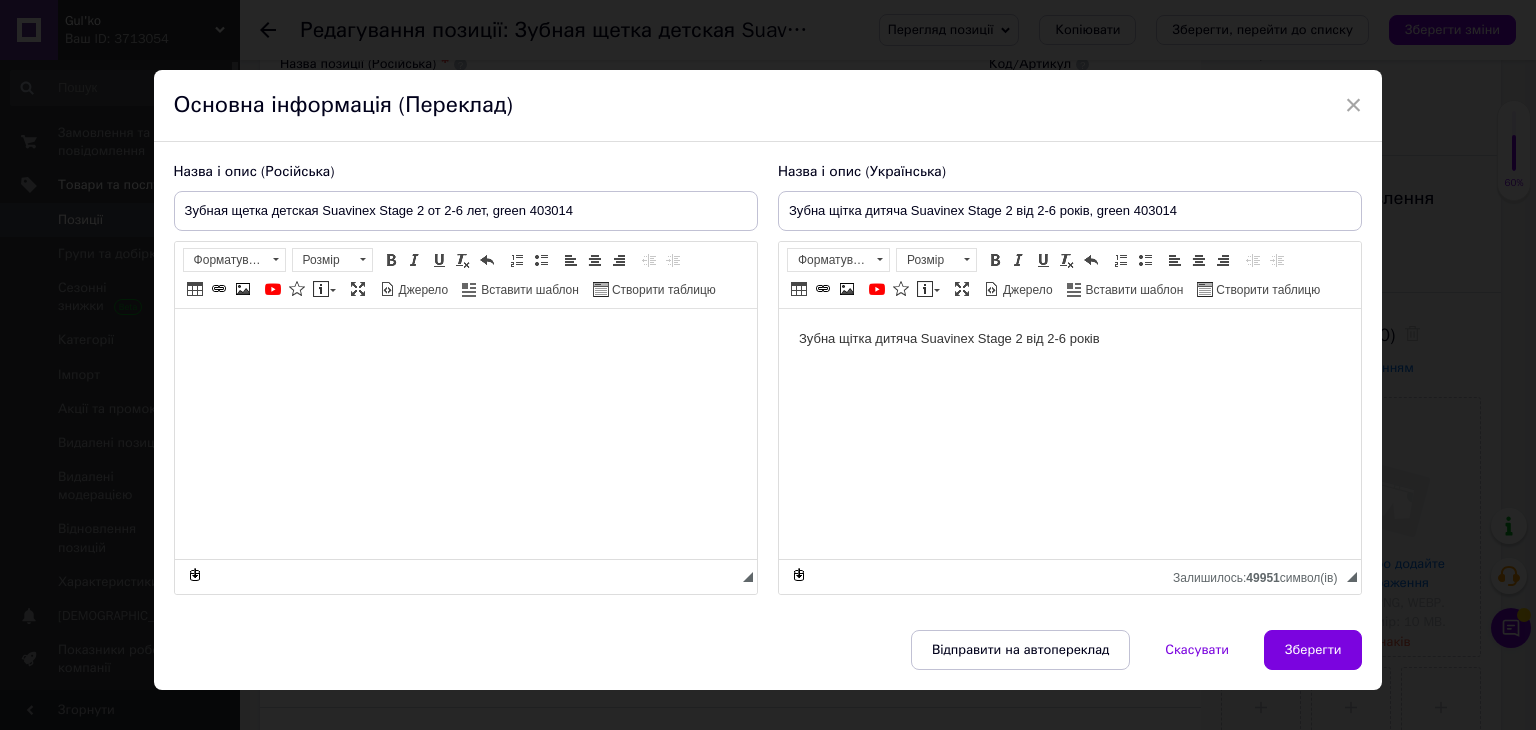 click at bounding box center [465, 339] 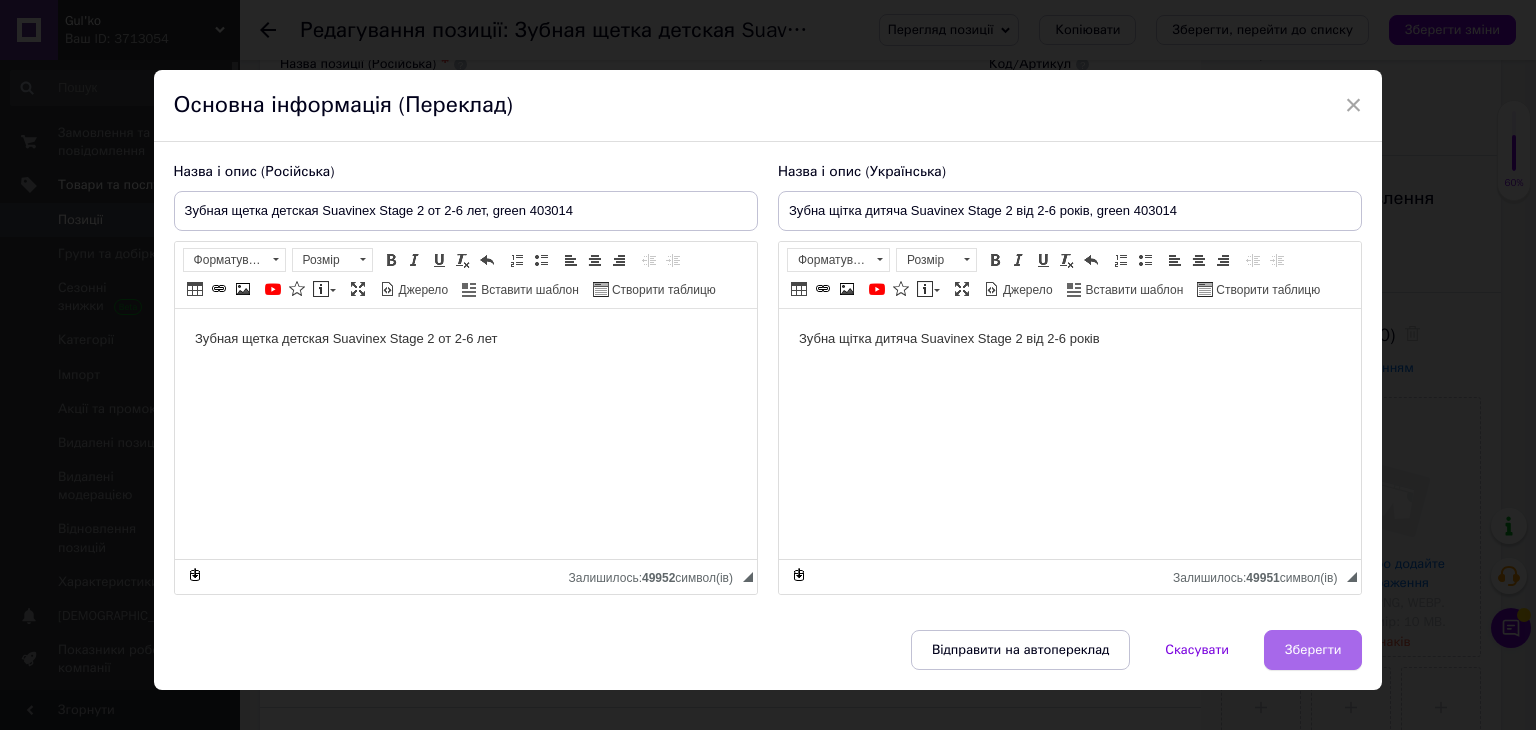 click on "Зберегти" at bounding box center (1313, 650) 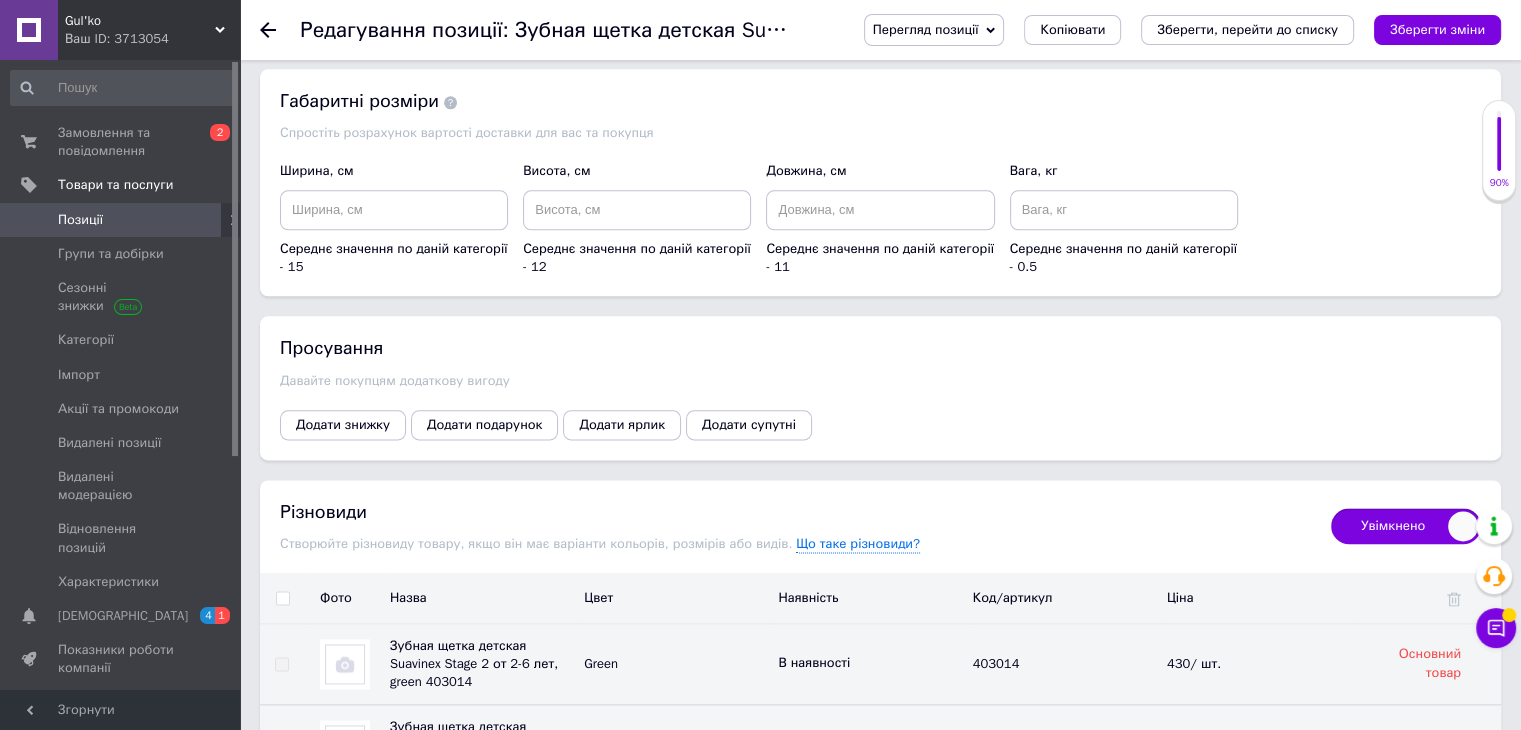 scroll, scrollTop: 2700, scrollLeft: 0, axis: vertical 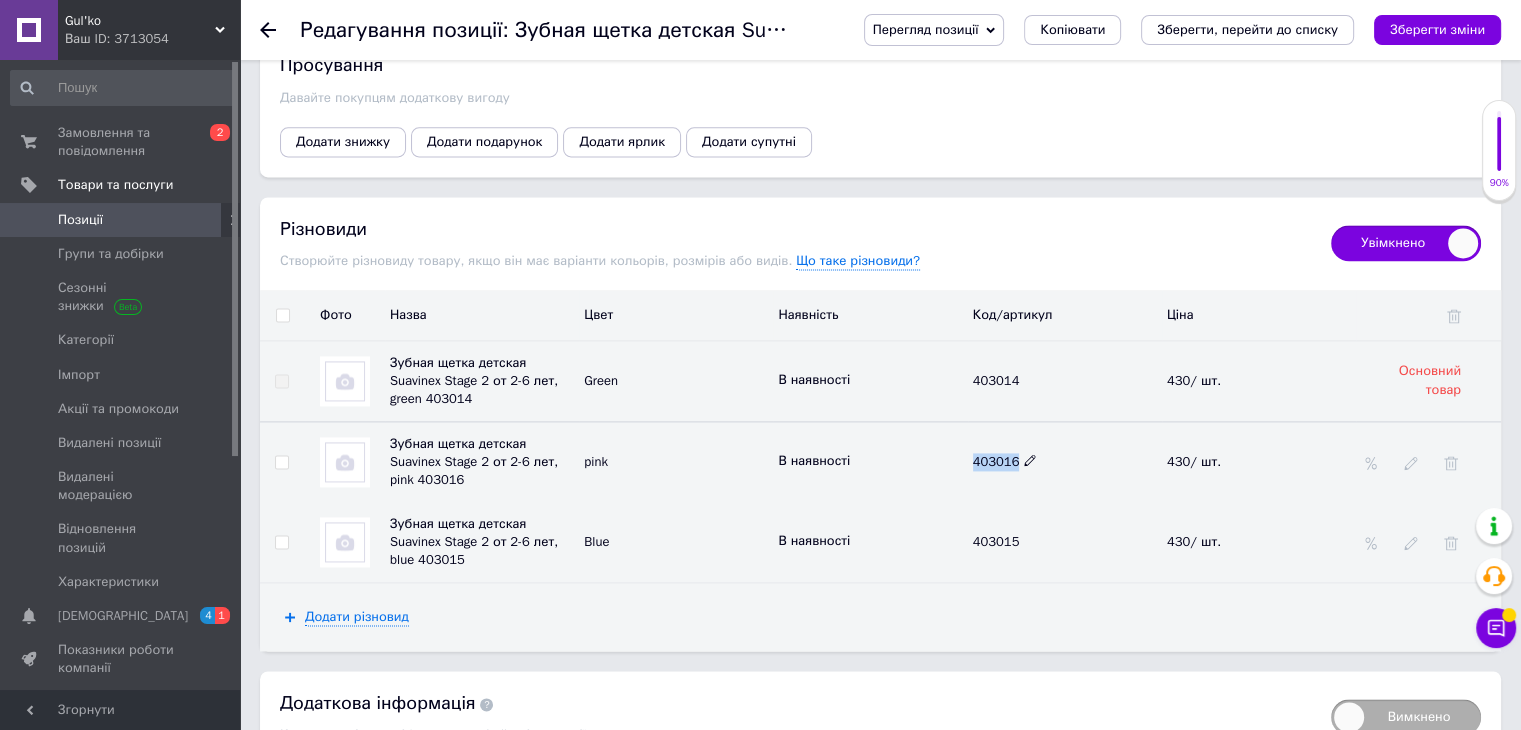 drag, startPoint x: 968, startPoint y: 452, endPoint x: 995, endPoint y: 452, distance: 27 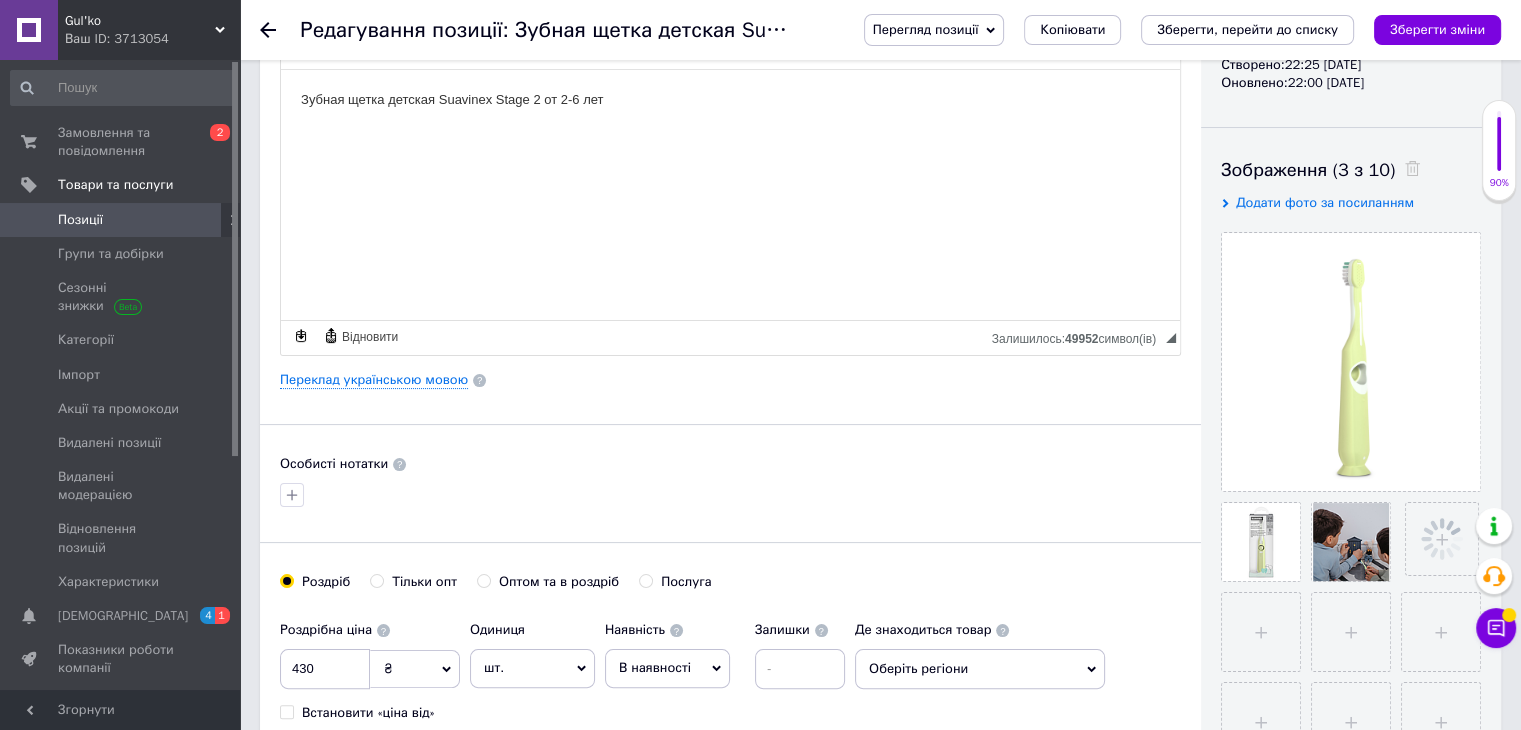 scroll, scrollTop: 300, scrollLeft: 0, axis: vertical 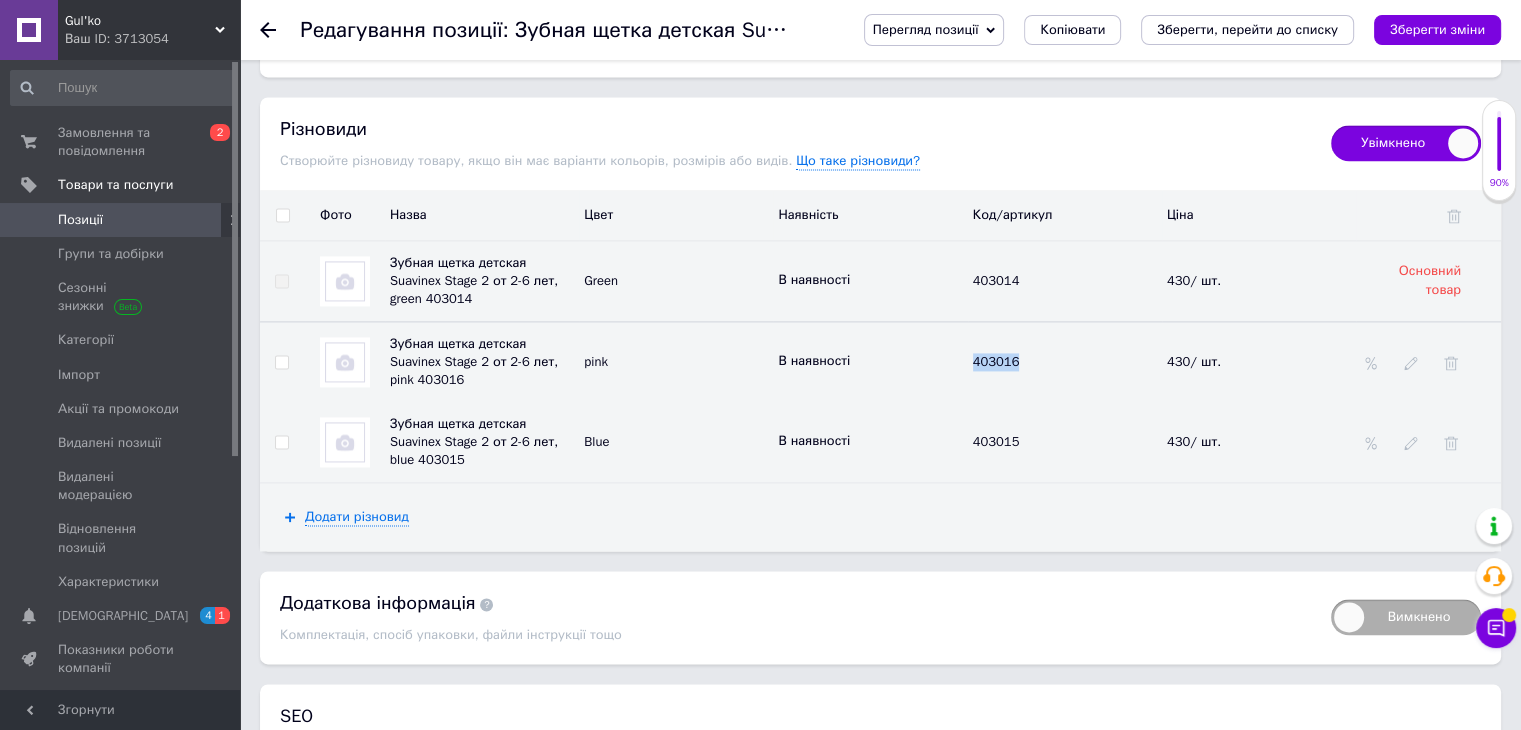 click at bounding box center (345, 362) 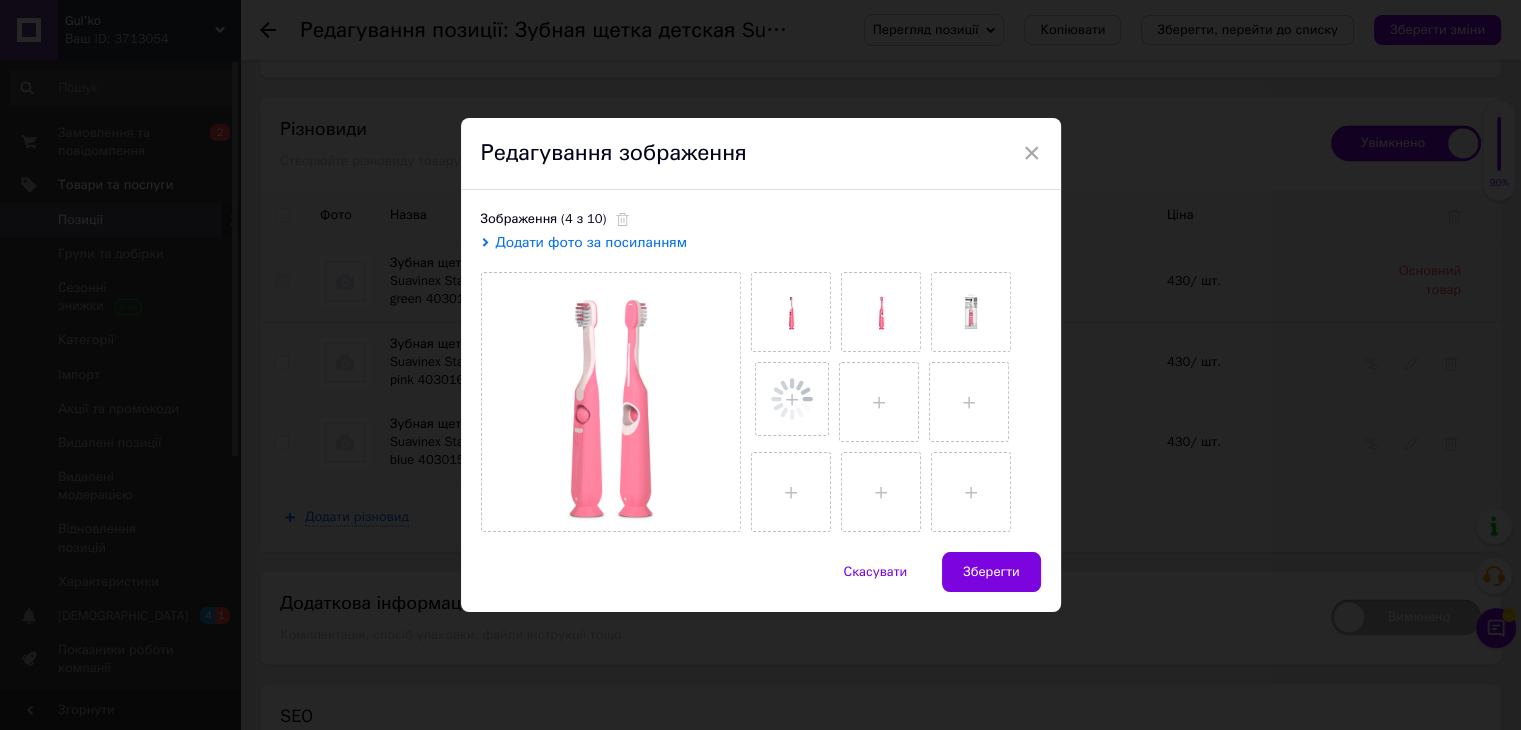 scroll, scrollTop: 2854, scrollLeft: 0, axis: vertical 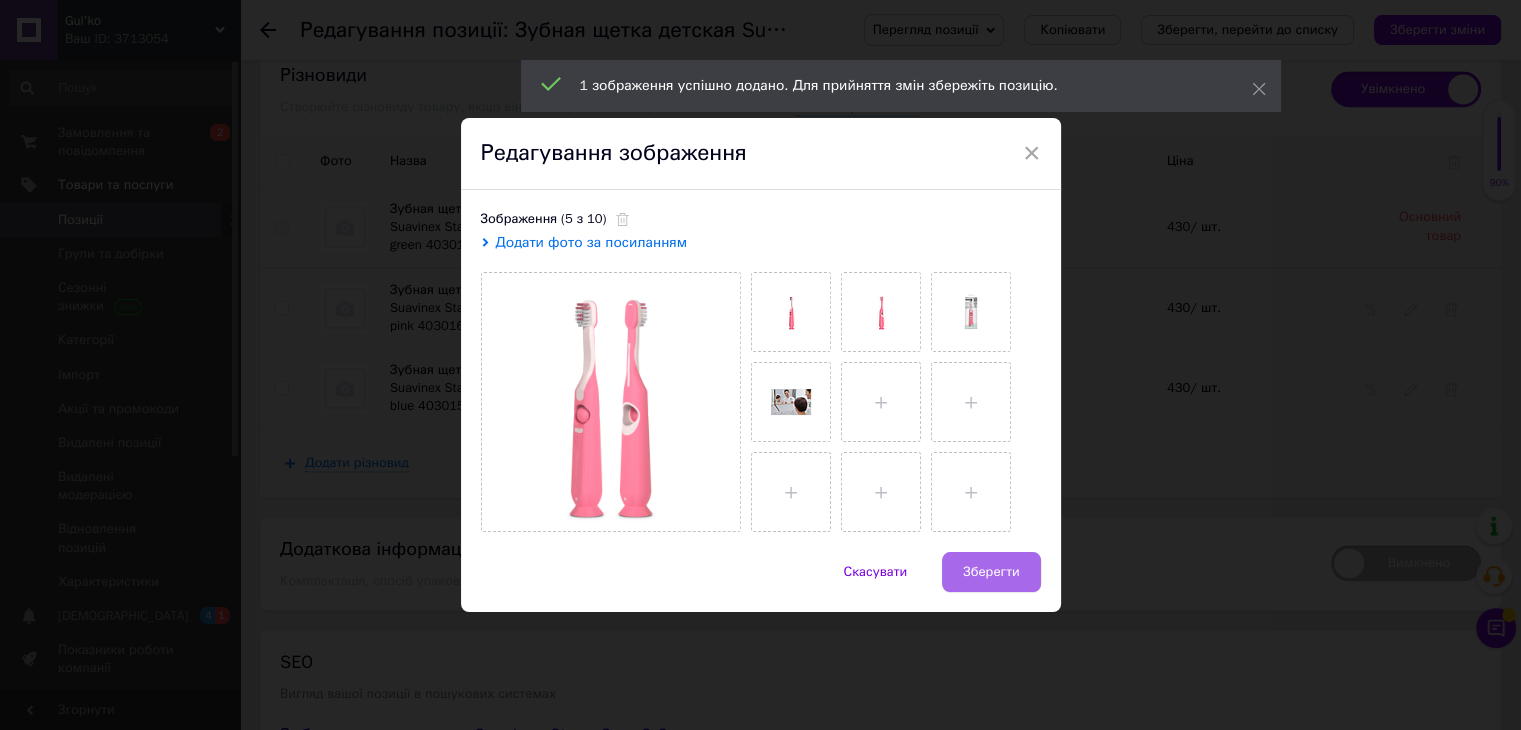click on "Зберегти" at bounding box center [991, 572] 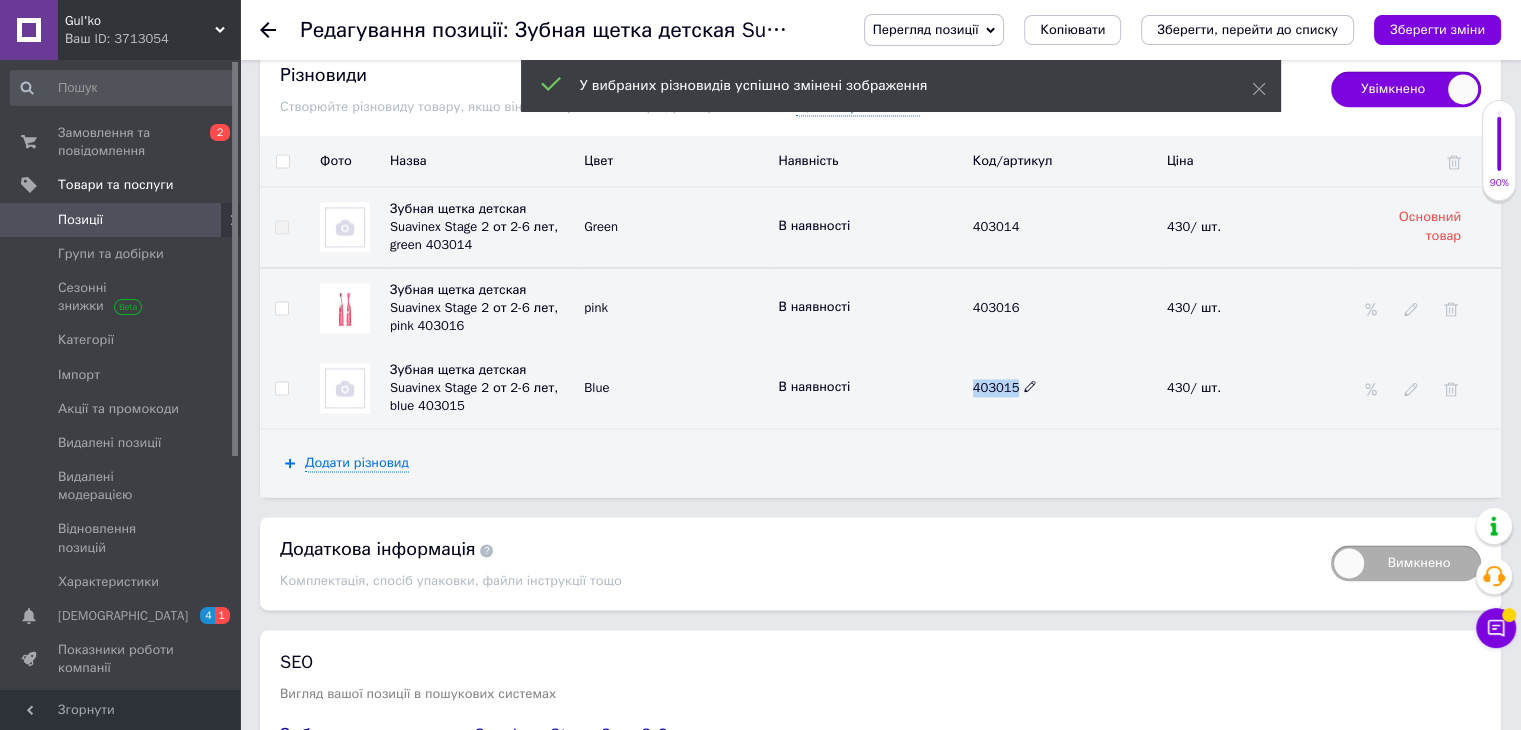 drag, startPoint x: 968, startPoint y: 381, endPoint x: 1018, endPoint y: 379, distance: 50.039986 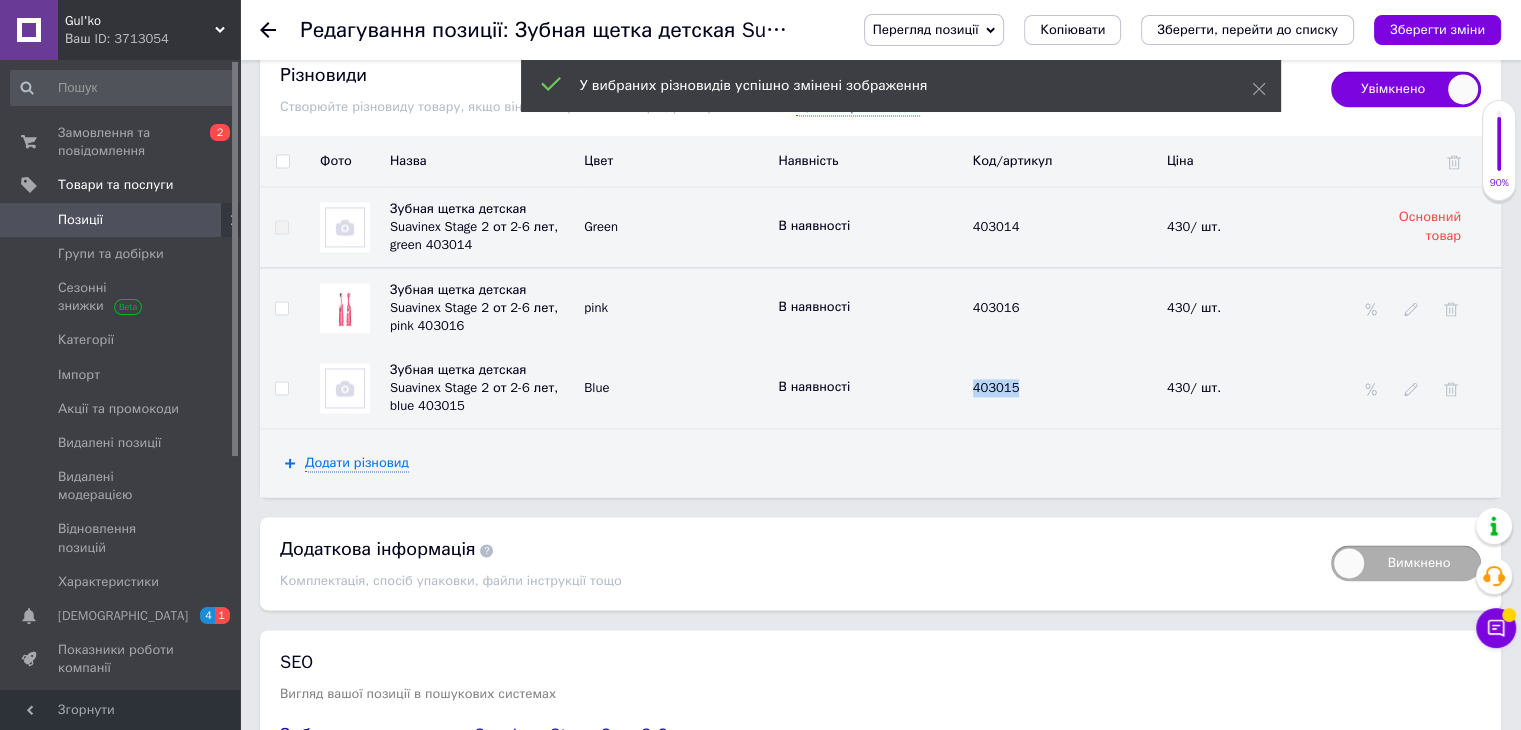 click at bounding box center (345, 388) 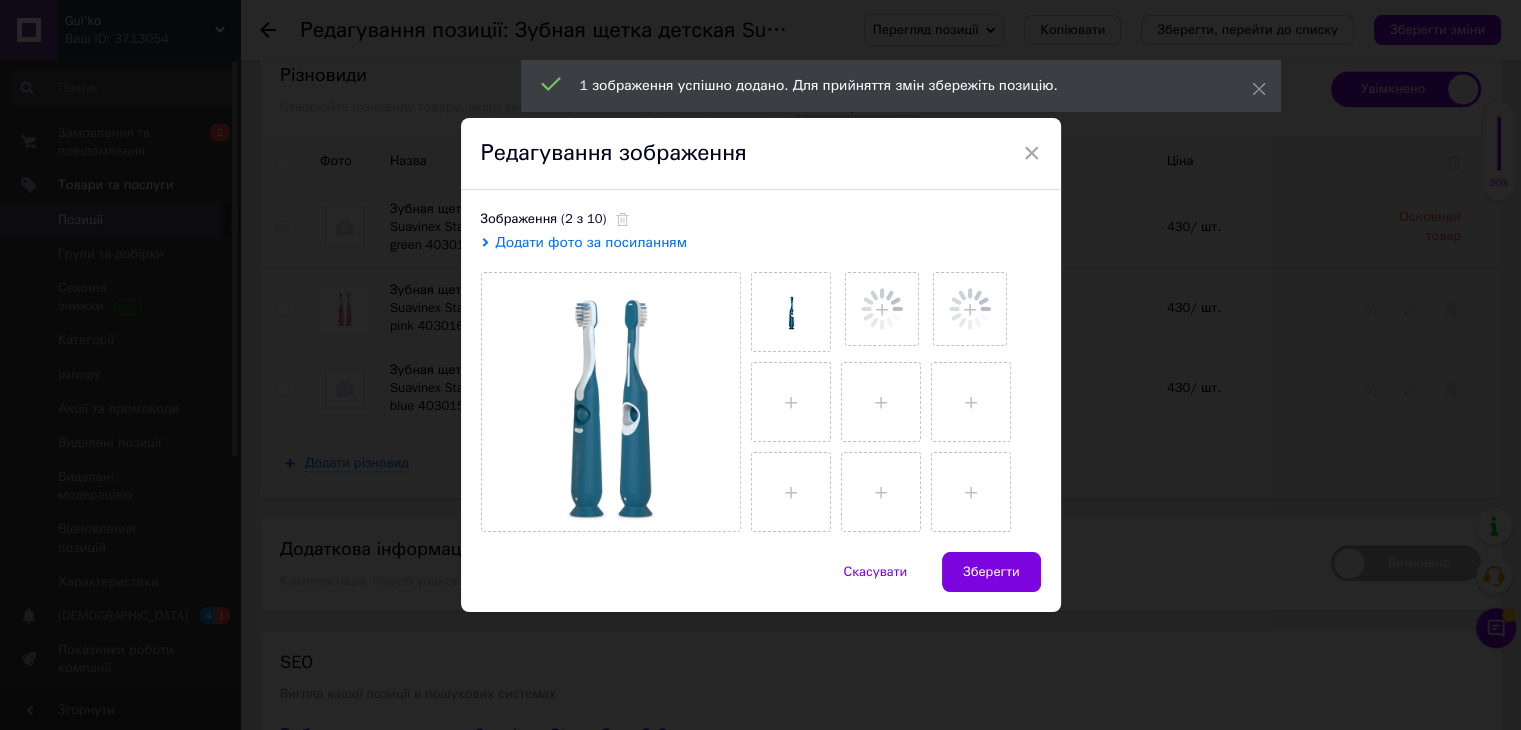 scroll, scrollTop: 2909, scrollLeft: 0, axis: vertical 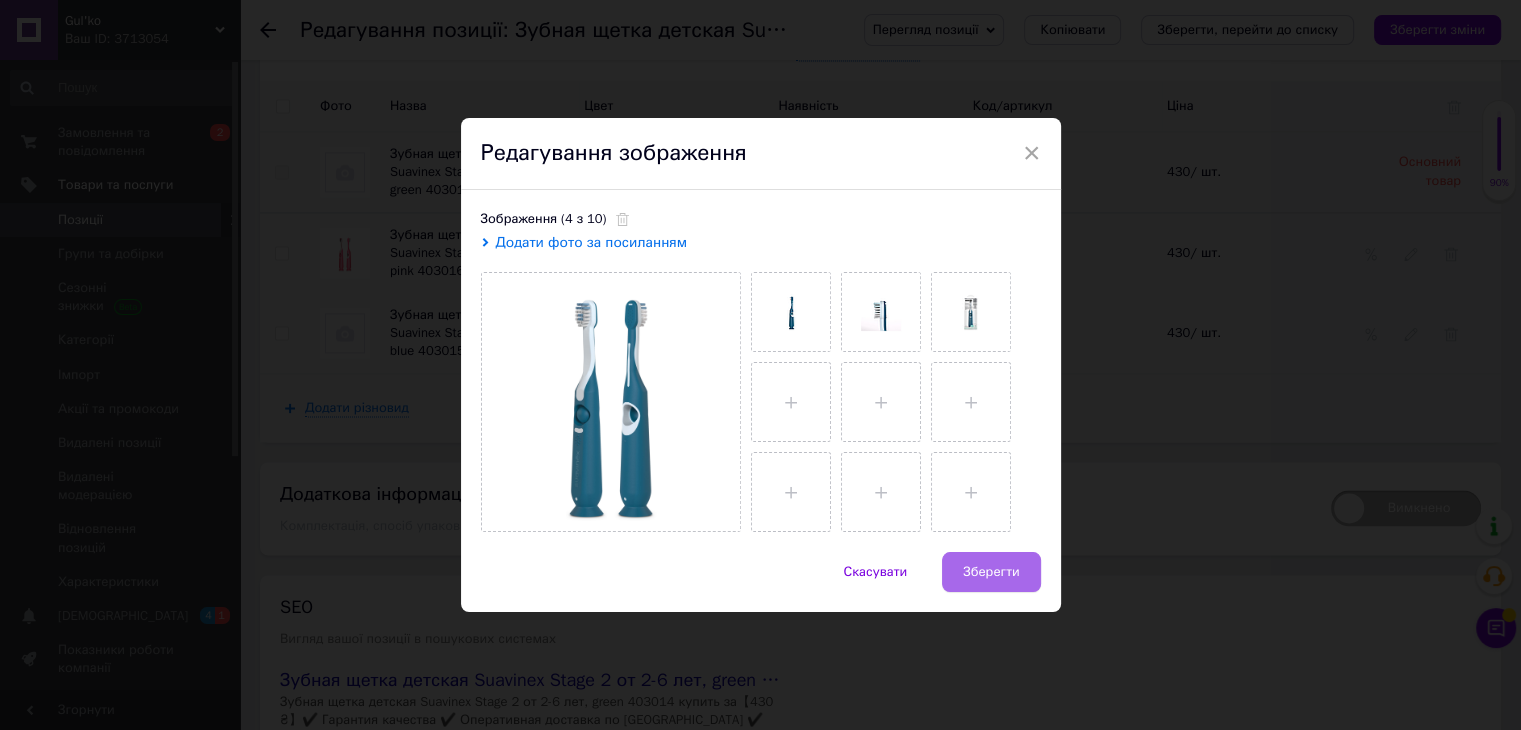 click on "Зберегти" at bounding box center (991, 572) 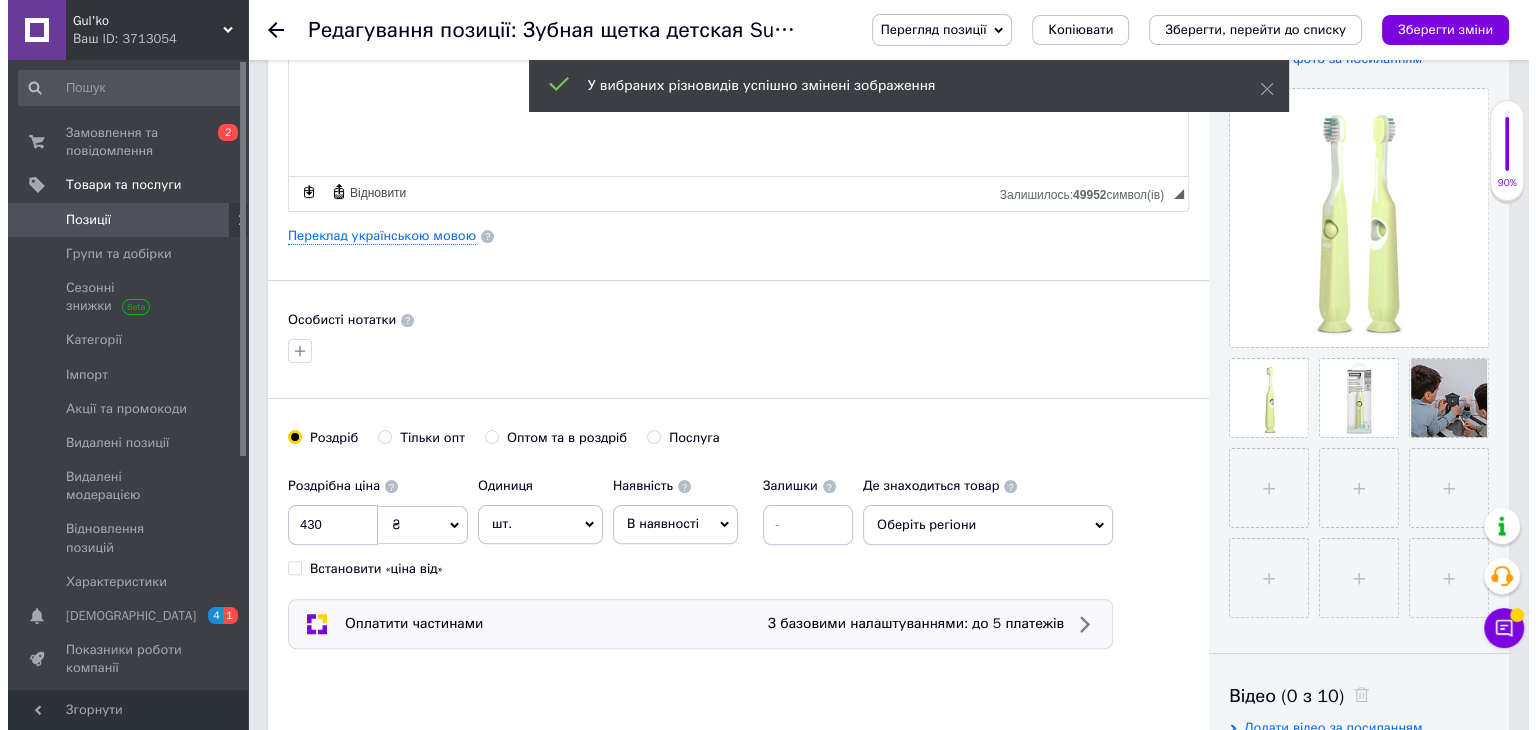 scroll, scrollTop: 0, scrollLeft: 0, axis: both 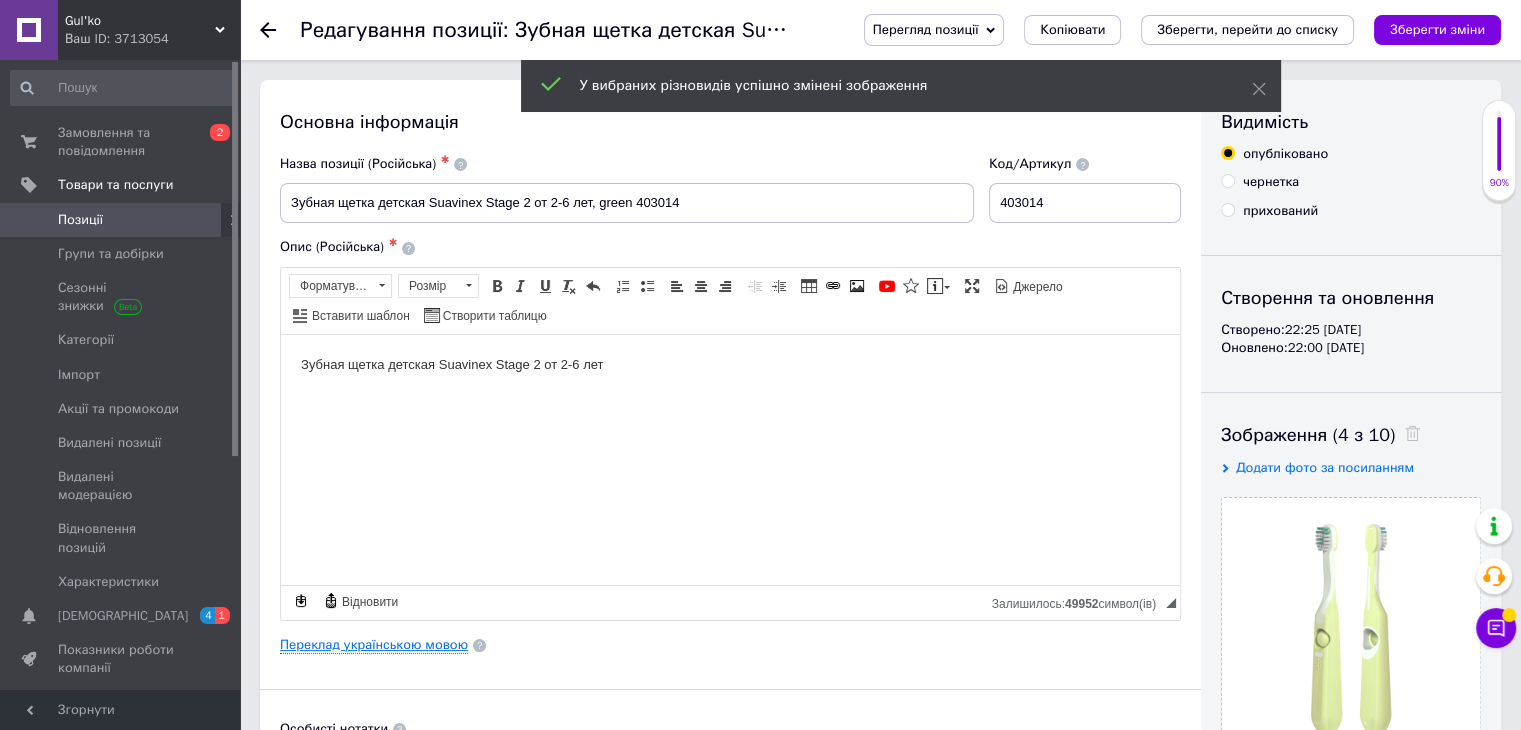 click on "Переклад українською мовою" at bounding box center (374, 645) 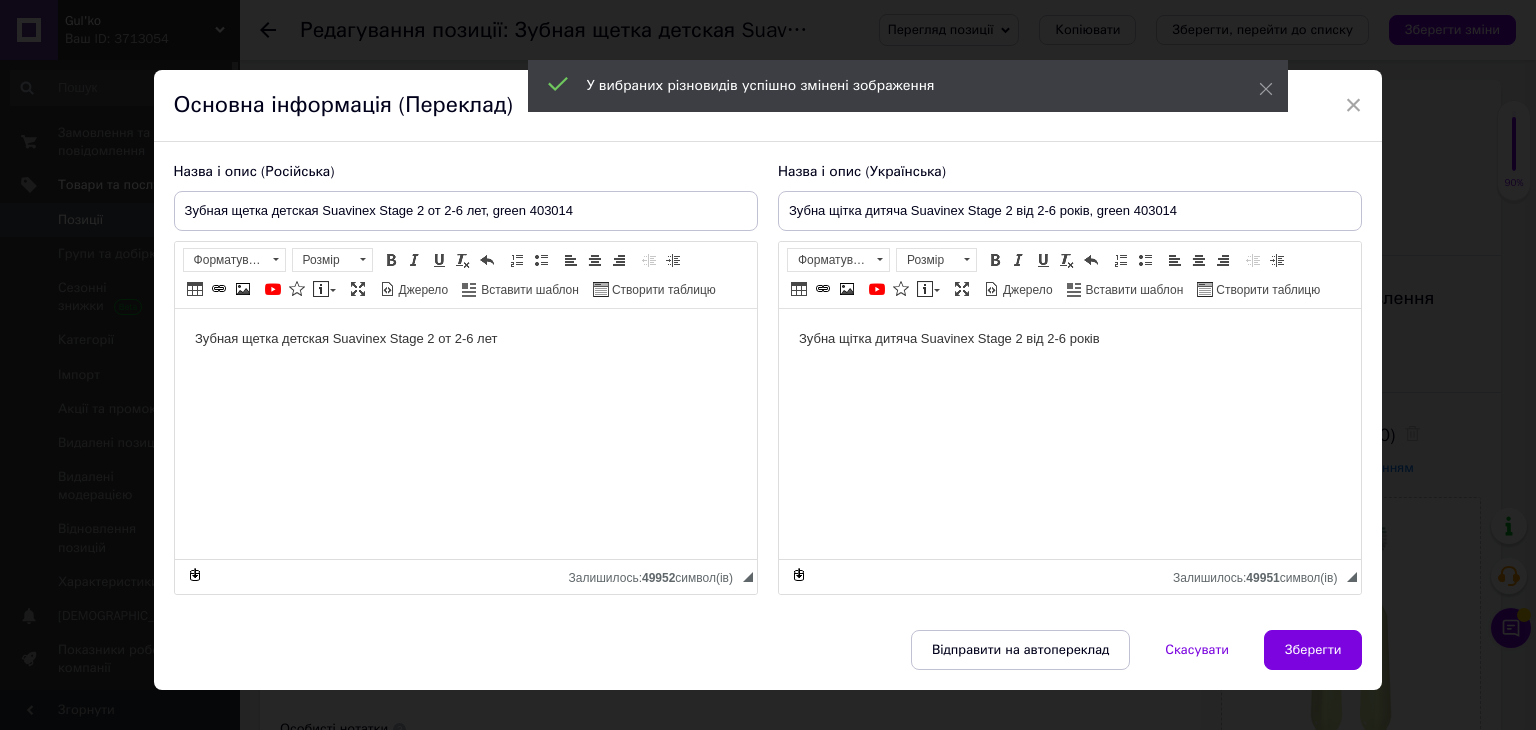 scroll, scrollTop: 0, scrollLeft: 0, axis: both 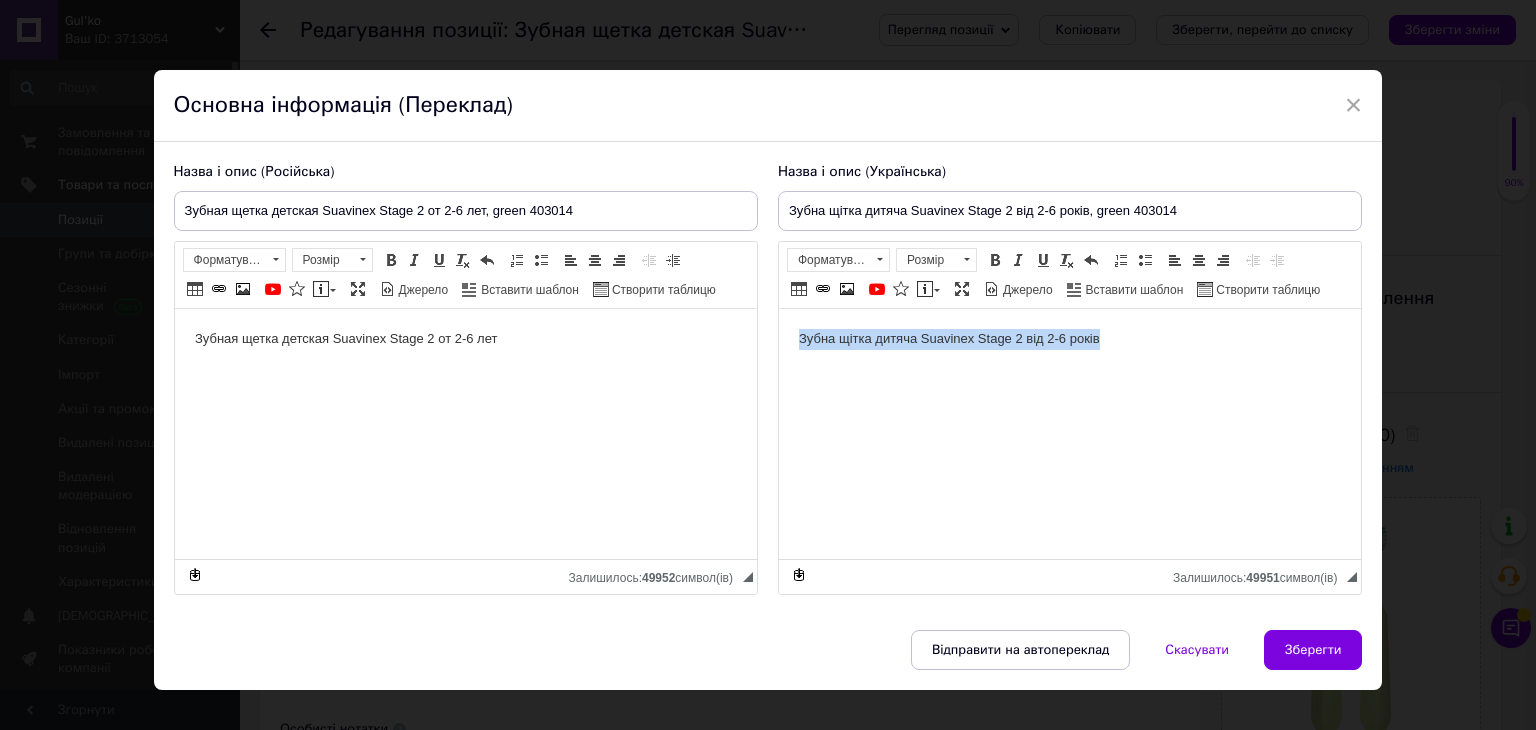 drag, startPoint x: 797, startPoint y: 338, endPoint x: 1100, endPoint y: 343, distance: 303.04126 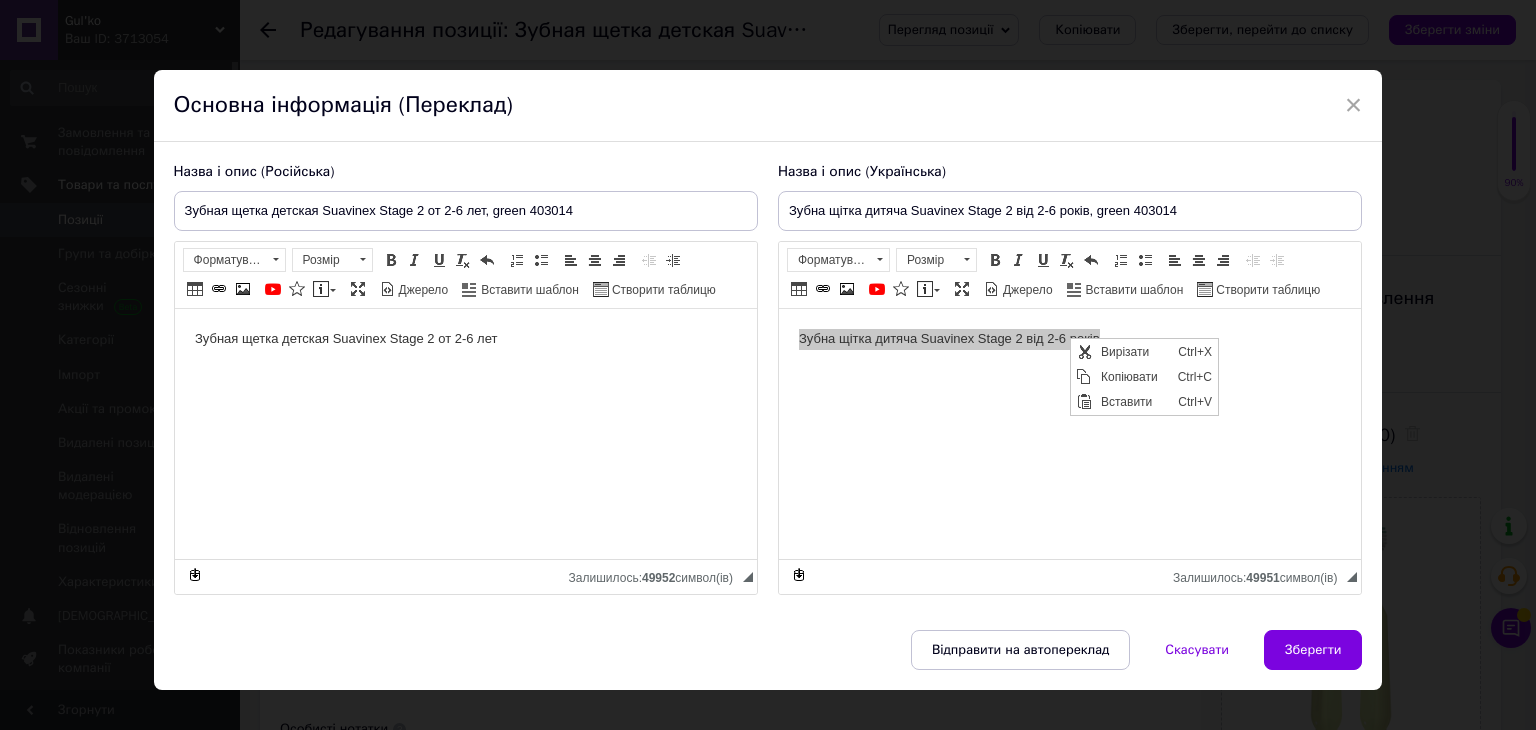 scroll, scrollTop: 0, scrollLeft: 0, axis: both 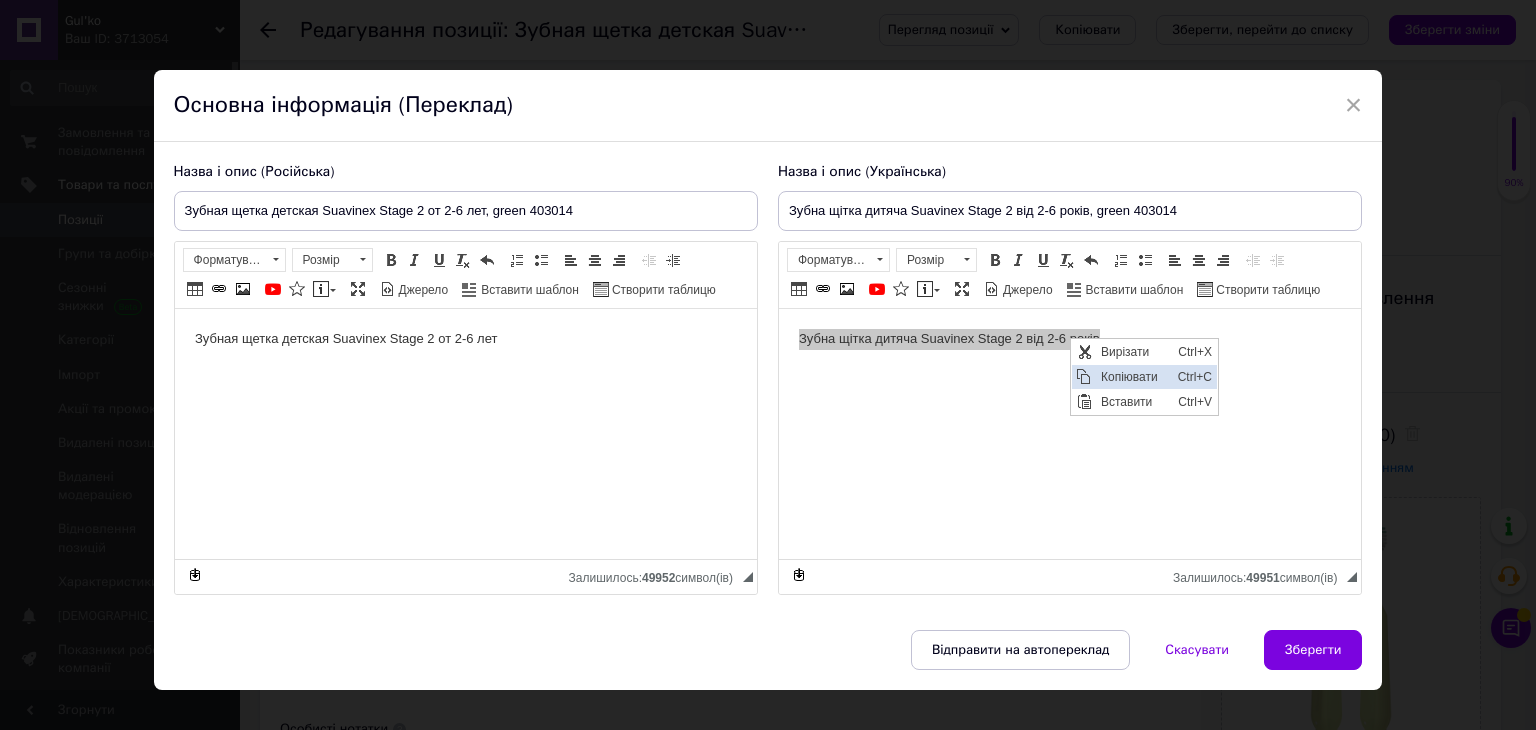 drag, startPoint x: 1430, startPoint y: 413, endPoint x: 1139, endPoint y: 374, distance: 293.60178 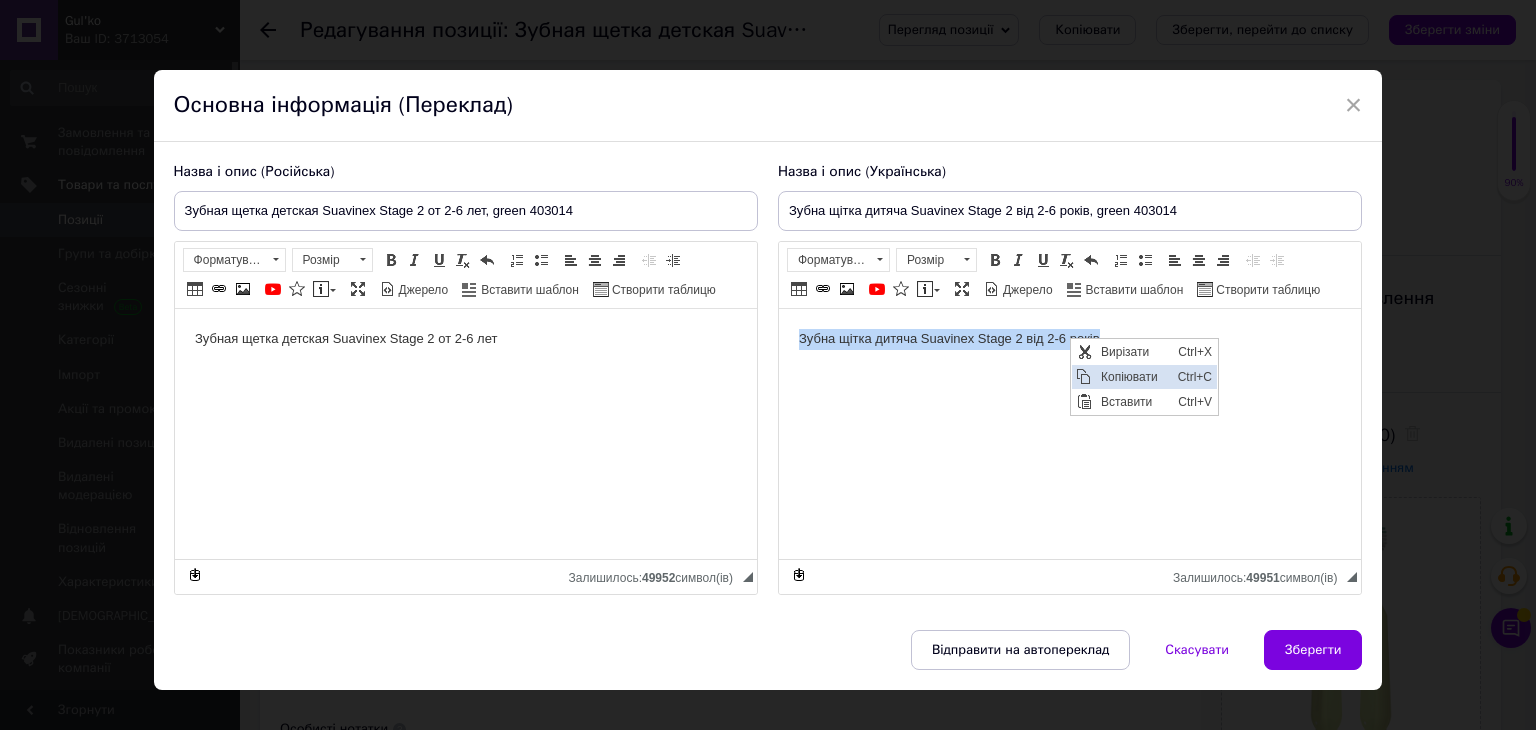 copy on "Зубна щітка дитяча Suavinex Stage 2 від 2-6 років" 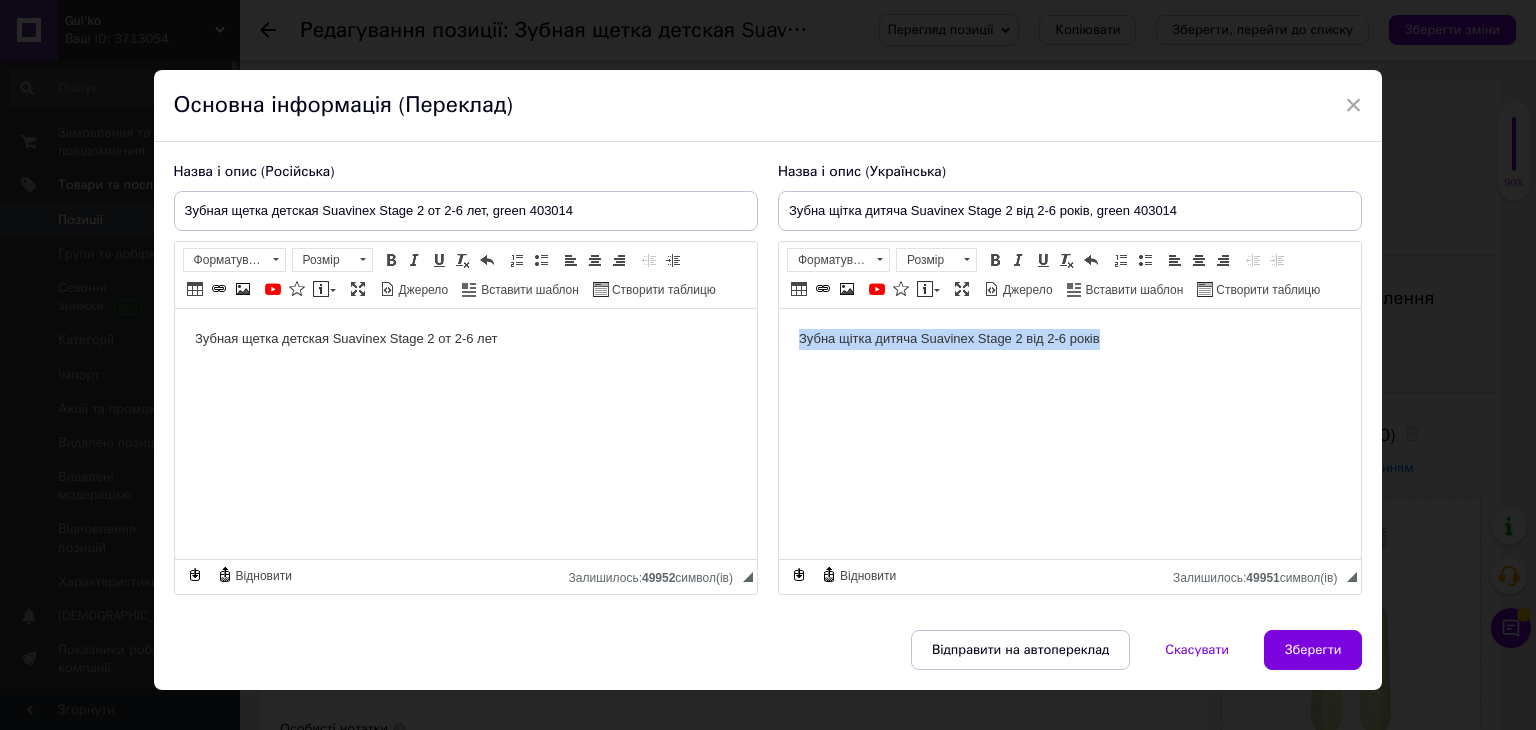 type 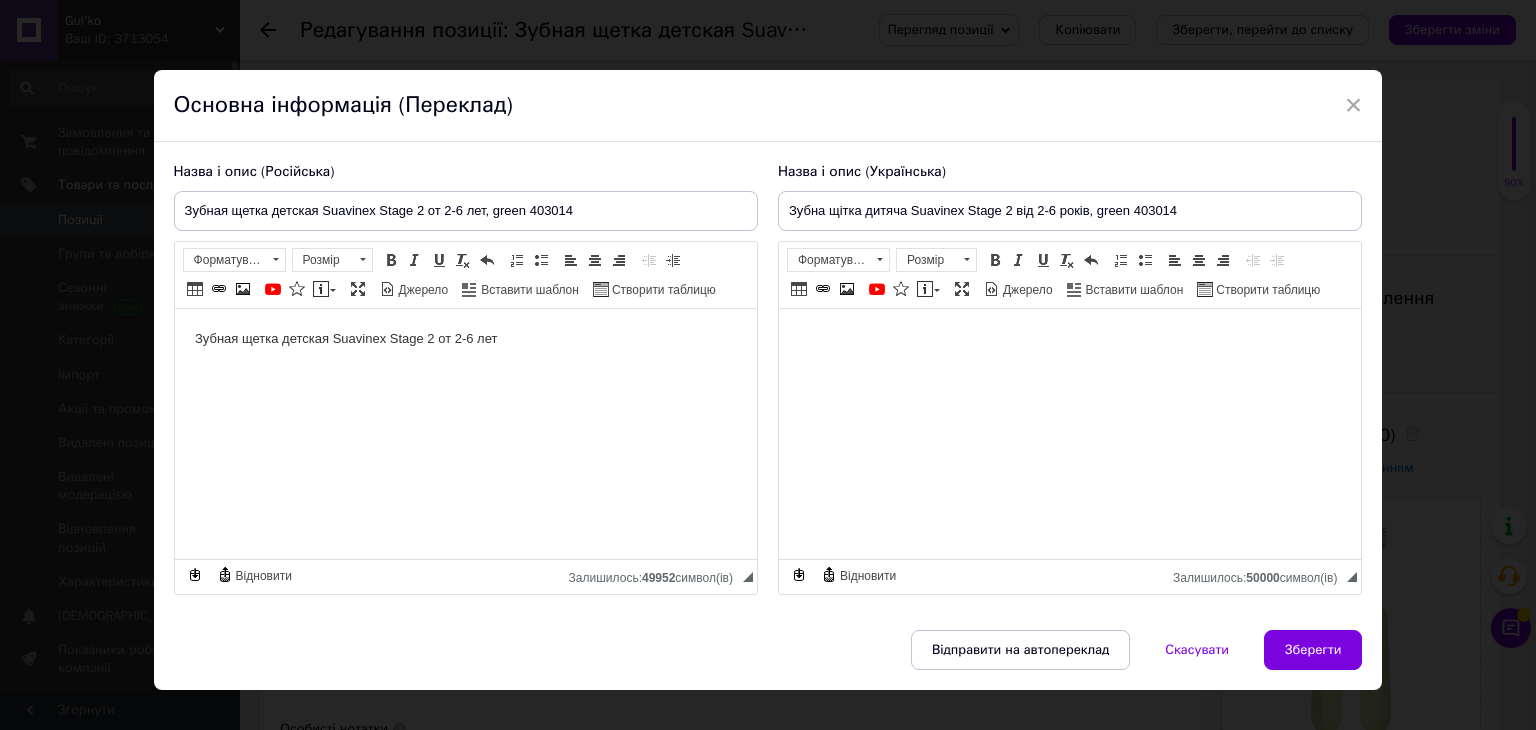 click at bounding box center [1069, 339] 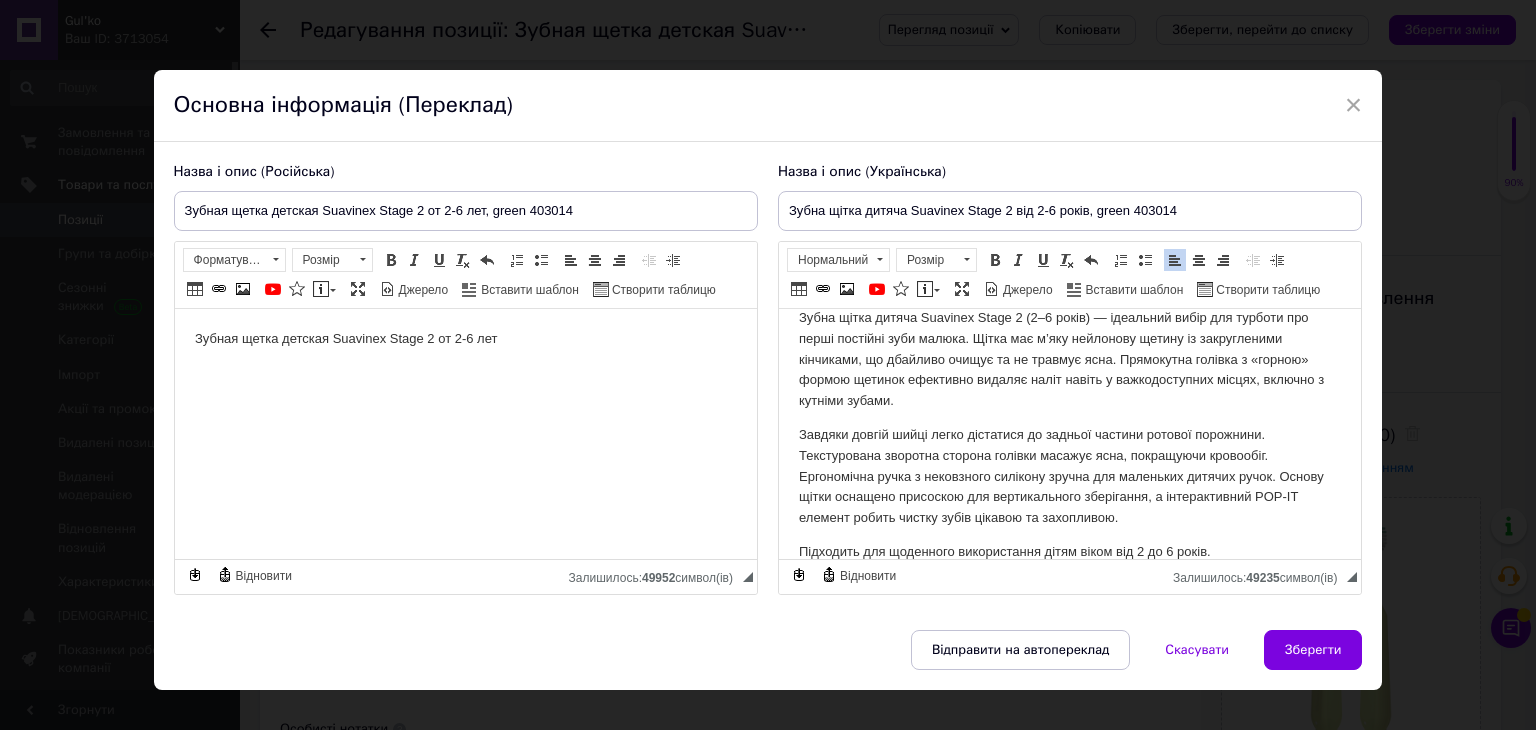 scroll, scrollTop: 0, scrollLeft: 0, axis: both 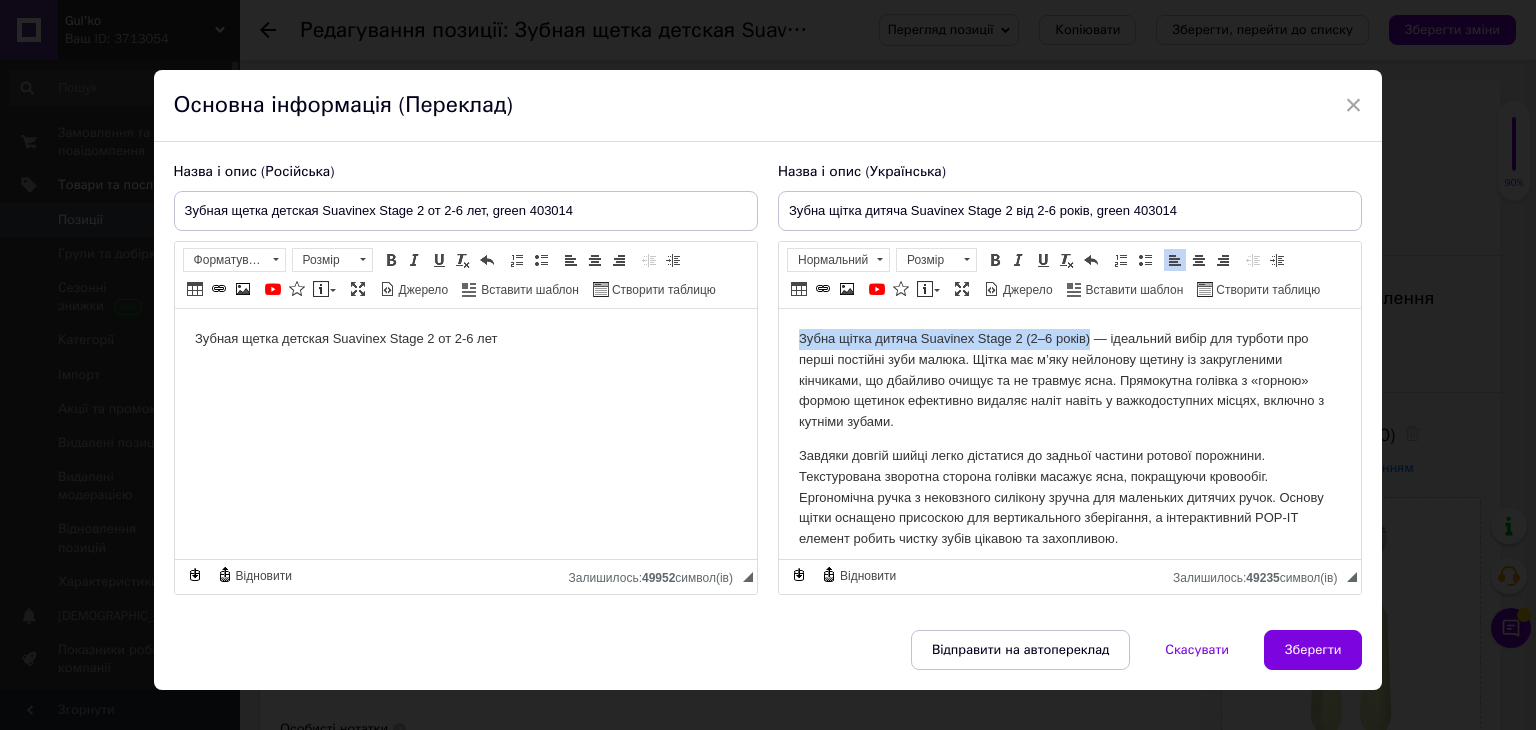 drag, startPoint x: 810, startPoint y: 337, endPoint x: 1089, endPoint y: 332, distance: 279.0448 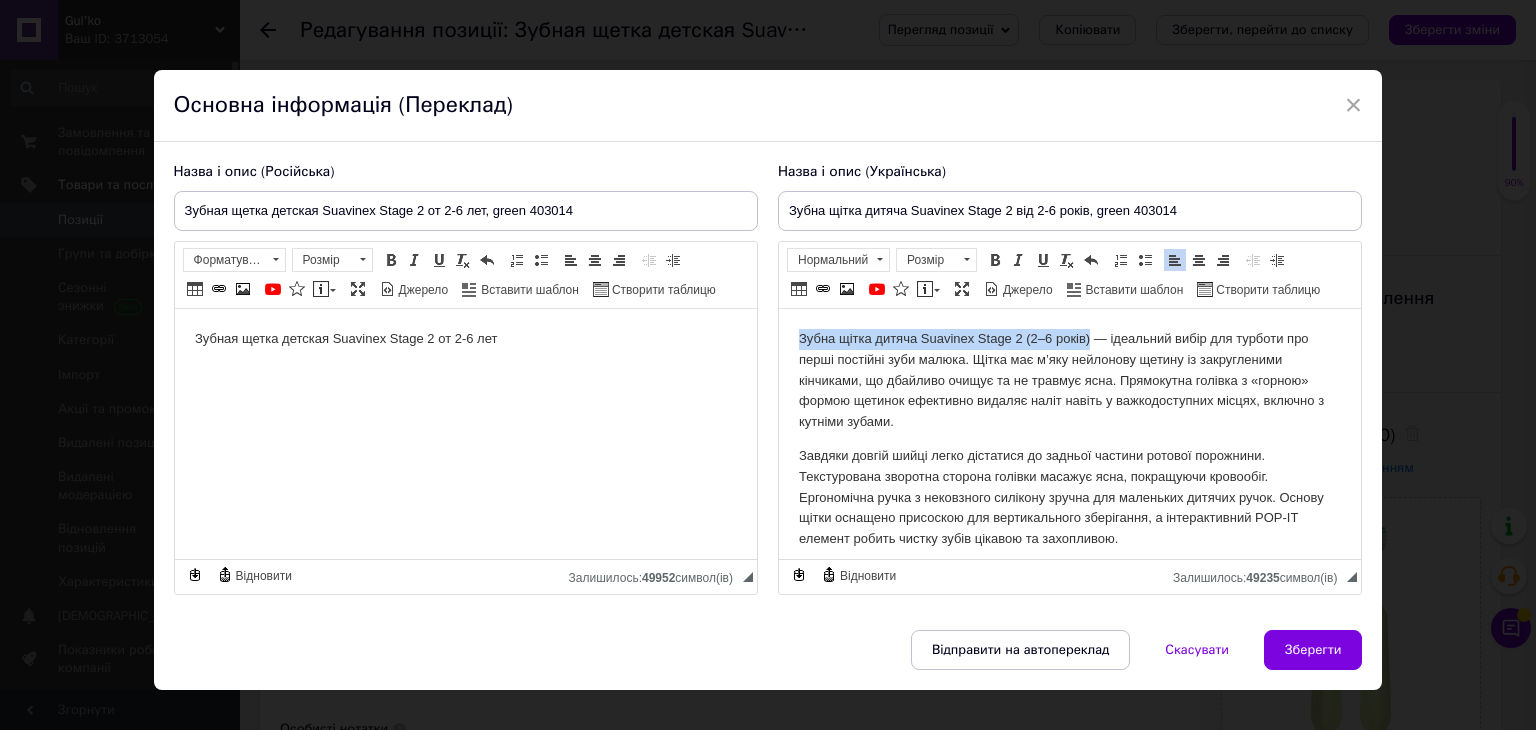 click on "Зубна щітка дитяча Suavinex Stage 2 (2–6 років) — ідеальний вибір для турботи про перші постійні зуби малюка. Щітка має м’яку нейлонову щетину із закругленими кінчиками, що дбайливо очищує та не травмує ясна. Прямокутна голівка з «горною» формою щетинок ефективно видаляє наліт навіть у важкодоступних місцях, включно з кутніми зубами. Підходить для щоденного використання дітям віком від 2 до 6 років." at bounding box center (1069, 456) 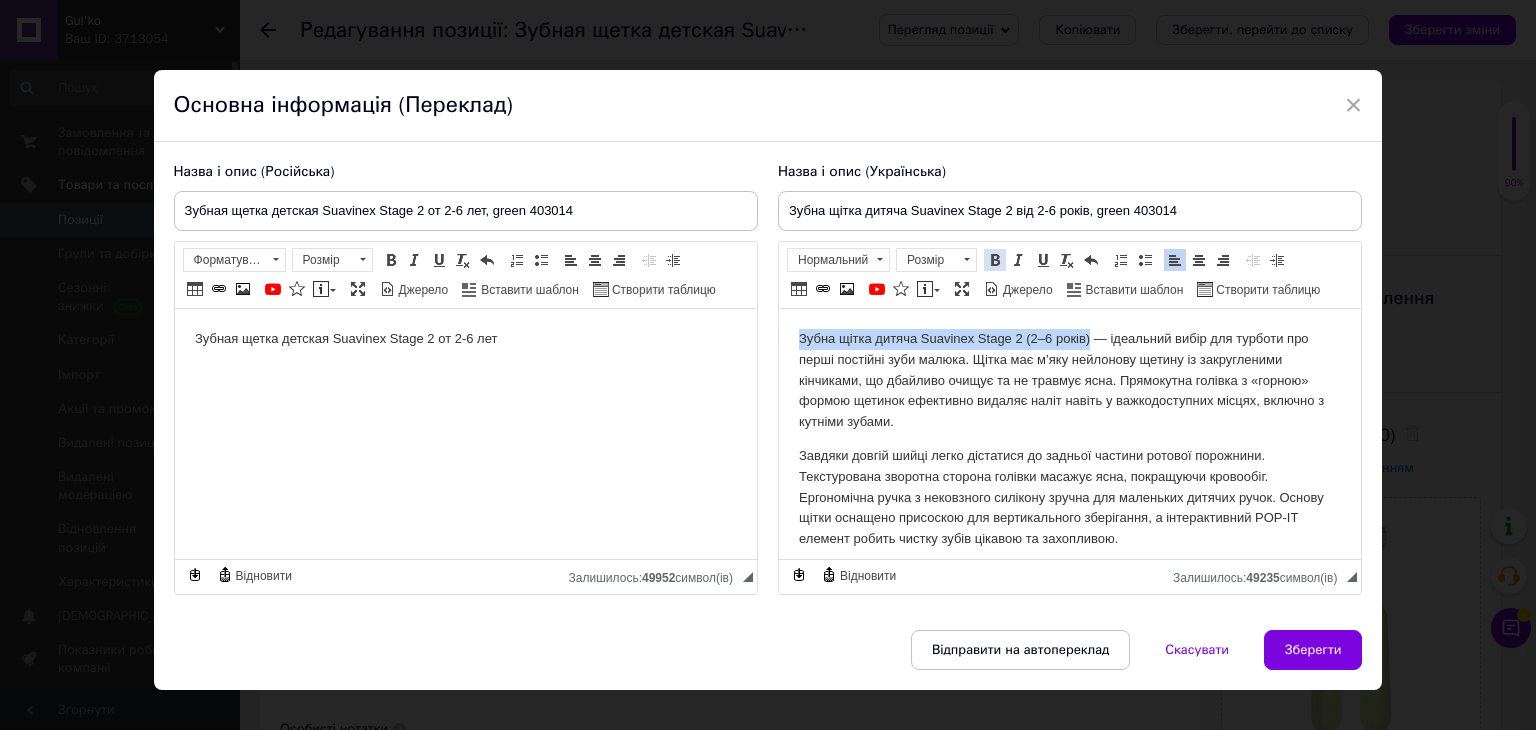 click at bounding box center [995, 260] 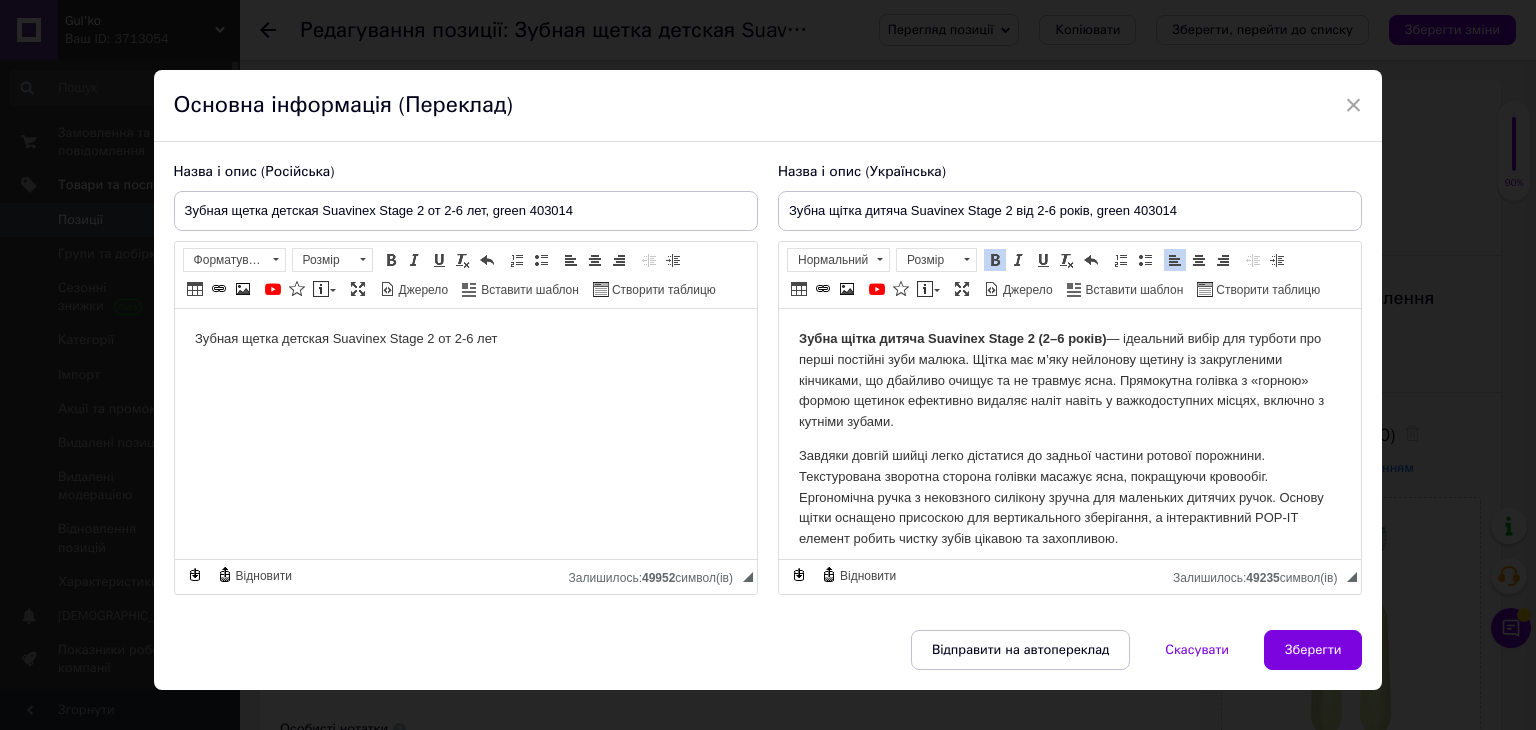 click on "Зубна щітка дитяча Suavinex Stage 2 (2–6 років)  — ідеальний вибір для турботи про перші постійні зуби малюка. Щітка має м’яку нейлонову щетину із закругленими кінчиками, що дбайливо очищує та не травмує ясна. Прямокутна голівка з «горною» формою щетинок ефективно видаляє наліт навіть у важкодоступних місцях, включно з кутніми зубами." at bounding box center [1069, 381] 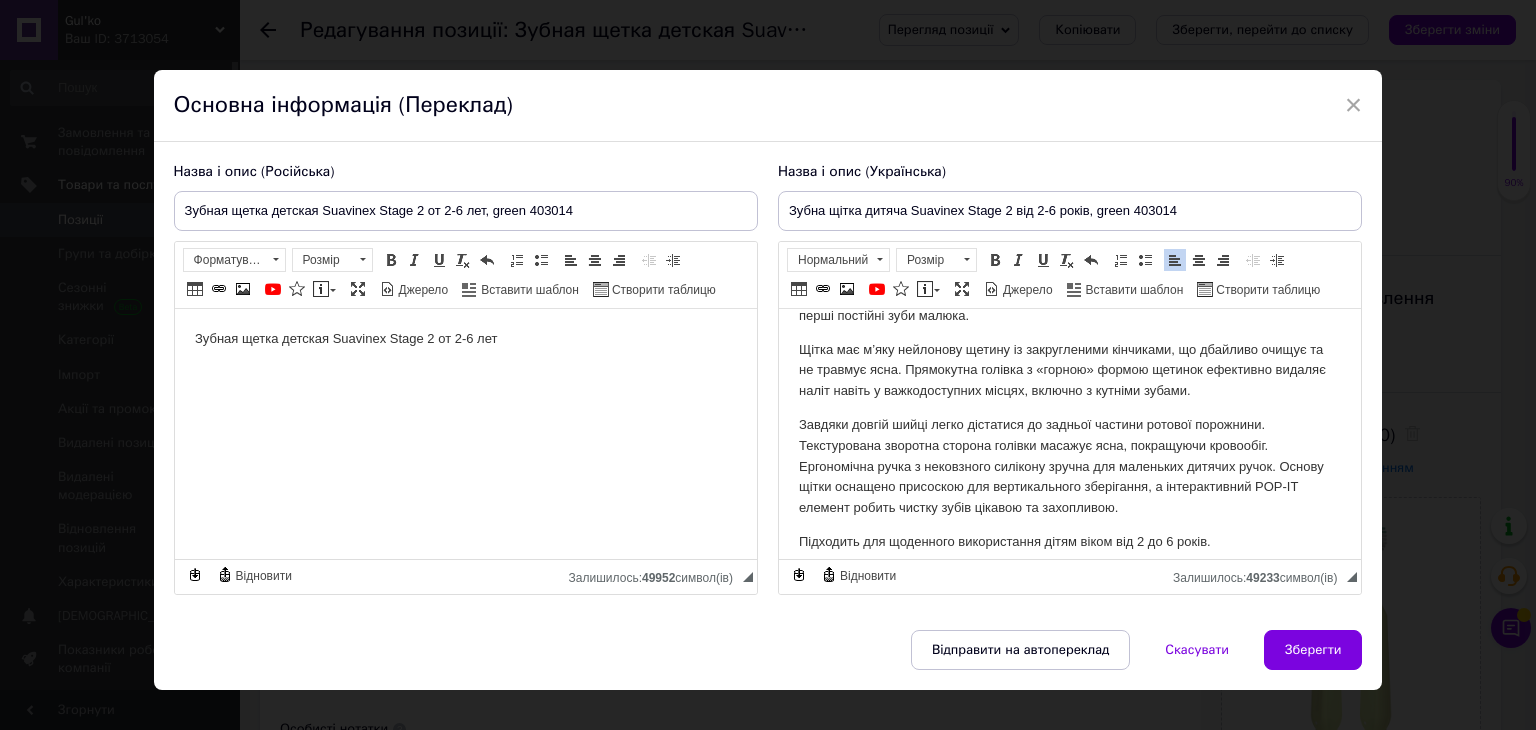 scroll, scrollTop: 57, scrollLeft: 0, axis: vertical 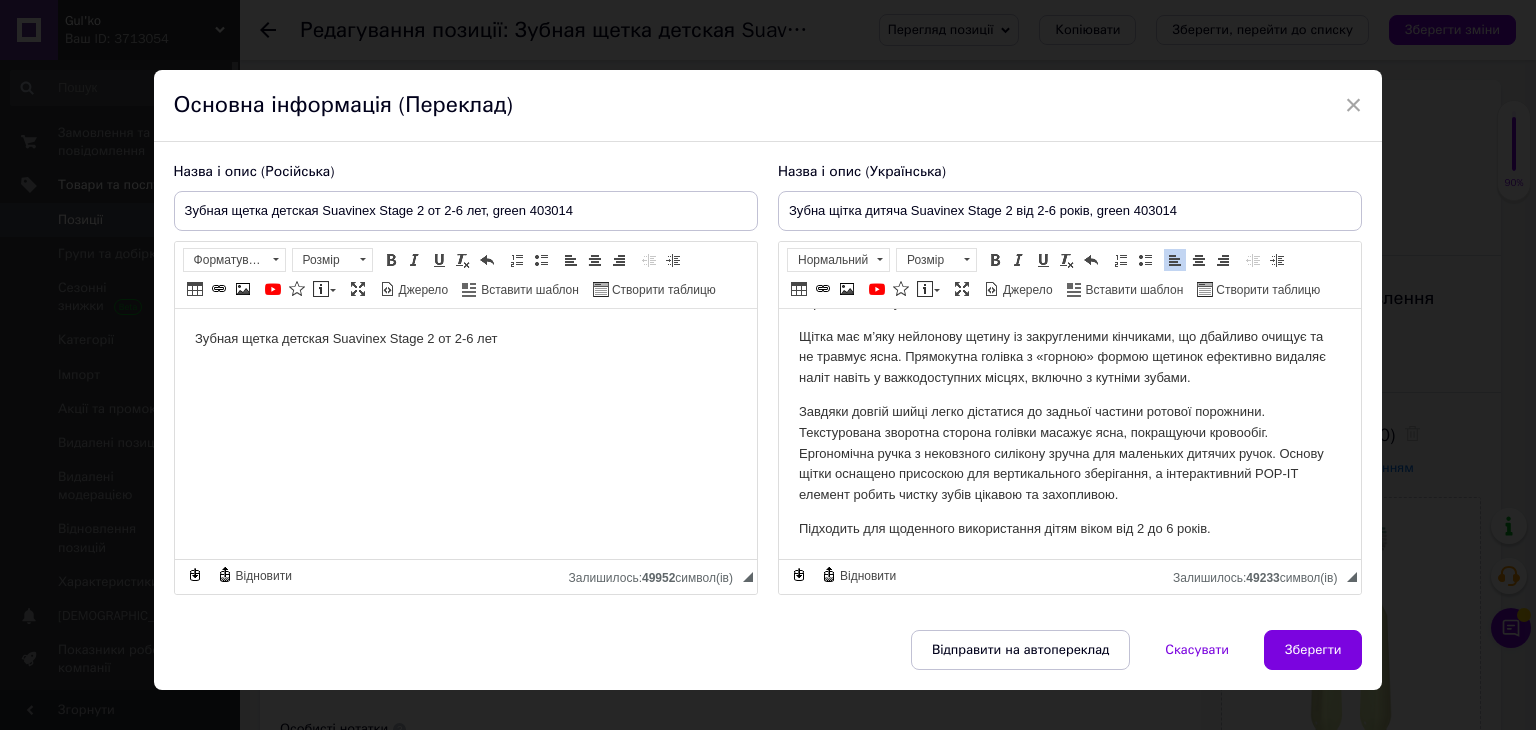 click on "Підходить для щоденного використання дітям віком від 2 до 6 років." at bounding box center (1069, 529) 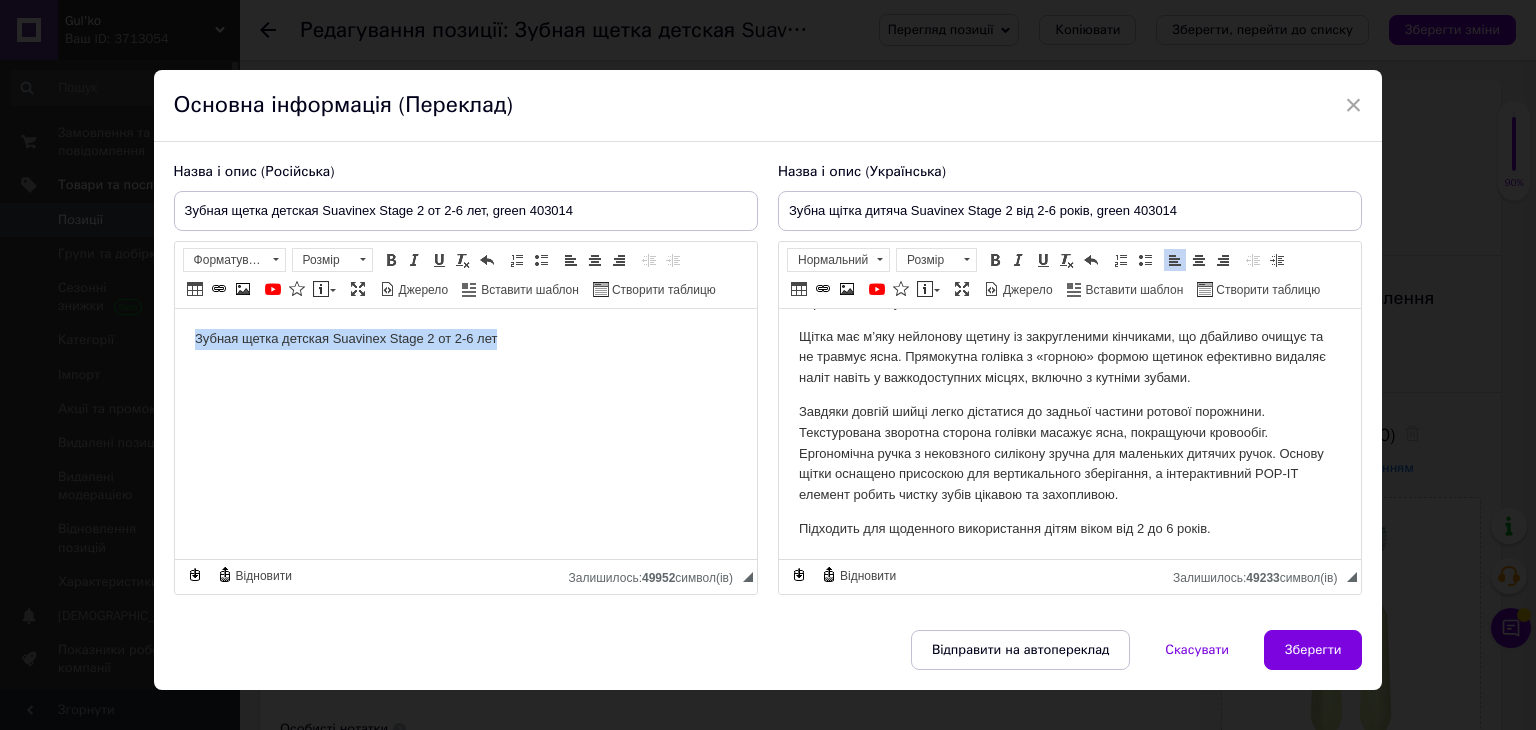 drag, startPoint x: 549, startPoint y: 346, endPoint x: 168, endPoint y: 324, distance: 381.63464 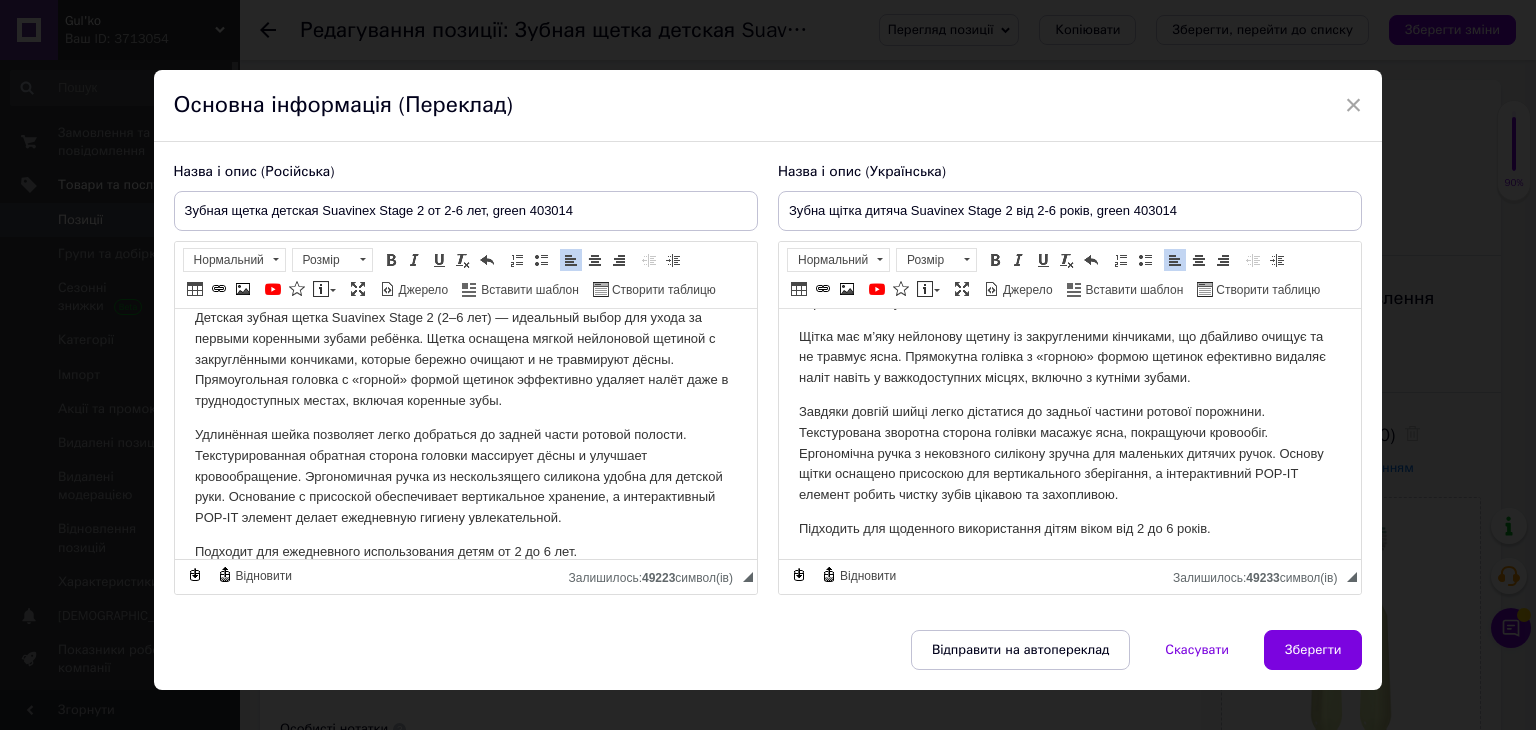 scroll, scrollTop: 0, scrollLeft: 0, axis: both 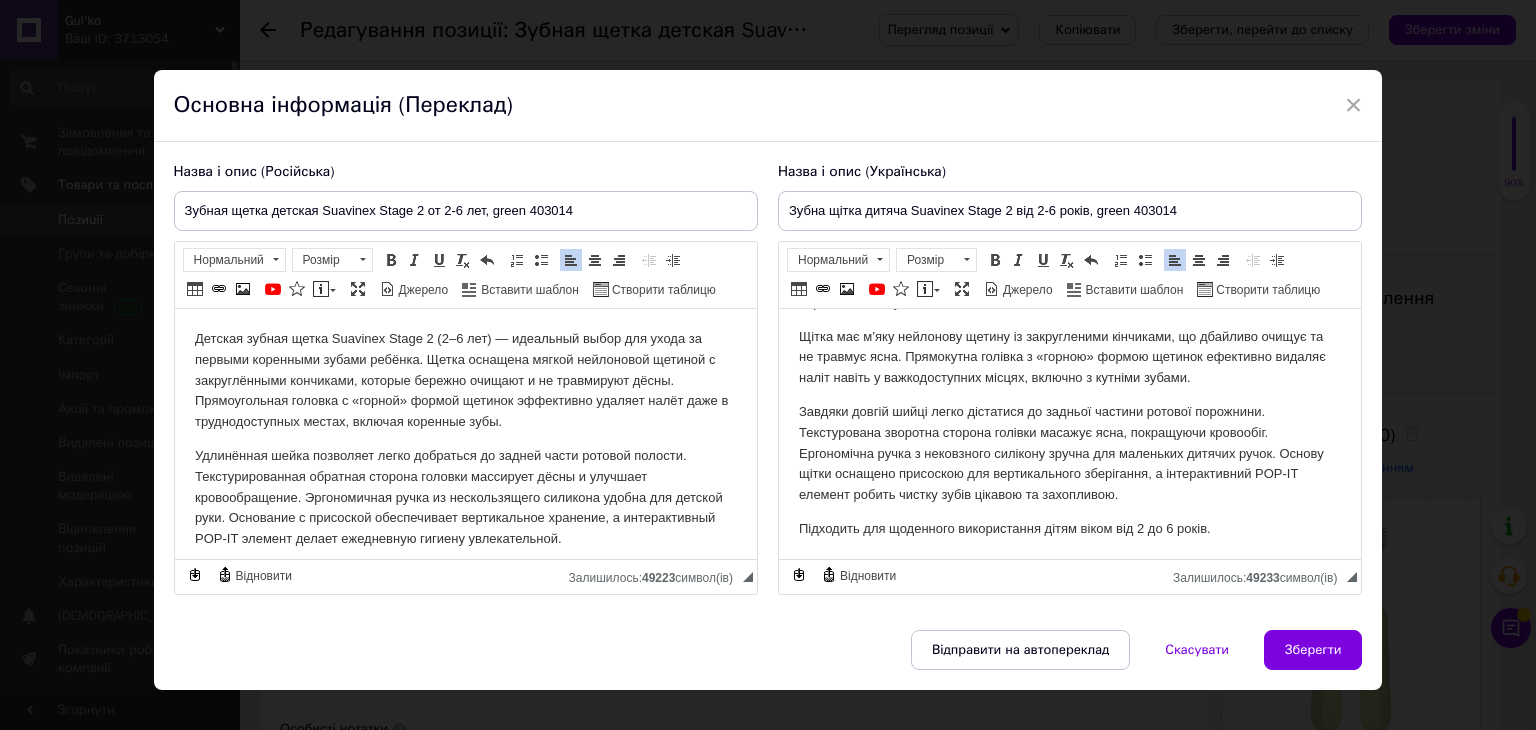 click on "Детская зубная щетка Suavinex Stage 2 (2–6 лет) — идеальный выбор для ухода за первыми коренными зубами ребёнка. Щетка оснащена мягкой нейлоновой щетиной с закруглёнными кончиками, которые бережно очищают и не травмируют дёсны. Прямоугольная головка с «горной» формой щетинок эффективно удаляет налёт даже в труднодоступных местах, включая коренные зубы." at bounding box center (465, 381) 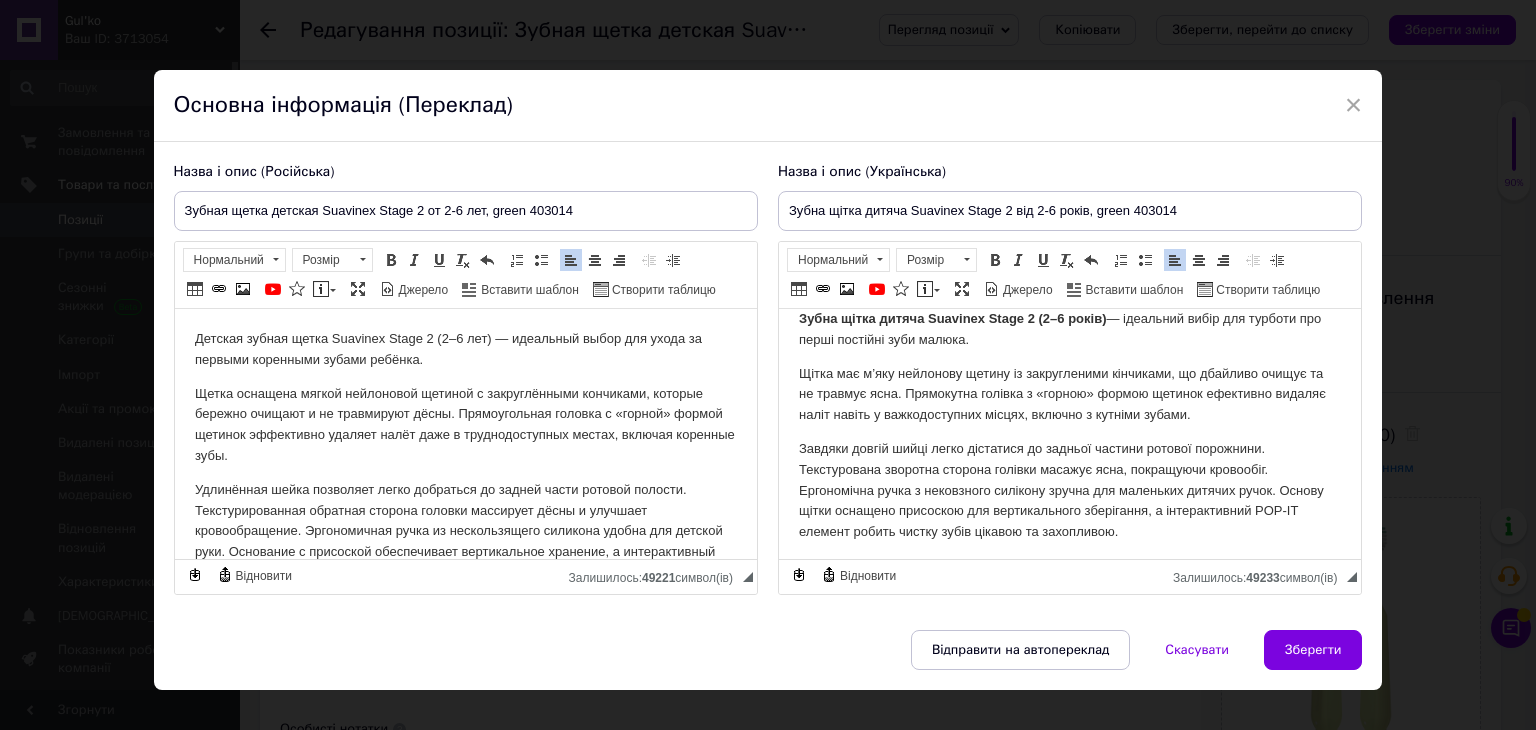 scroll, scrollTop: 0, scrollLeft: 0, axis: both 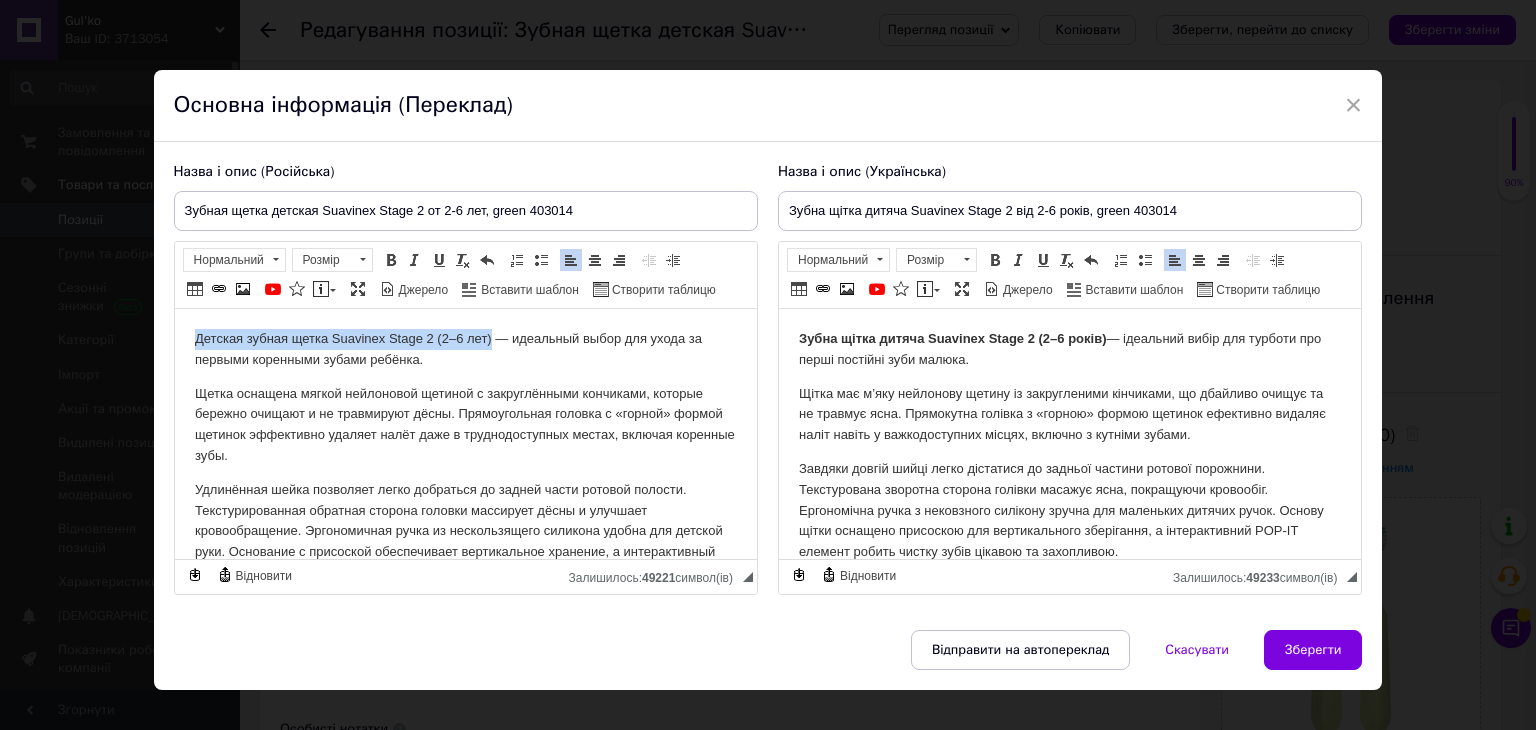 drag, startPoint x: 490, startPoint y: 335, endPoint x: 197, endPoint y: 334, distance: 293.0017 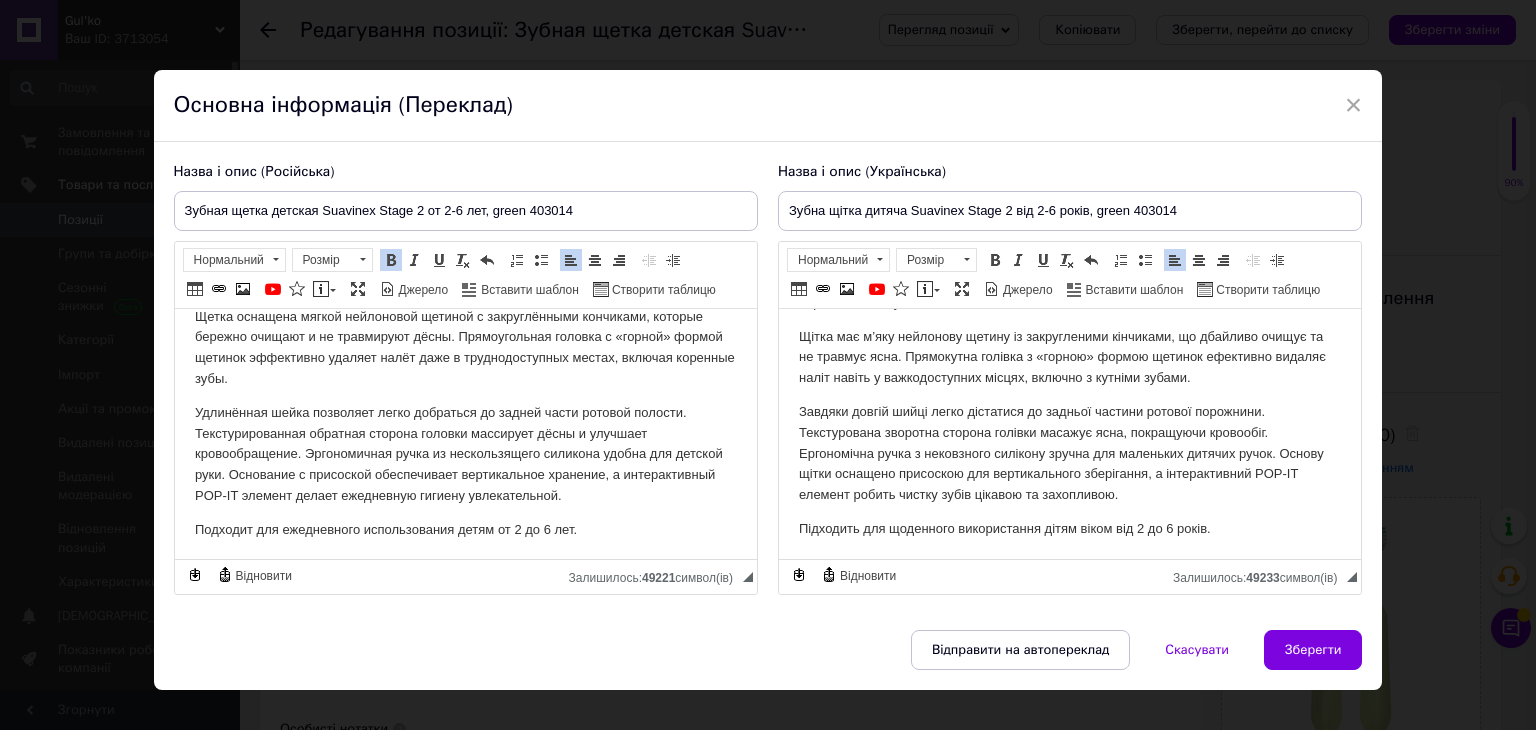 scroll, scrollTop: 78, scrollLeft: 0, axis: vertical 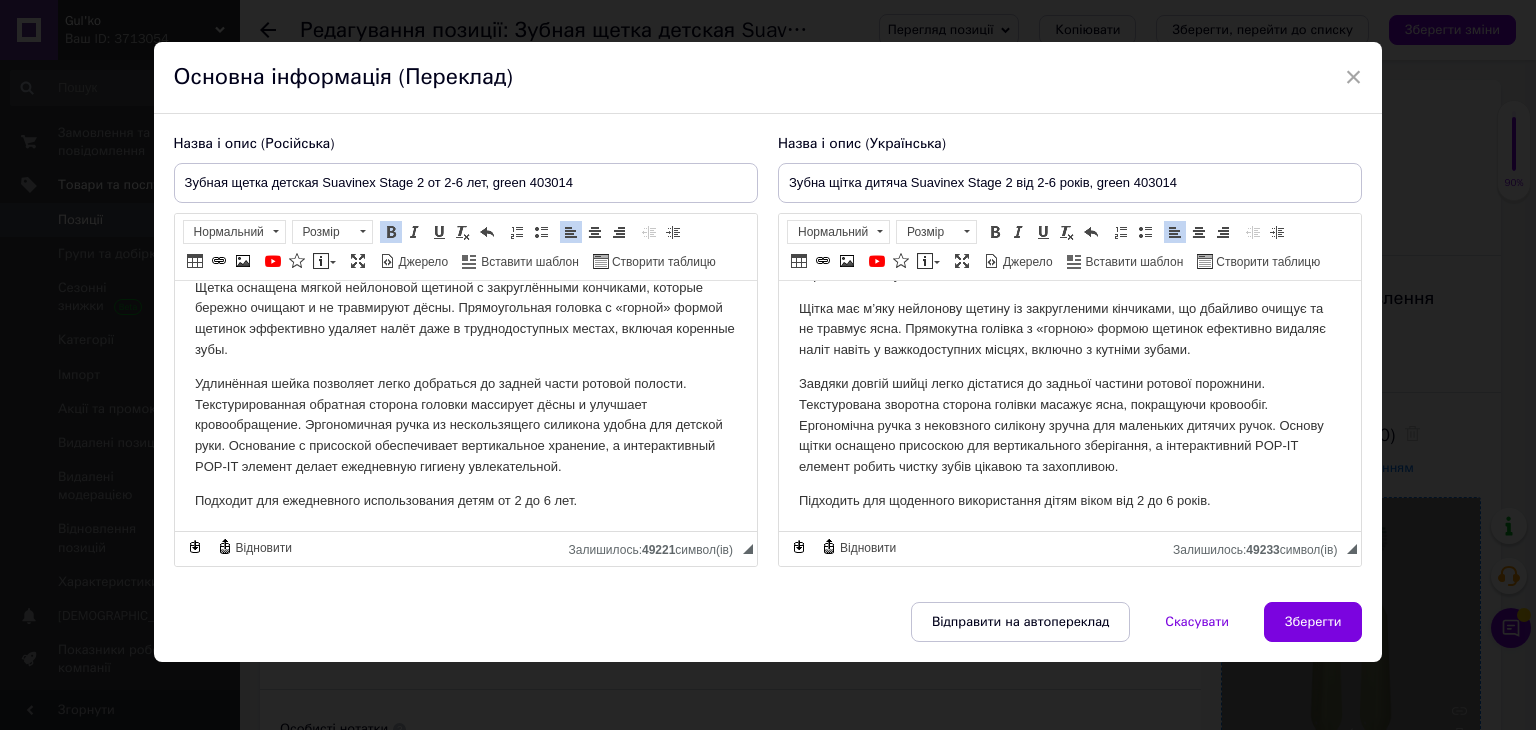 click on "Зберегти" at bounding box center [1313, 622] 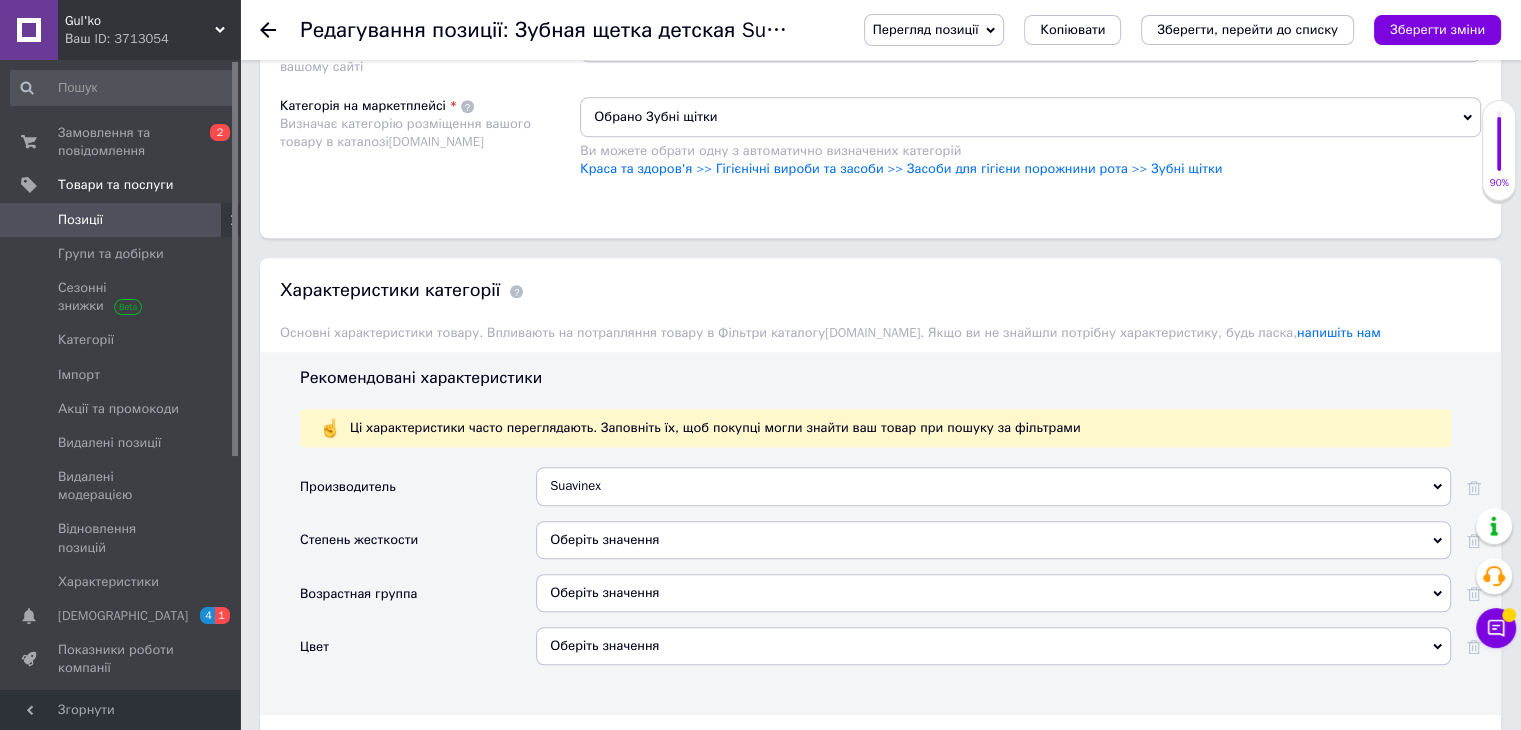 scroll, scrollTop: 1600, scrollLeft: 0, axis: vertical 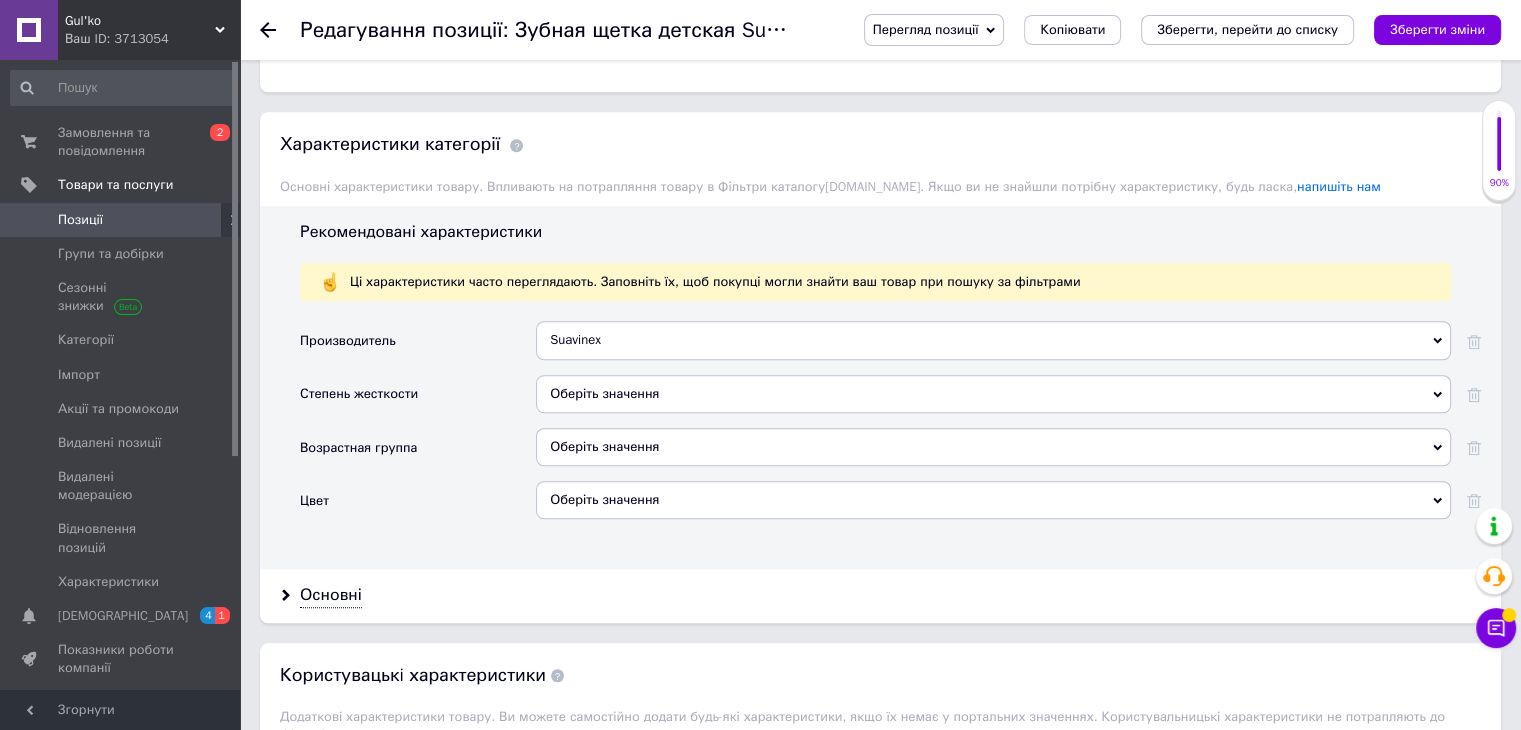 click on "Оберіть значення" at bounding box center [993, 394] 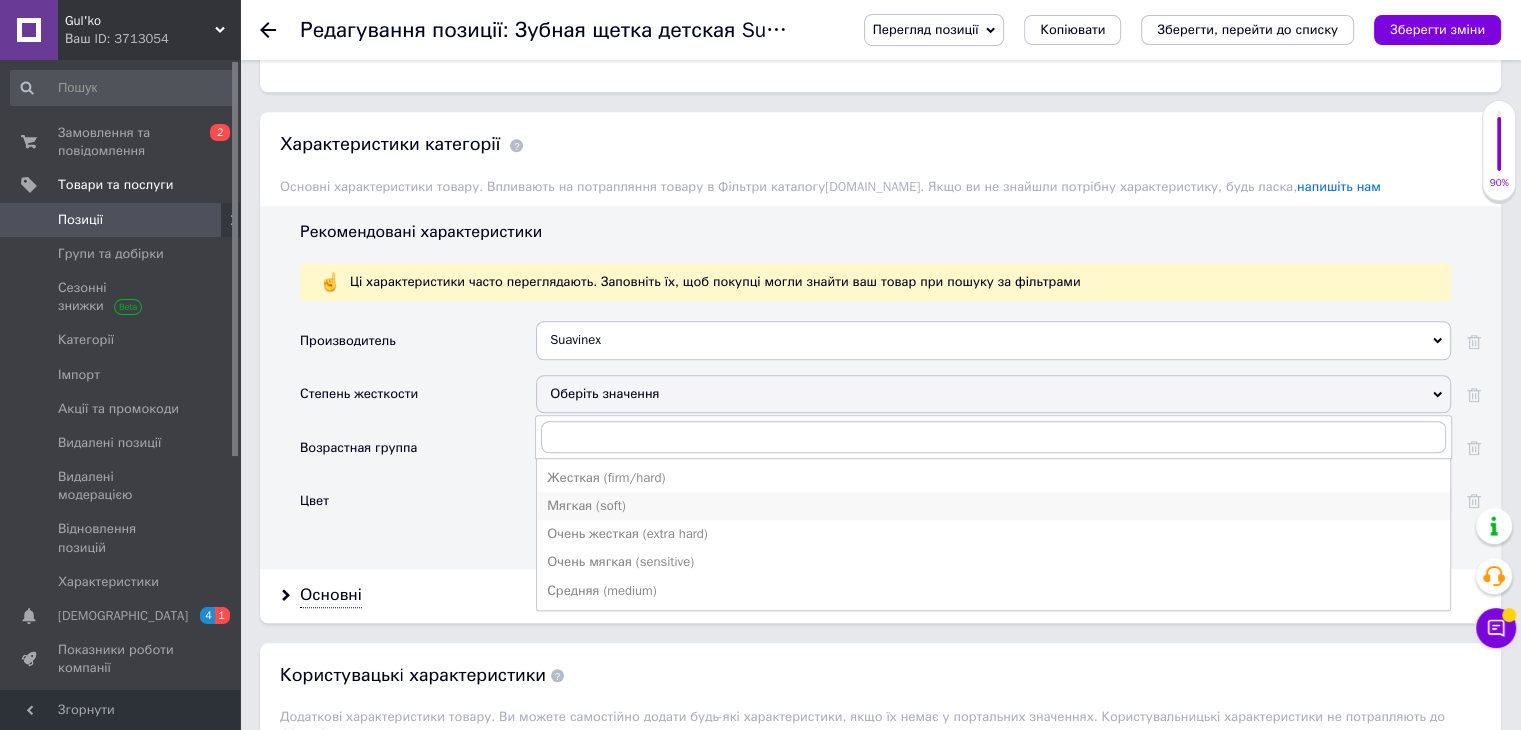 click on "Мягкая (soft)" at bounding box center (993, 506) 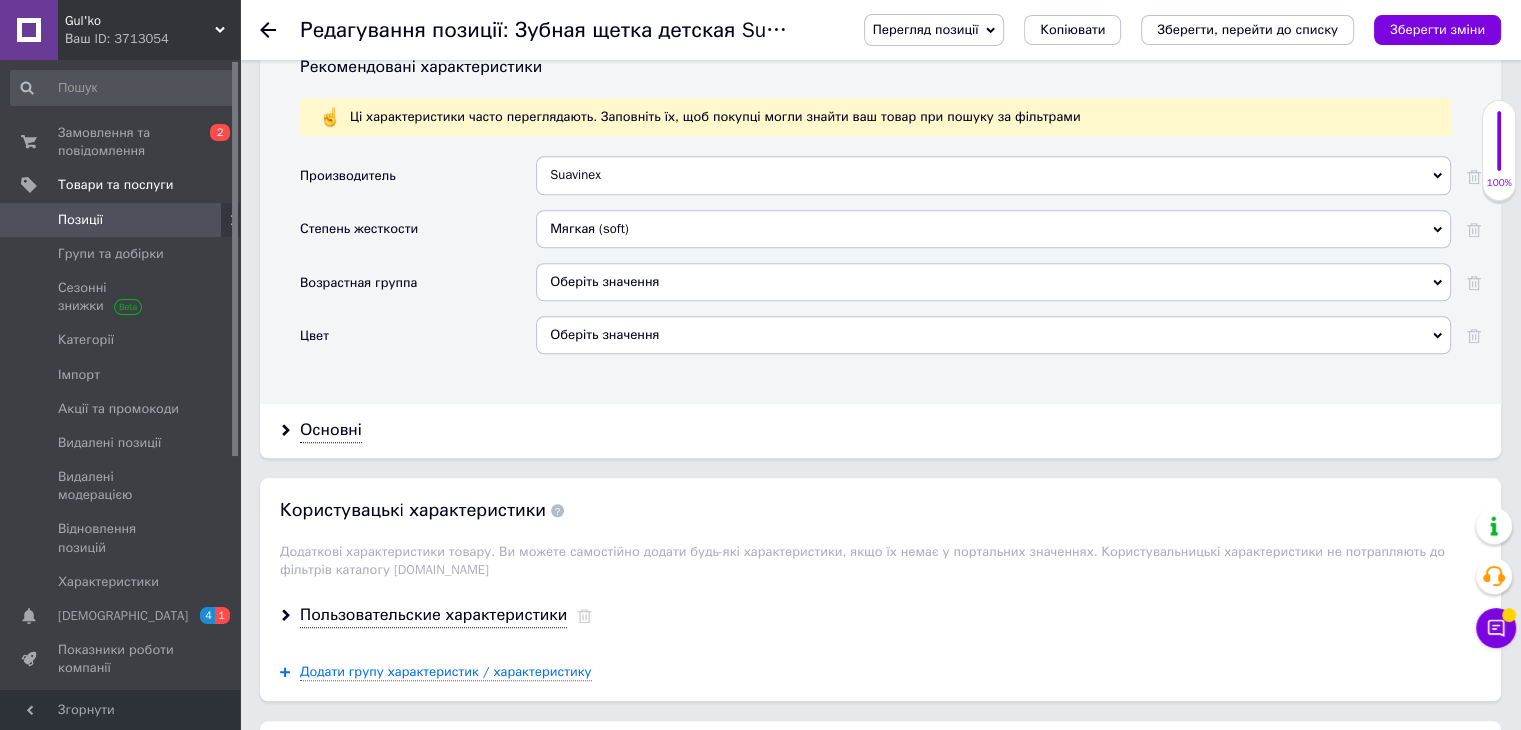 scroll, scrollTop: 1800, scrollLeft: 0, axis: vertical 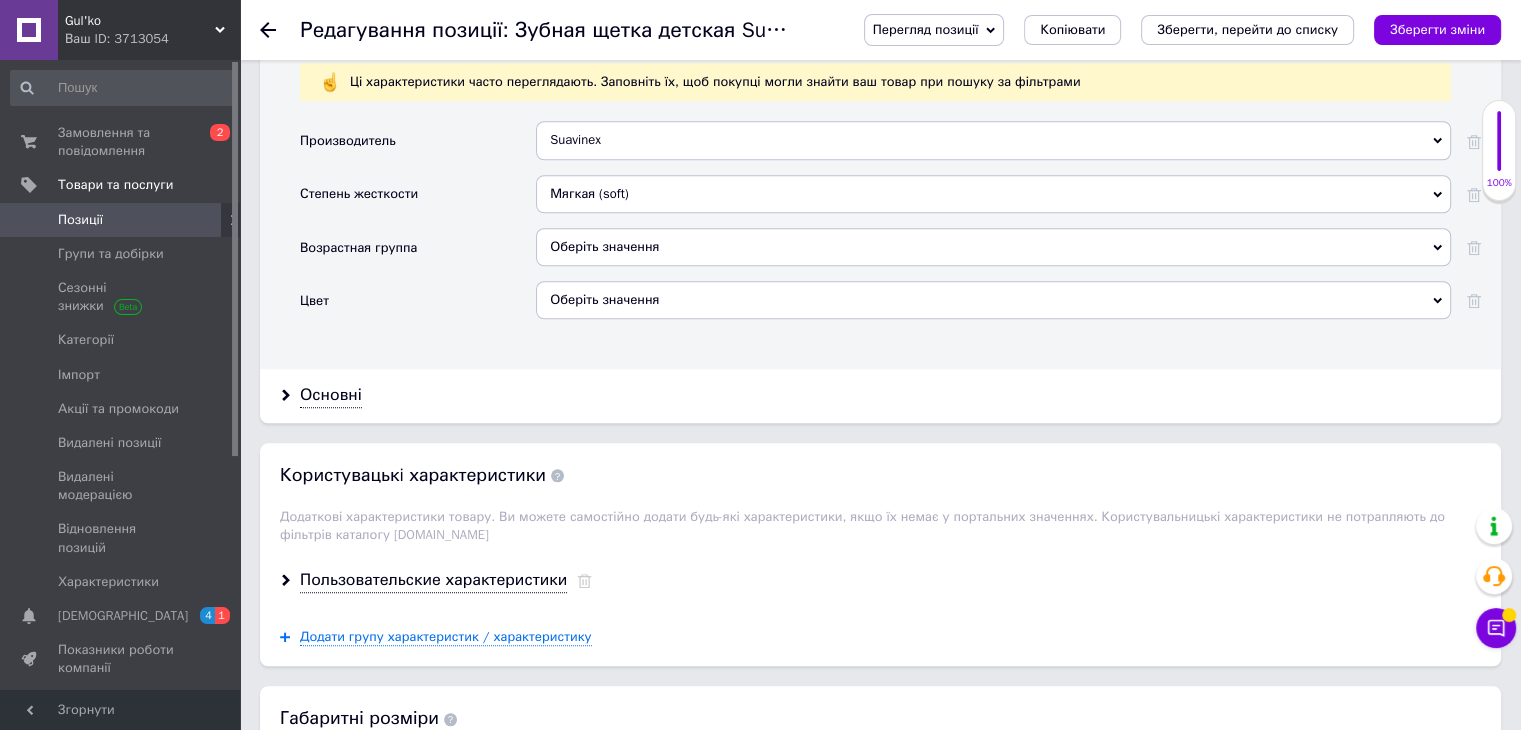 click on "Оберіть значення" at bounding box center (993, 247) 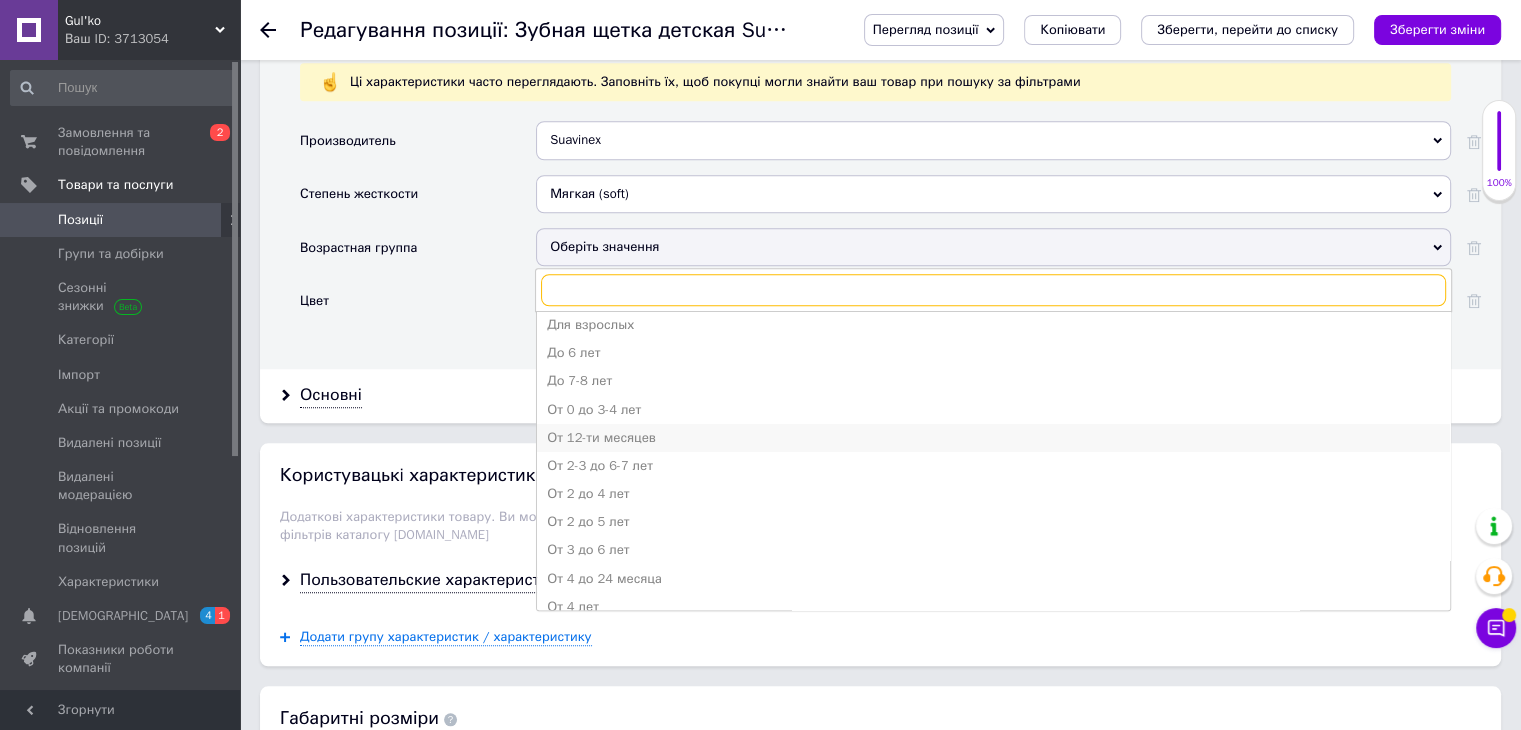 scroll, scrollTop: 0, scrollLeft: 0, axis: both 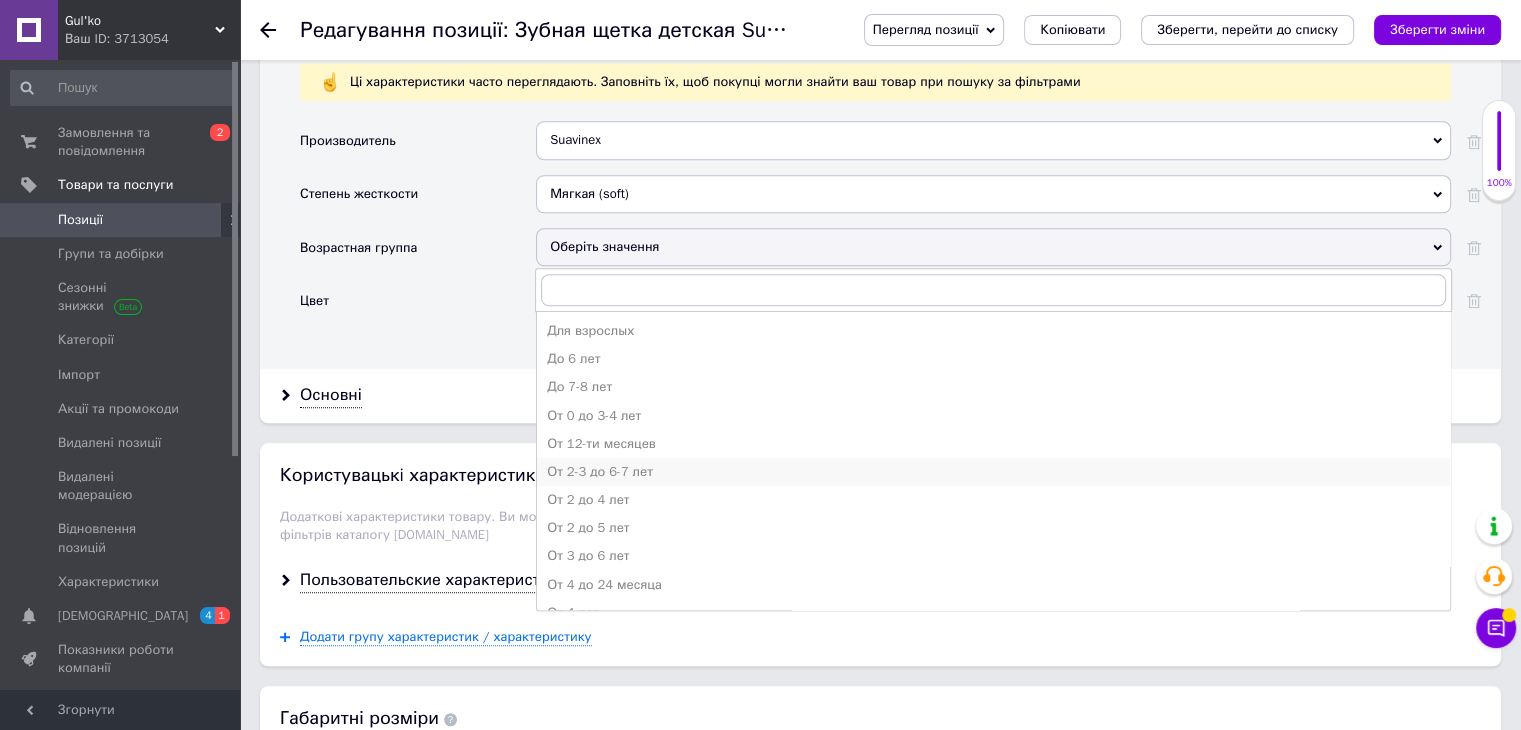click on "От 2-3 до 6-7 лет" at bounding box center [993, 472] 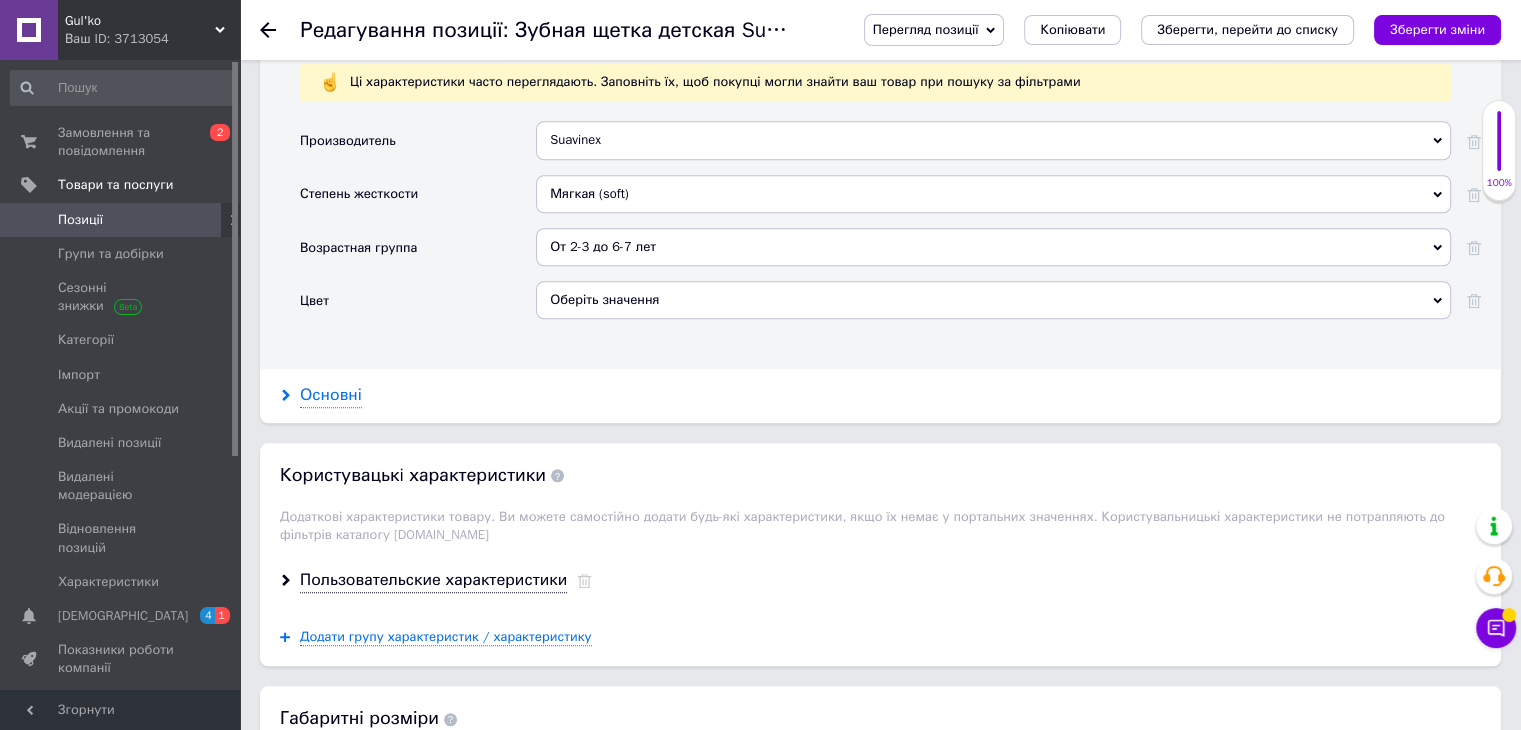 click on "Основні" at bounding box center (331, 395) 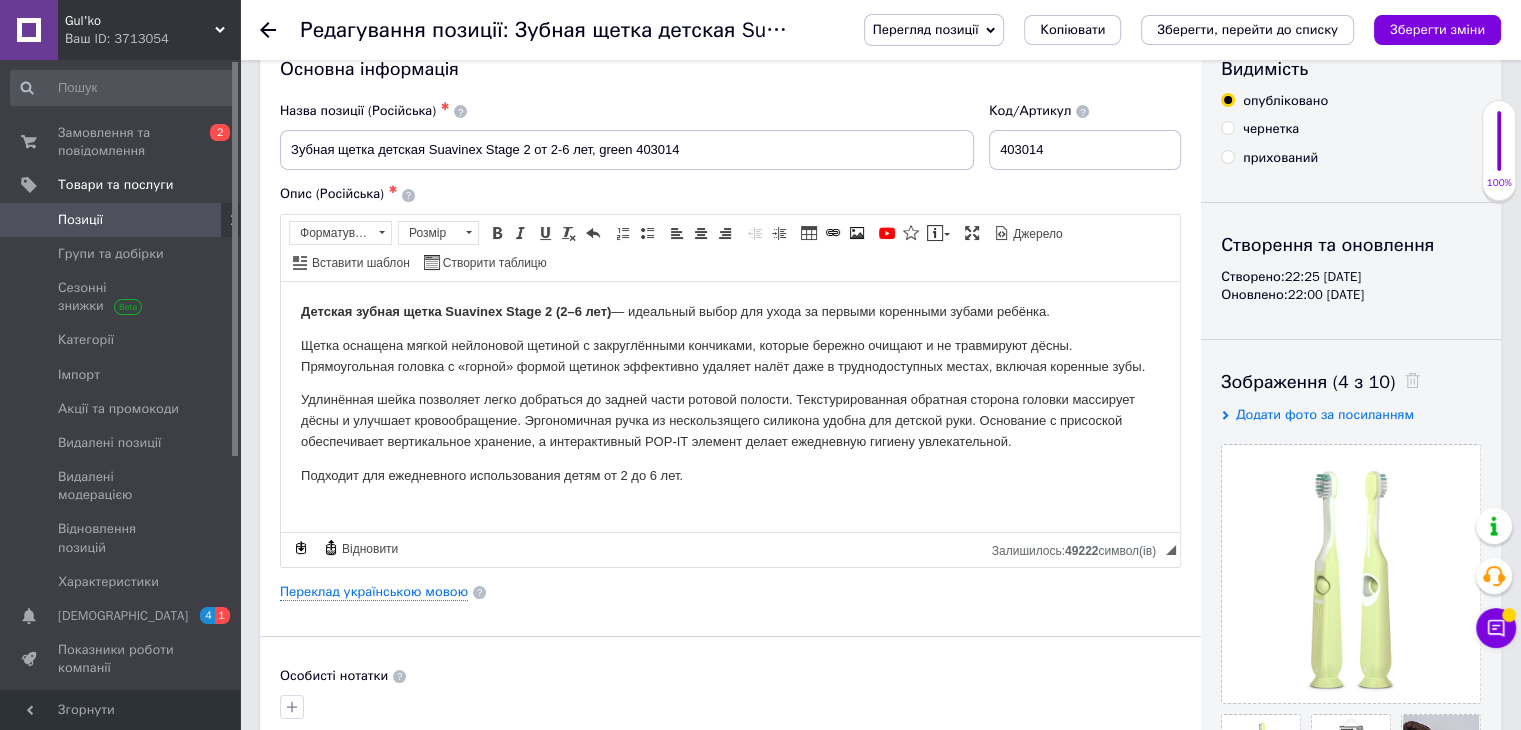 scroll, scrollTop: 0, scrollLeft: 0, axis: both 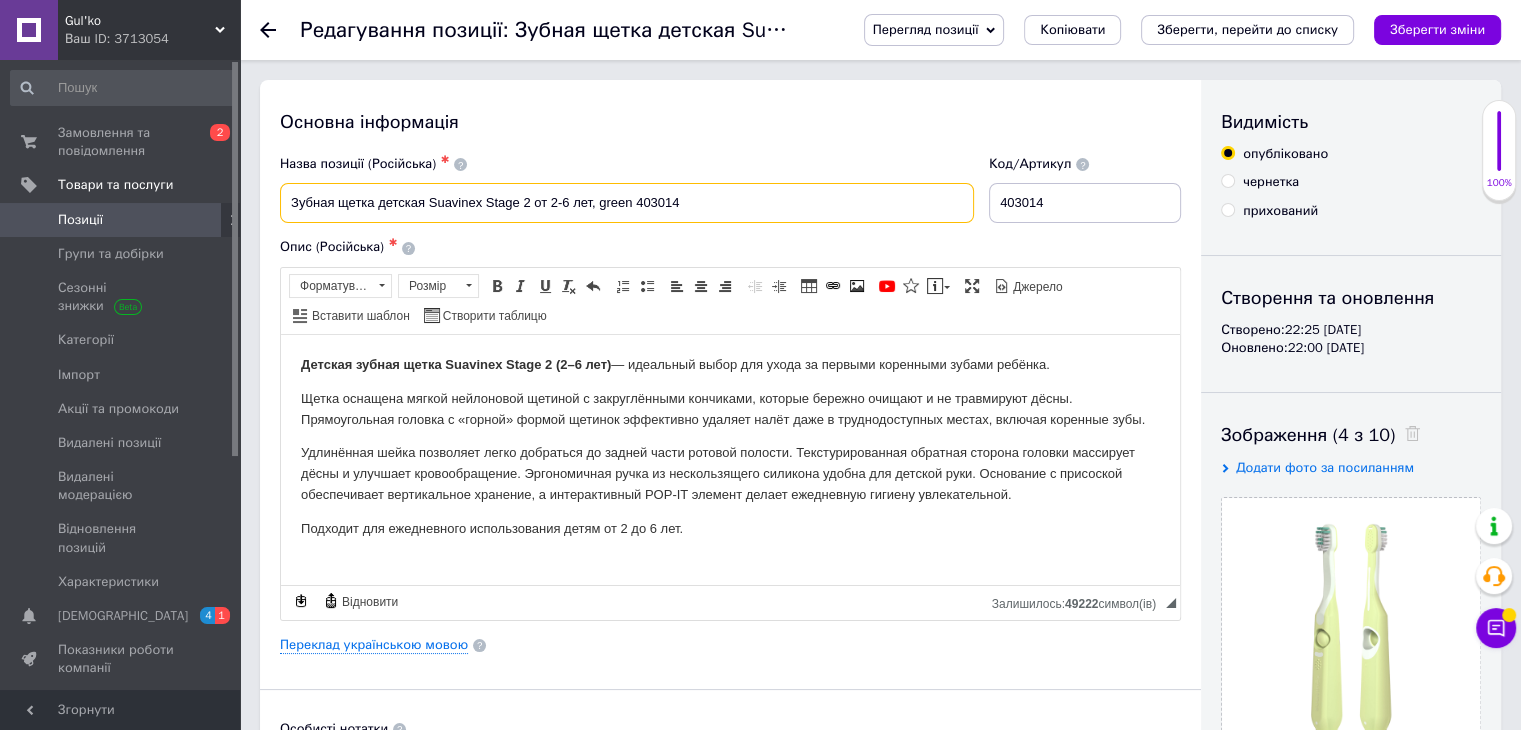 click on "Зубная щетка детская Suavinex Stage 2 от 2-6 лет, green 403014" at bounding box center (627, 203) 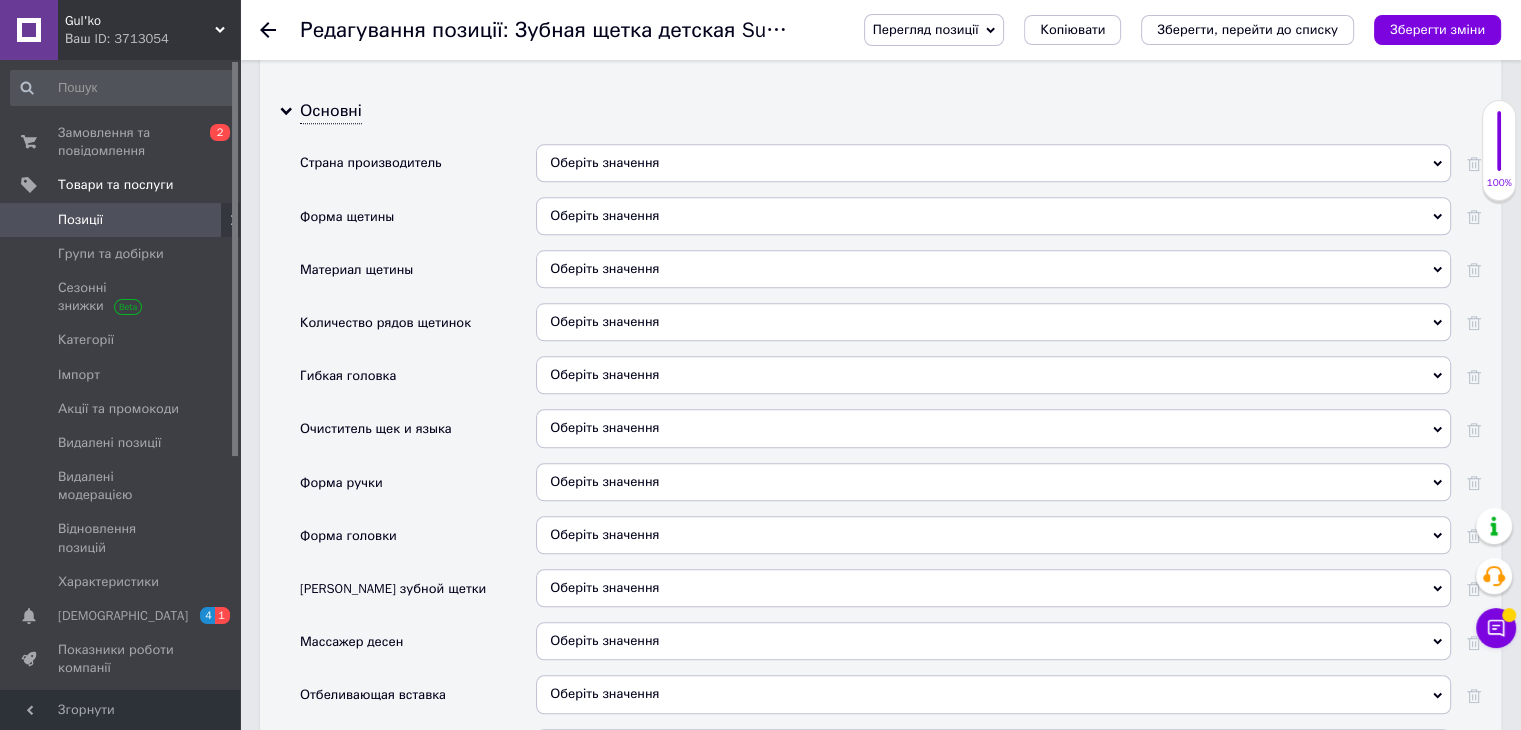 scroll, scrollTop: 1900, scrollLeft: 0, axis: vertical 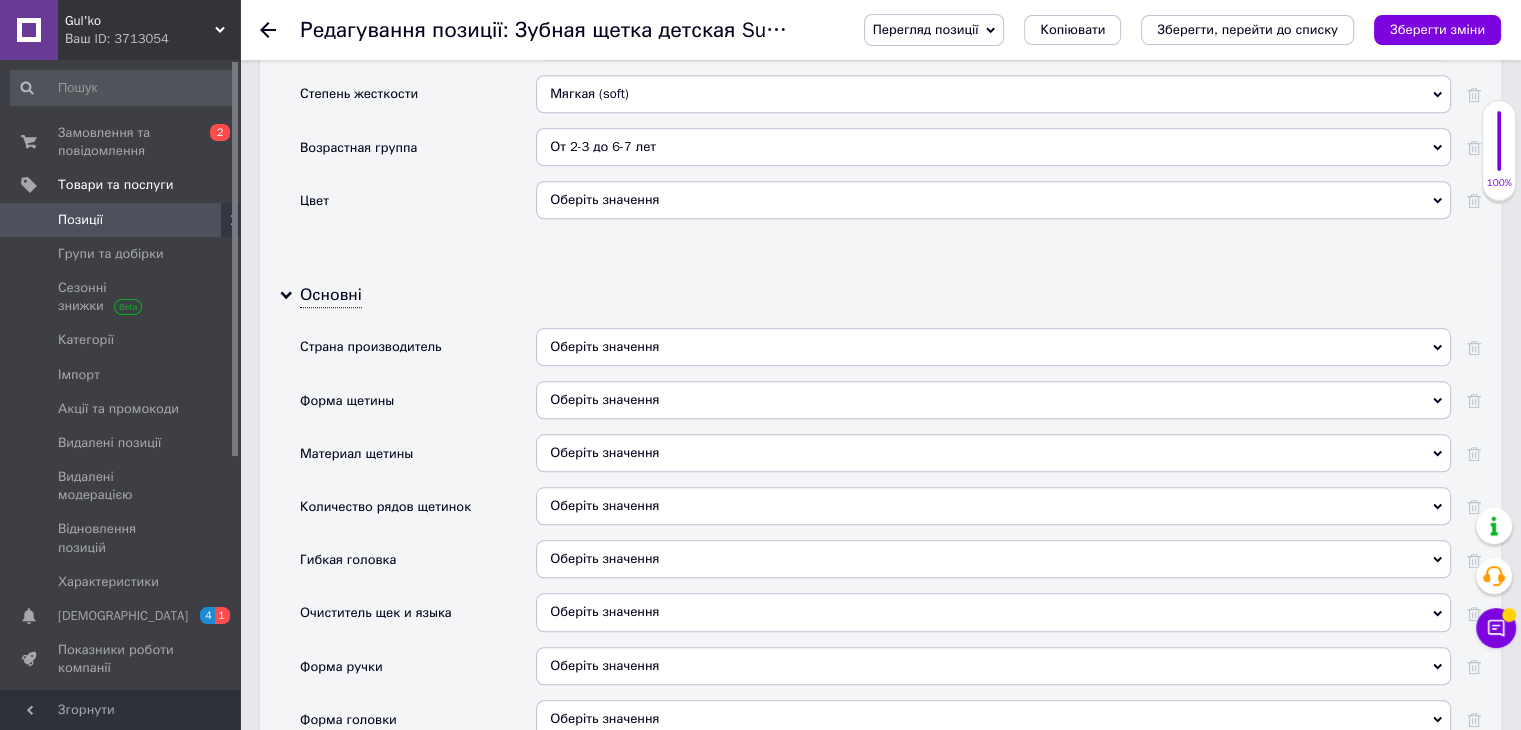 click on "Оберіть значення" at bounding box center [993, 347] 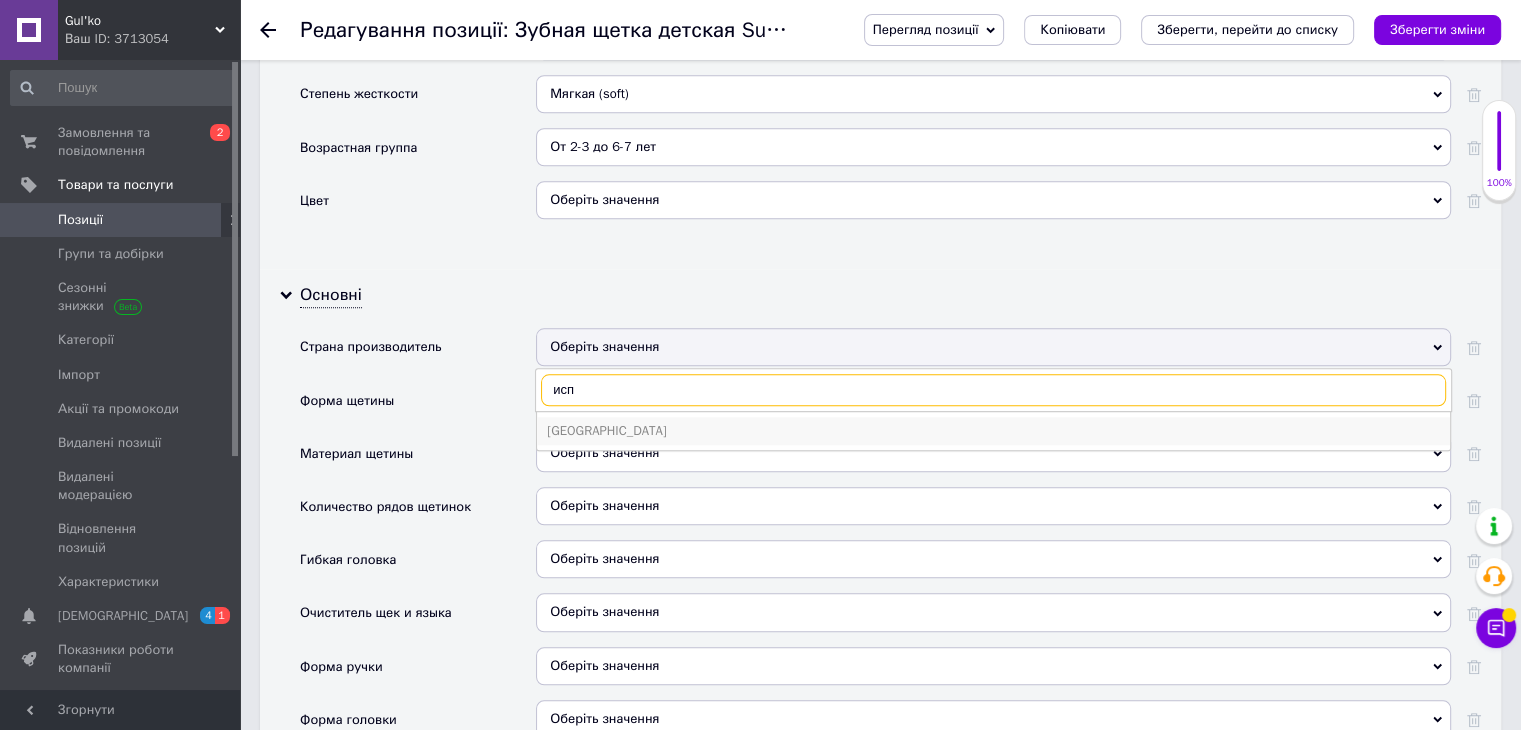 type on "исп" 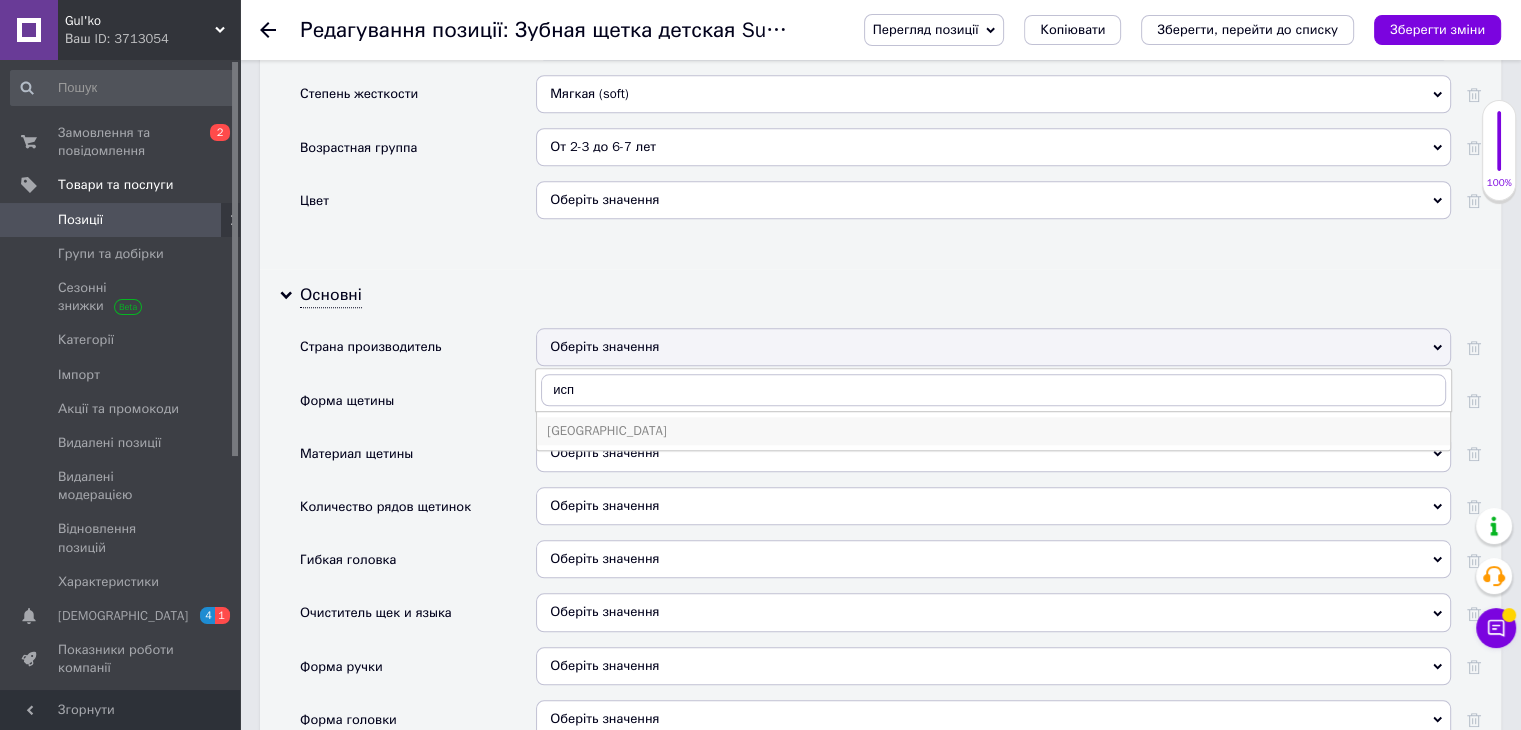 click on "[GEOGRAPHIC_DATA]" at bounding box center (993, 431) 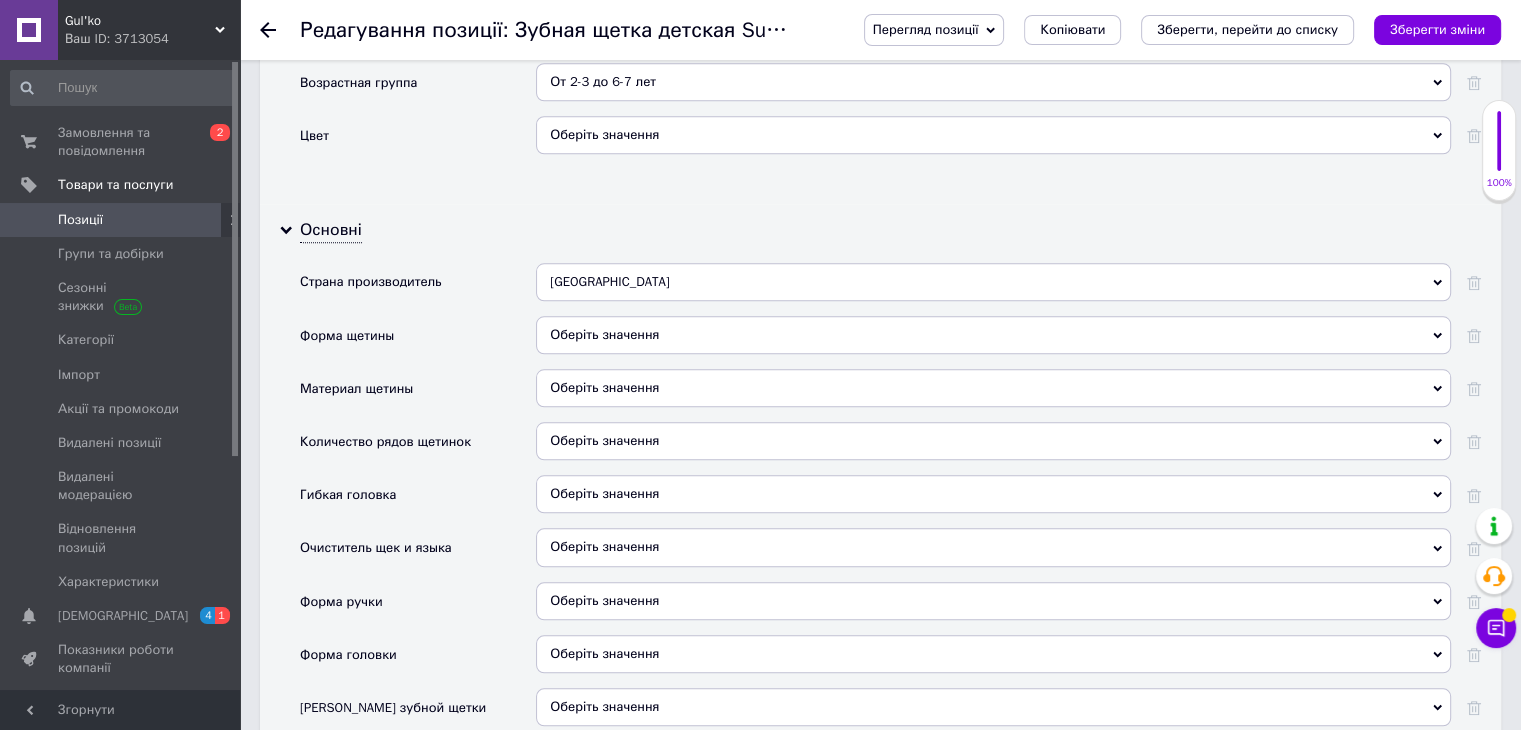 scroll, scrollTop: 2000, scrollLeft: 0, axis: vertical 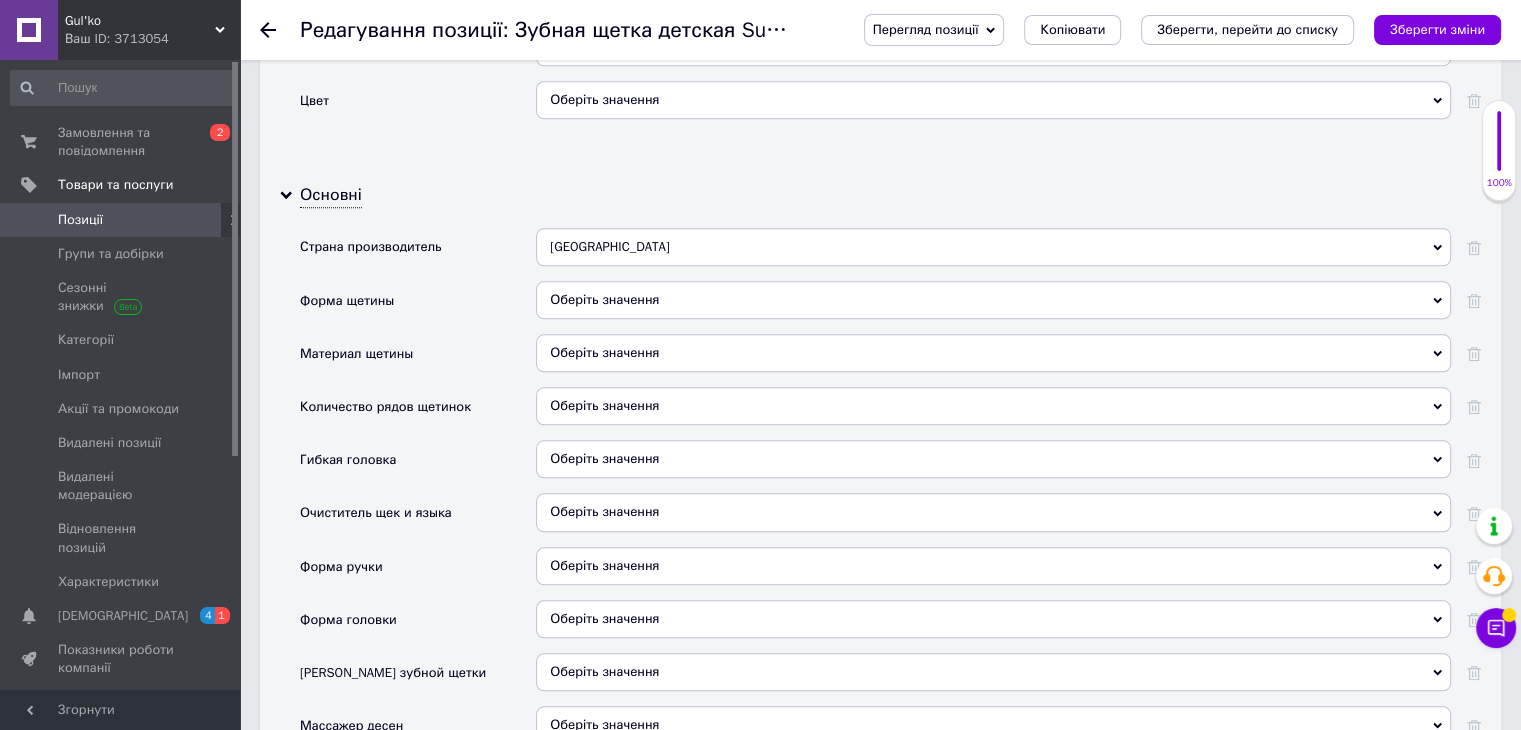 click on "Оберіть значення" at bounding box center (993, 300) 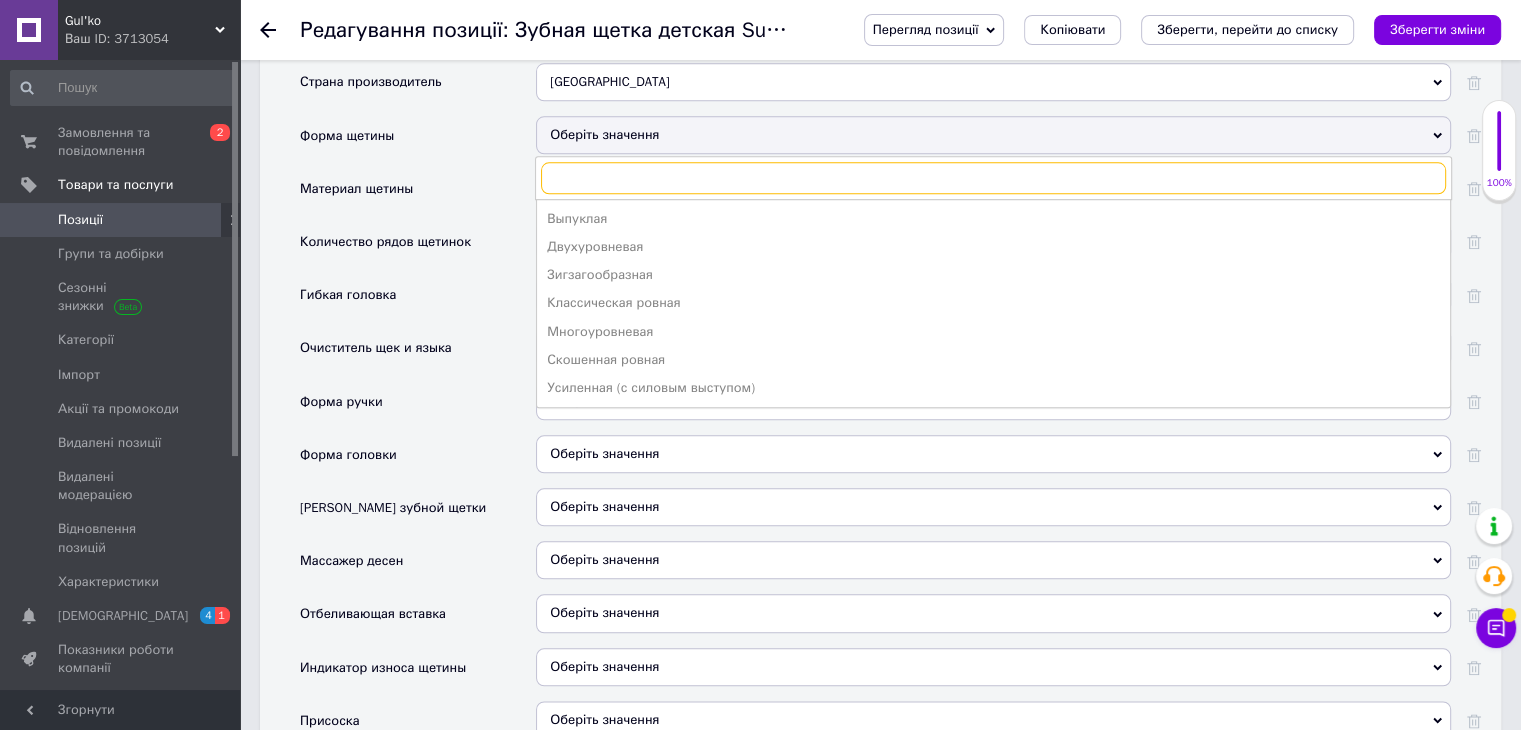 scroll, scrollTop: 2200, scrollLeft: 0, axis: vertical 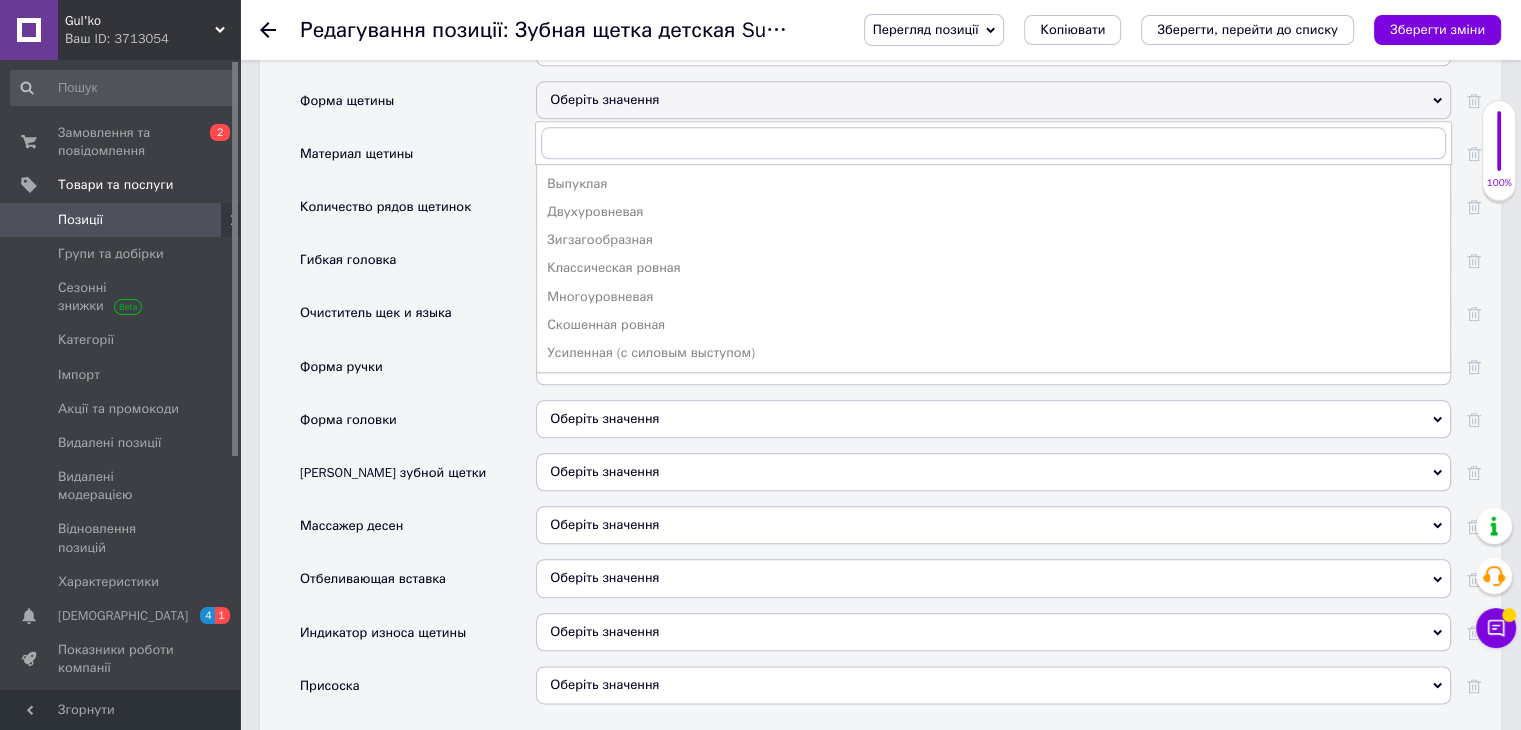 click on "Материал щетины" at bounding box center [418, 160] 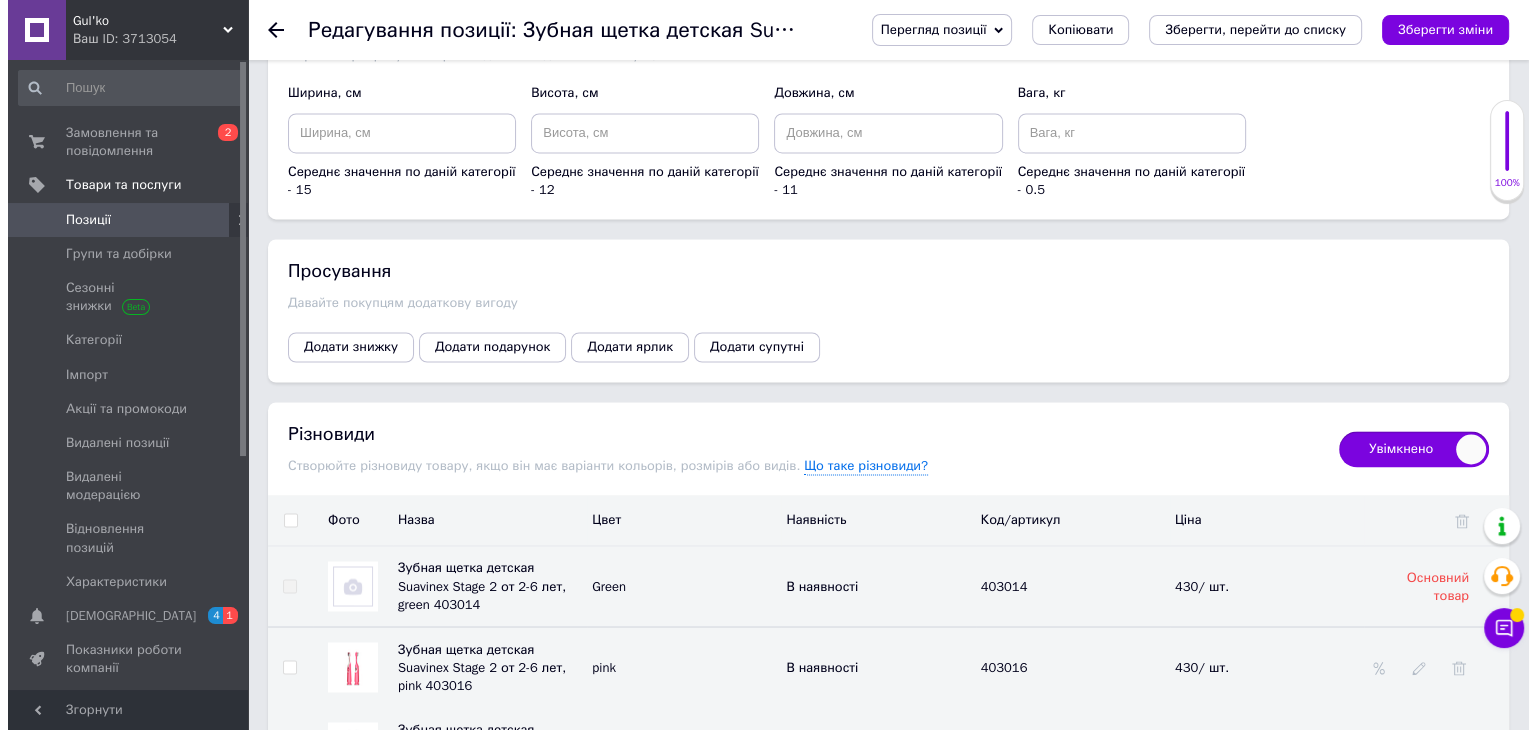 scroll, scrollTop: 3400, scrollLeft: 0, axis: vertical 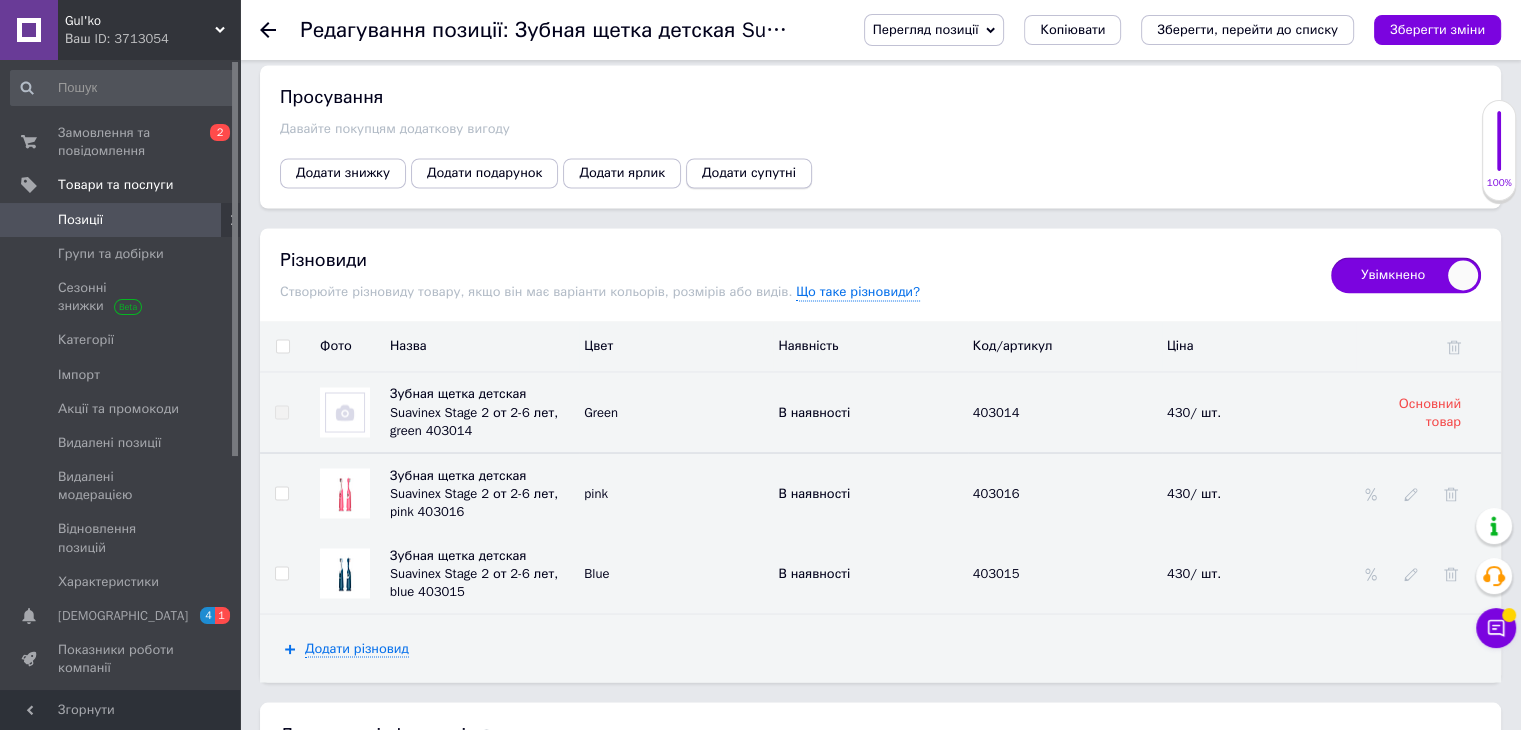 click on "Додати супутні" at bounding box center (749, 173) 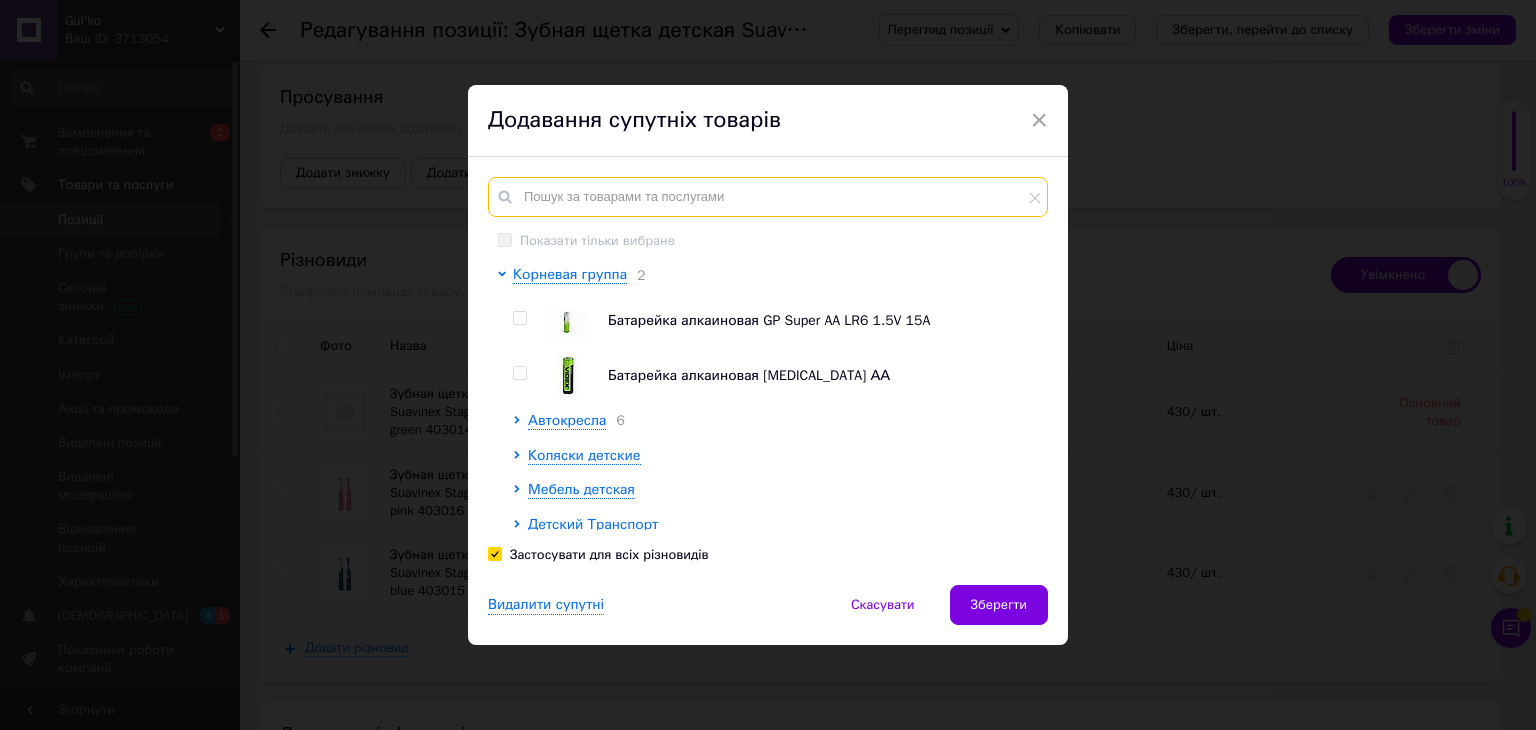 click at bounding box center (768, 197) 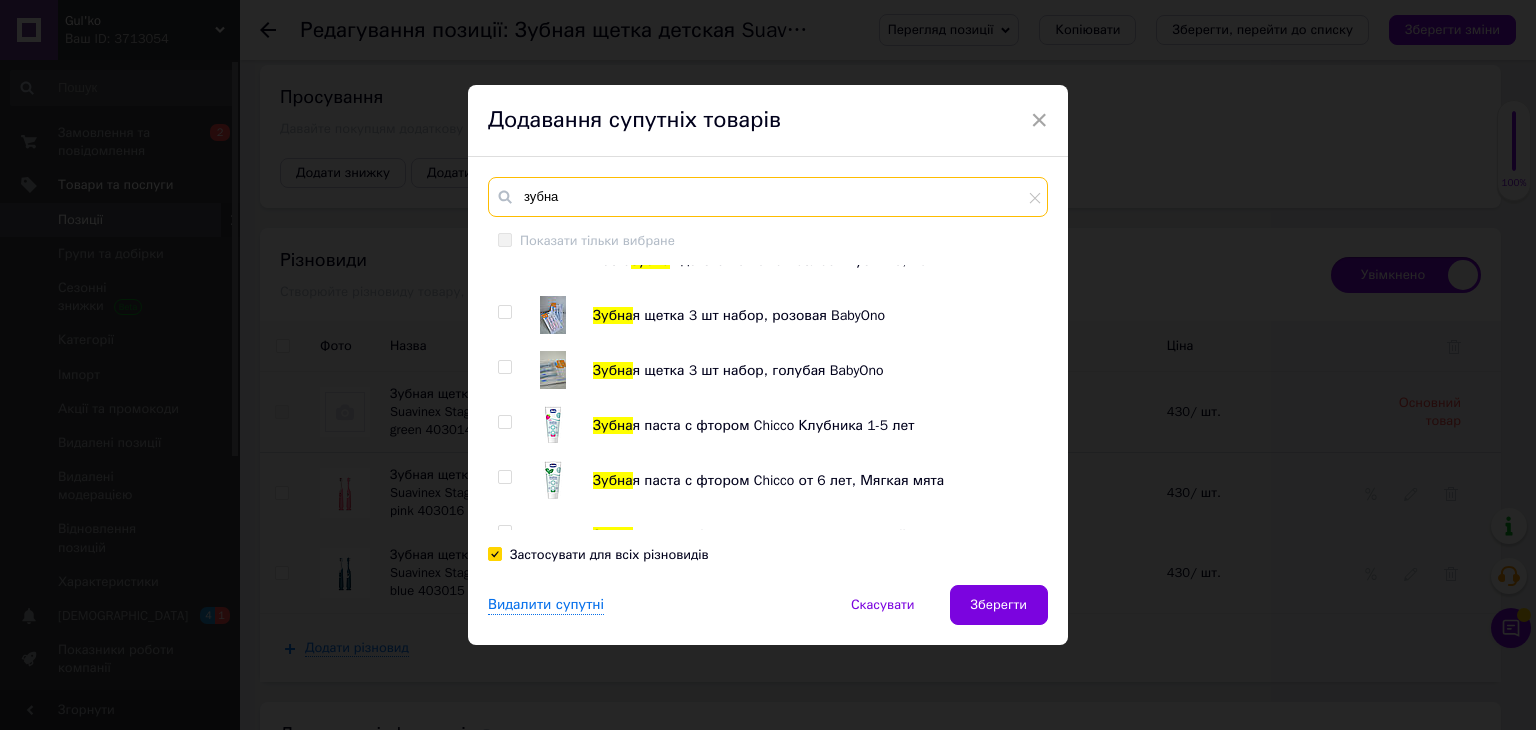 scroll, scrollTop: 400, scrollLeft: 0, axis: vertical 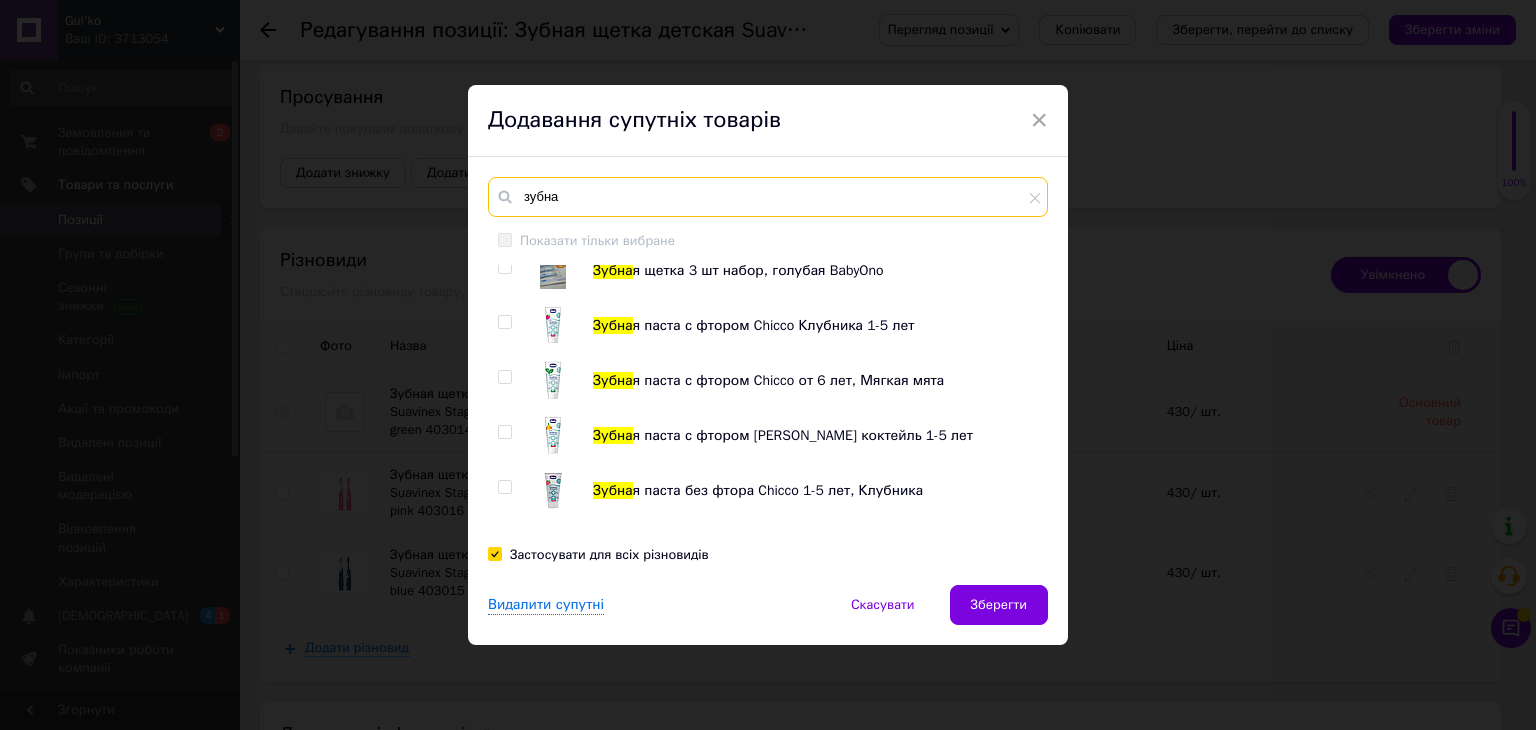 type on "зубна" 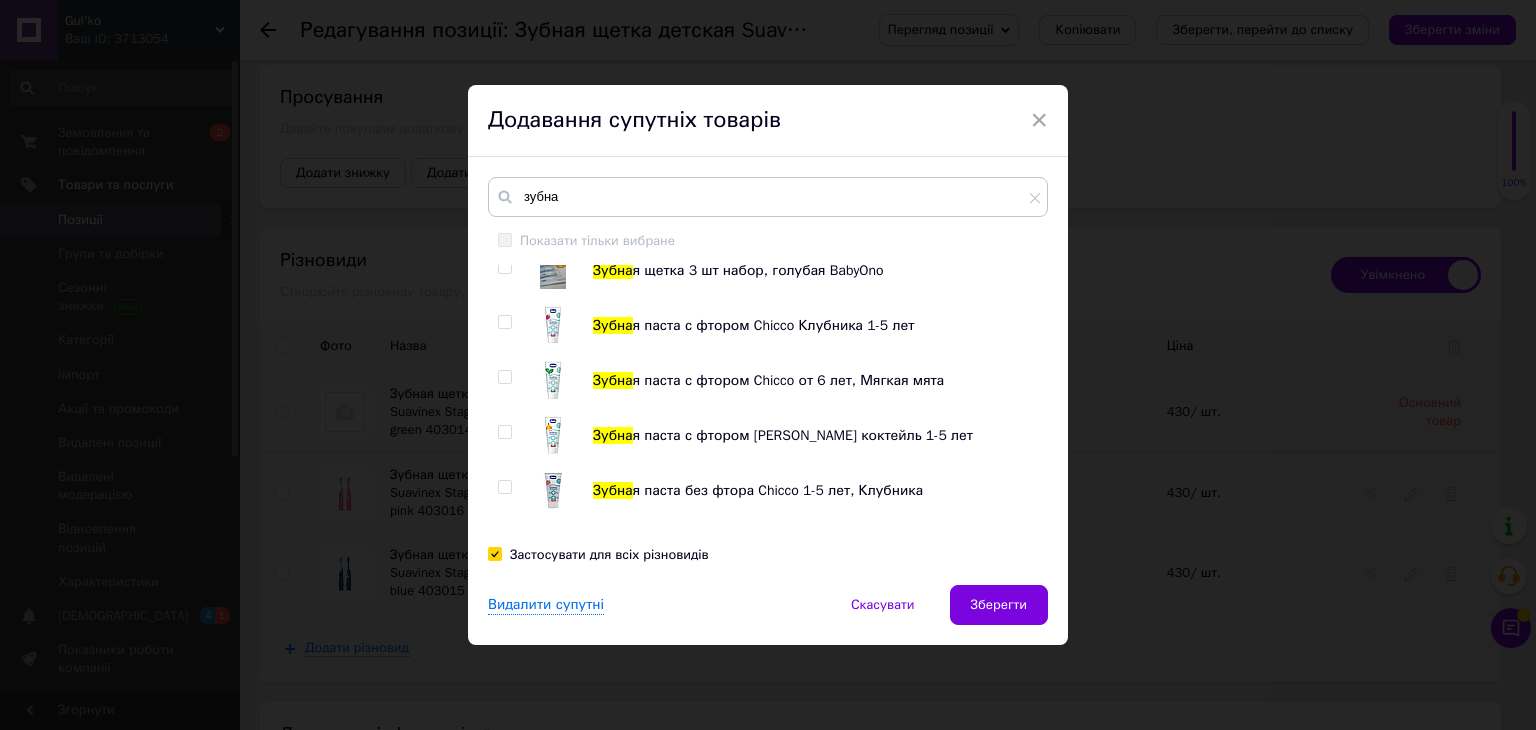 click at bounding box center (504, 377) 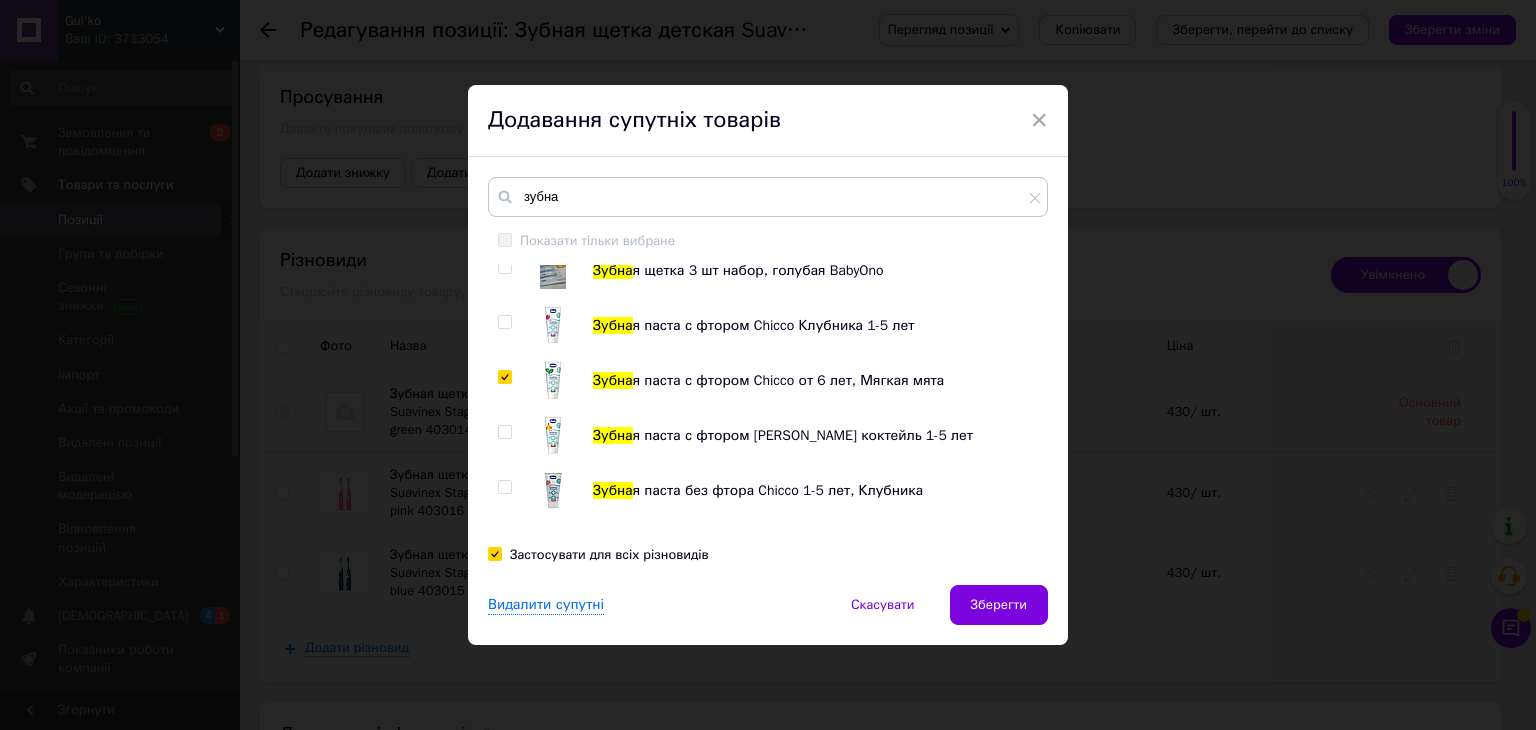 checkbox on "true" 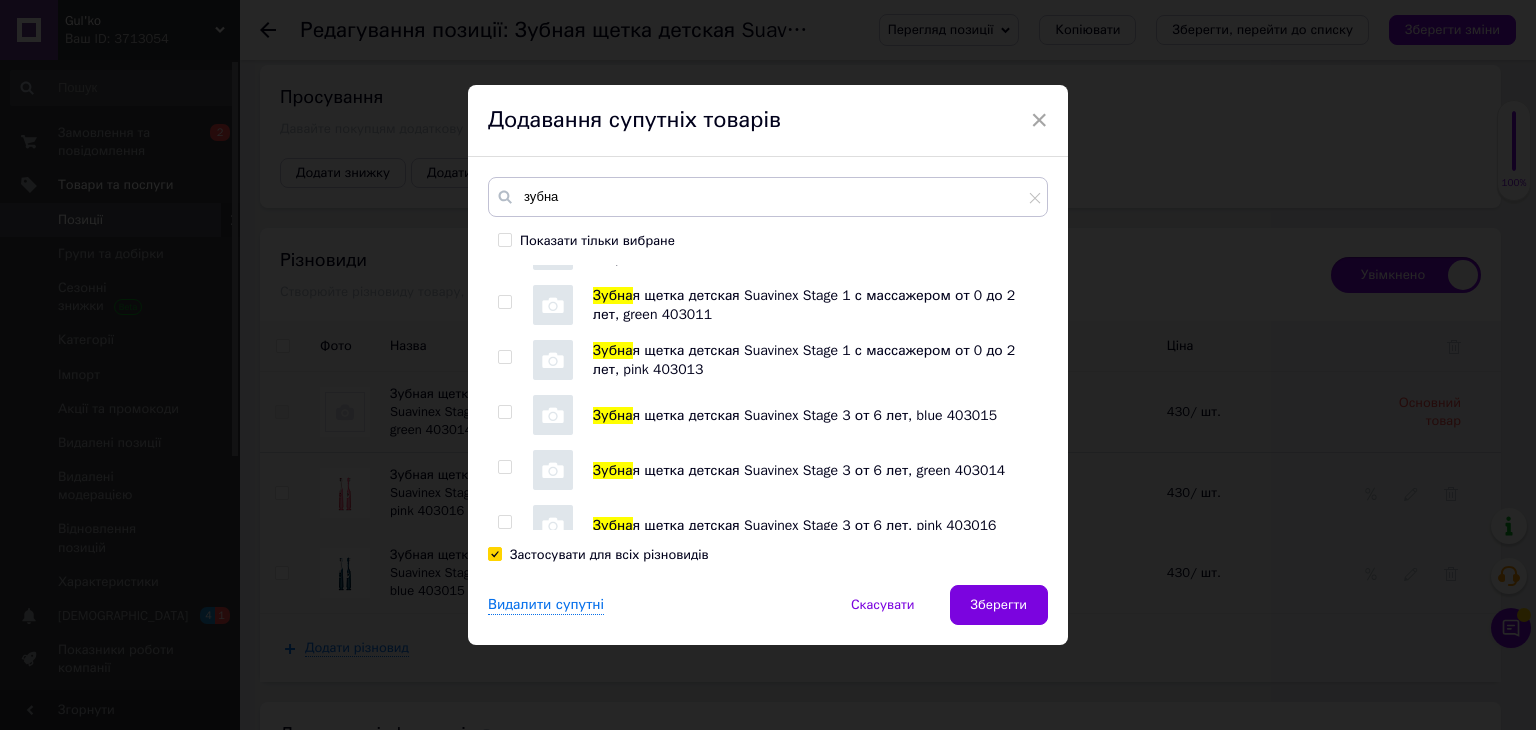scroll, scrollTop: 1535, scrollLeft: 0, axis: vertical 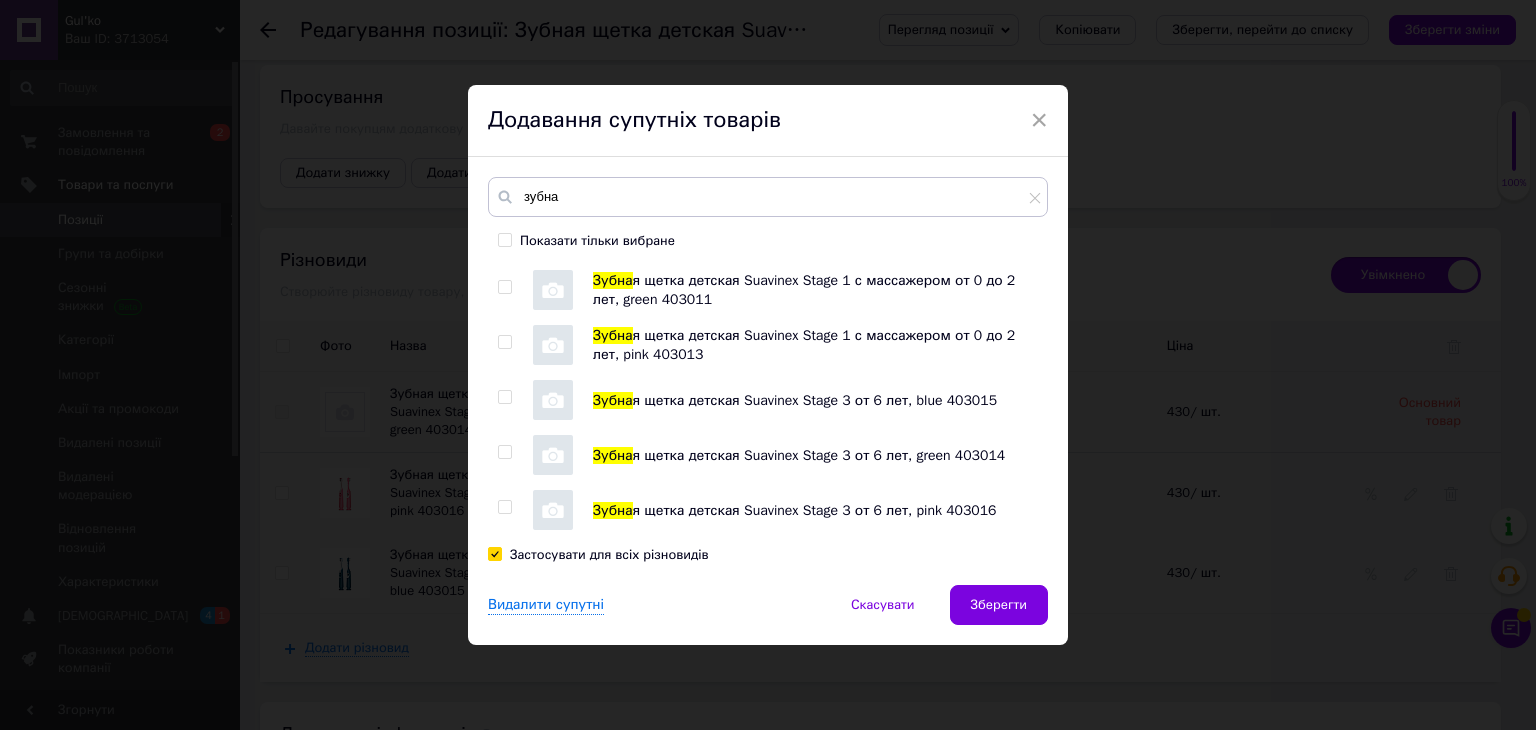click at bounding box center [504, 397] 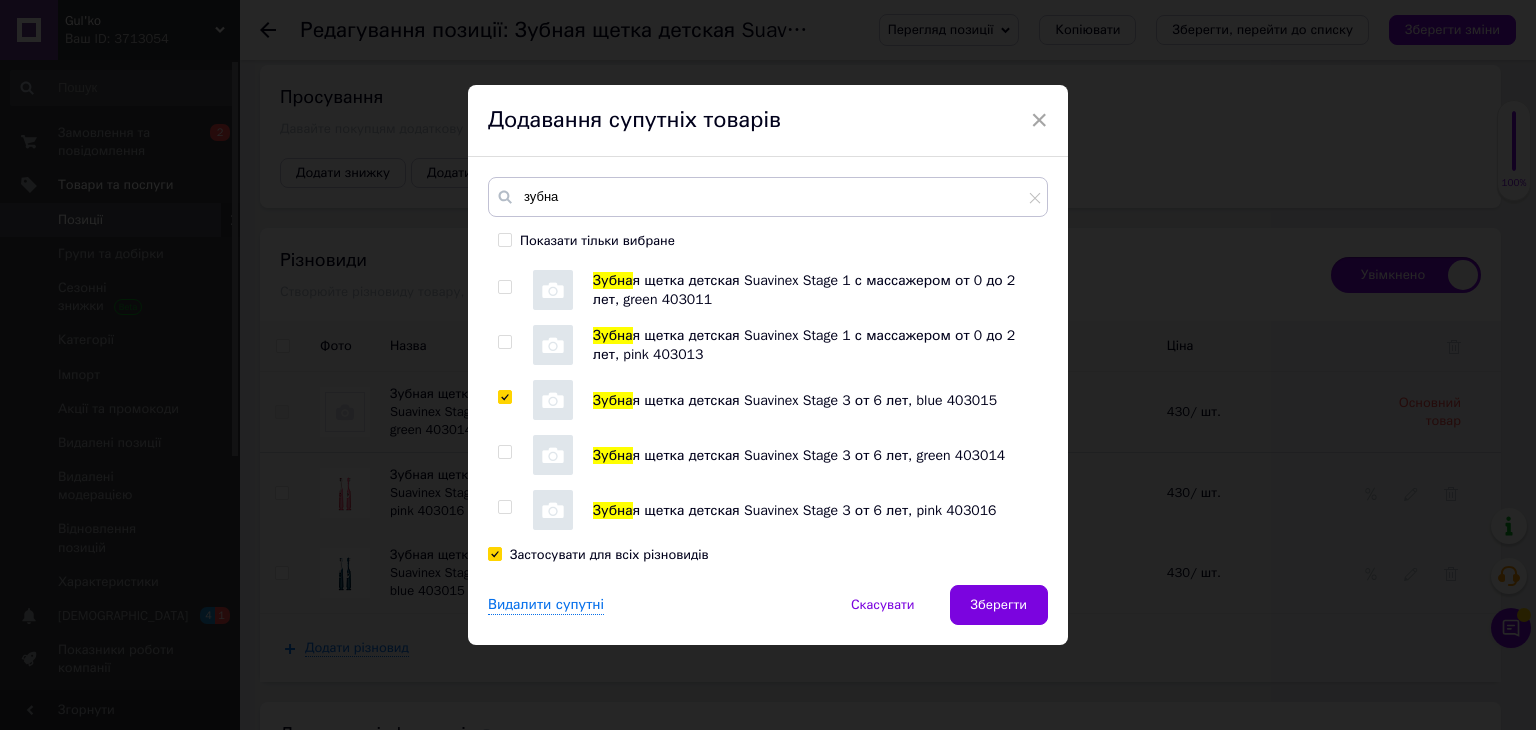 checkbox on "true" 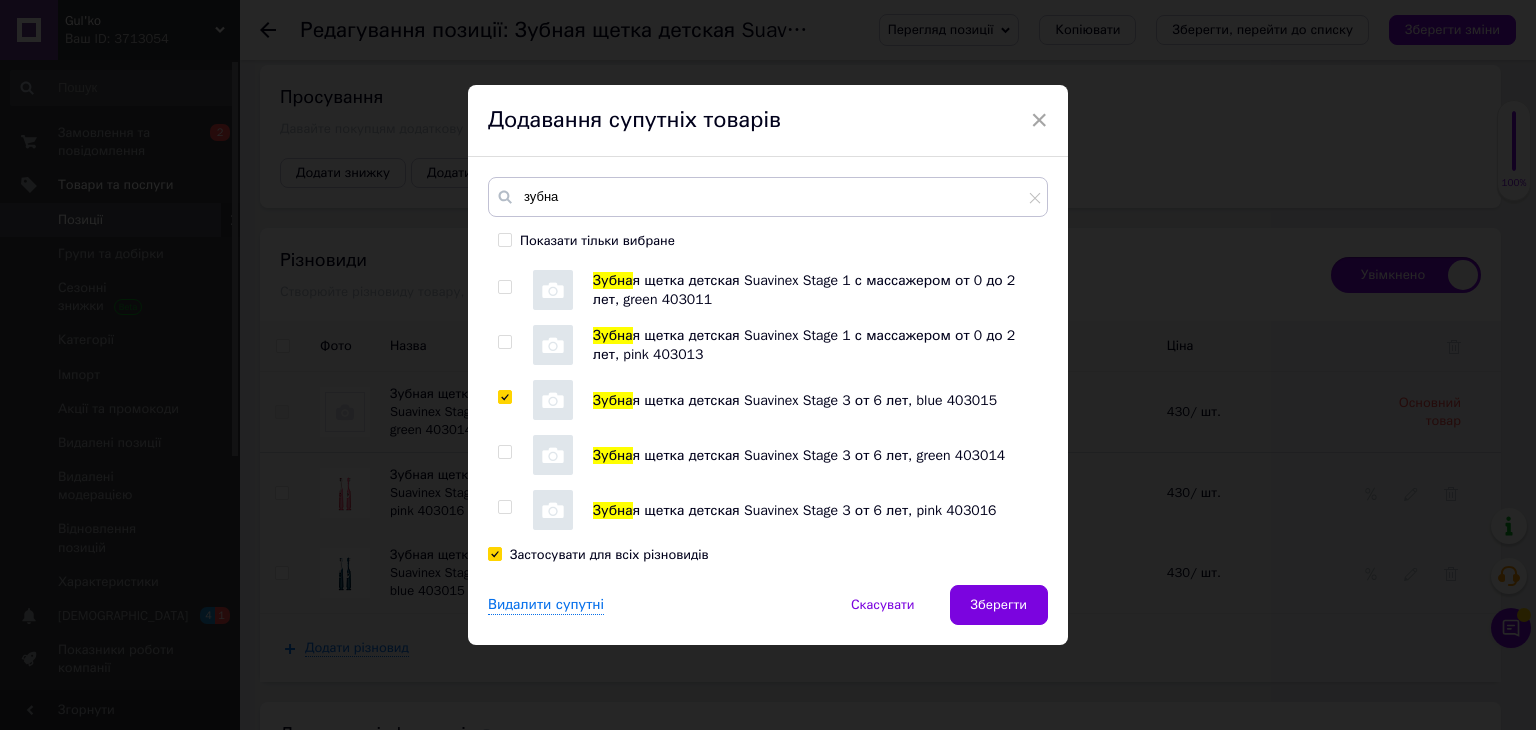 click on "Зубна я щеточка з массажером BabyOno Зубна я щетка с ограничителем BabyOno Зубна я щетка с ограничителем BabyOno Паста  зубна я детская Officina Naturae банан, 75 мл Паста  зубна я детская Officina Naturae вишня, 75 мл Паста  зубна я детская Officina Naturae клубника, 75 мл Зубна я щетка 3 шт набор, розовая BabyOno Зубна я щетка 3 шт набор, голубая BabyOno Зубна я паста с фтором Chicco Клубника 1-5 лет Зубна я паста с фтором Chicco от 6 лет, Мягкая мята Зубна я паста с фтором Chicco Фруктовий коктейль 1-5 лет Зубна я паста без фтора Chicco 1-5 лет, Клубника Зубна я паста без фтора Chicco 6-24 мес, яблоко-банан Зубна Зубна Зубна" at bounding box center (767, 397) 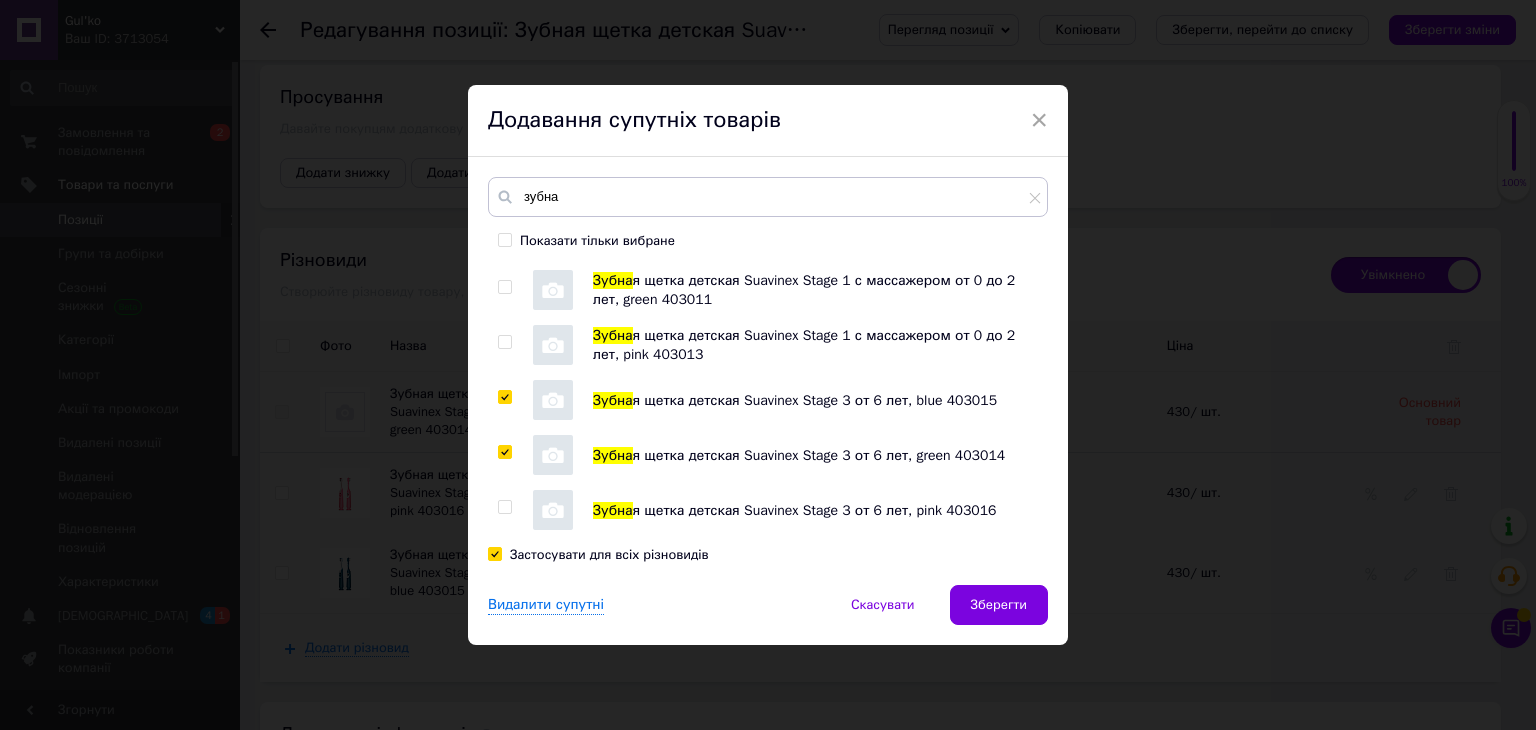 checkbox on "true" 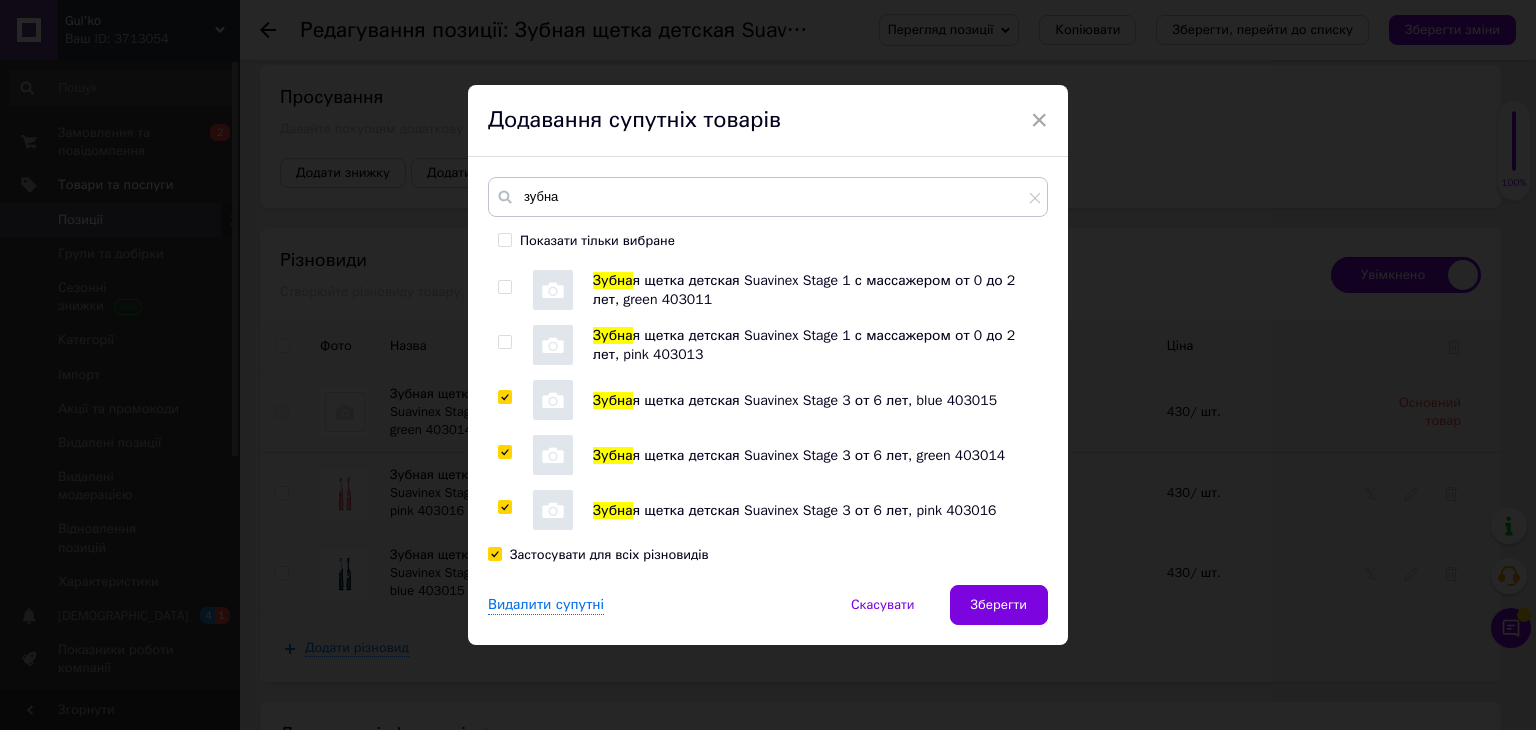 checkbox on "true" 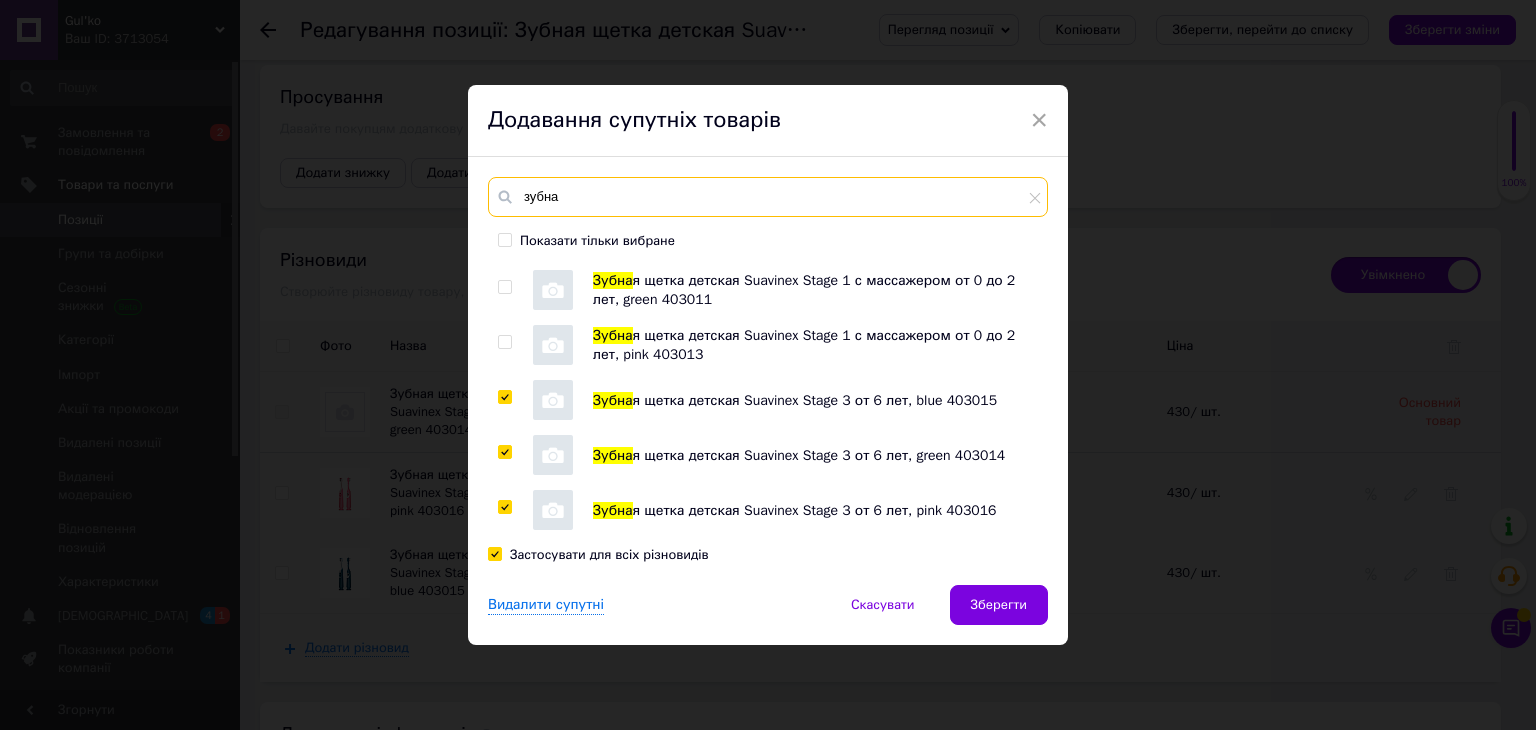 click on "зубна" at bounding box center (768, 197) 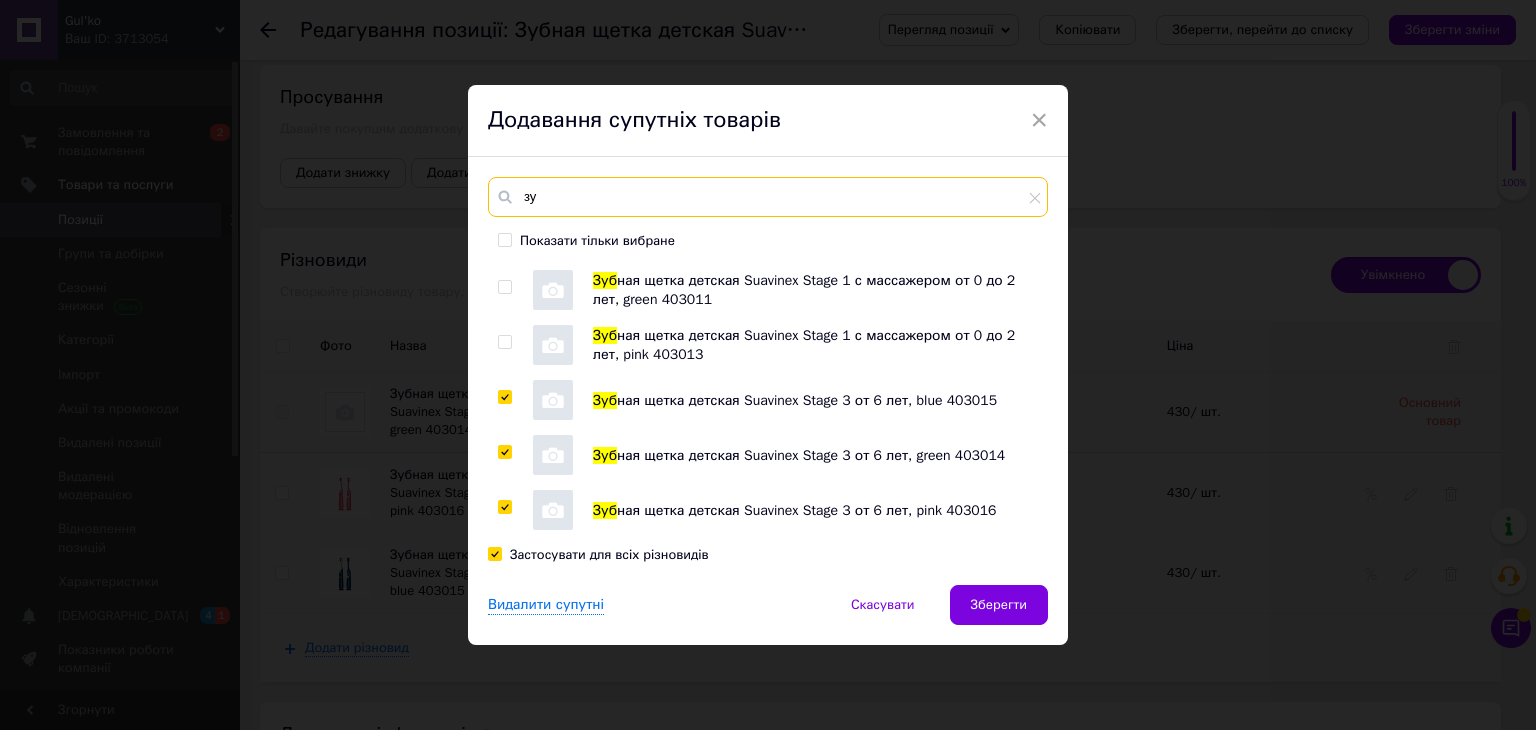 type on "з" 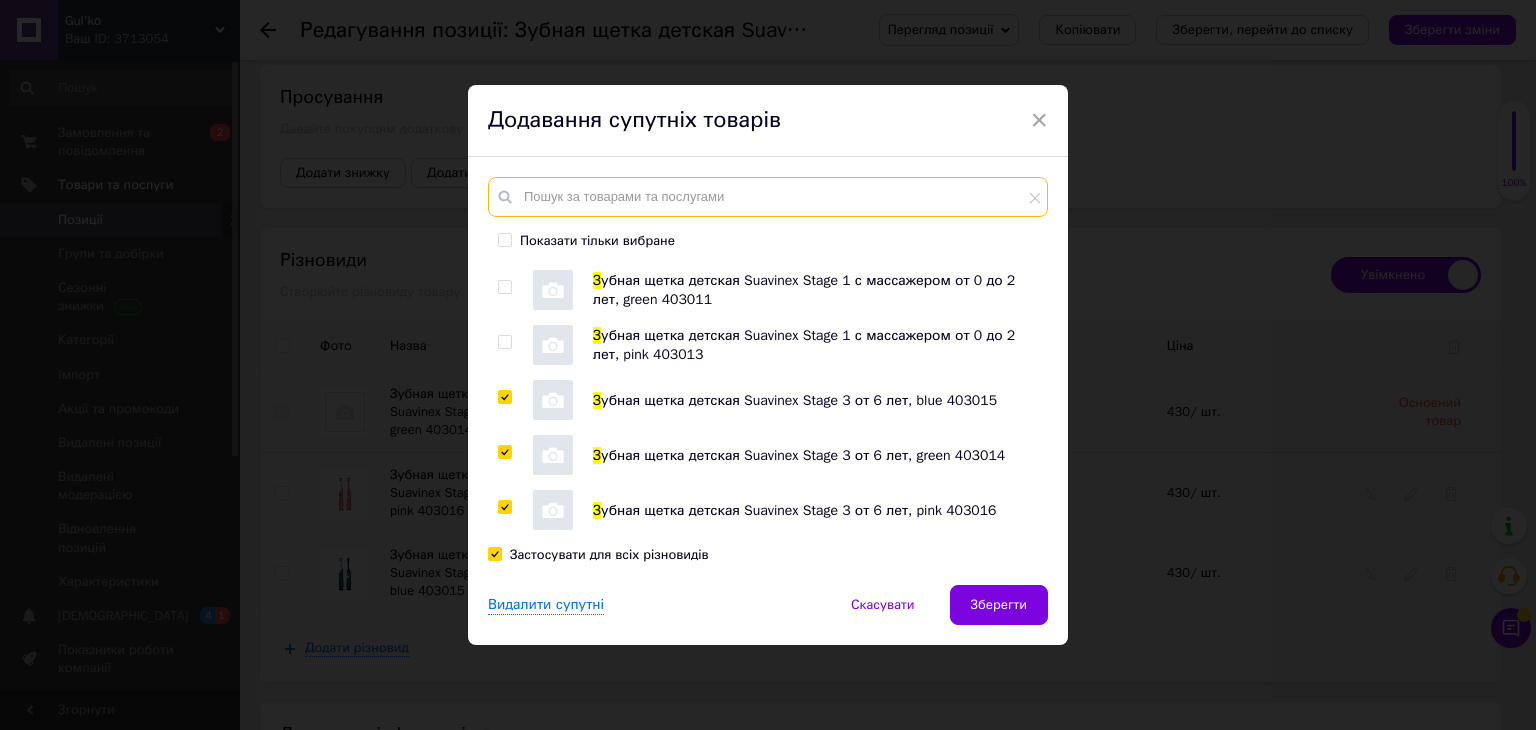 scroll, scrollTop: 291, scrollLeft: 0, axis: vertical 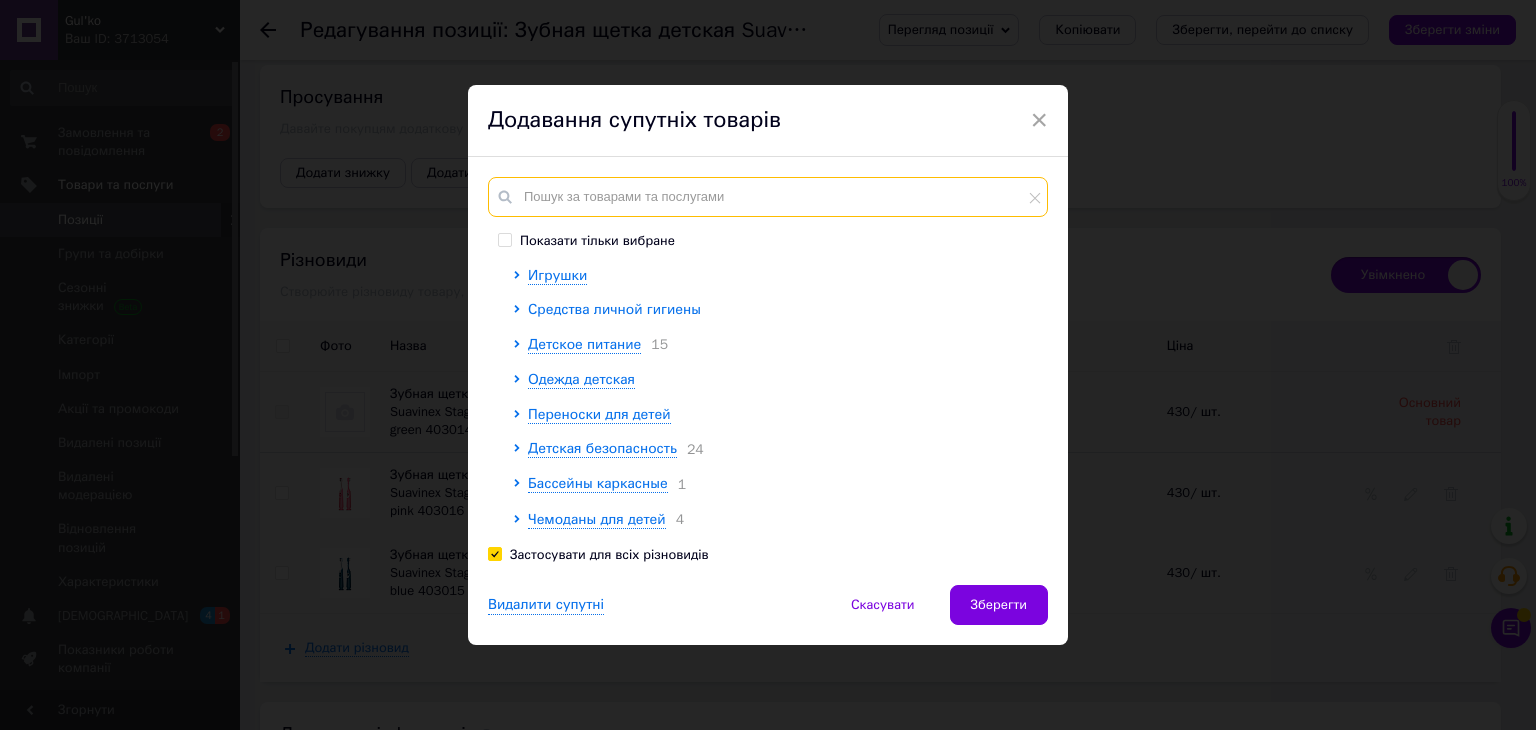 type 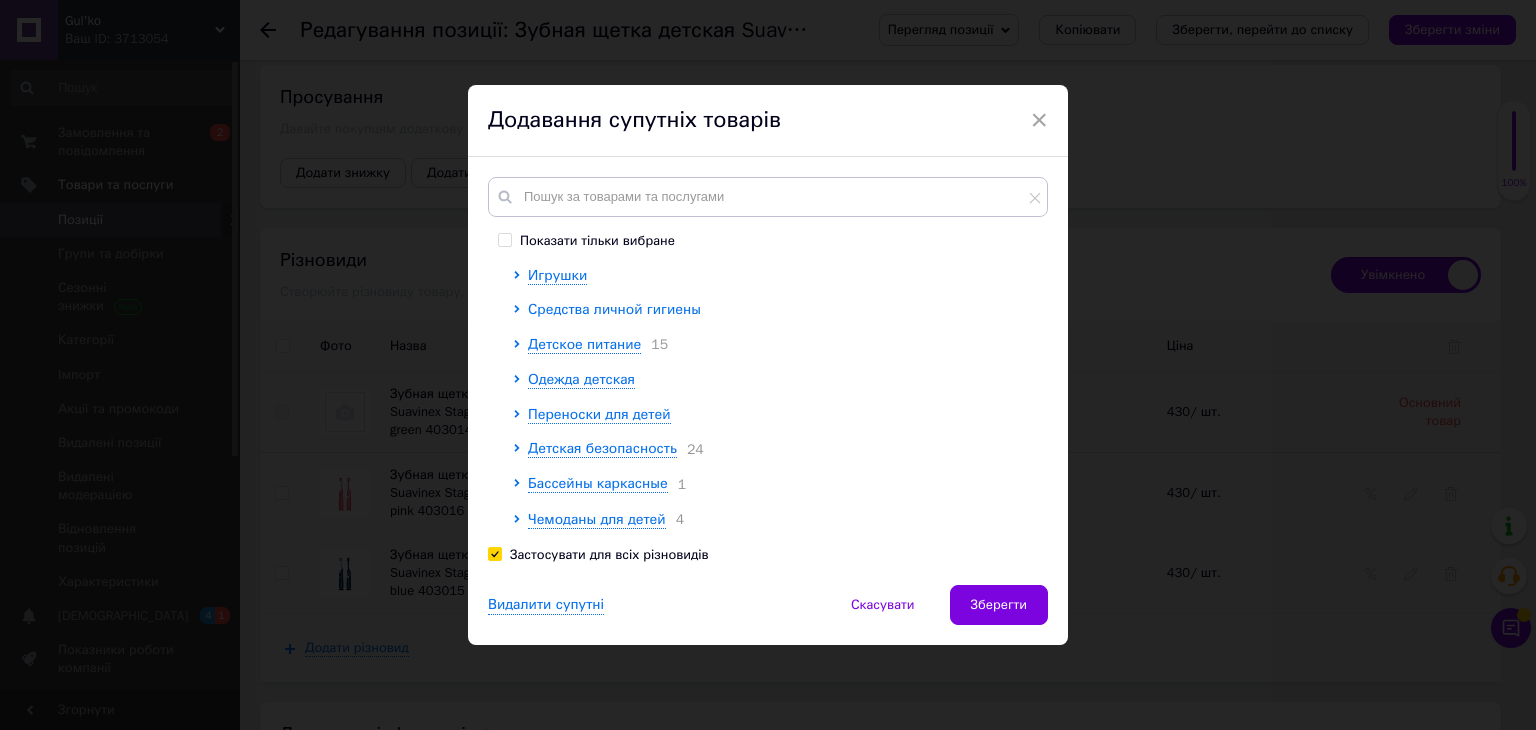 click on "Средства личной гигиены" at bounding box center [614, 309] 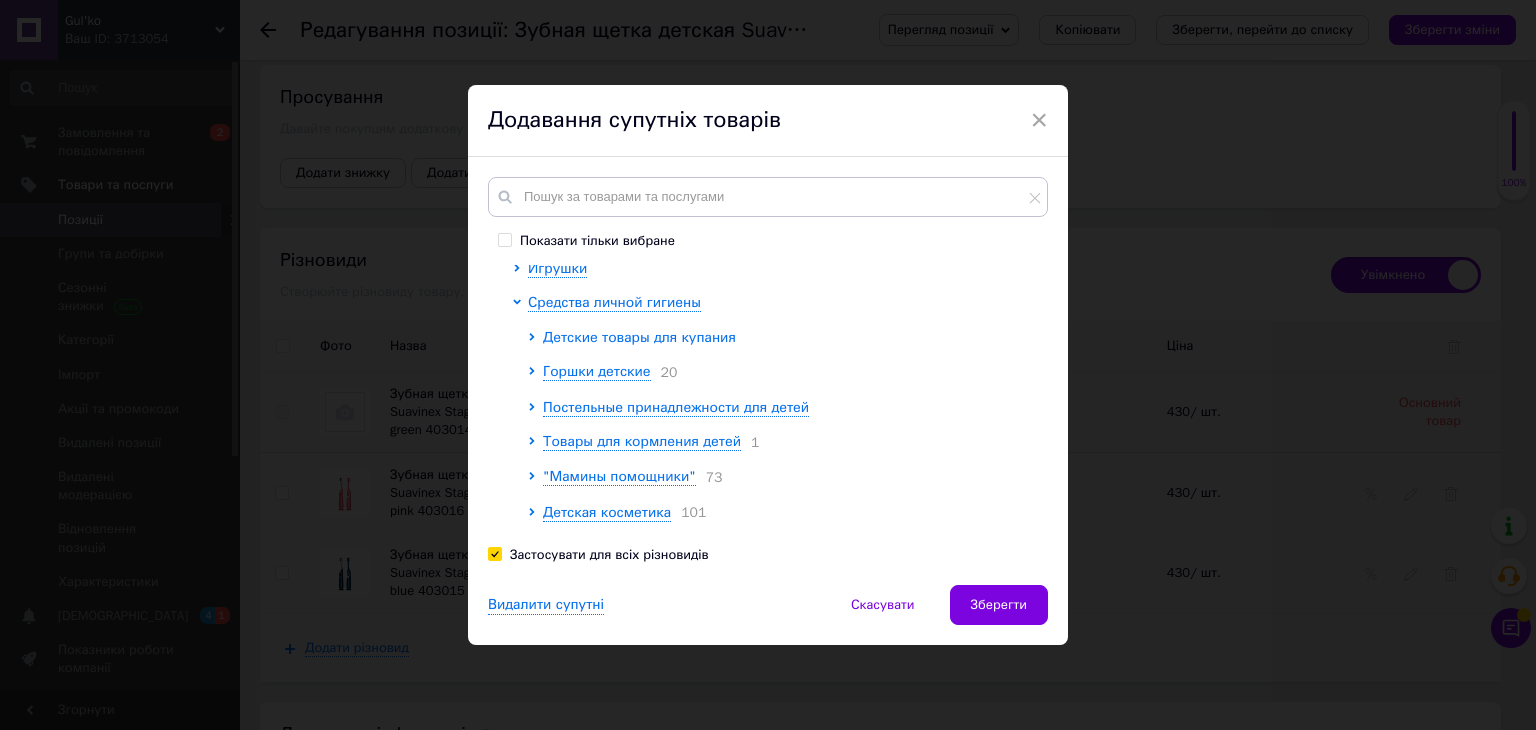click on "Детские товары для купания" at bounding box center (639, 337) 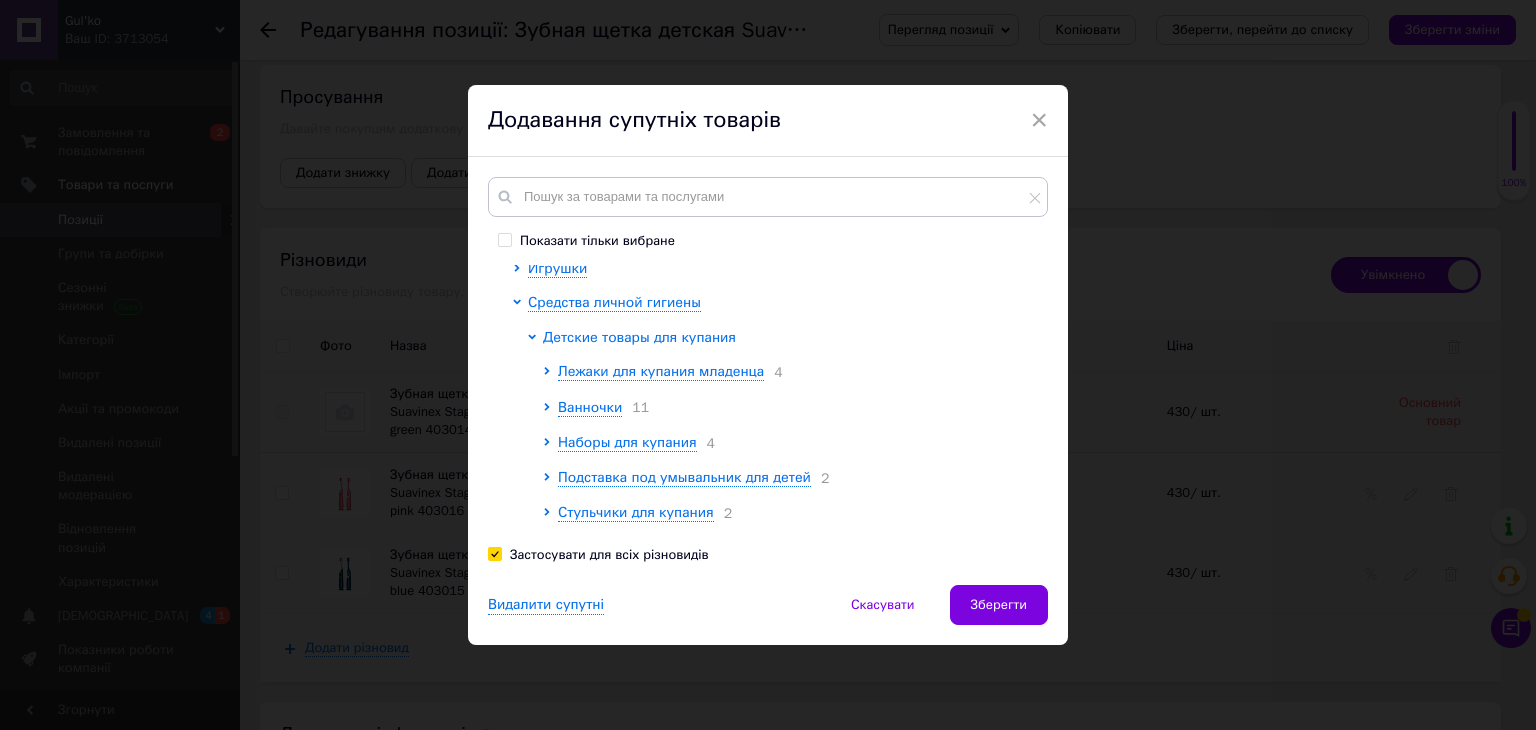 click on "Детские товары для купания" at bounding box center (639, 337) 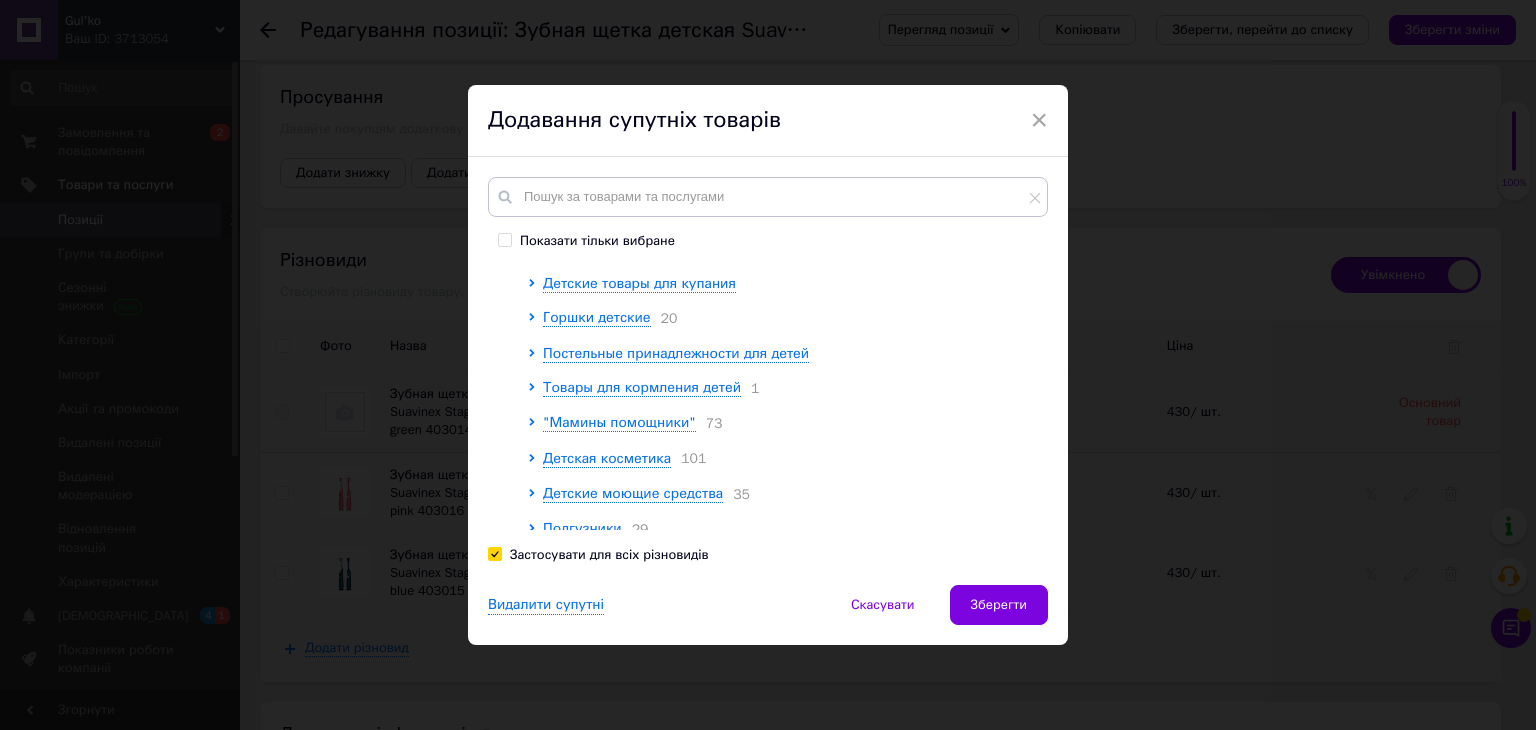 scroll, scrollTop: 391, scrollLeft: 0, axis: vertical 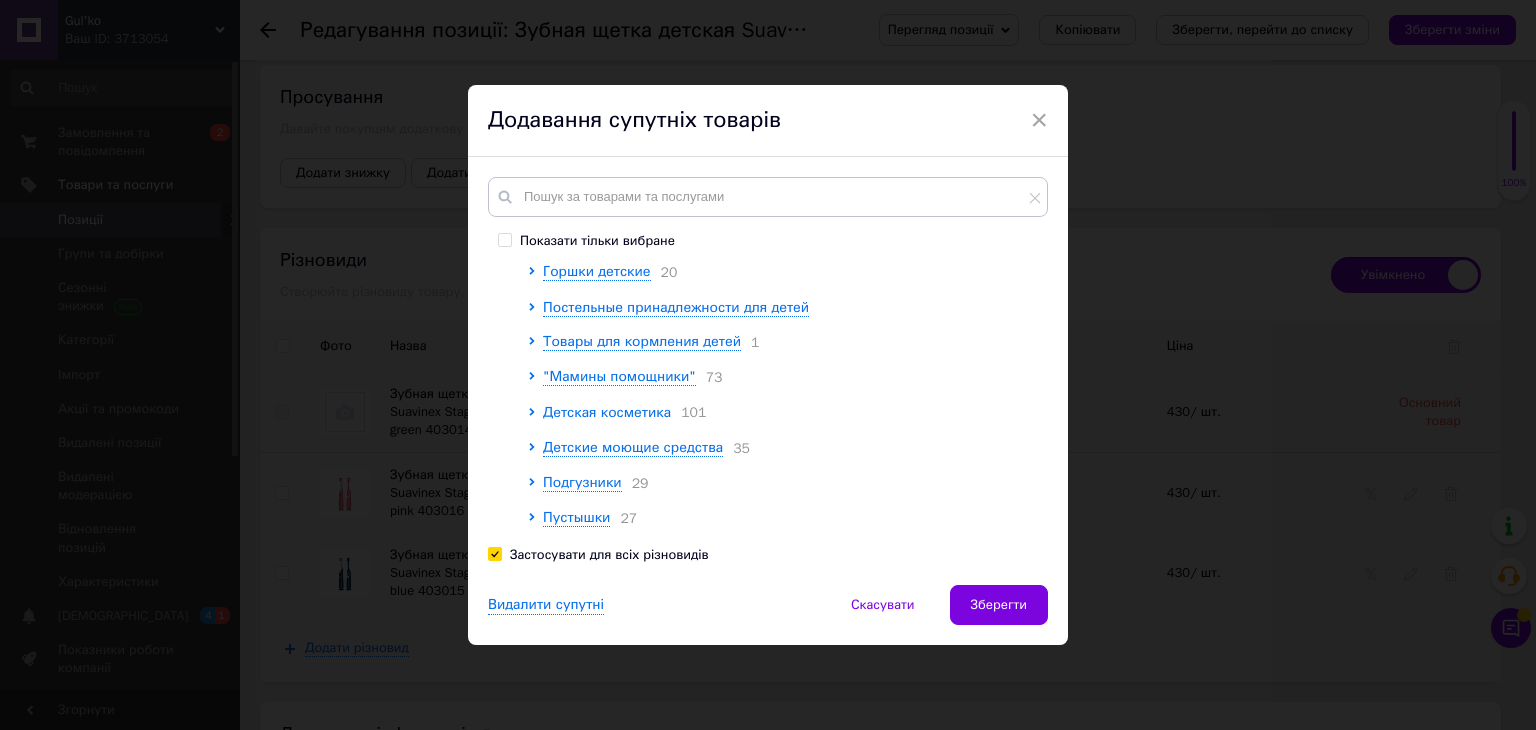 click on "Детская косметика" at bounding box center [607, 412] 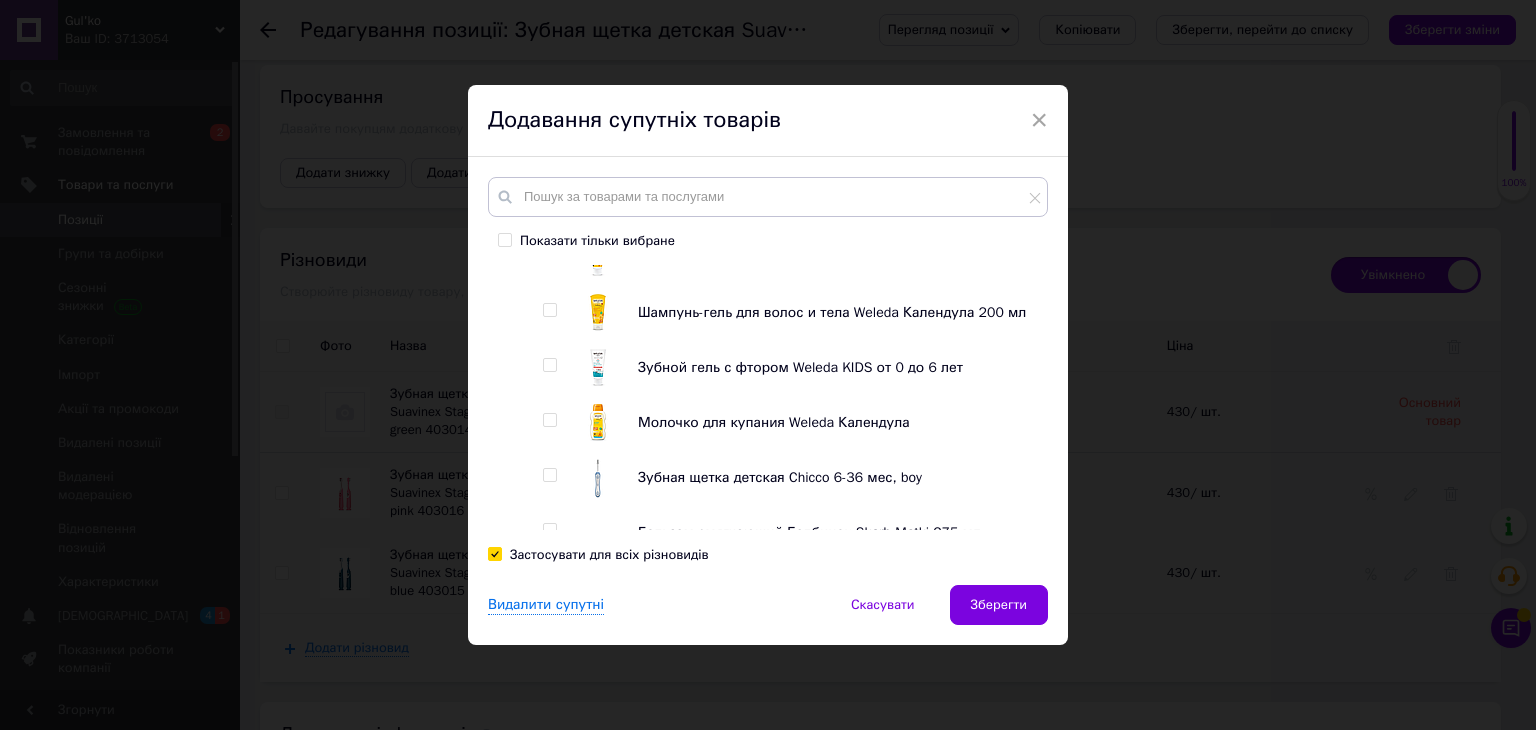 scroll, scrollTop: 491, scrollLeft: 0, axis: vertical 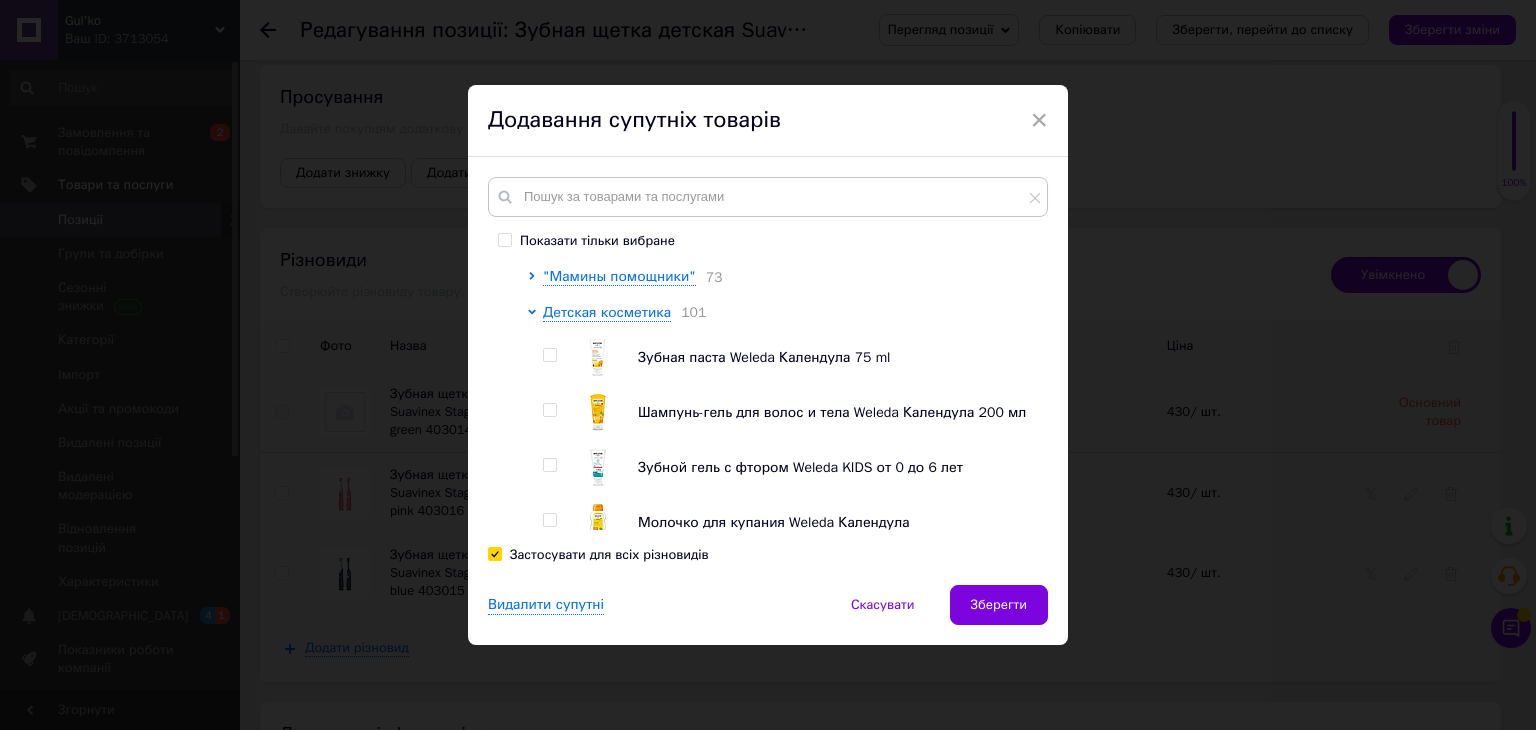 click at bounding box center [549, 355] 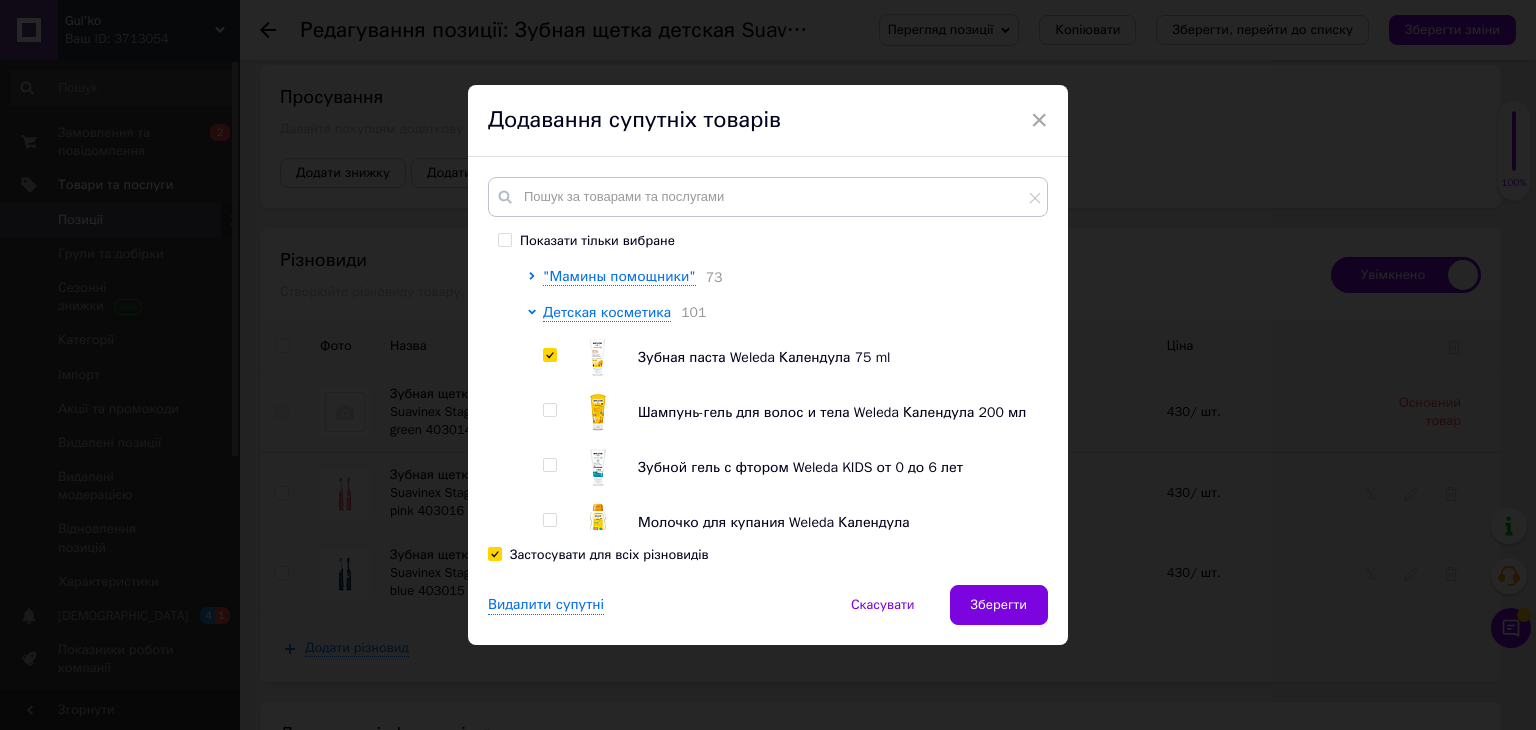 checkbox on "true" 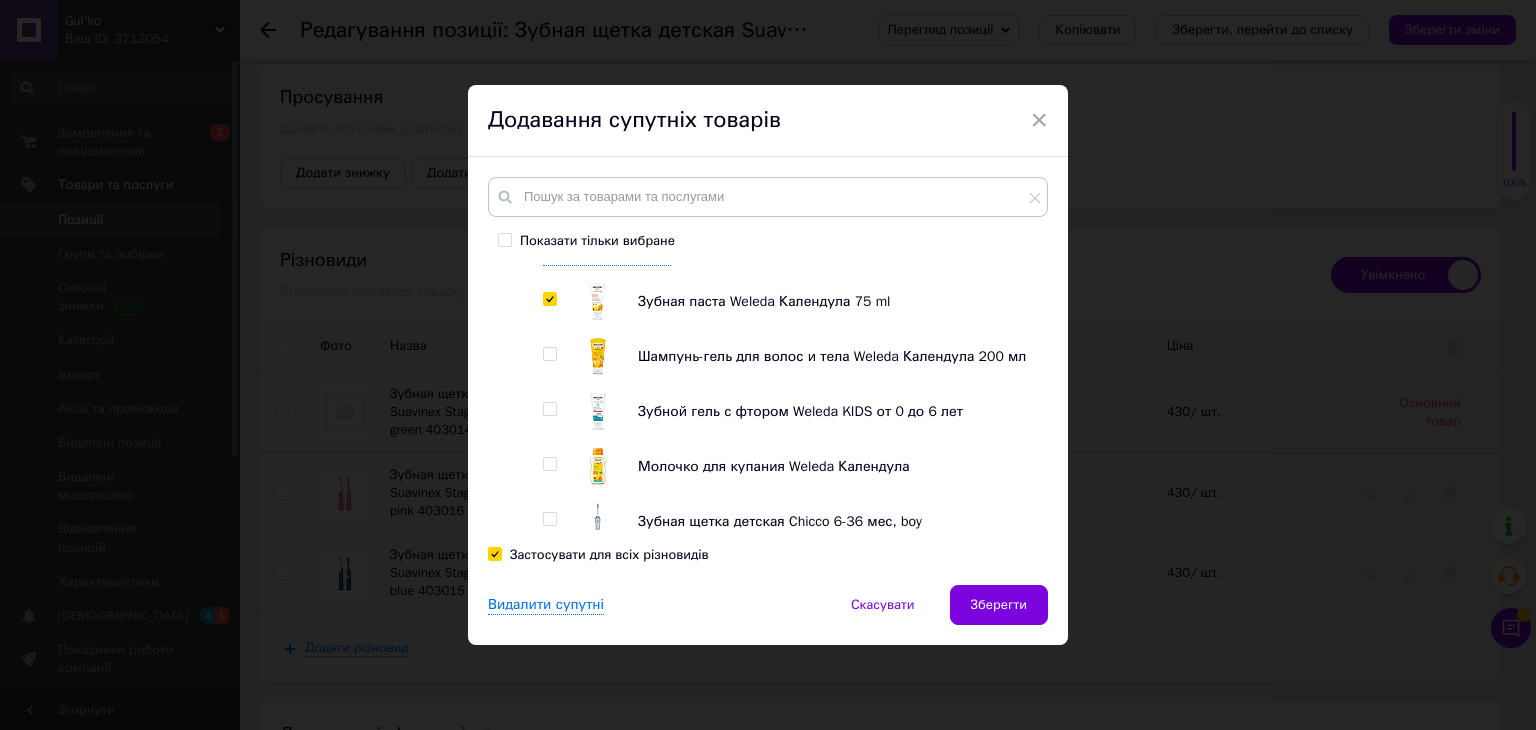 scroll, scrollTop: 591, scrollLeft: 0, axis: vertical 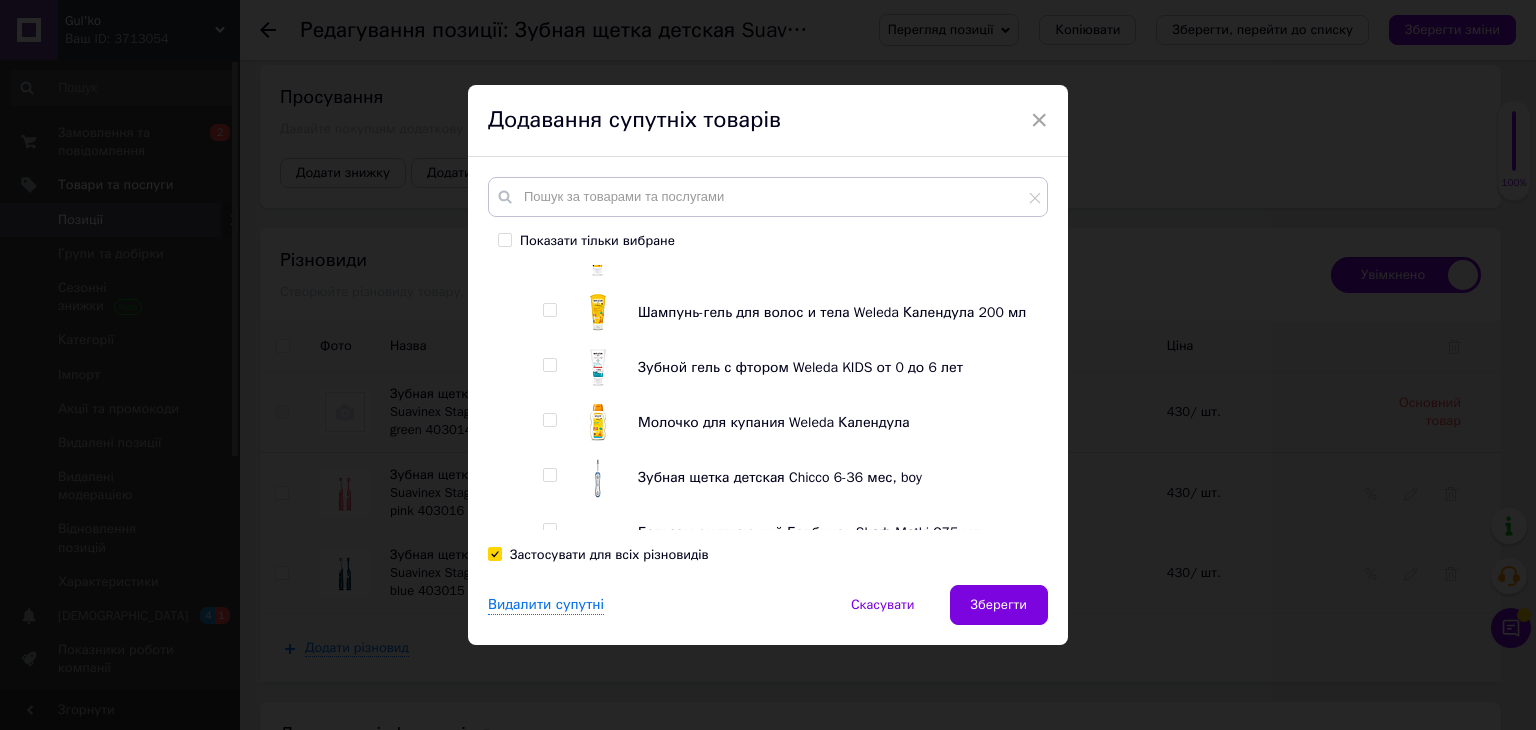 click at bounding box center (549, 310) 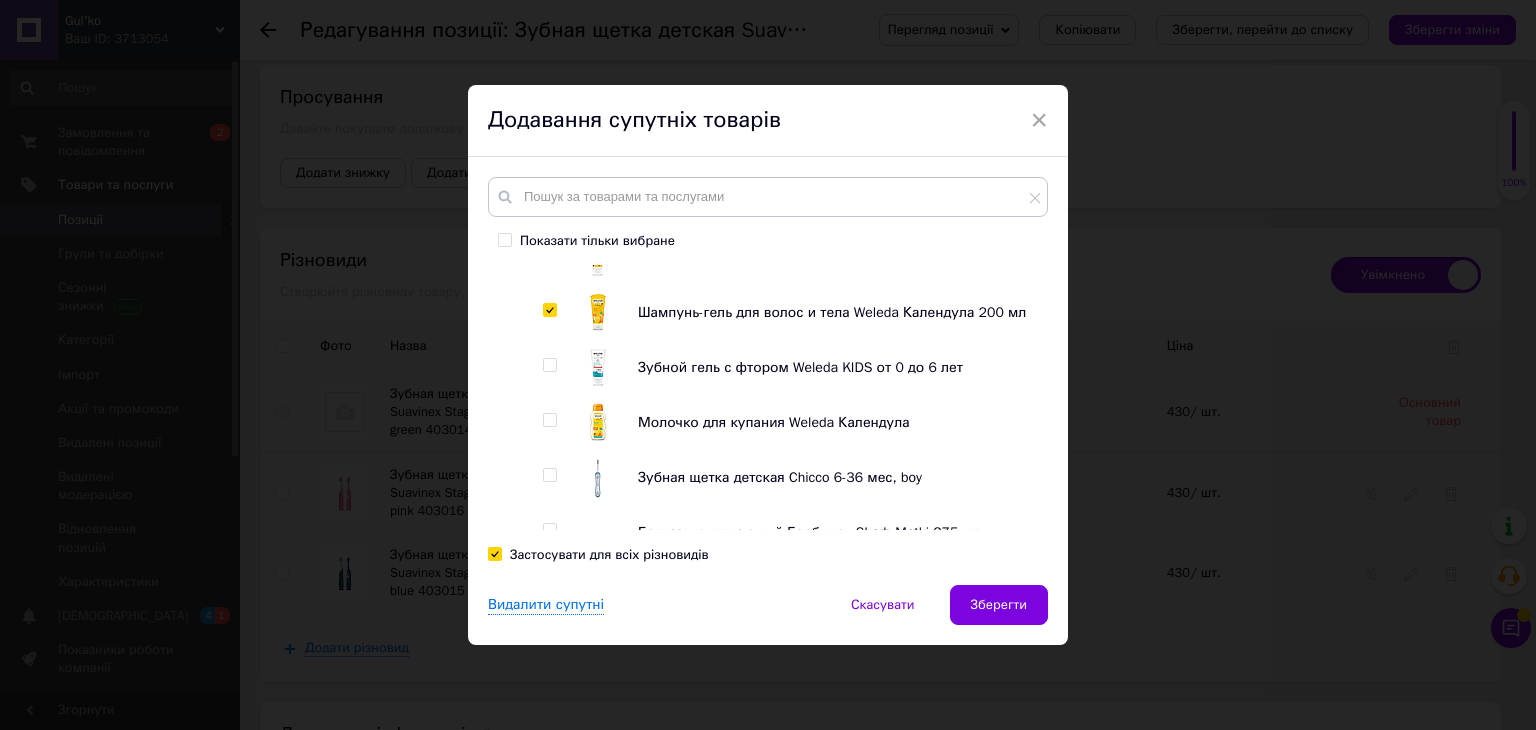 checkbox on "true" 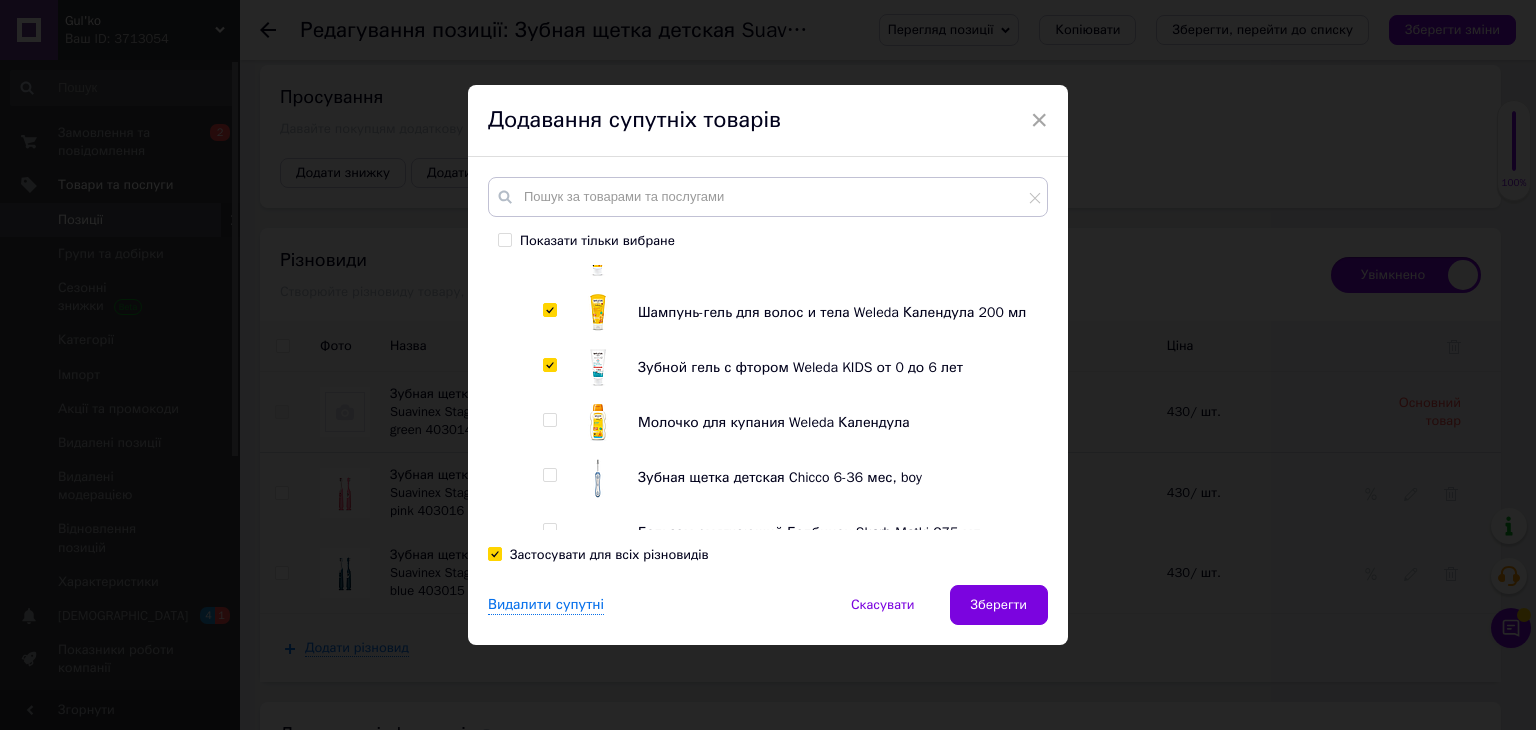 checkbox on "true" 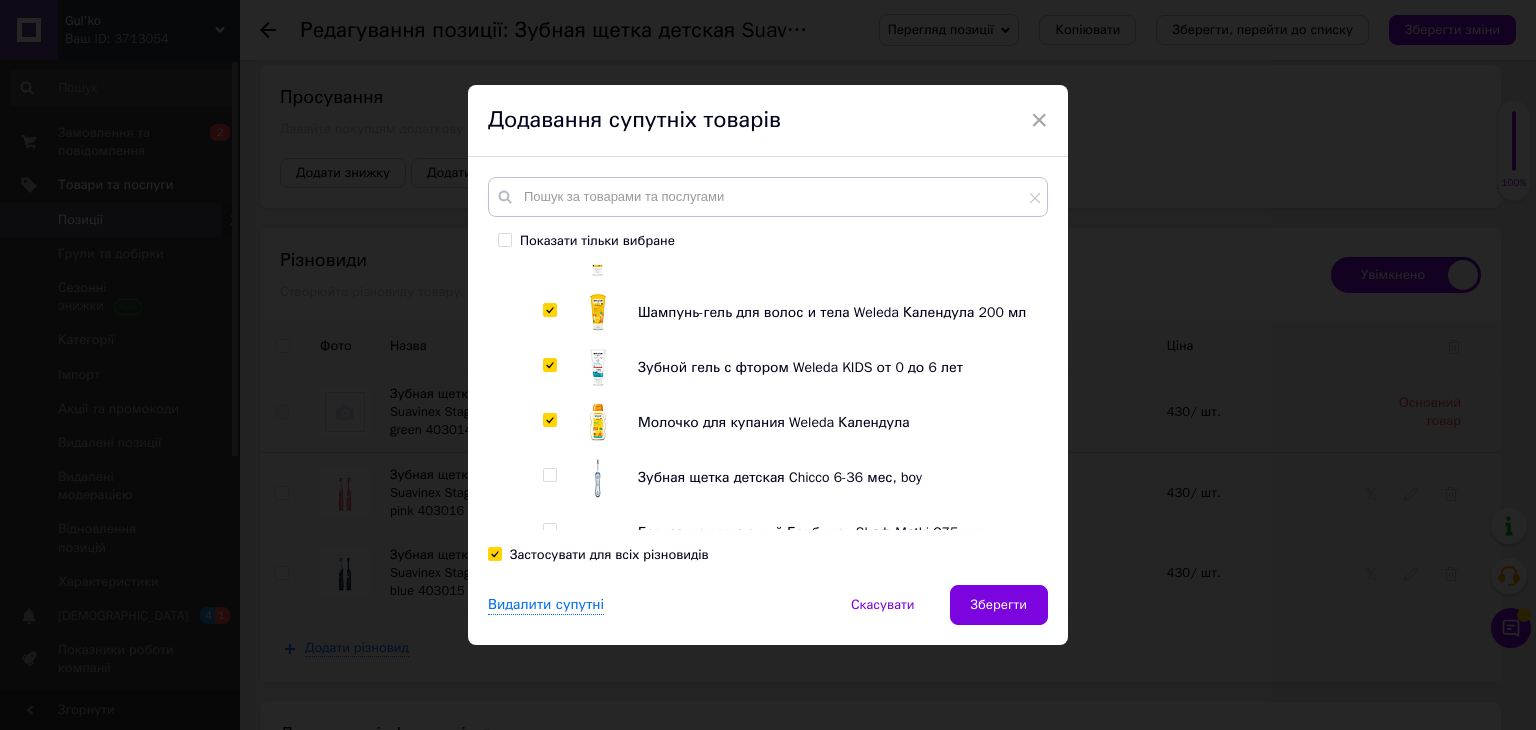 checkbox on "true" 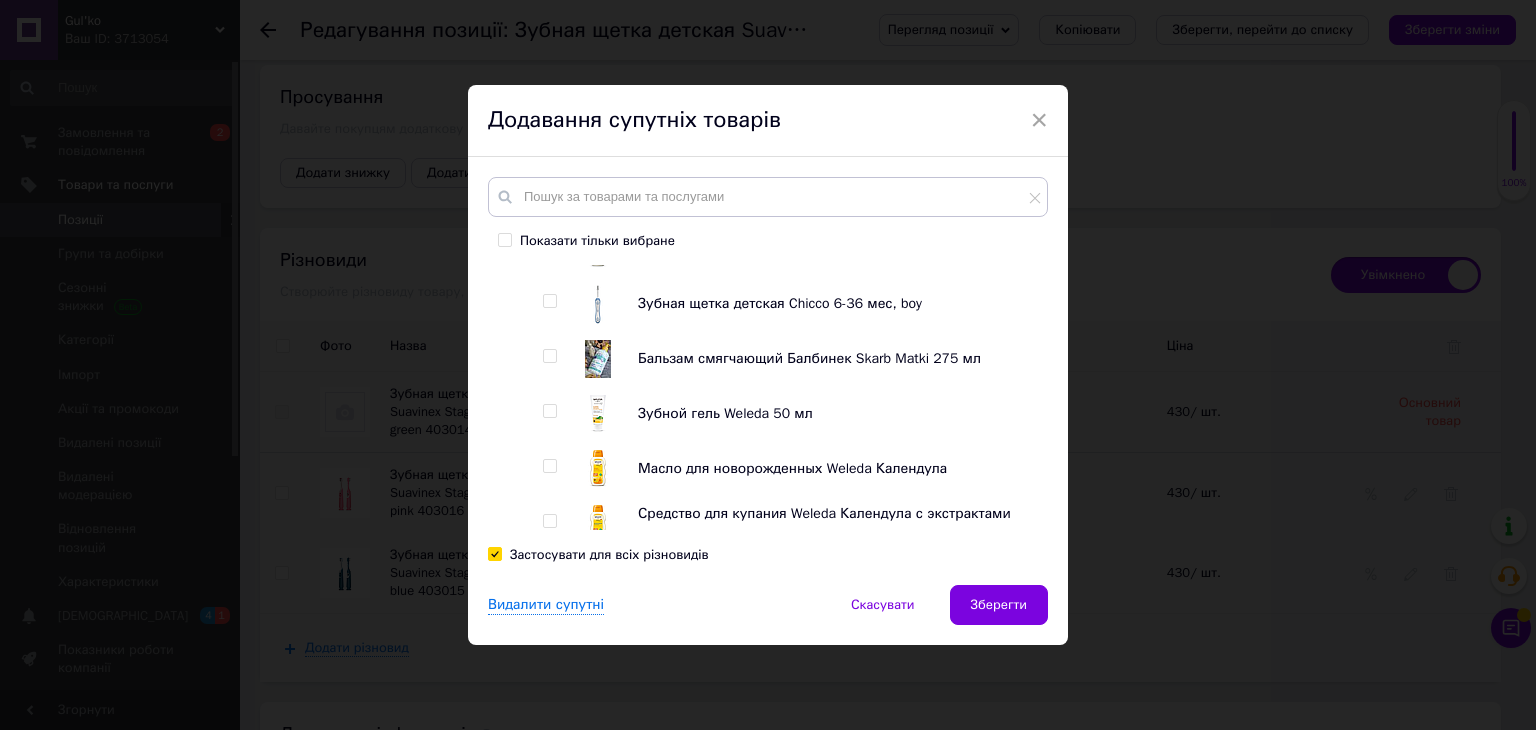 scroll, scrollTop: 791, scrollLeft: 0, axis: vertical 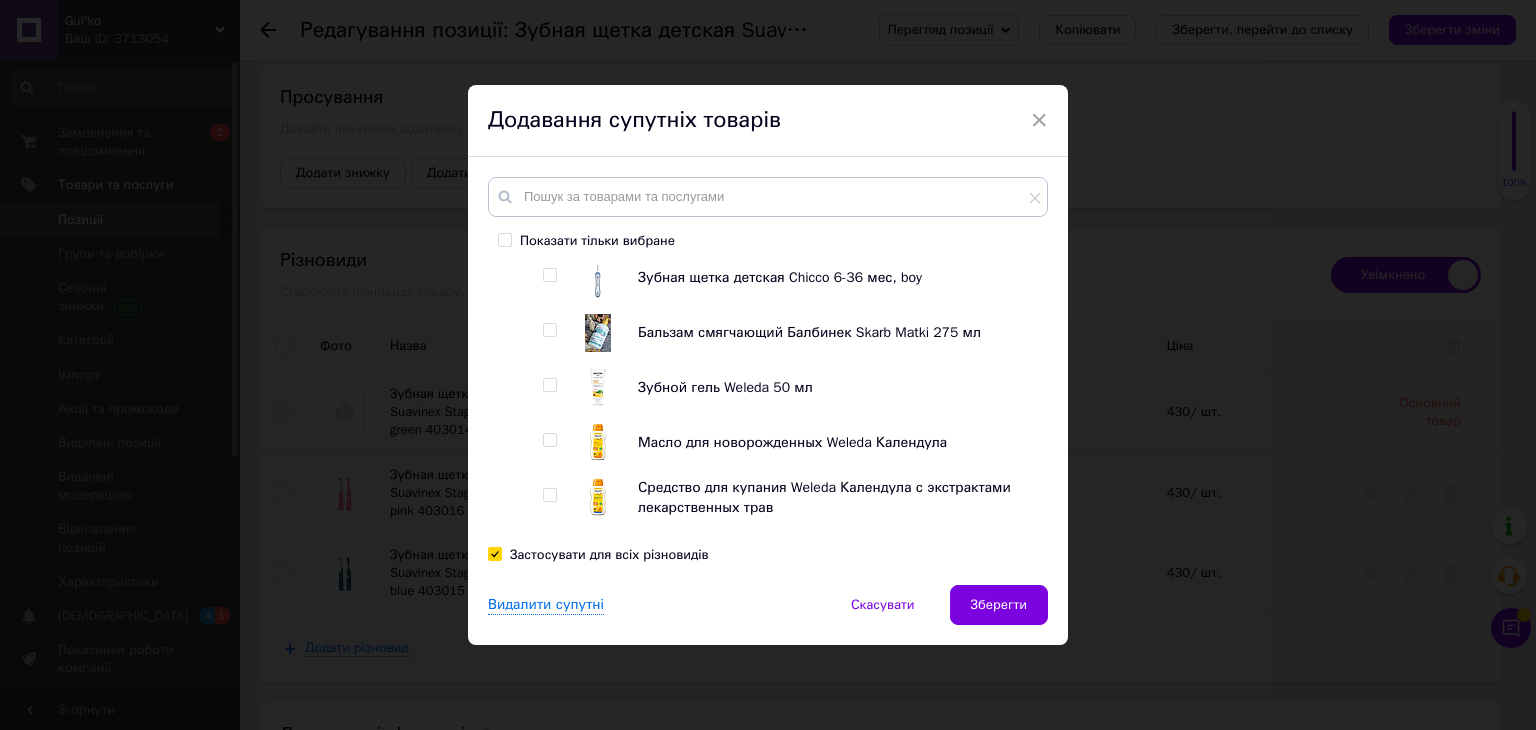 click at bounding box center (549, 385) 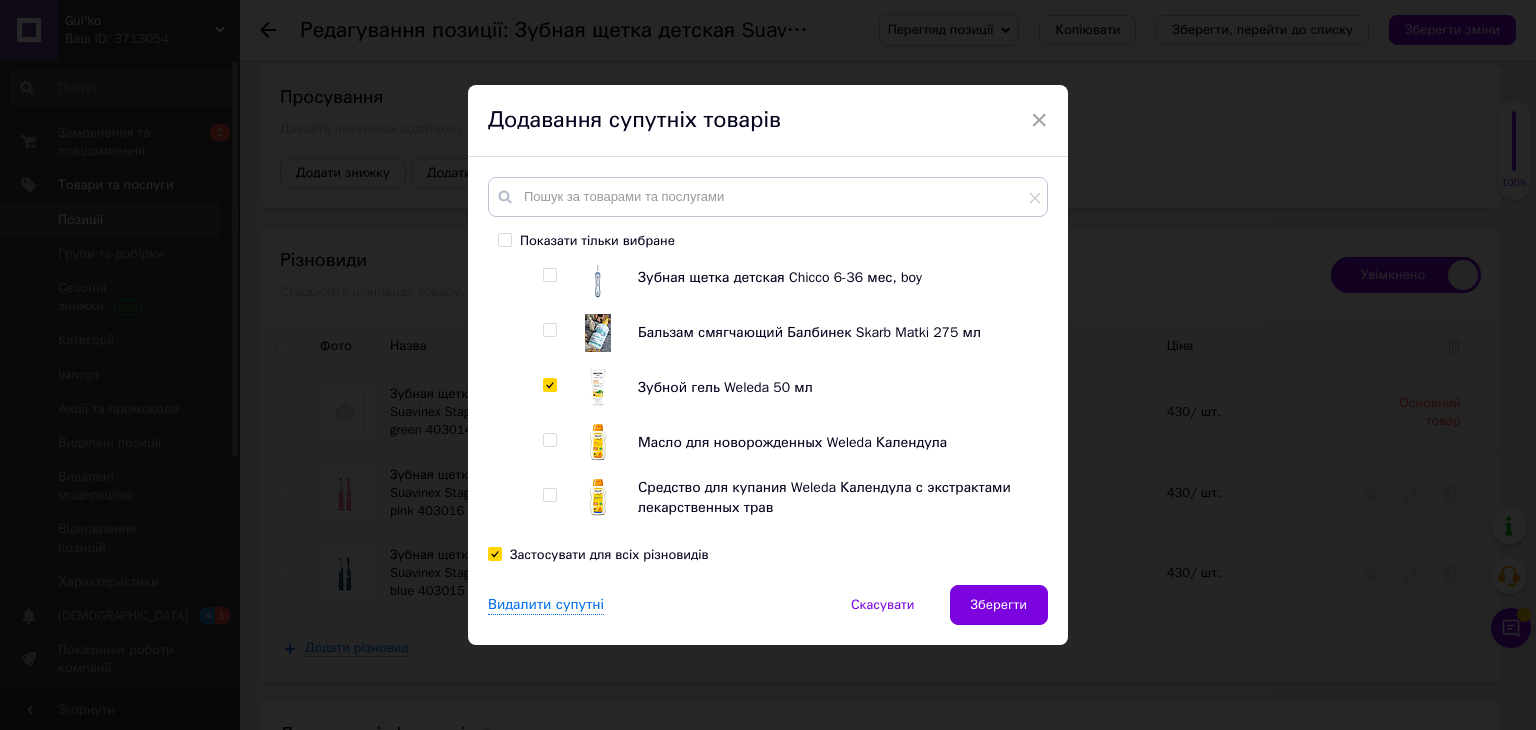 checkbox on "true" 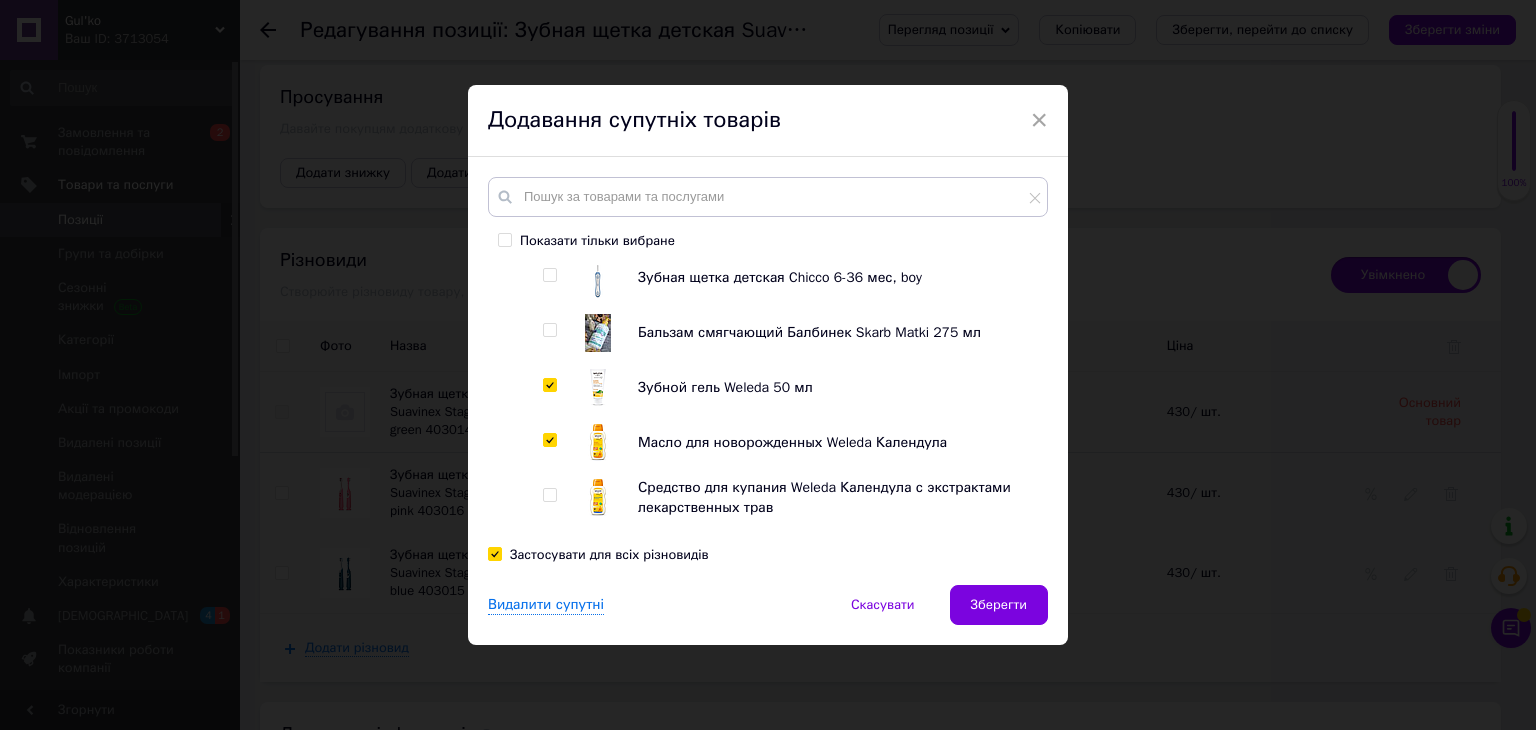 checkbox on "true" 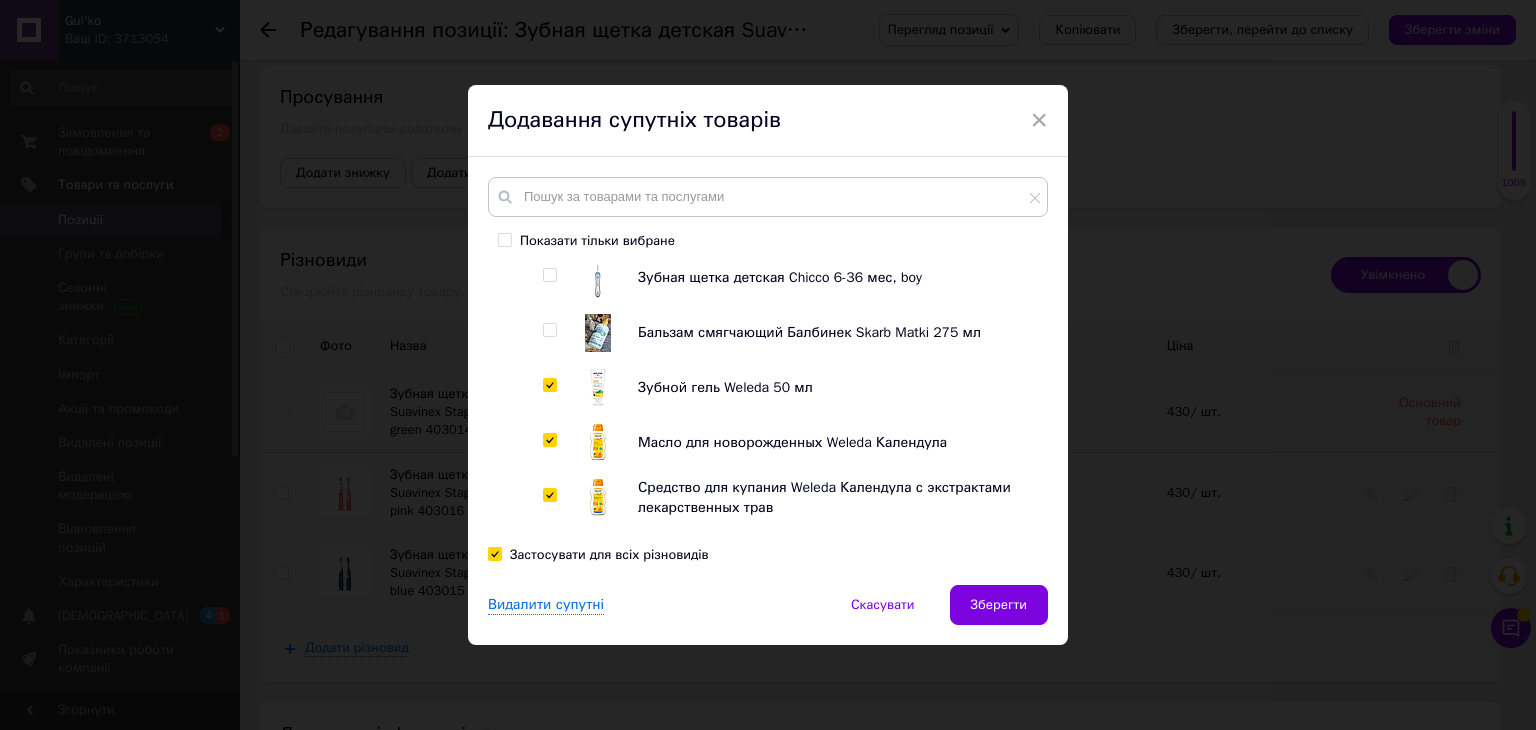 checkbox on "true" 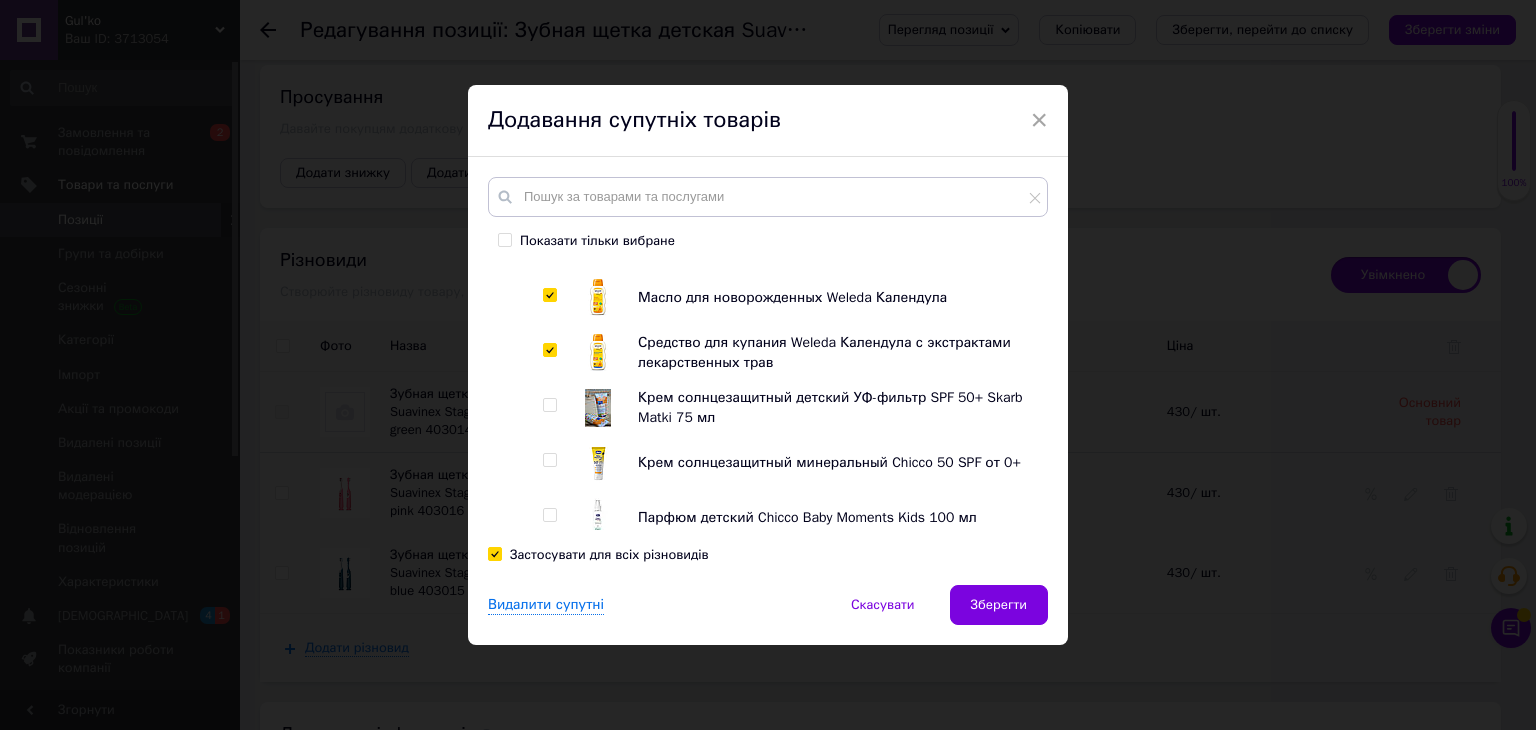 scroll, scrollTop: 1091, scrollLeft: 0, axis: vertical 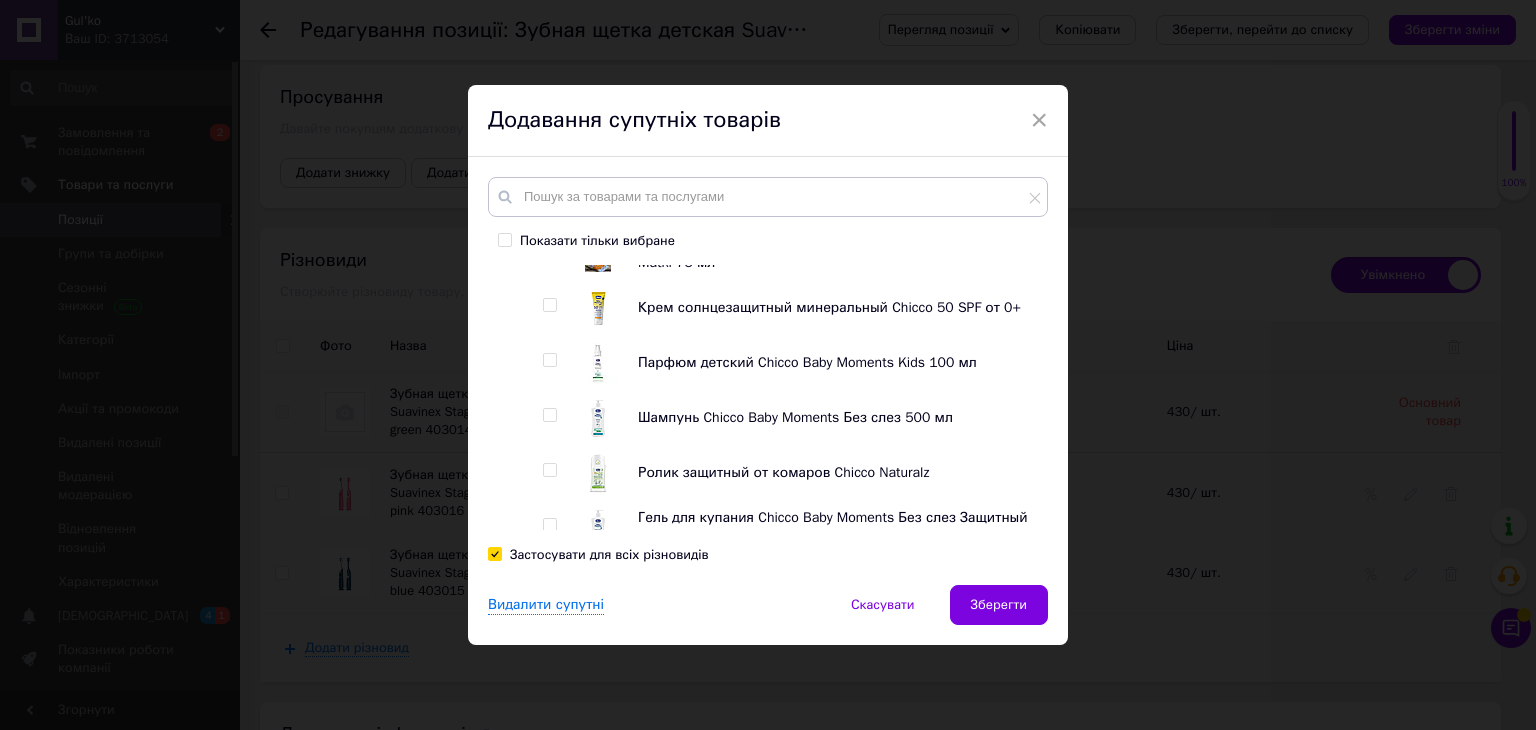 click at bounding box center (549, 305) 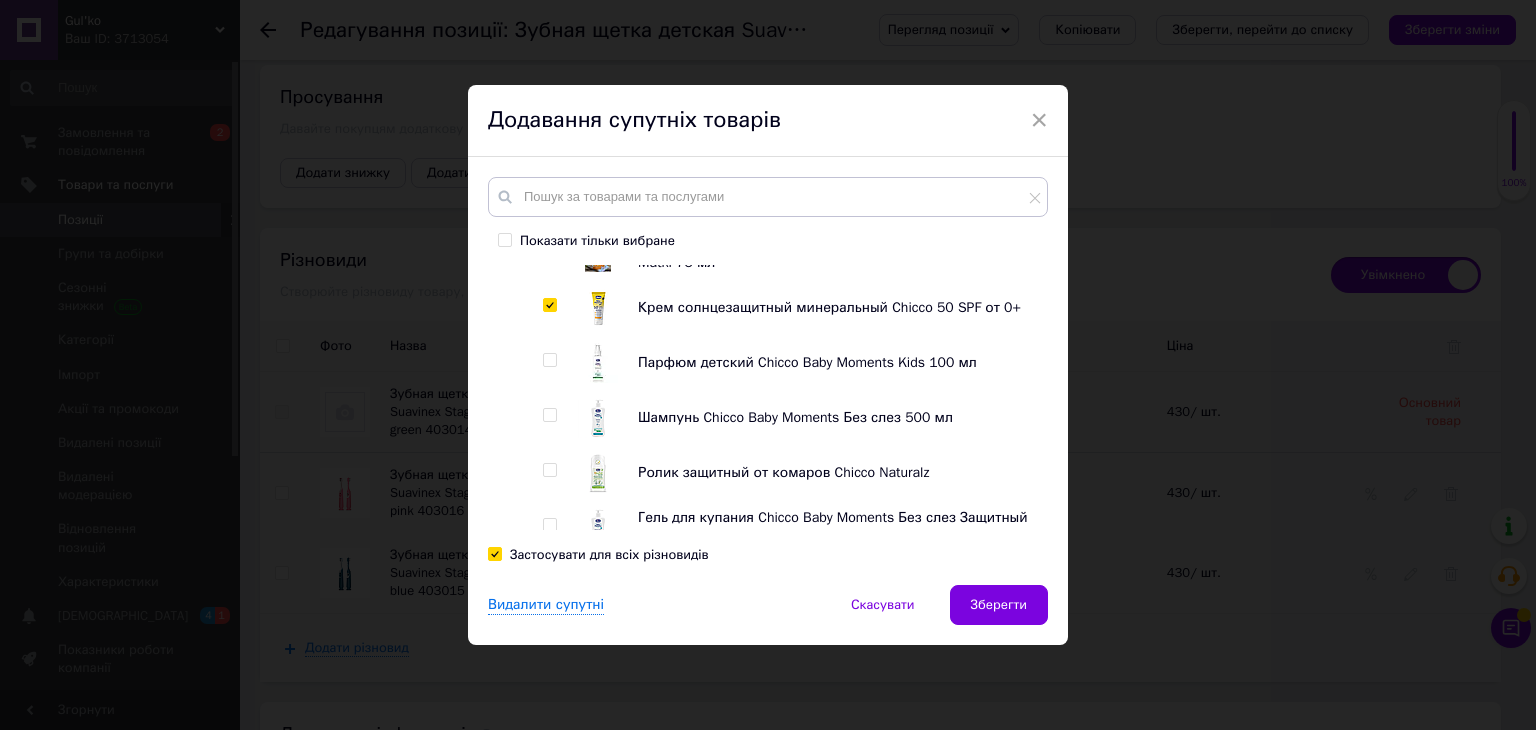 checkbox on "true" 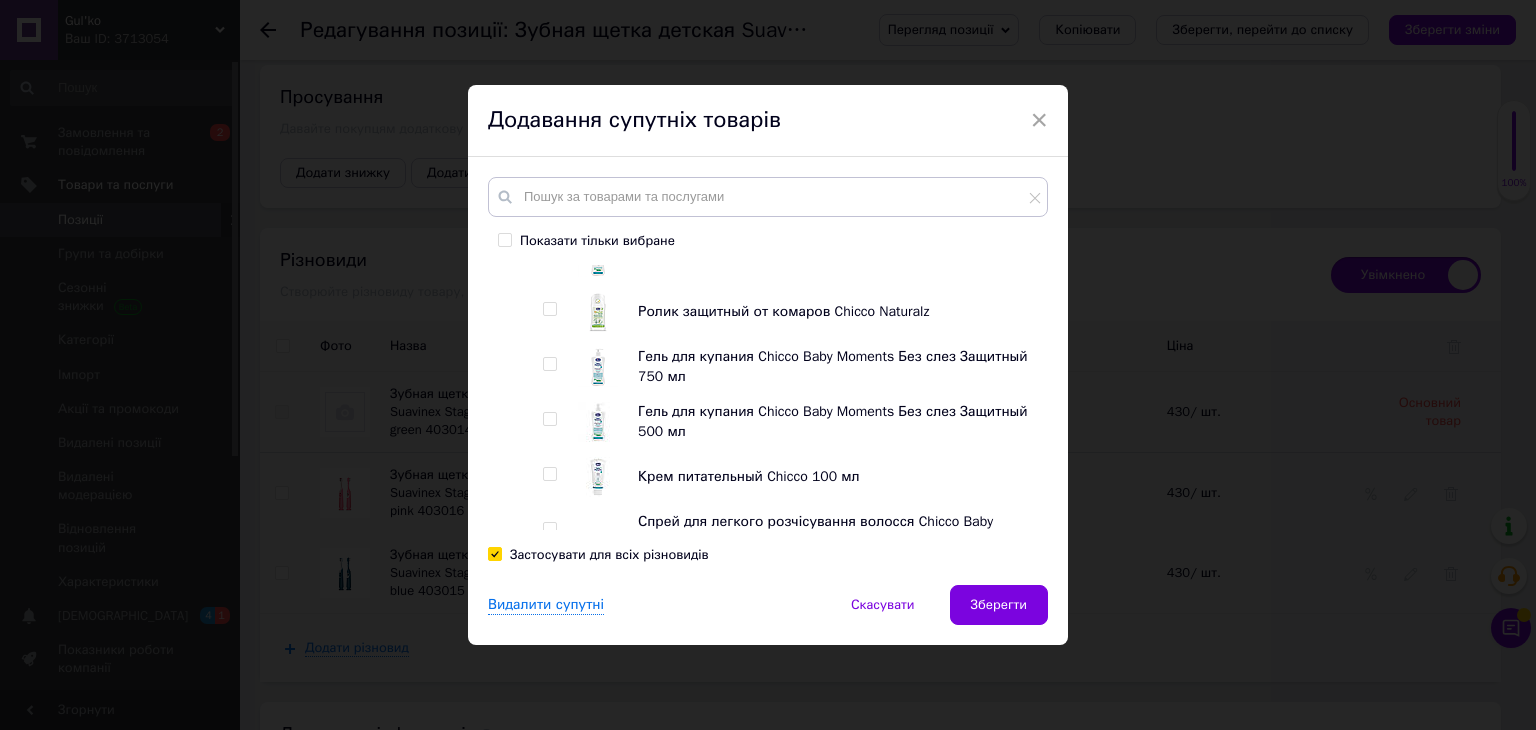 scroll, scrollTop: 1291, scrollLeft: 0, axis: vertical 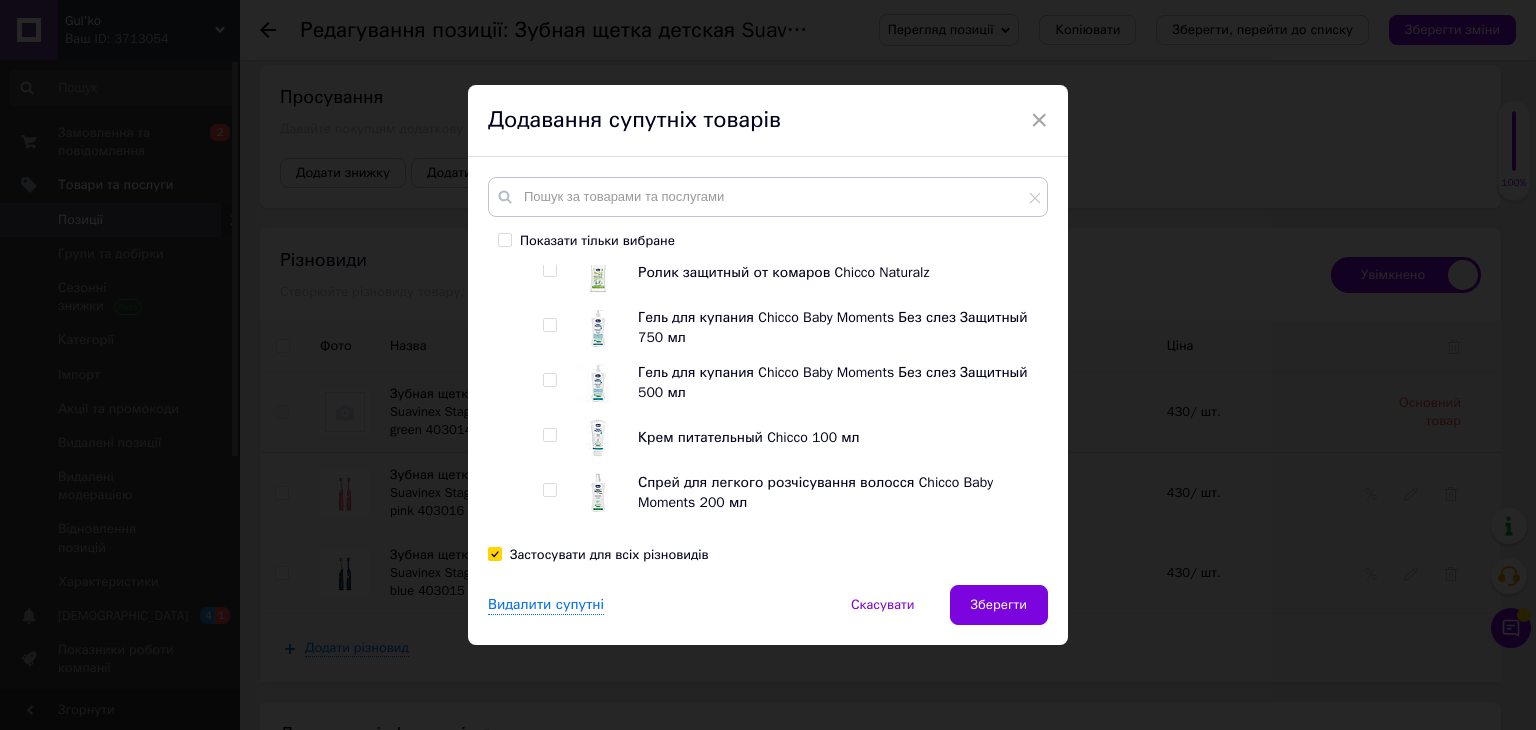 click at bounding box center [549, 270] 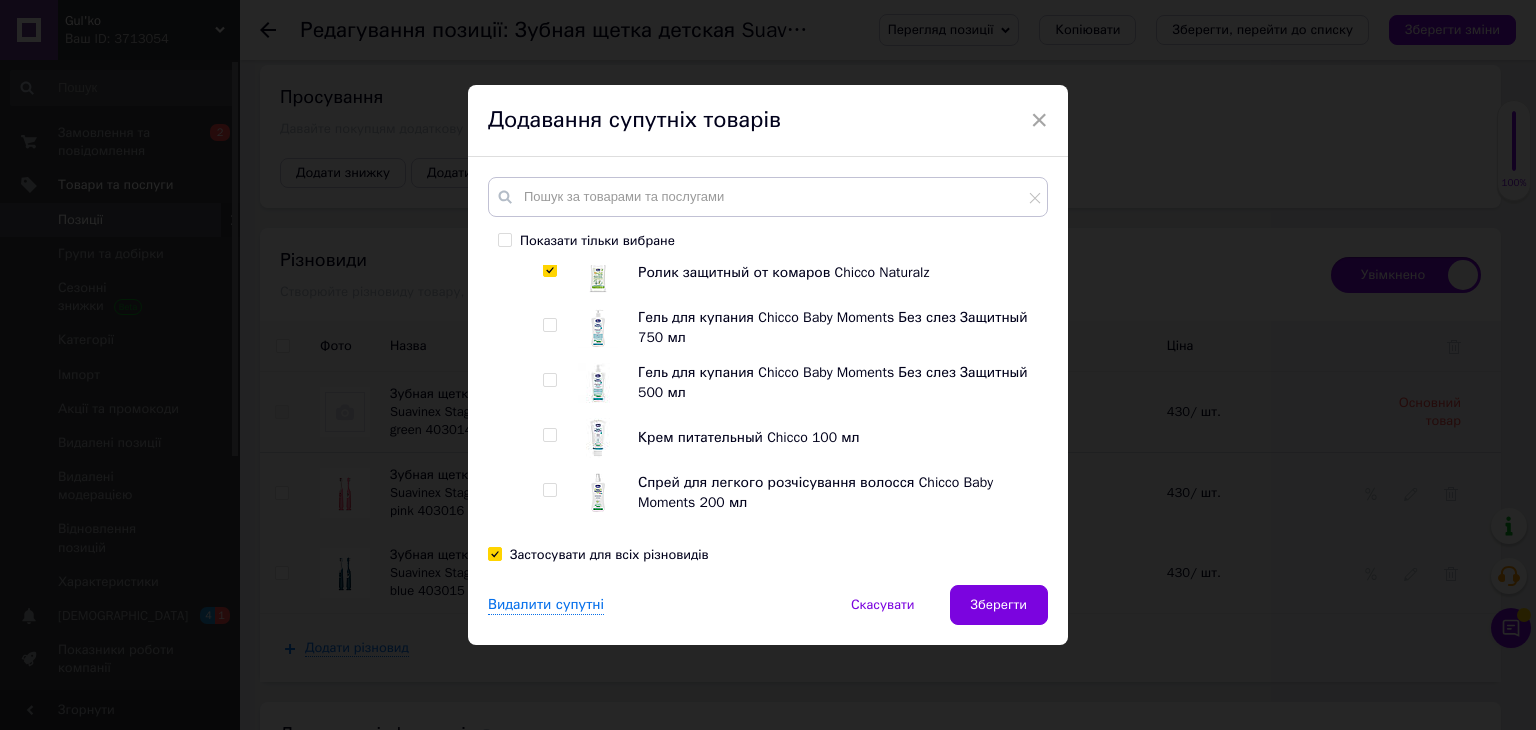 checkbox on "true" 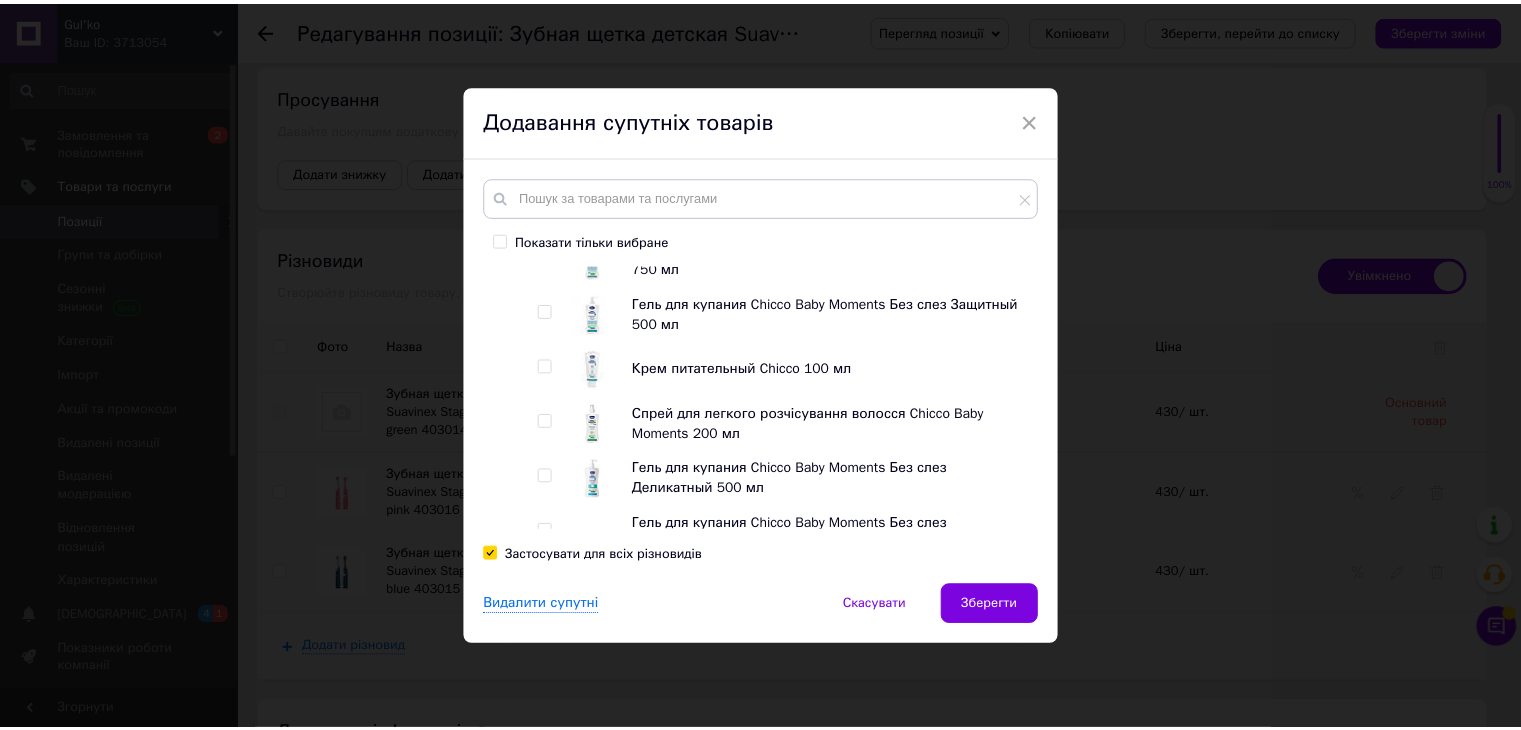 scroll, scrollTop: 1391, scrollLeft: 0, axis: vertical 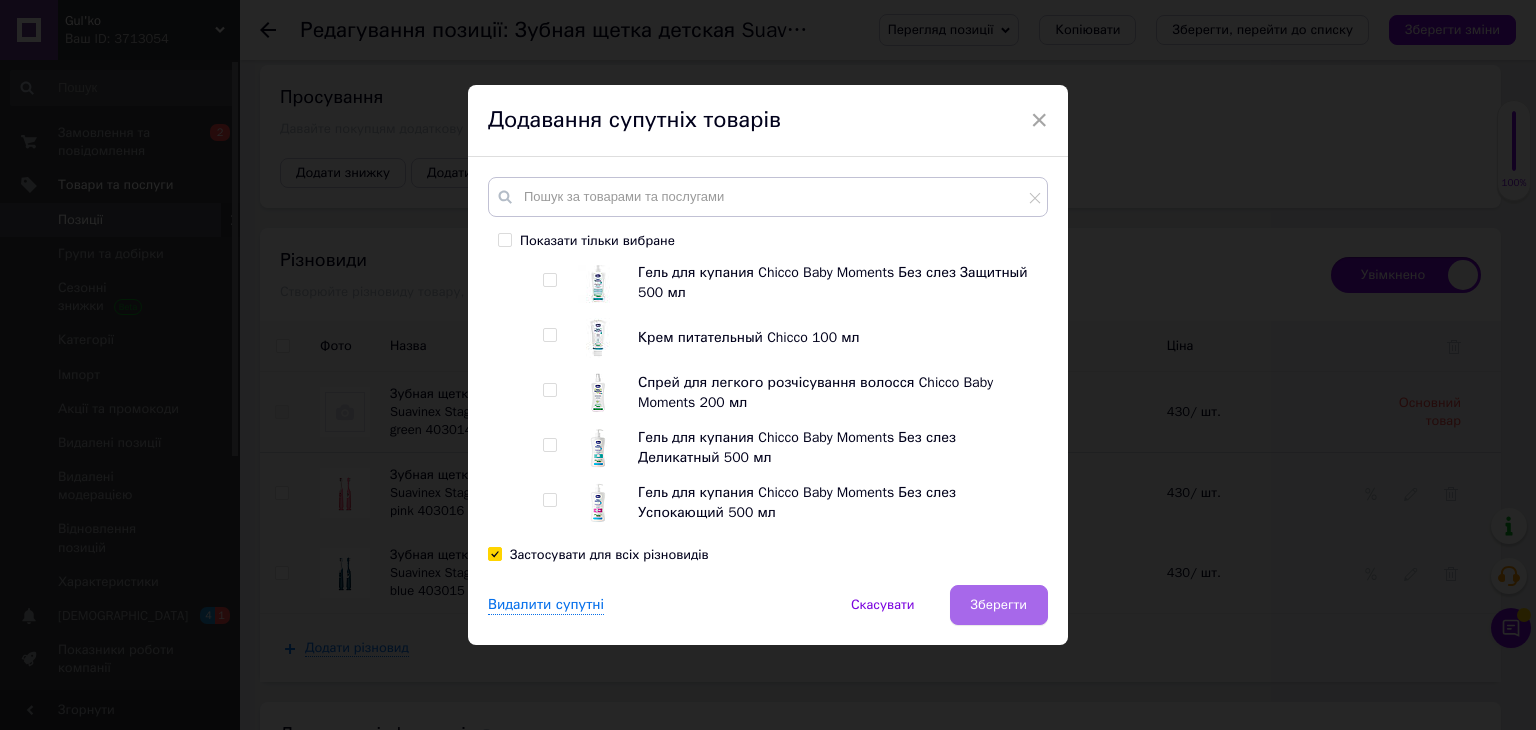 click on "Зберегти" at bounding box center (999, 605) 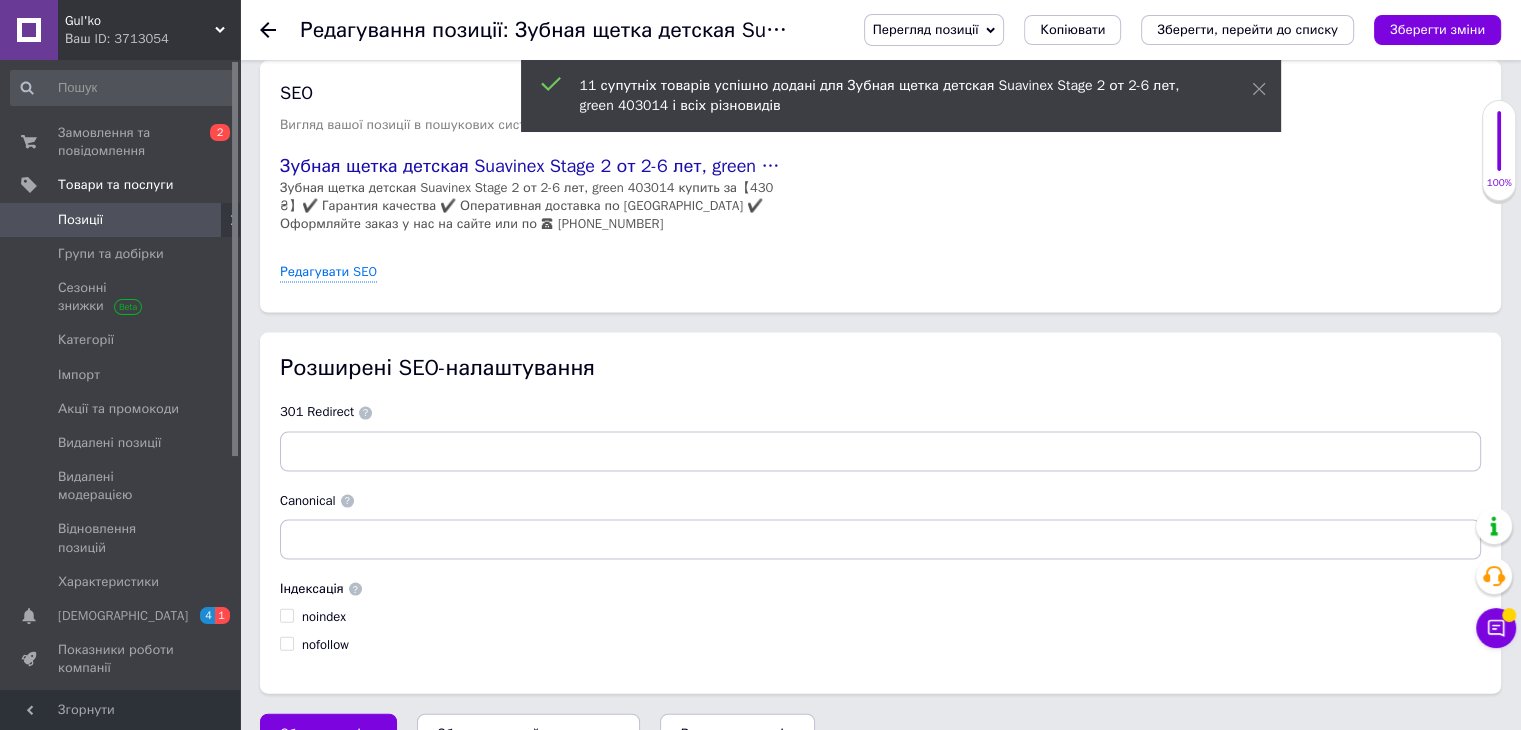 scroll, scrollTop: 4185, scrollLeft: 0, axis: vertical 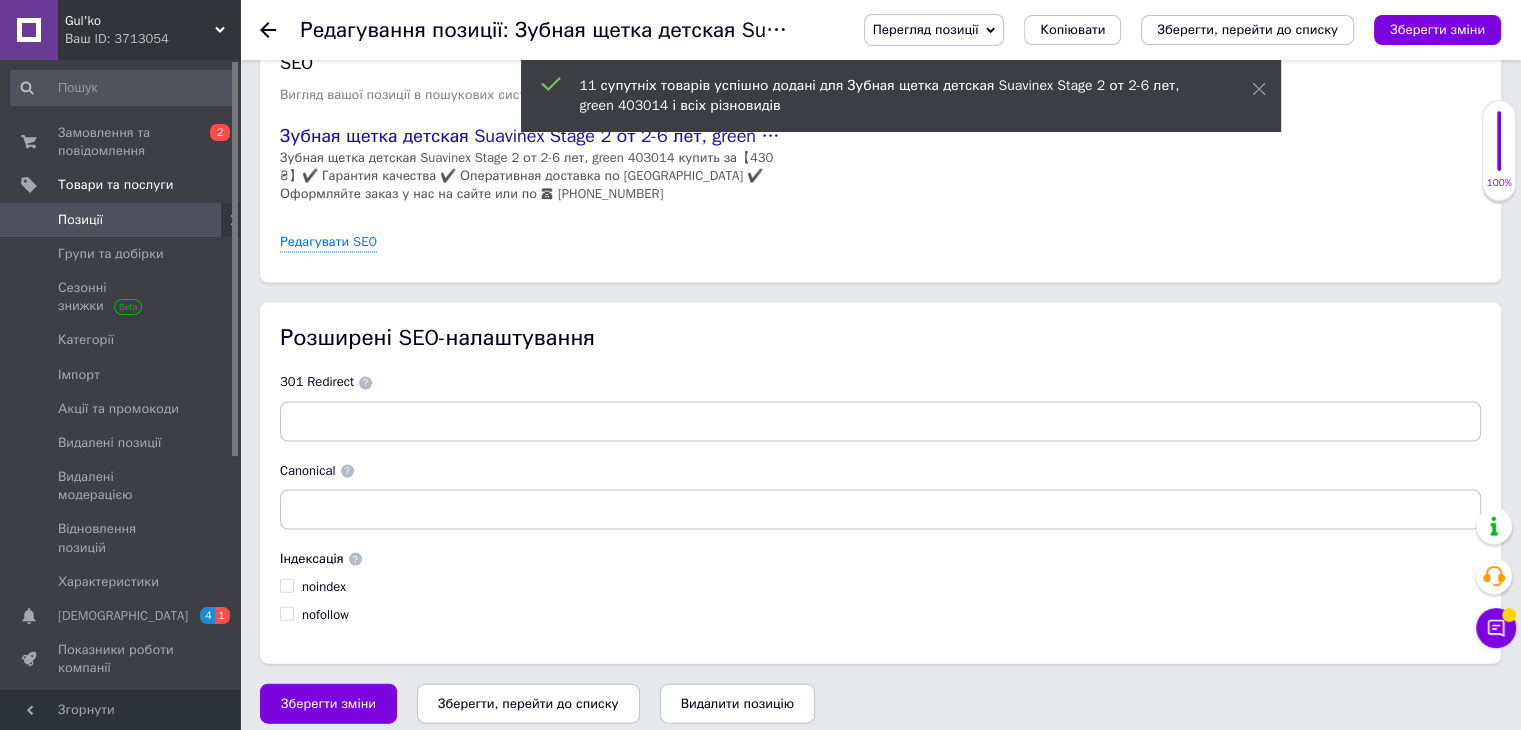drag, startPoint x: 583, startPoint y: 691, endPoint x: 620, endPoint y: 665, distance: 45.221676 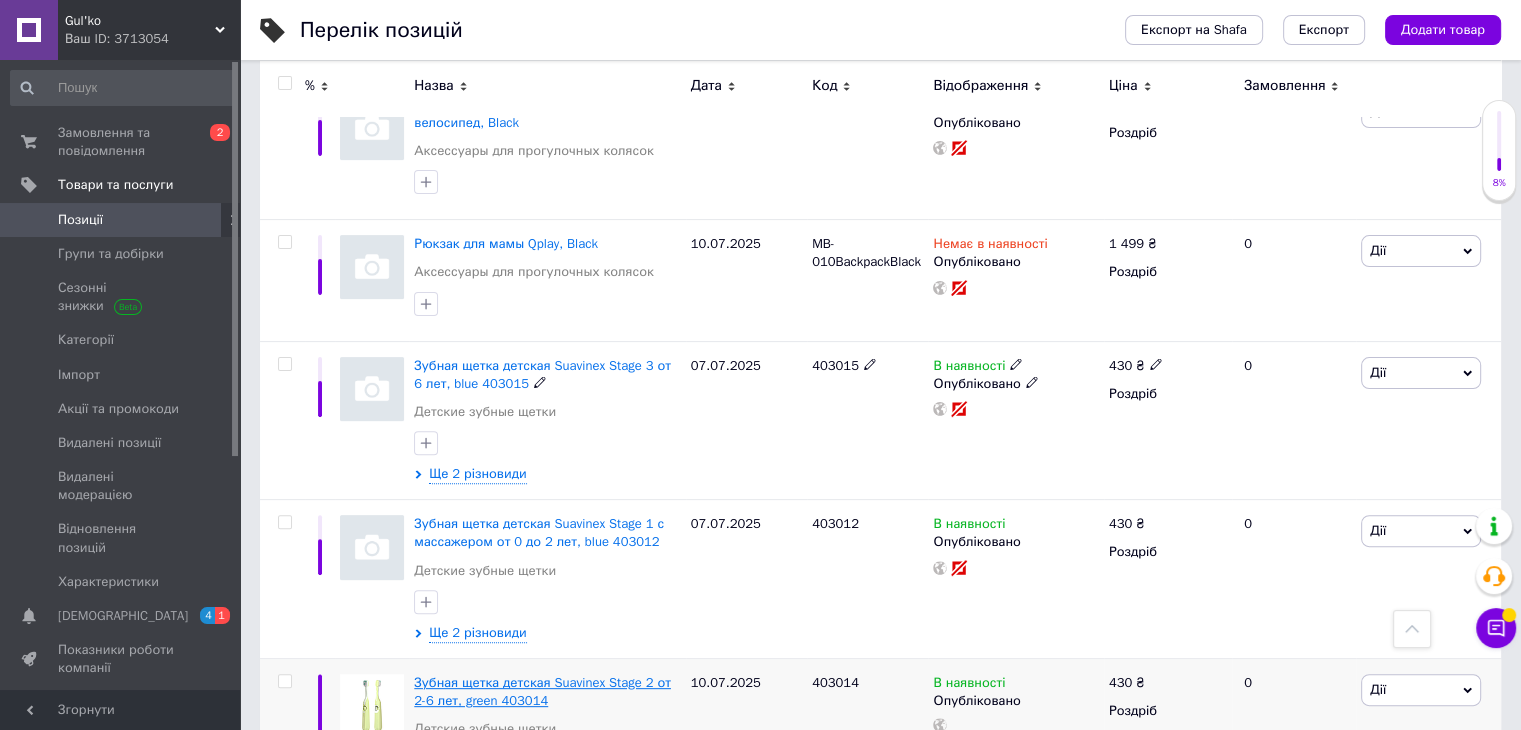 scroll, scrollTop: 700, scrollLeft: 0, axis: vertical 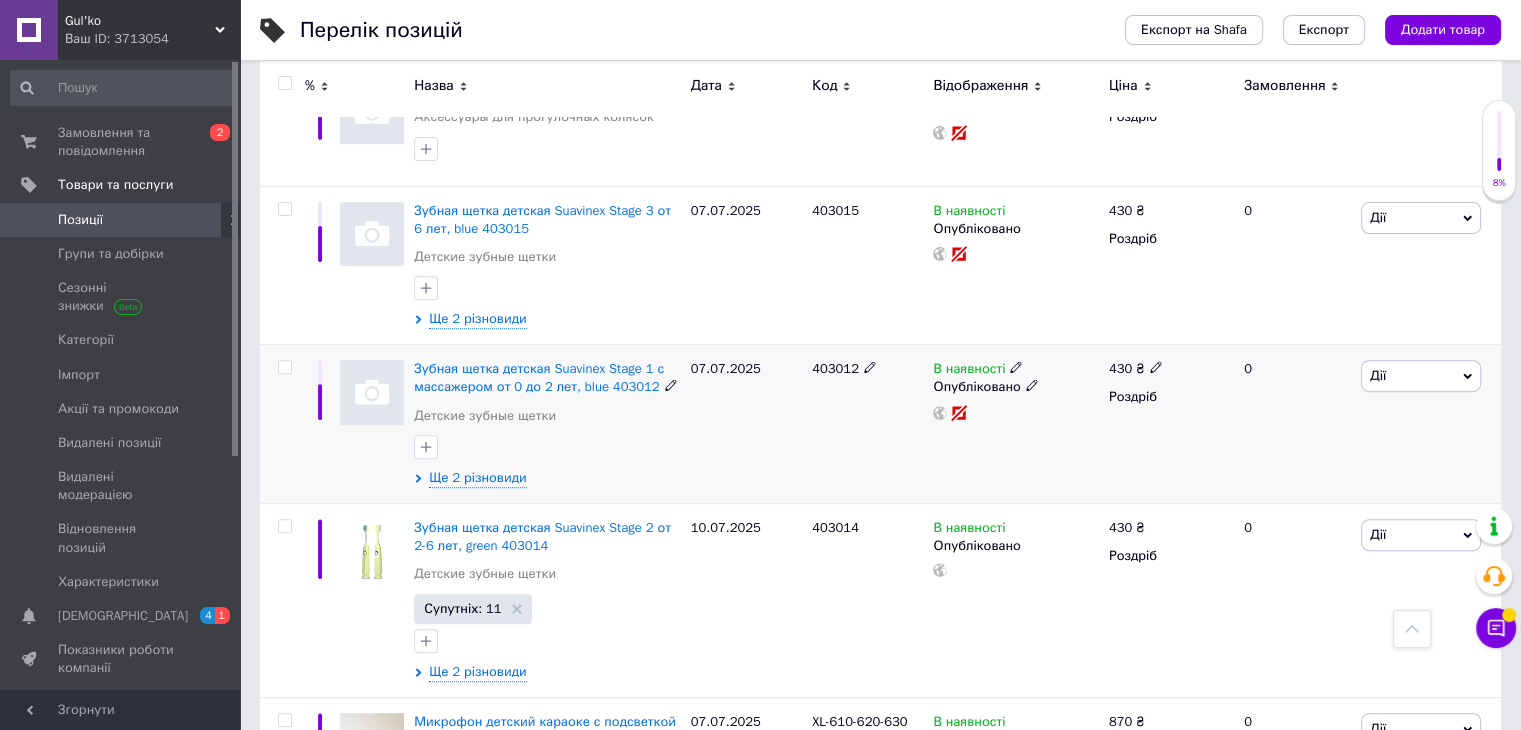 click at bounding box center [372, 392] 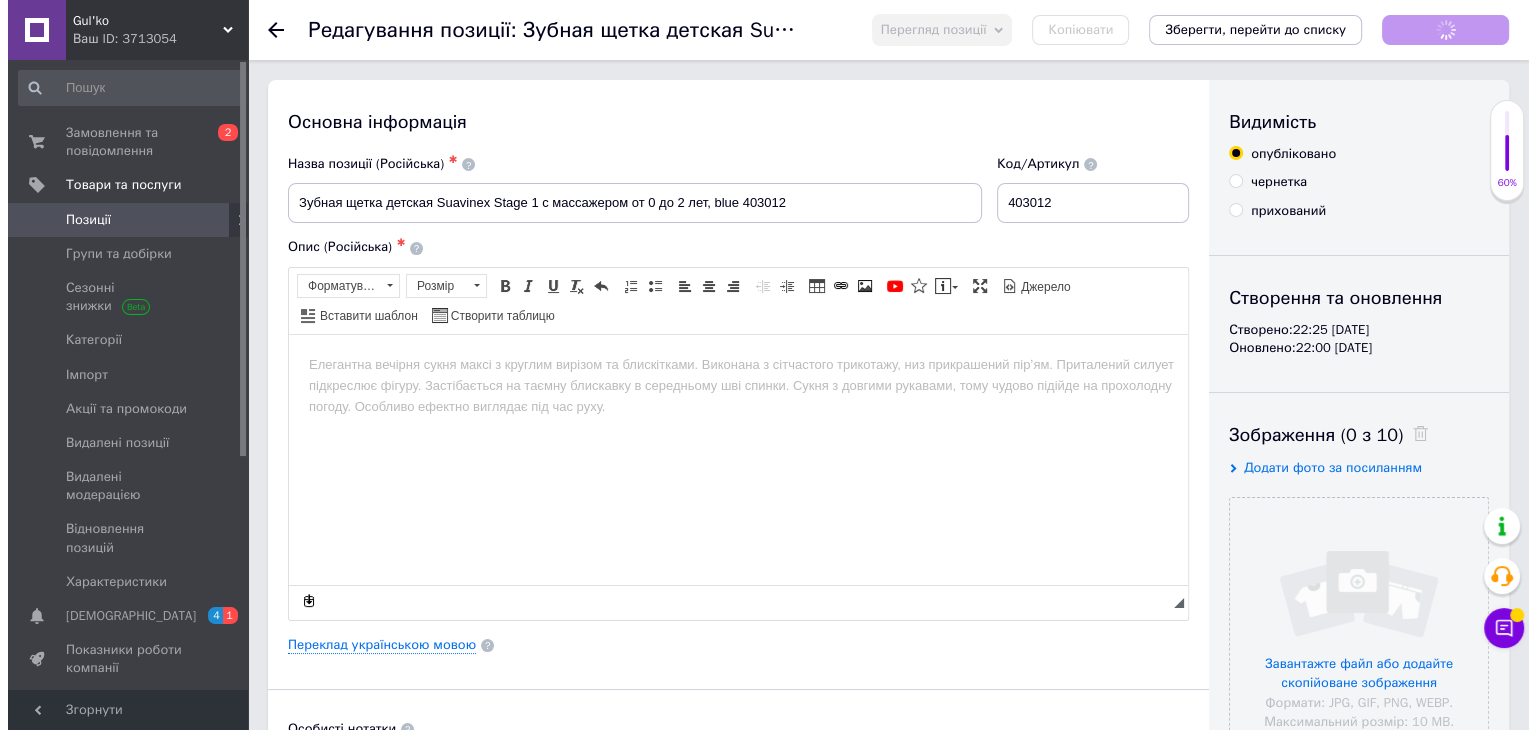 scroll, scrollTop: 0, scrollLeft: 0, axis: both 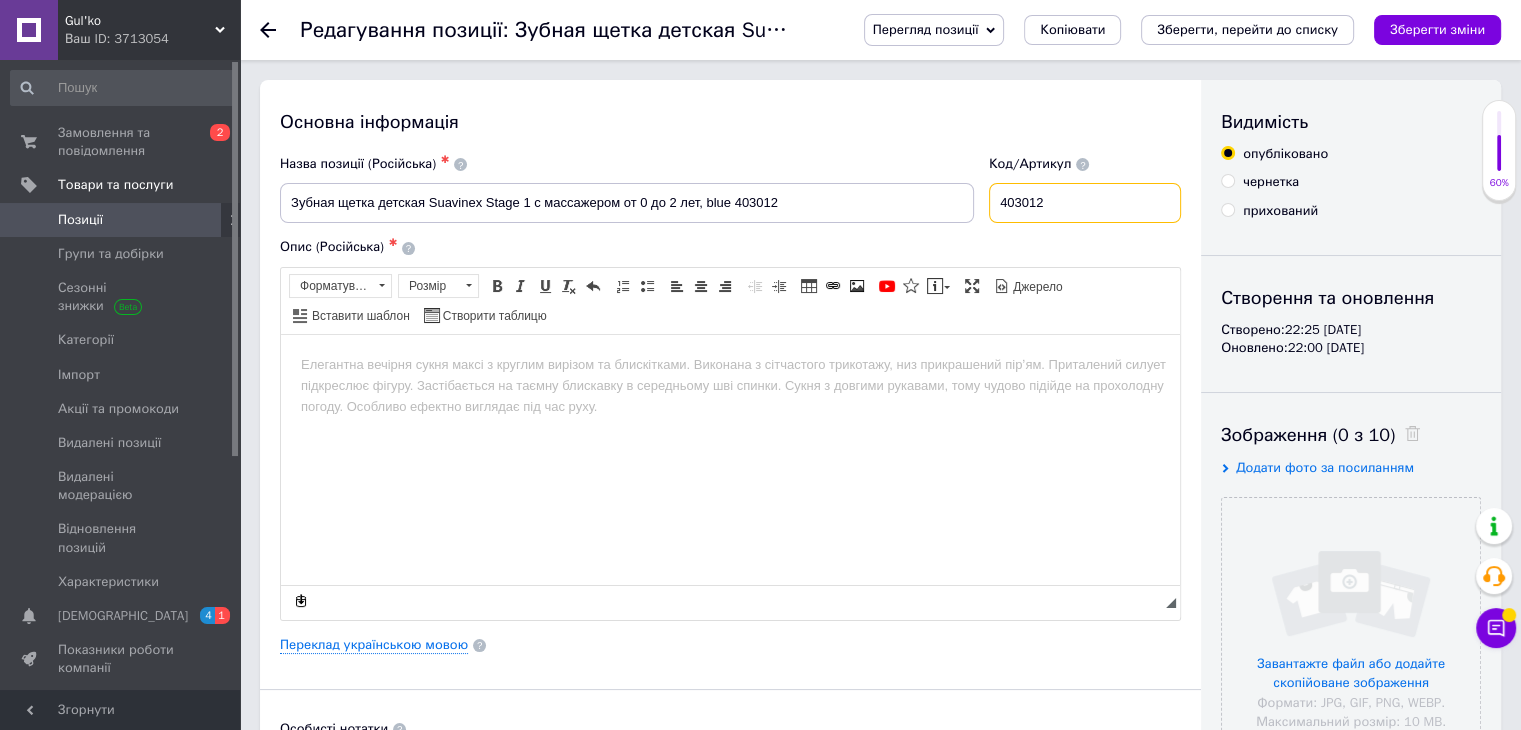 drag, startPoint x: 1071, startPoint y: 203, endPoint x: 994, endPoint y: 201, distance: 77.02597 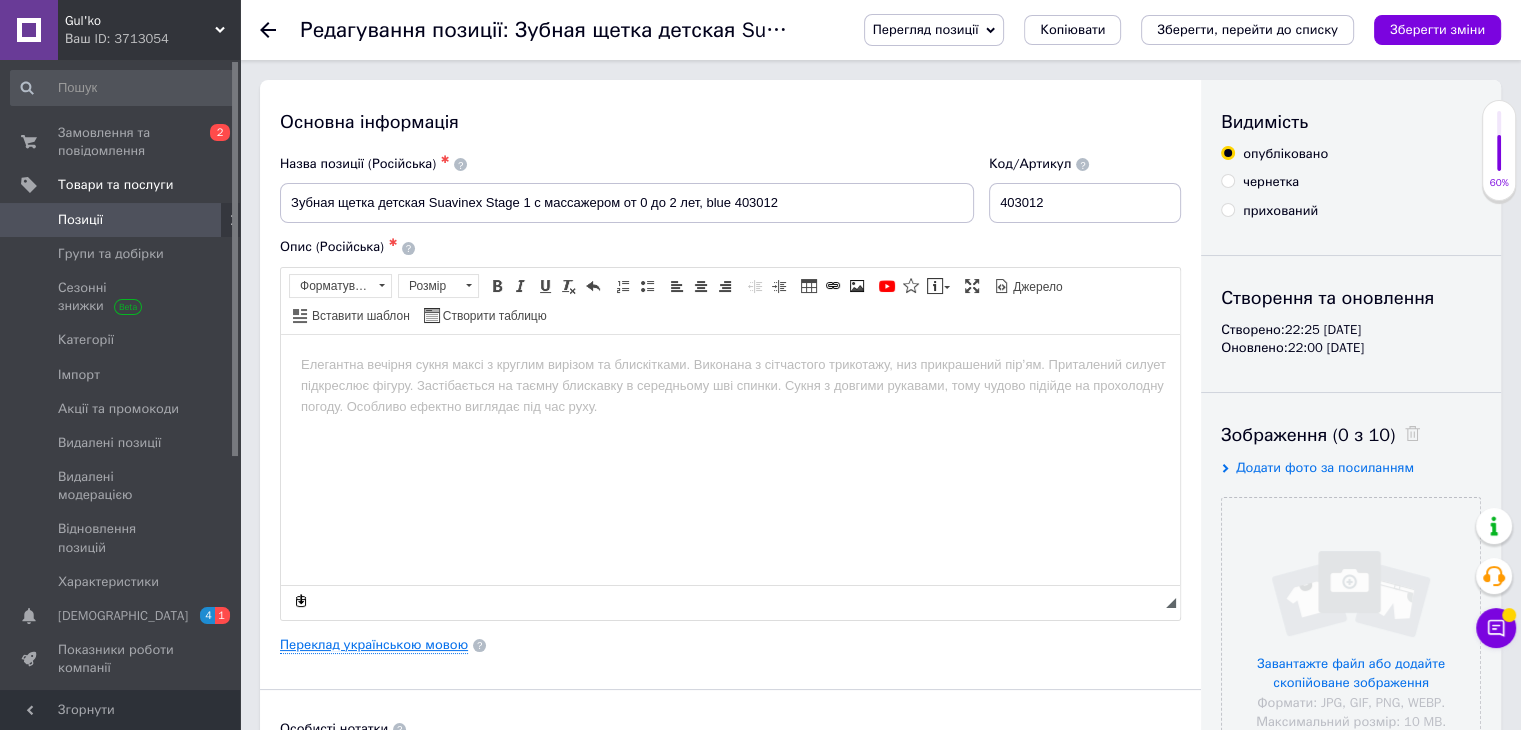 click on "Переклад українською мовою" at bounding box center [374, 645] 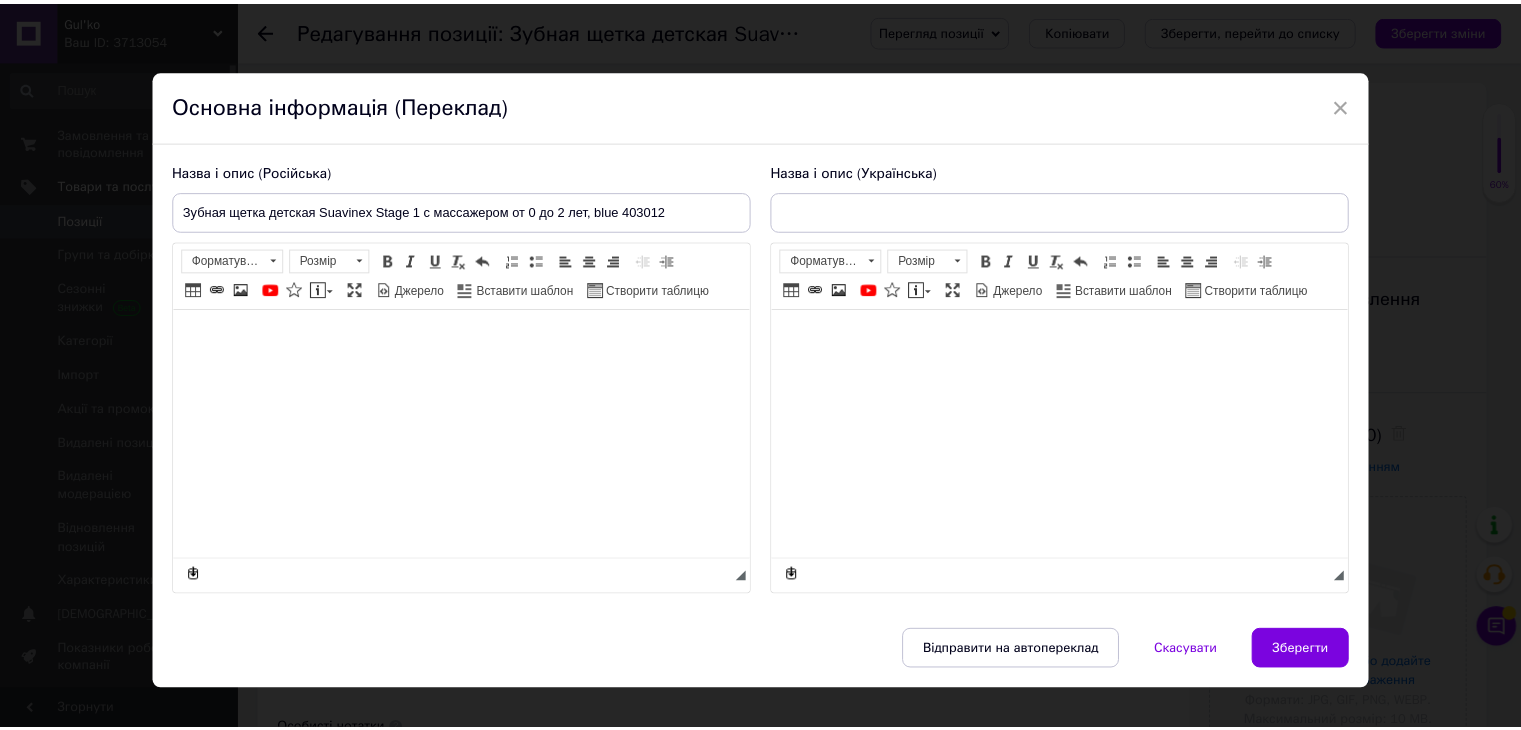 scroll, scrollTop: 0, scrollLeft: 0, axis: both 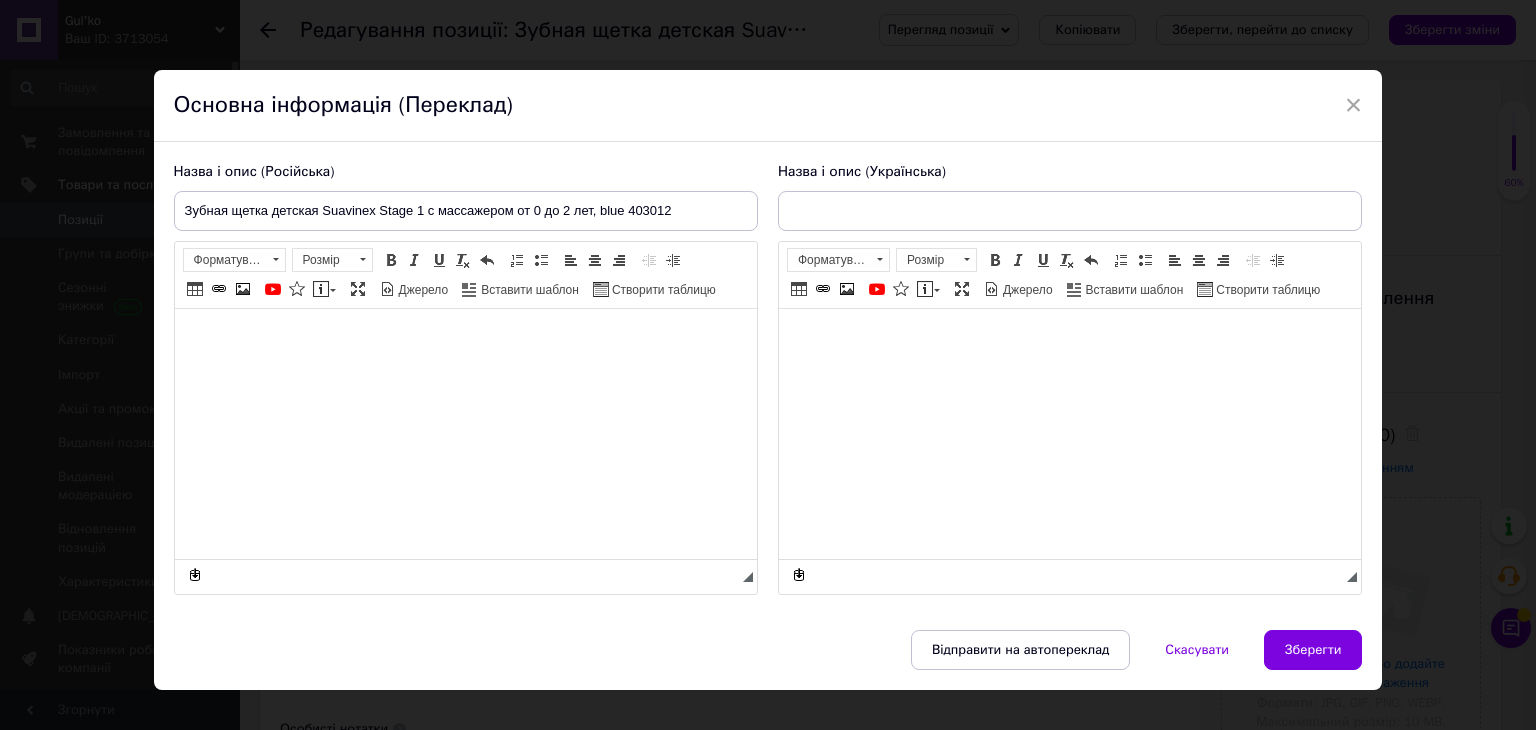 type on "Зубна щітка дитяча Suavinex Stage 1 з масажером від 0 до 2 років, blue 403012" 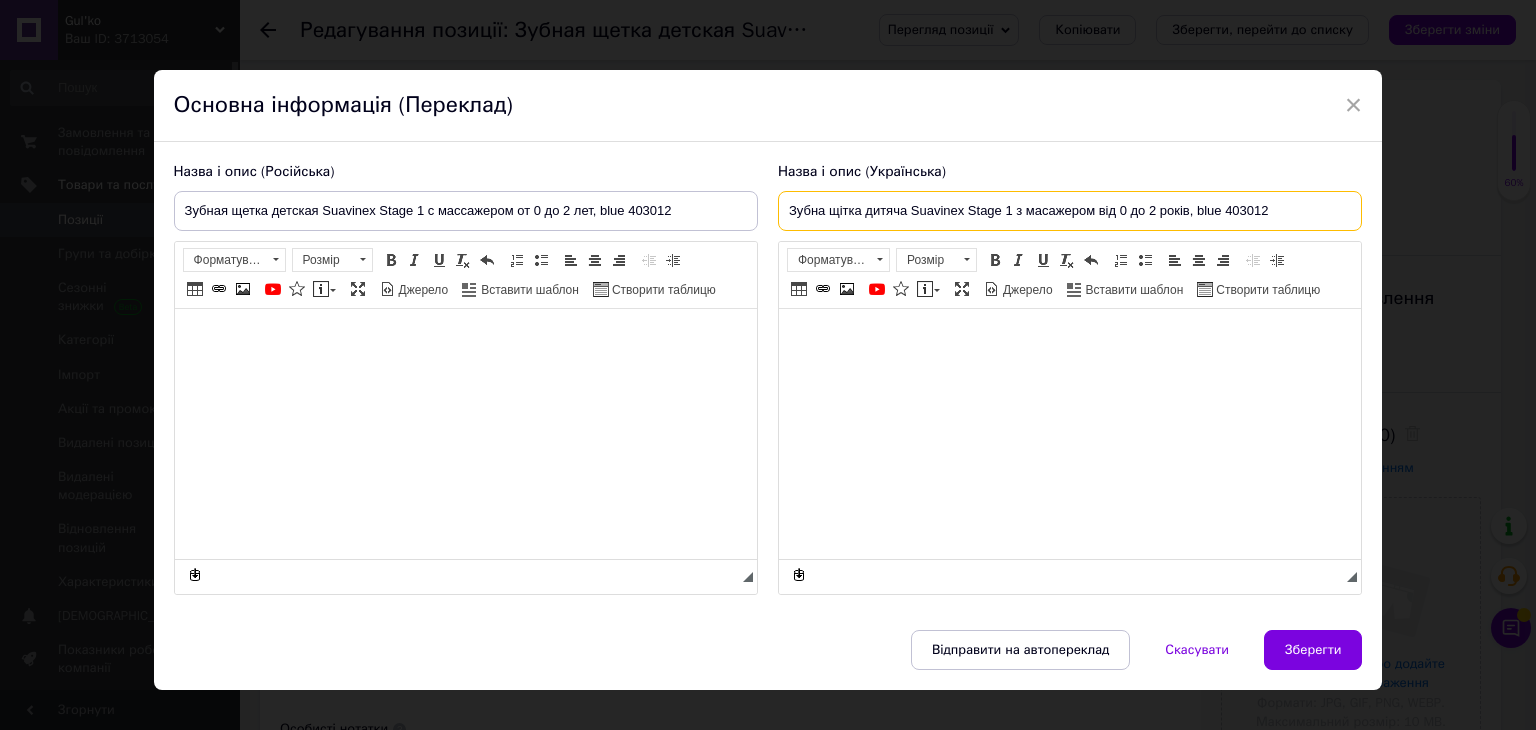 drag, startPoint x: 783, startPoint y: 208, endPoint x: 1186, endPoint y: 209, distance: 403.00125 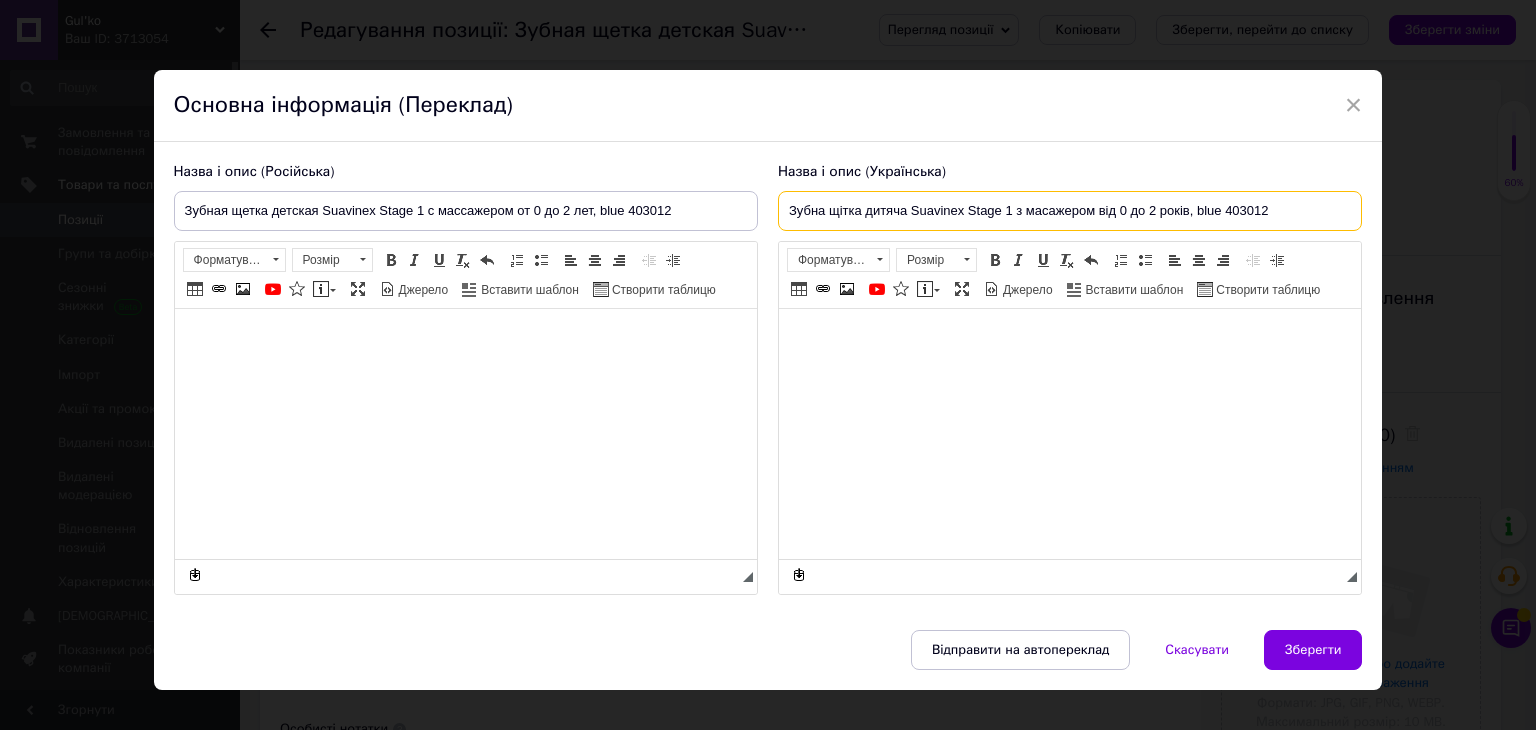 click on "Зубна щітка дитяча Suavinex Stage 1 з масажером від 0 до 2 років, blue 403012" at bounding box center (1070, 211) 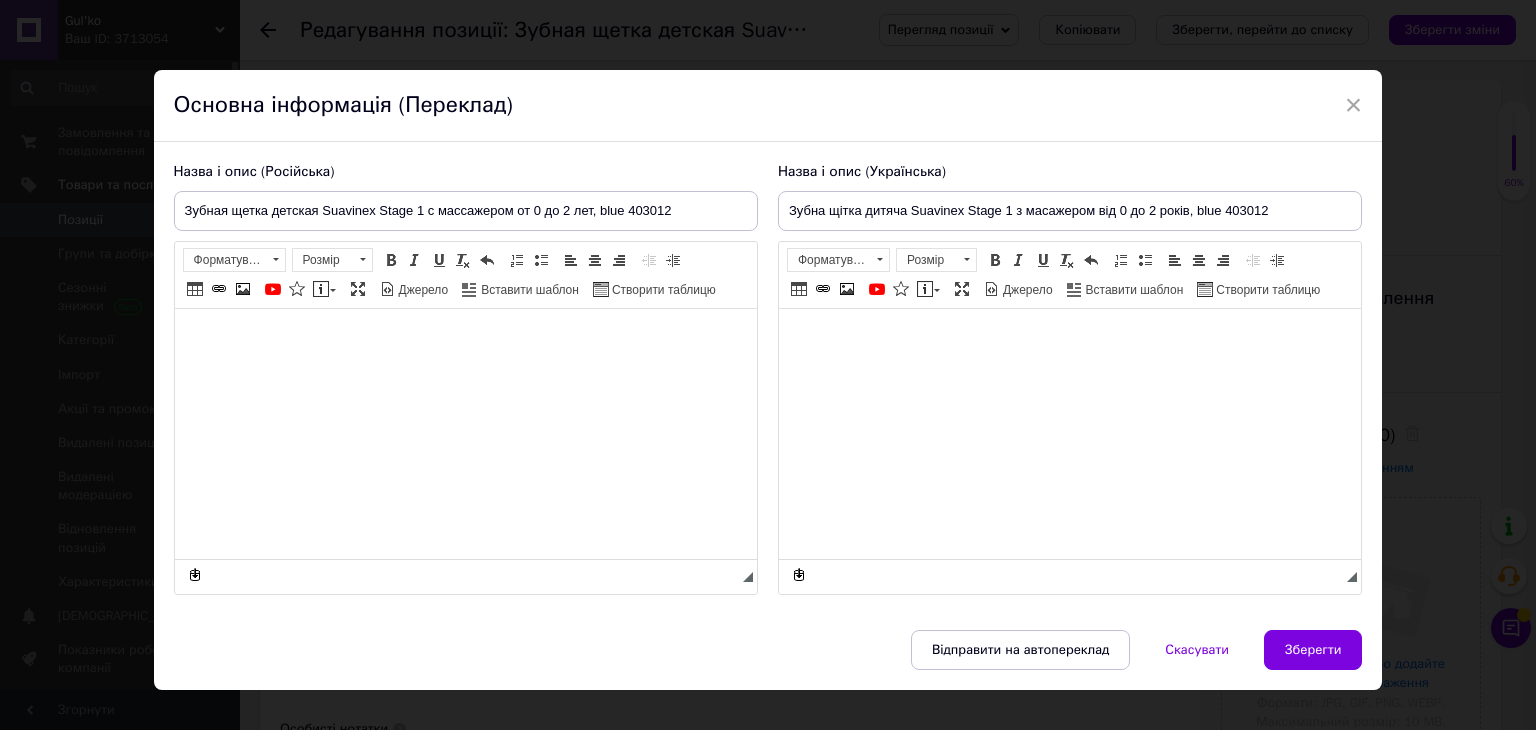 click at bounding box center [1069, 339] 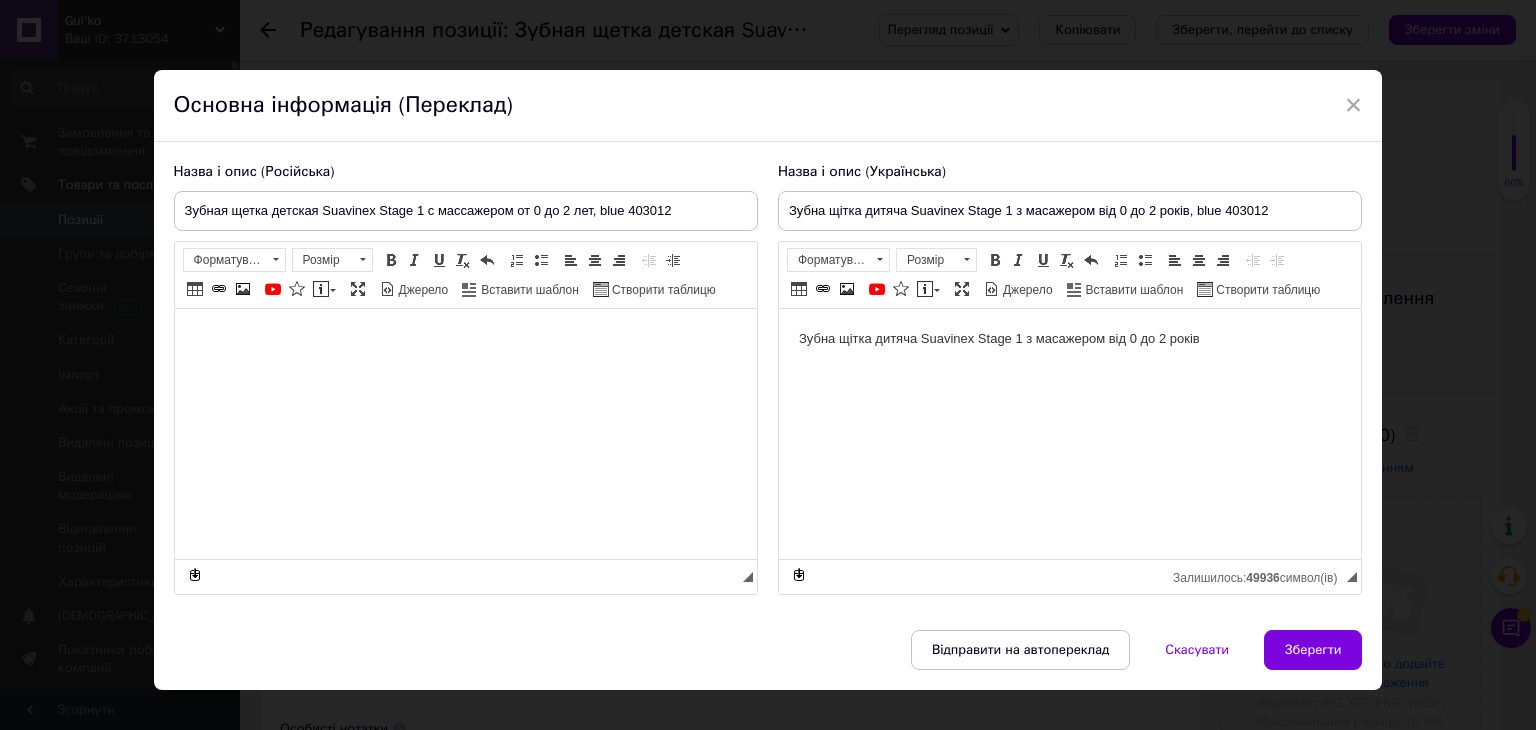 click at bounding box center [465, 339] 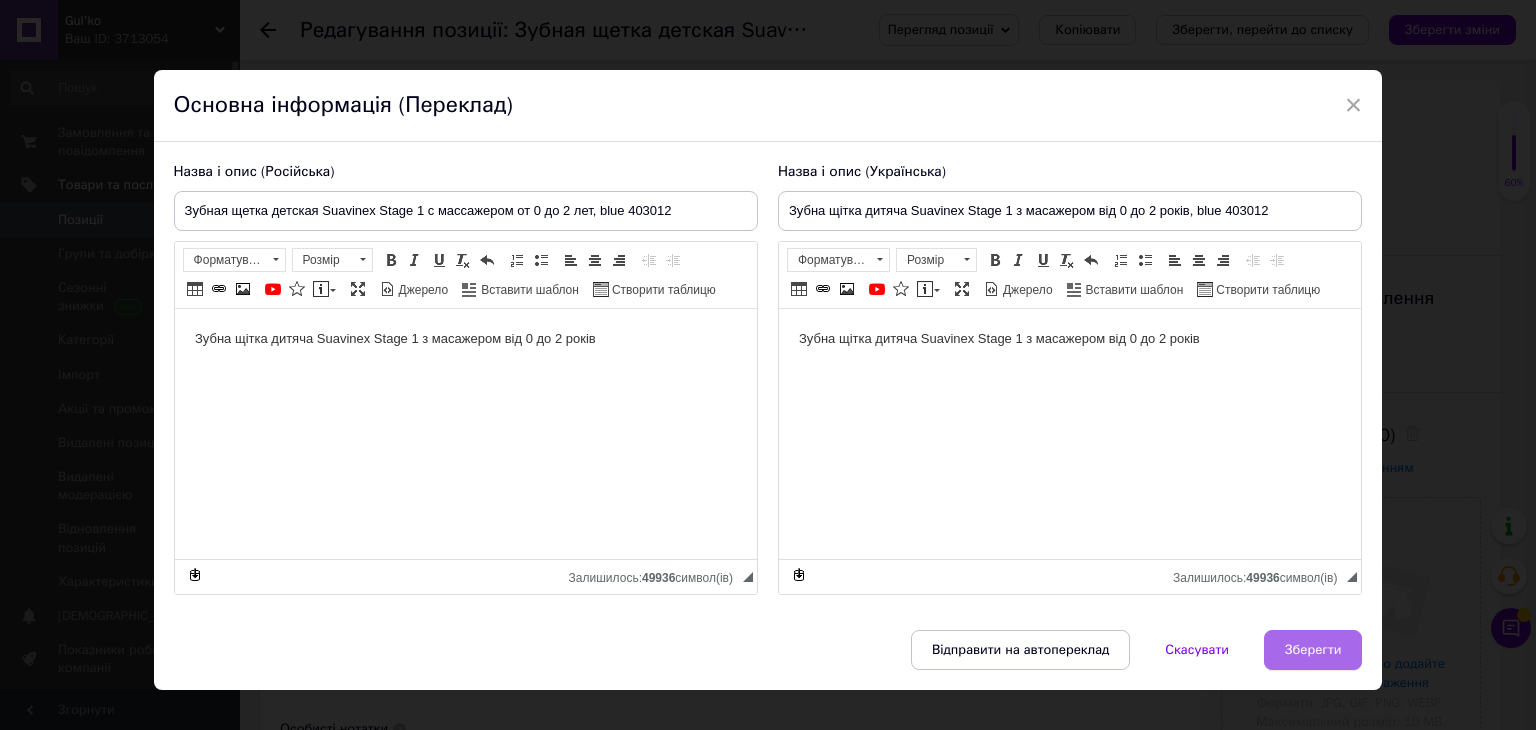 click on "Зберегти" at bounding box center (1313, 650) 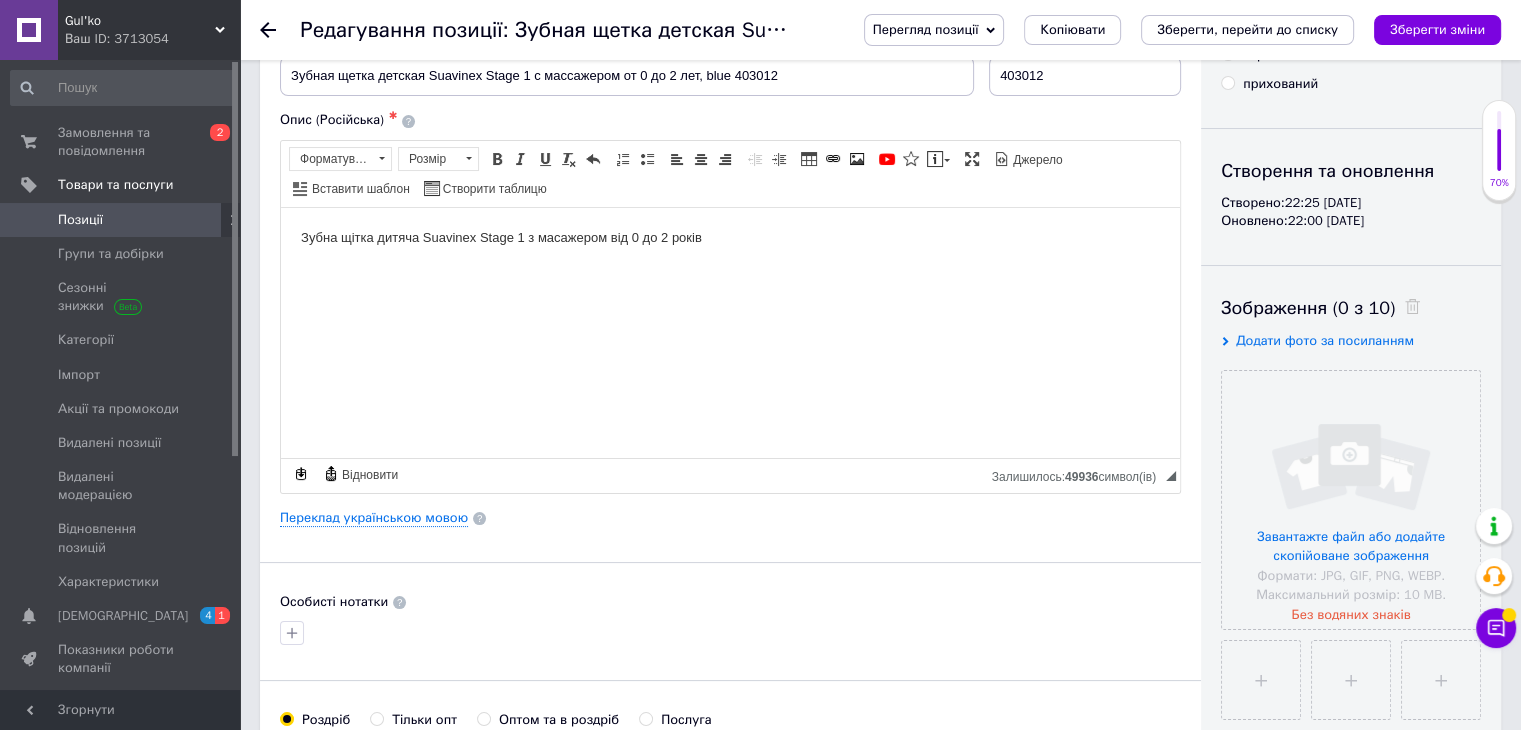 scroll, scrollTop: 400, scrollLeft: 0, axis: vertical 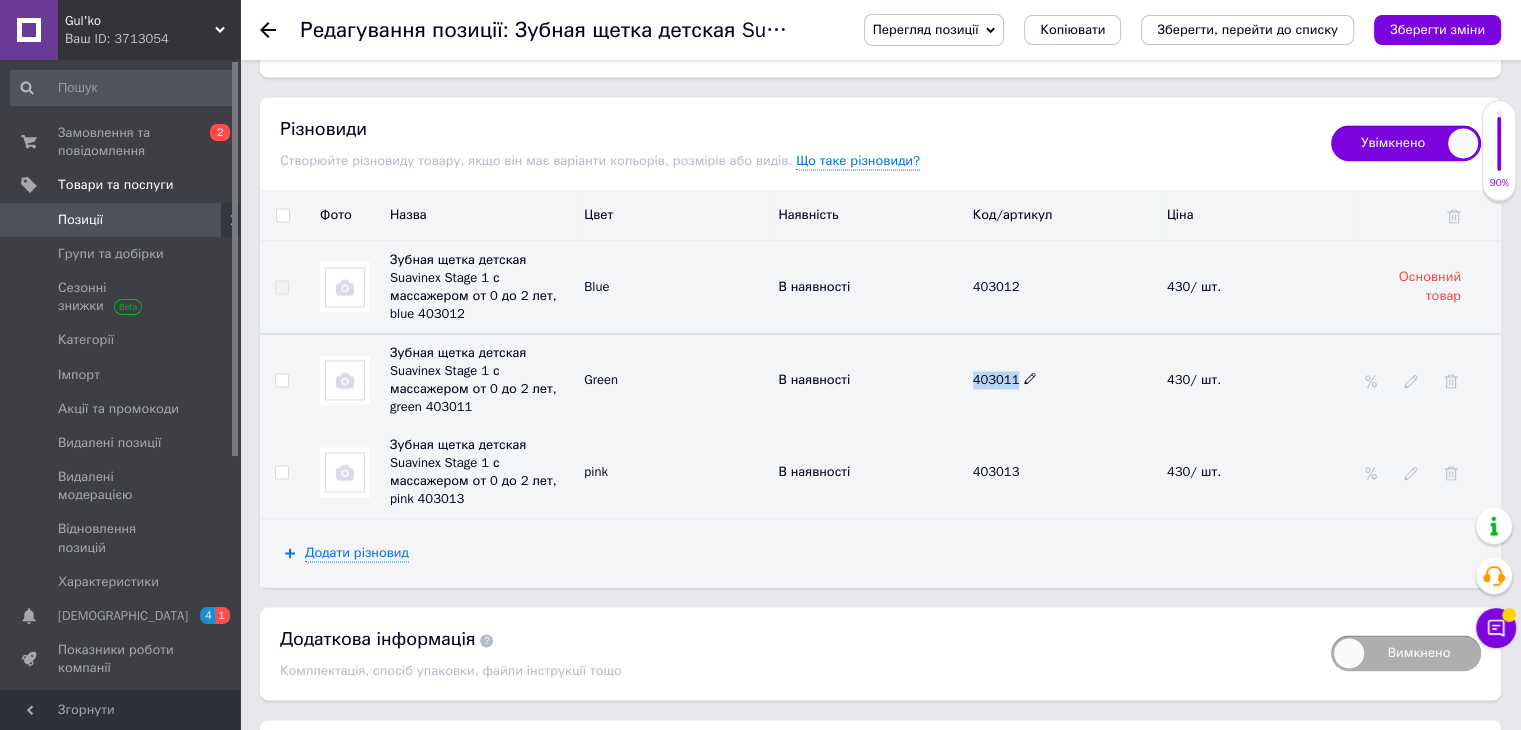 drag, startPoint x: 1004, startPoint y: 358, endPoint x: 1014, endPoint y: 355, distance: 10.440307 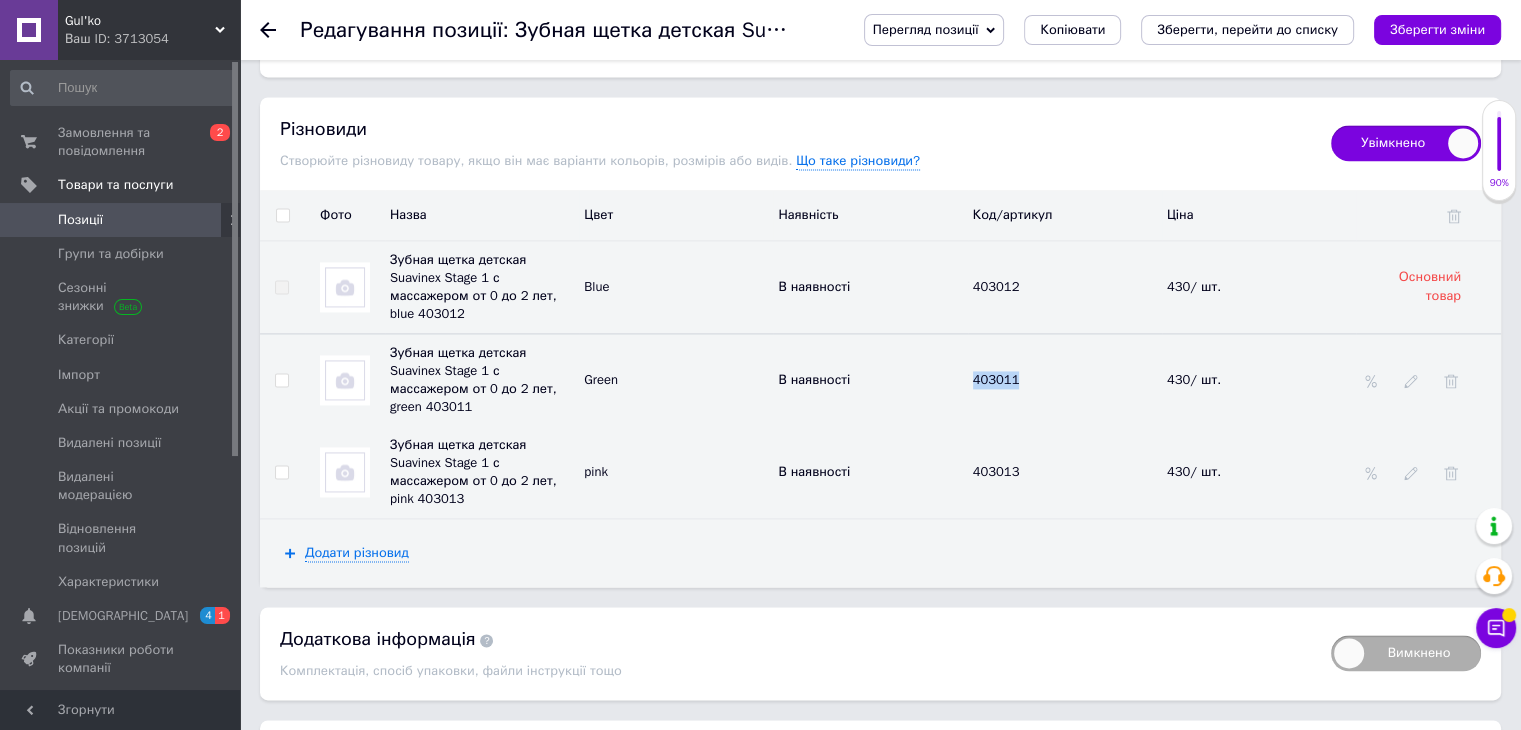 click at bounding box center [345, 380] 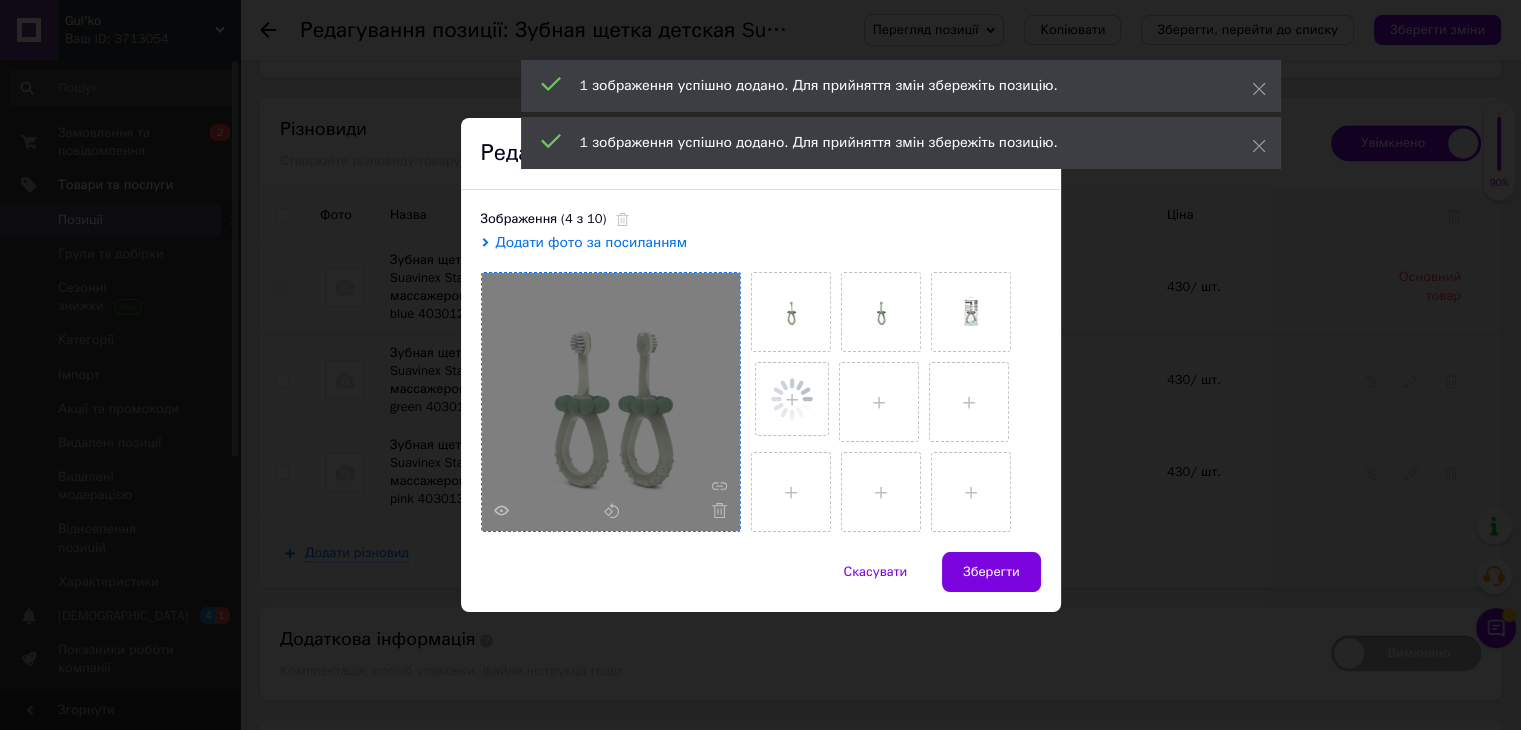 scroll, scrollTop: 2854, scrollLeft: 0, axis: vertical 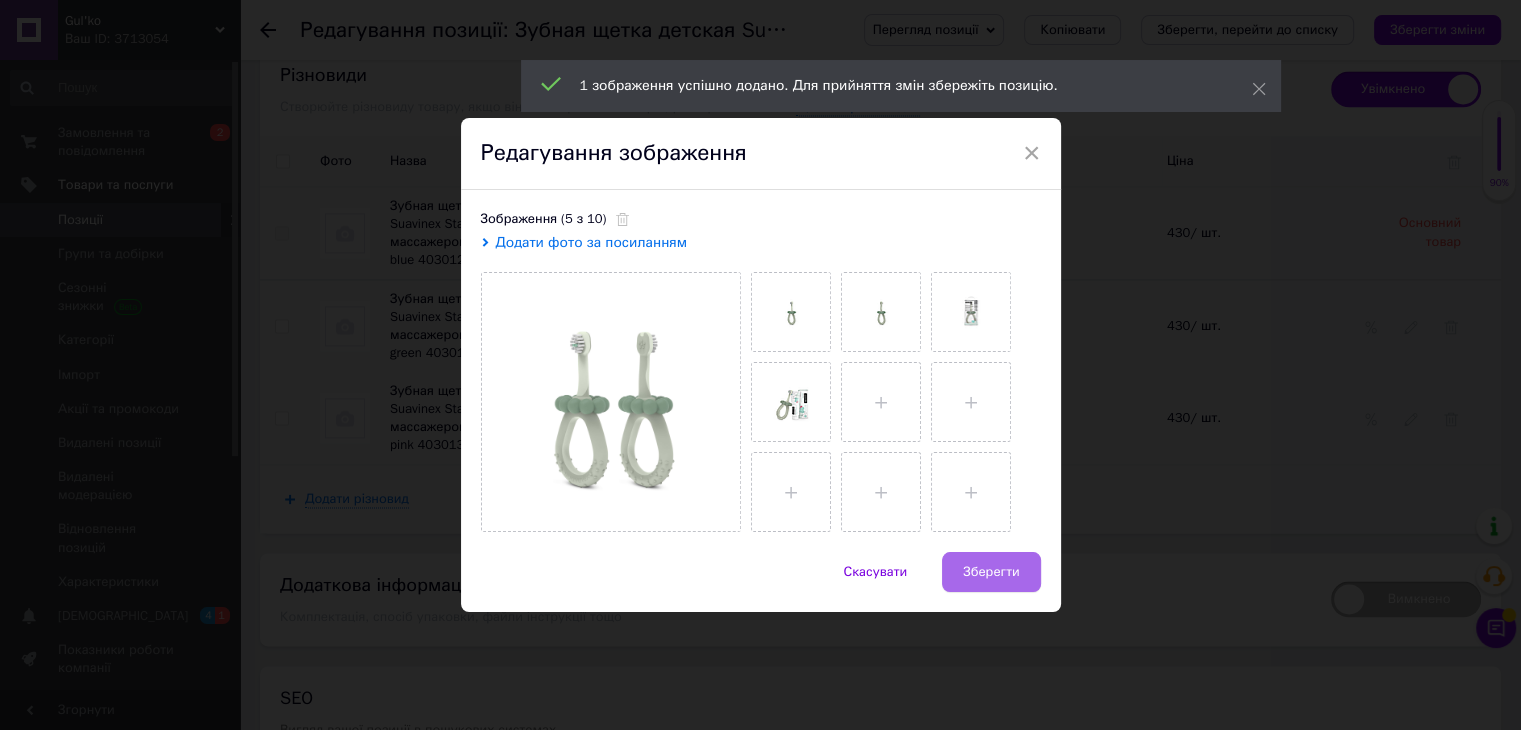 click on "Зберегти" at bounding box center (991, 572) 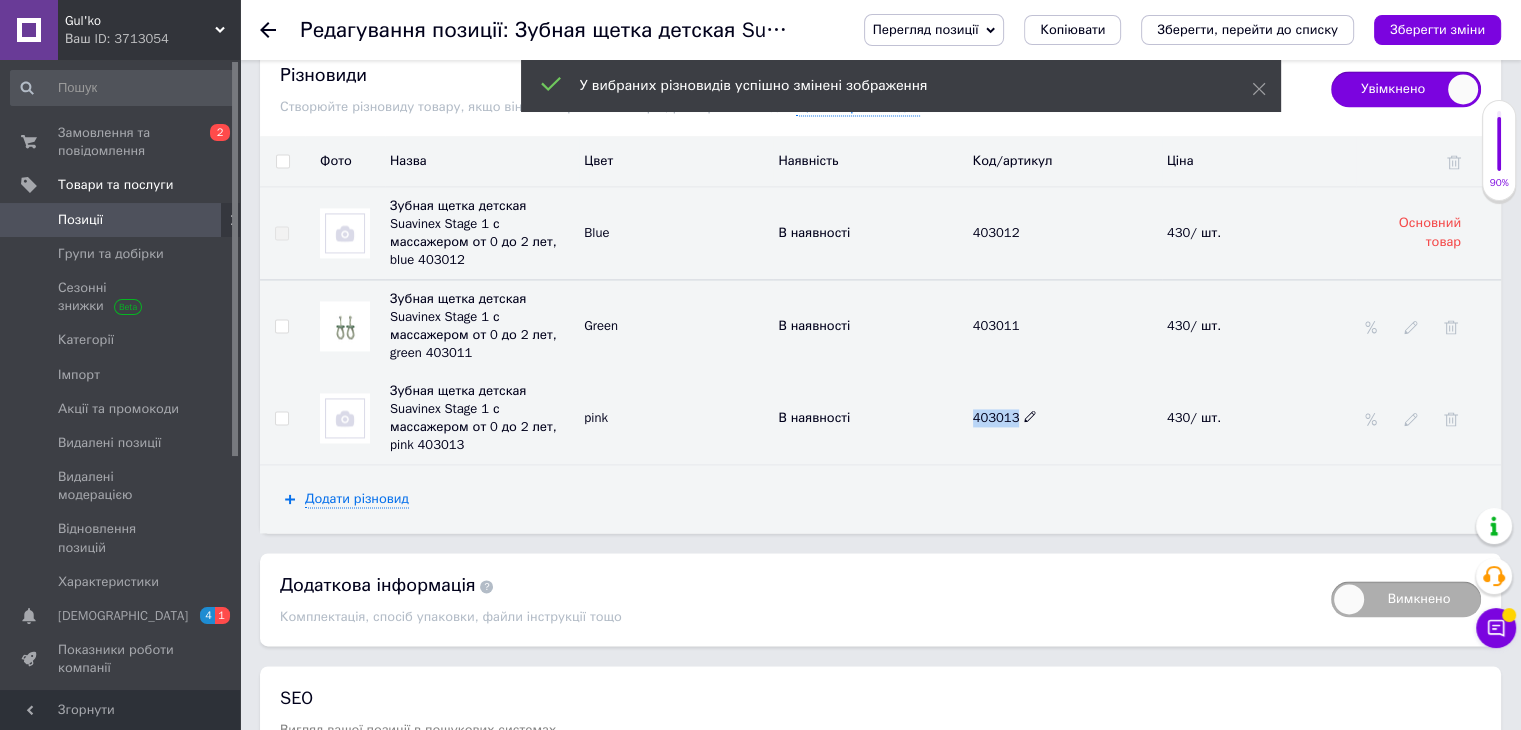 drag, startPoint x: 963, startPoint y: 377, endPoint x: 1018, endPoint y: 373, distance: 55.145264 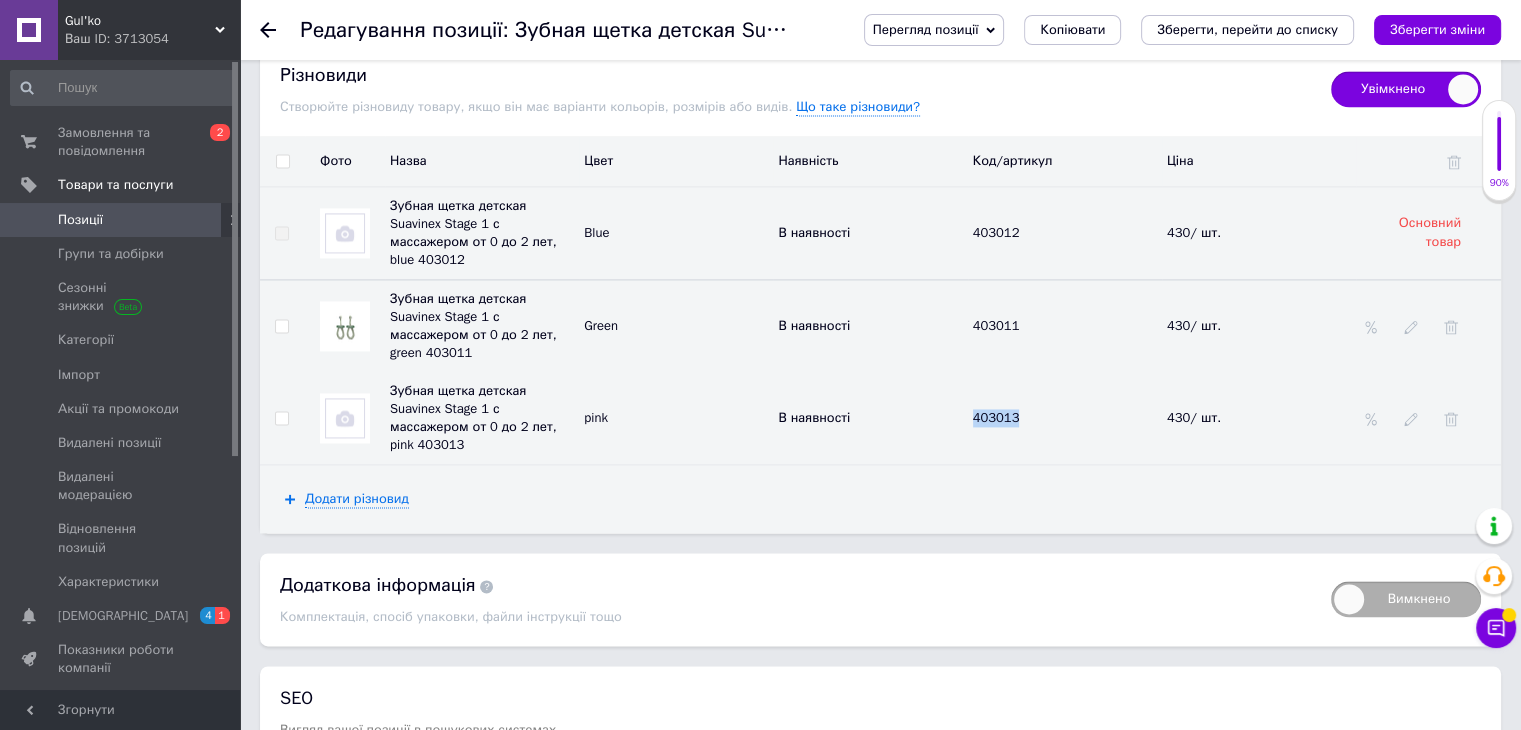 click at bounding box center [345, 418] 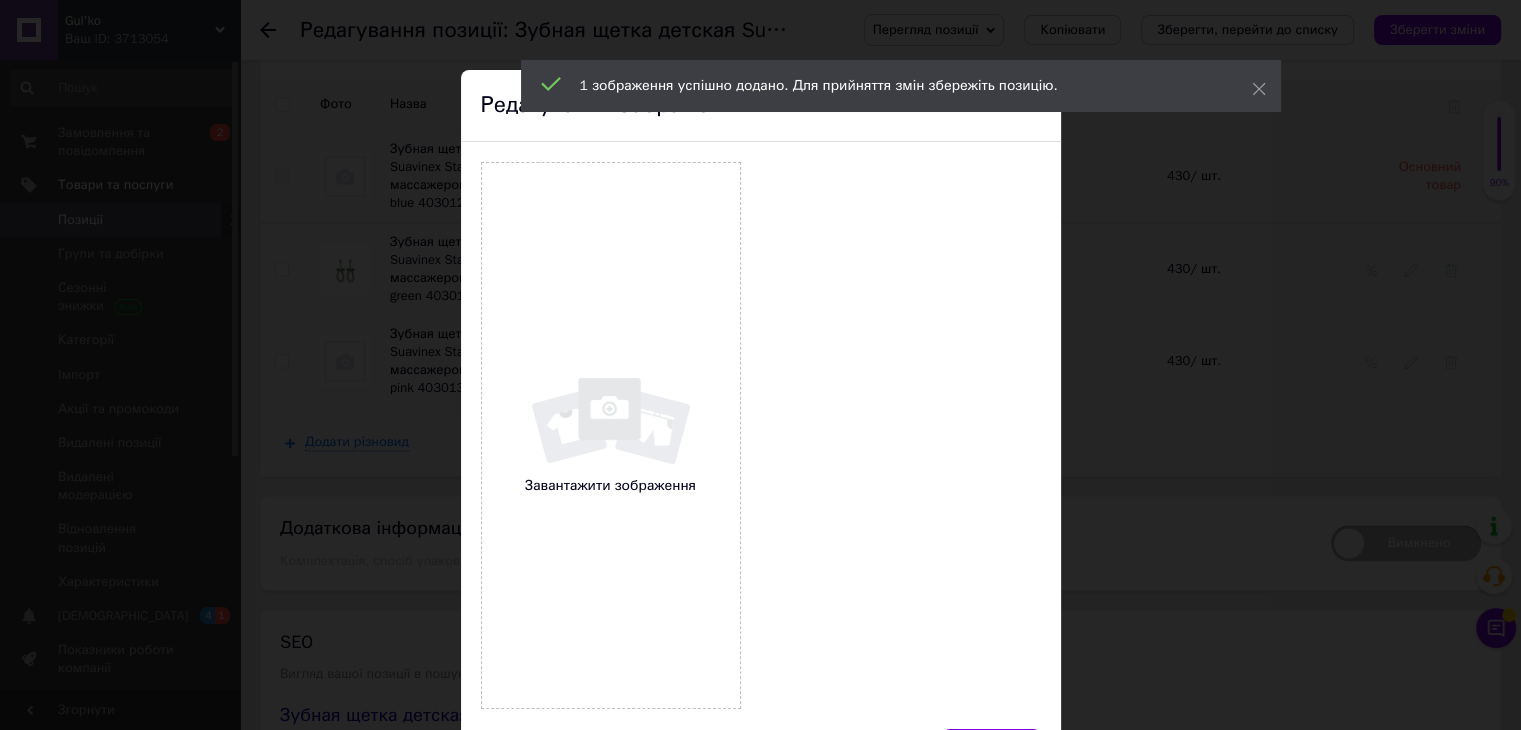 scroll, scrollTop: 2909, scrollLeft: 0, axis: vertical 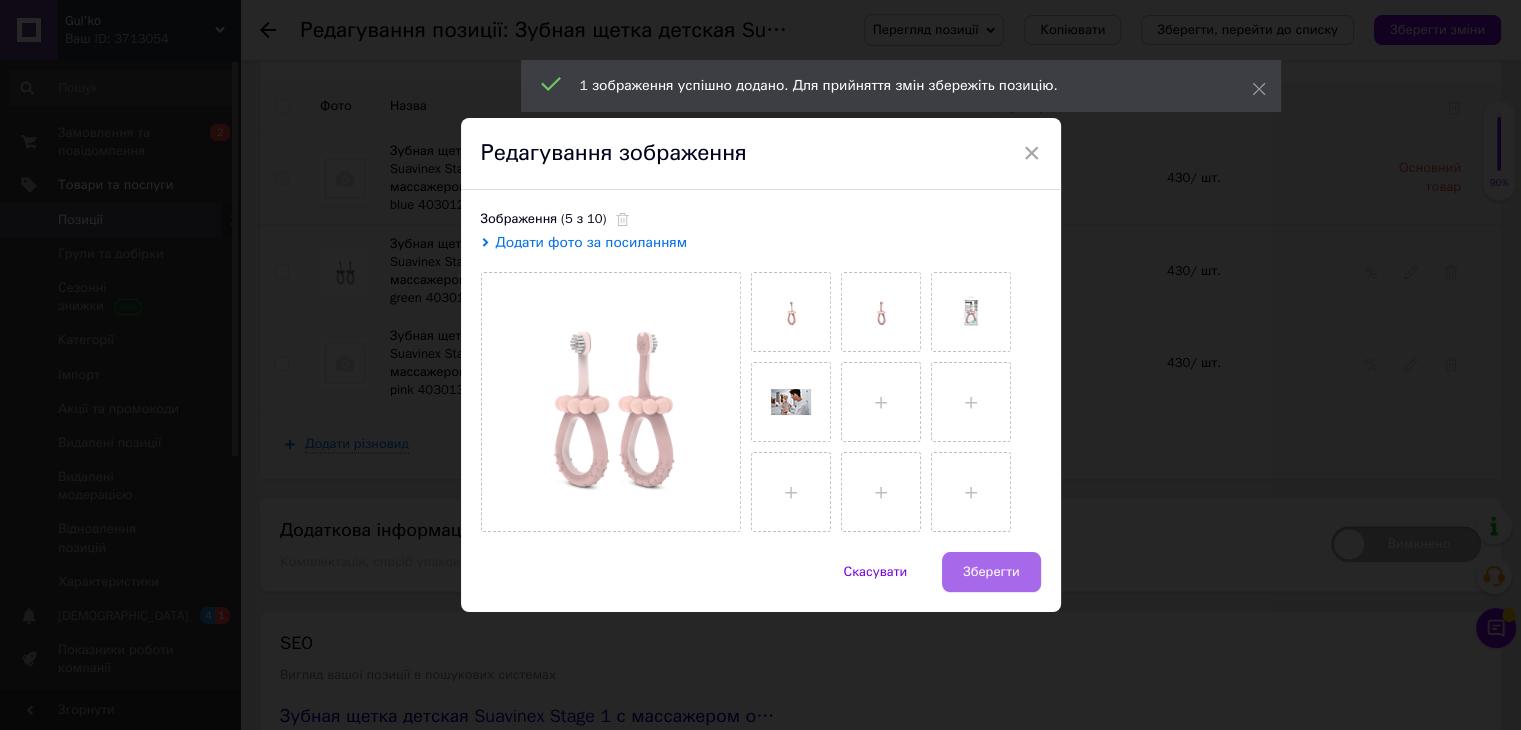 click on "Зберегти" at bounding box center [991, 572] 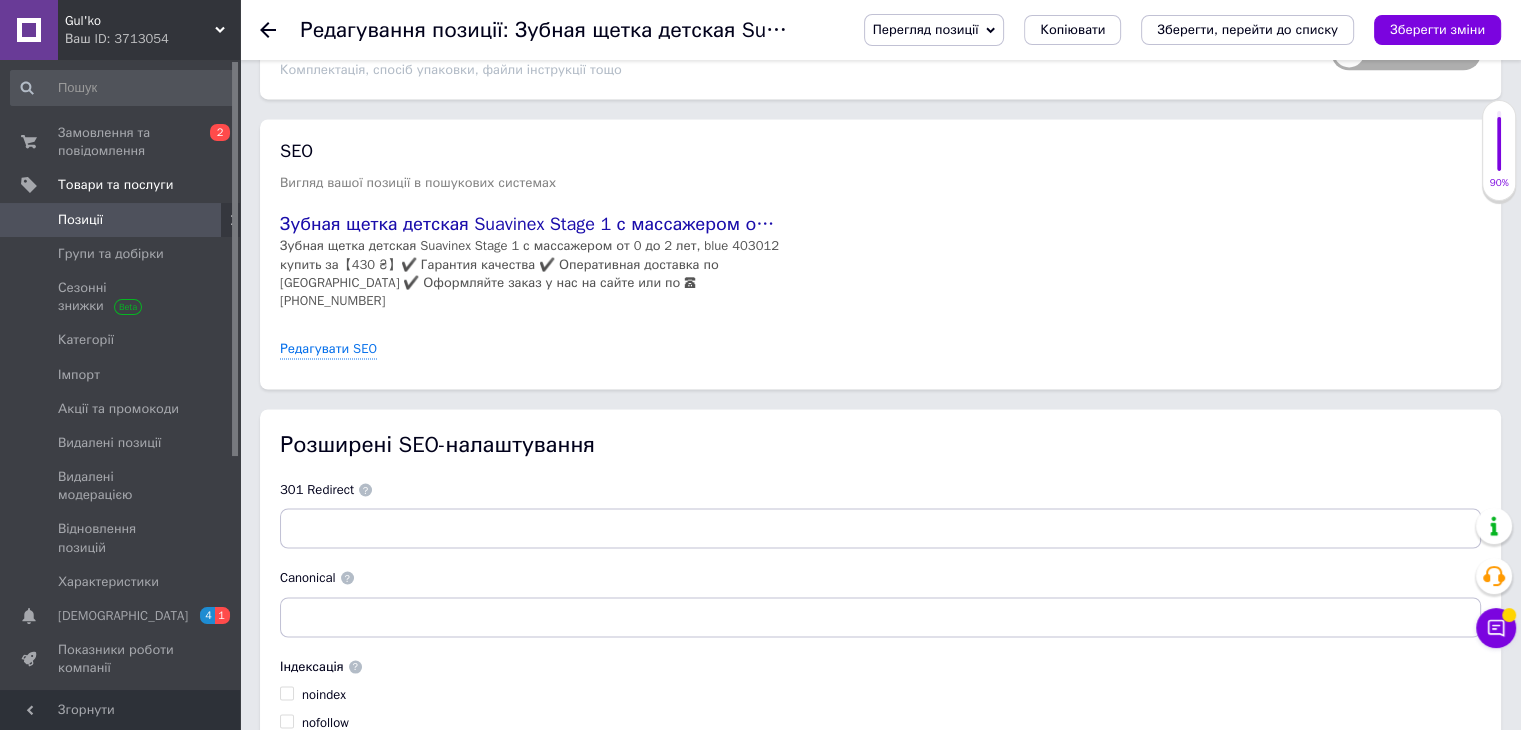scroll, scrollTop: 3458, scrollLeft: 0, axis: vertical 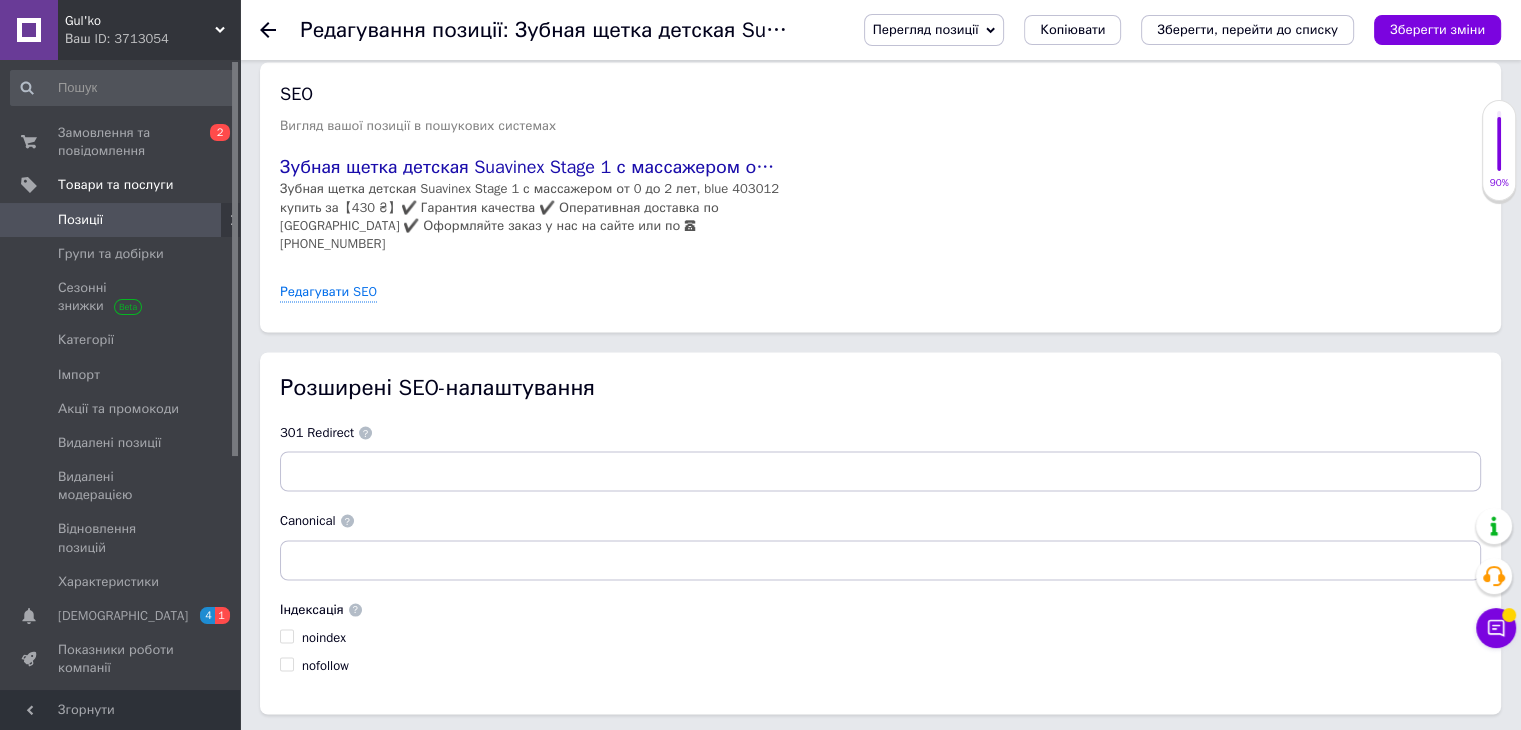 click on "Зберегти, перейти до списку" at bounding box center (528, 753) 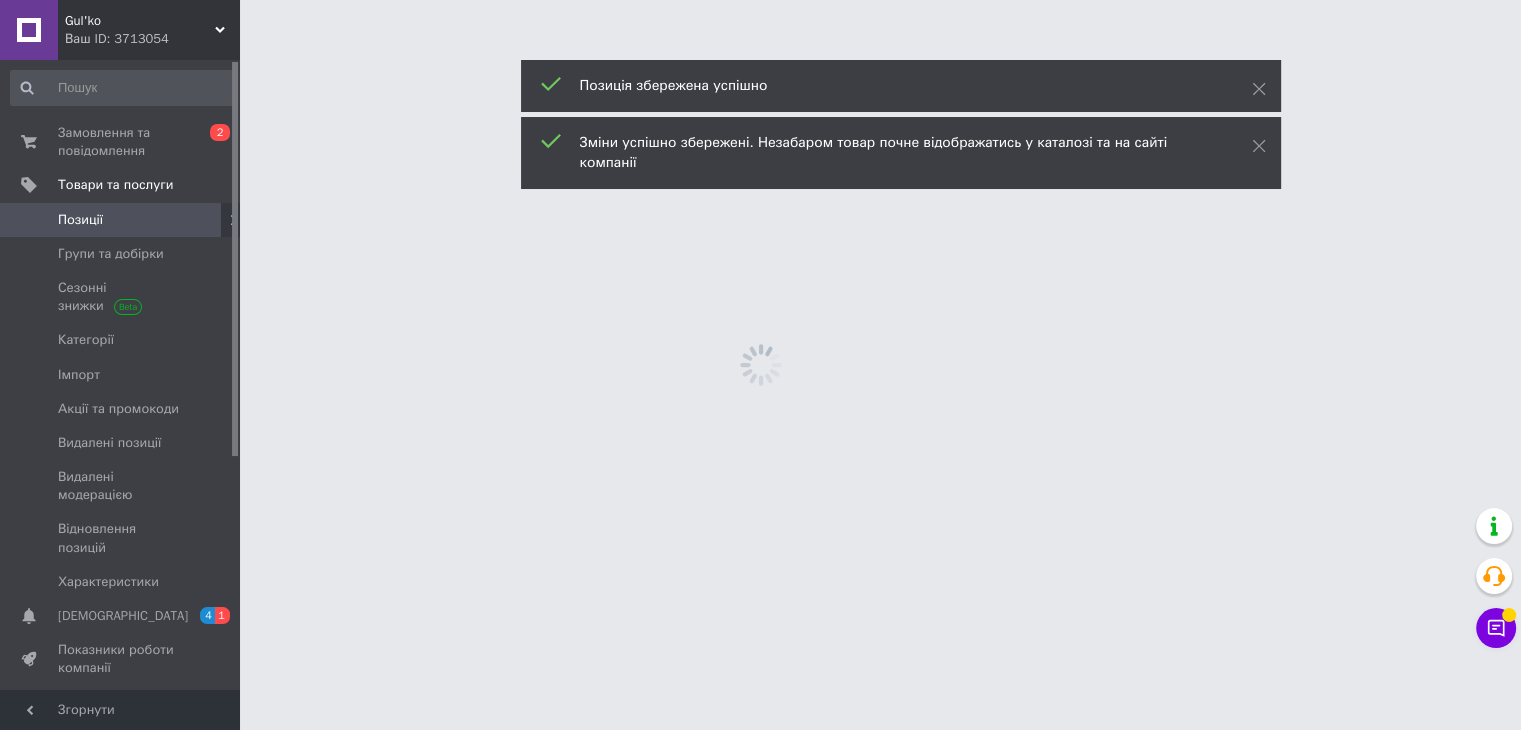 scroll, scrollTop: 0, scrollLeft: 0, axis: both 